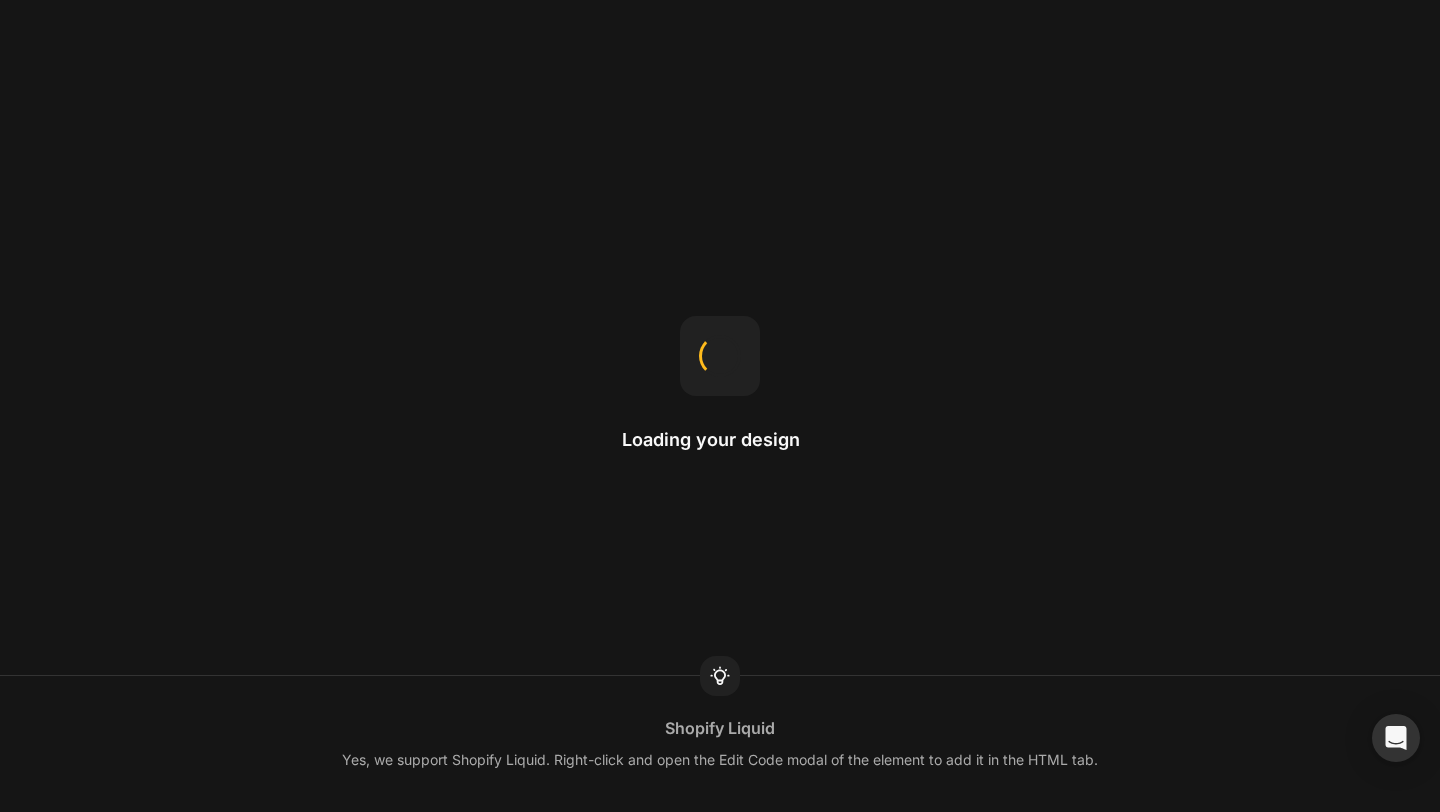 scroll, scrollTop: 0, scrollLeft: 0, axis: both 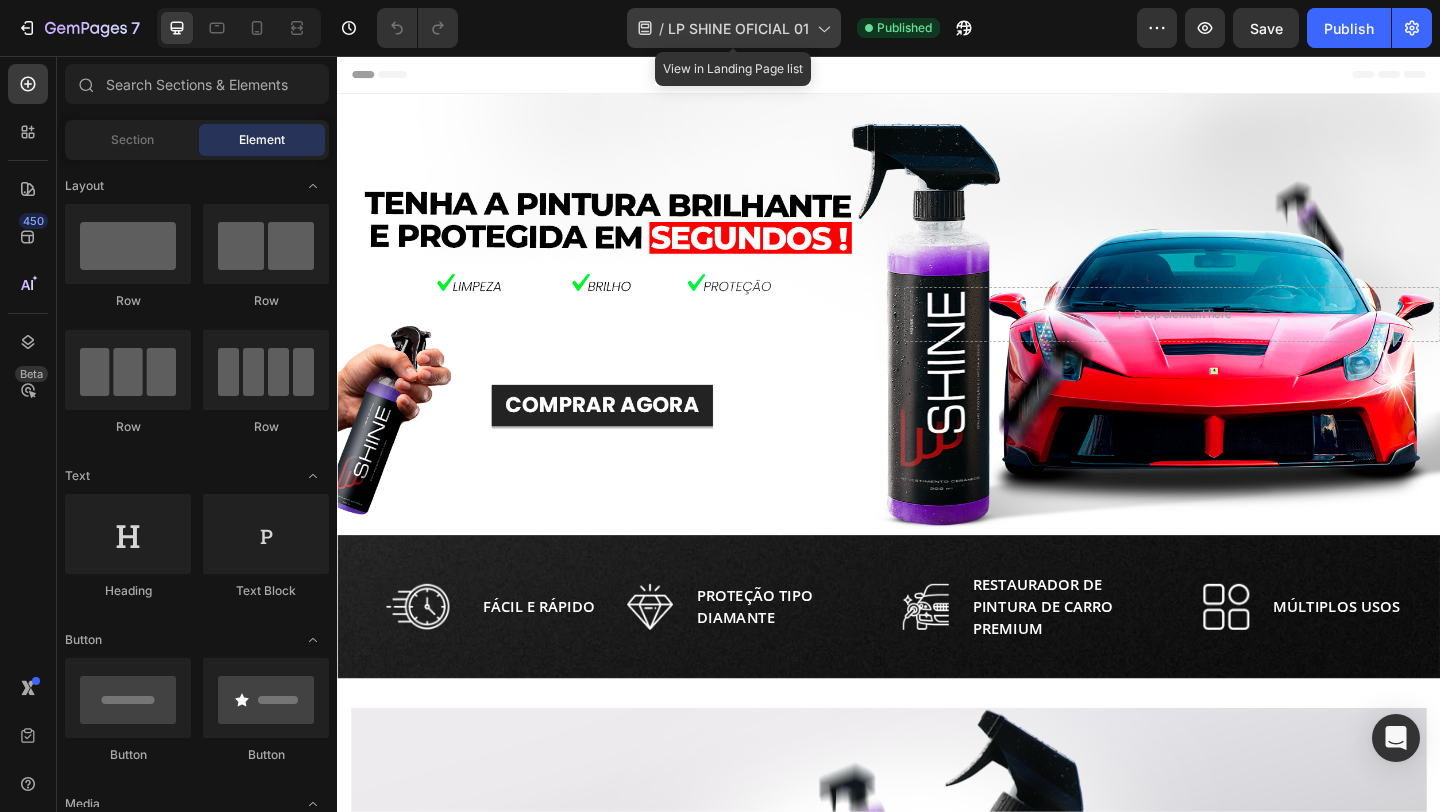 click on "LP SHINE OFICIAL 01" at bounding box center [738, 28] 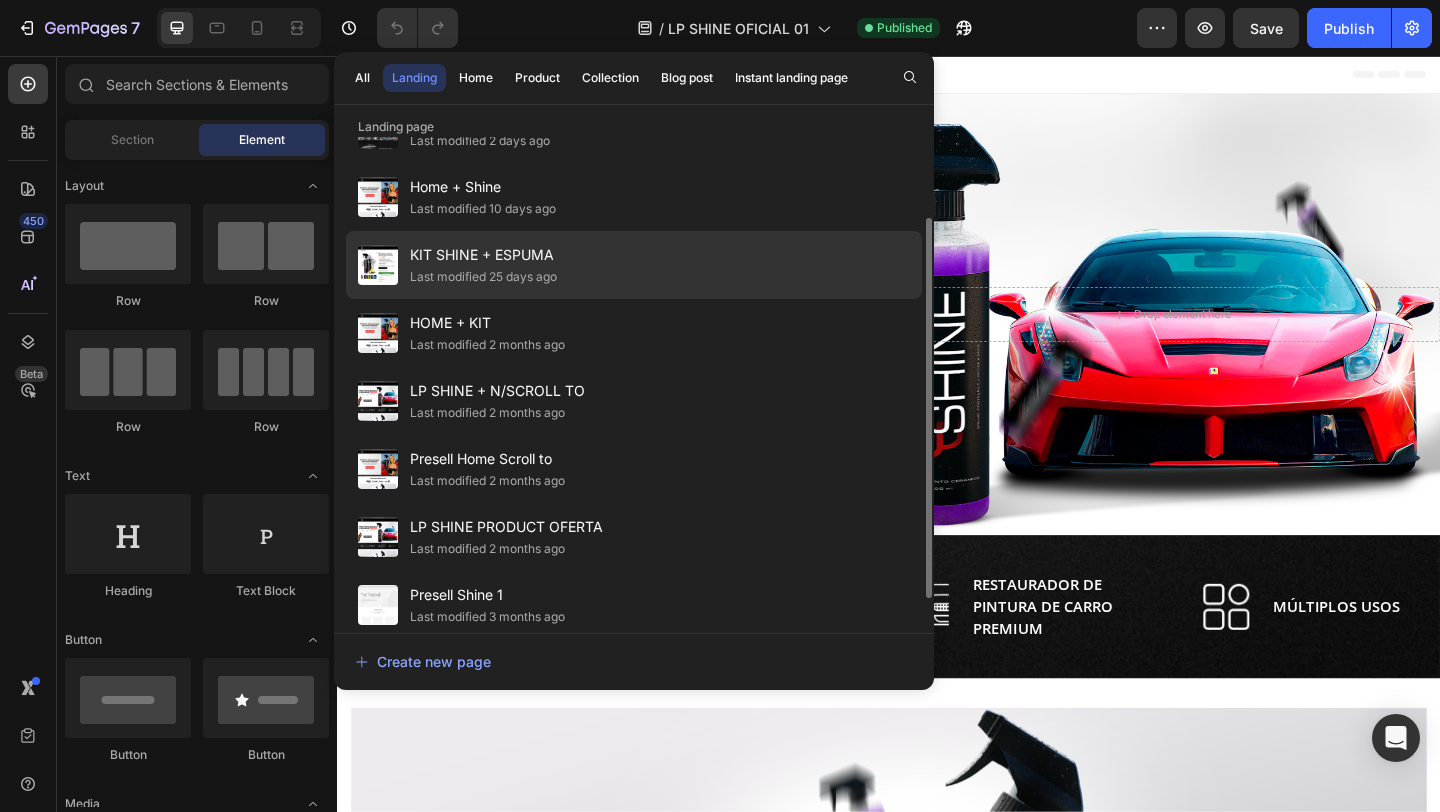 scroll, scrollTop: 138, scrollLeft: 0, axis: vertical 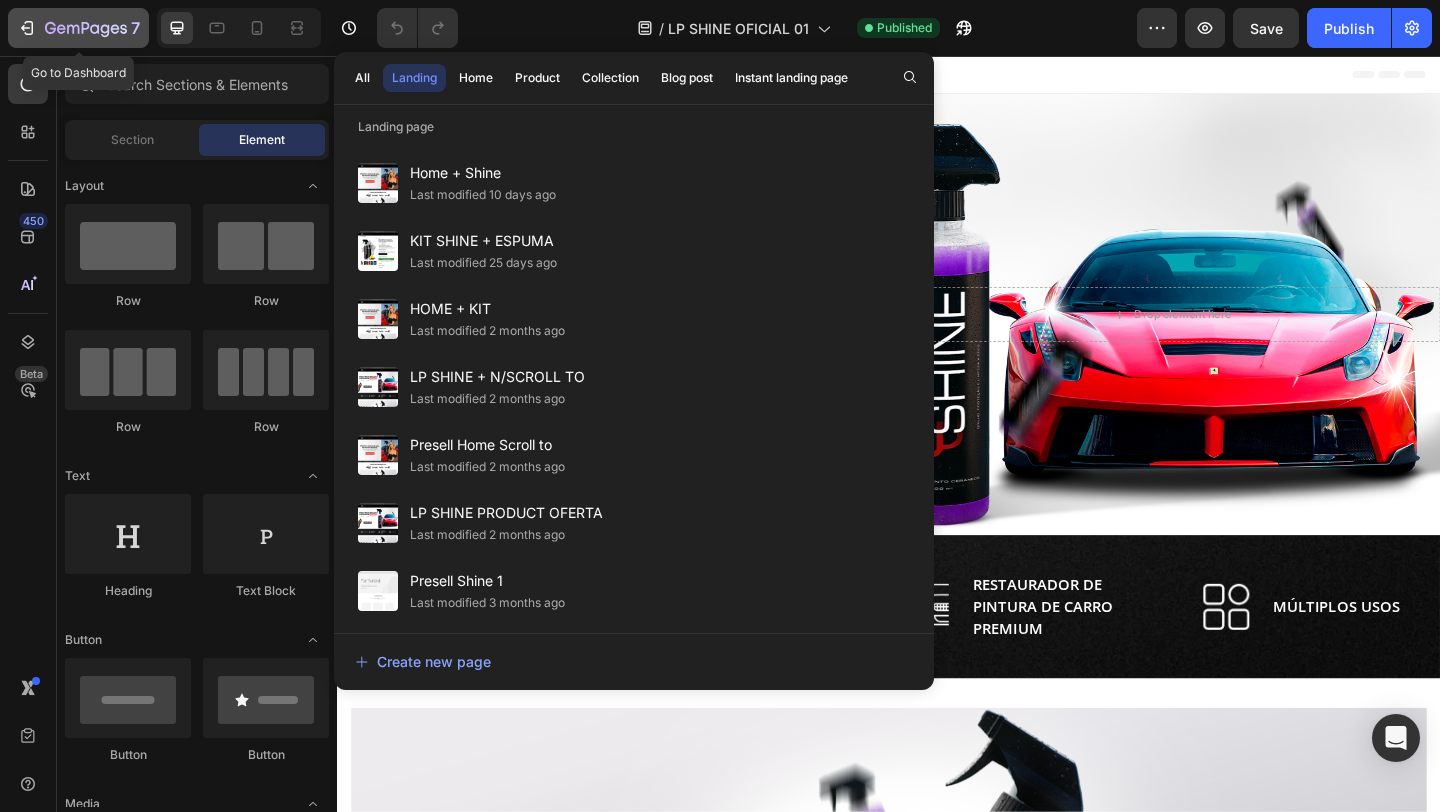 click on "7" 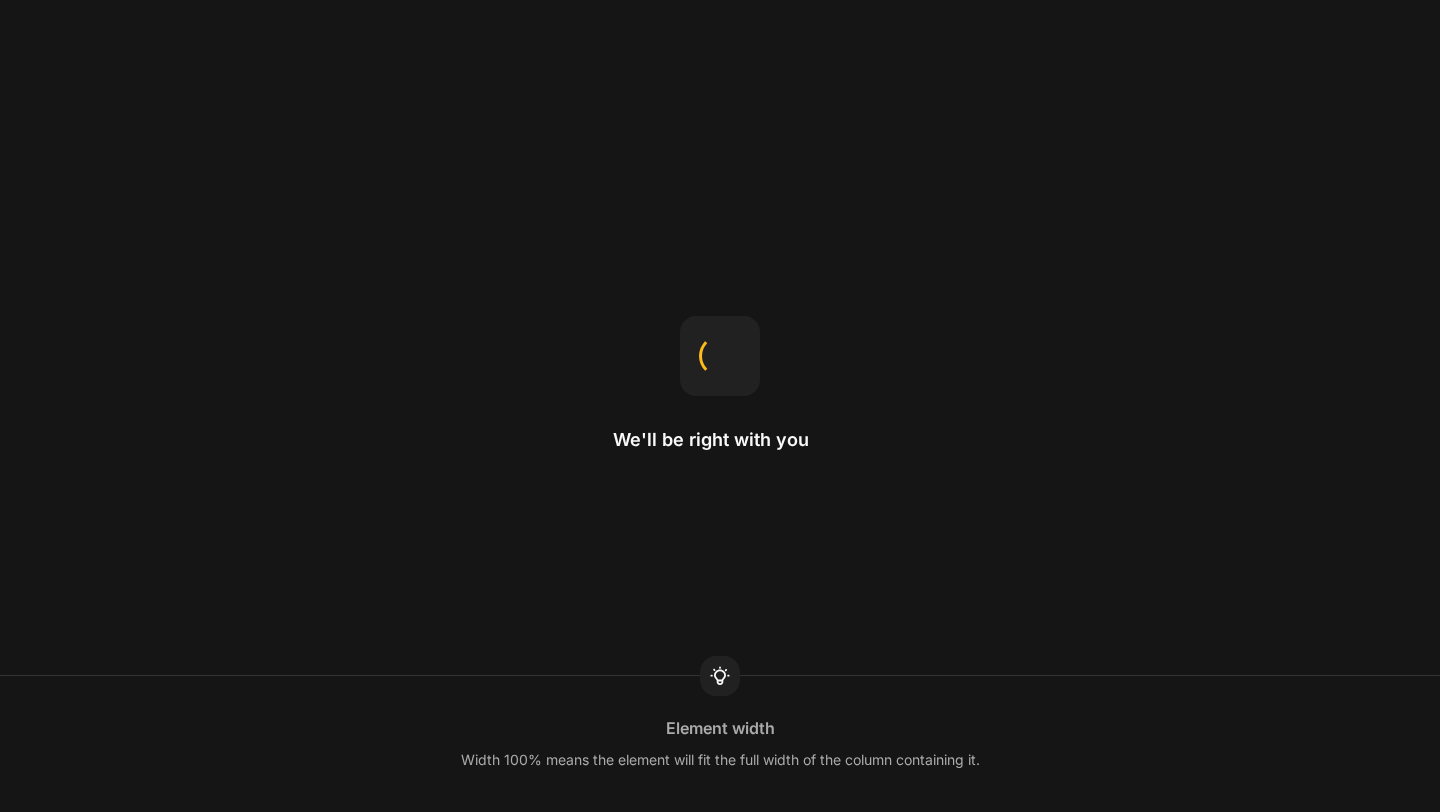 scroll, scrollTop: 0, scrollLeft: 0, axis: both 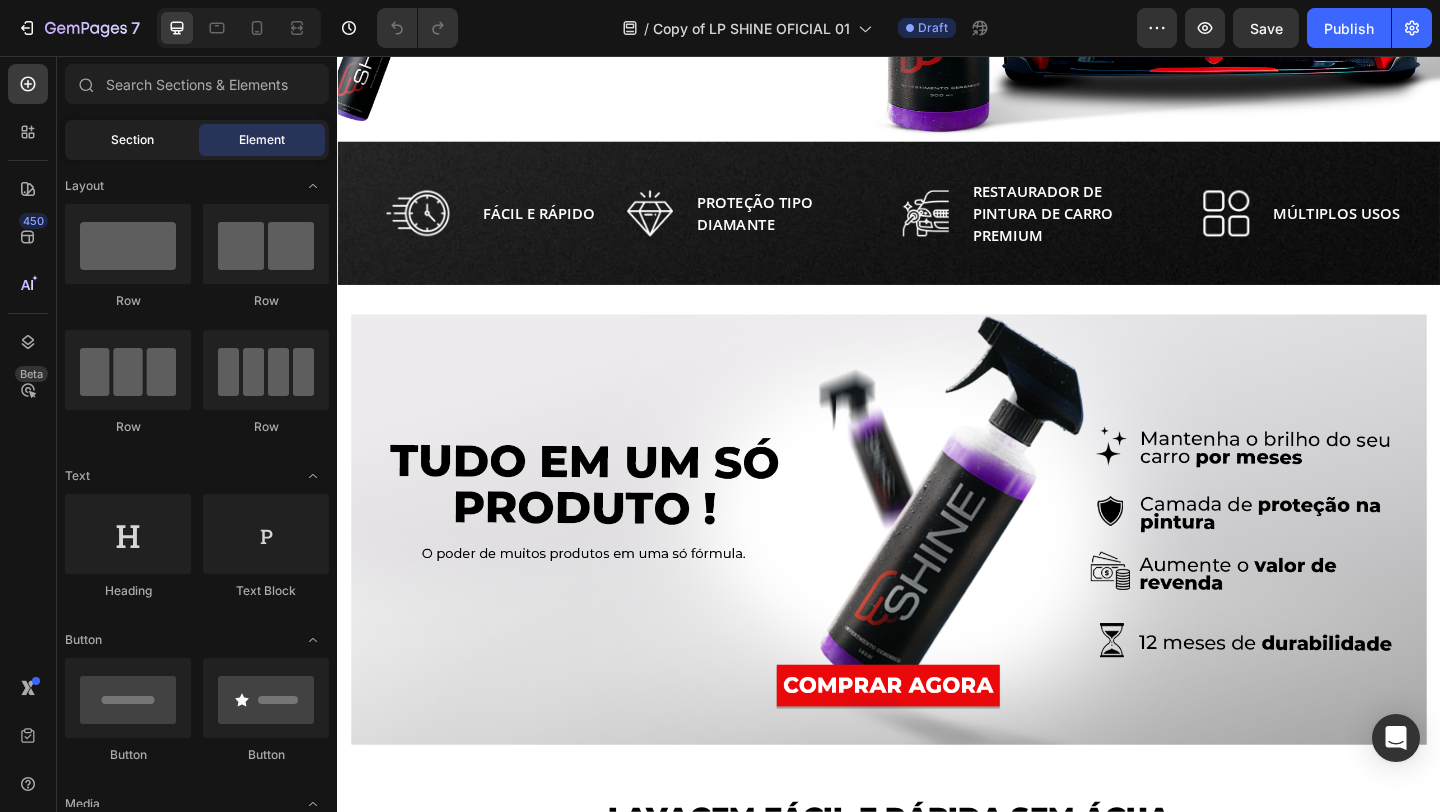 click on "Section" 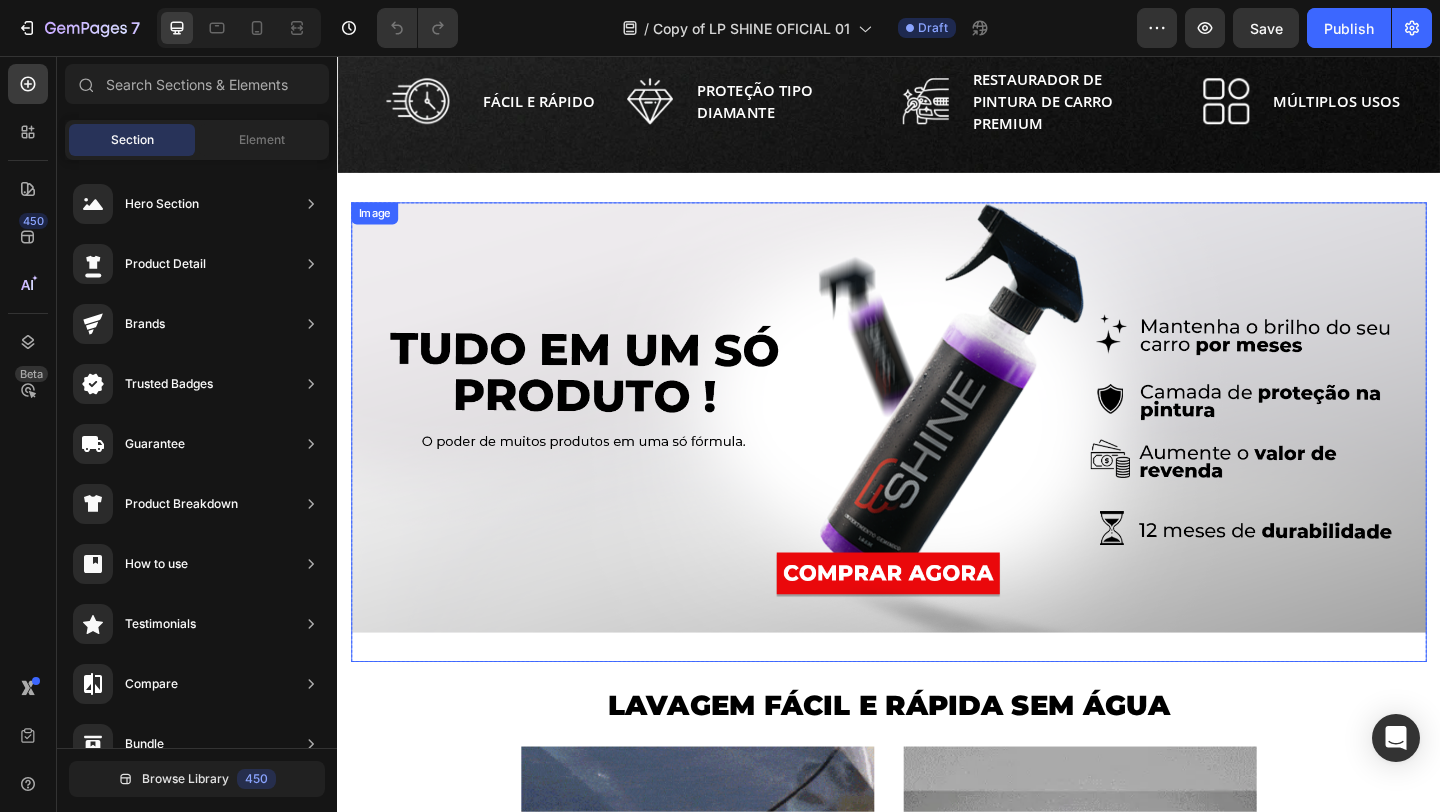 scroll, scrollTop: 535, scrollLeft: 0, axis: vertical 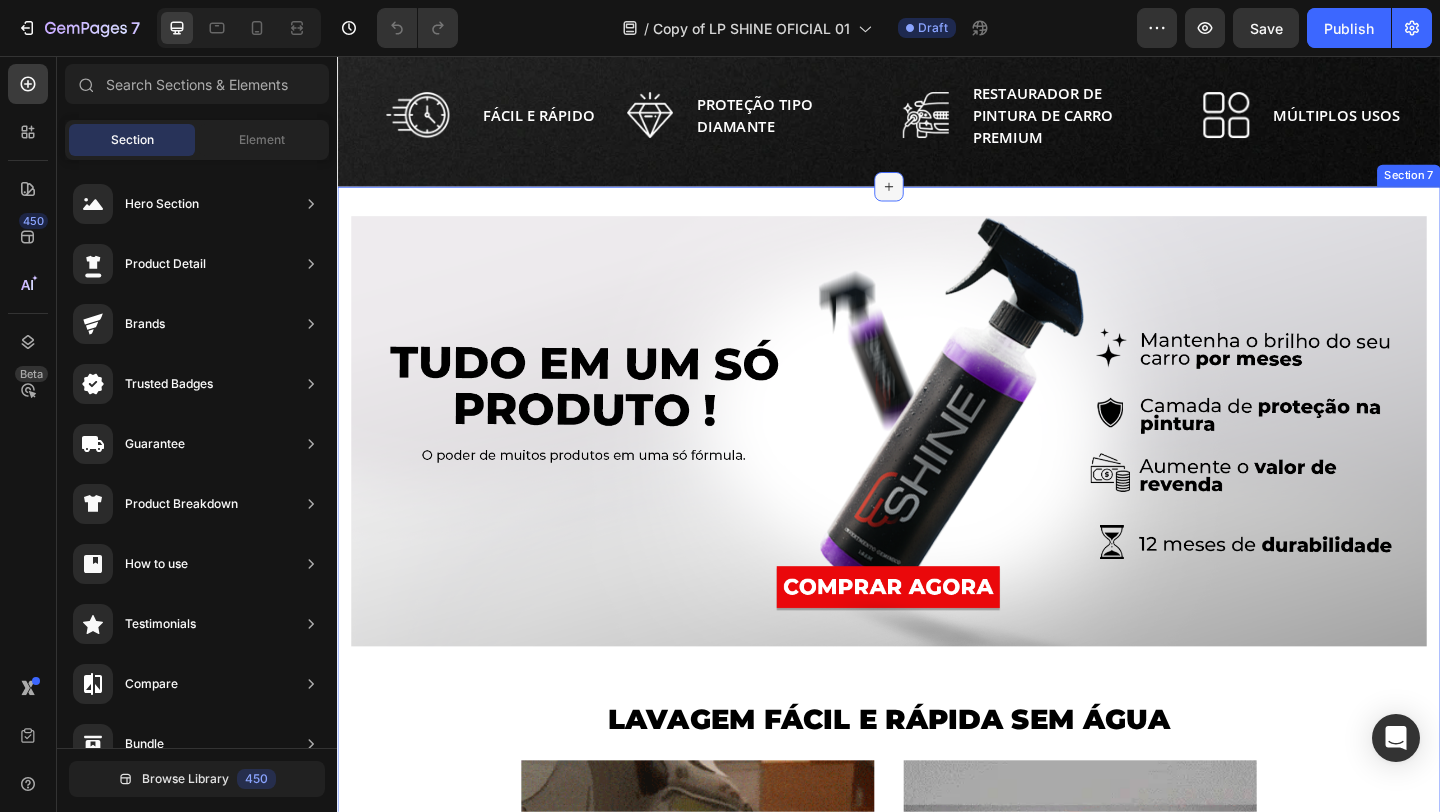 click 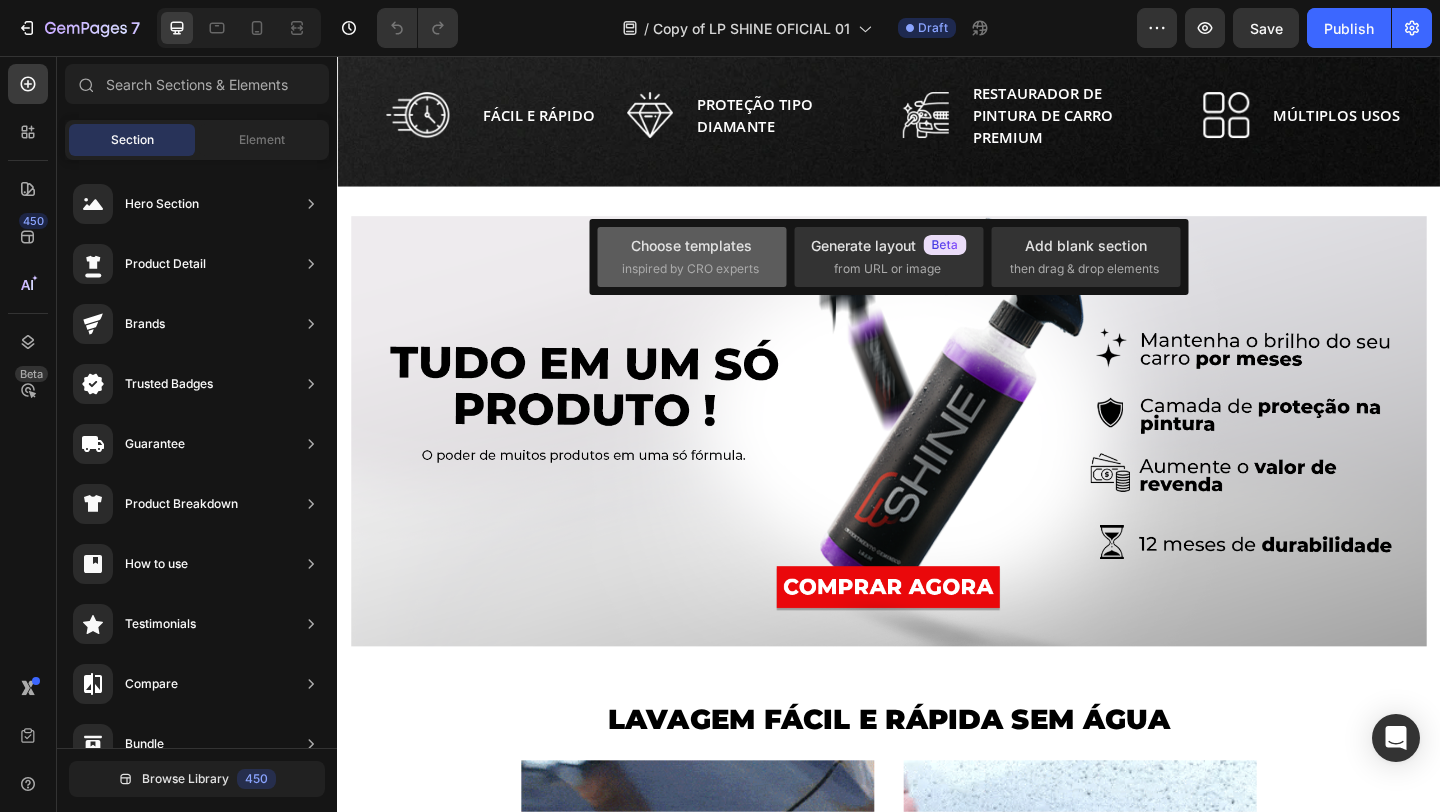 click on "inspired by CRO experts" at bounding box center [690, 269] 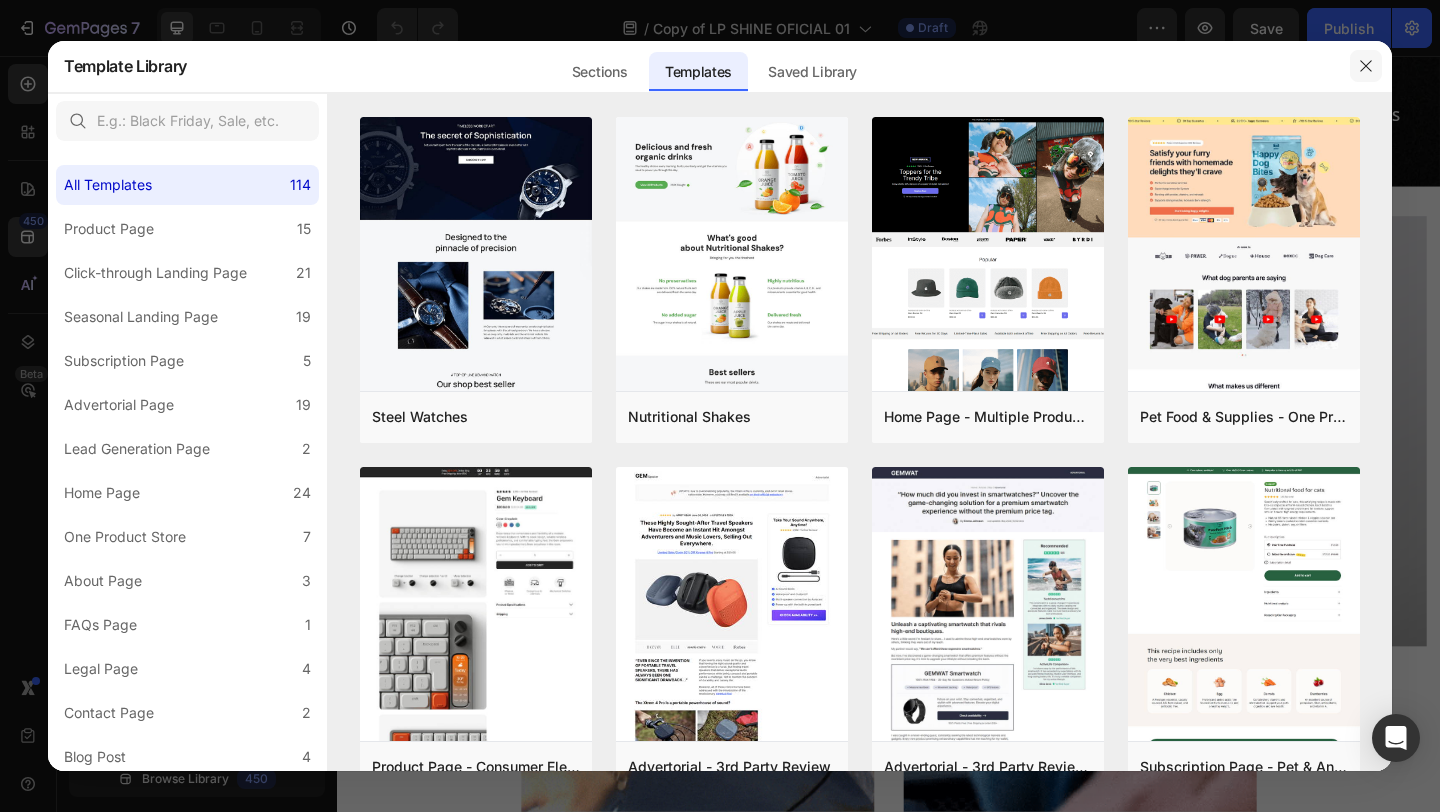 click 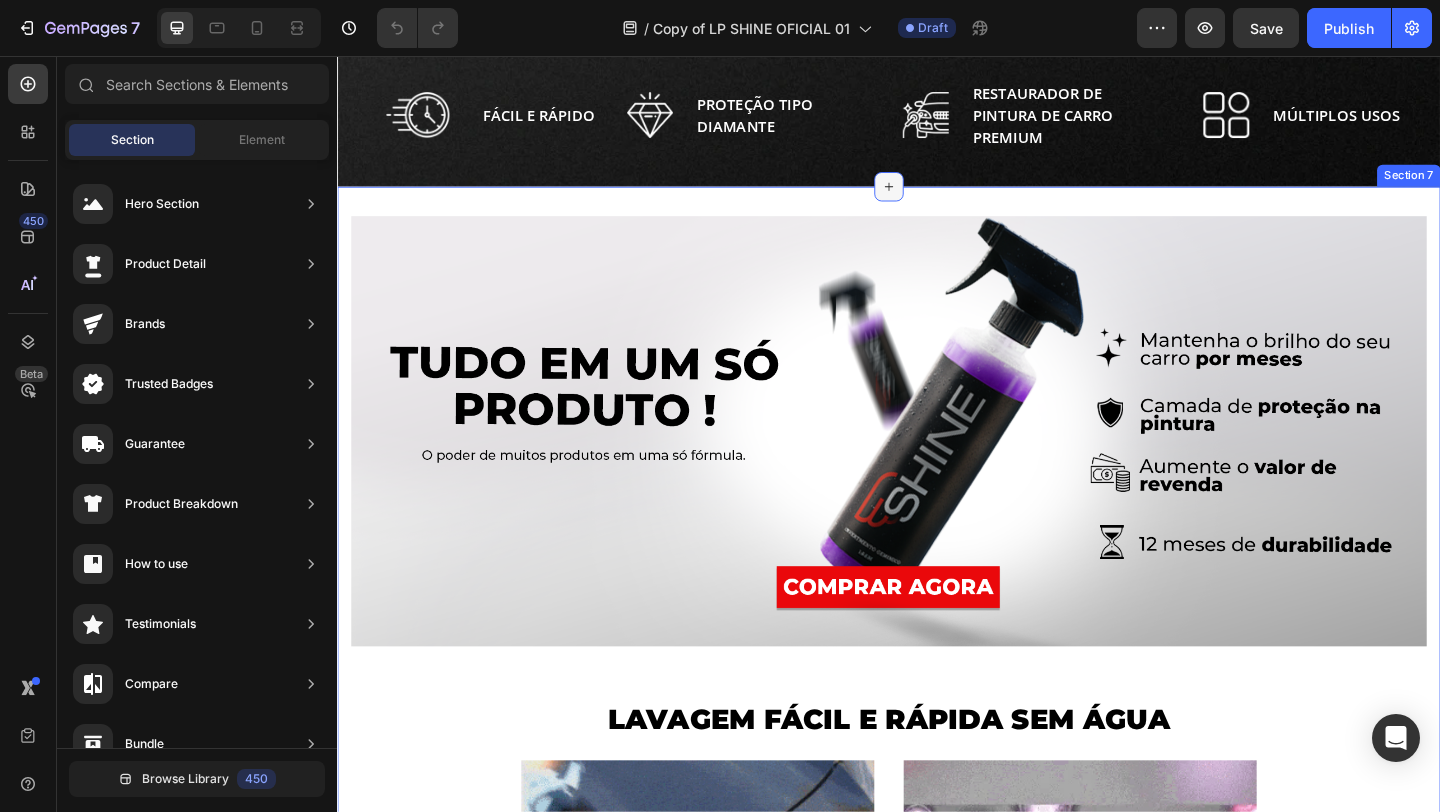click 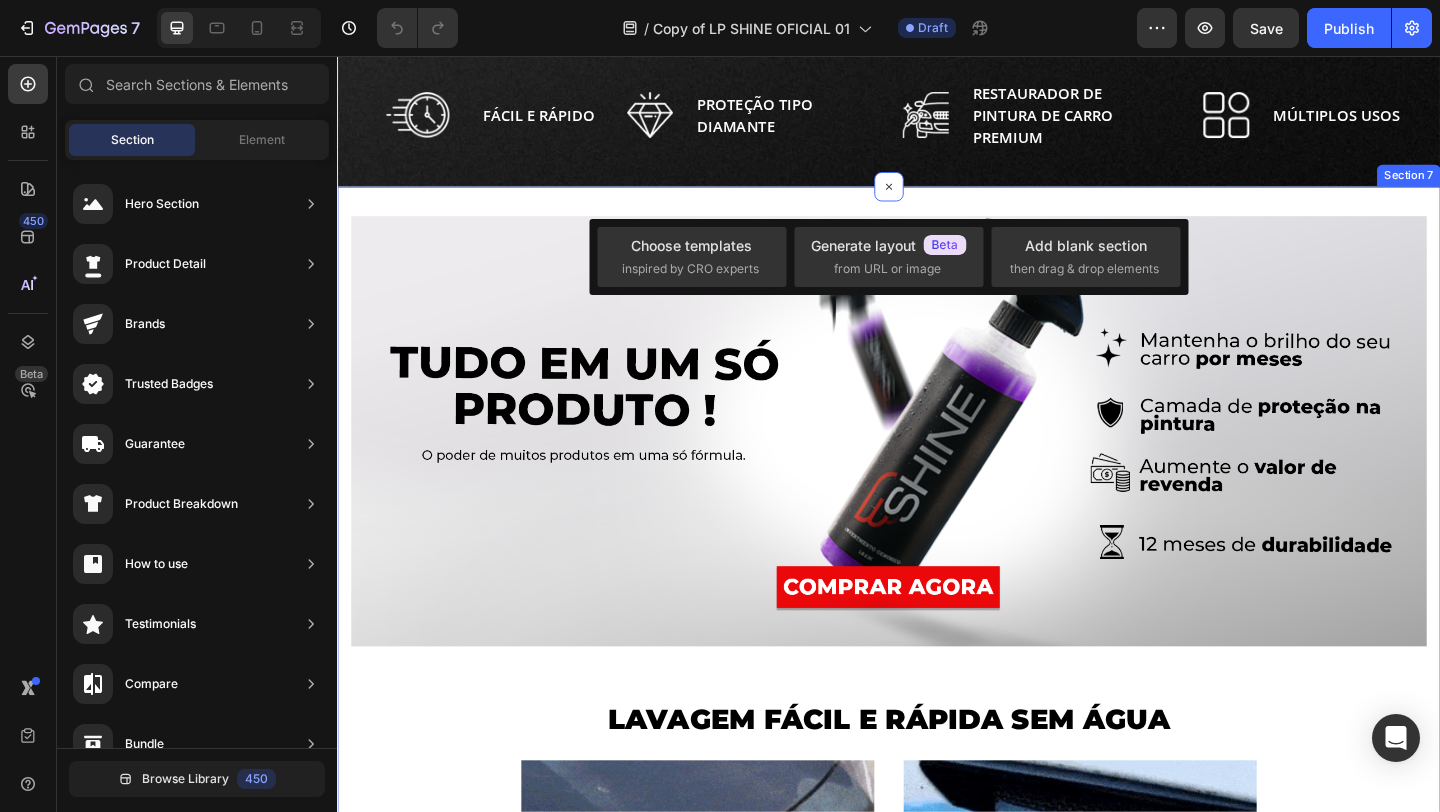 click on "Image Row LAVAGEM FÁCIL E RÁPIDA SEM ÁGUA Heading Image Image Row PEÇA O SEU Button Section 7" at bounding box center (937, 734) 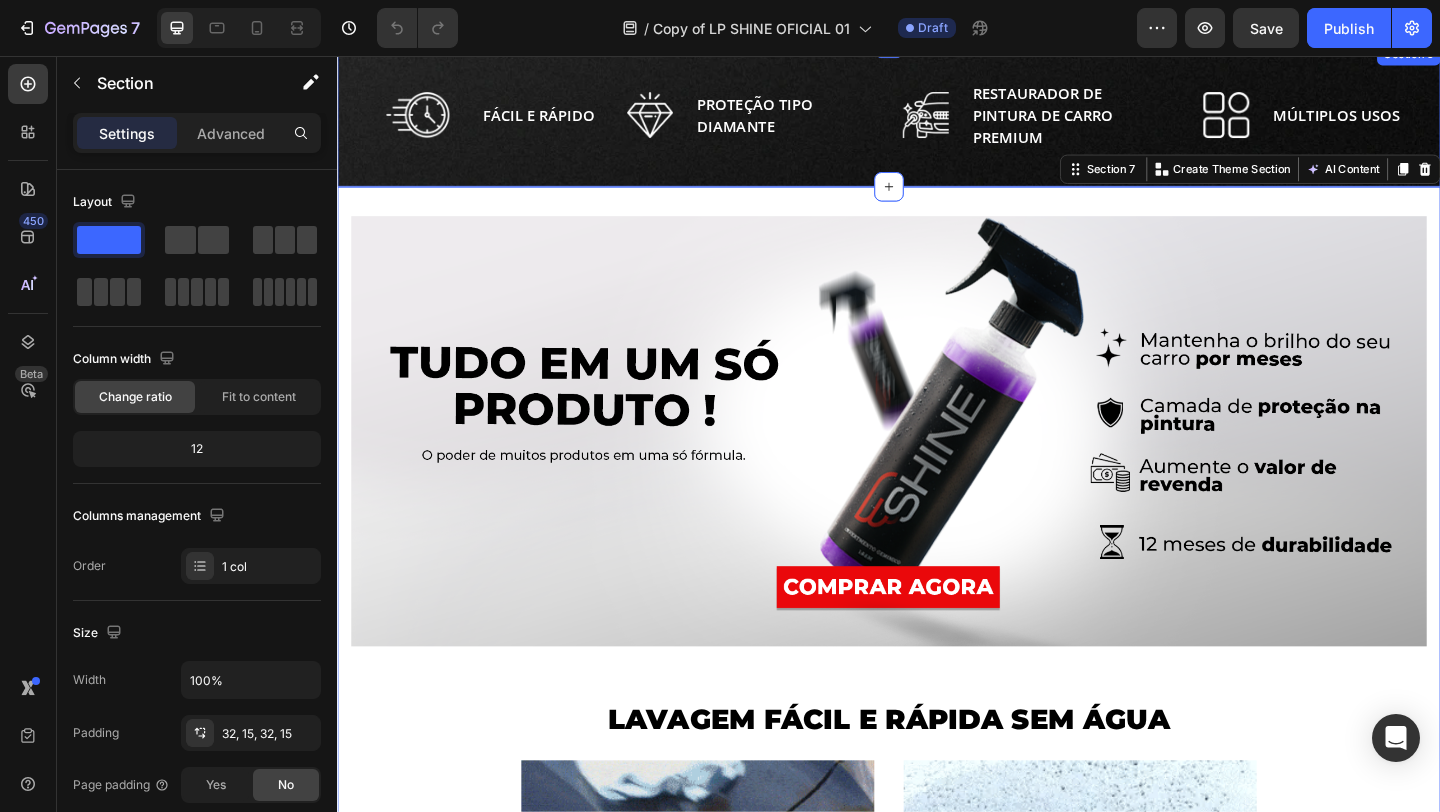 click on "Image FÁCIL E RÁPIDO Text block Row Image PROTEÇÃO TIPO DIAMANTE Text block Row Image RESTAURADOR DE PINTURA DE CARRO PREMIUM Text block Row Image MÚLTIPLOS USOS Text block Row Row Section 5" at bounding box center [937, 120] 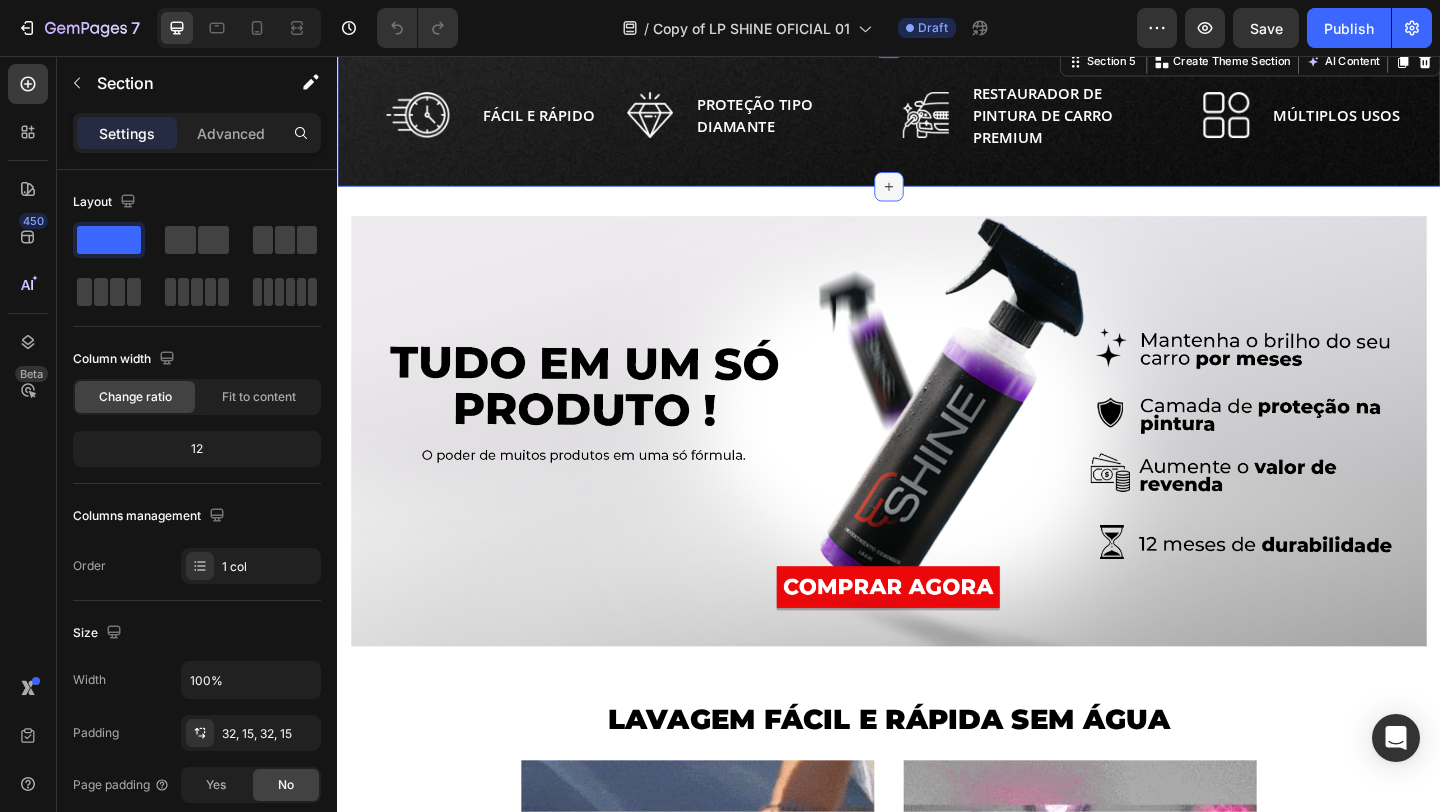 click 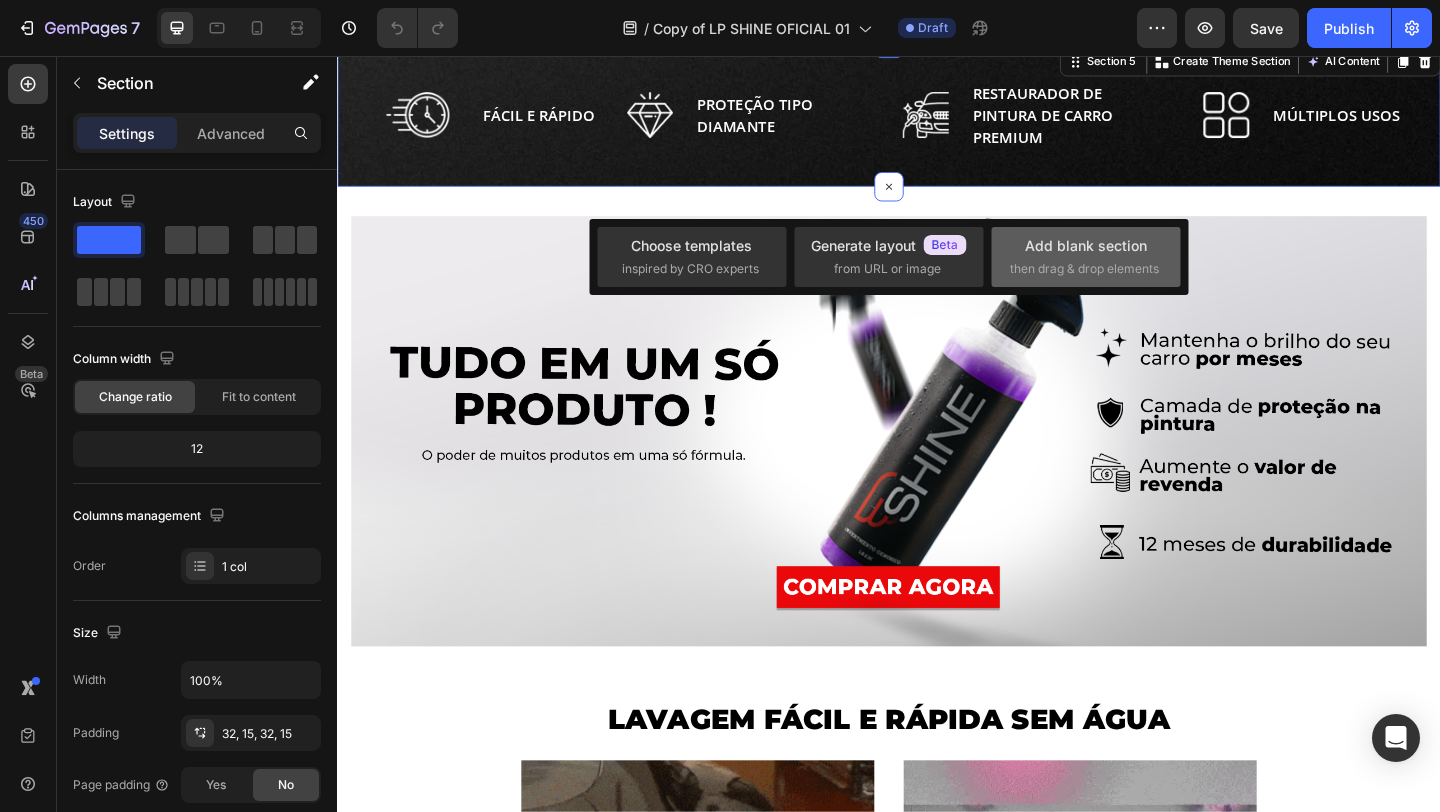 click on "Add blank section  then drag & drop elements" 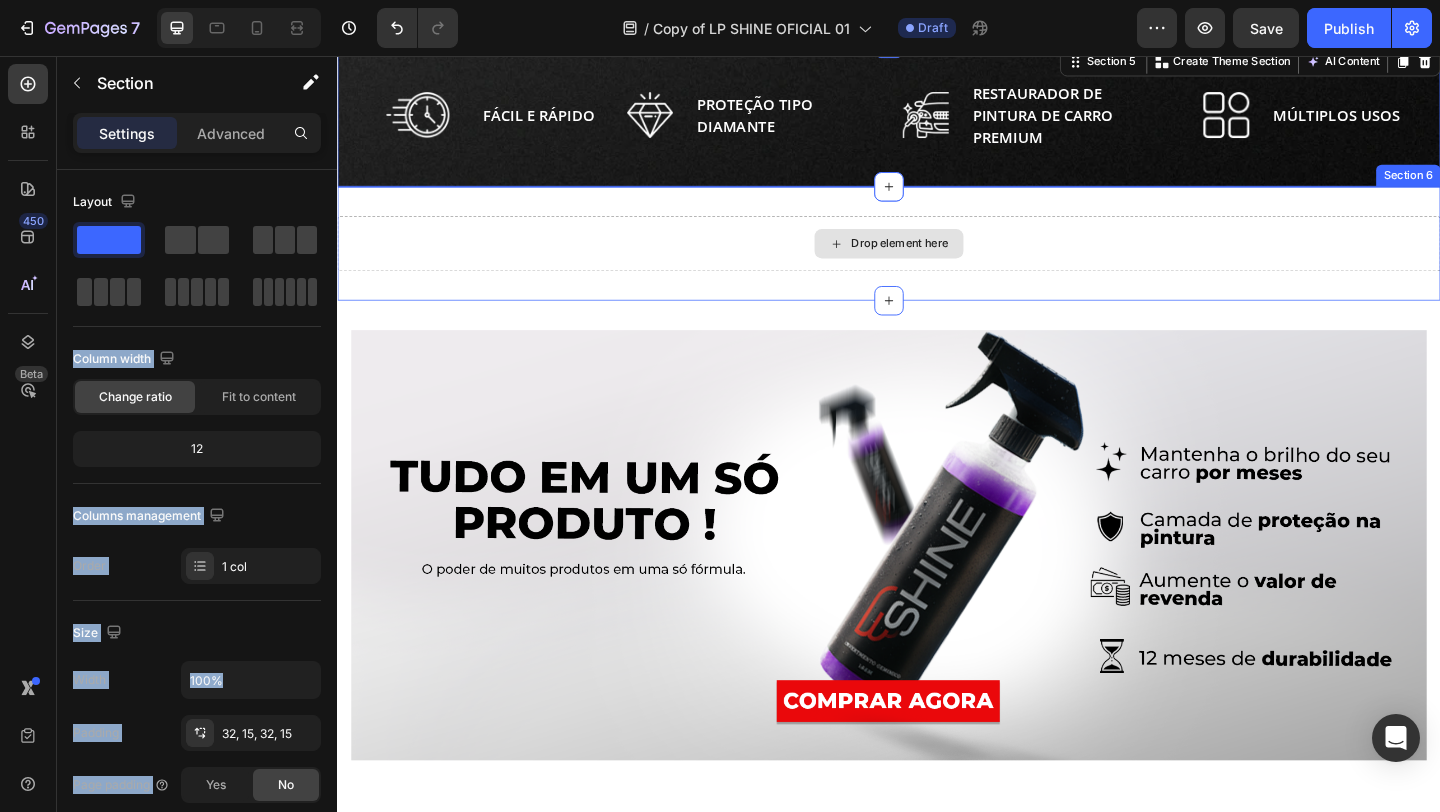 drag, startPoint x: 625, startPoint y: 292, endPoint x: 453, endPoint y: 253, distance: 176.3661 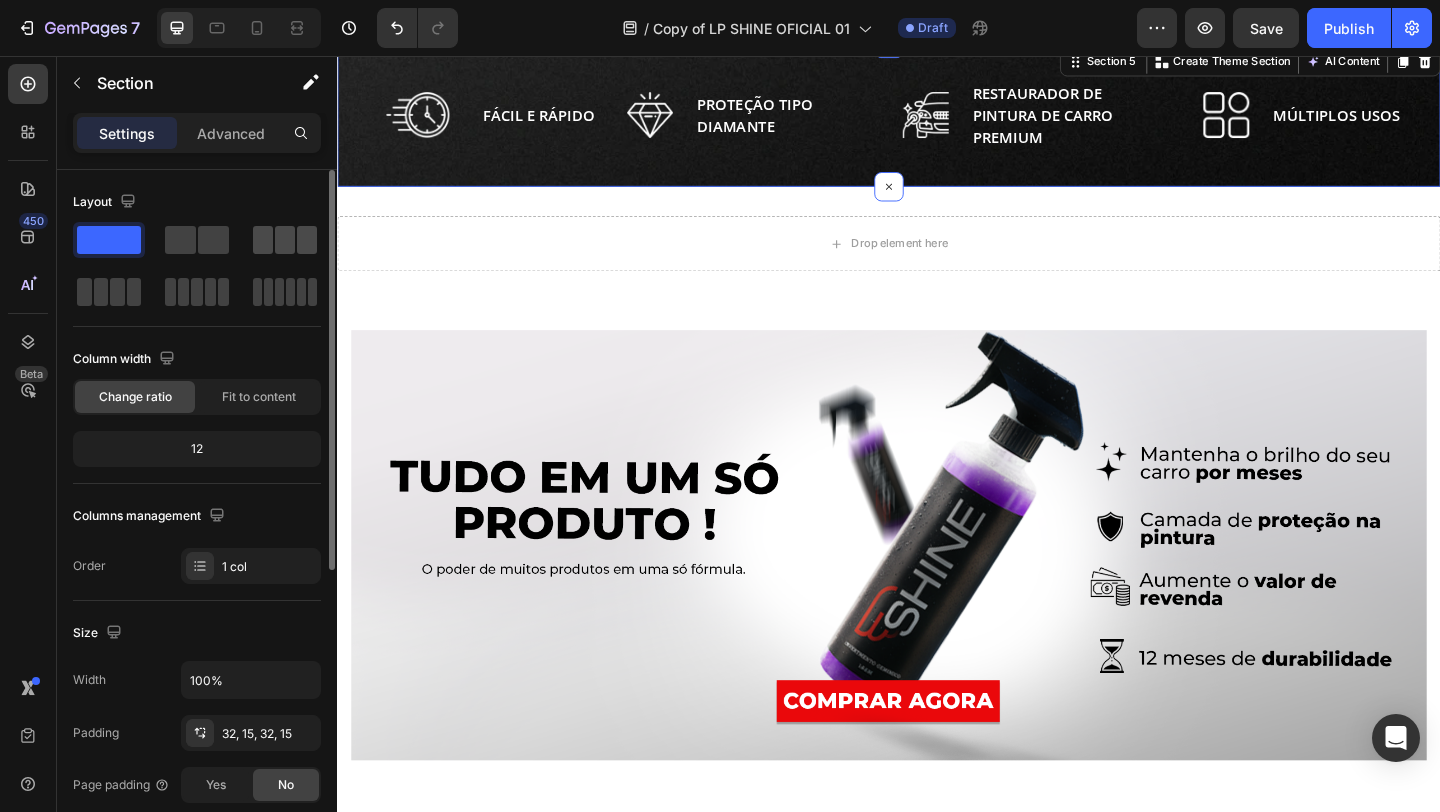 click 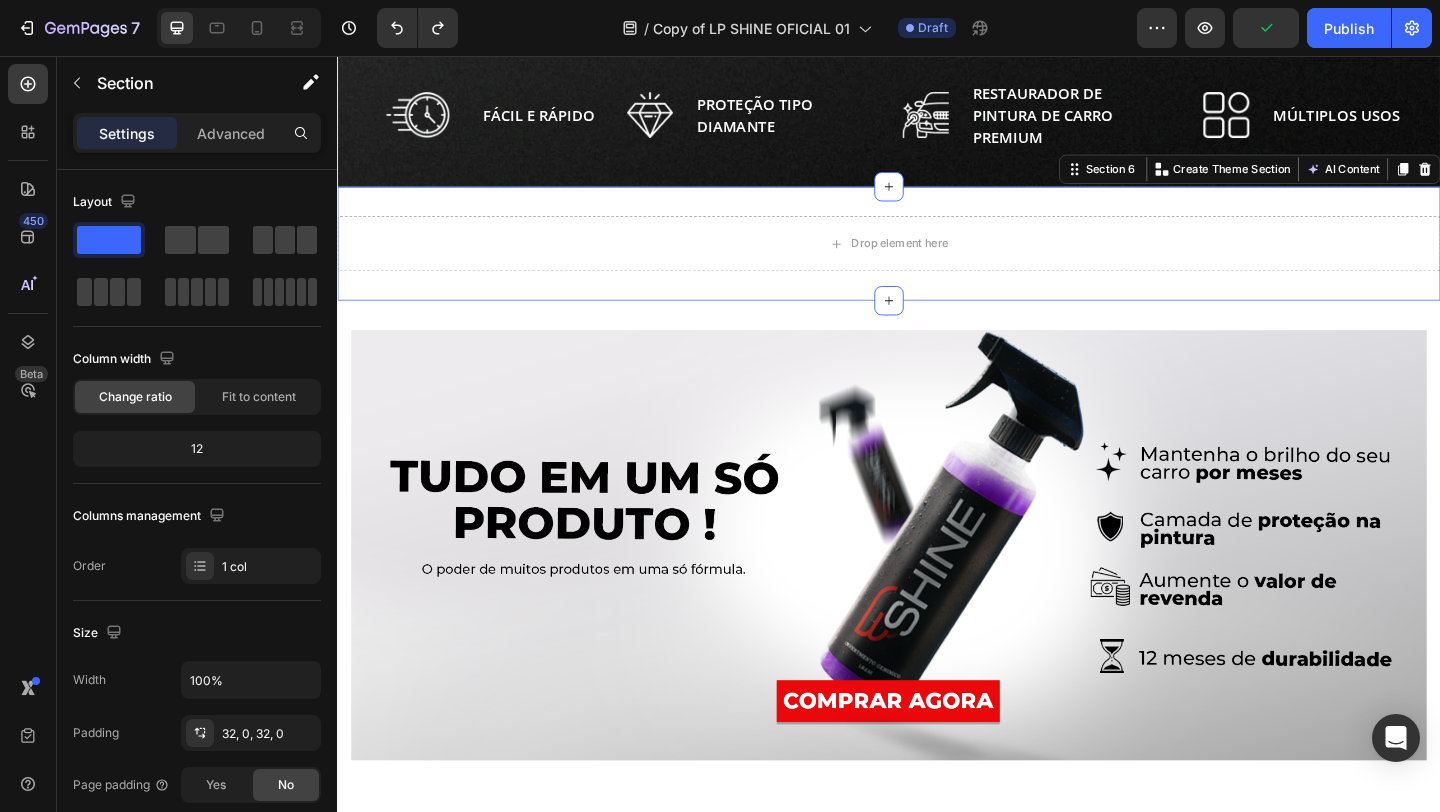 click on "Drop element here Section 6   Create Theme Section AI Content Write with GemAI What would you like to describe here? Tone and Voice Persuasive Product Kit Cuidados Automotivos Platinum House Of Motors® Show more Generate" at bounding box center (937, 260) 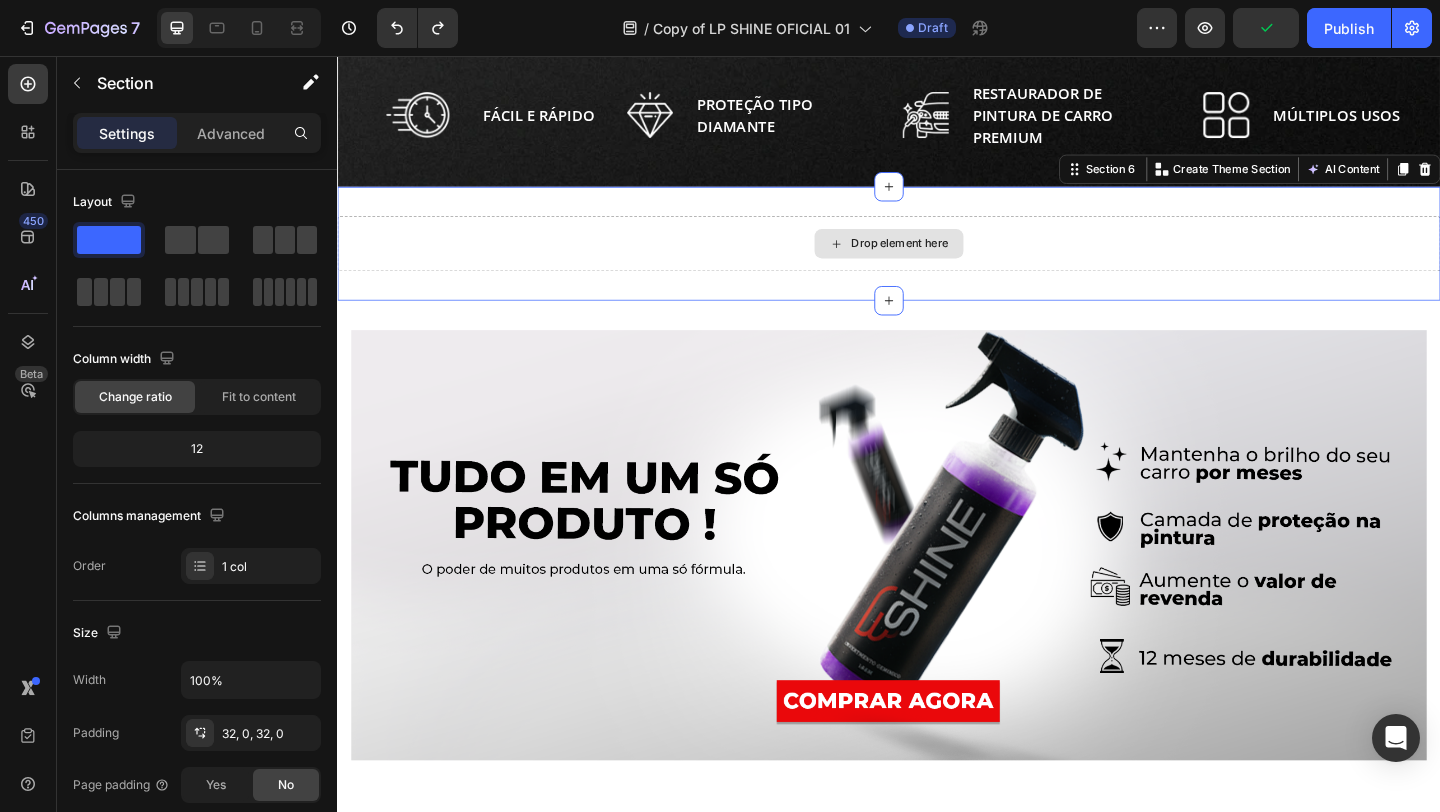 click on "Drop element here" at bounding box center [937, 260] 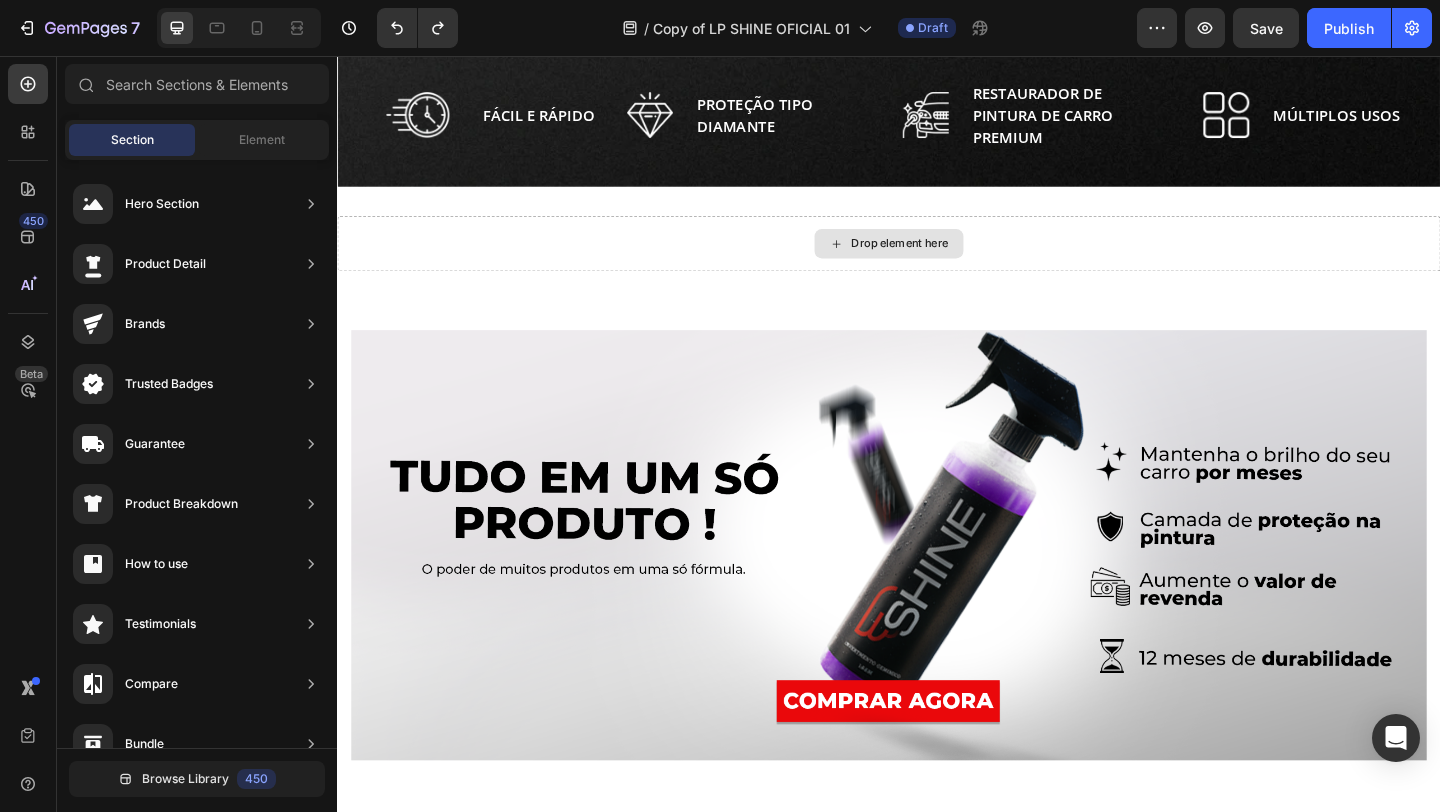 click on "Drop element here" at bounding box center (937, 260) 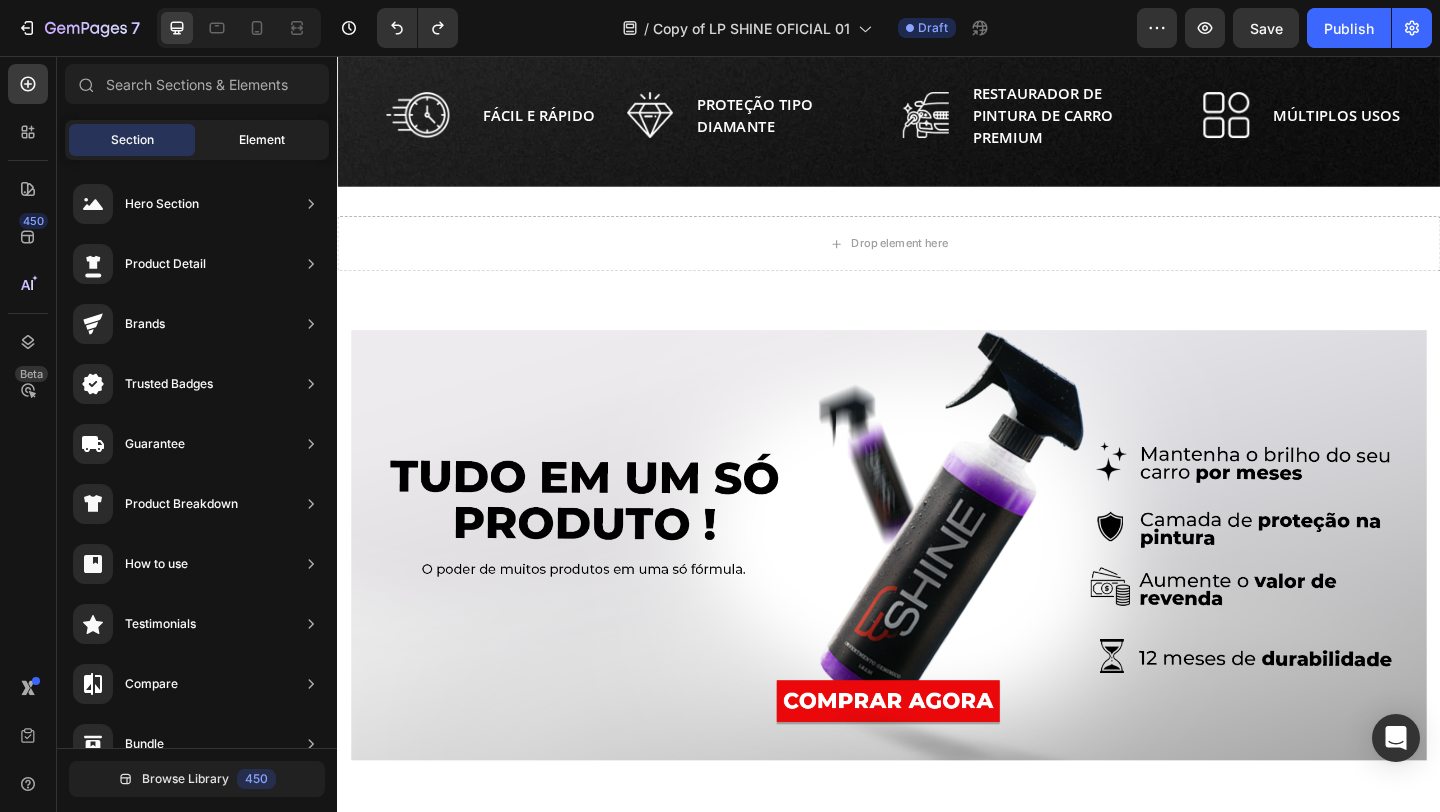 click on "Element" 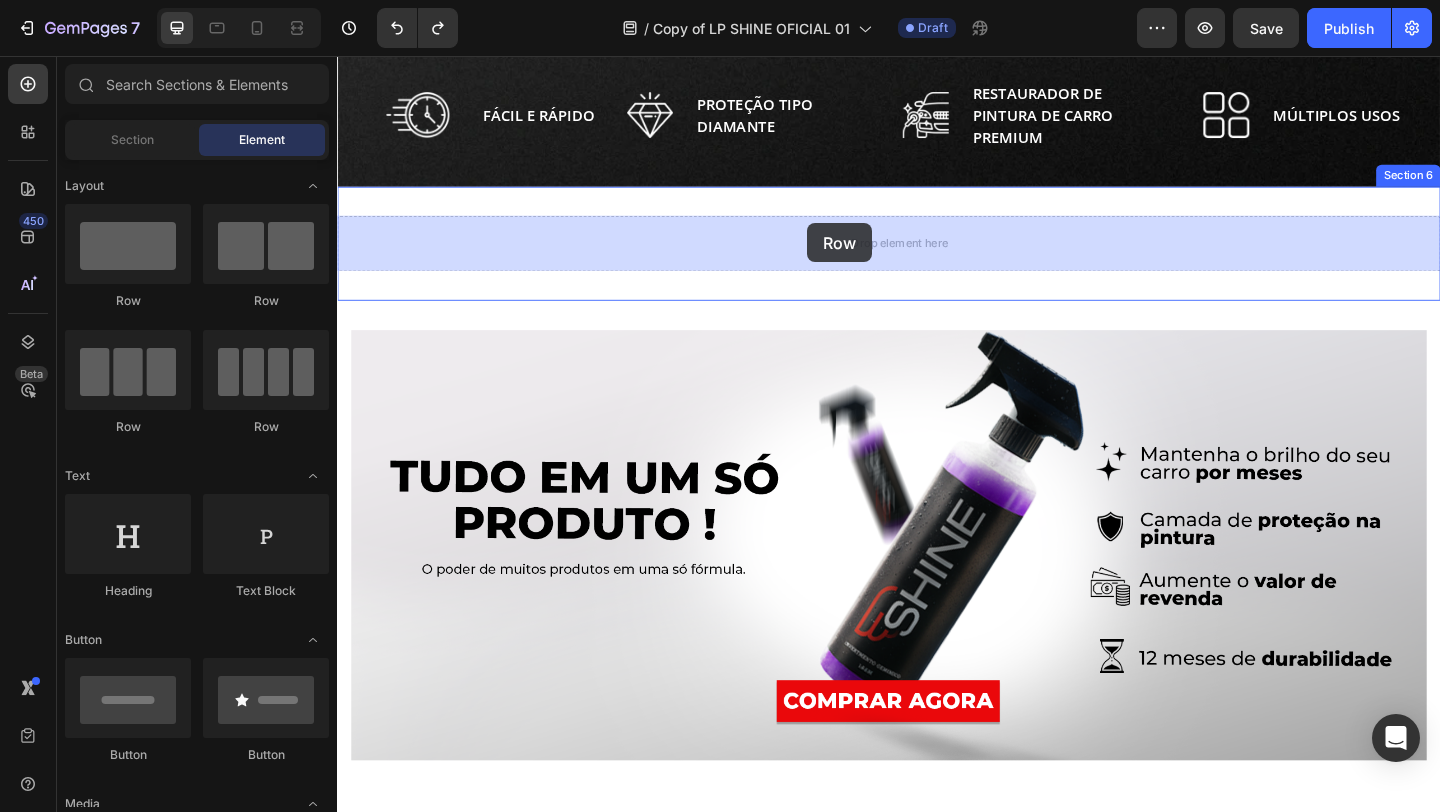 drag, startPoint x: 524, startPoint y: 441, endPoint x: 848, endPoint y: 238, distance: 382.34146 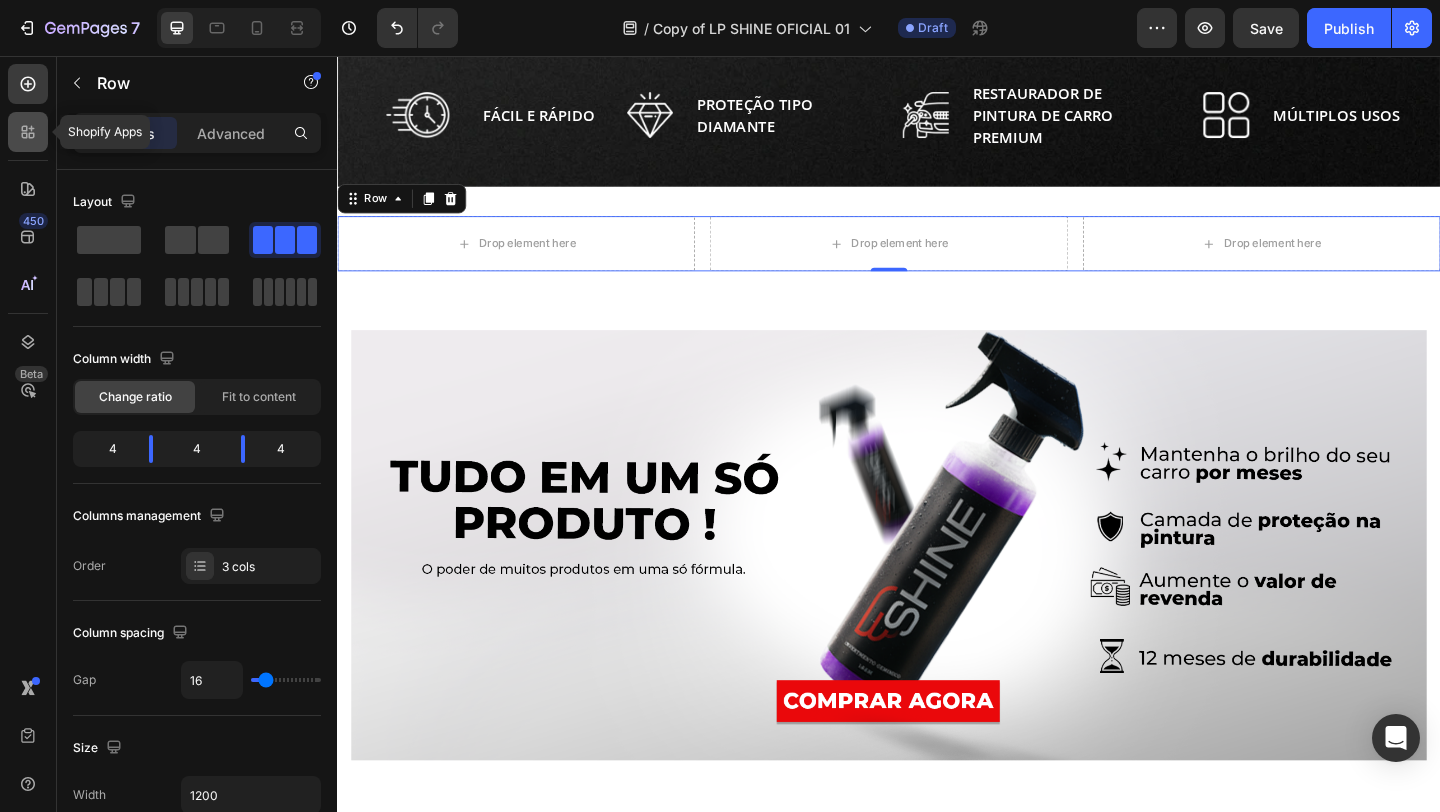 click 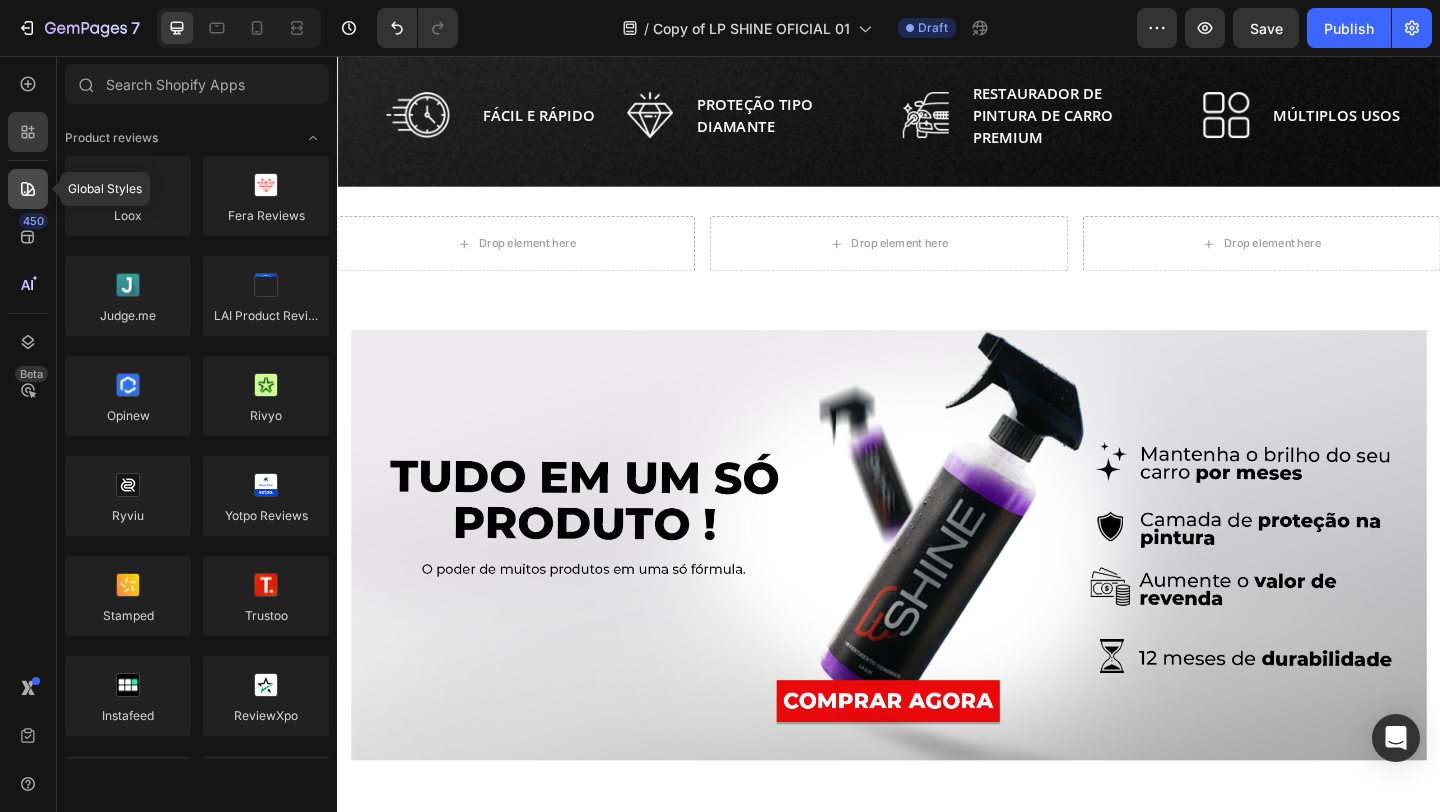 click 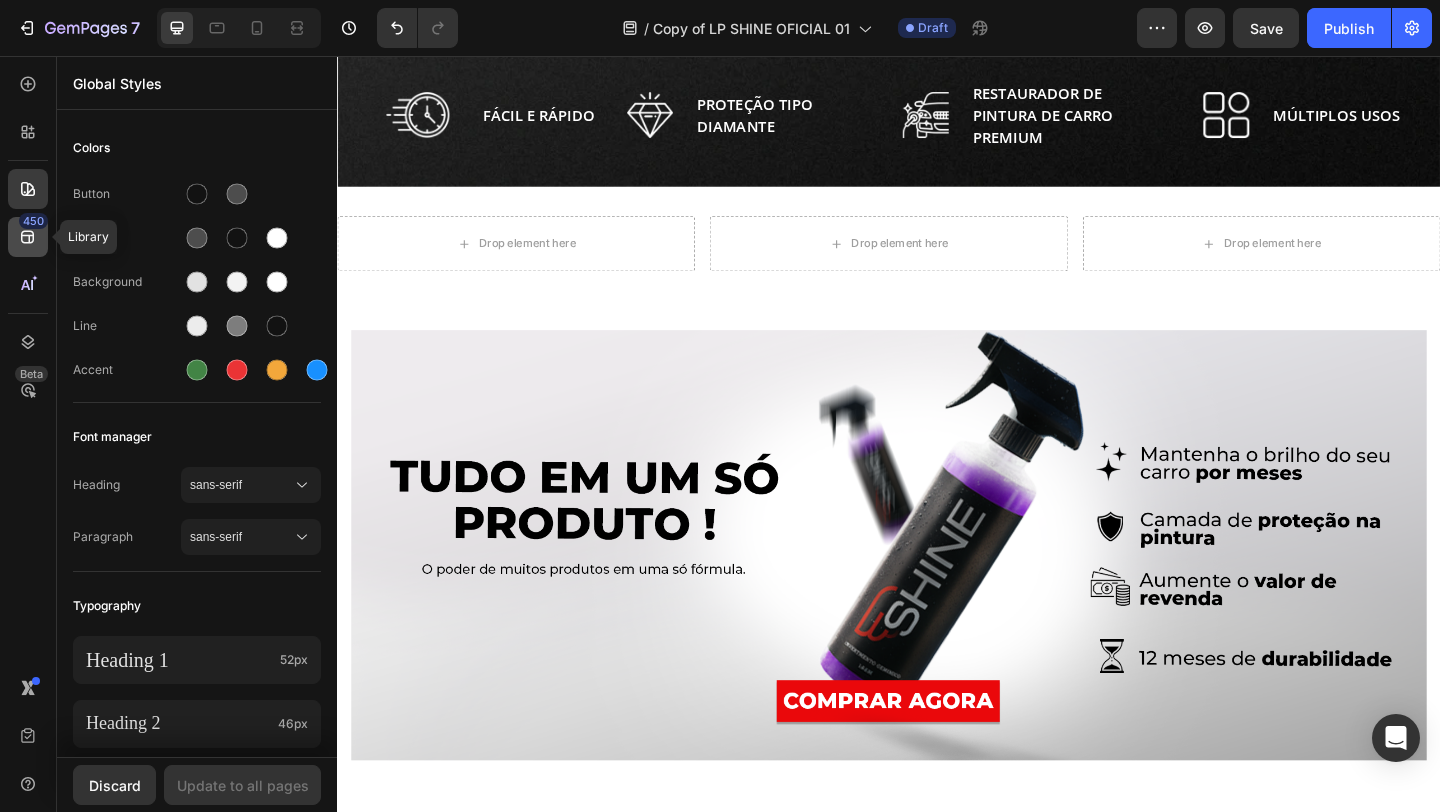 click 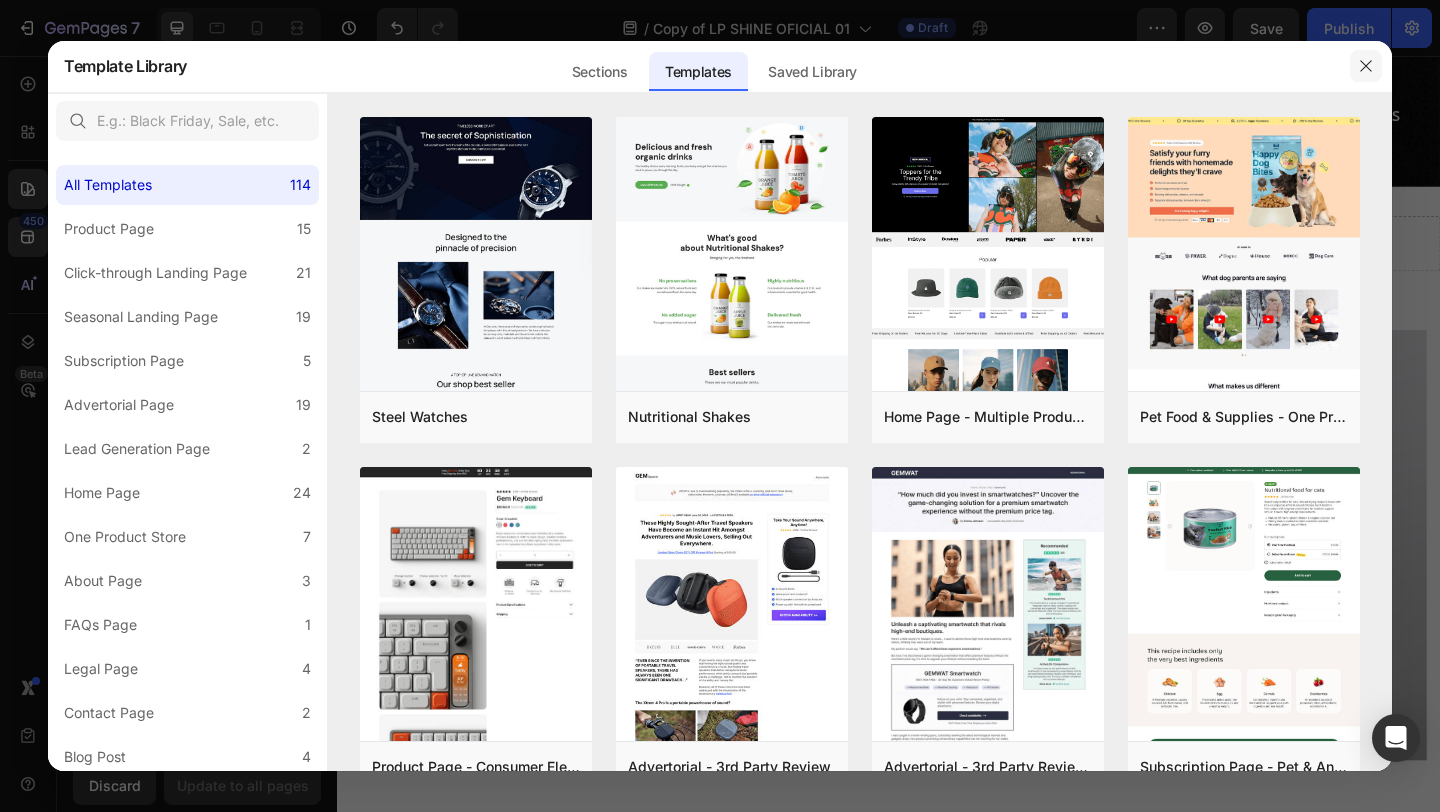 click 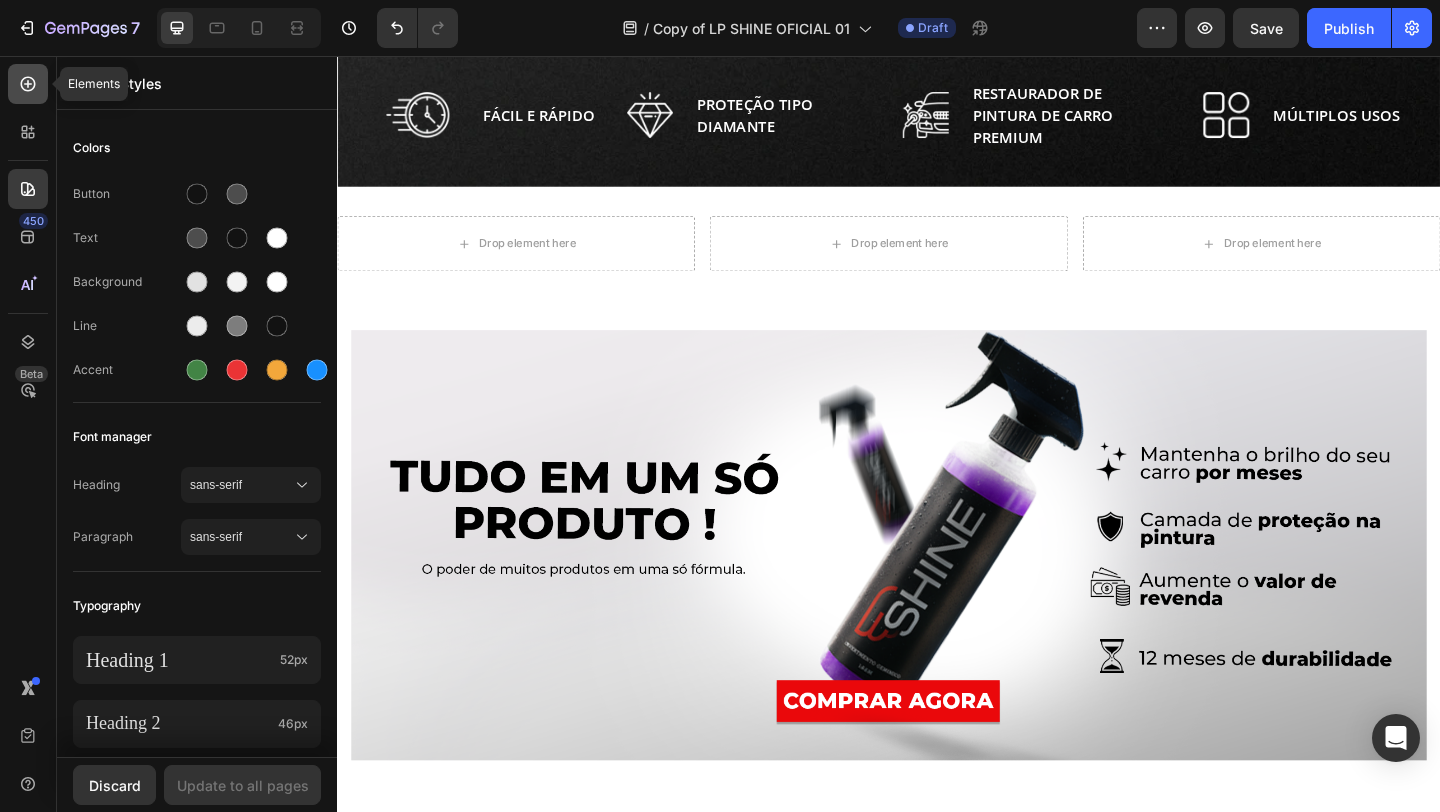 click 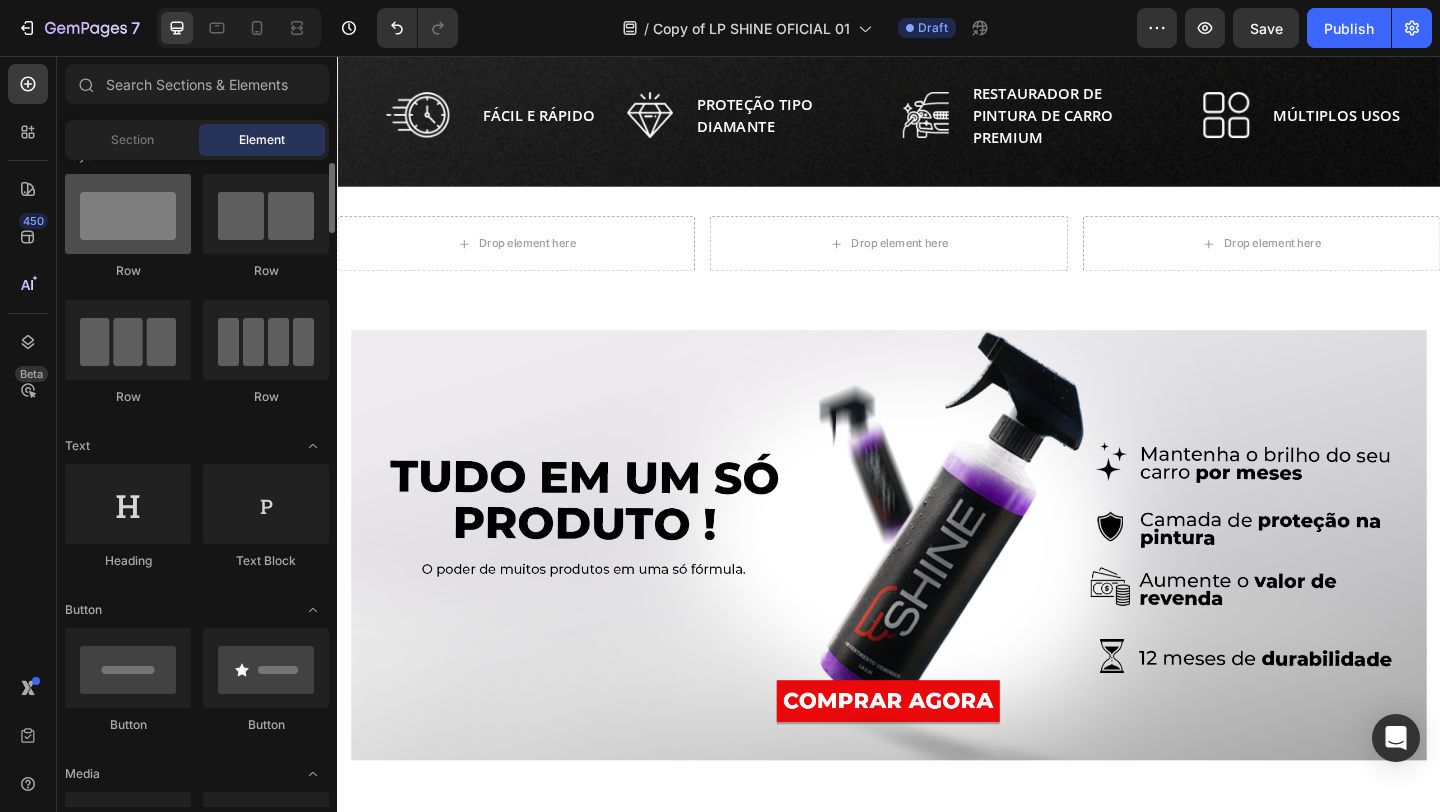 scroll, scrollTop: 0, scrollLeft: 0, axis: both 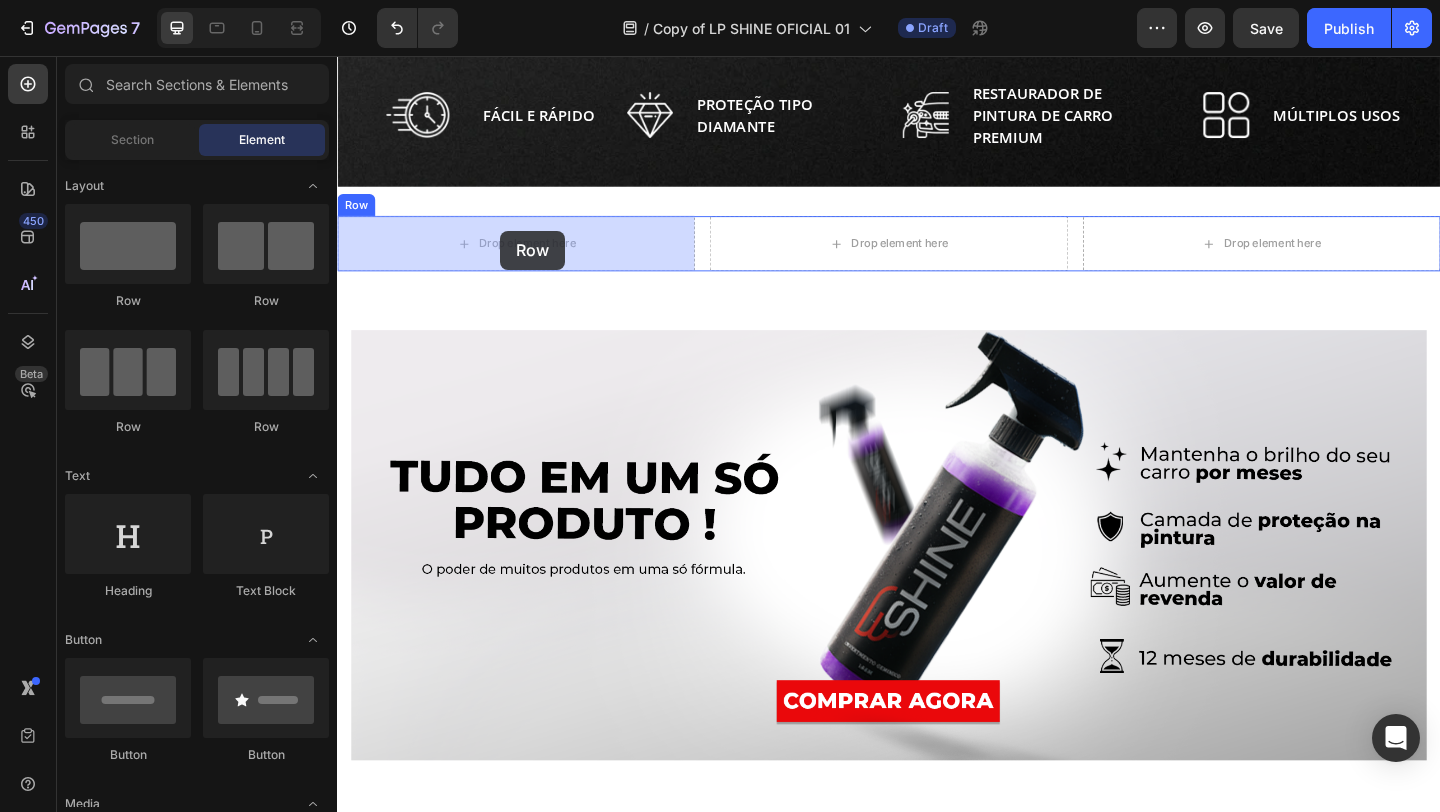 drag, startPoint x: 474, startPoint y: 293, endPoint x: 514, endPoint y: 246, distance: 61.7171 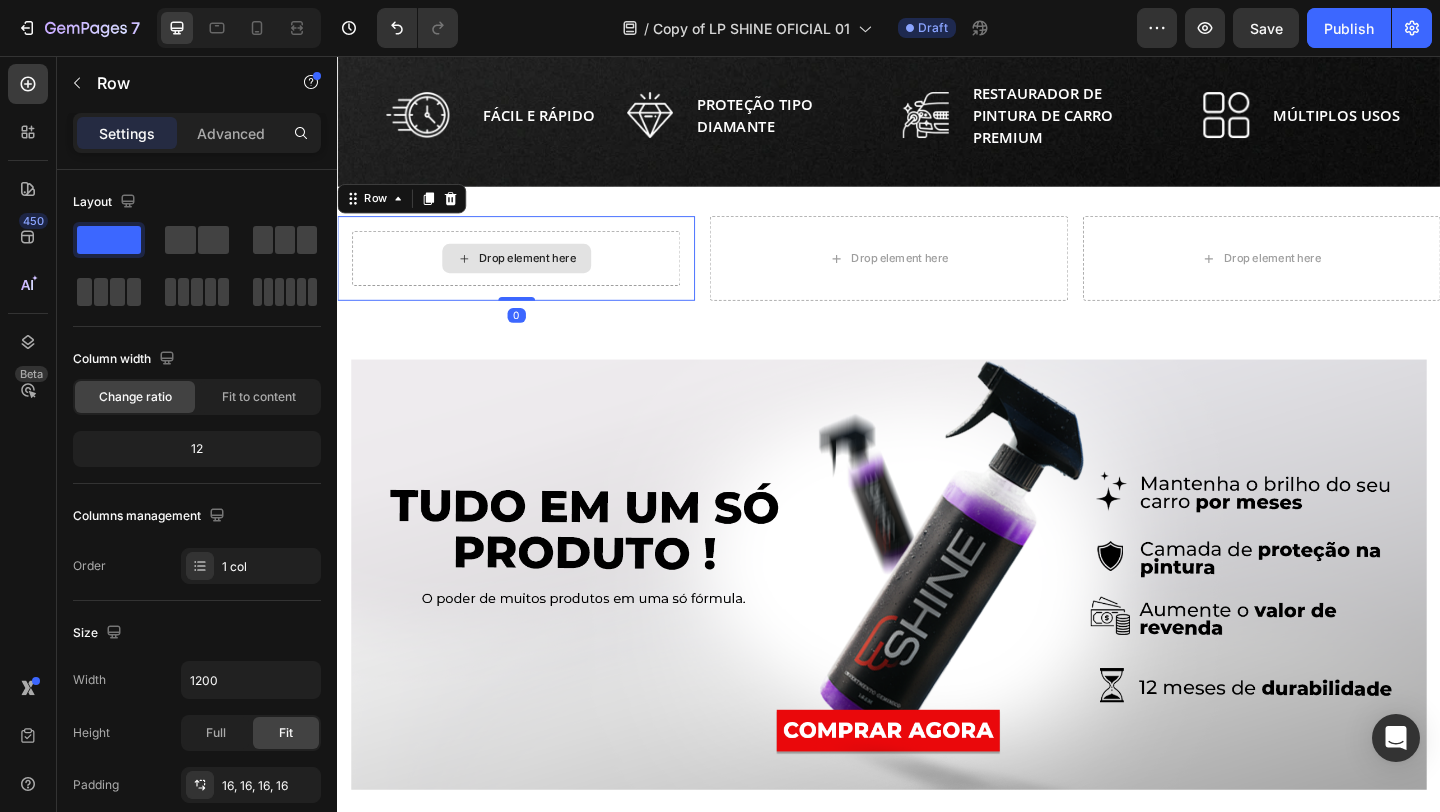 click on "Drop element here" at bounding box center [544, 276] 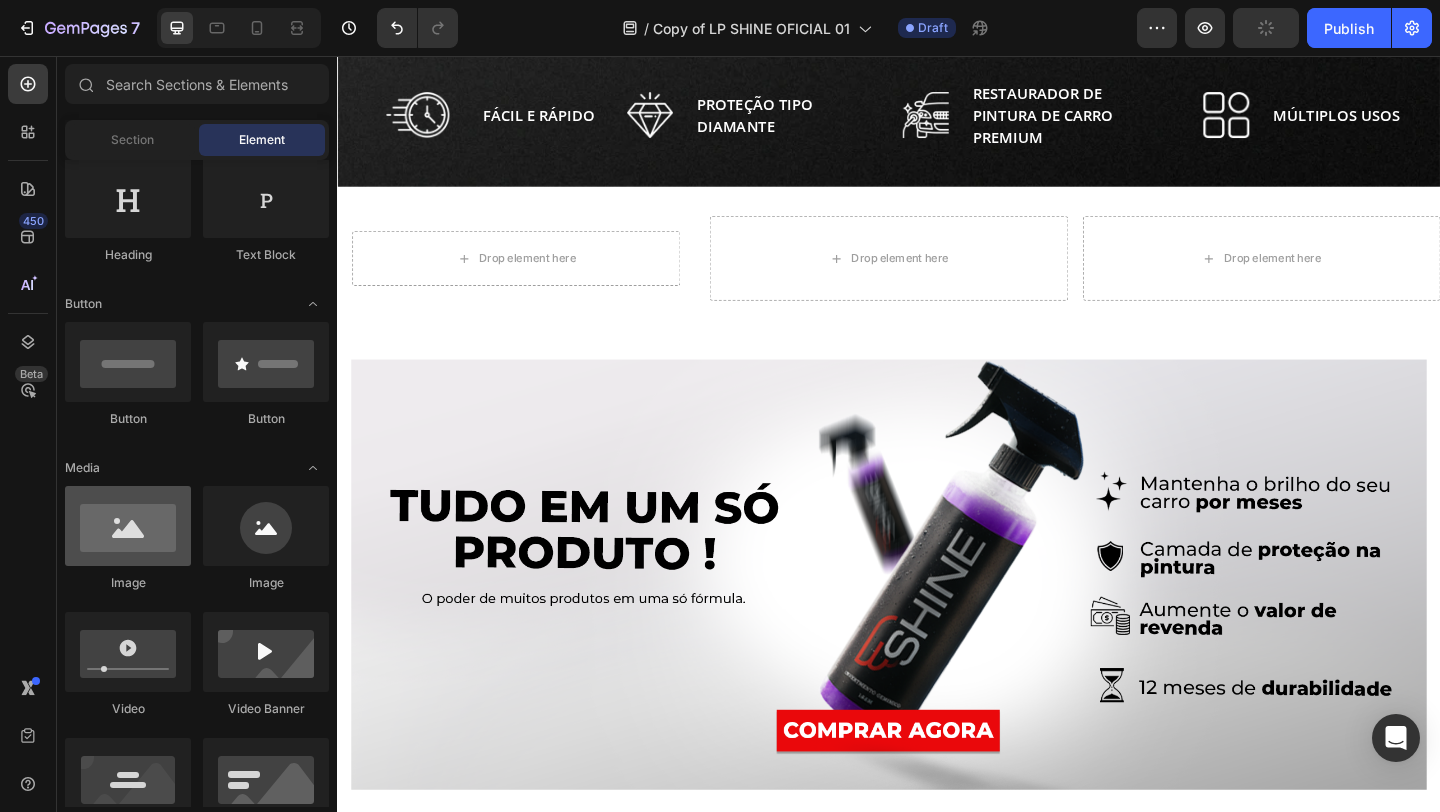 scroll, scrollTop: 0, scrollLeft: 0, axis: both 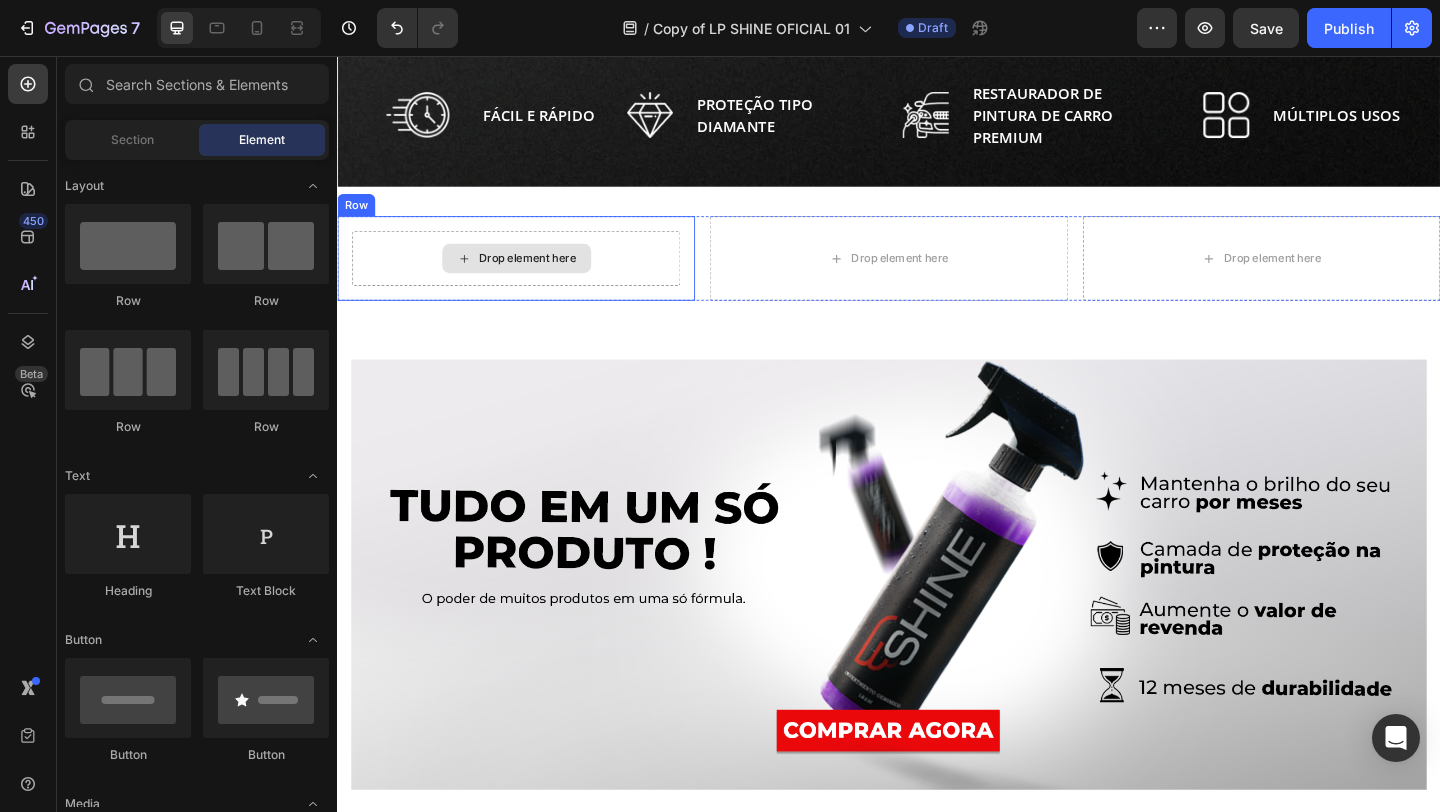 click on "Drop element here" at bounding box center [532, 276] 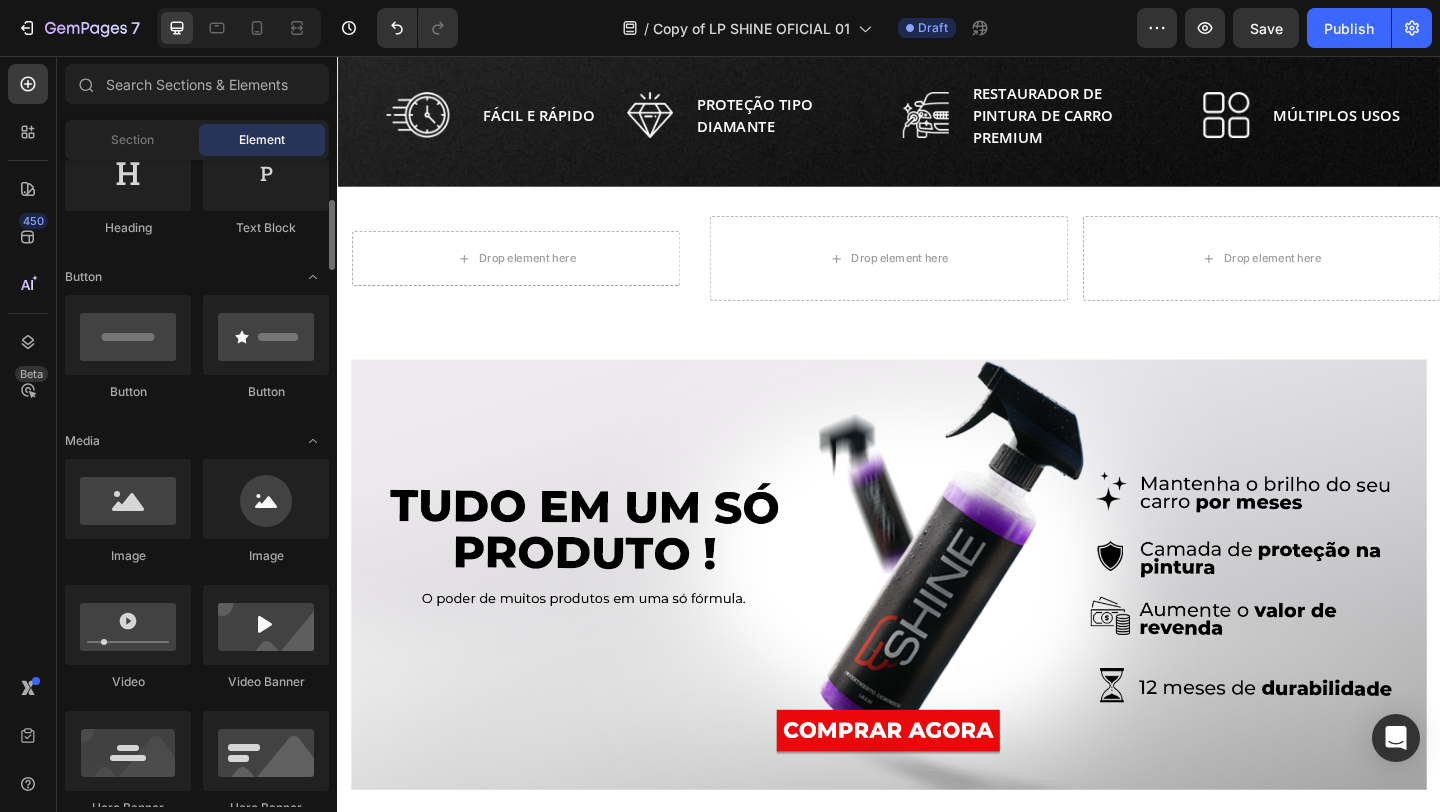 scroll, scrollTop: 370, scrollLeft: 0, axis: vertical 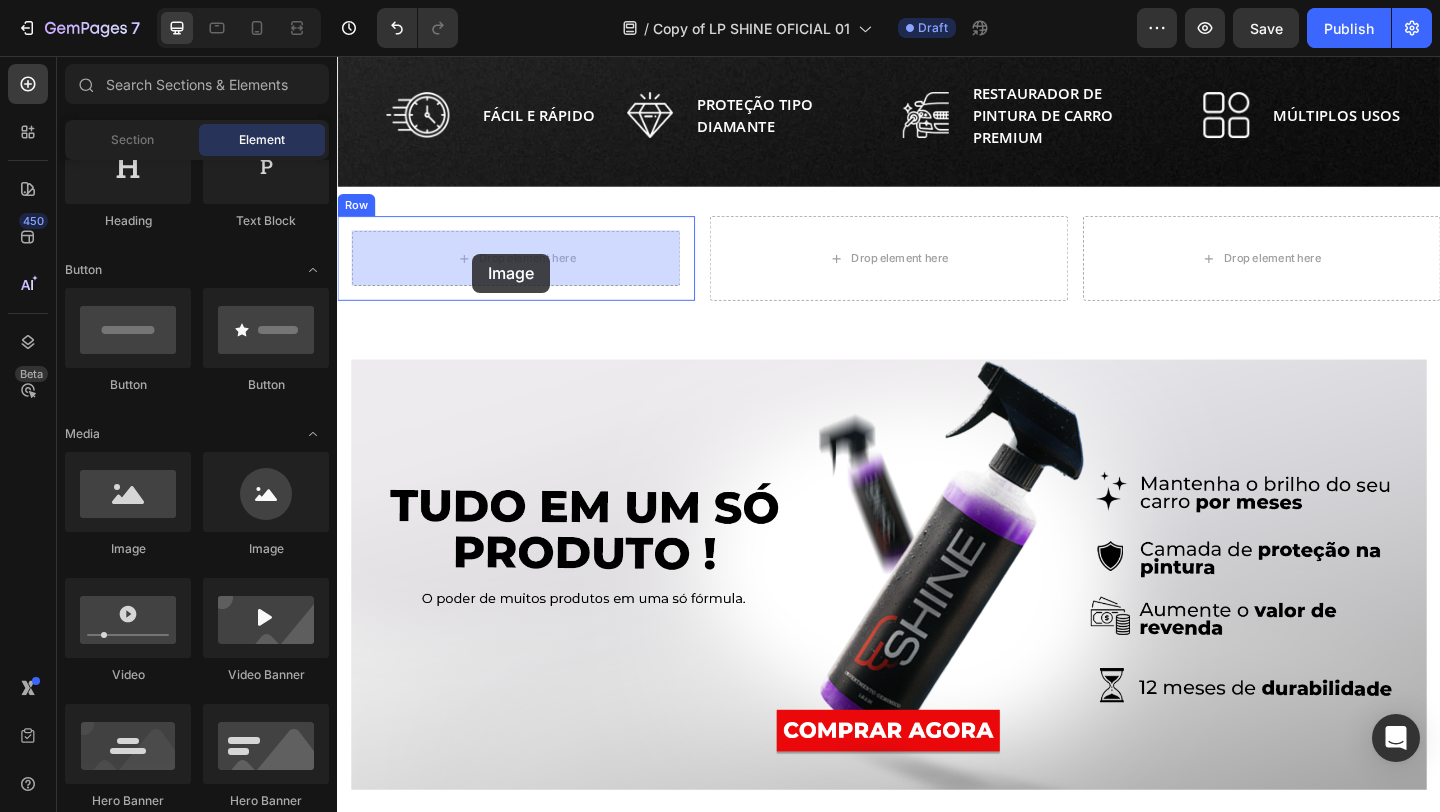 drag, startPoint x: 456, startPoint y: 558, endPoint x: 484, endPoint y: 271, distance: 288.3626 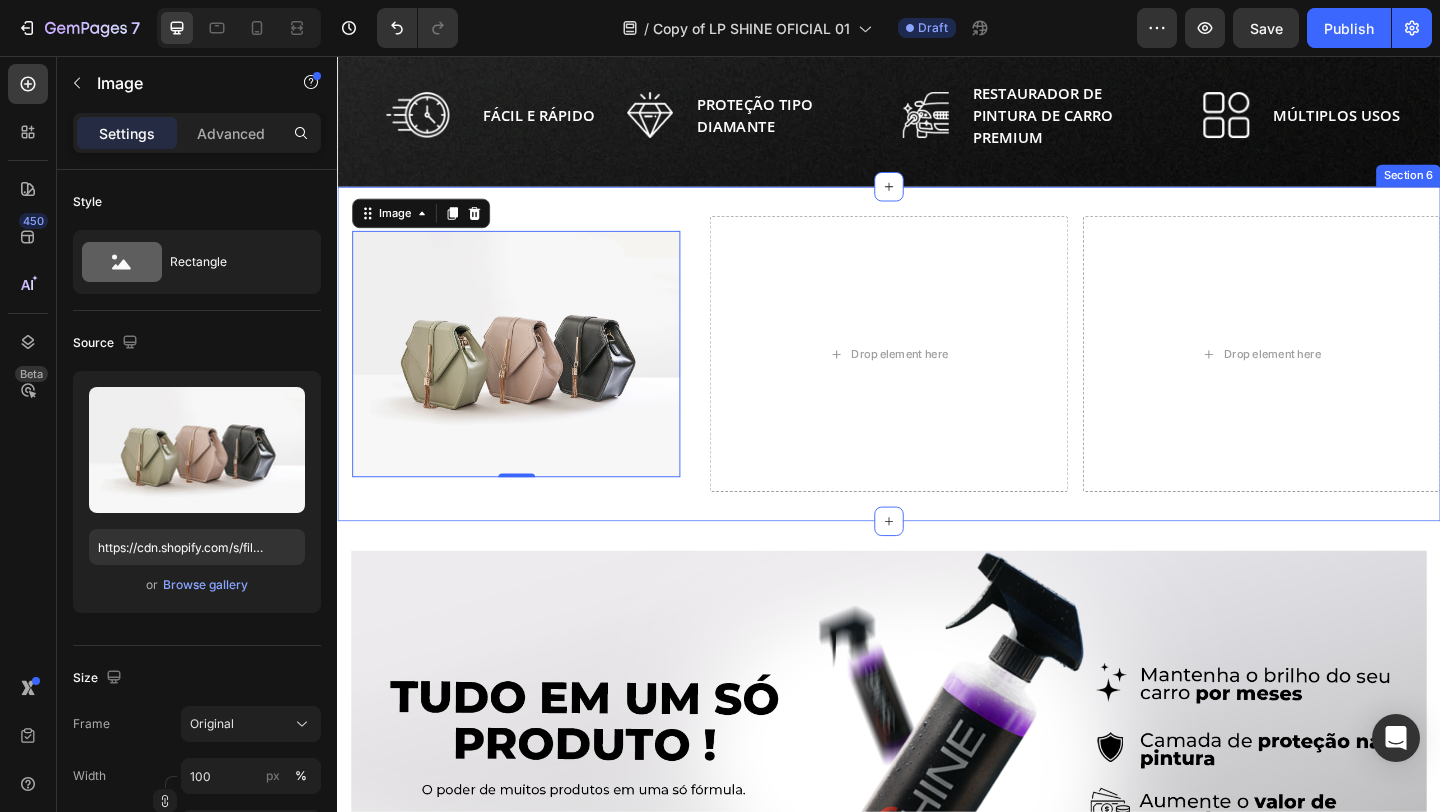click on "Image   0 Row
Drop element here
Drop element here Row Section 6" at bounding box center (937, 380) 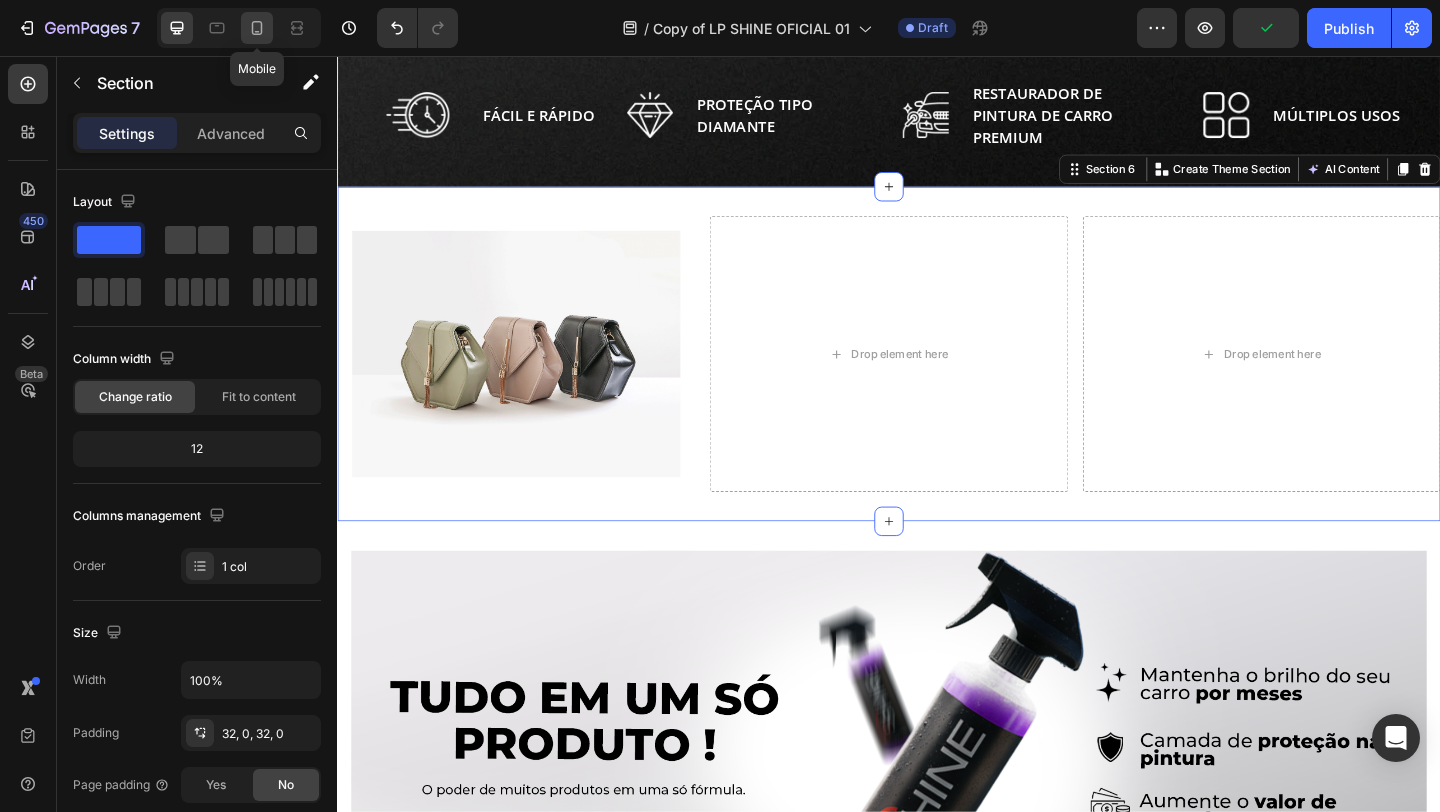 click 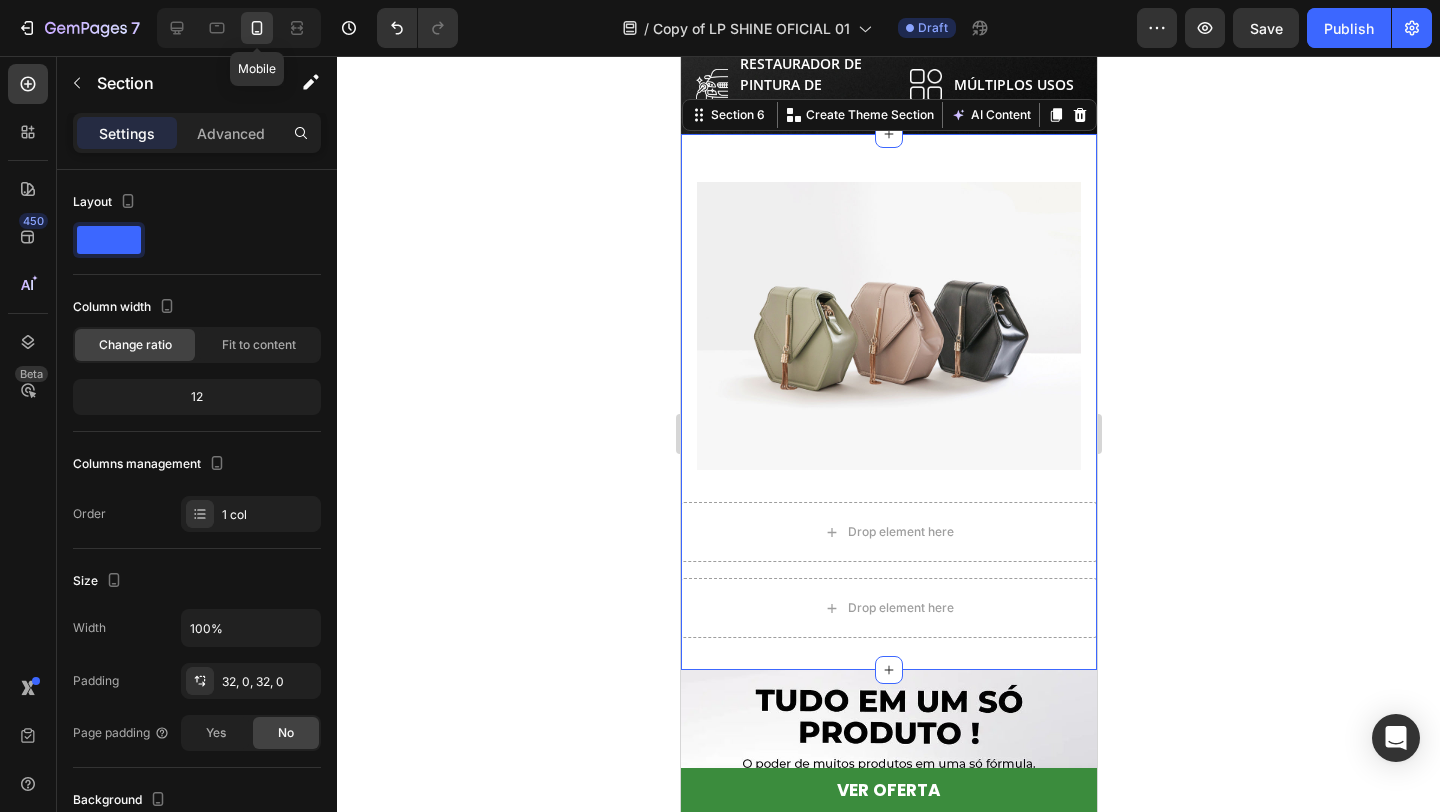 scroll, scrollTop: 644, scrollLeft: 0, axis: vertical 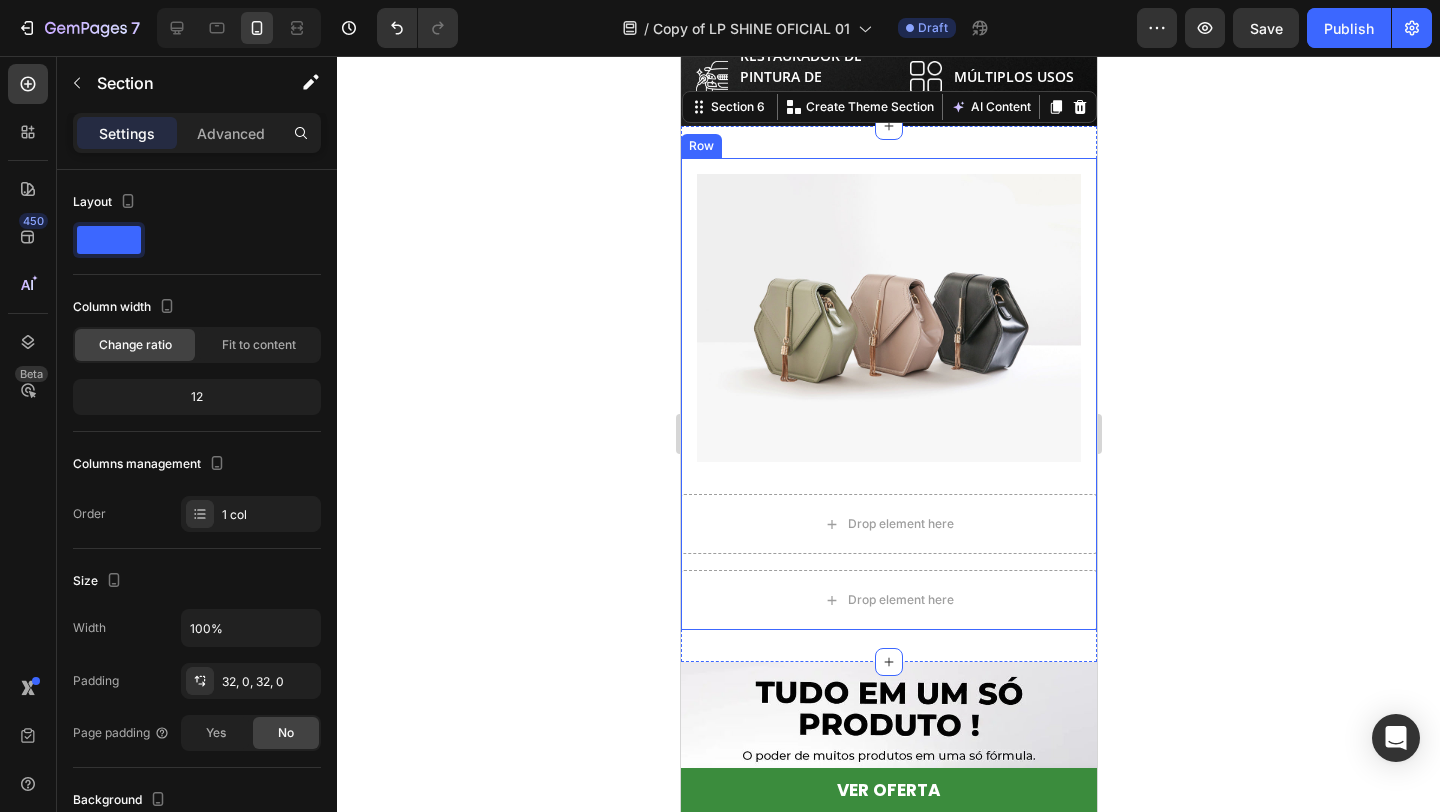 click on "Image Row
Drop element here
Drop element here Row" at bounding box center [888, 394] 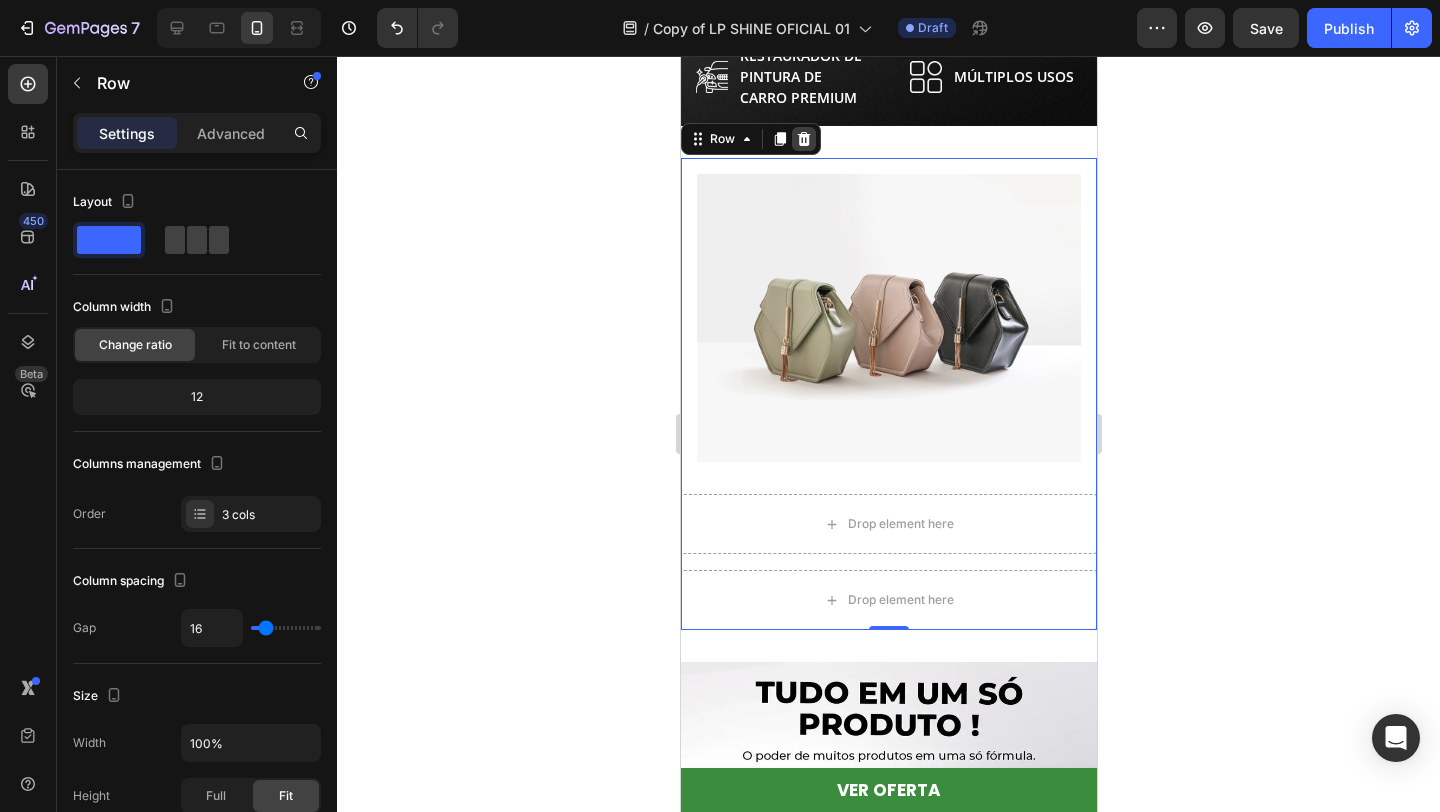 click 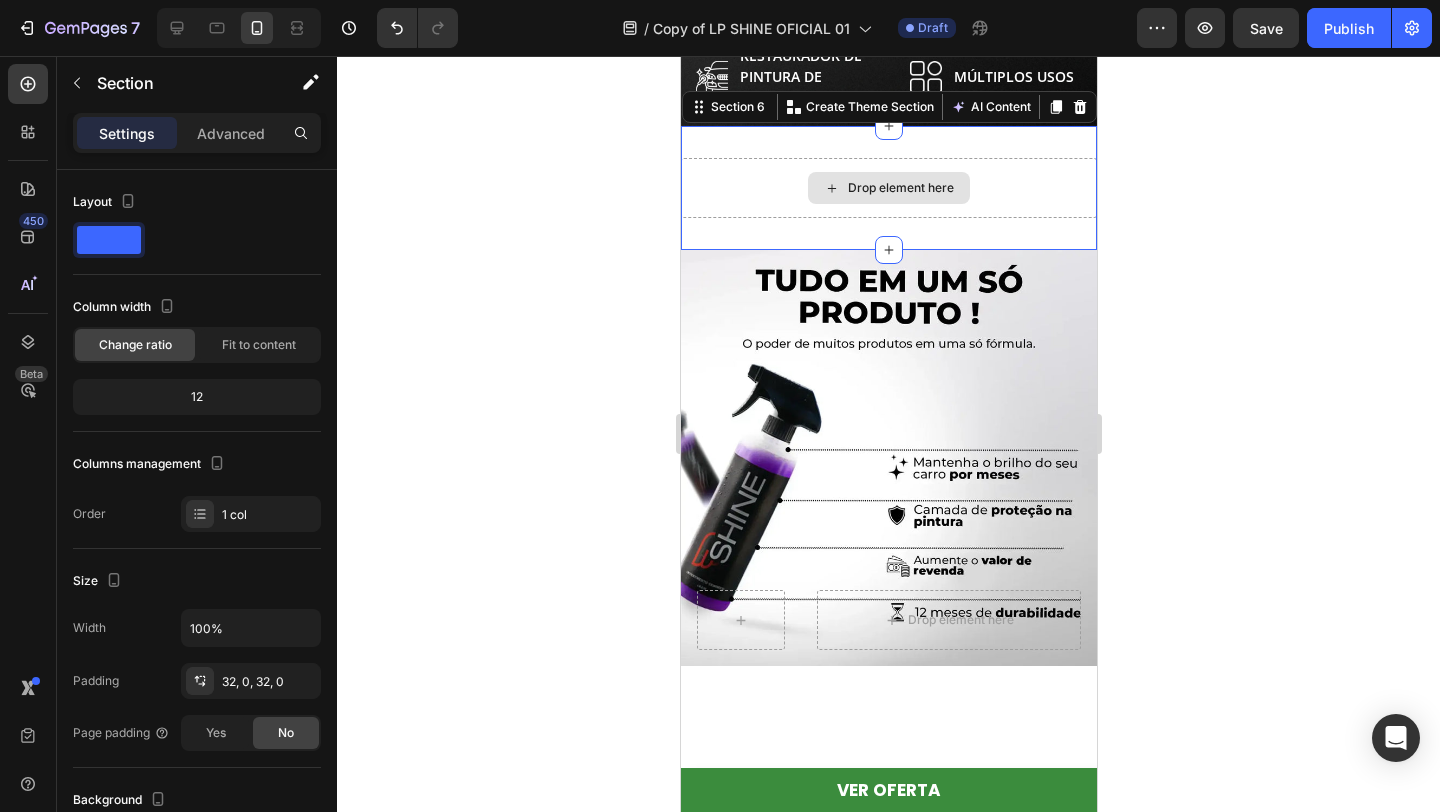 click on "Drop element here" at bounding box center [888, 188] 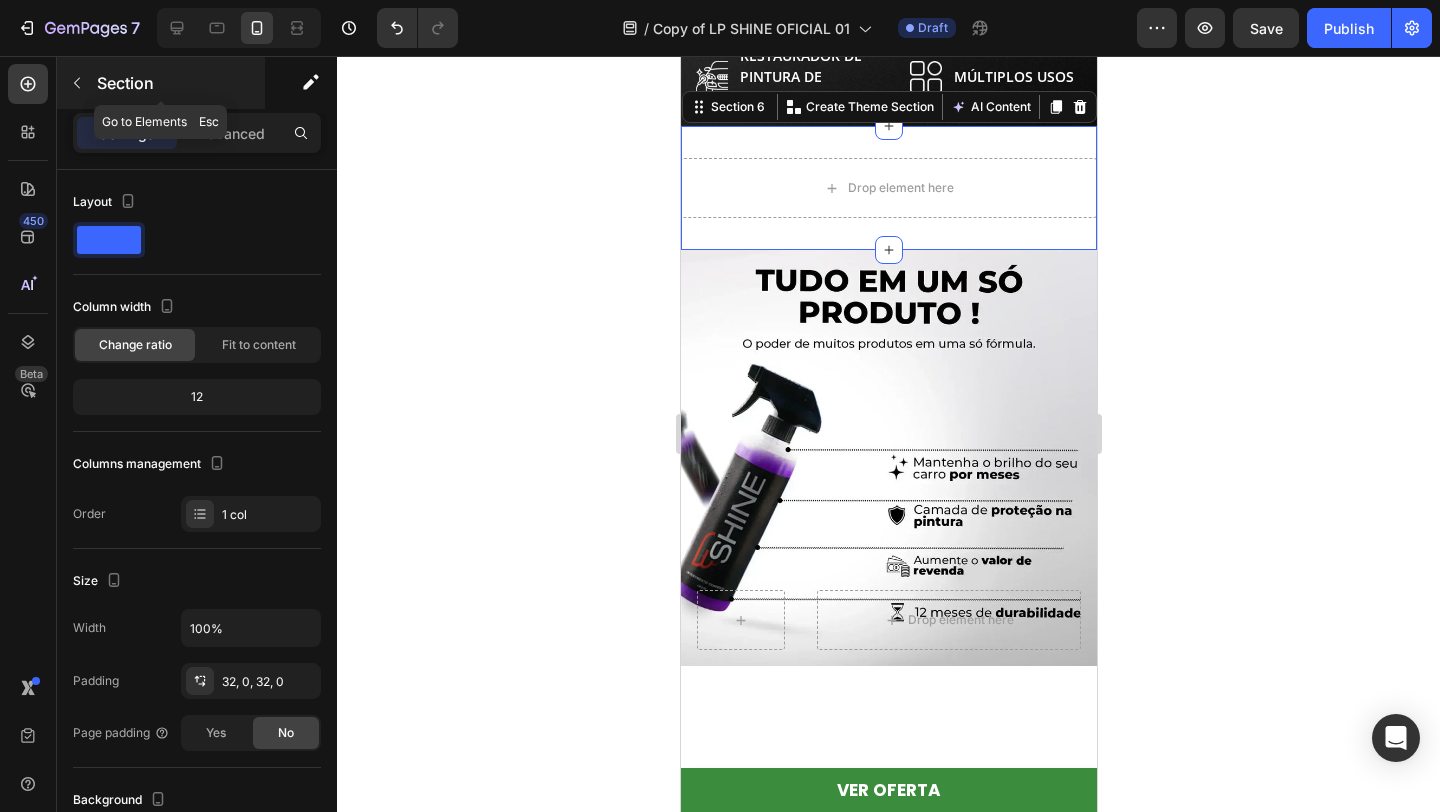 click 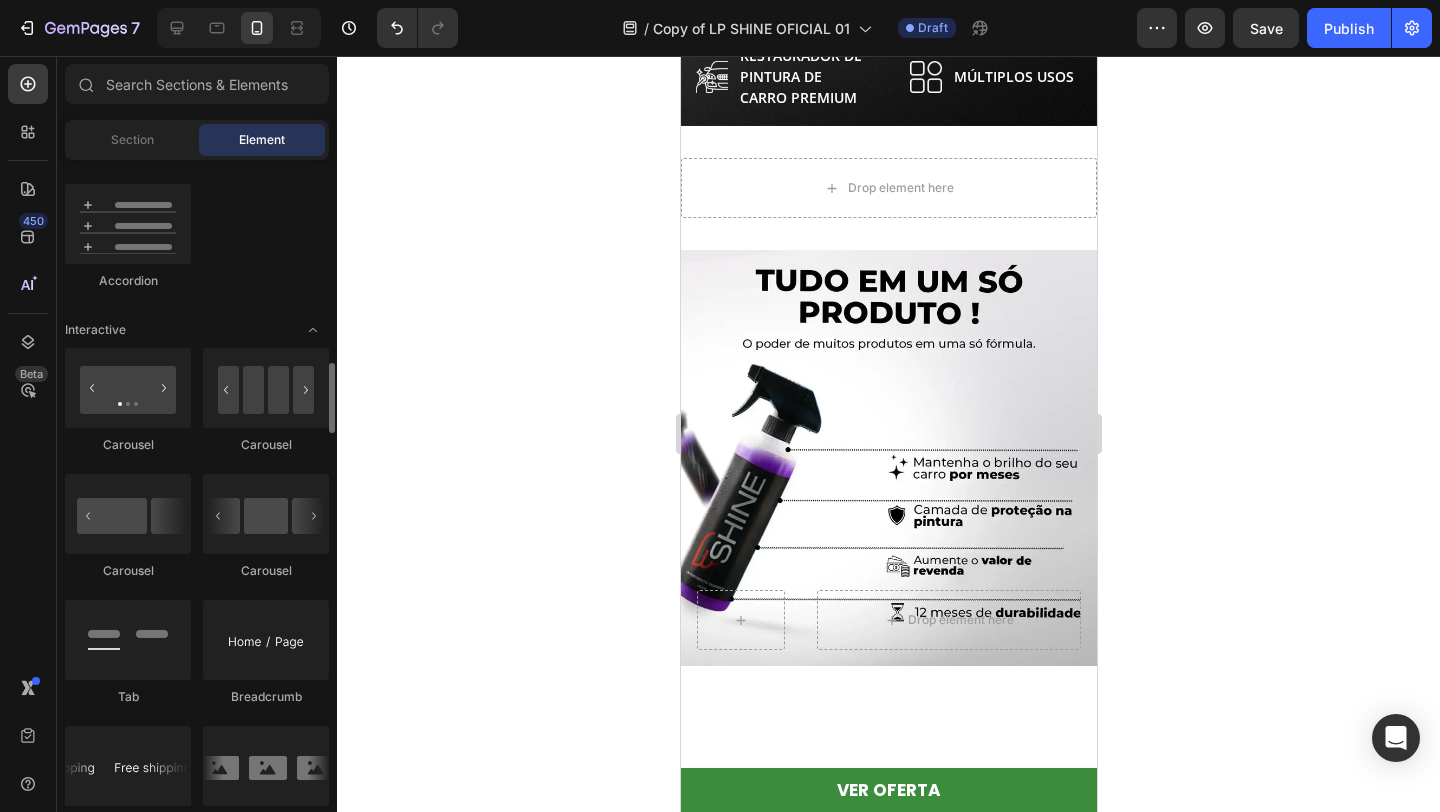 scroll, scrollTop: 1855, scrollLeft: 0, axis: vertical 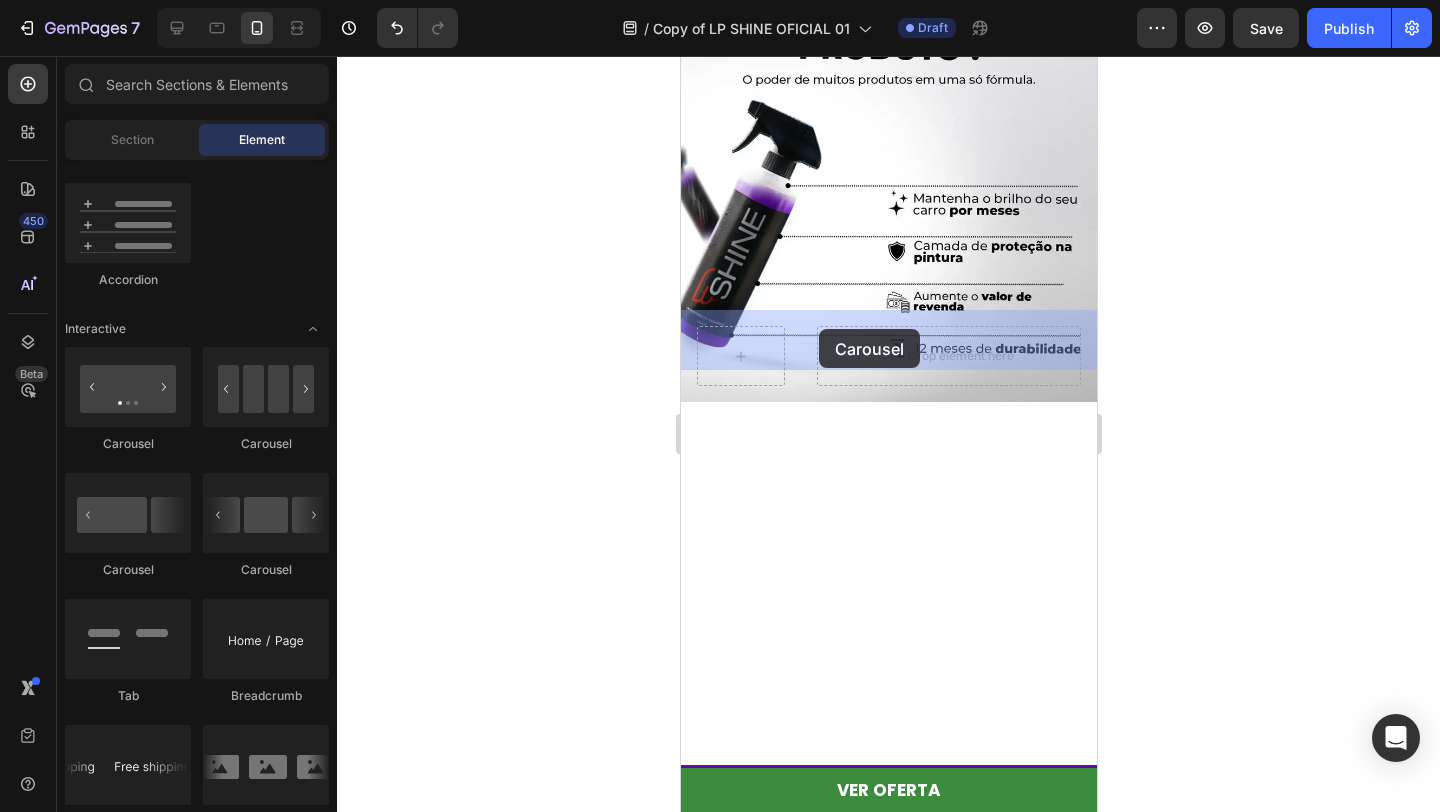 drag, startPoint x: 939, startPoint y: 467, endPoint x: 818, endPoint y: 329, distance: 183.53474 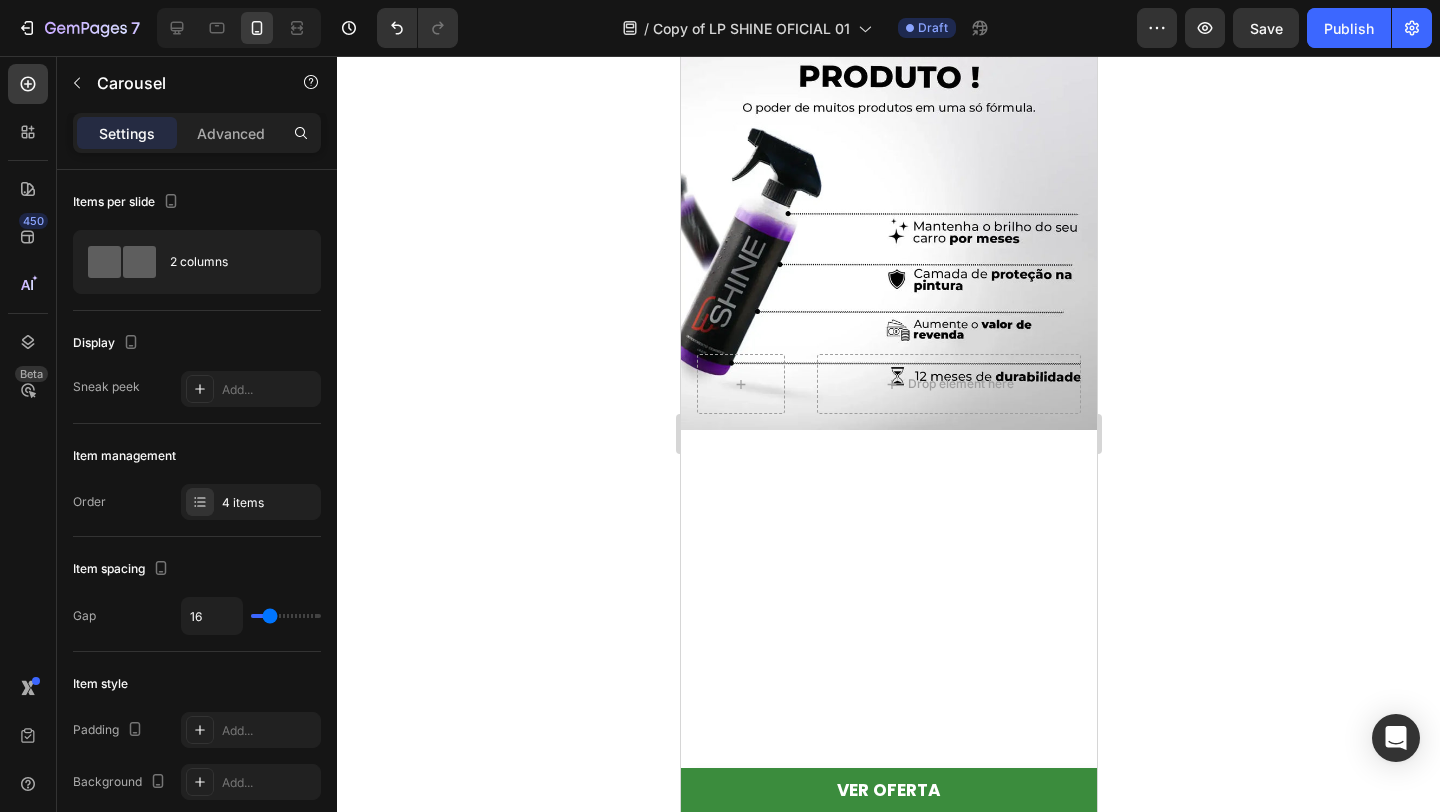 click 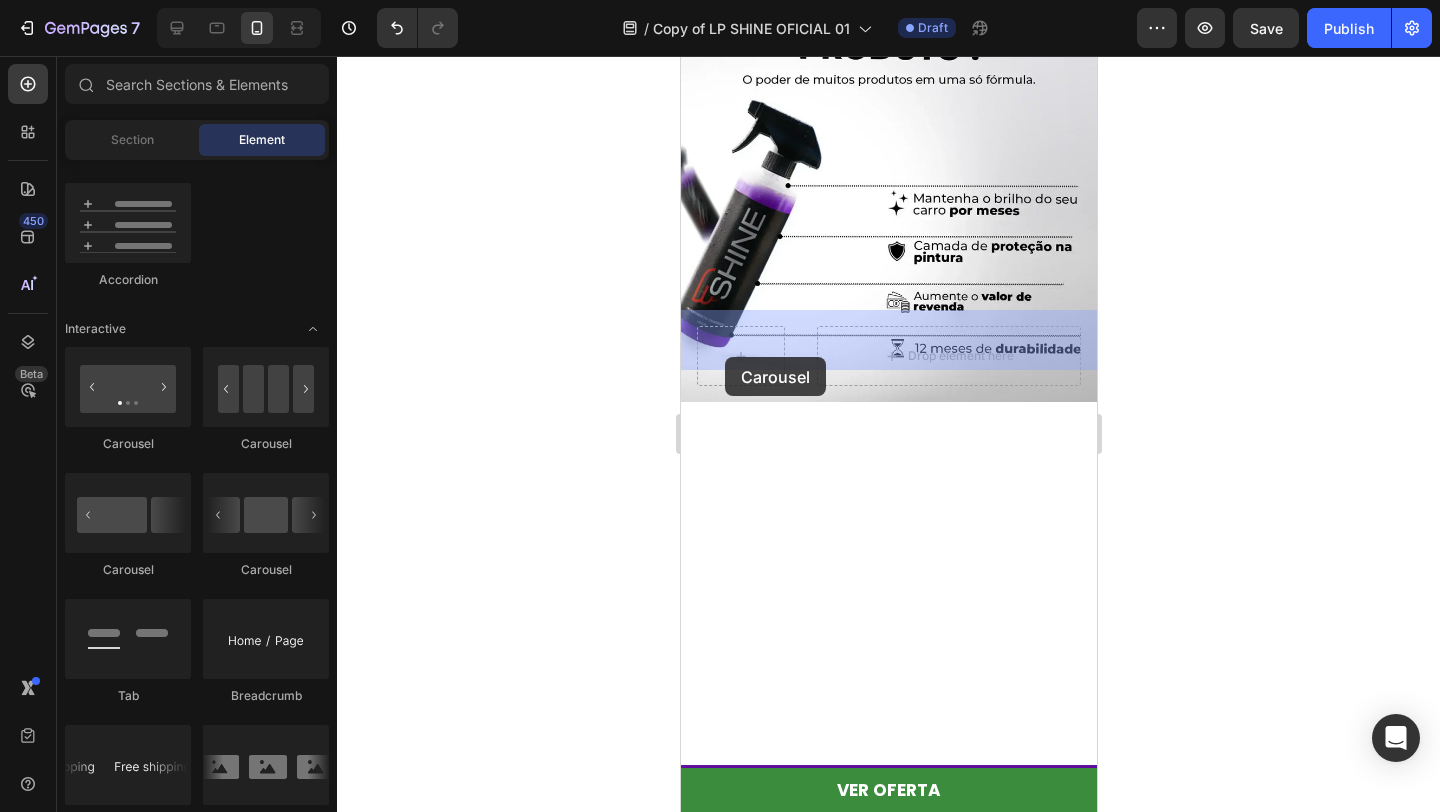 drag, startPoint x: 820, startPoint y: 608, endPoint x: 724, endPoint y: 357, distance: 268.7322 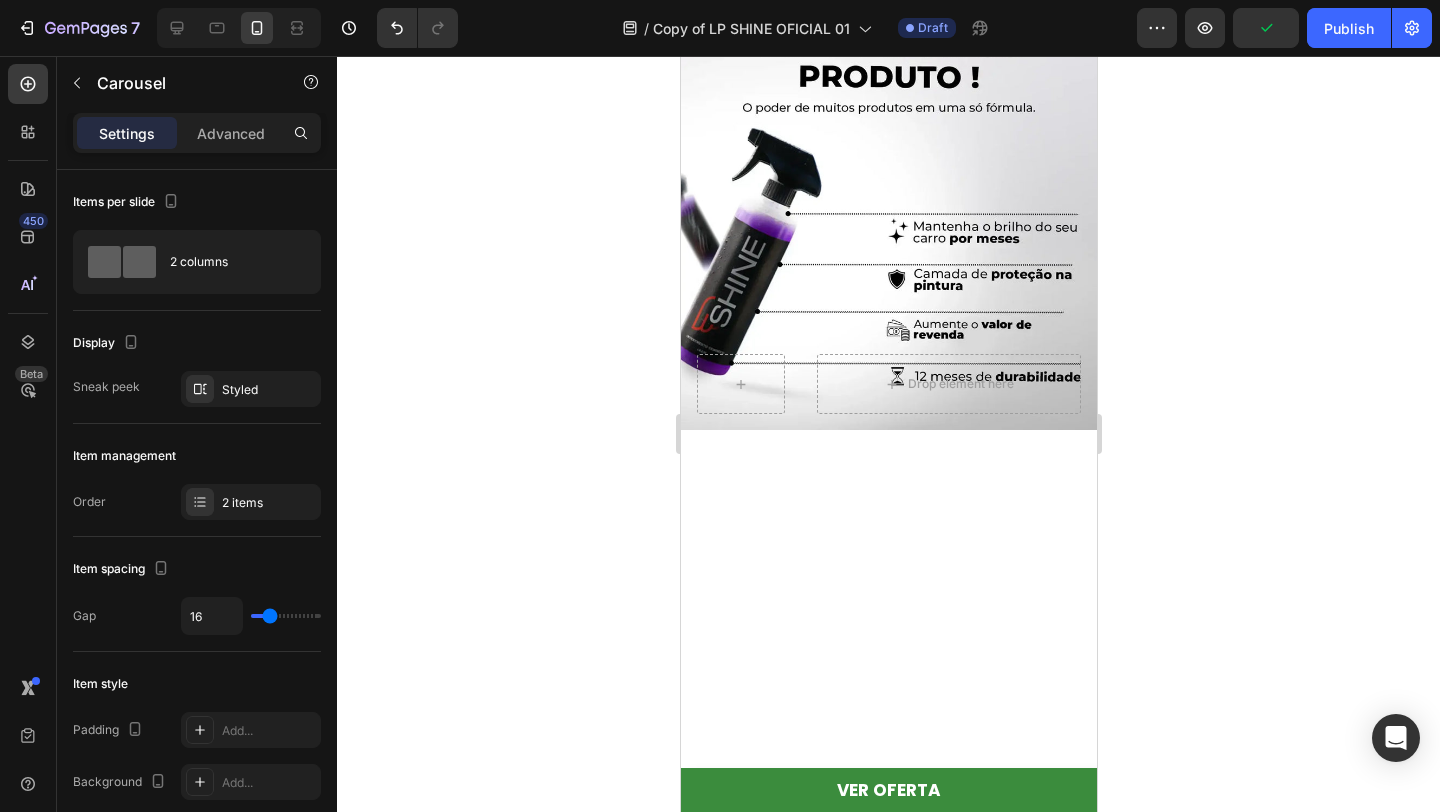 click 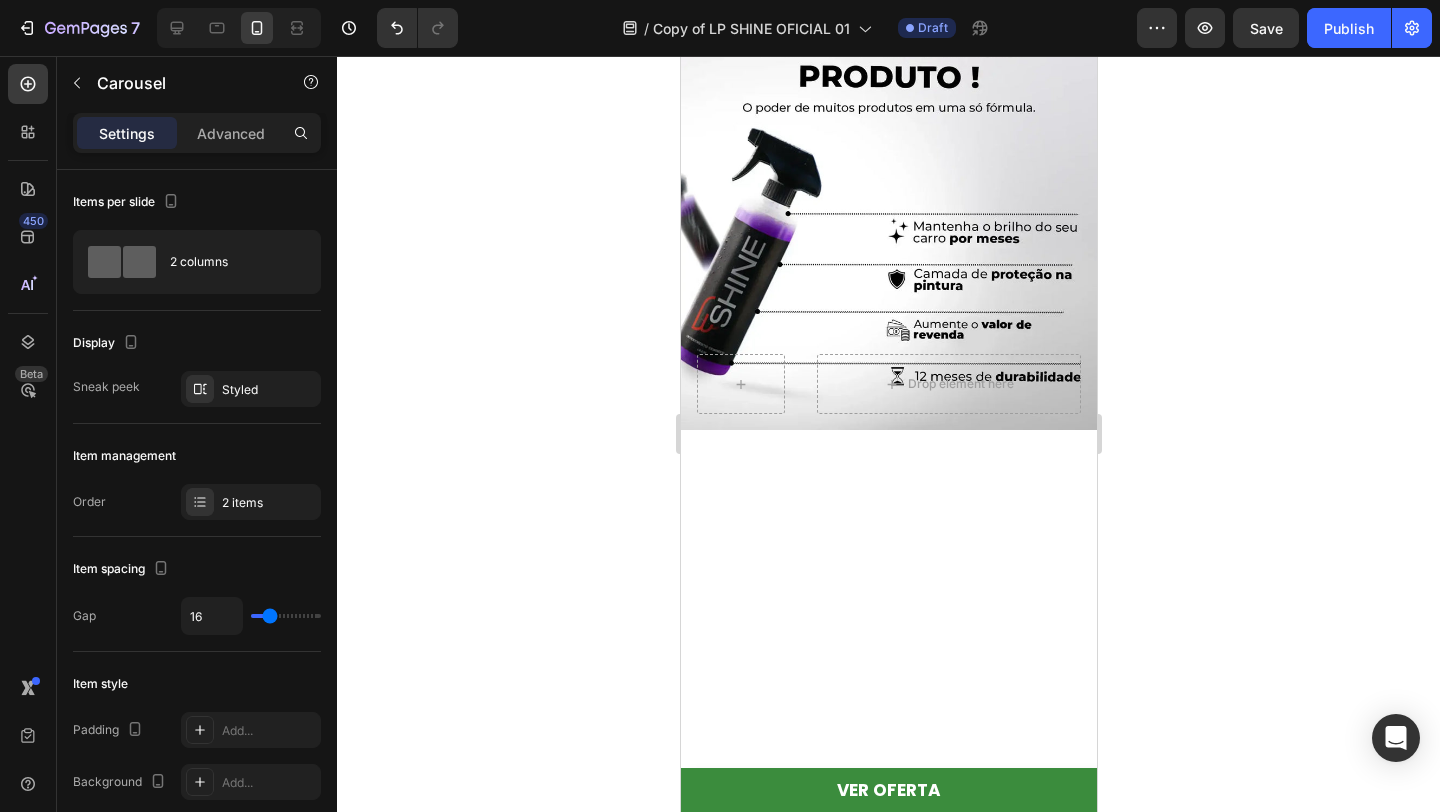 click 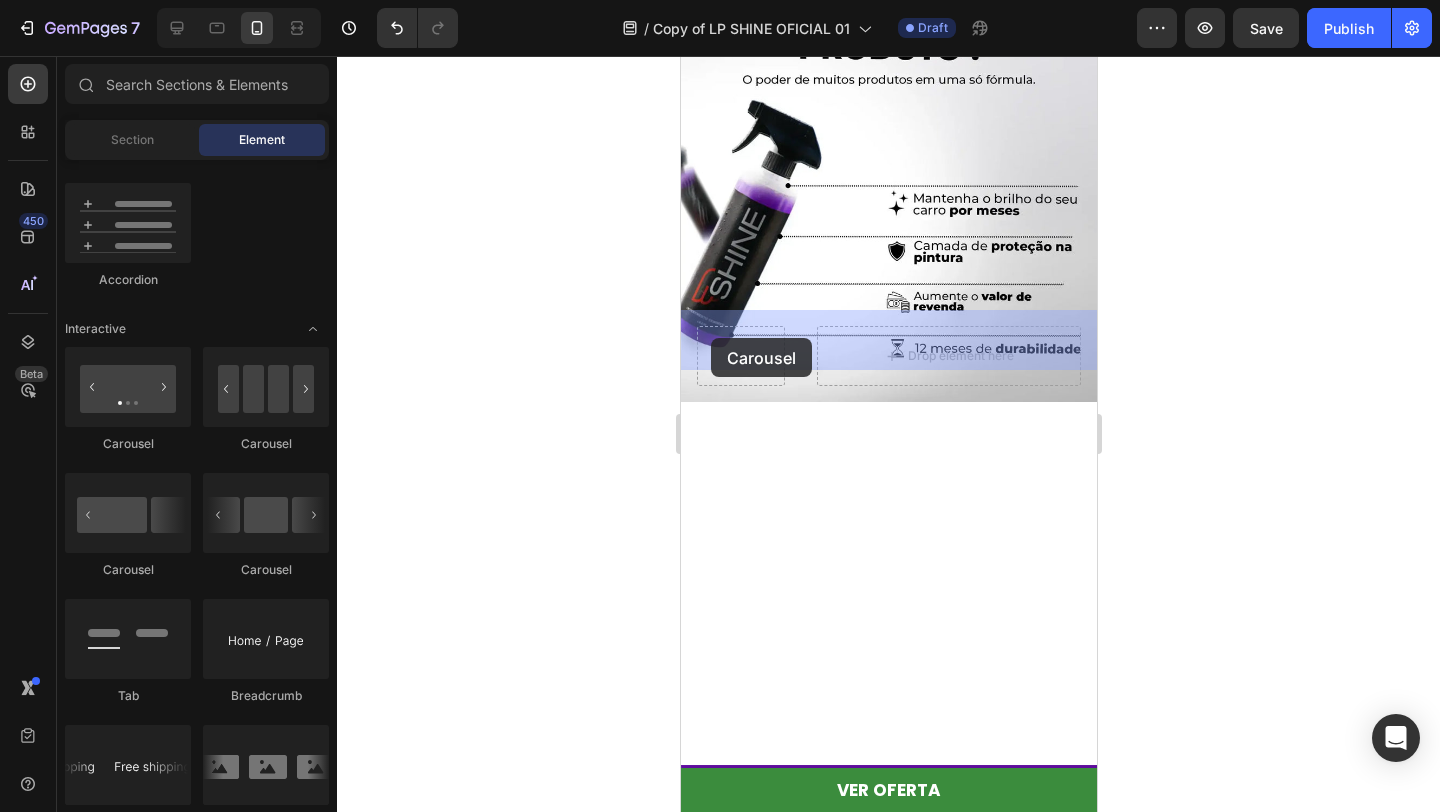 drag, startPoint x: 944, startPoint y: 568, endPoint x: 709, endPoint y: 338, distance: 328.82367 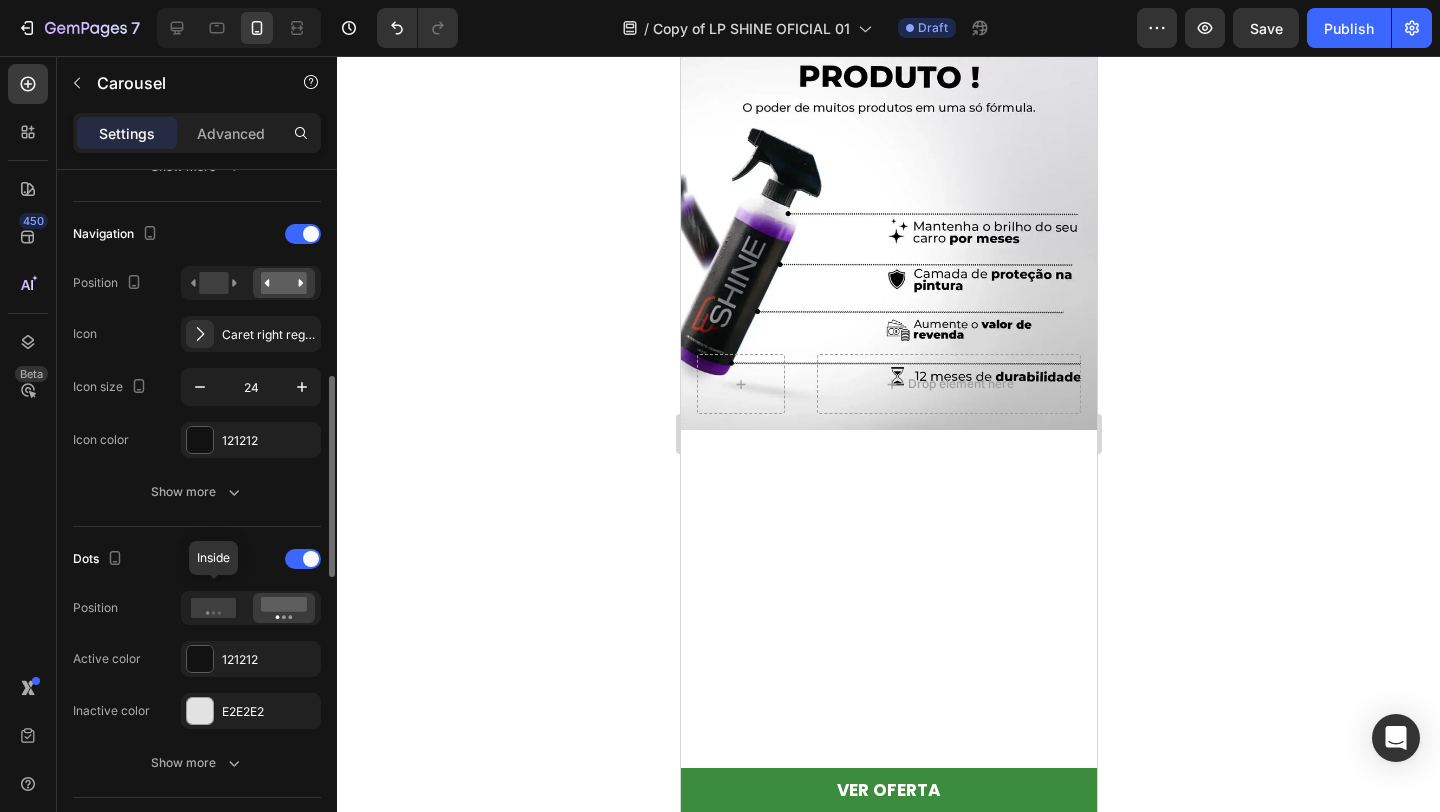 scroll, scrollTop: 681, scrollLeft: 0, axis: vertical 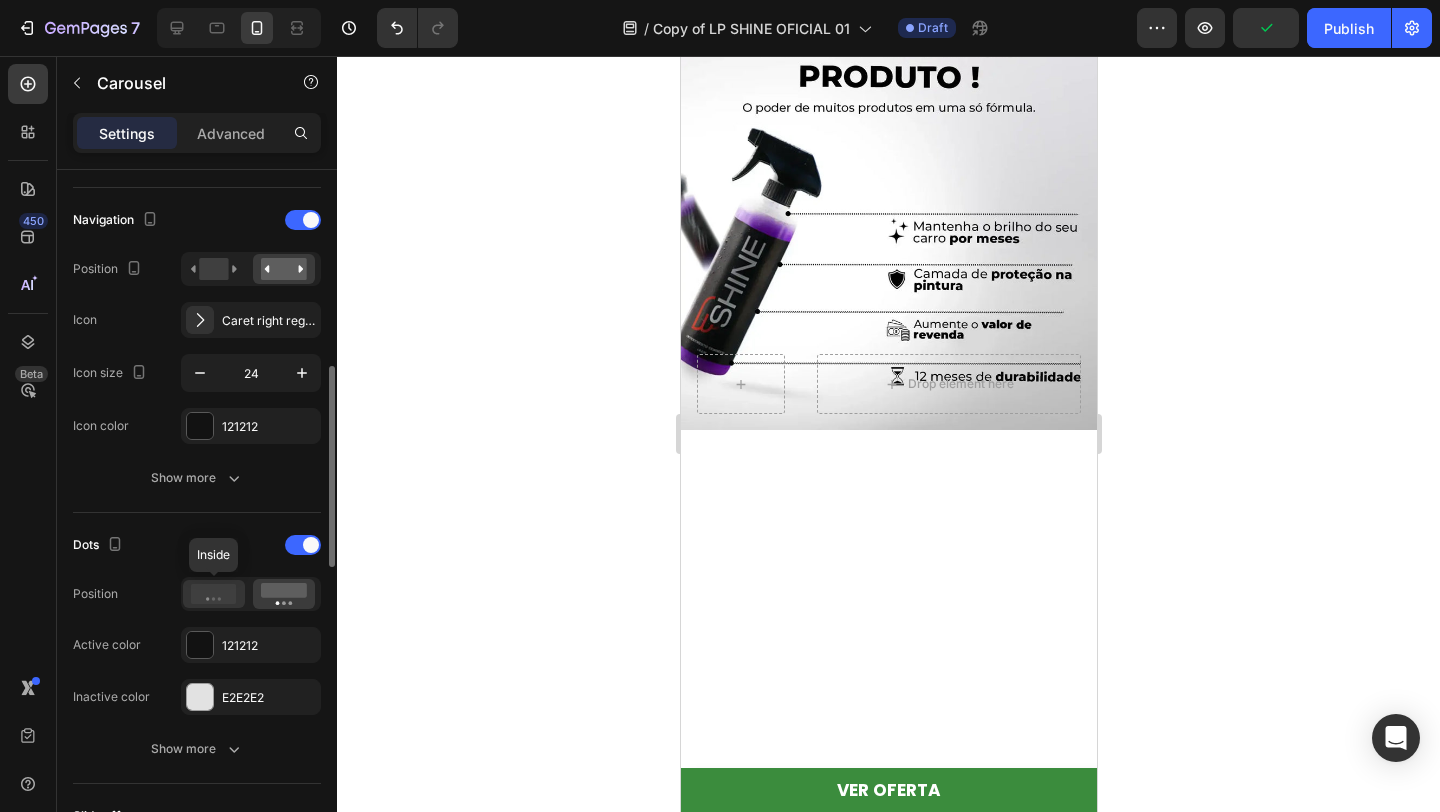 click 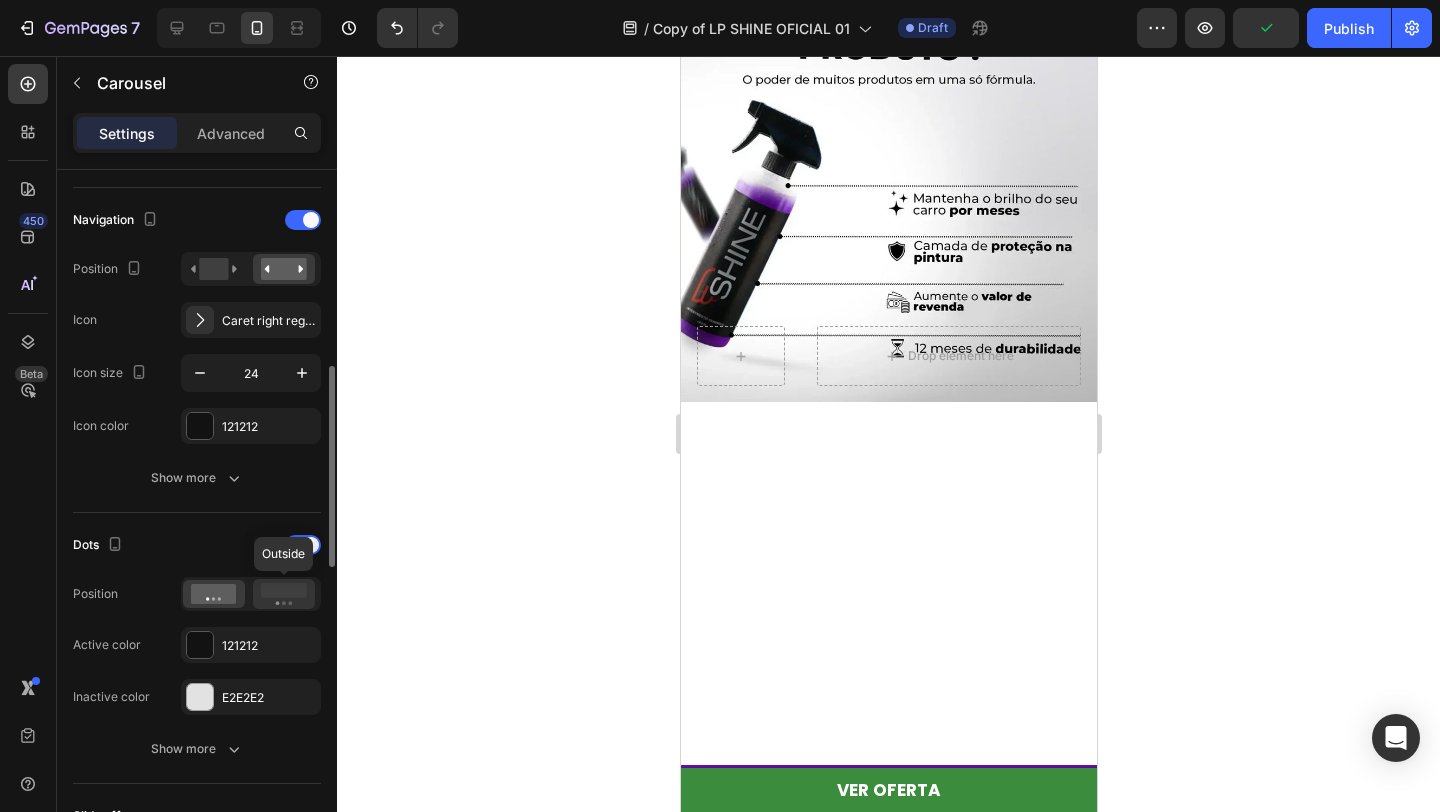 click 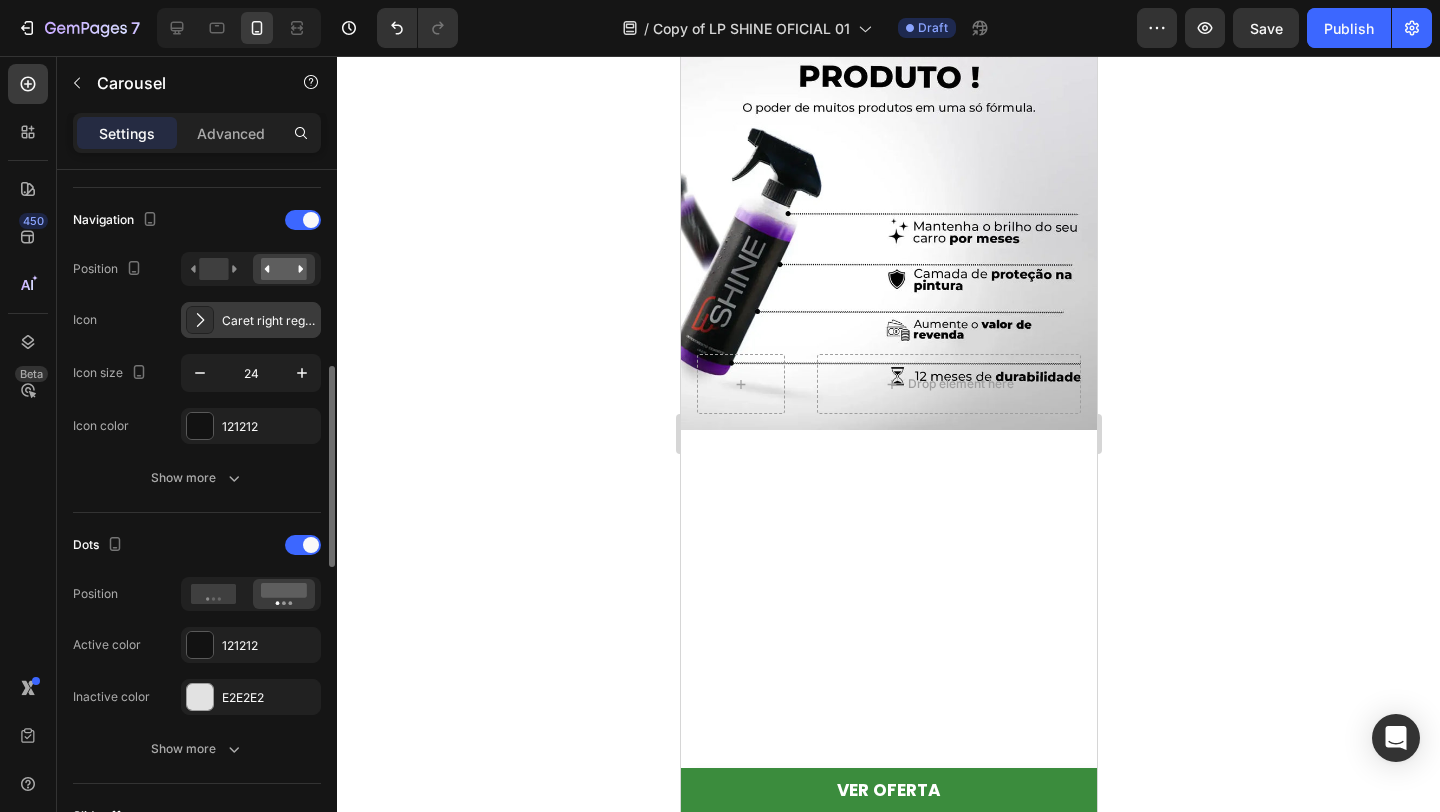 click on "Caret right regular" at bounding box center (251, 320) 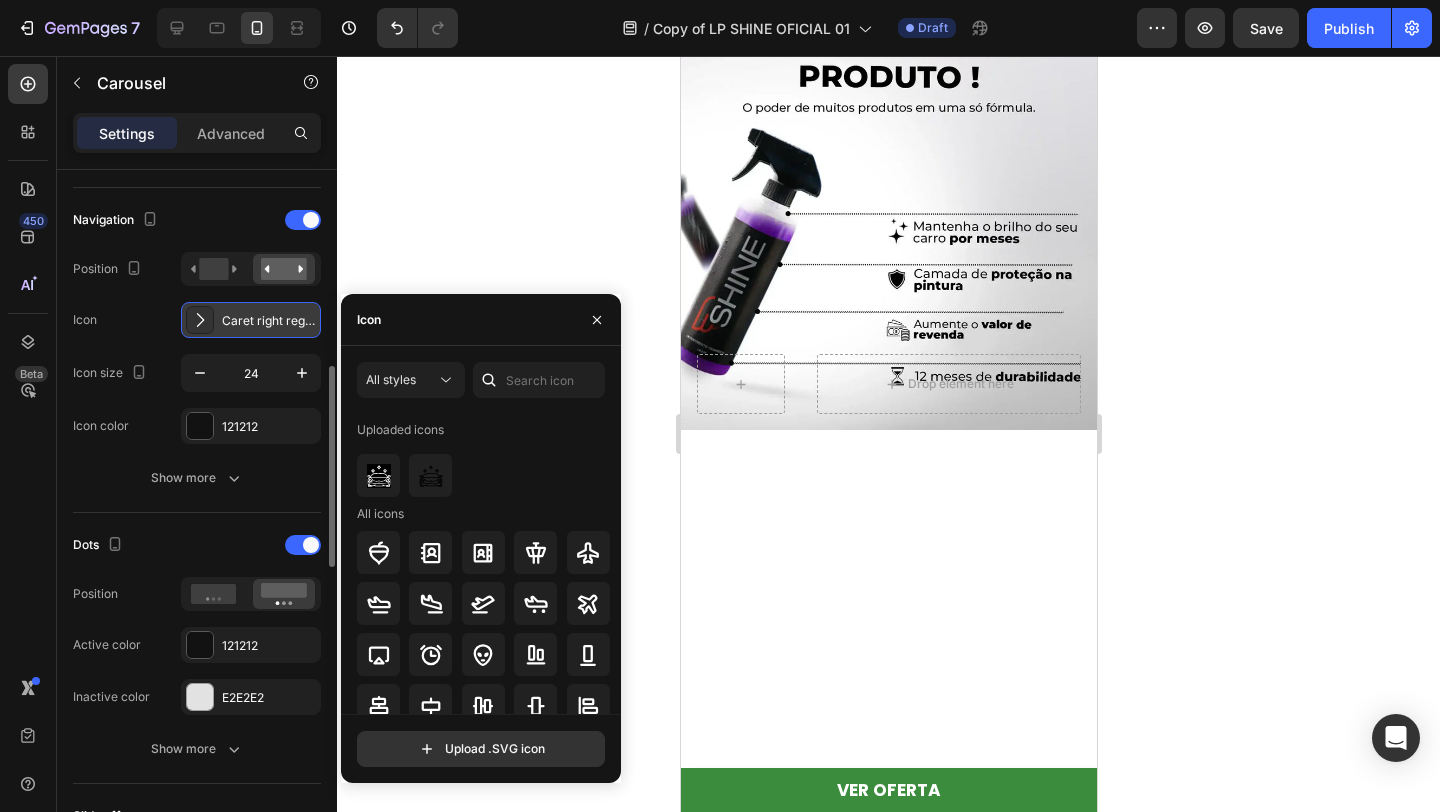 click 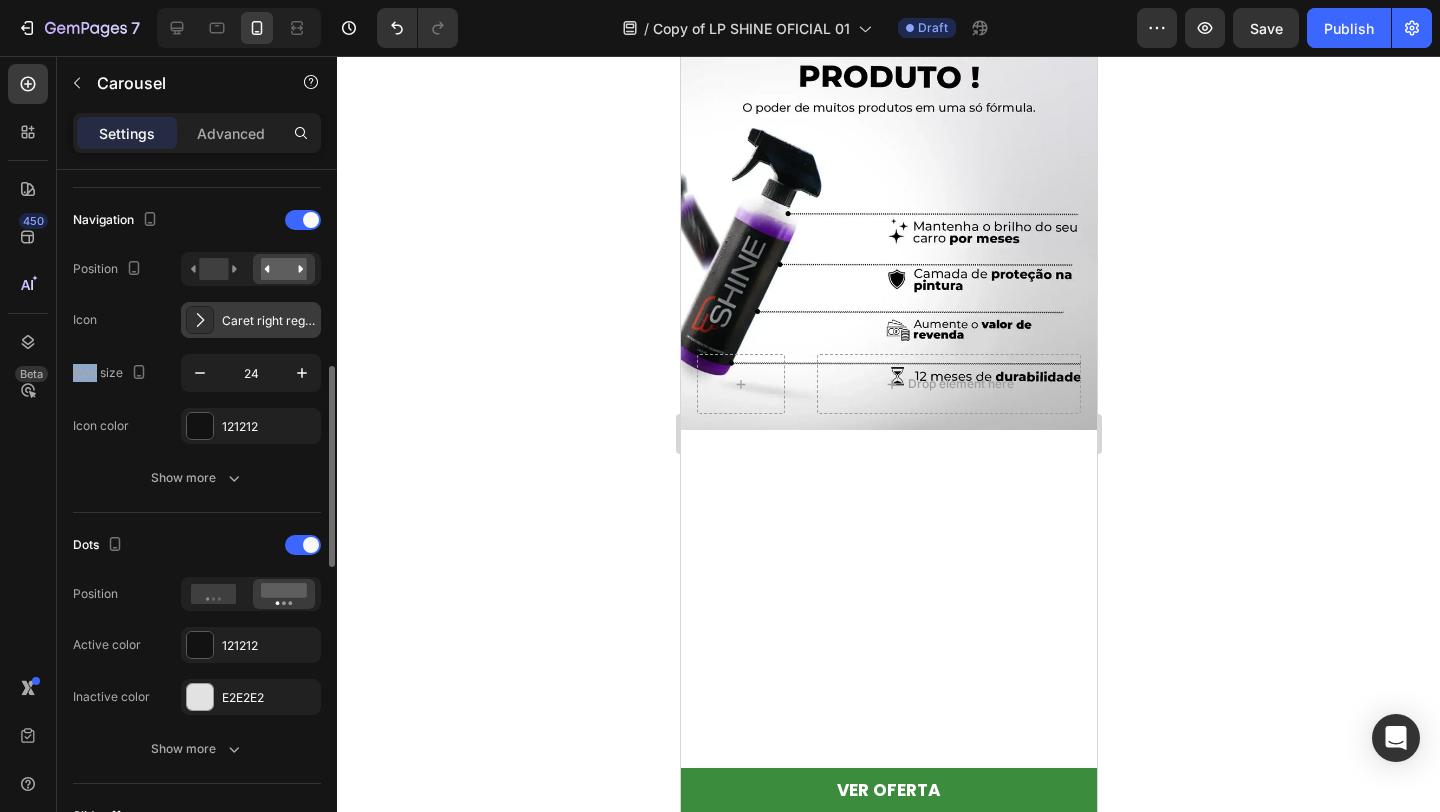 click 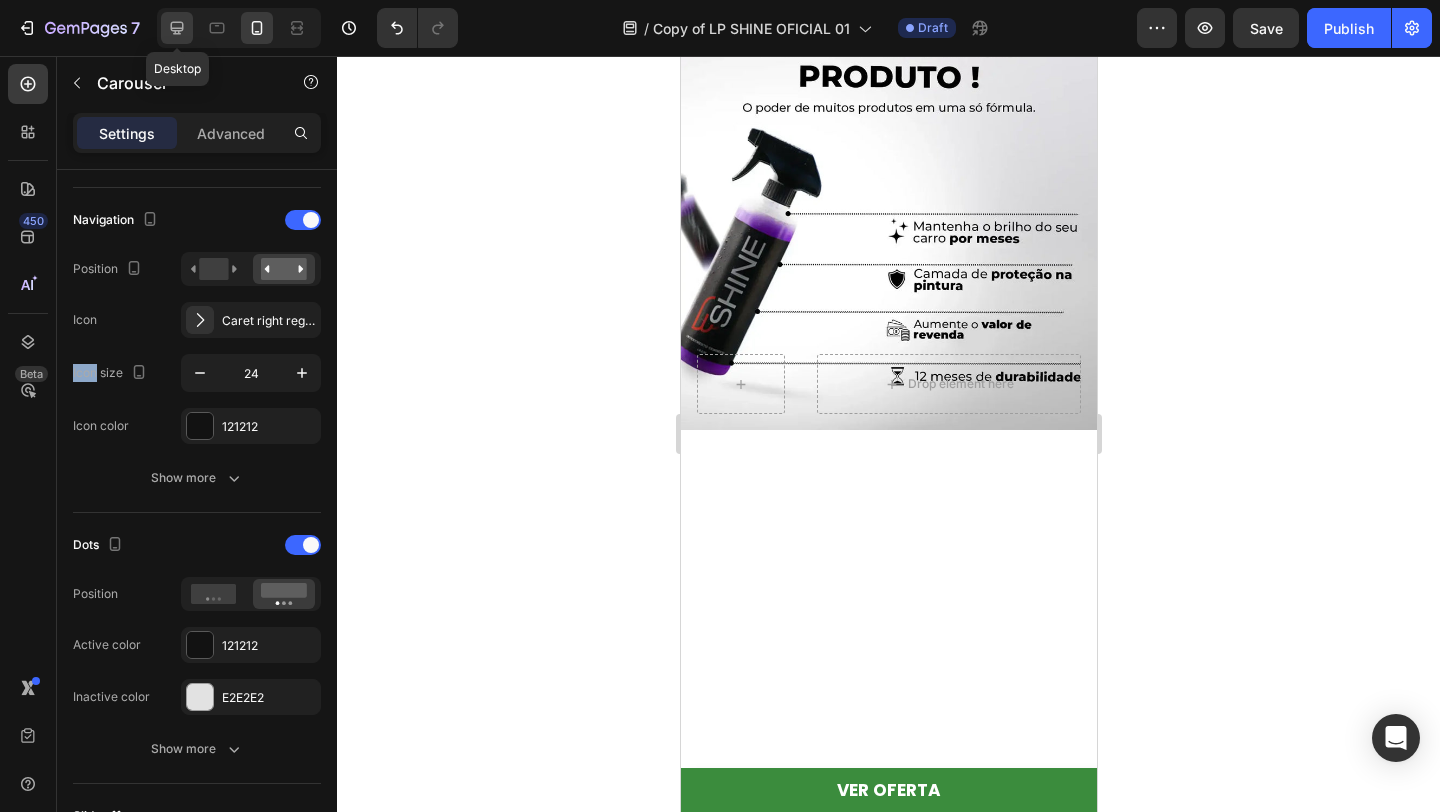 click 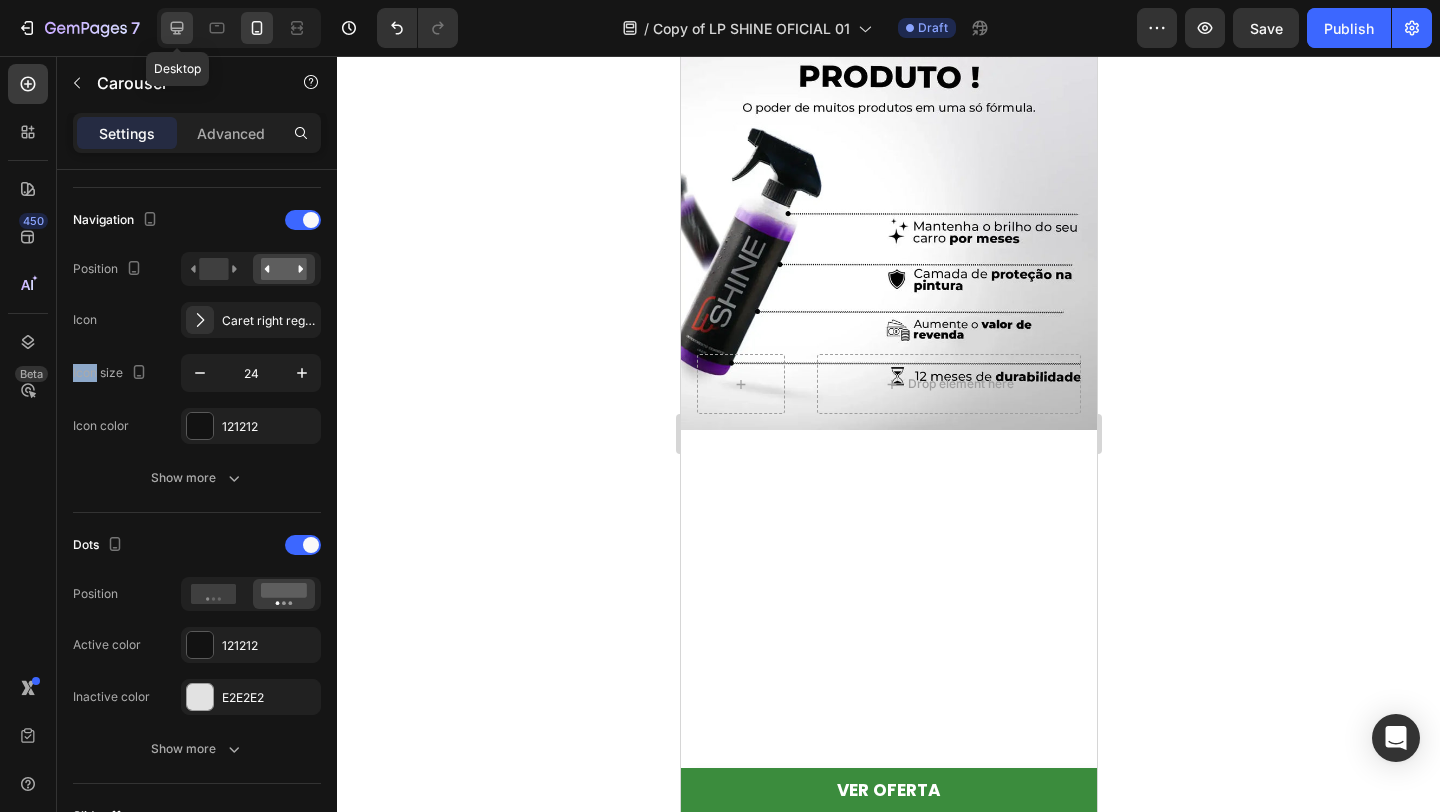 type on "1200" 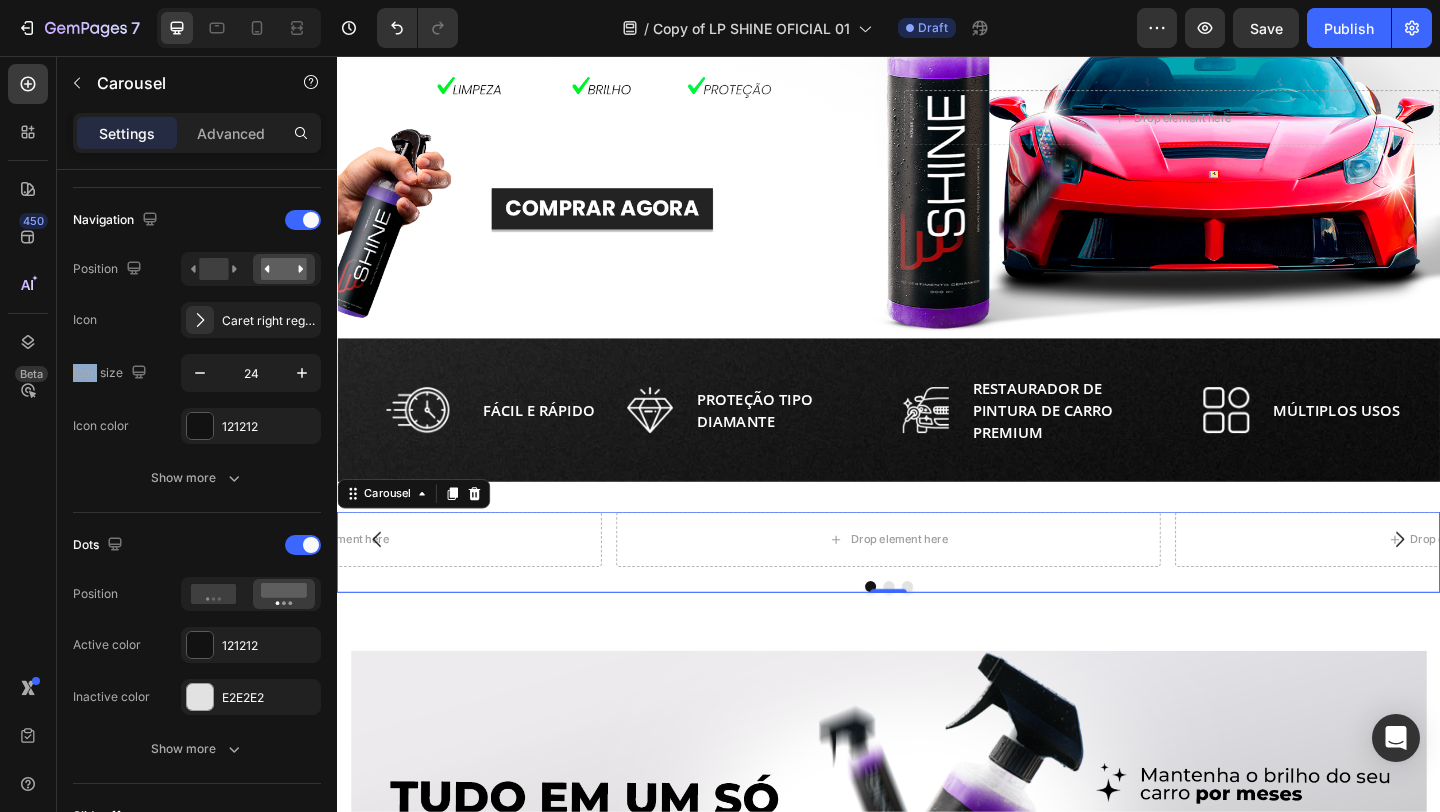 scroll, scrollTop: 262, scrollLeft: 0, axis: vertical 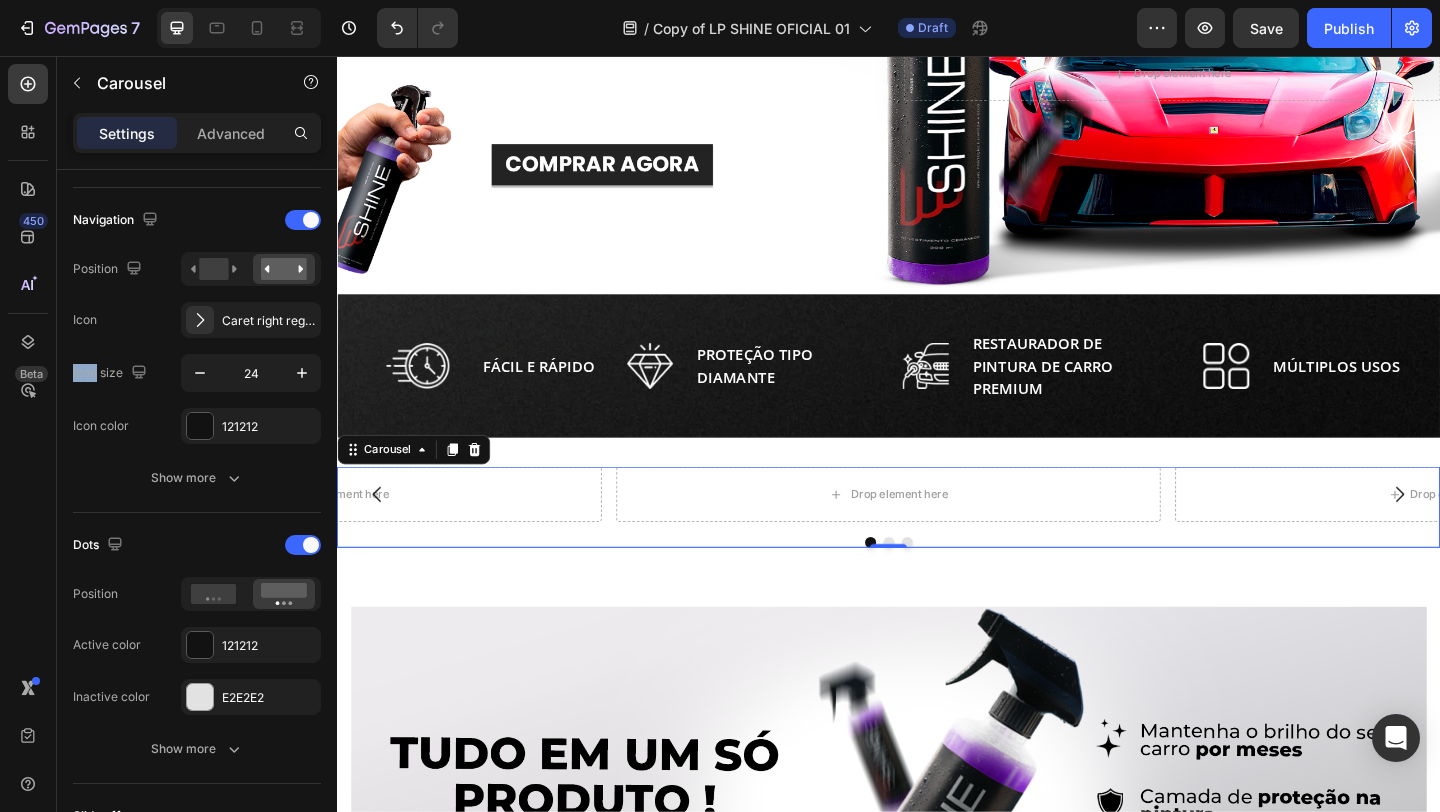 click on "Drop element here
Drop element here
Drop element here
Carousel   0" at bounding box center [937, 547] 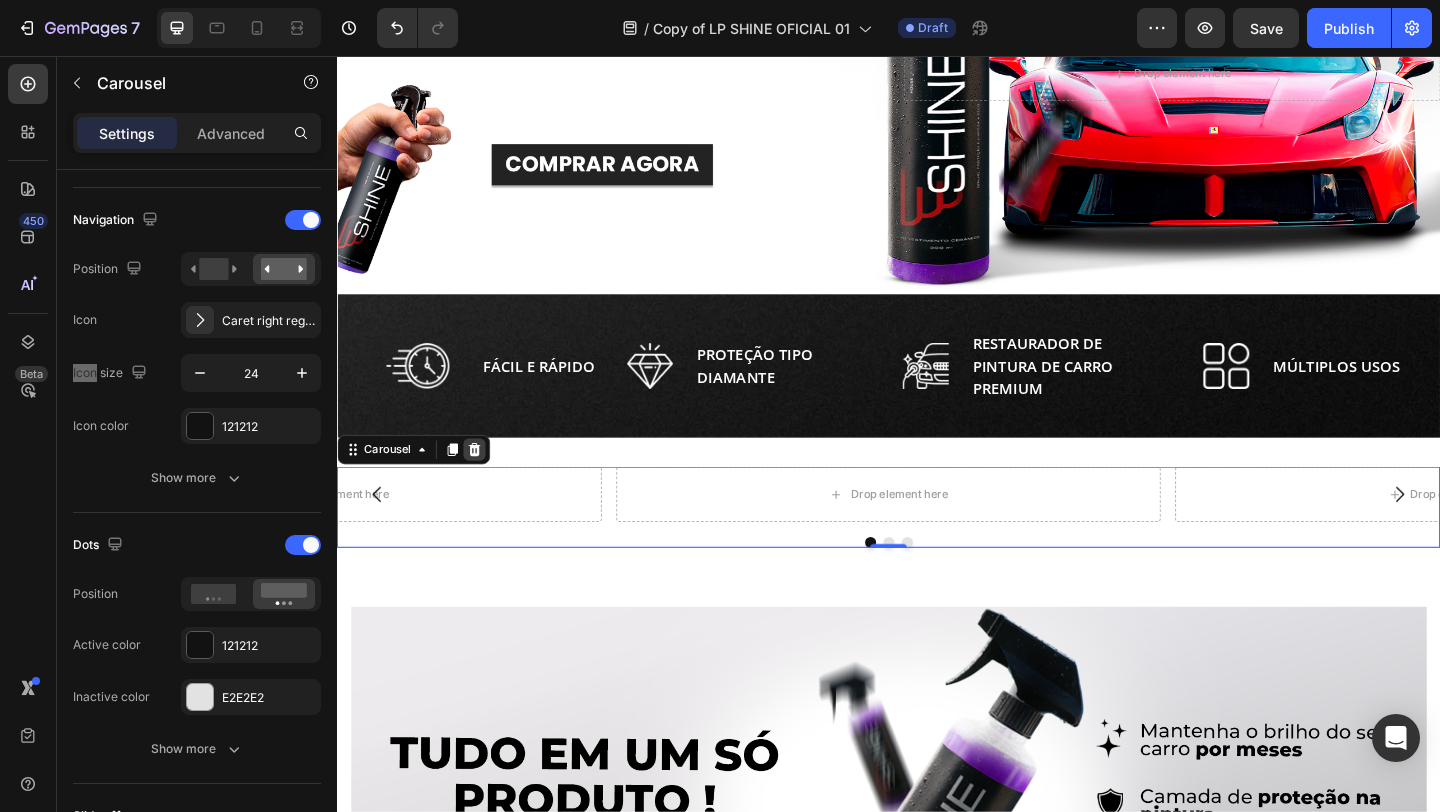 click 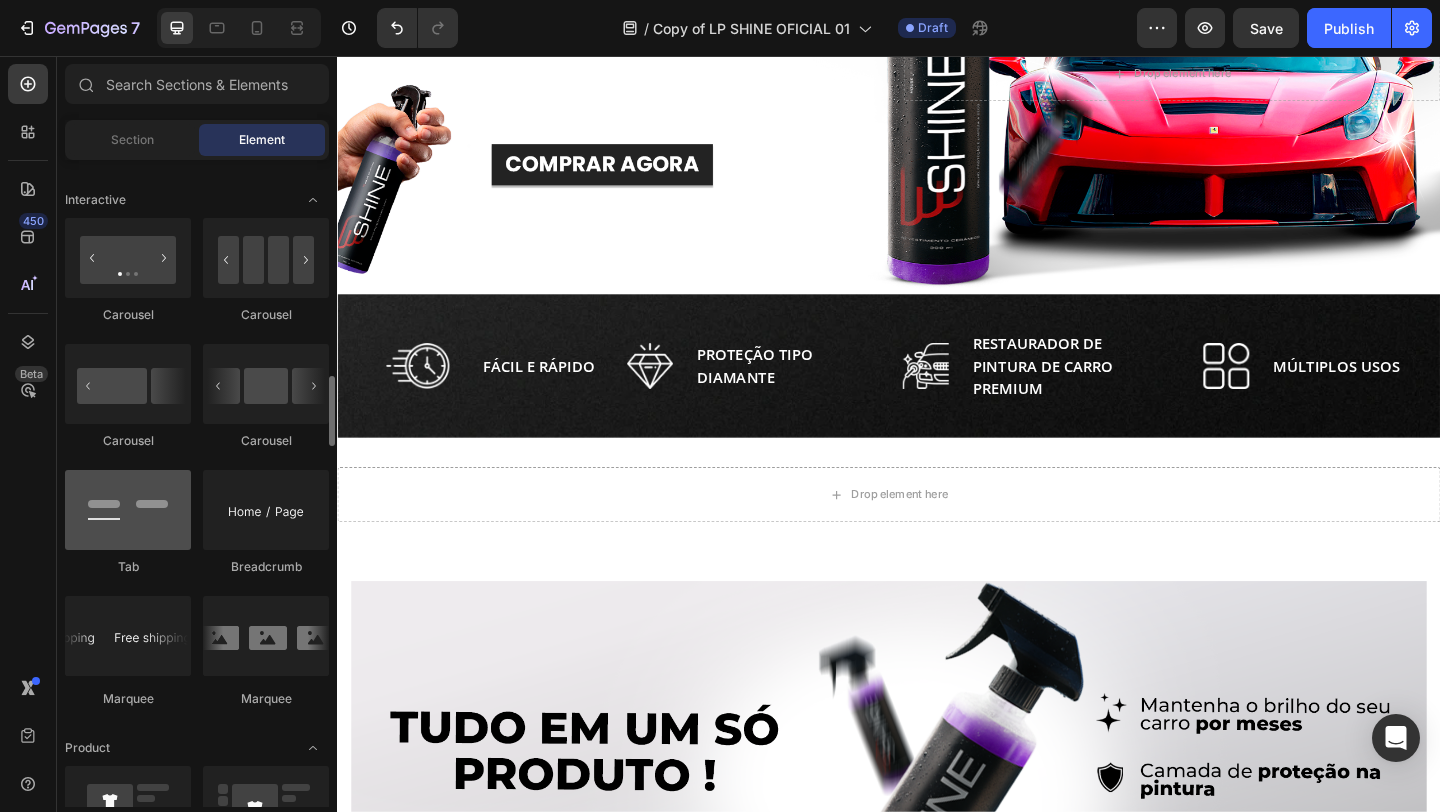scroll, scrollTop: 1924, scrollLeft: 0, axis: vertical 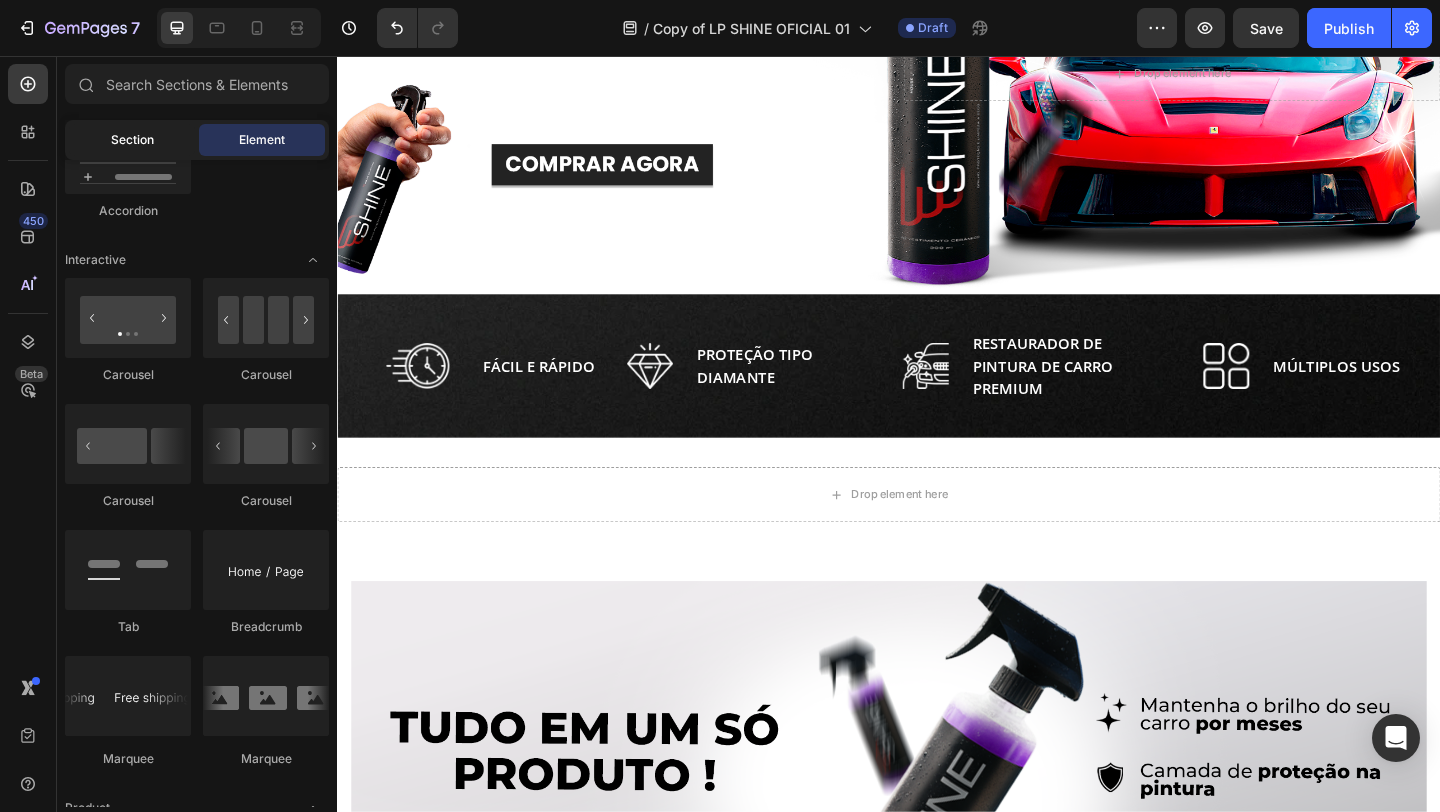click on "Section" at bounding box center (132, 140) 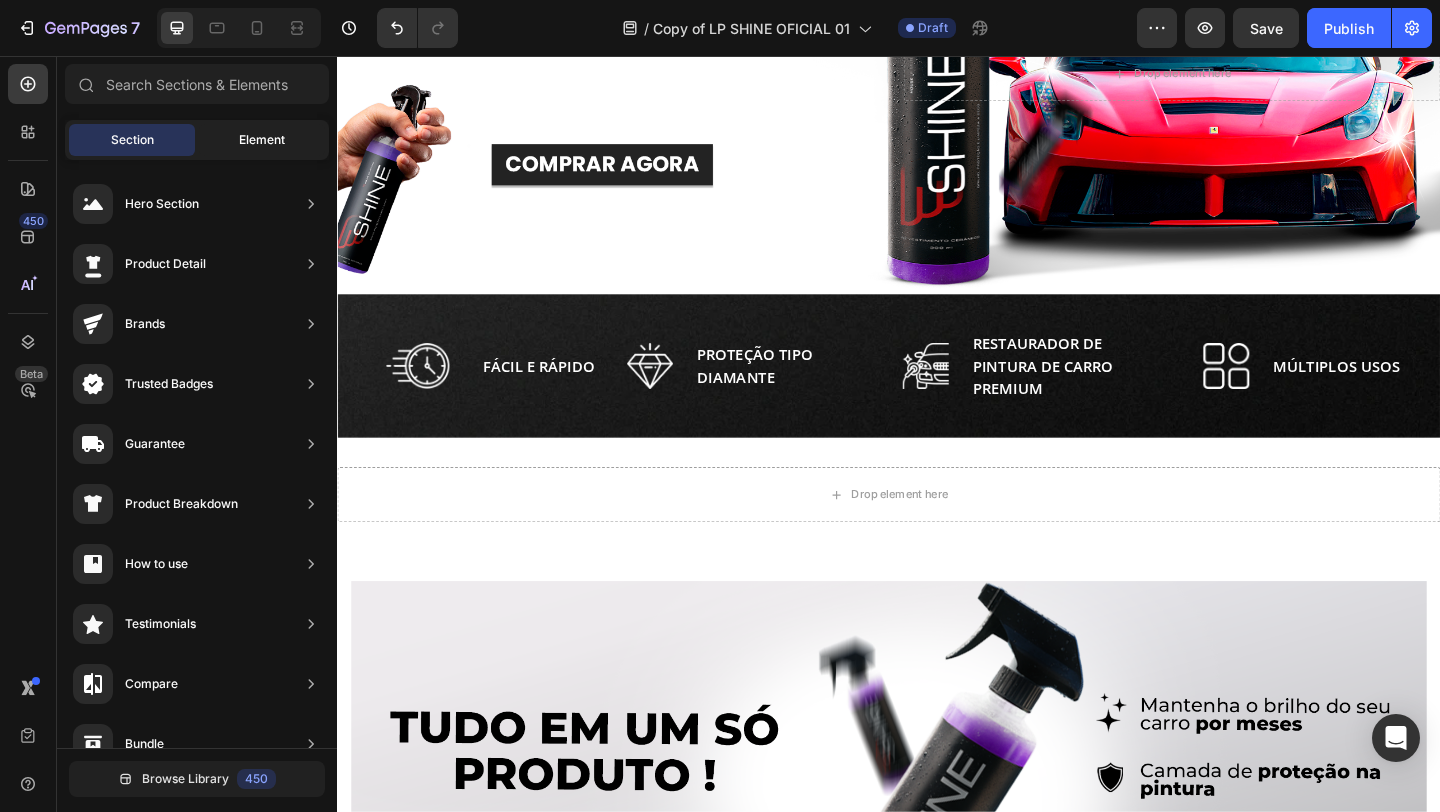 click on "Element" at bounding box center [262, 140] 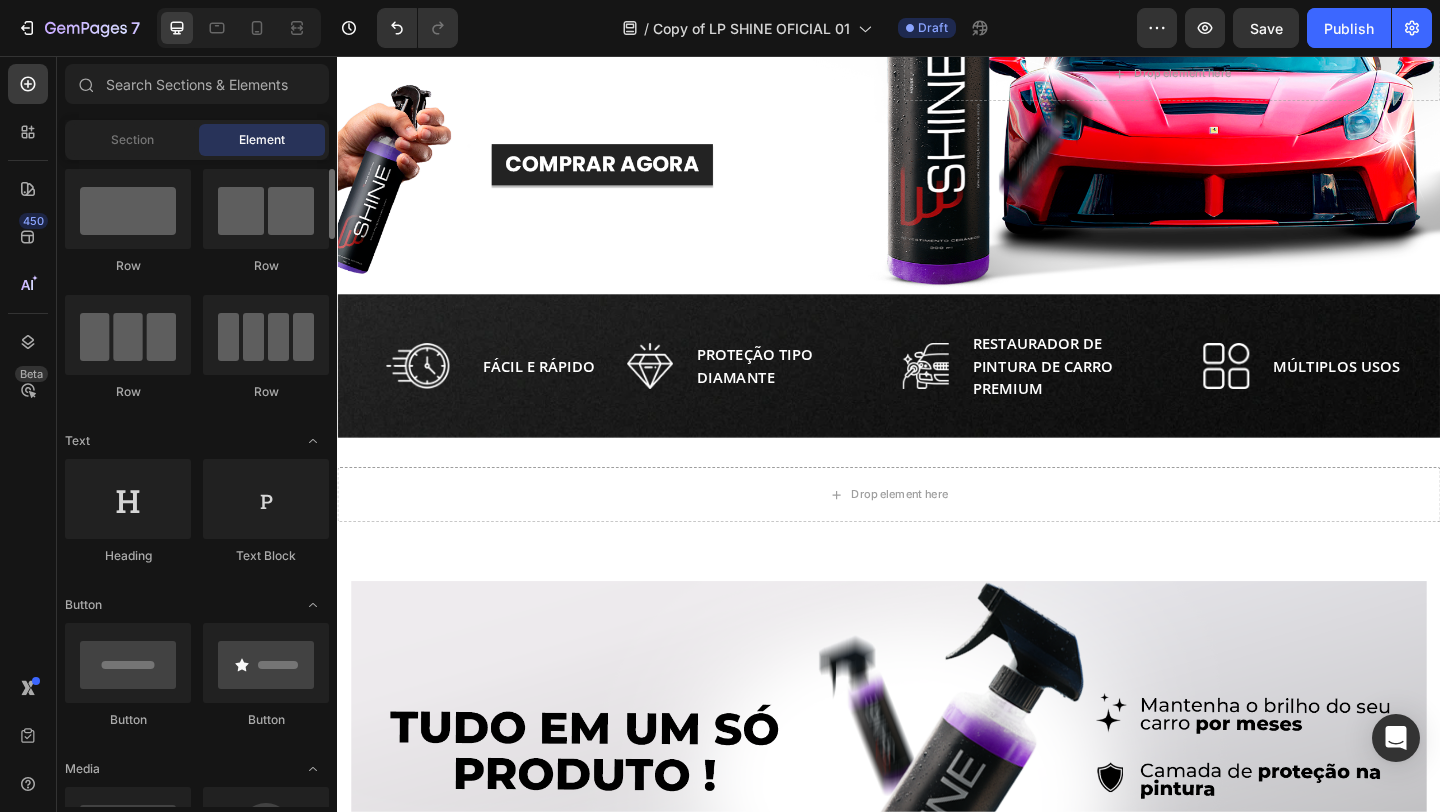 scroll, scrollTop: 42, scrollLeft: 0, axis: vertical 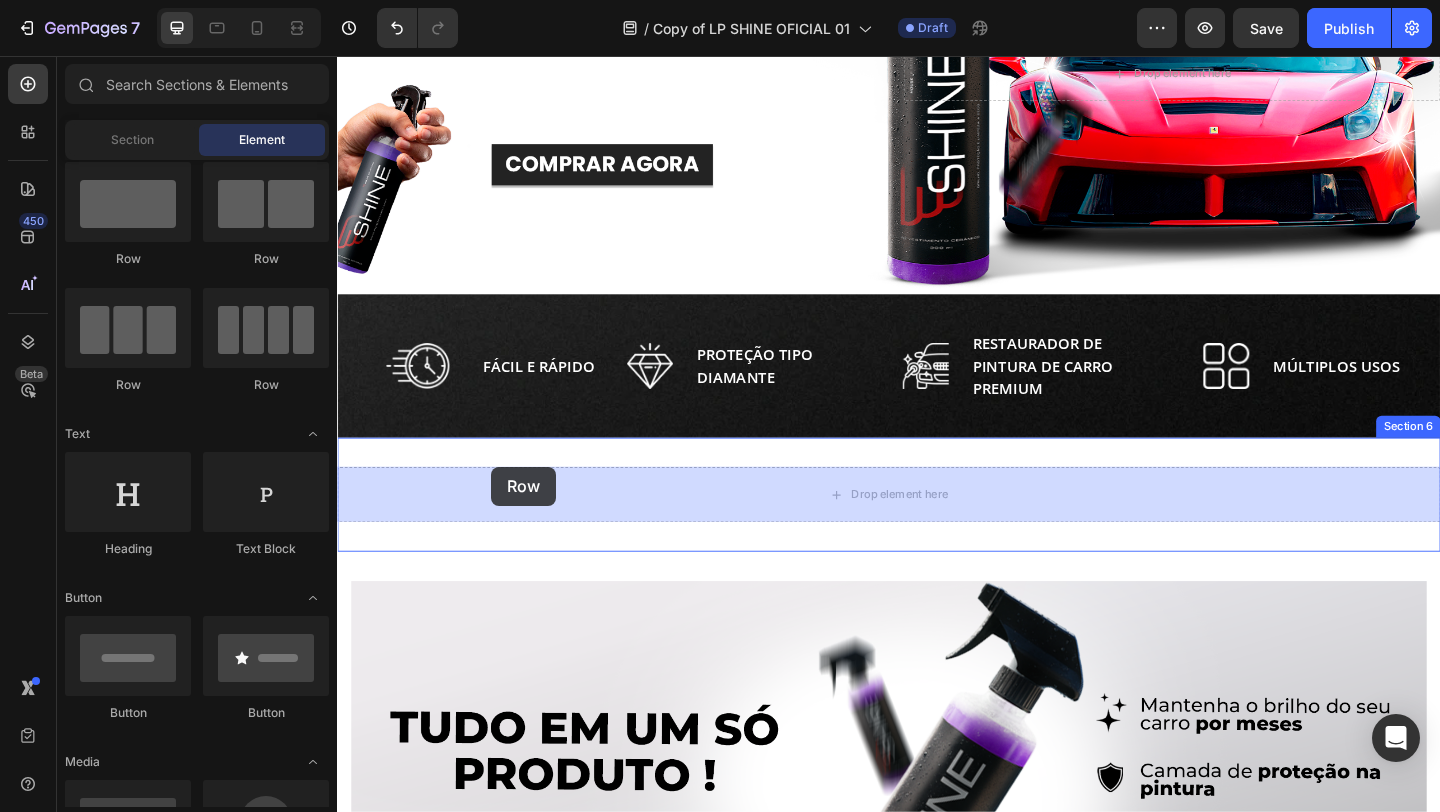 drag, startPoint x: 469, startPoint y: 380, endPoint x: 502, endPoint y: 510, distance: 134.12308 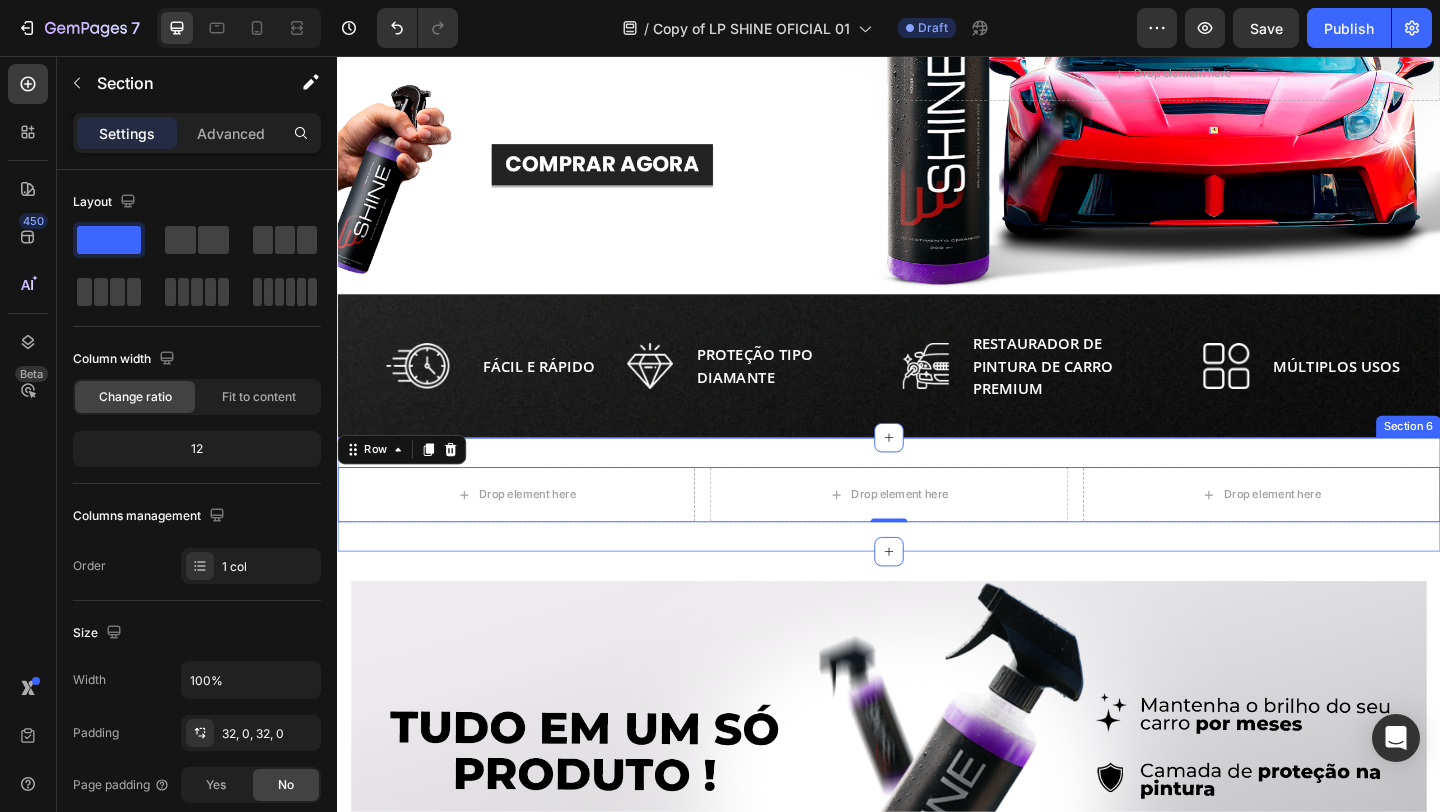 click on "Drop element here
Drop element here
Drop element here Row   0 Section 6" at bounding box center (937, 533) 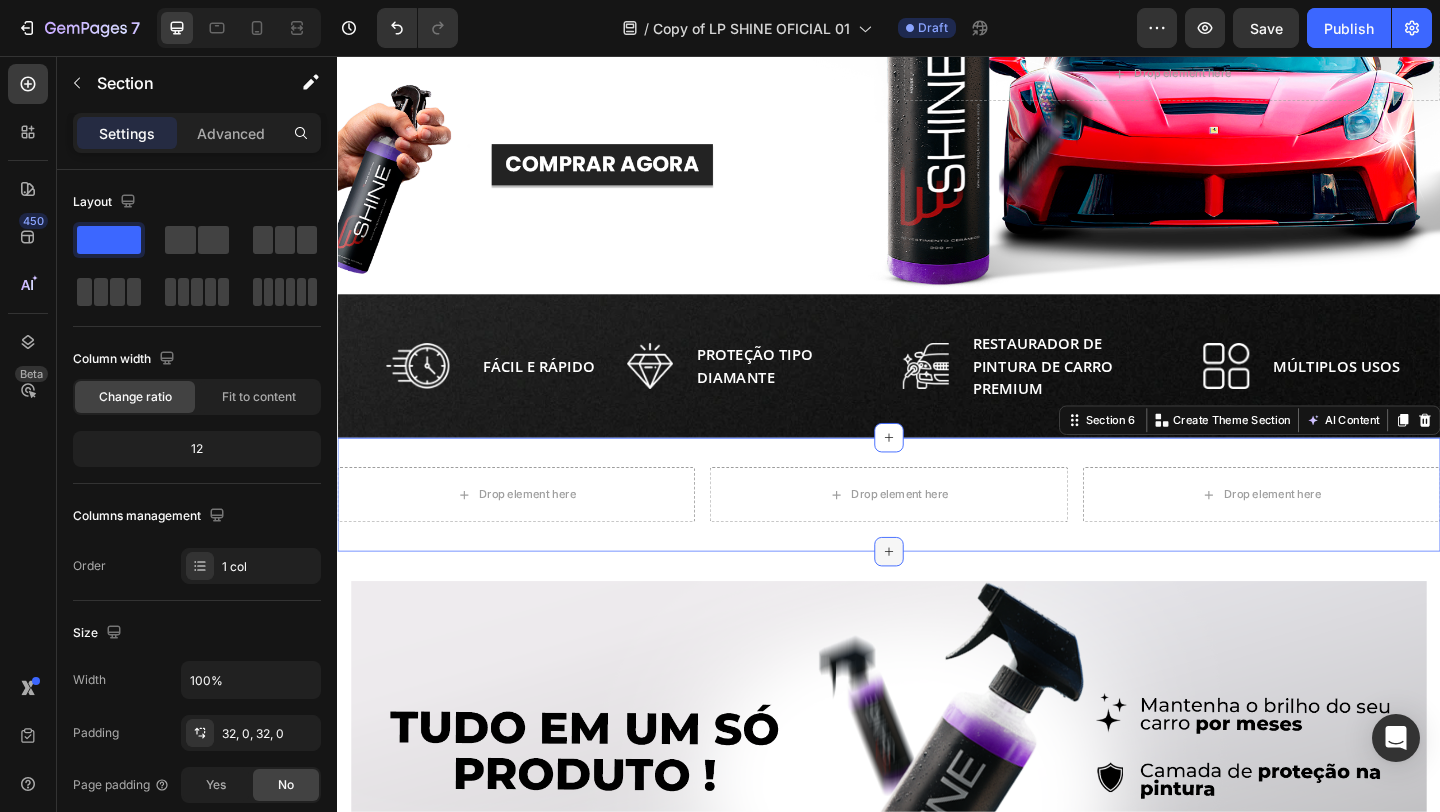 click 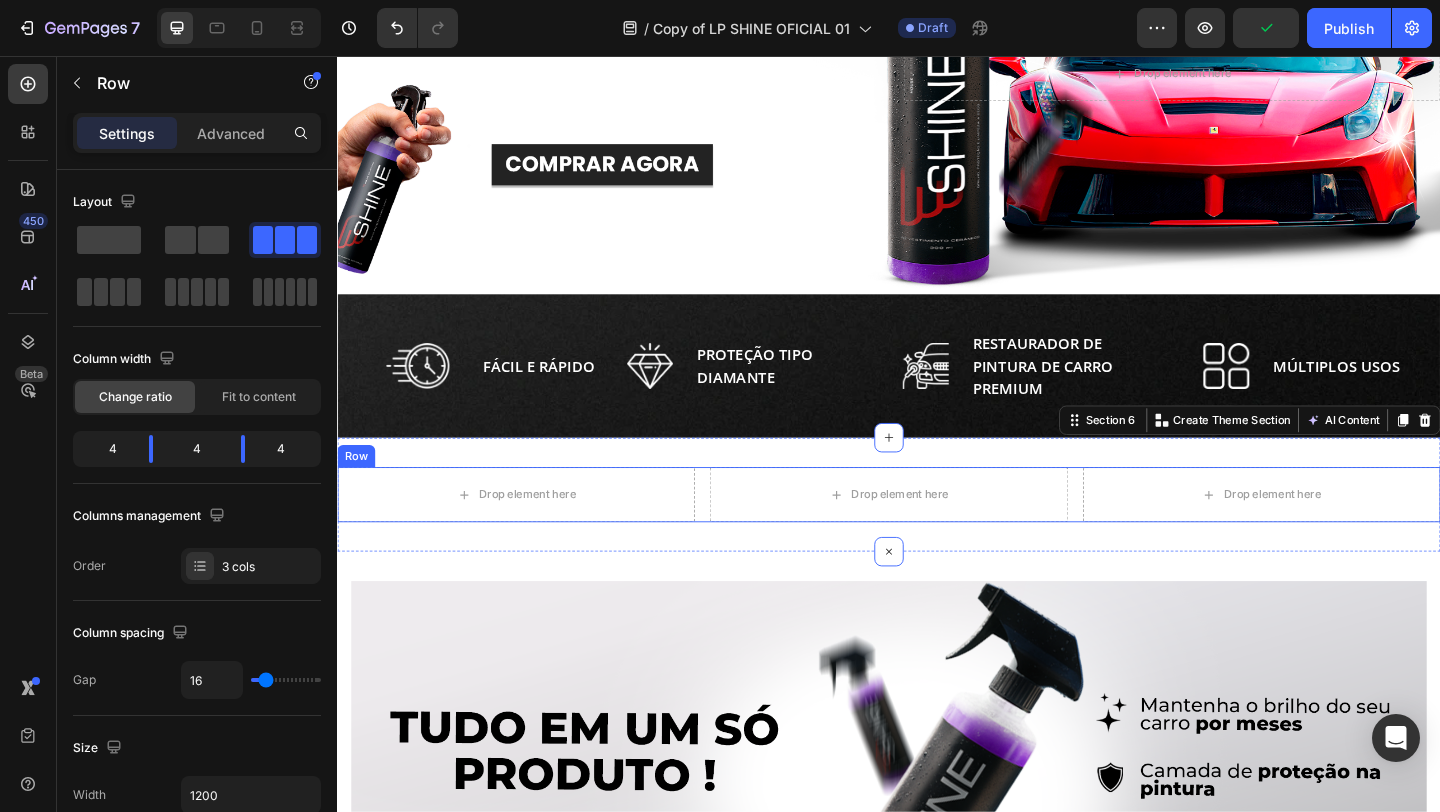 click on "Drop element here
Drop element here
Drop element here Row" at bounding box center (937, 533) 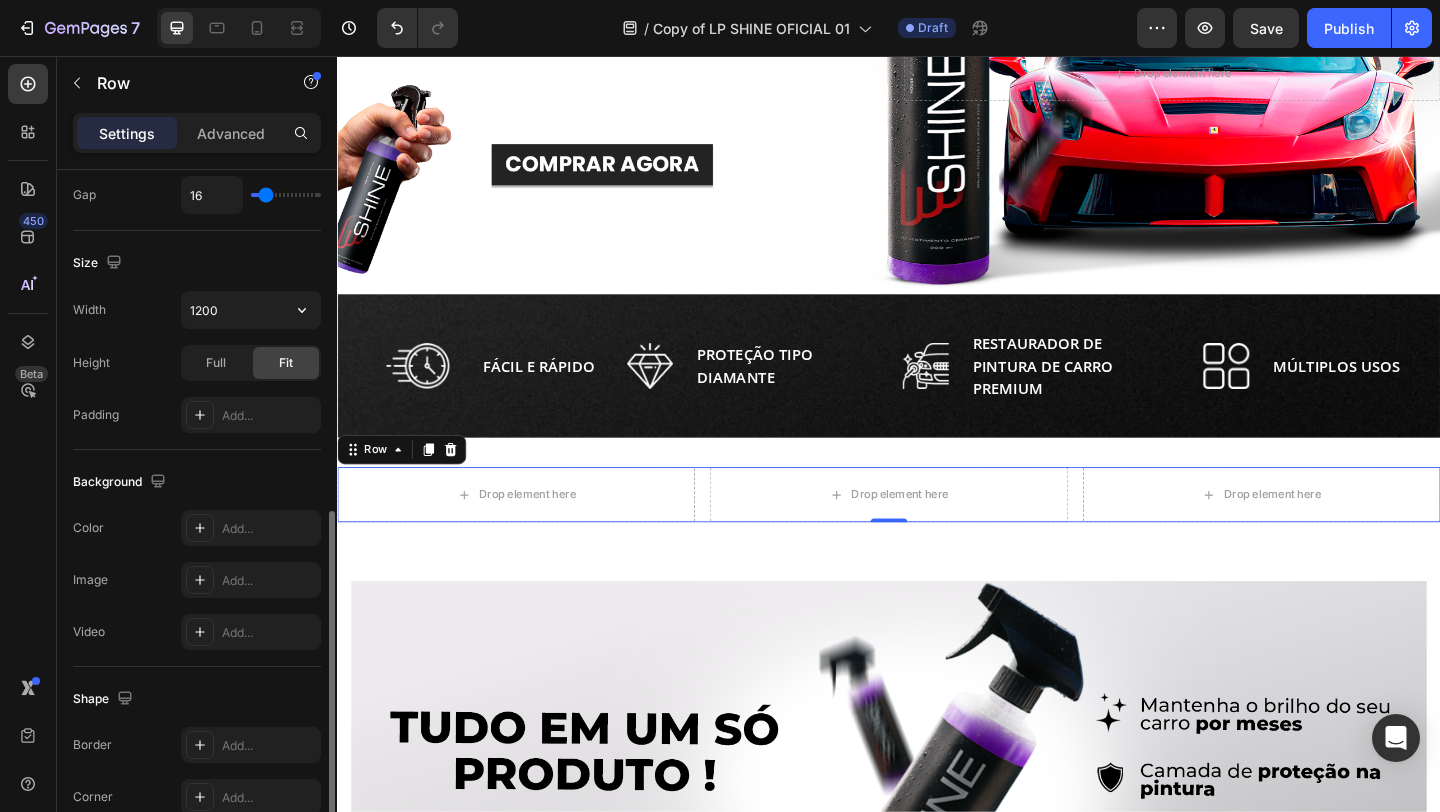 scroll, scrollTop: 557, scrollLeft: 0, axis: vertical 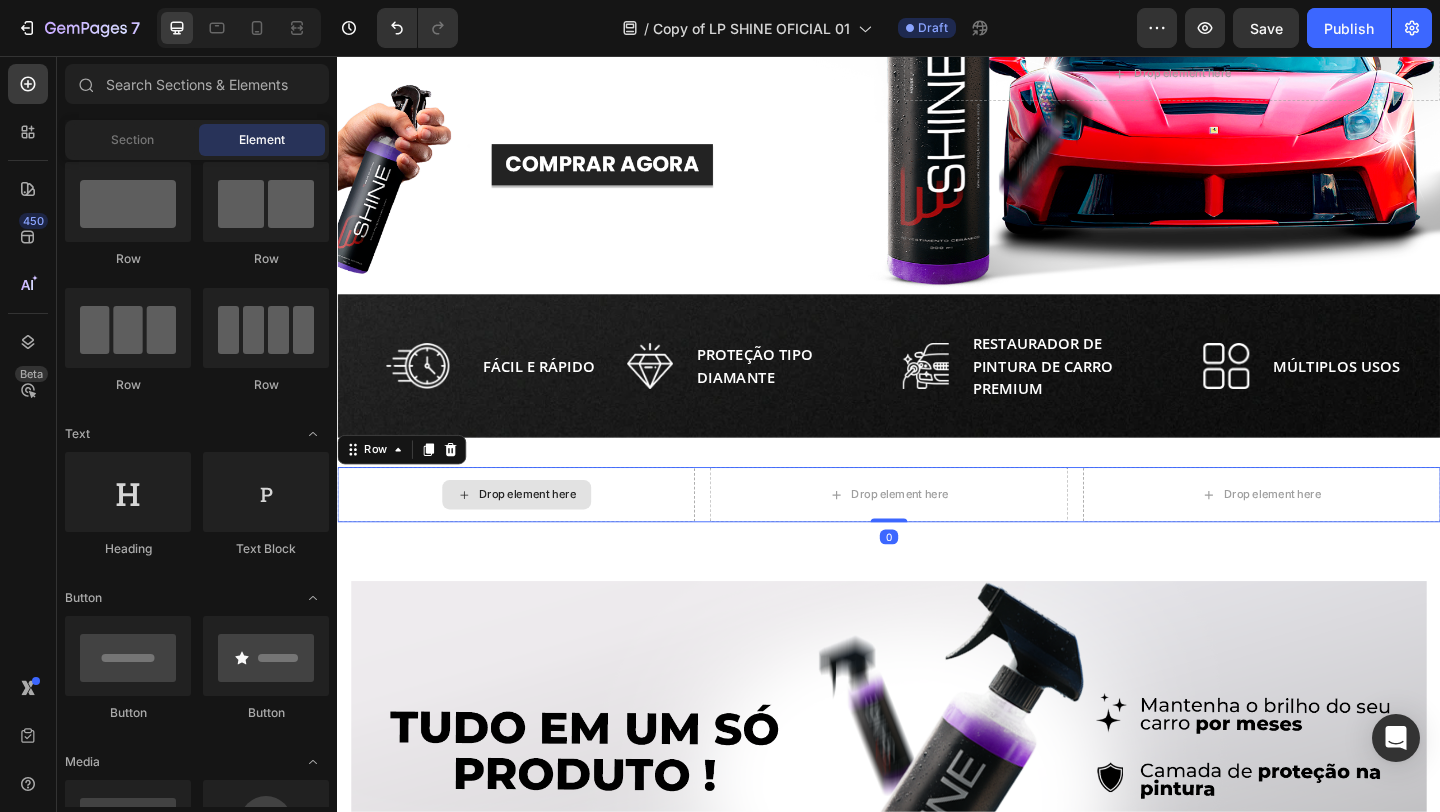 click on "Drop element here" at bounding box center (544, 533) 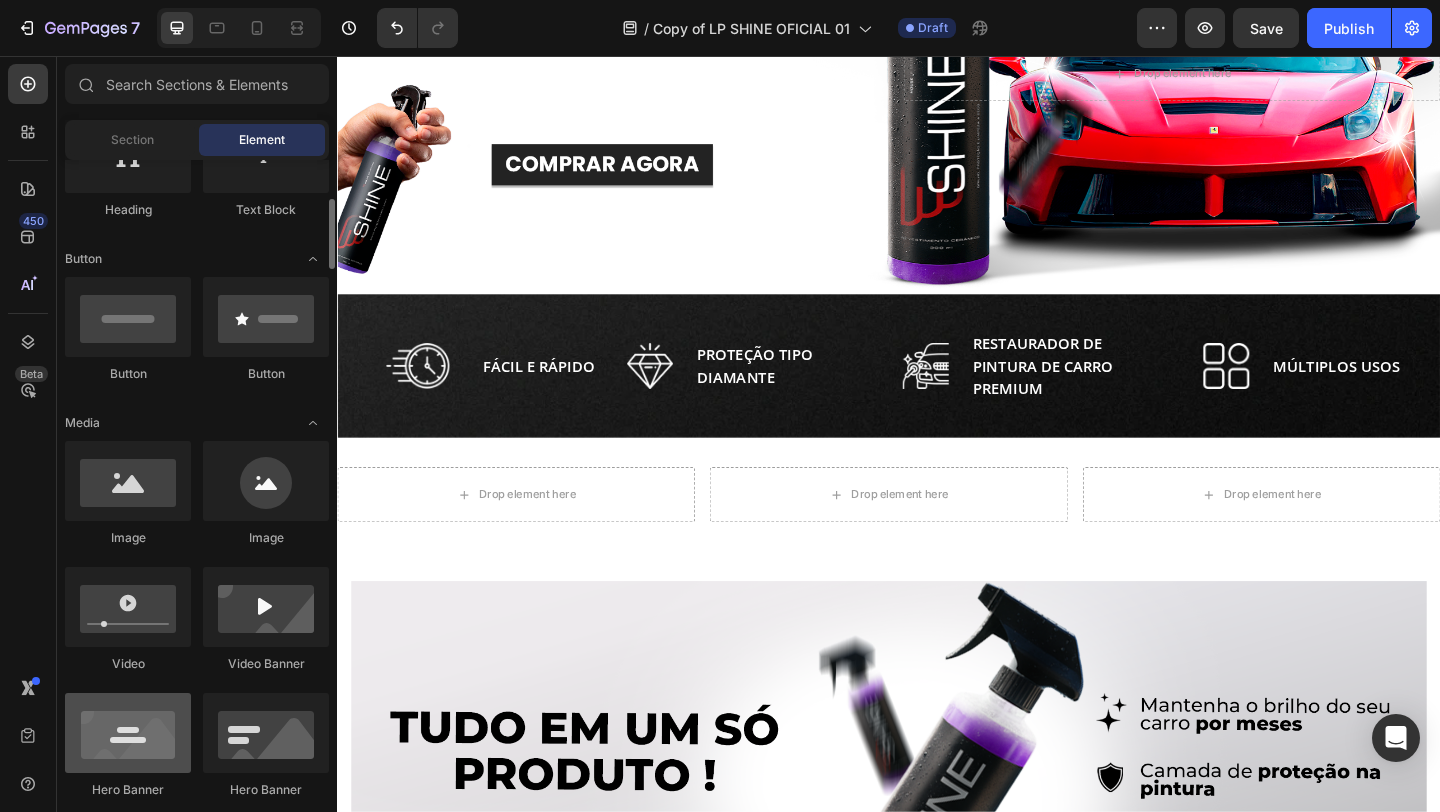 scroll, scrollTop: 377, scrollLeft: 0, axis: vertical 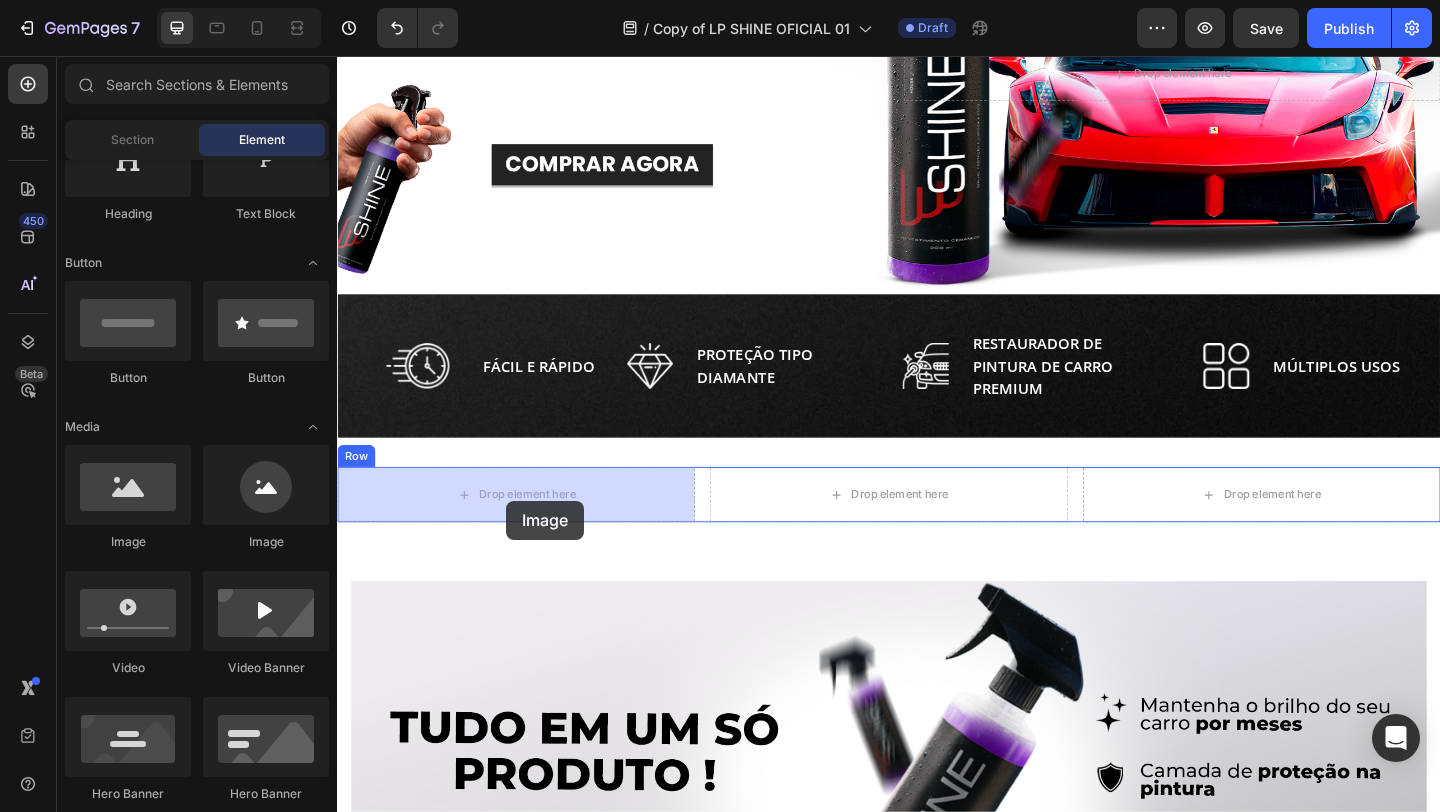 drag, startPoint x: 474, startPoint y: 570, endPoint x: 520, endPoint y: 538, distance: 56.0357 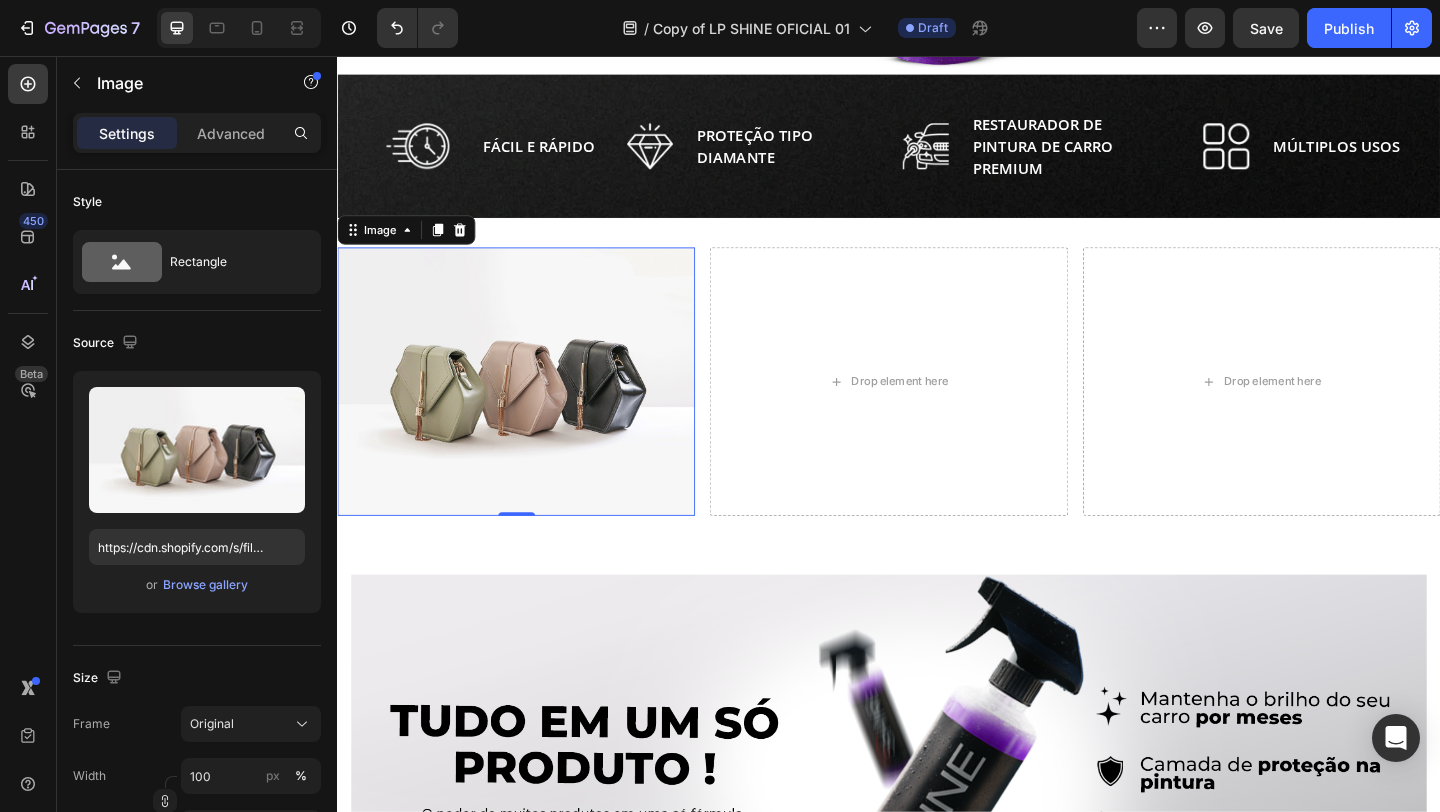 scroll, scrollTop: 539, scrollLeft: 0, axis: vertical 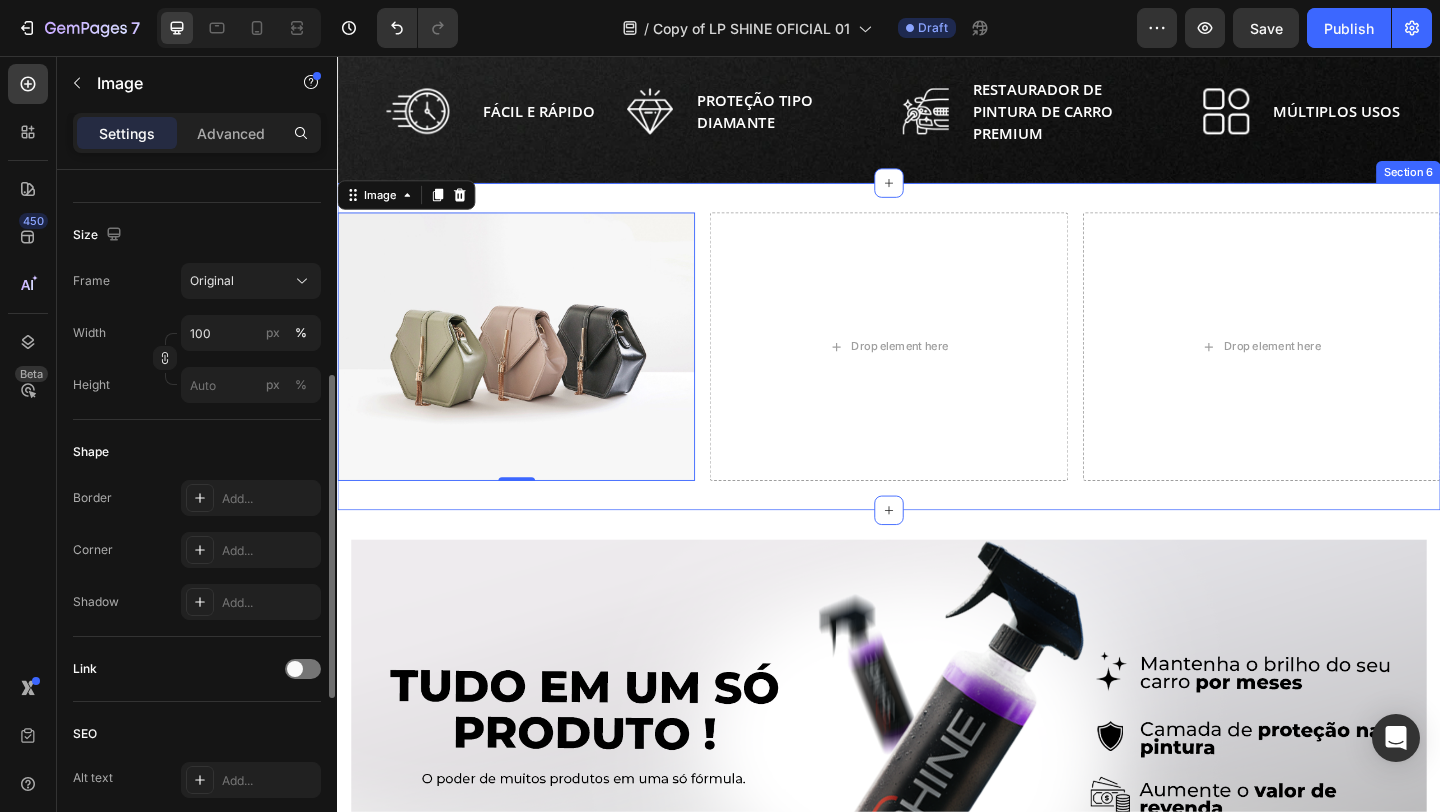 click on "Image Row LAVAGEM FÁCIL E RÁPIDA SEM ÁGUA Heading Image Image Row PEÇA O SEU Button Section 8" at bounding box center [937, 1086] 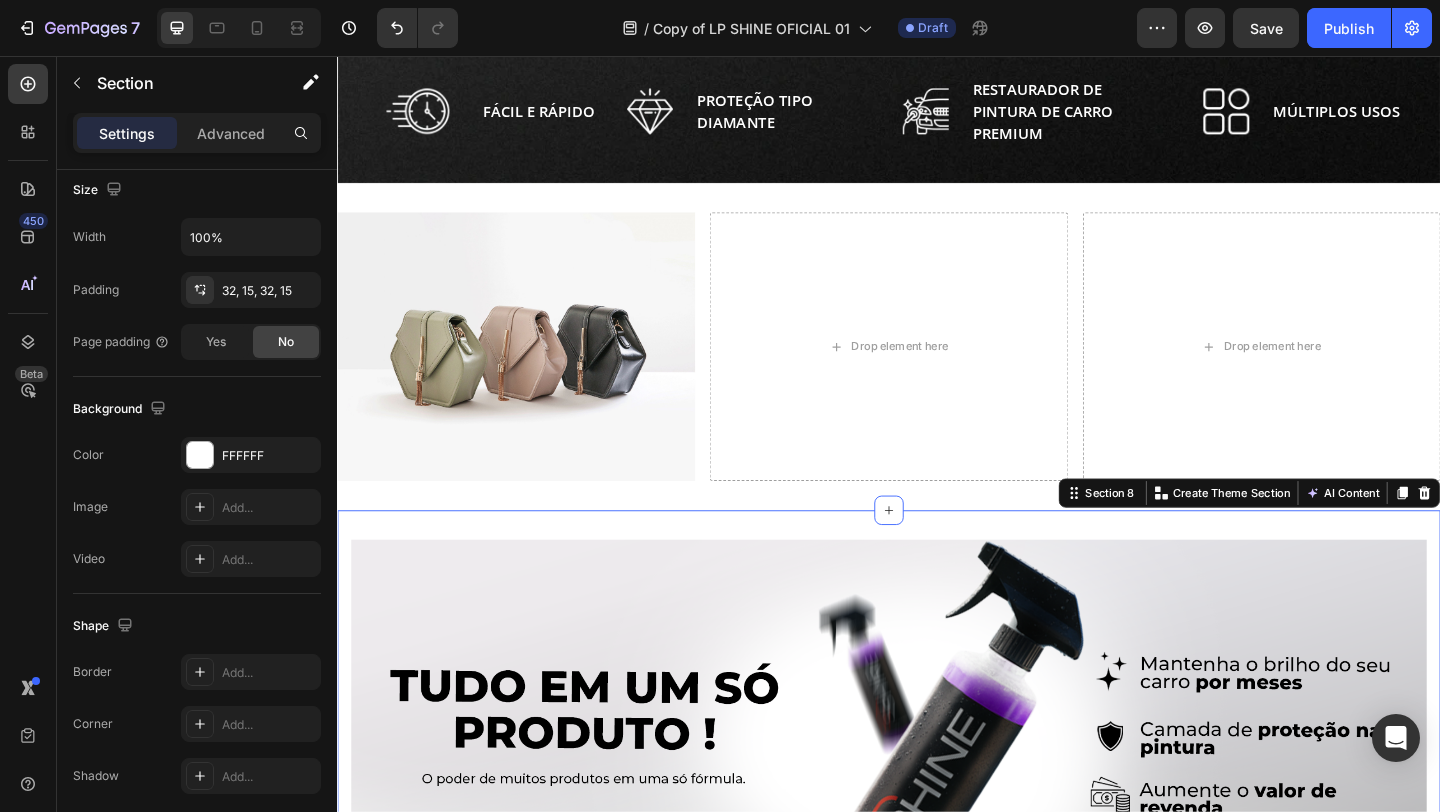 scroll, scrollTop: 0, scrollLeft: 0, axis: both 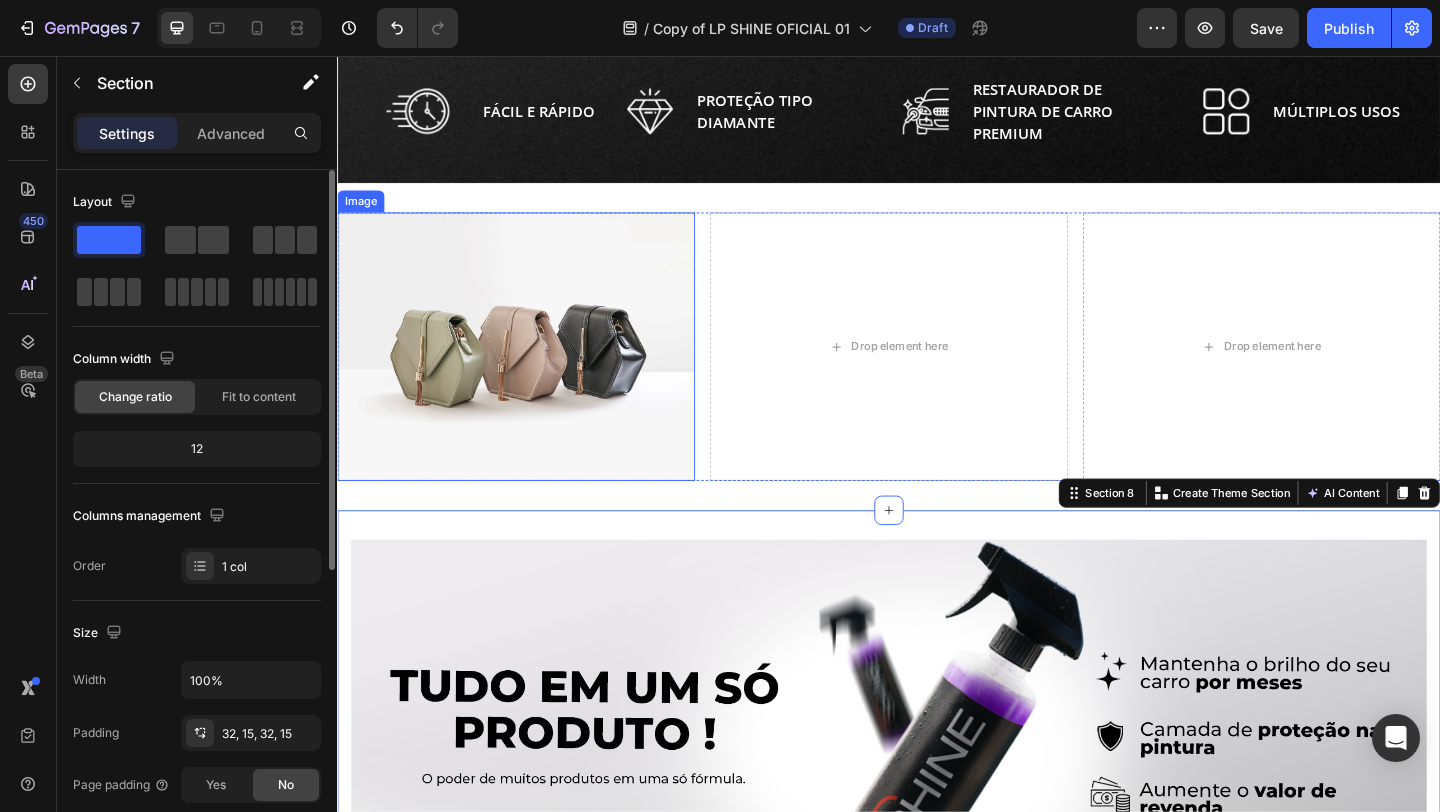 click at bounding box center [531, 372] 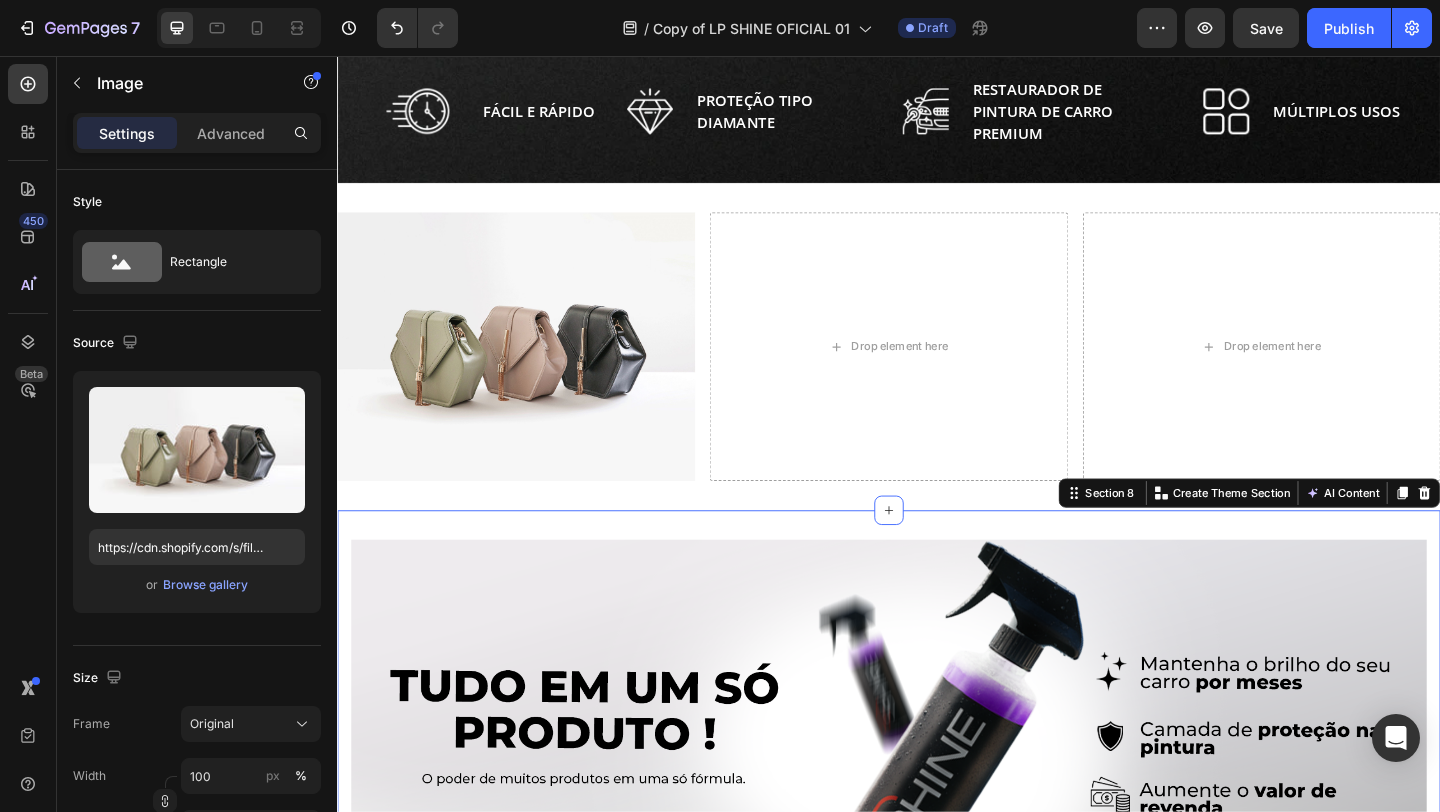 click on "Image Row LAVAGEM FÁCIL E RÁPIDA SEM ÁGUA Heading Image Image Row PEÇA O SEU Button Section 8 Create Theme Section AI Content Write with GemAI What would you like to describe here? Tone and Voice Persuasive Product Kit Cuidados Automotivos Platinum House Of Motors® Show more Generate" at bounding box center [937, 1086] 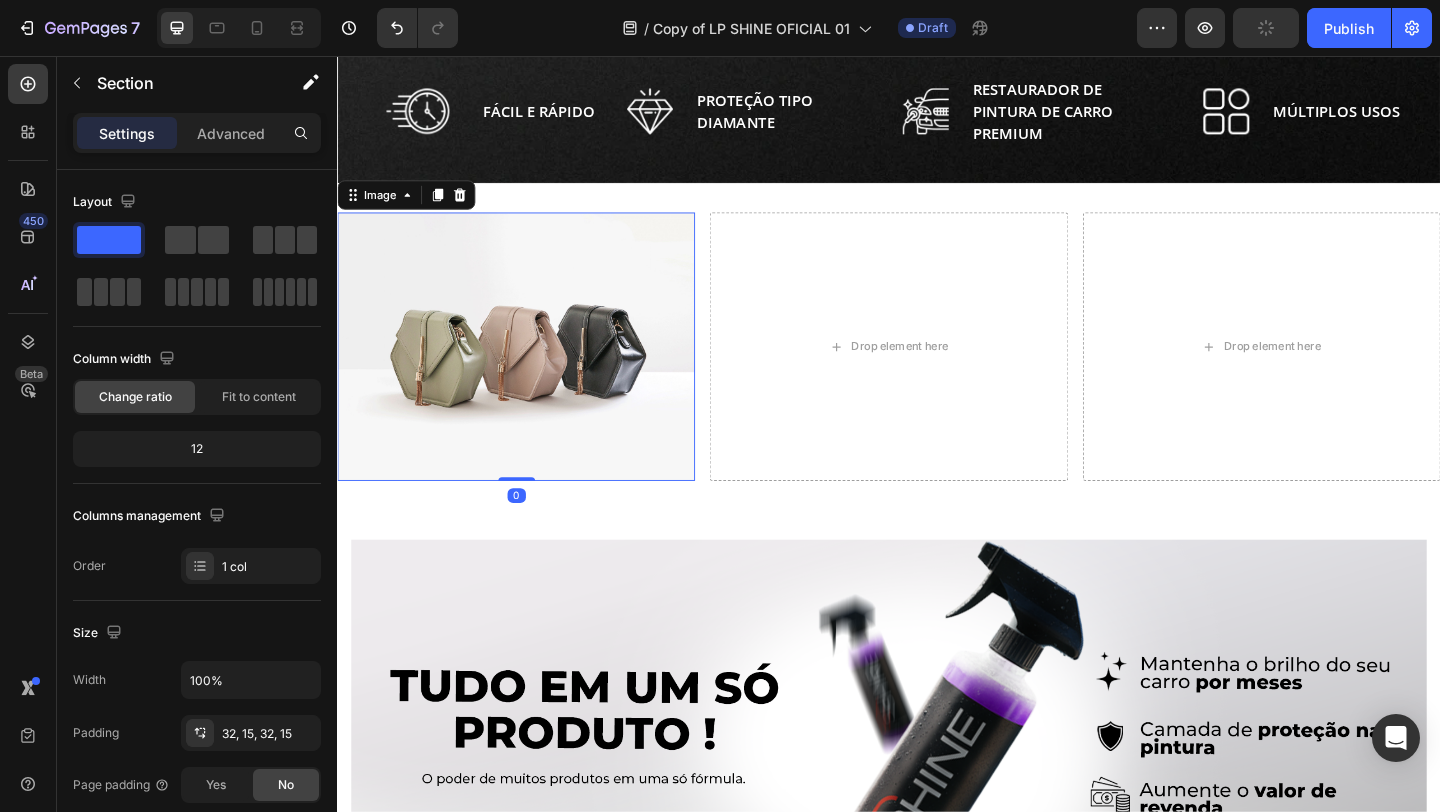 click at bounding box center [531, 372] 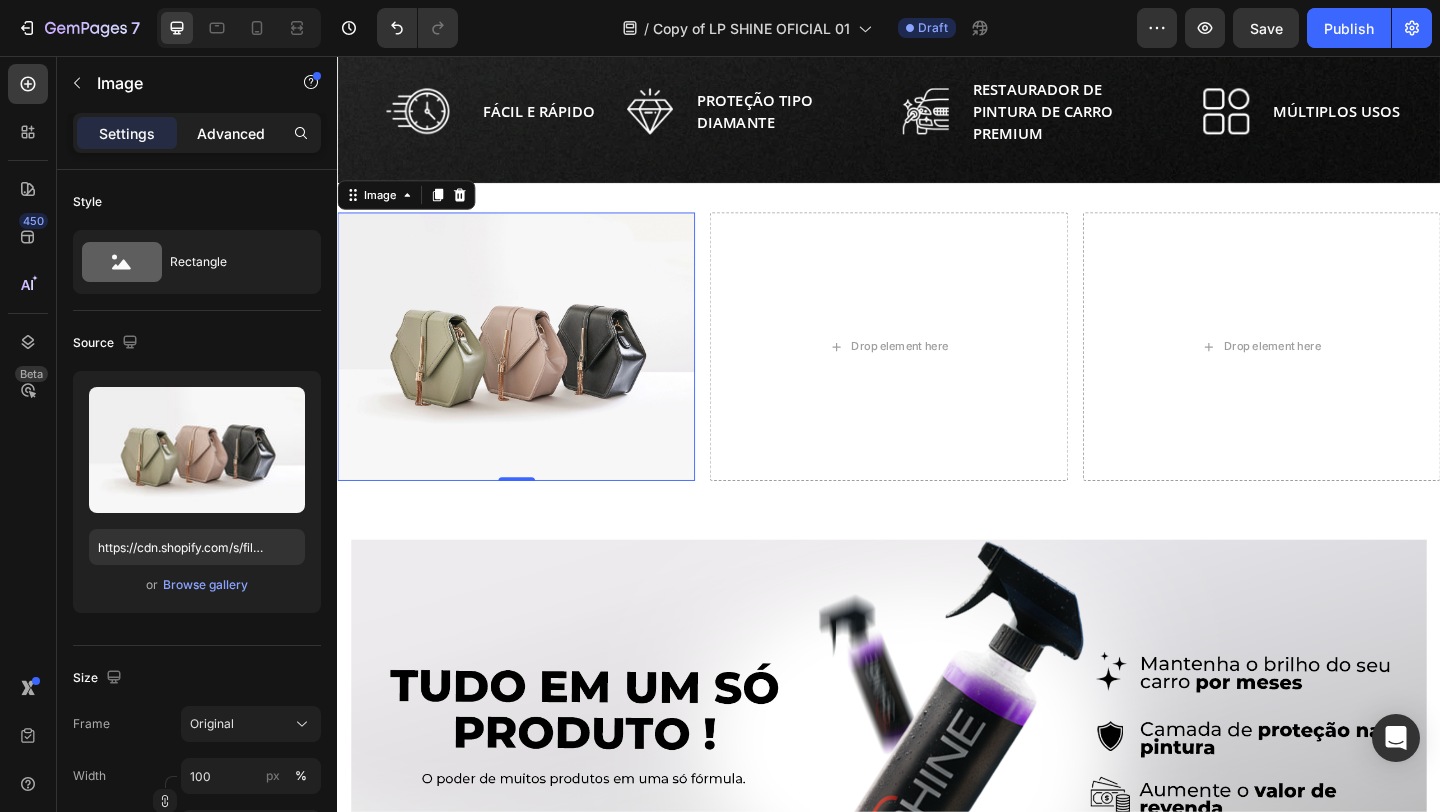 click on "Advanced" at bounding box center (231, 133) 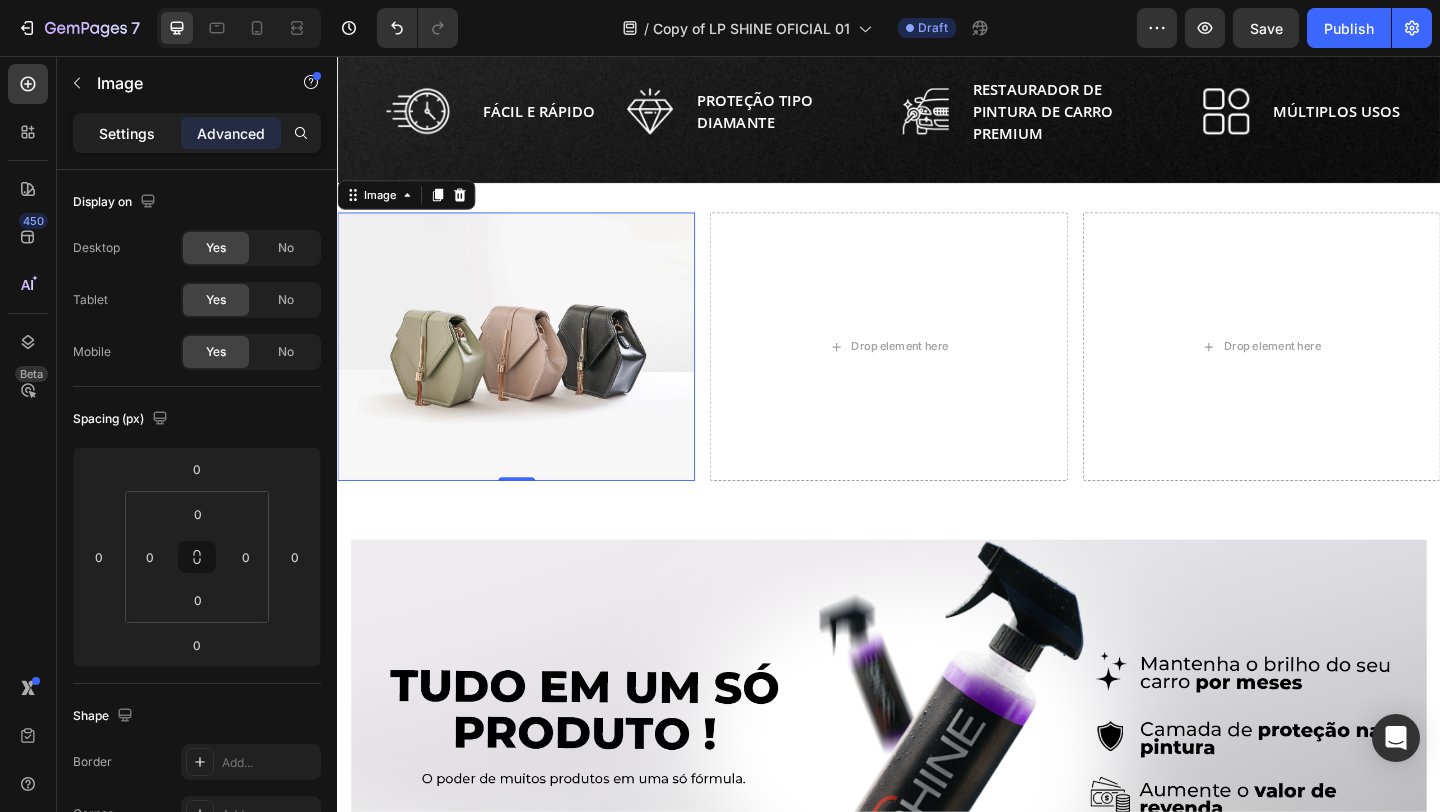 click on "Settings" 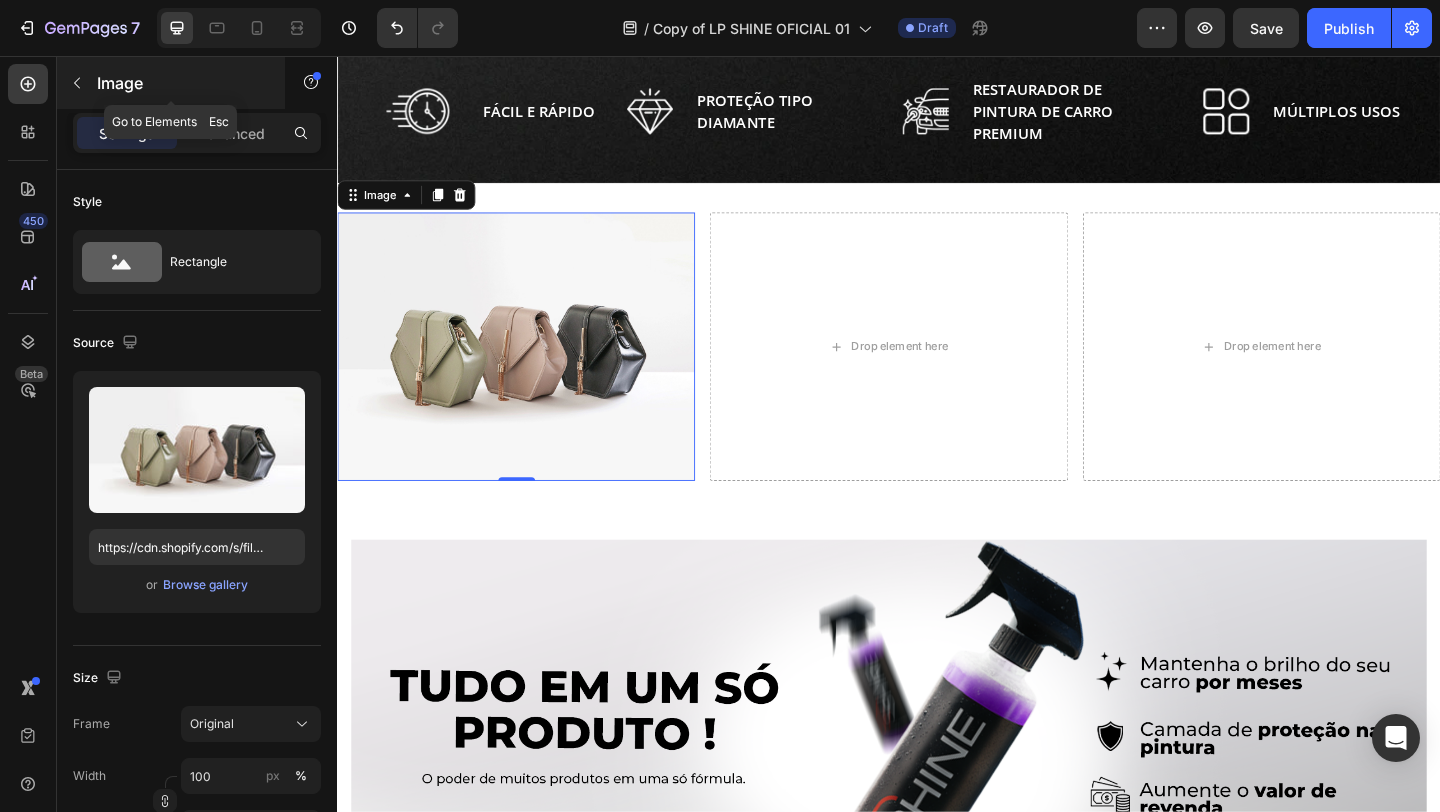 click at bounding box center (77, 83) 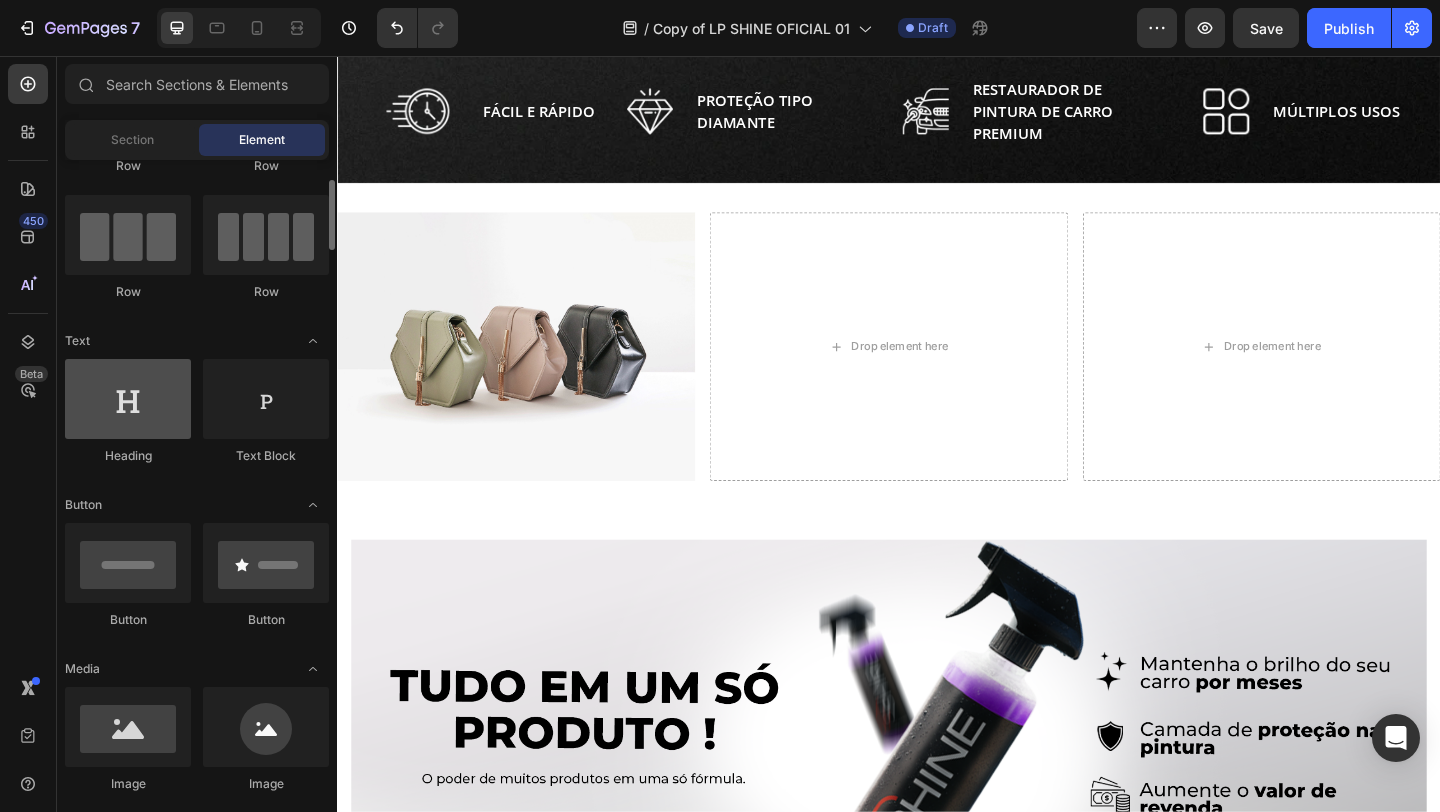 scroll, scrollTop: 158, scrollLeft: 0, axis: vertical 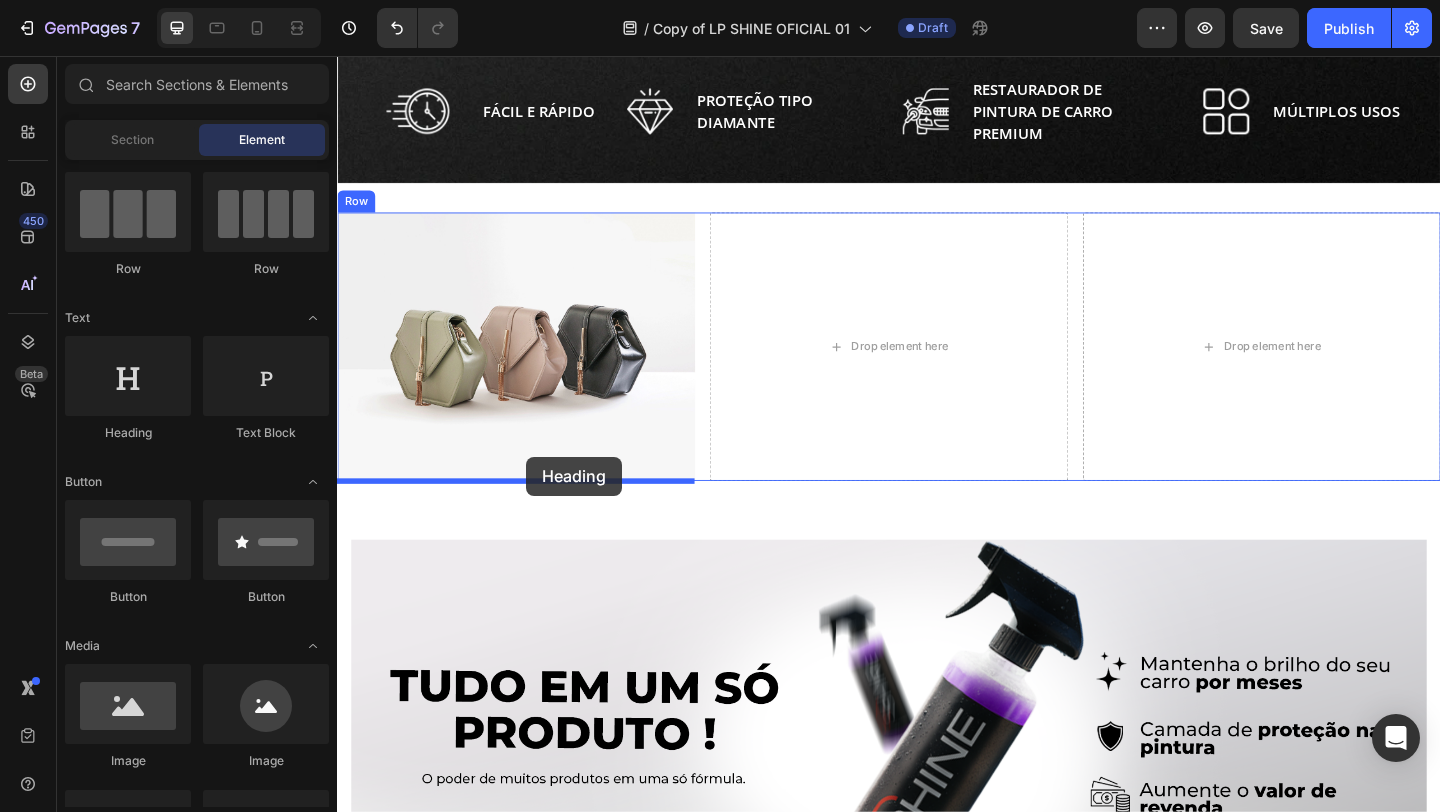 drag, startPoint x: 487, startPoint y: 451, endPoint x: 543, endPoint y: 493, distance: 70 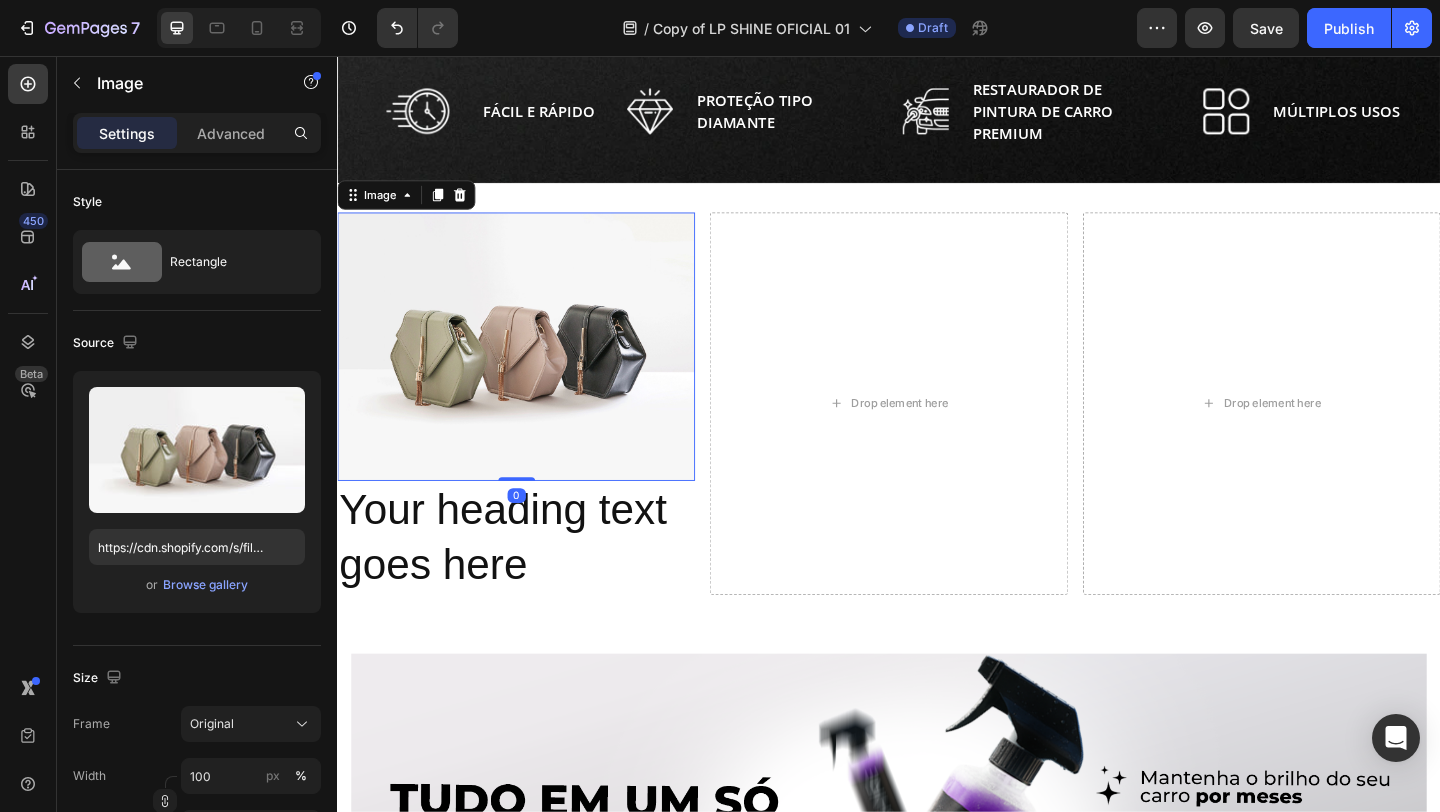 click at bounding box center (531, 372) 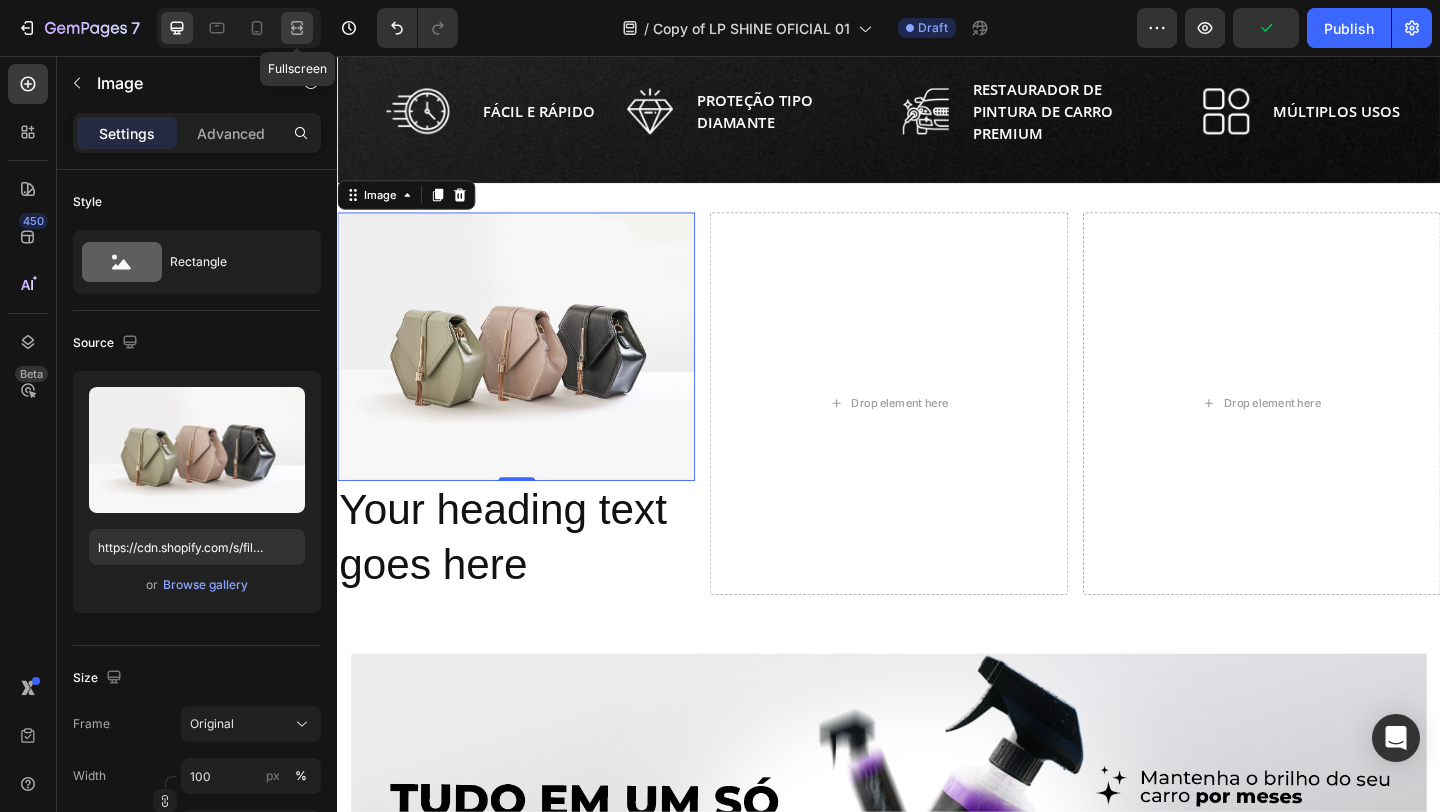 click 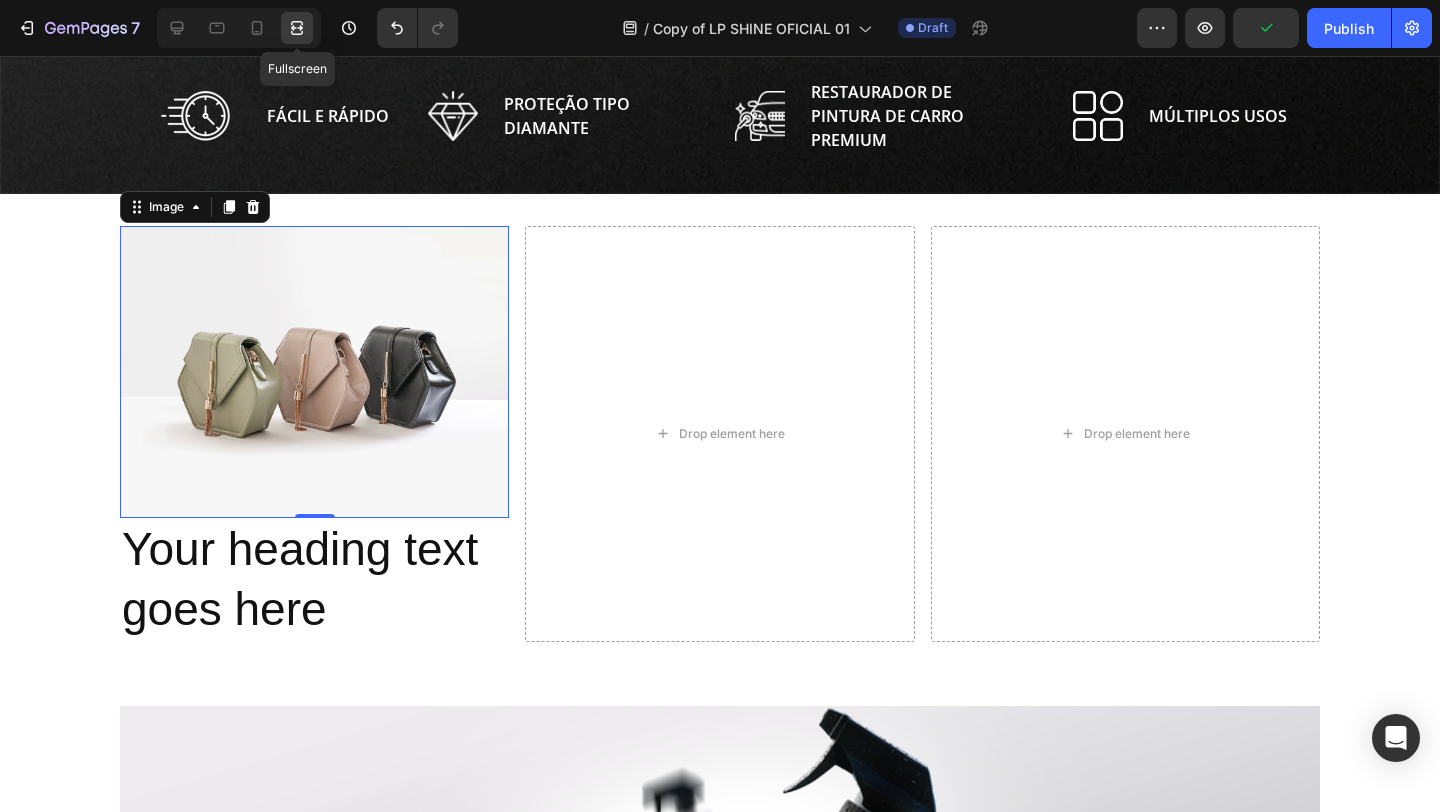 click 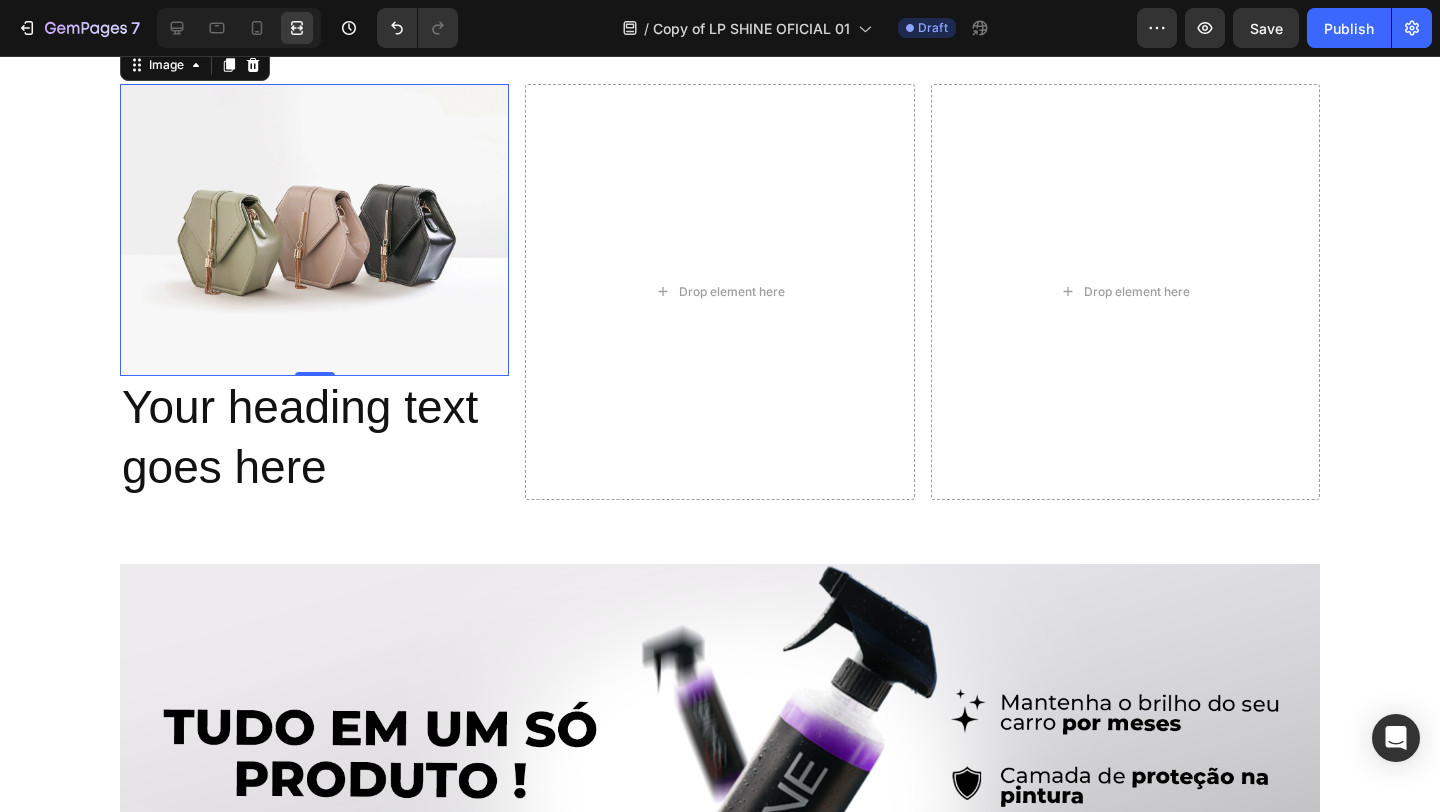 scroll, scrollTop: 677, scrollLeft: 0, axis: vertical 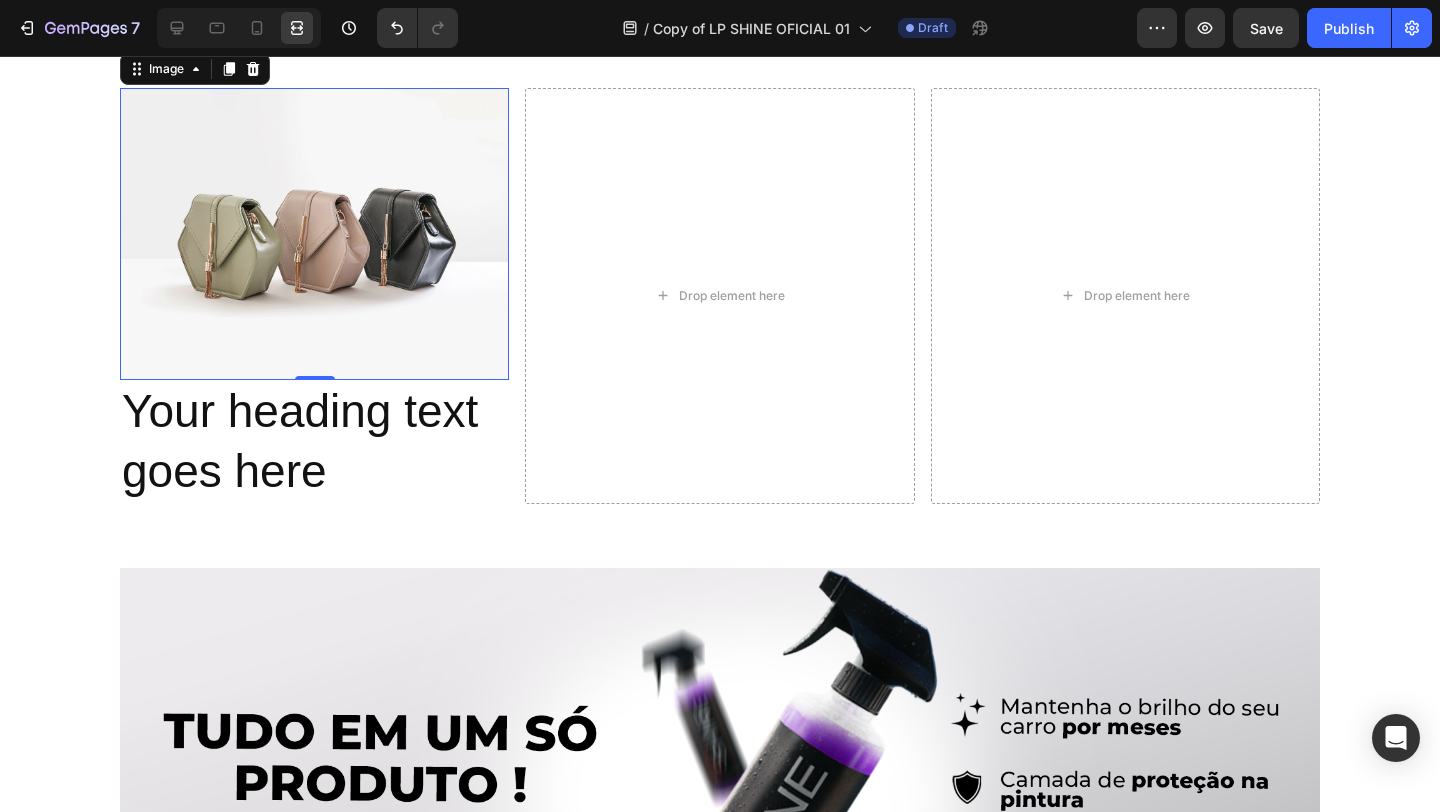 click at bounding box center (314, 234) 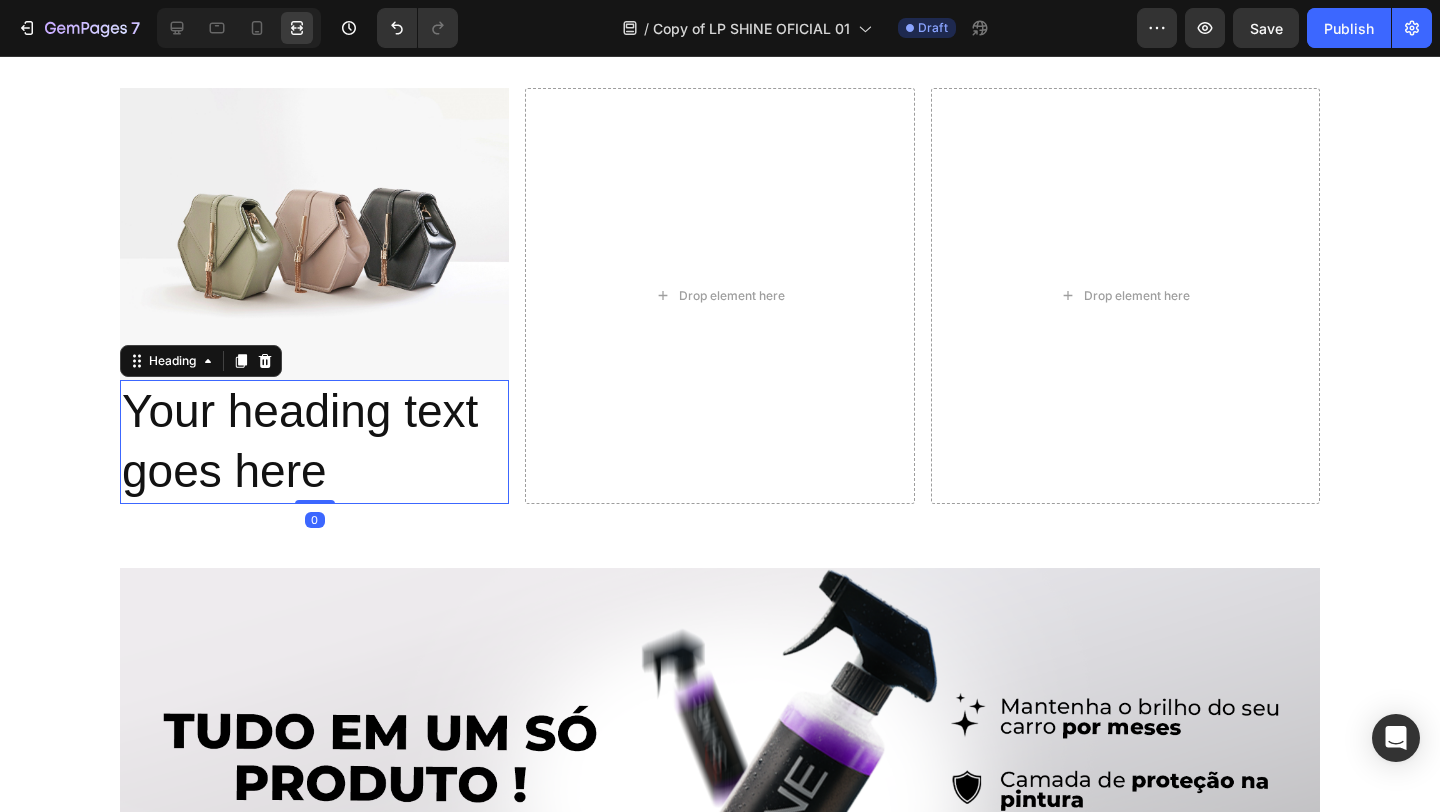 click on "Your heading text goes here" at bounding box center (314, 442) 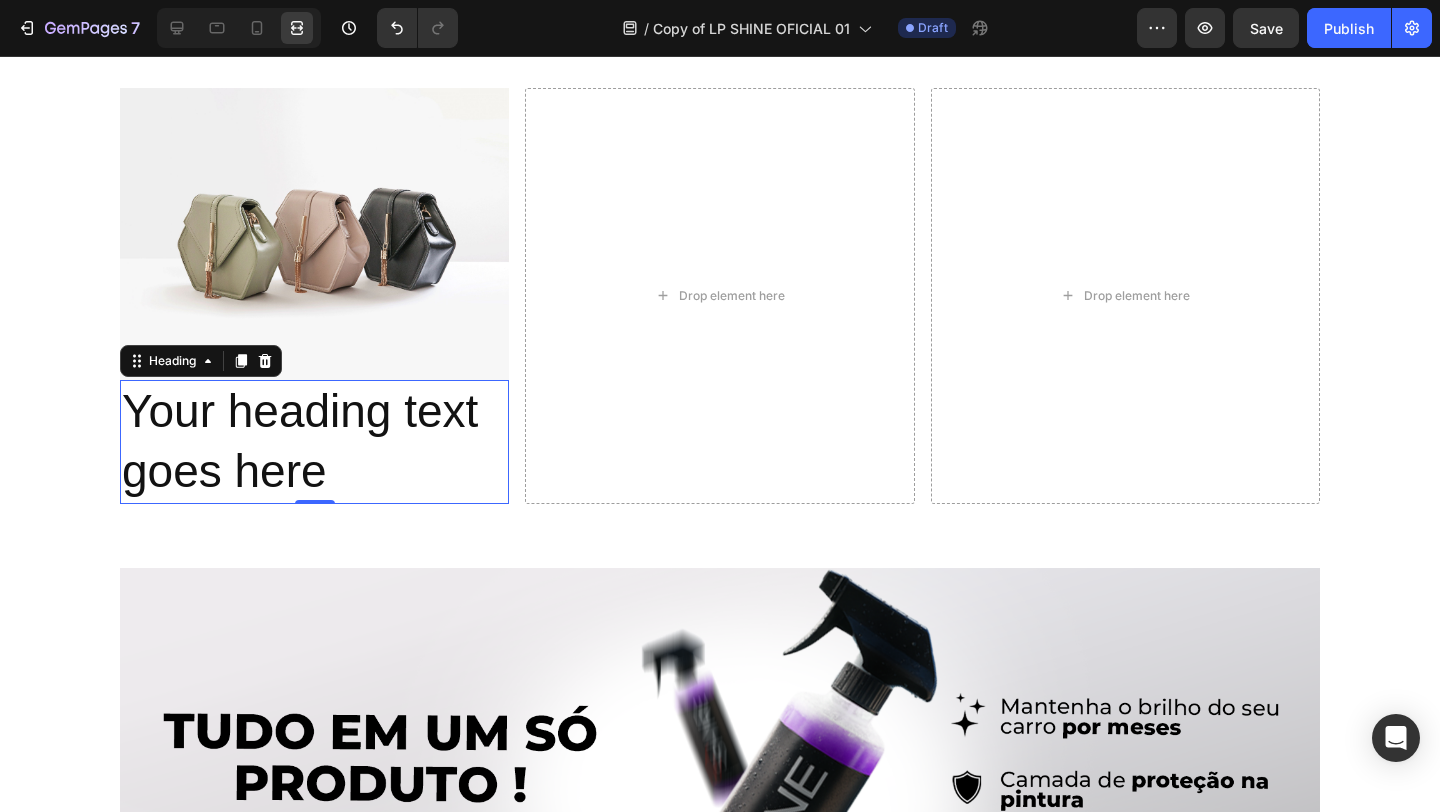 click on "Your heading text goes here" at bounding box center [314, 442] 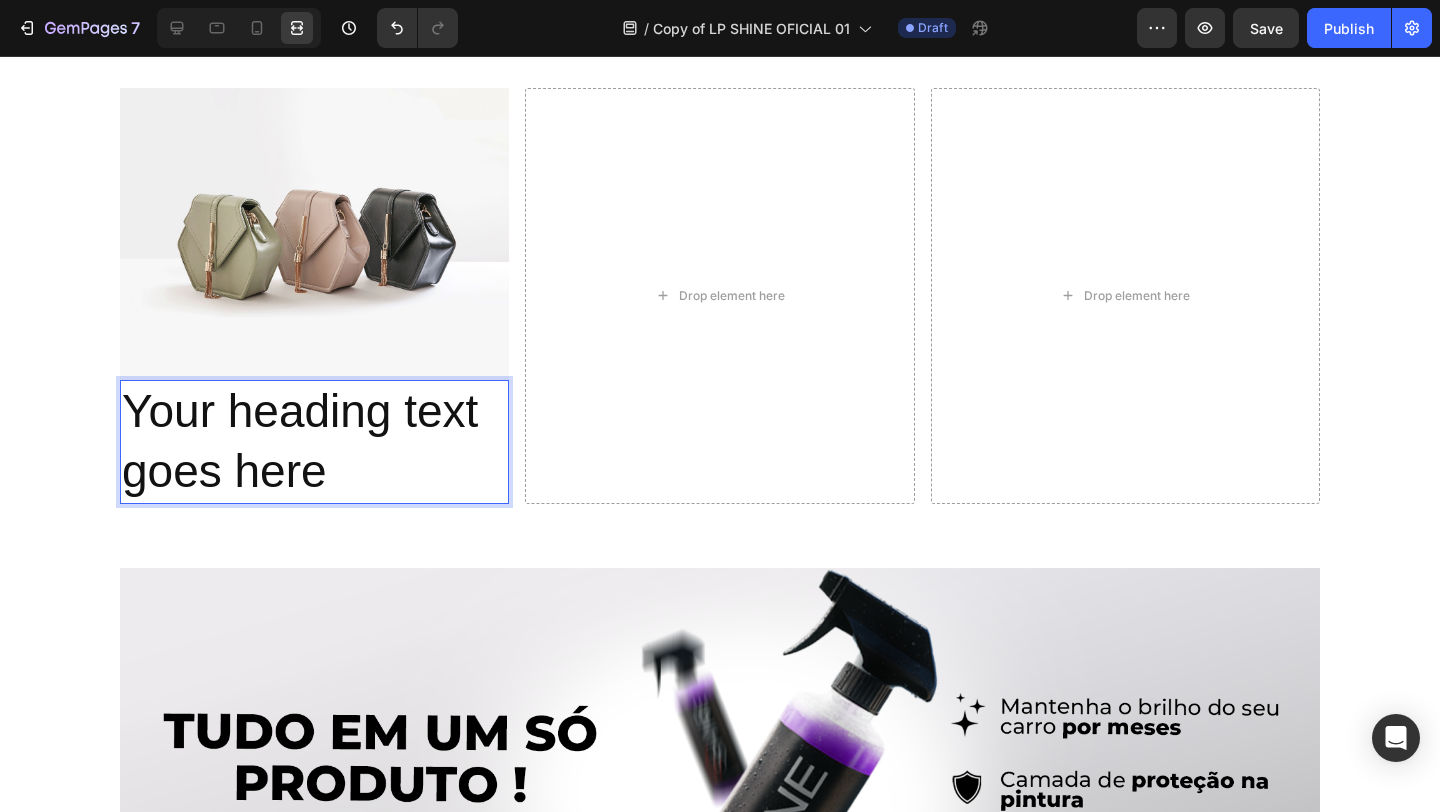 click on "Your heading text goes here" at bounding box center (314, 442) 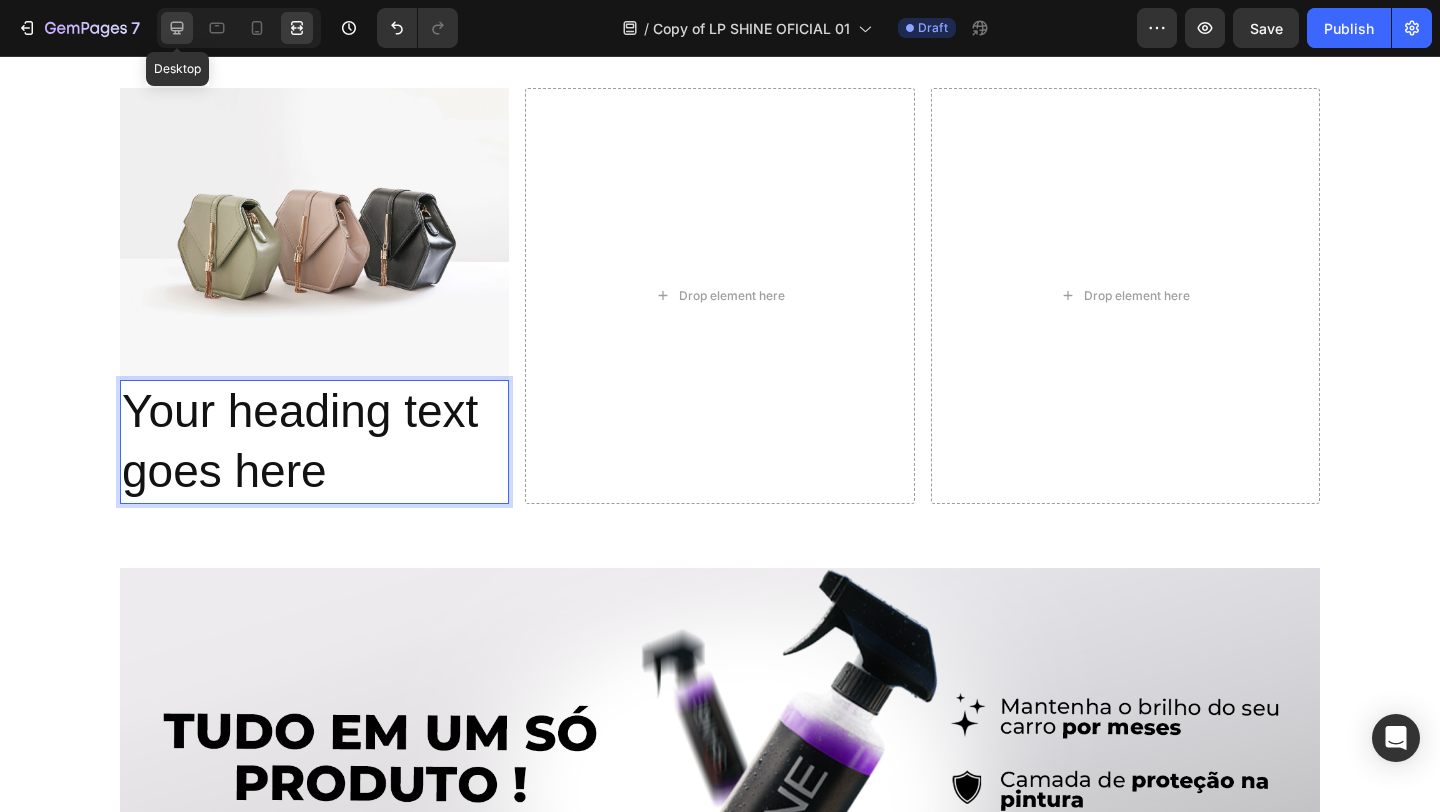 click 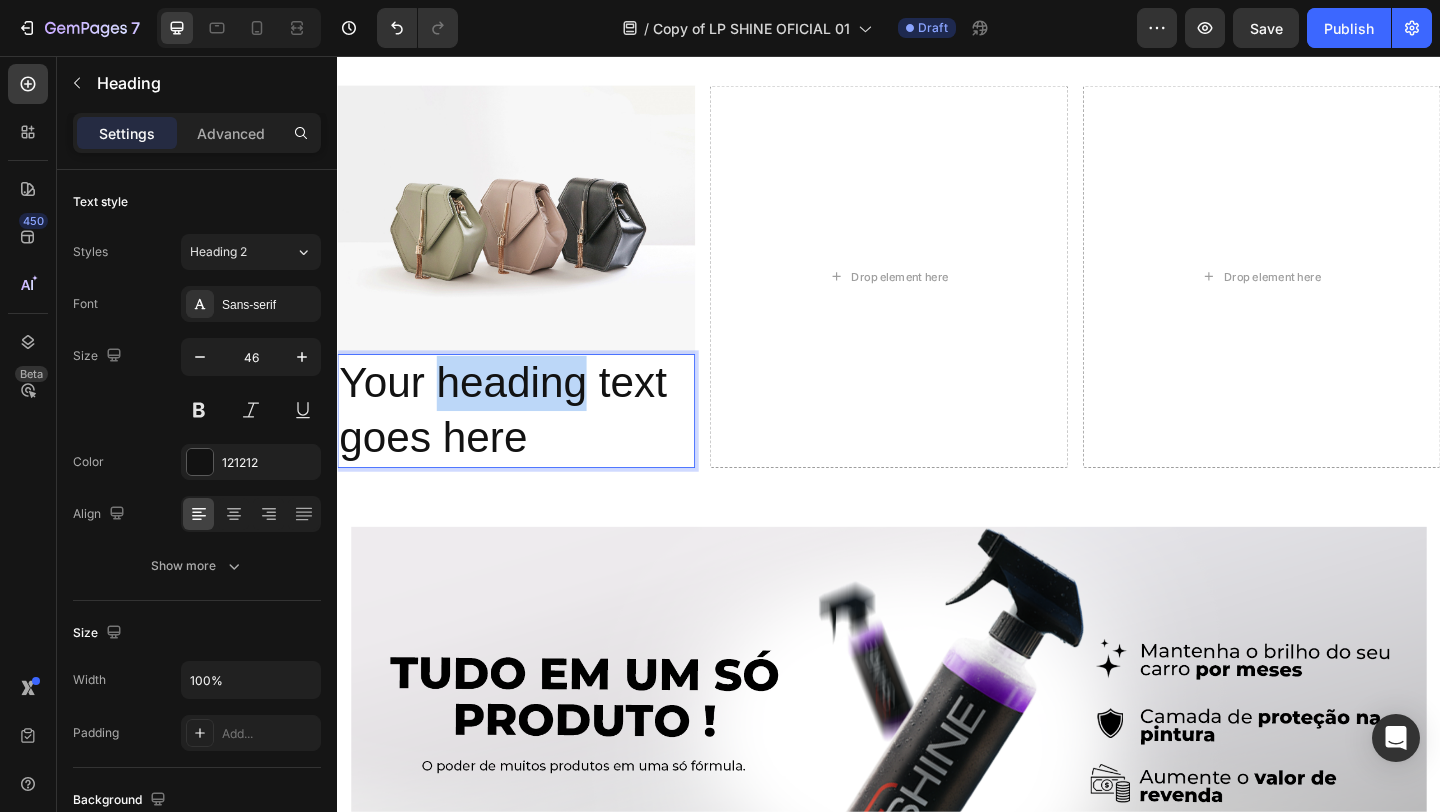 click on "Your heading text goes here" at bounding box center (531, 442) 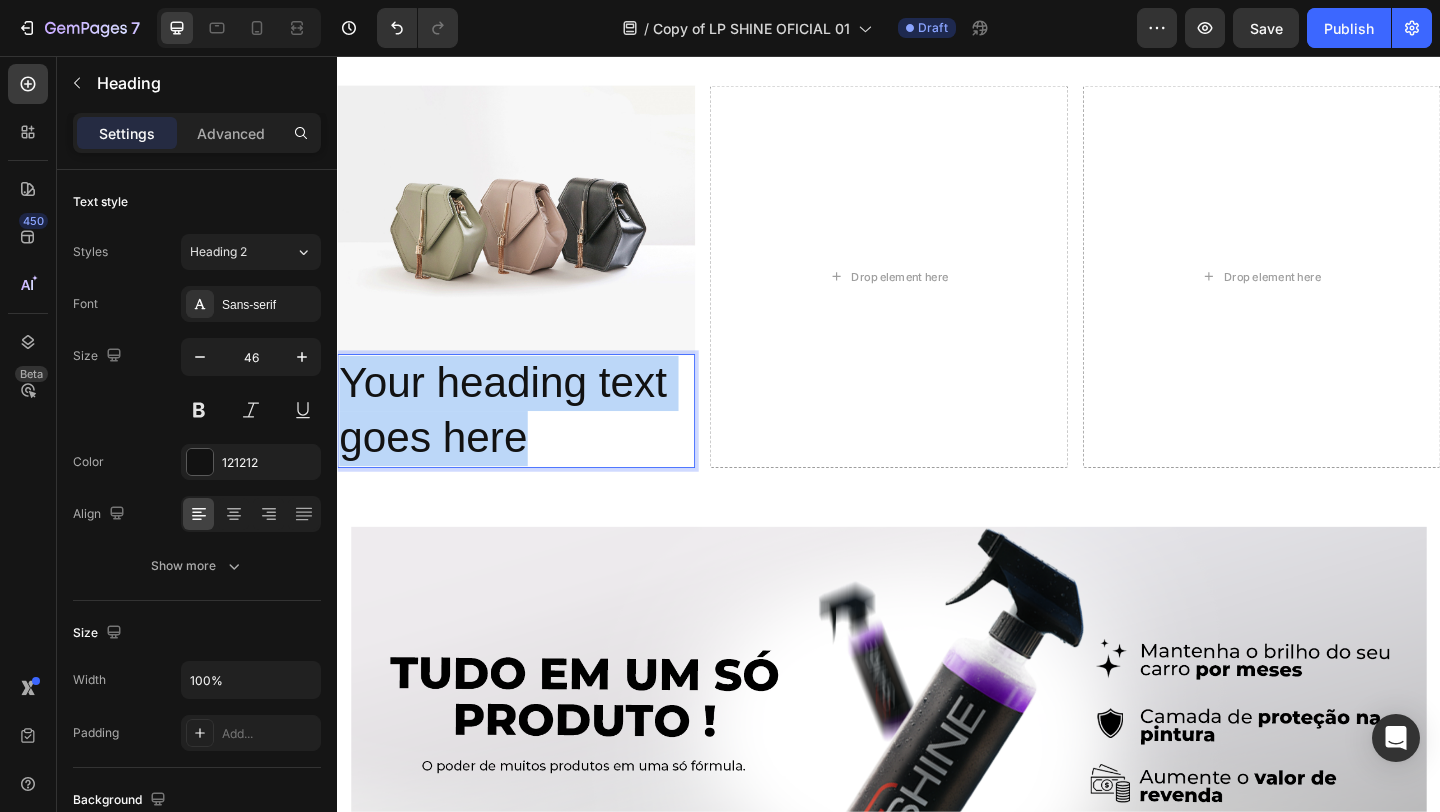 click on "Your heading text goes here" at bounding box center (531, 442) 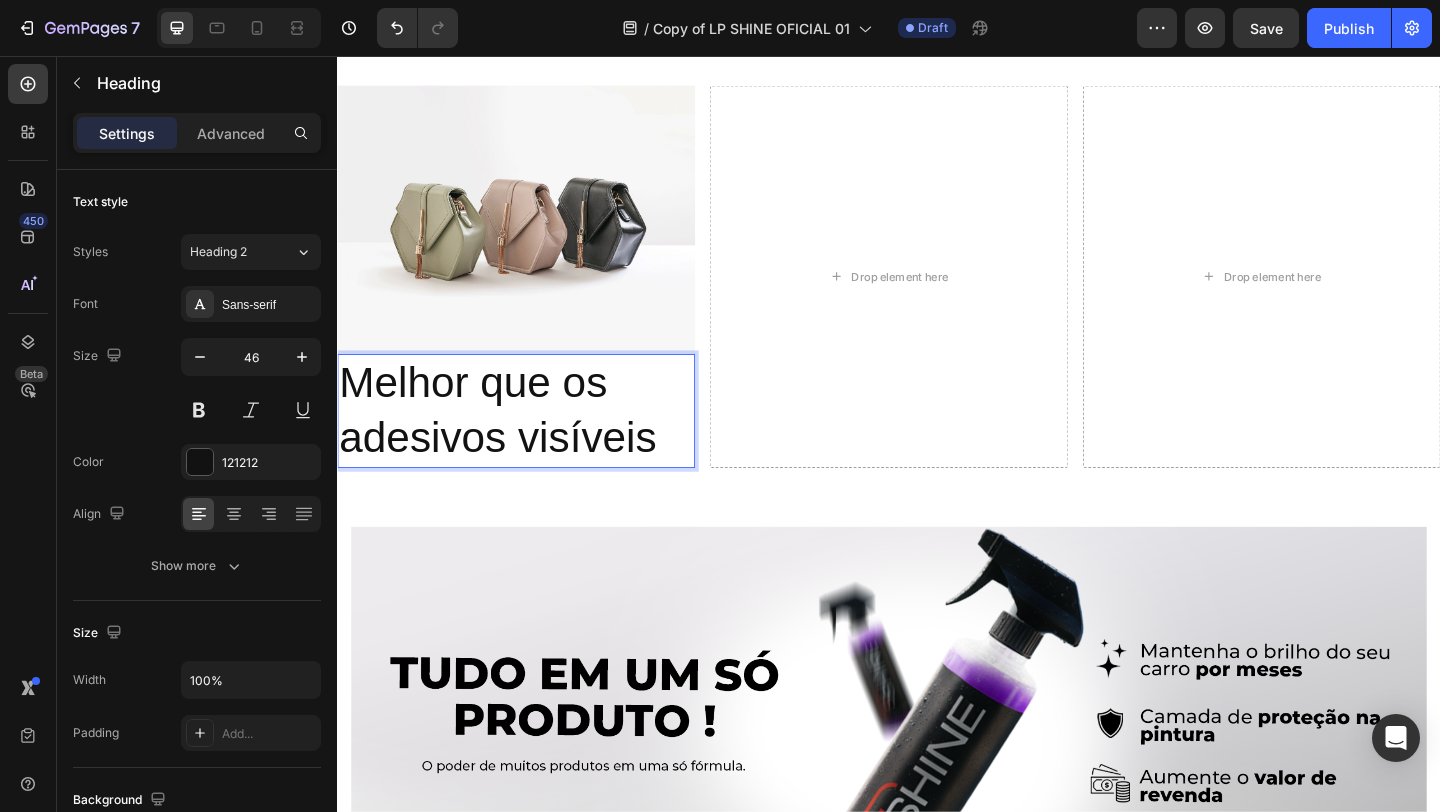 click on "Melhor que os adesivos visíveis" at bounding box center [531, 442] 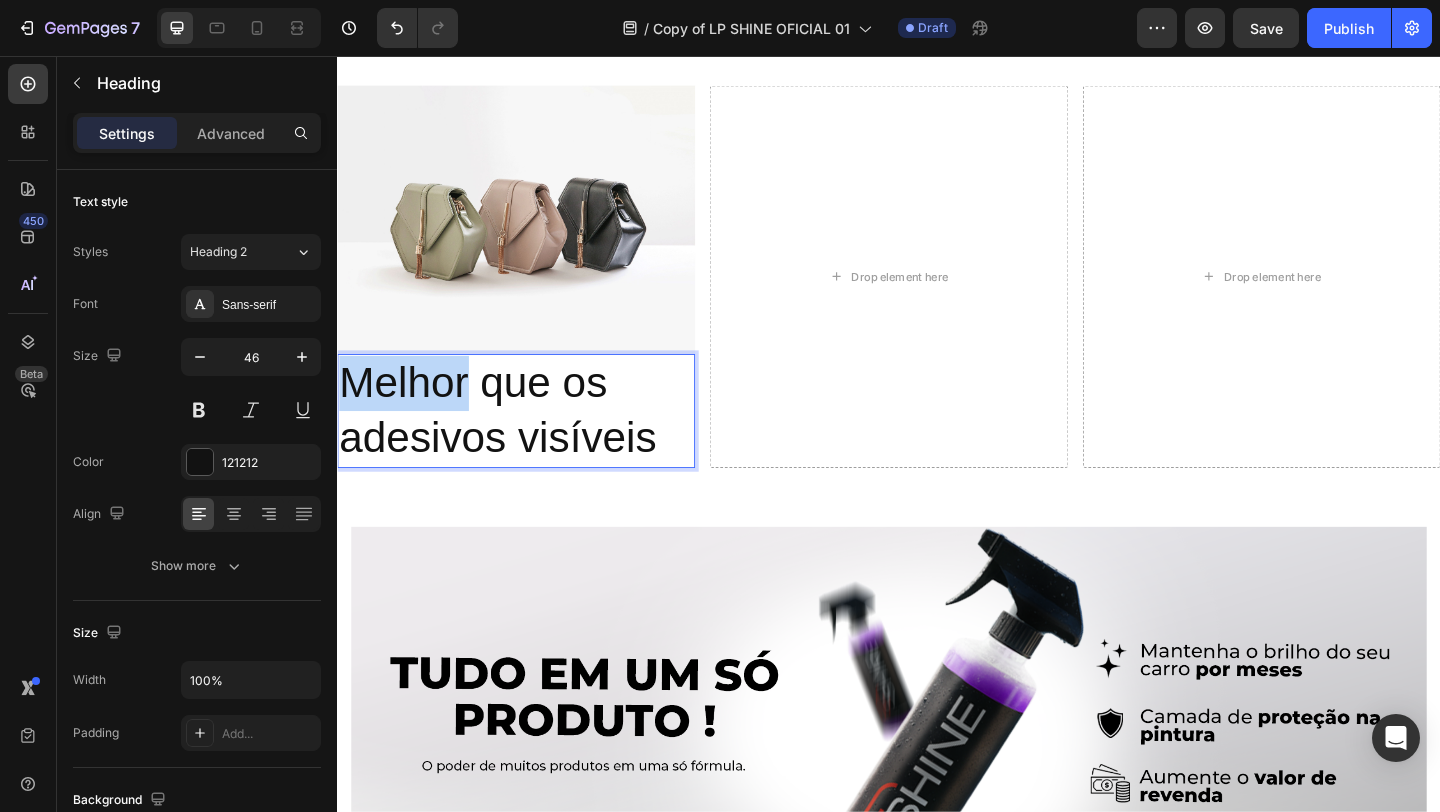 click on "Melhor que os adesivos visíveis" at bounding box center (531, 442) 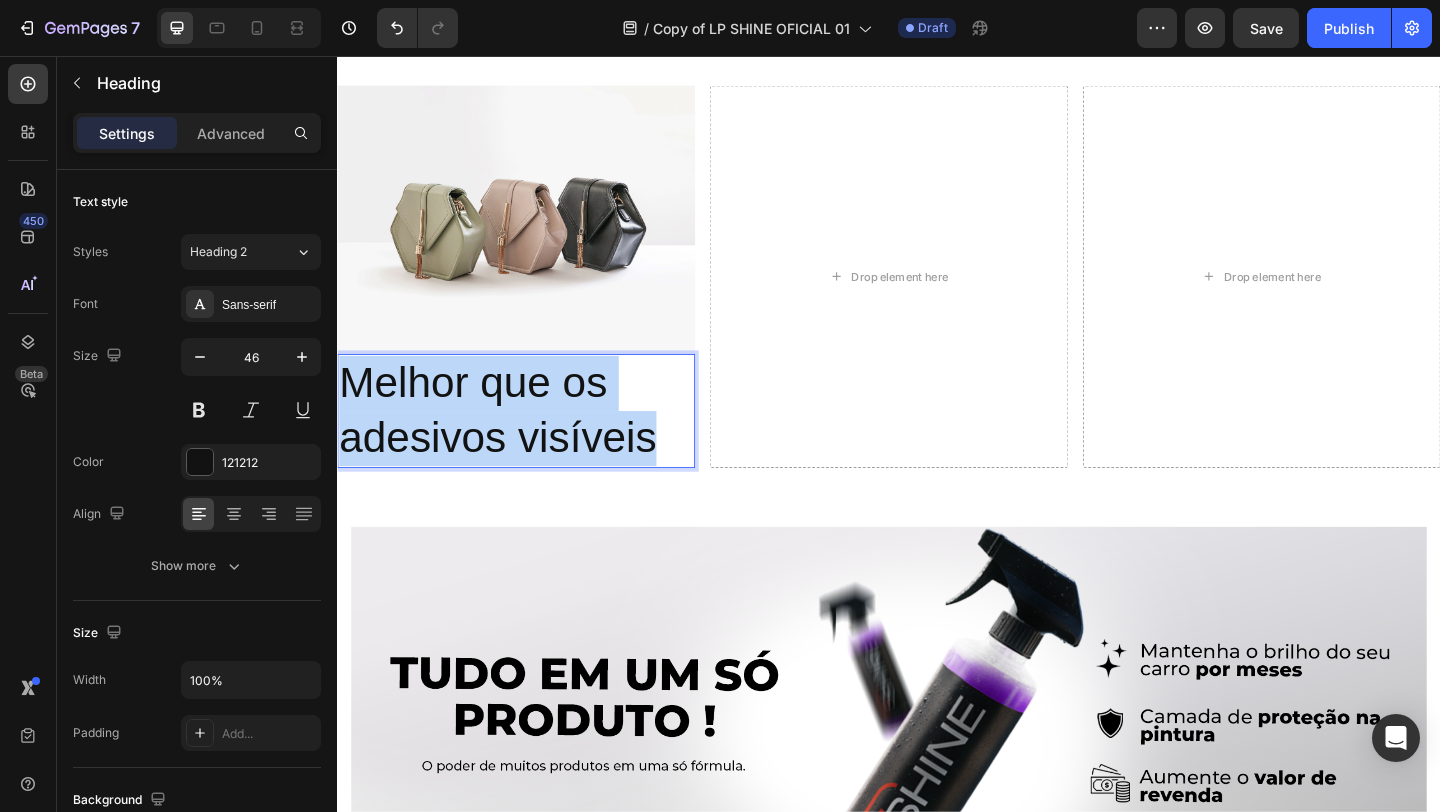 click on "Melhor que os adesivos visíveis" at bounding box center (531, 442) 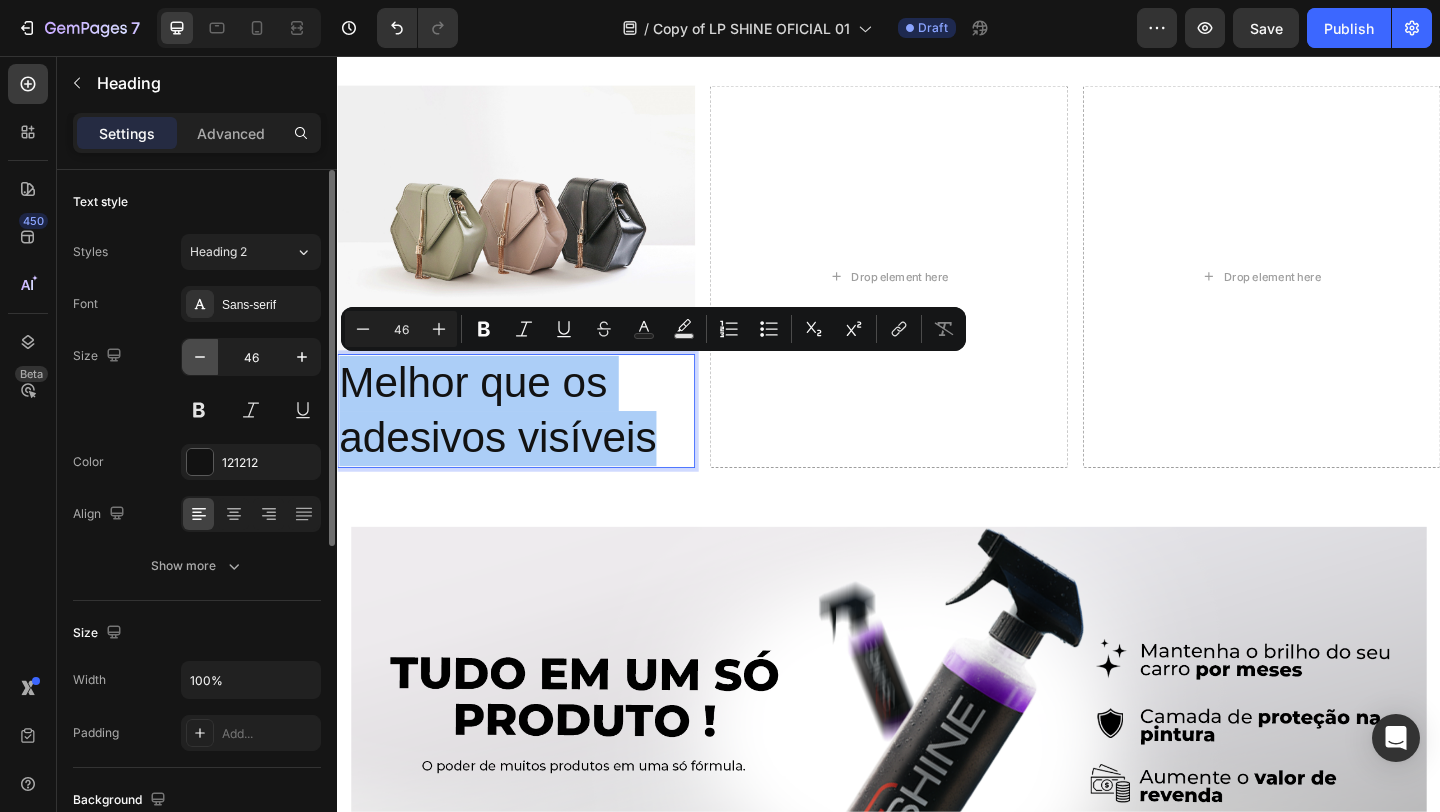 click 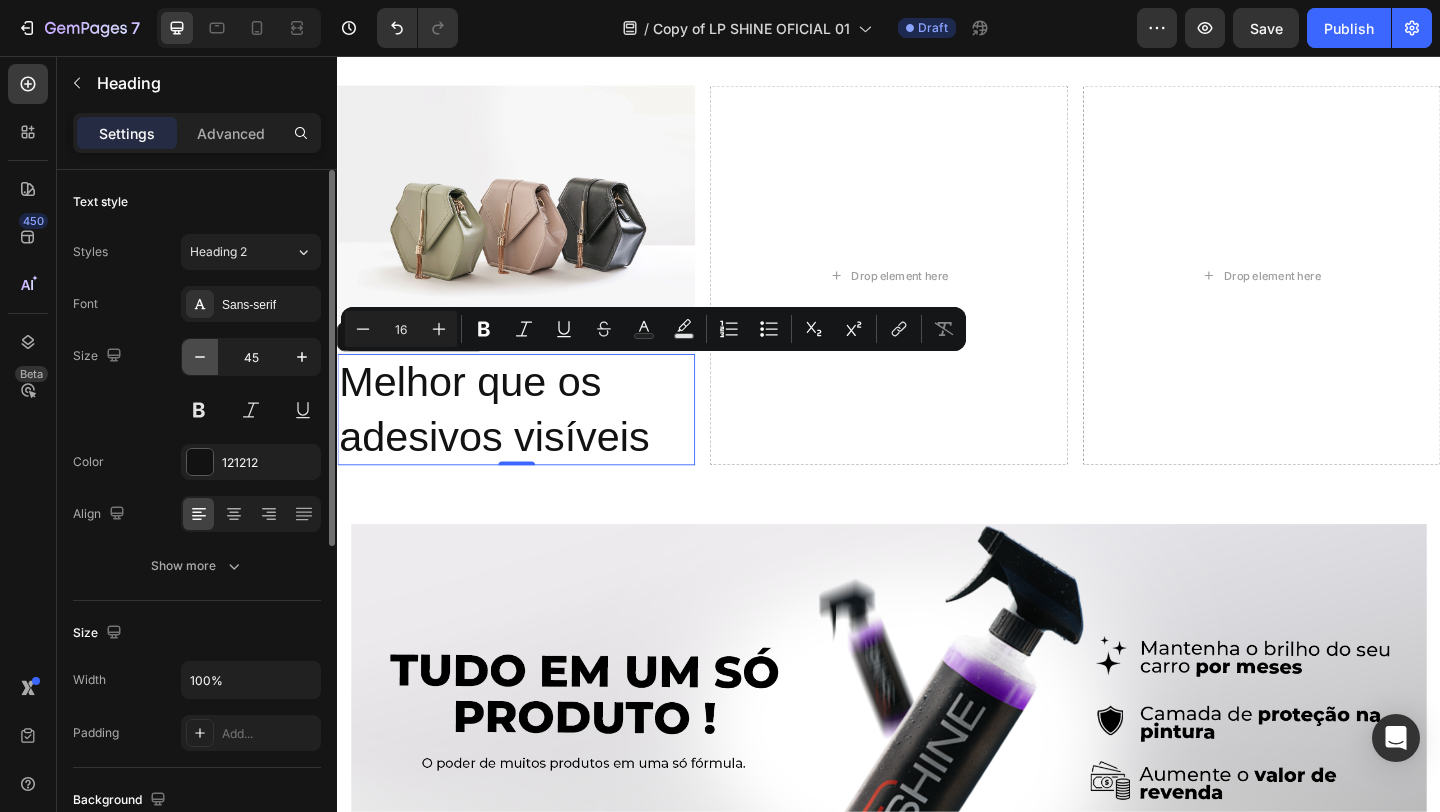 click 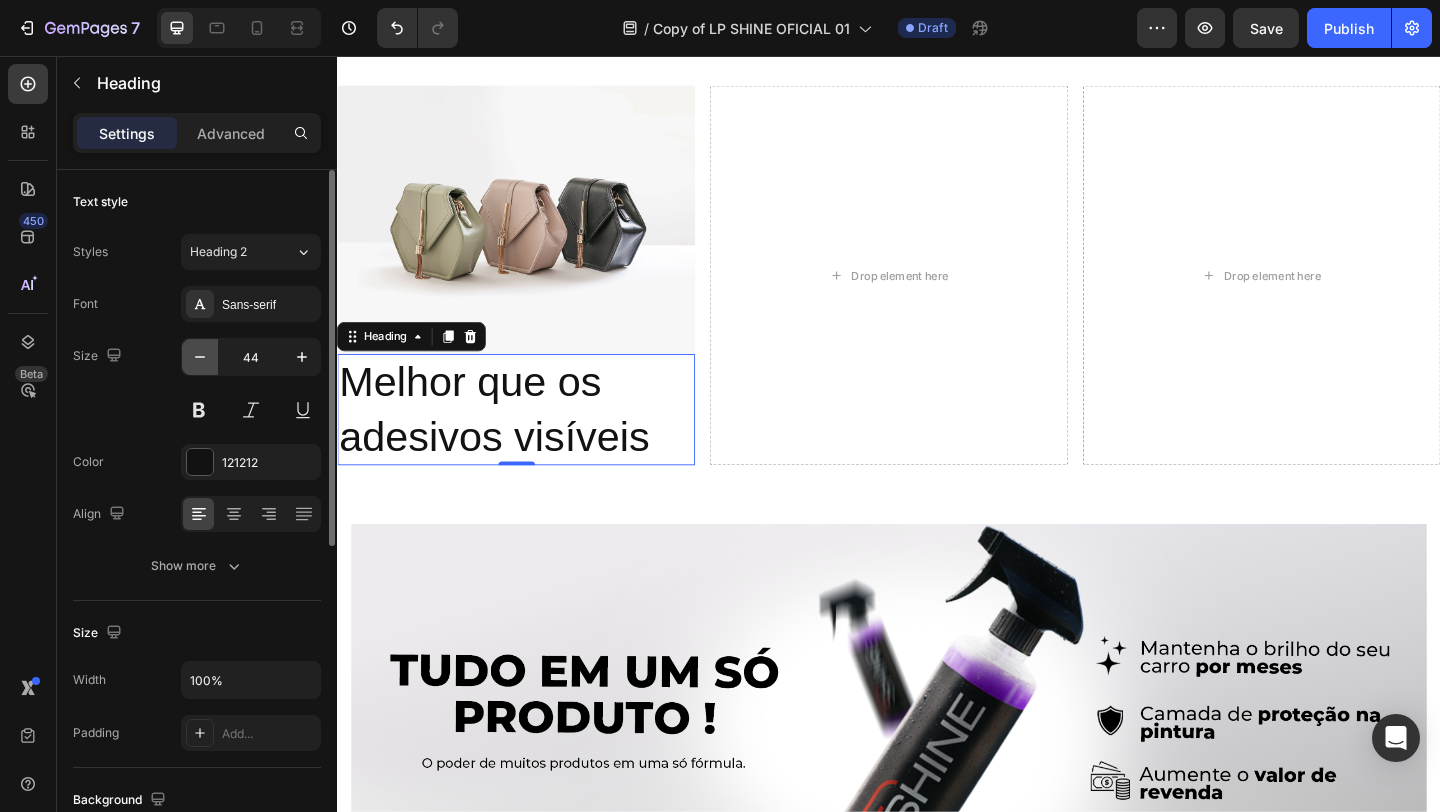 click 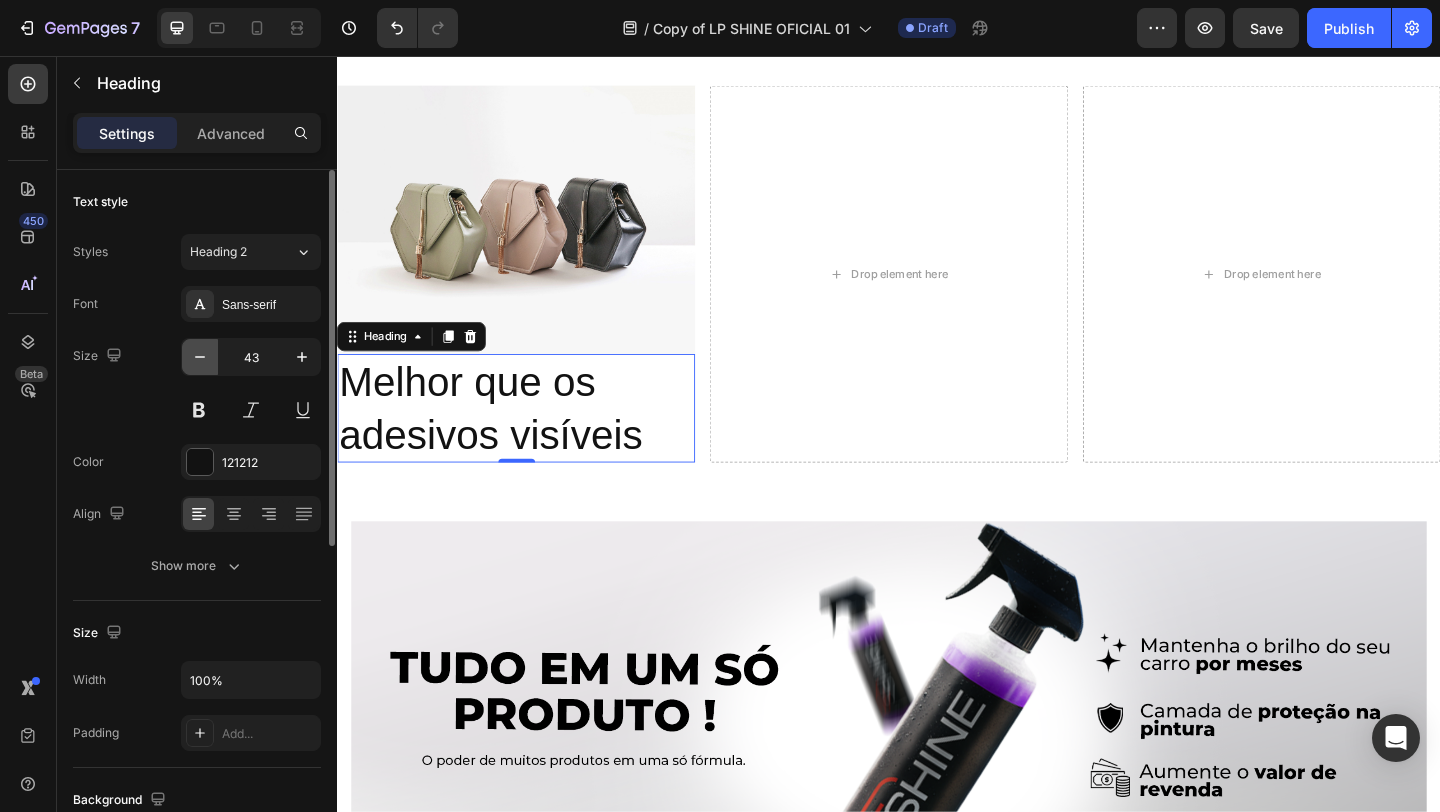 click 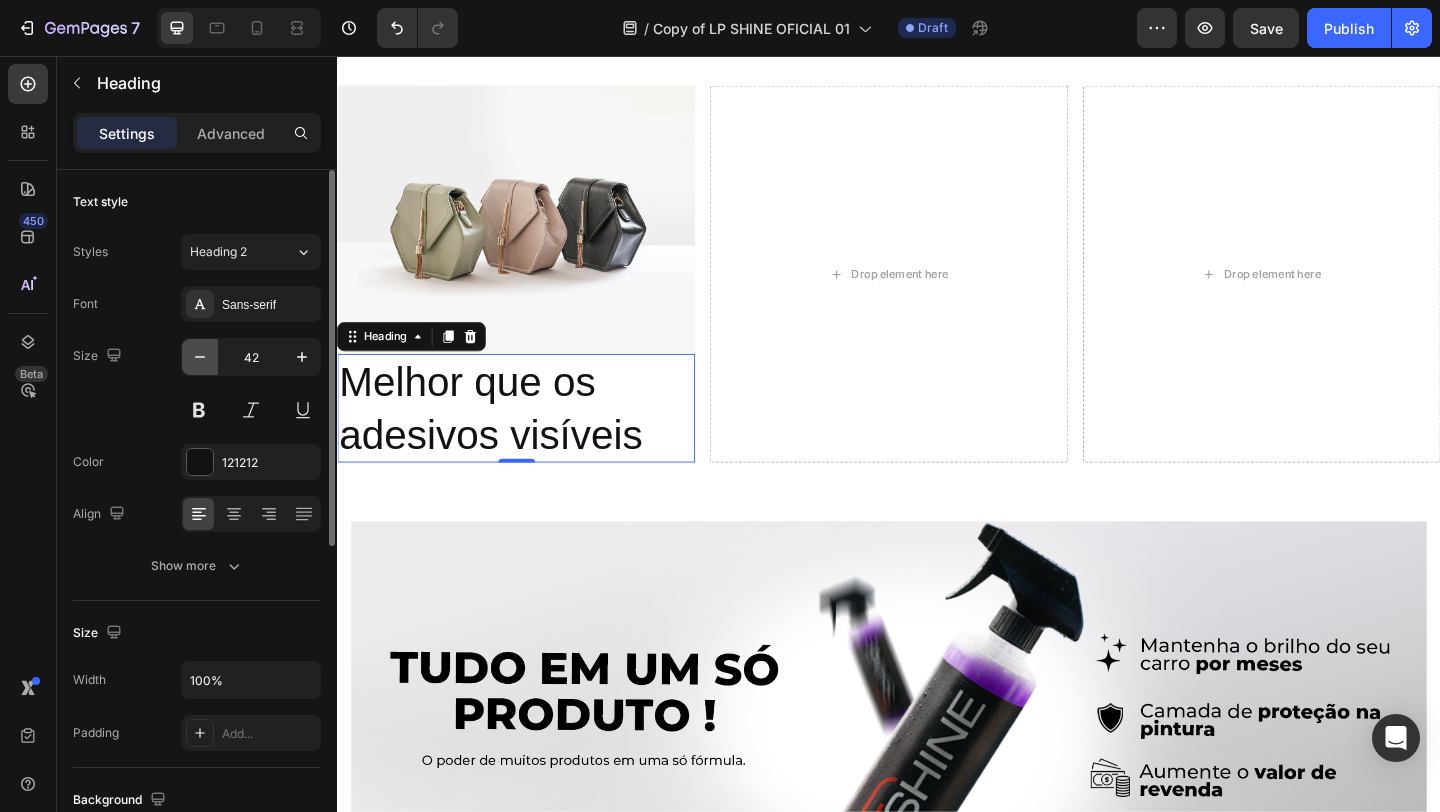 click 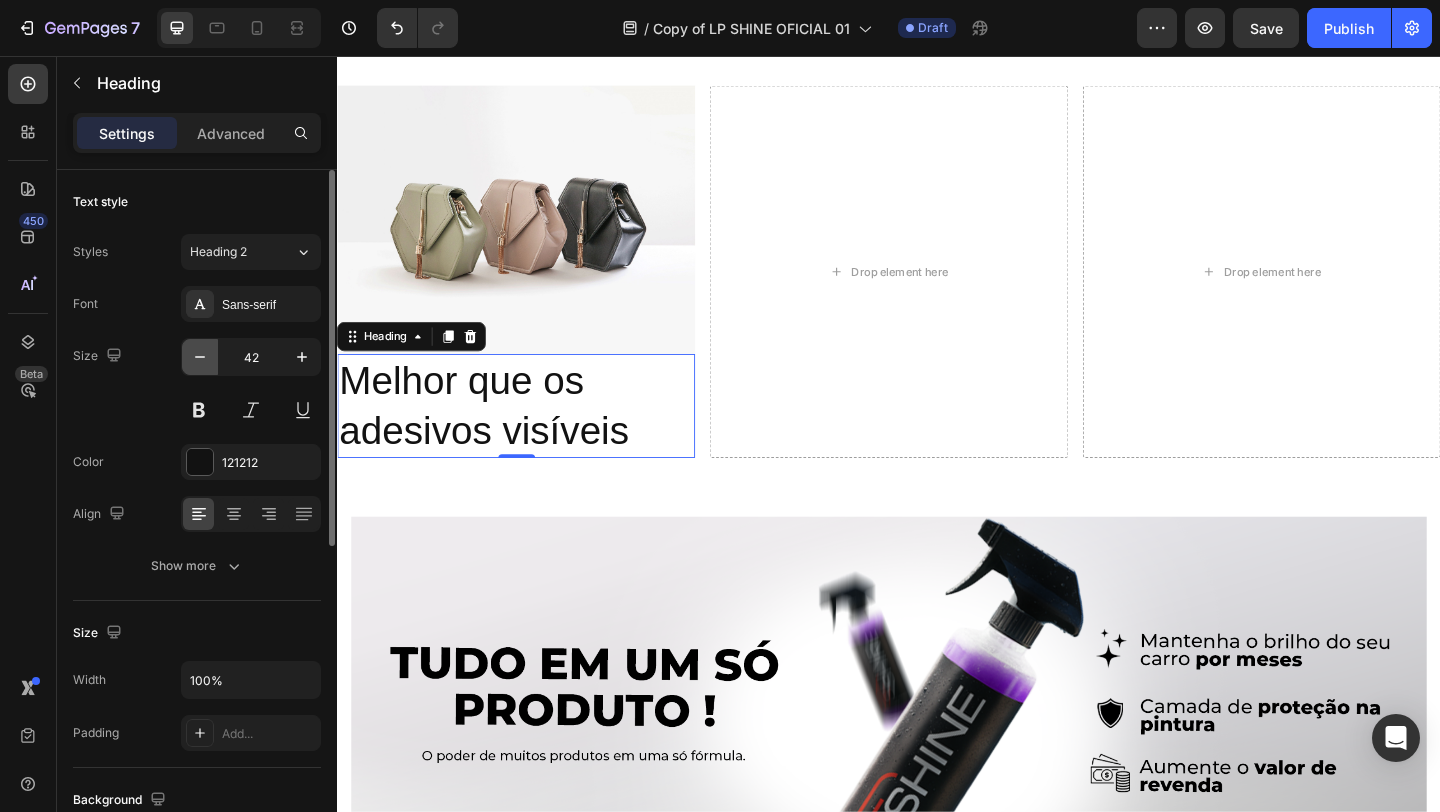 type on "41" 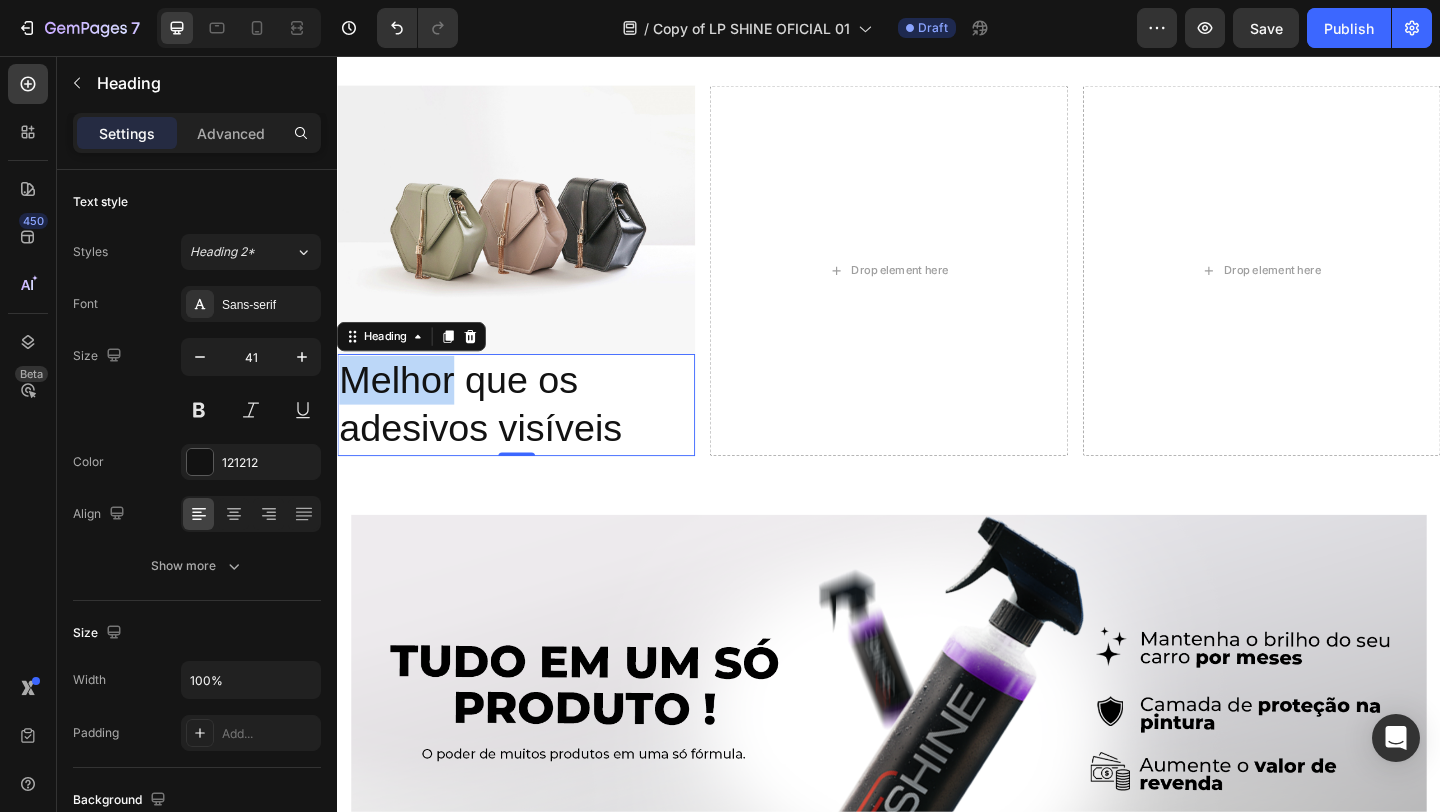 click on "Melhor que os adesivos visíveis" at bounding box center [531, 435] 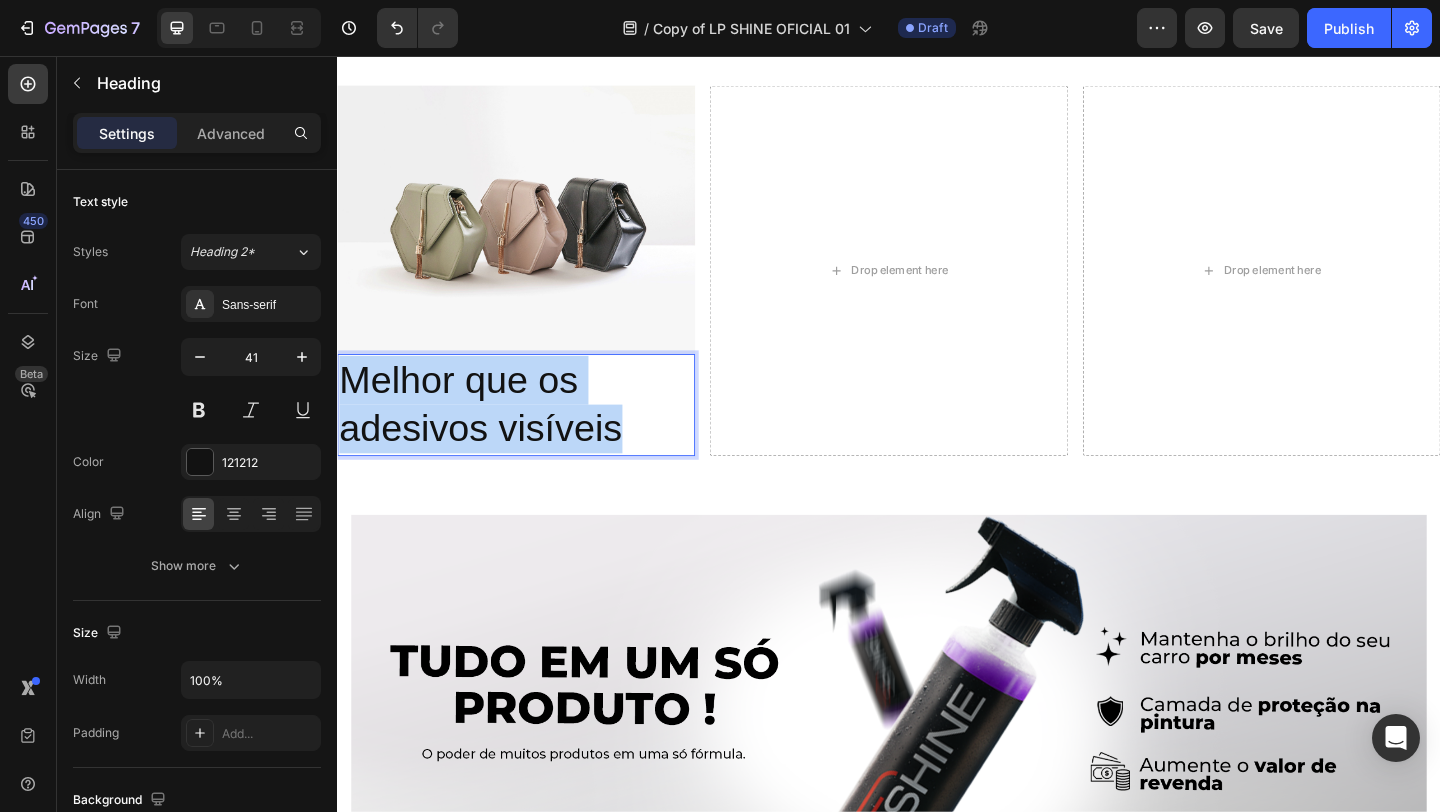click on "Melhor que os adesivos visíveis" at bounding box center (531, 435) 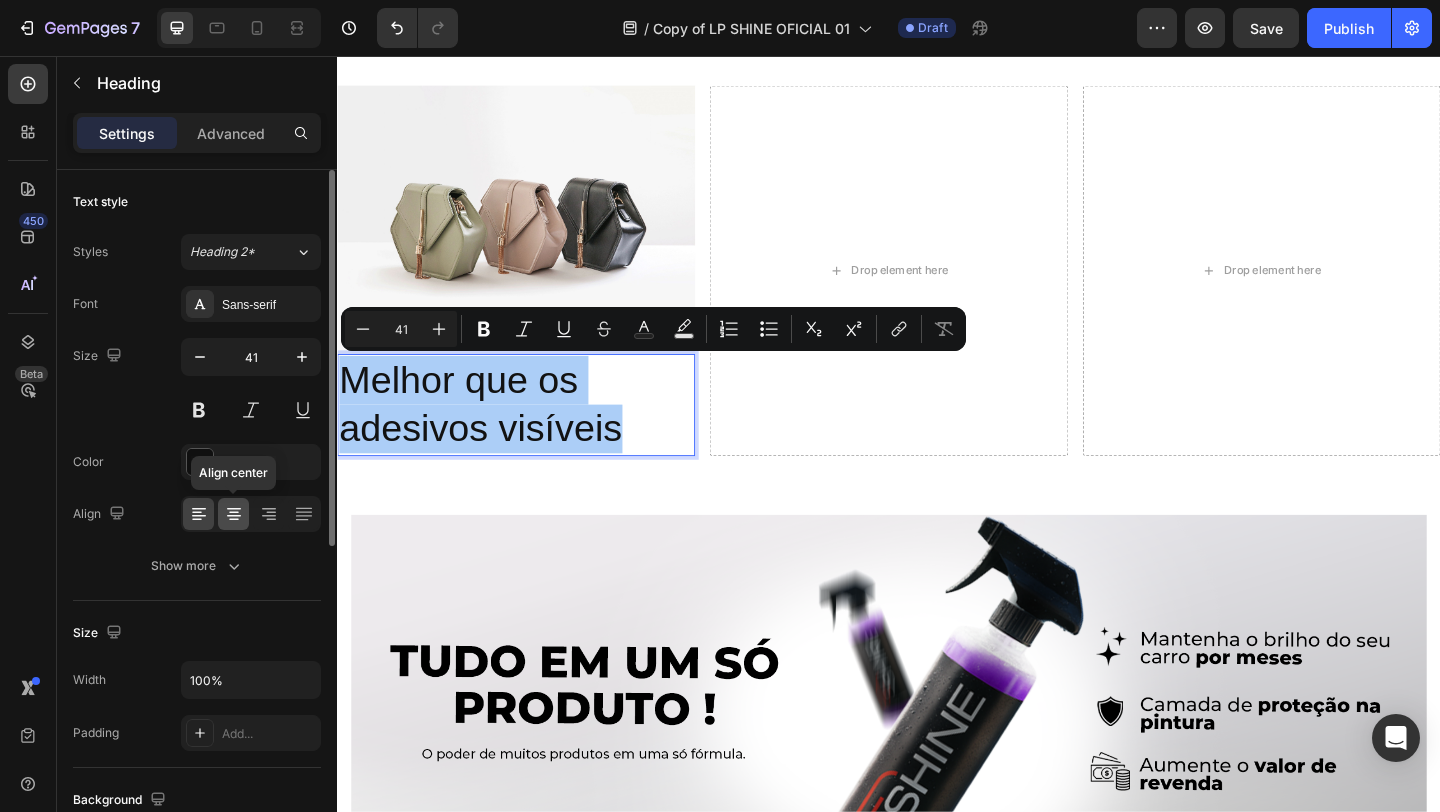 click 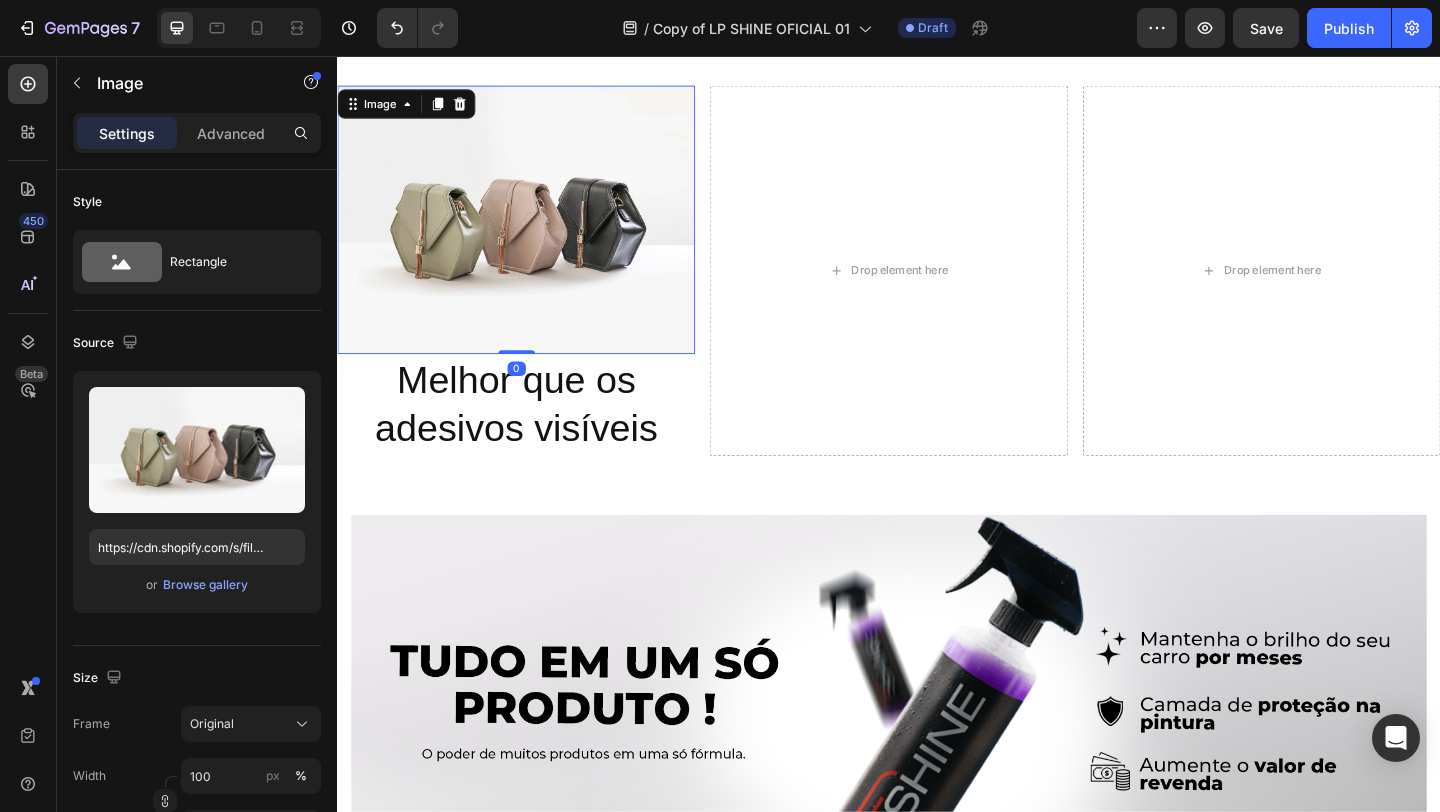 click at bounding box center (531, 234) 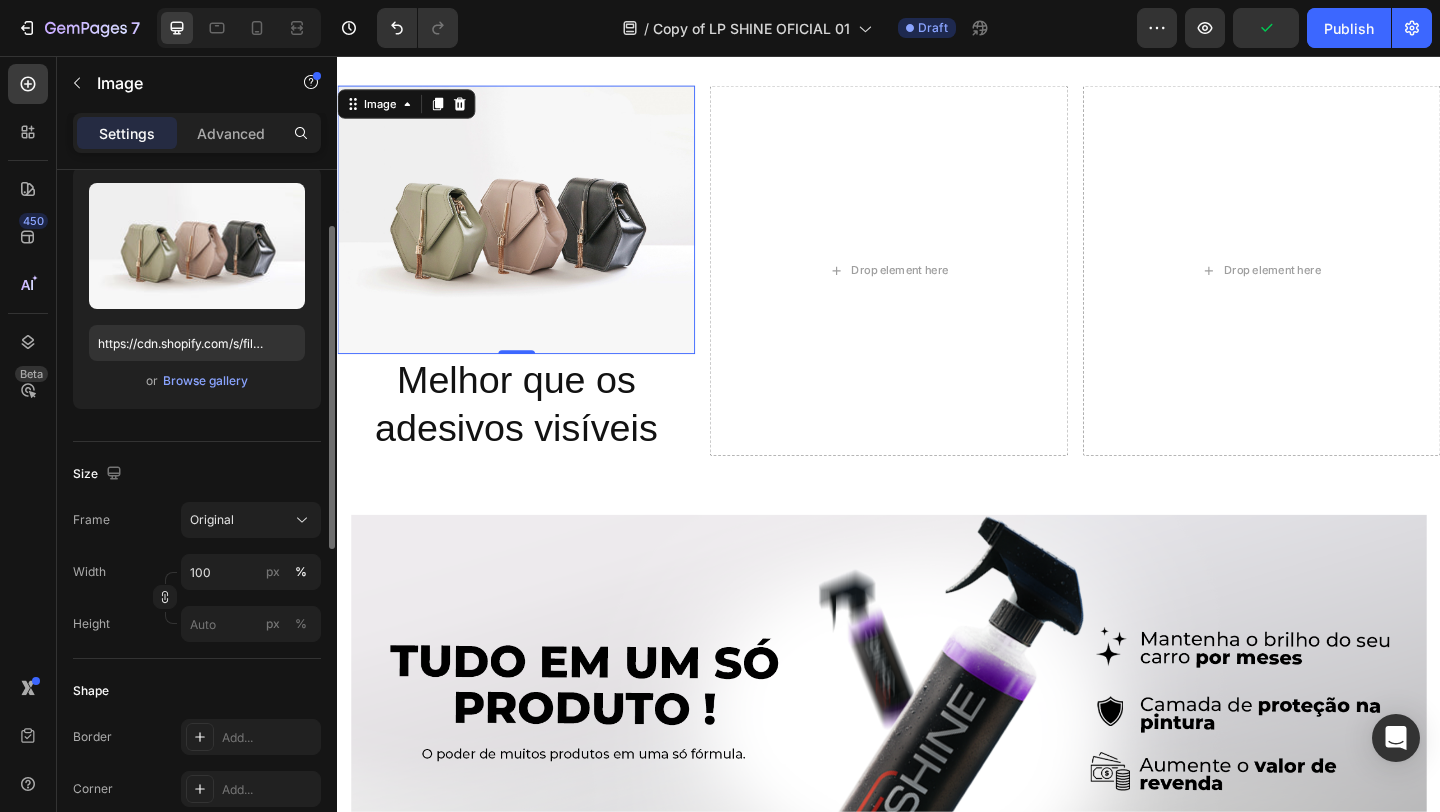 scroll, scrollTop: 173, scrollLeft: 0, axis: vertical 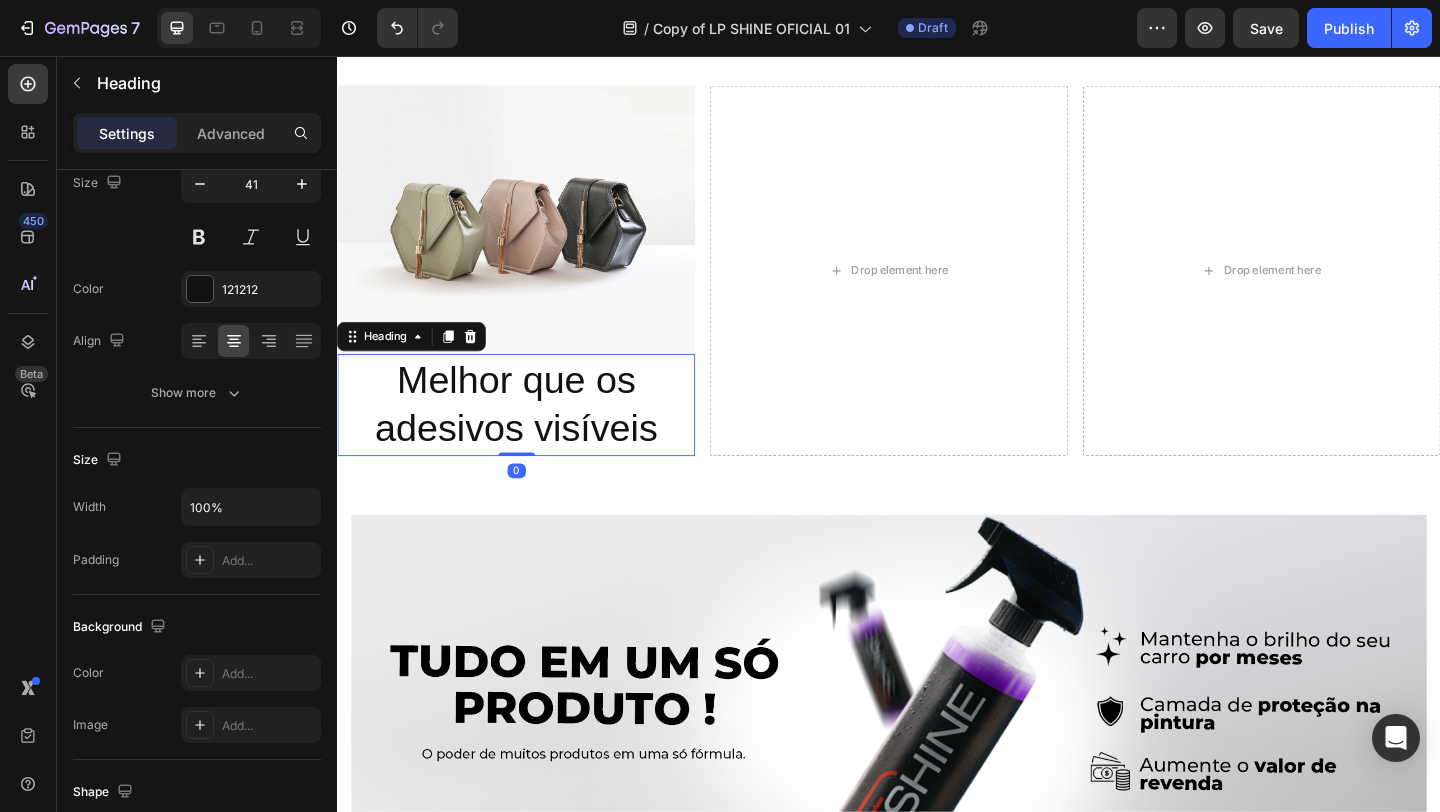 click on "Melhor que os adesivos visíveis" at bounding box center [531, 435] 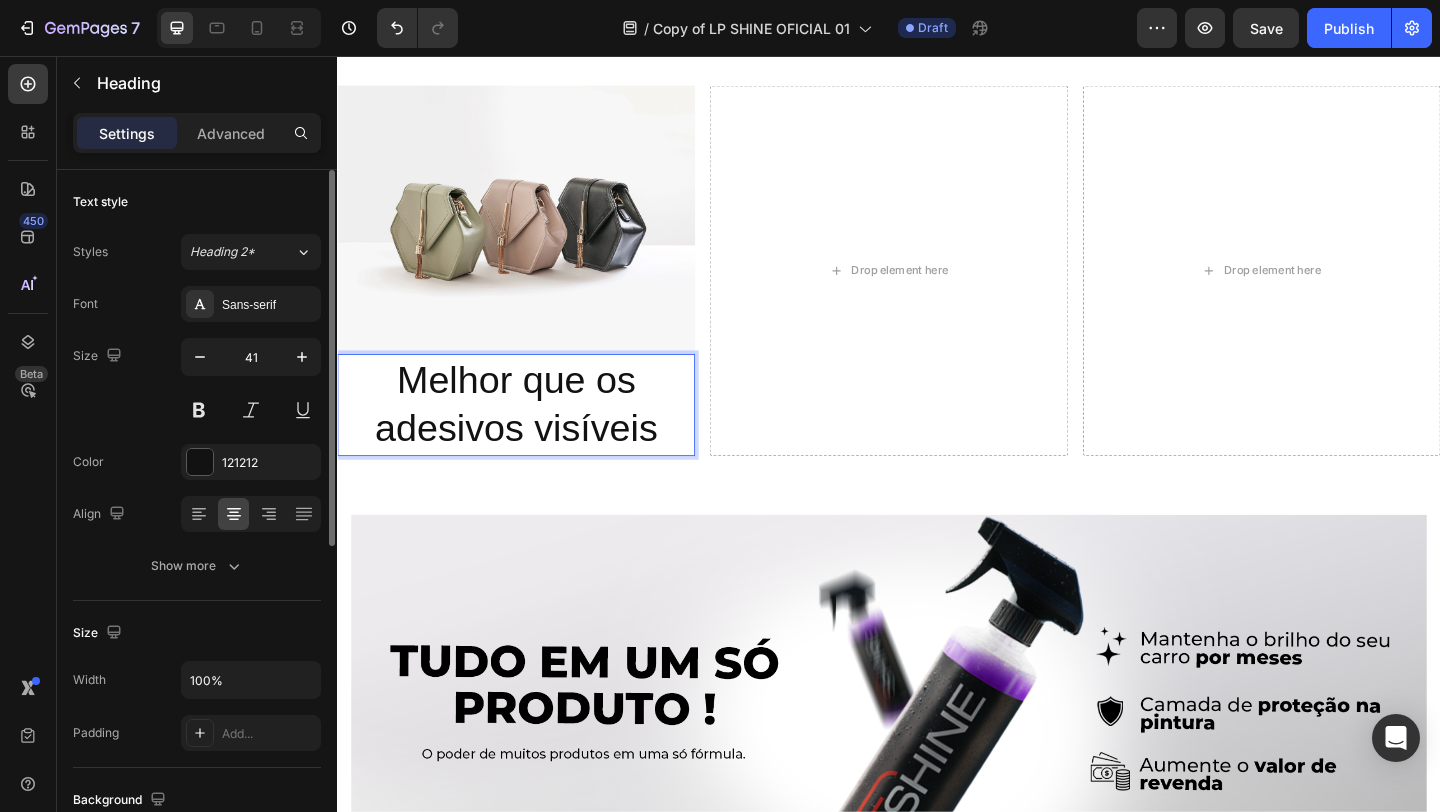 click on "Melhor que os adesivos visíveis" at bounding box center [531, 435] 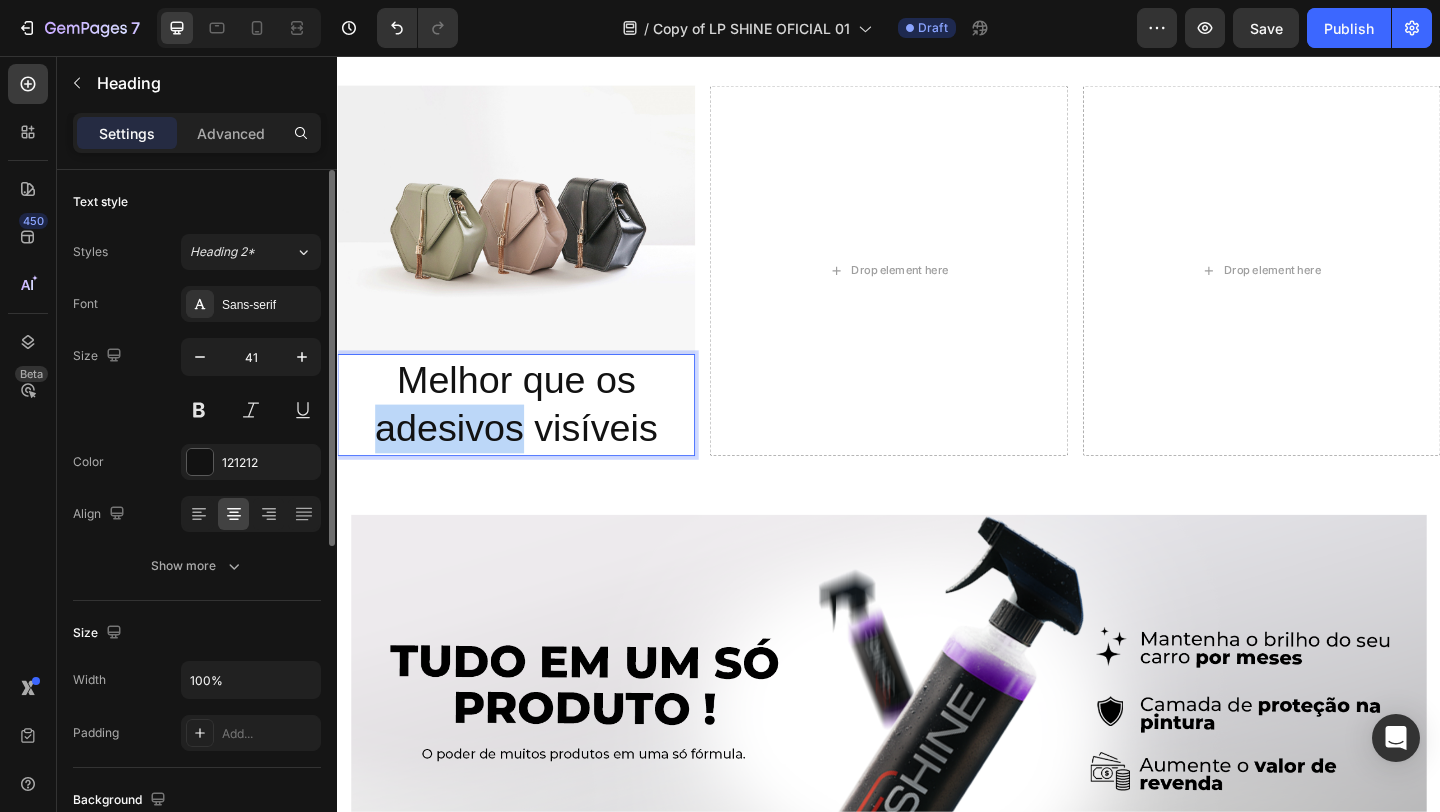 click on "Melhor que os adesivos visíveis" at bounding box center [531, 435] 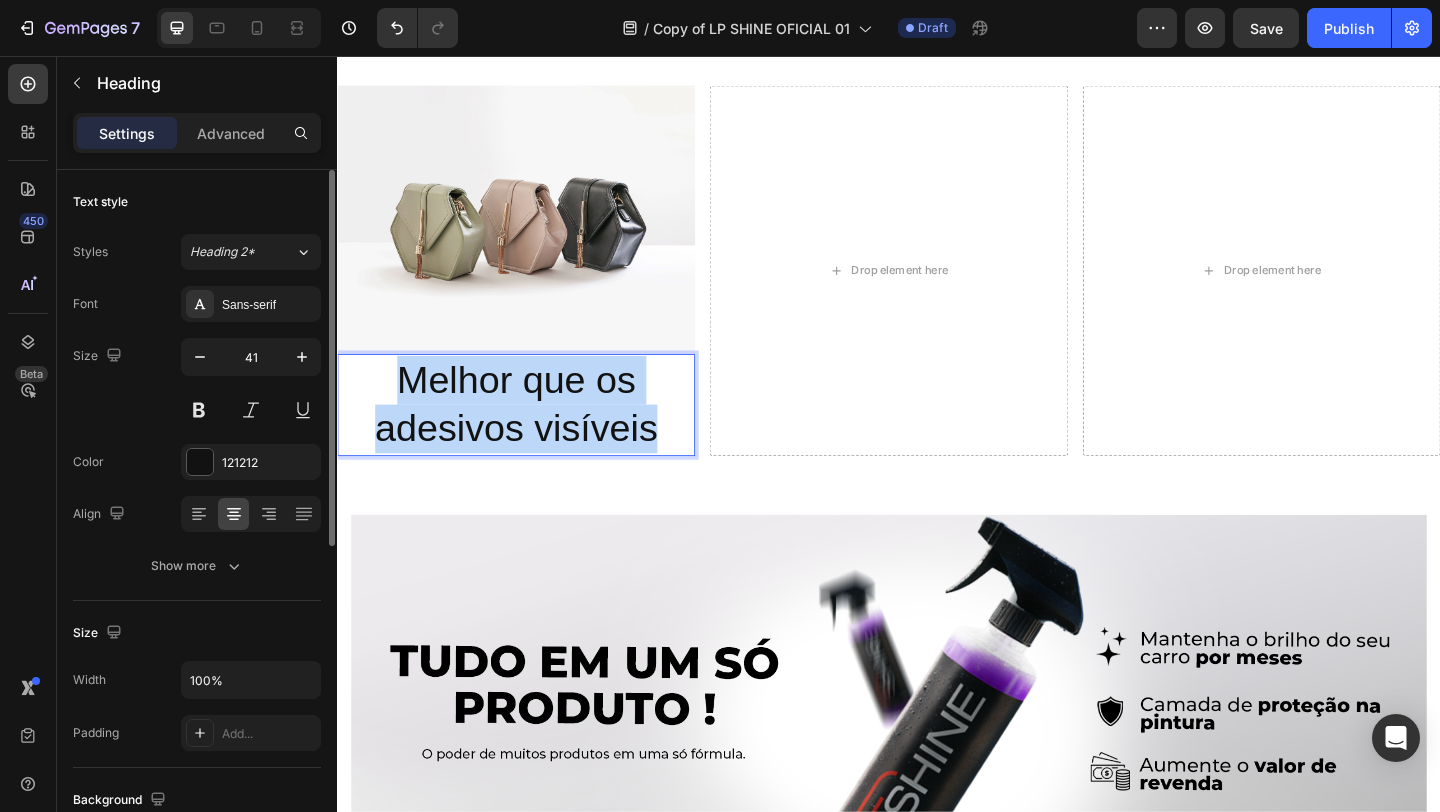 click on "Melhor que os adesivos visíveis" at bounding box center [531, 435] 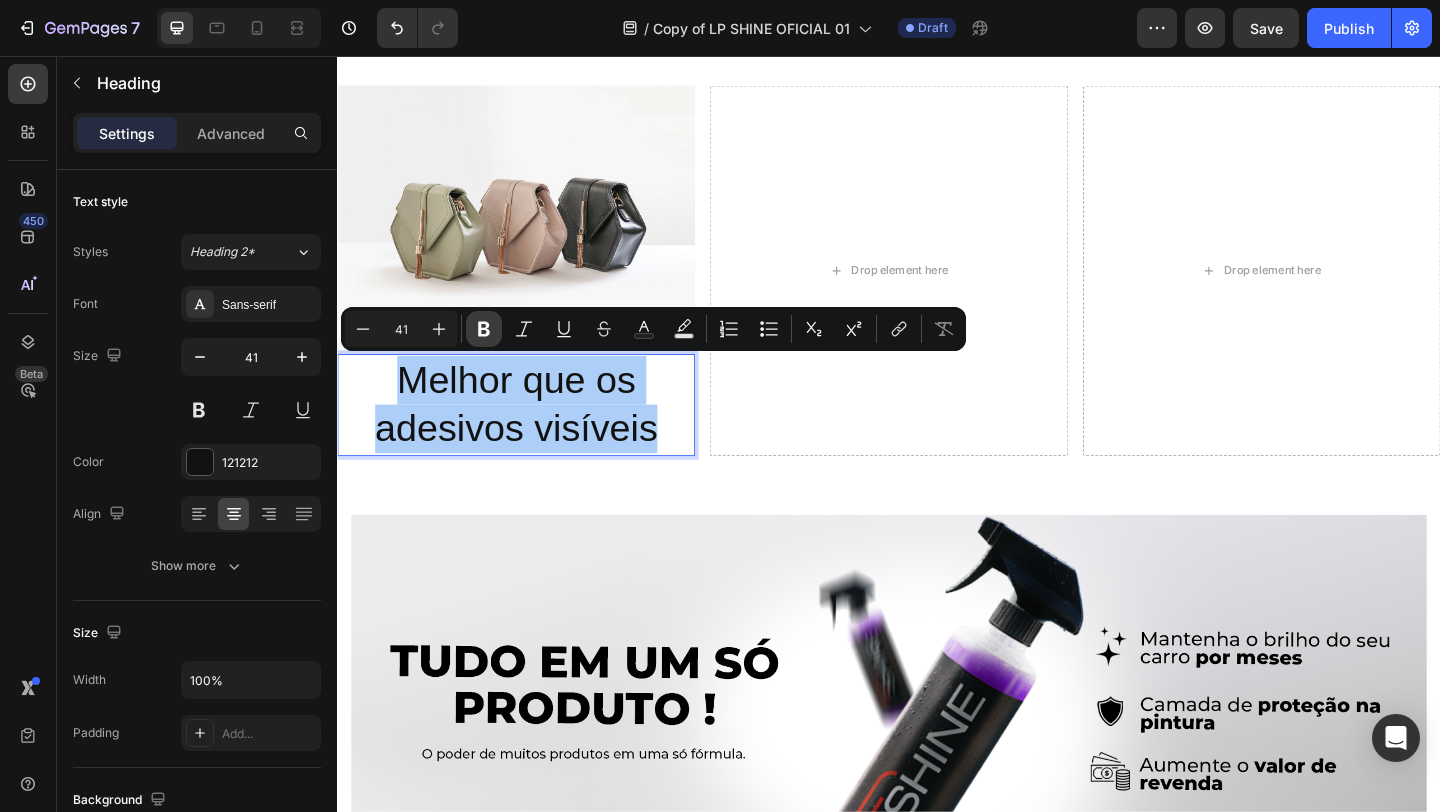 click 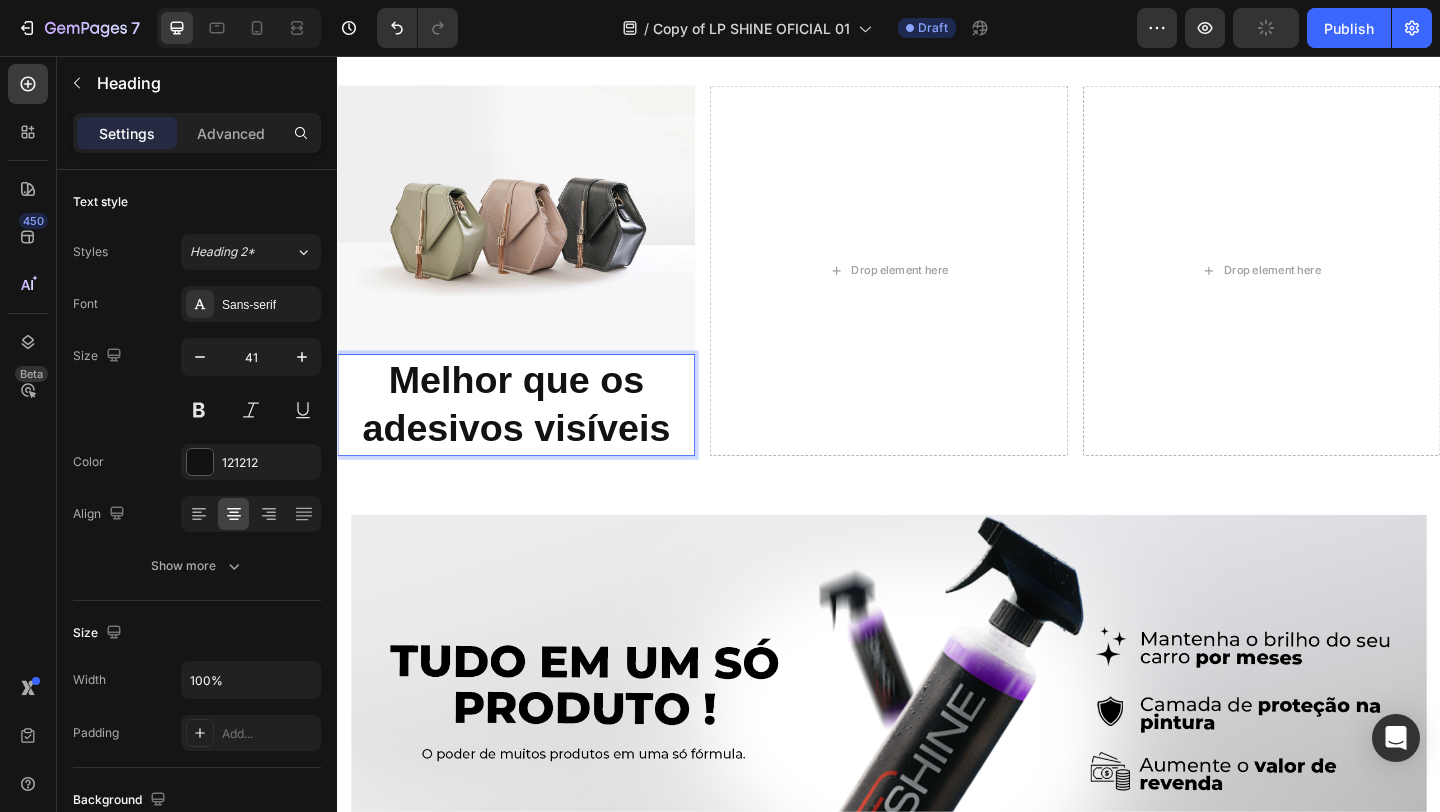 click on "Melhor que os adesivos visíveis" at bounding box center [531, 434] 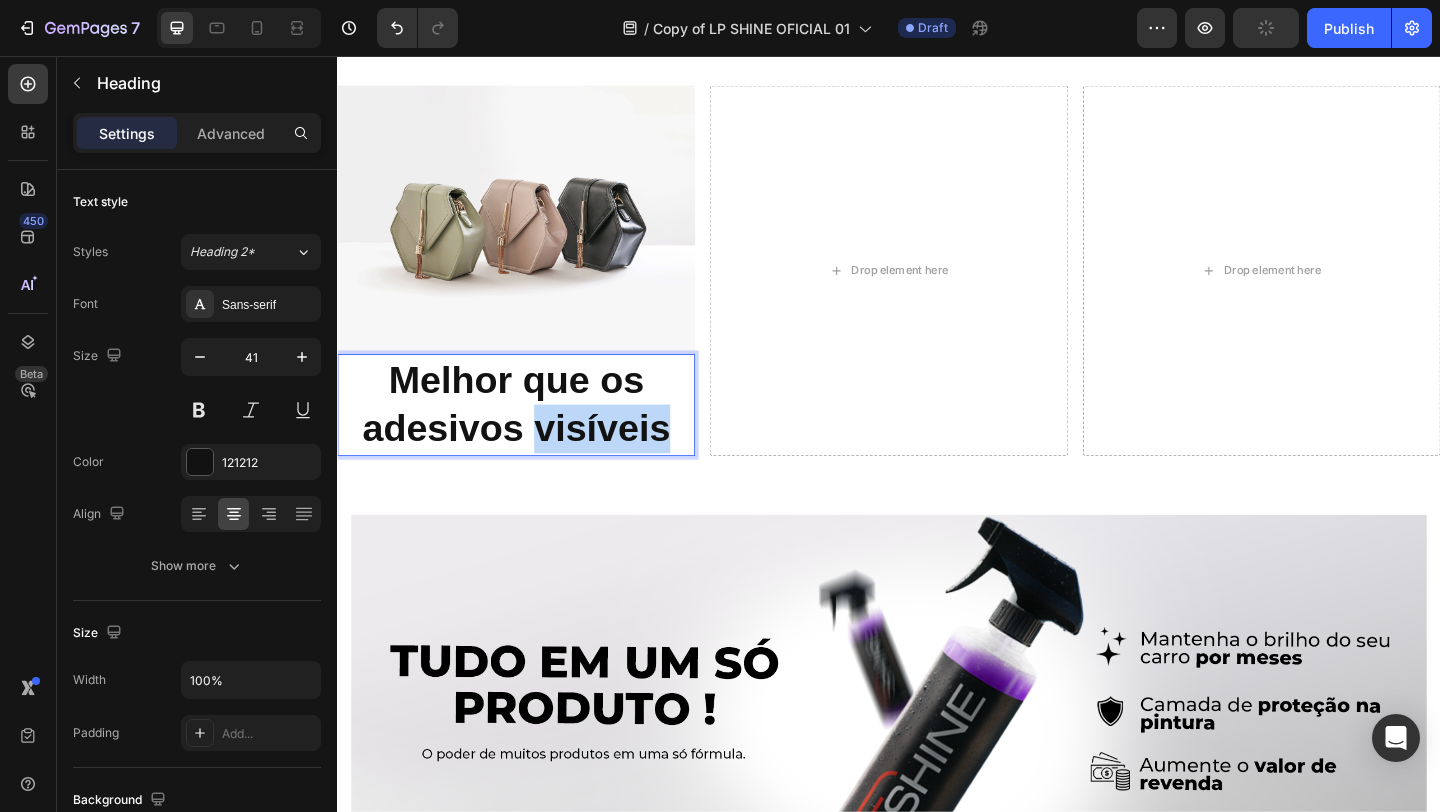 click on "Melhor que os adesivos visíveis" at bounding box center [531, 434] 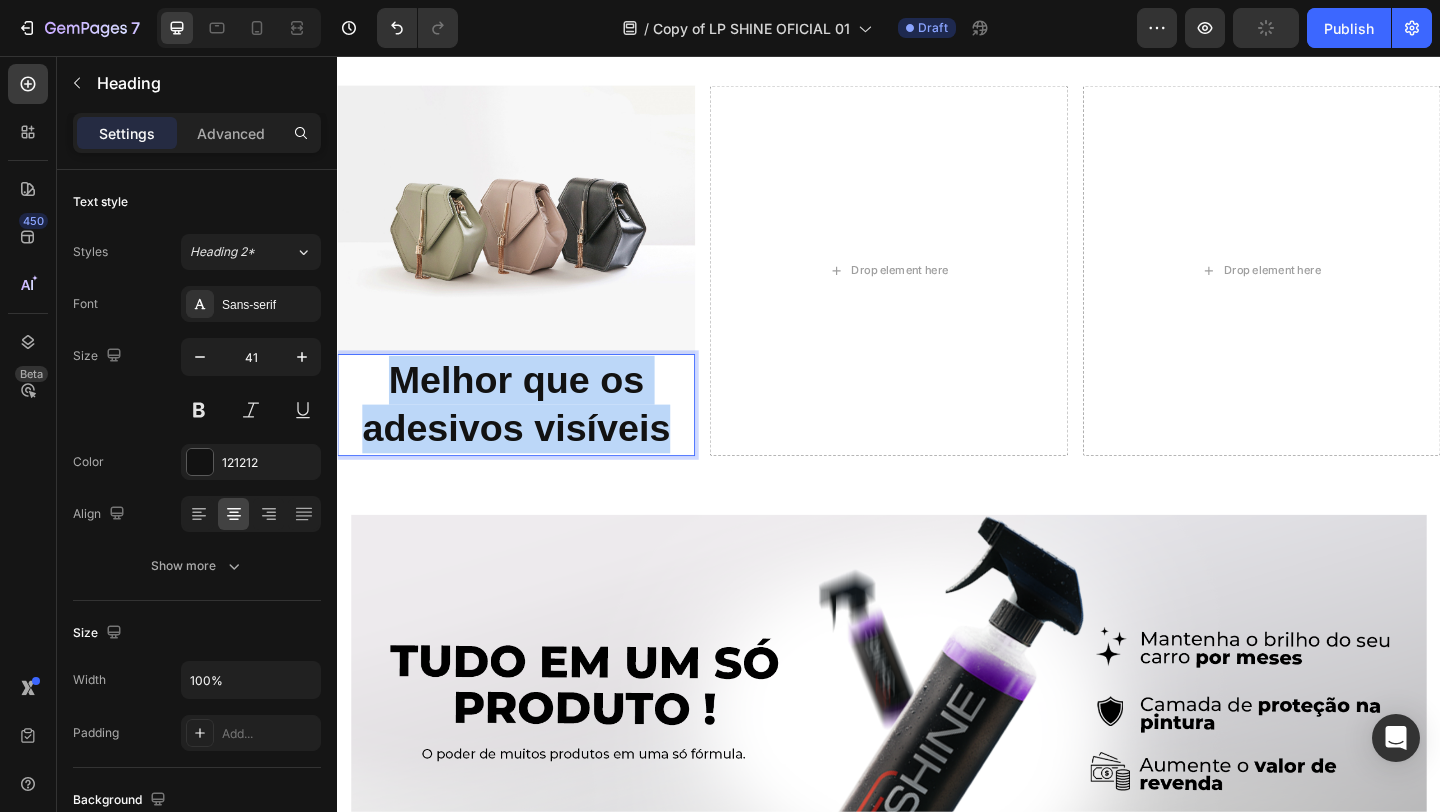click on "Melhor que os adesivos visíveis" at bounding box center (531, 434) 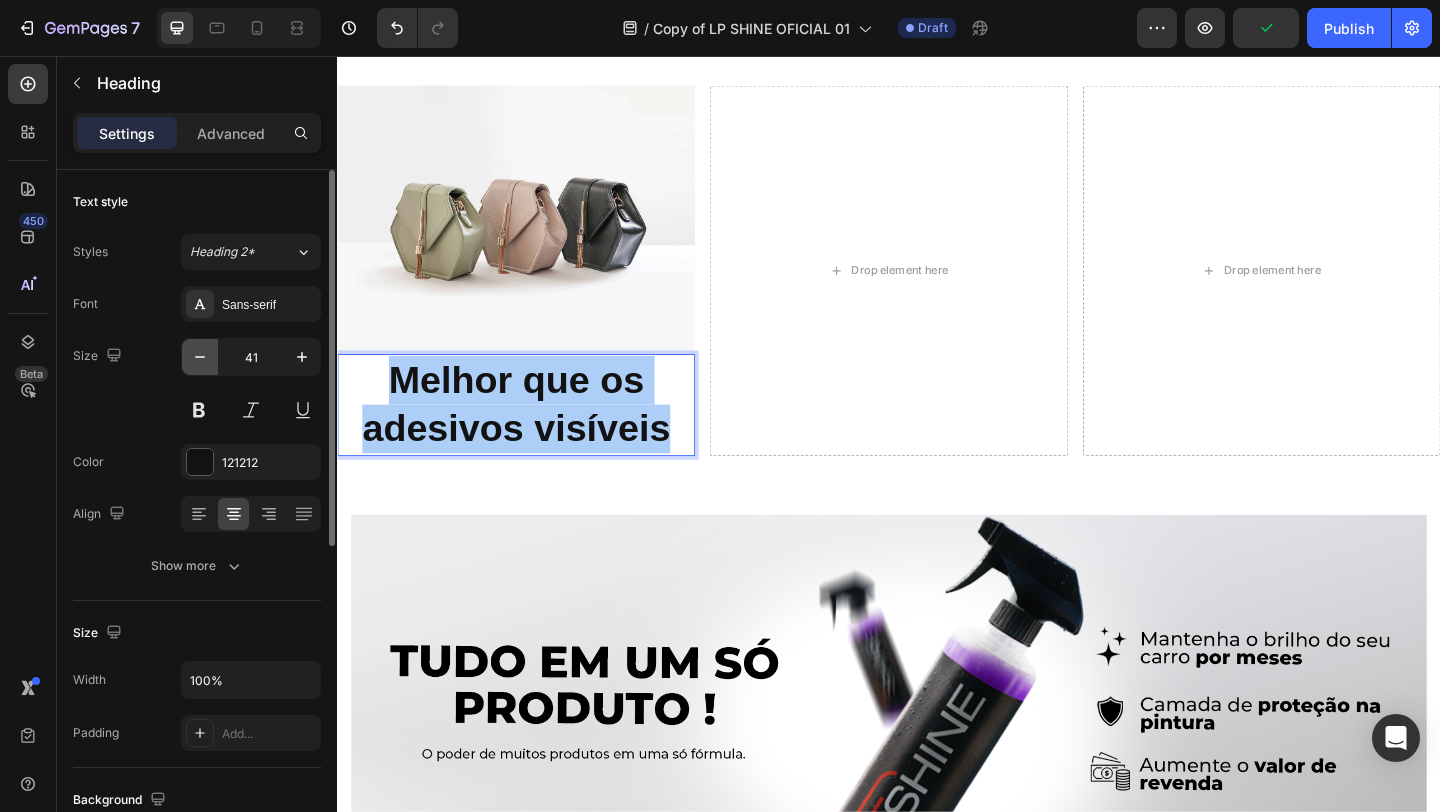 click 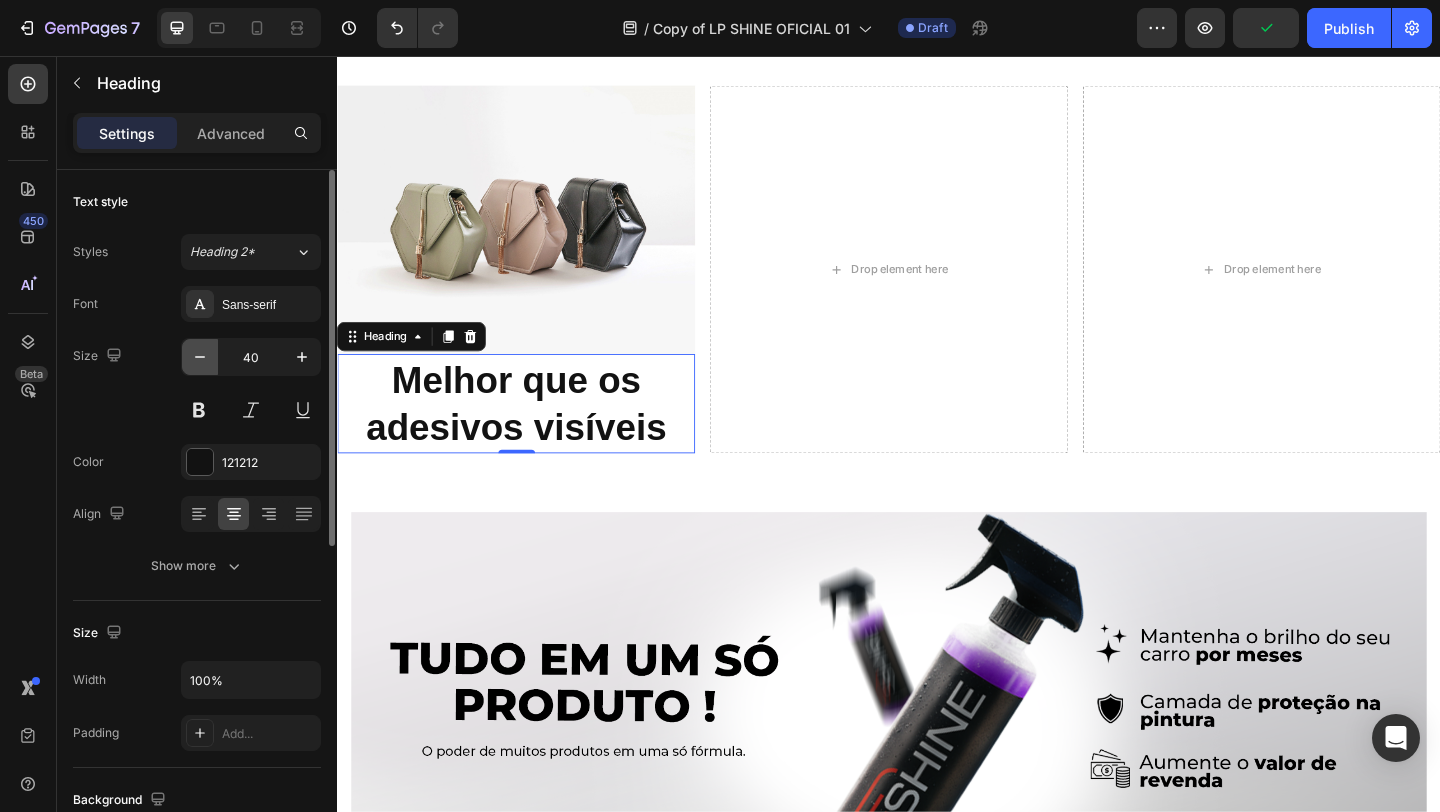 click 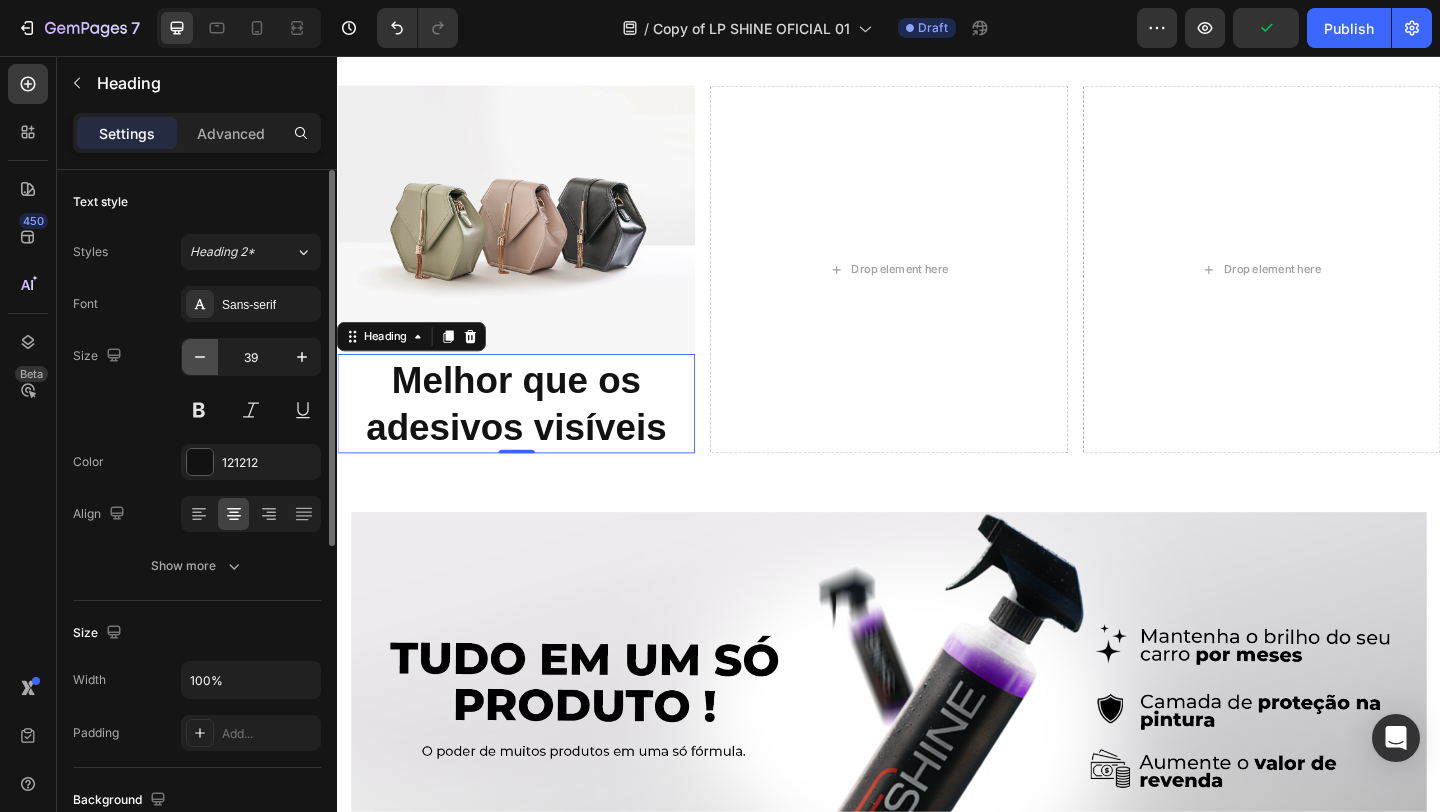 click 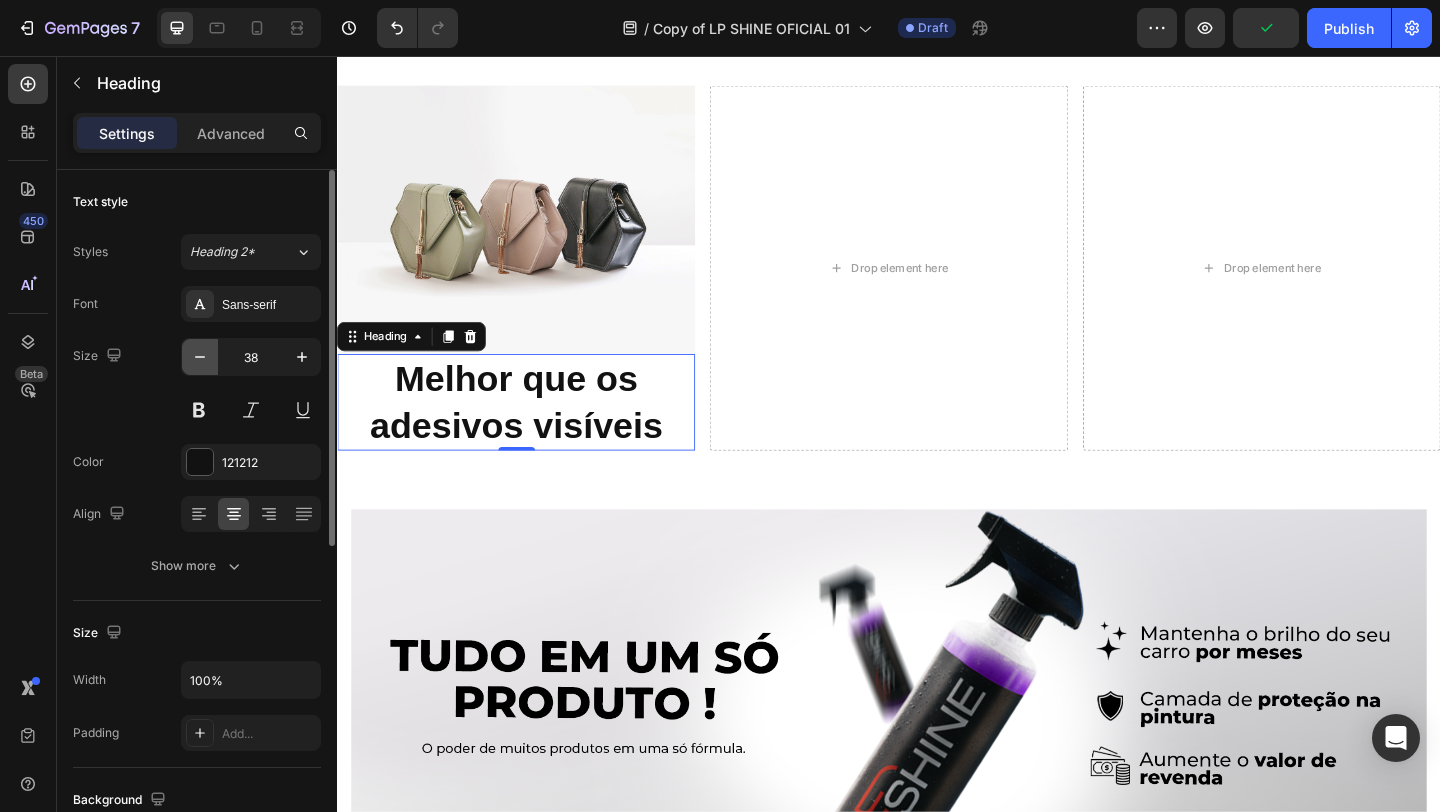 click 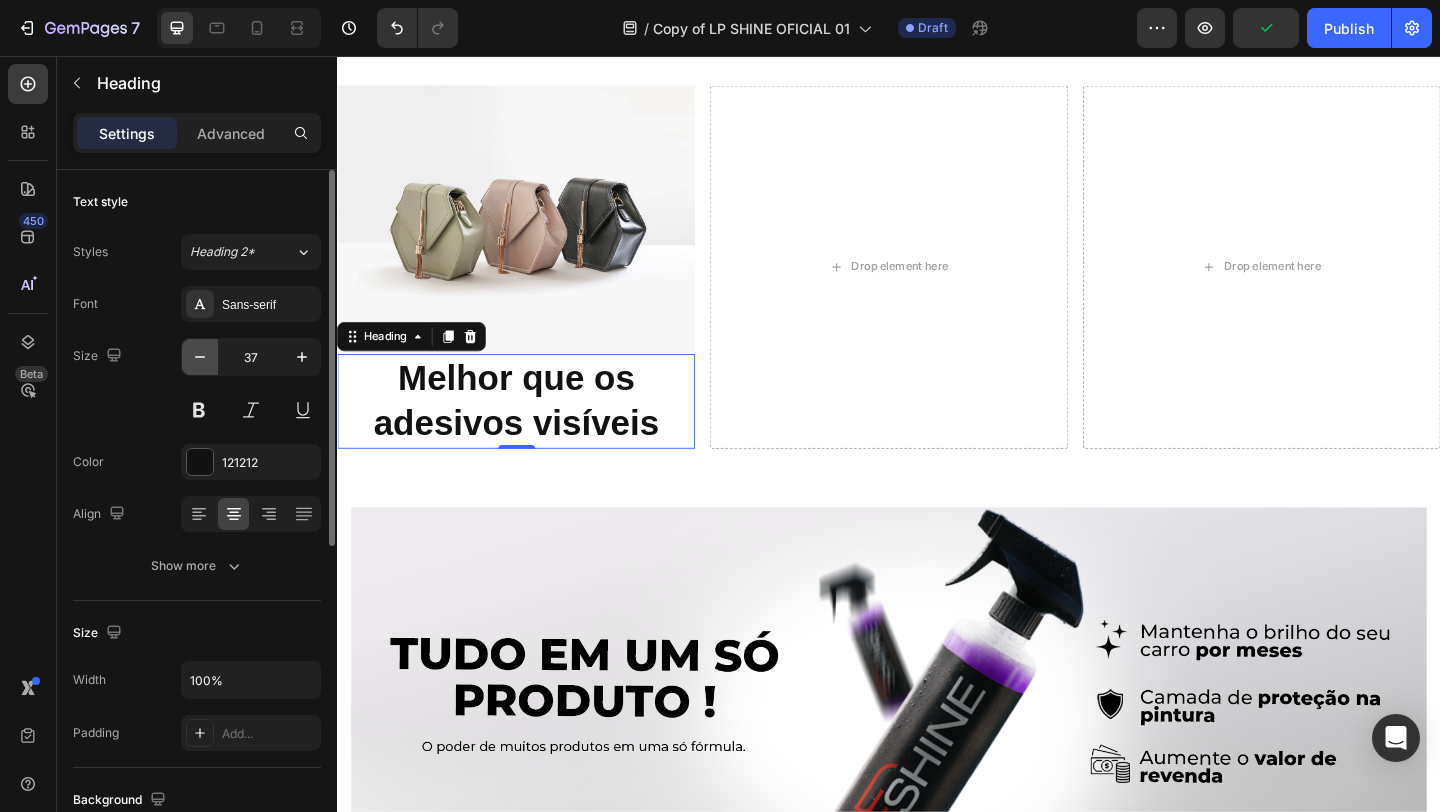 click 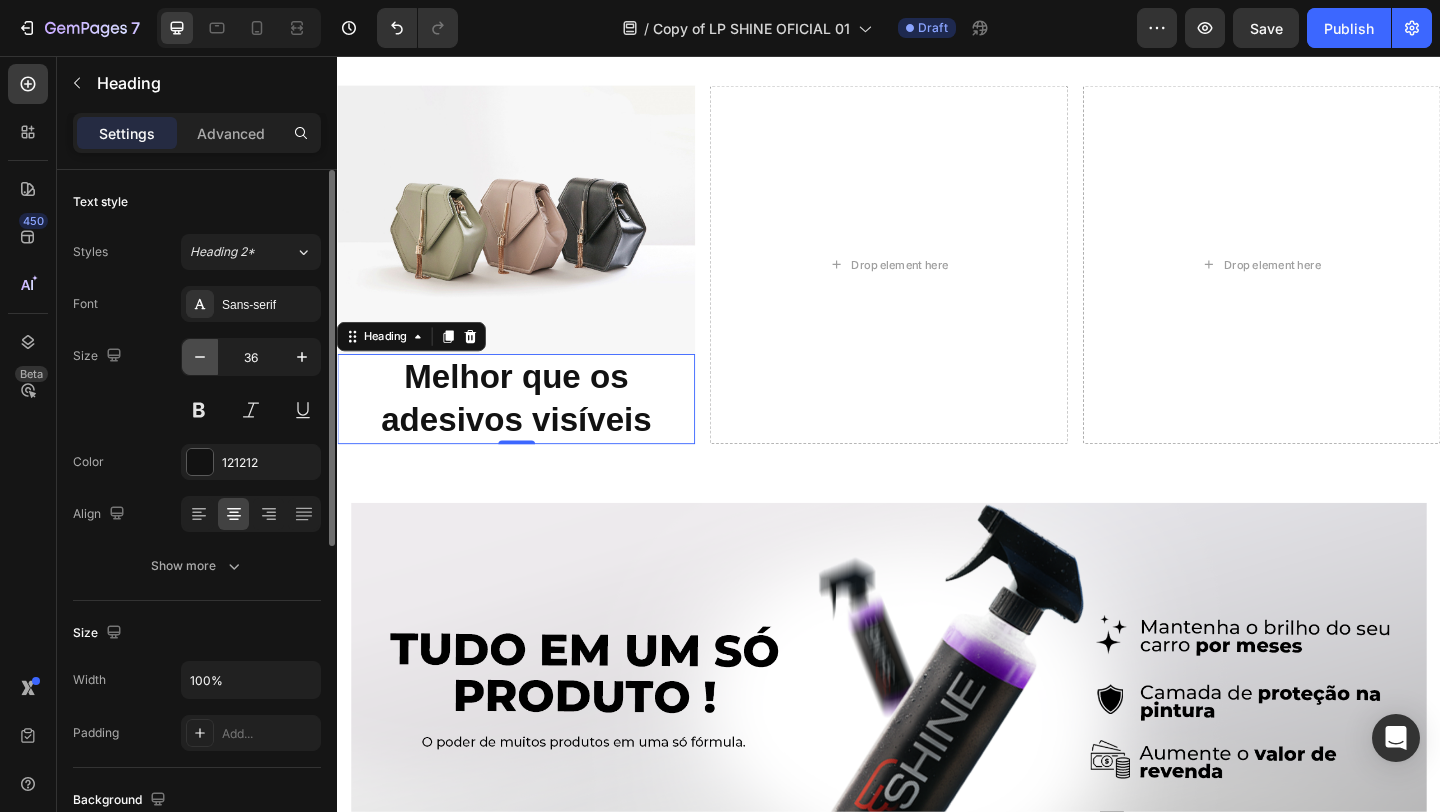 click 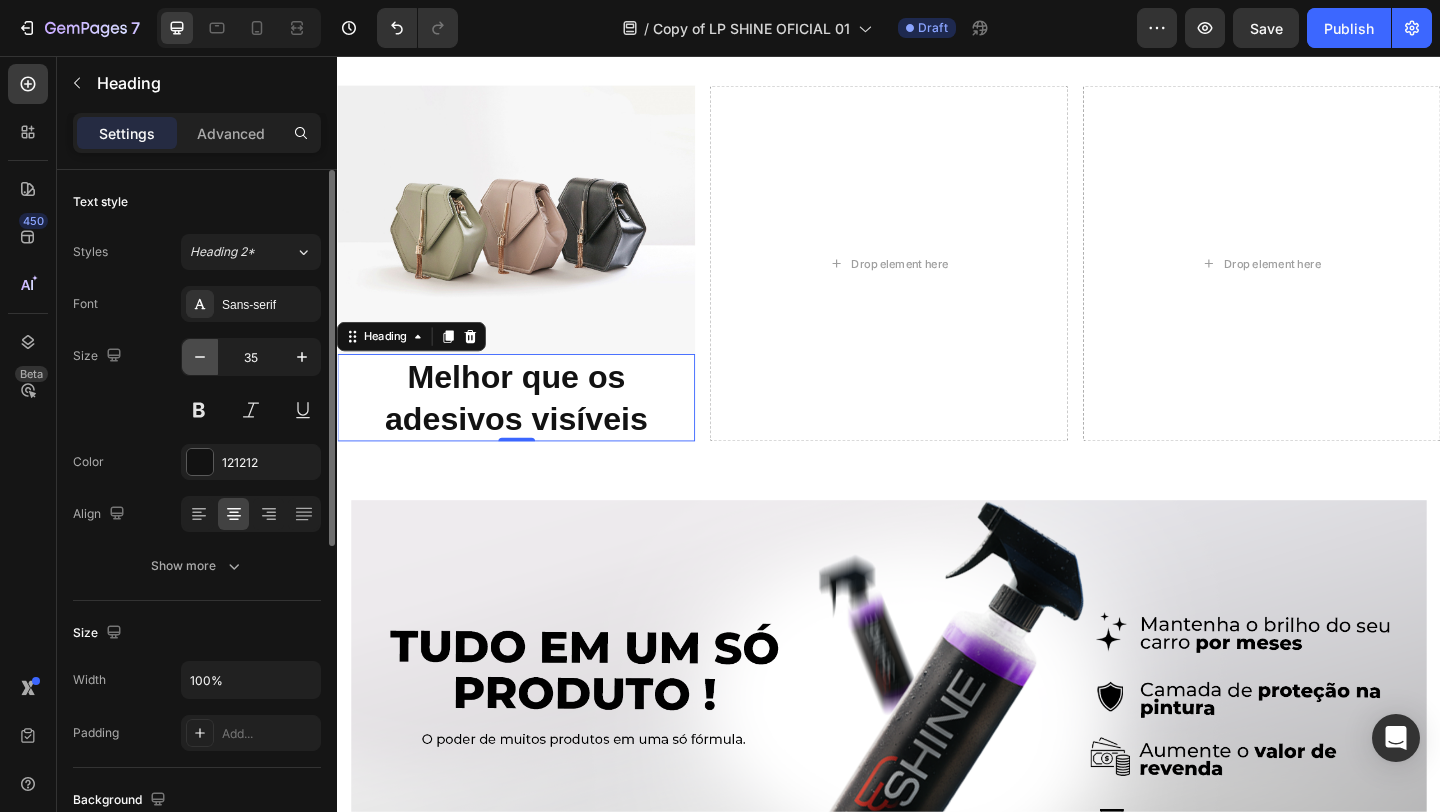 click 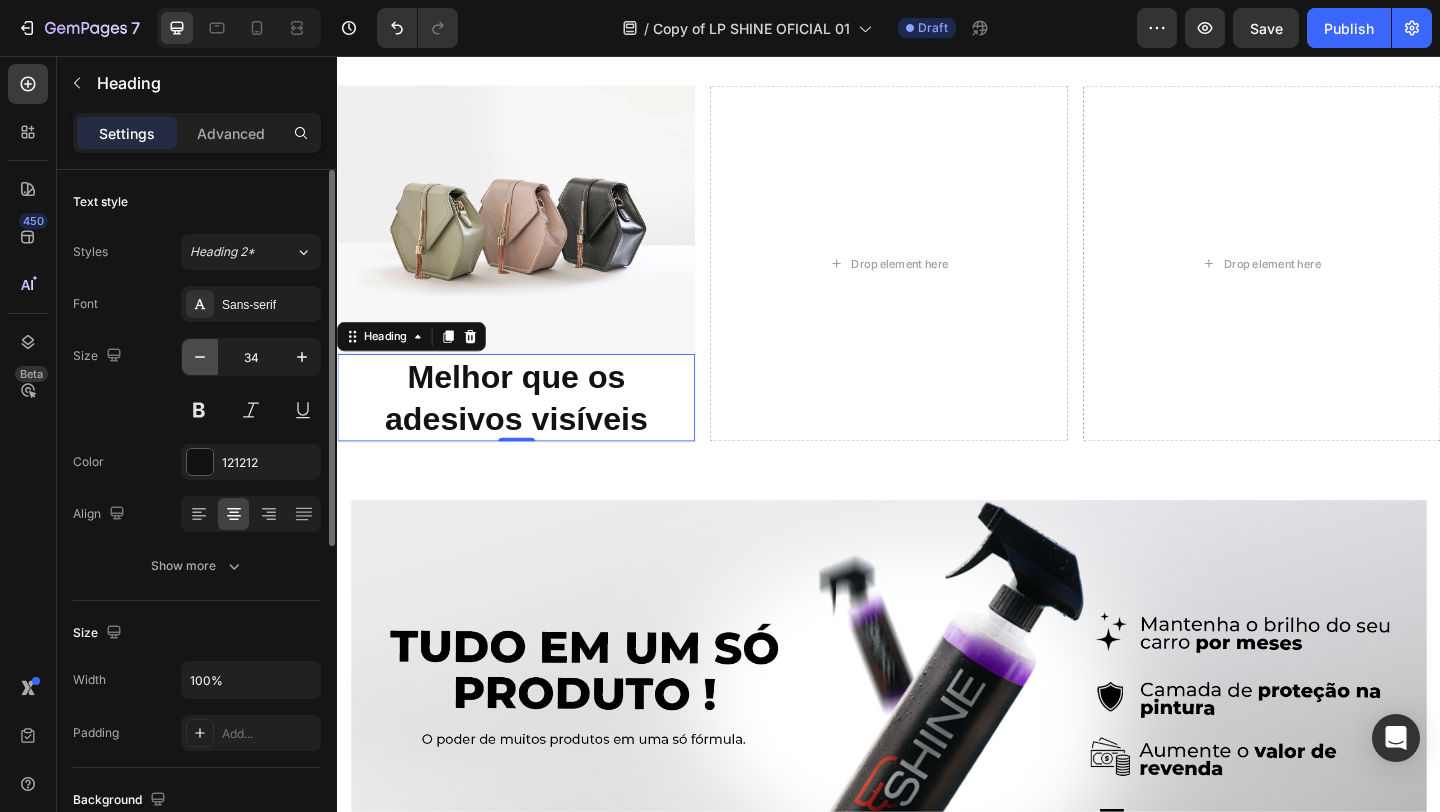 click 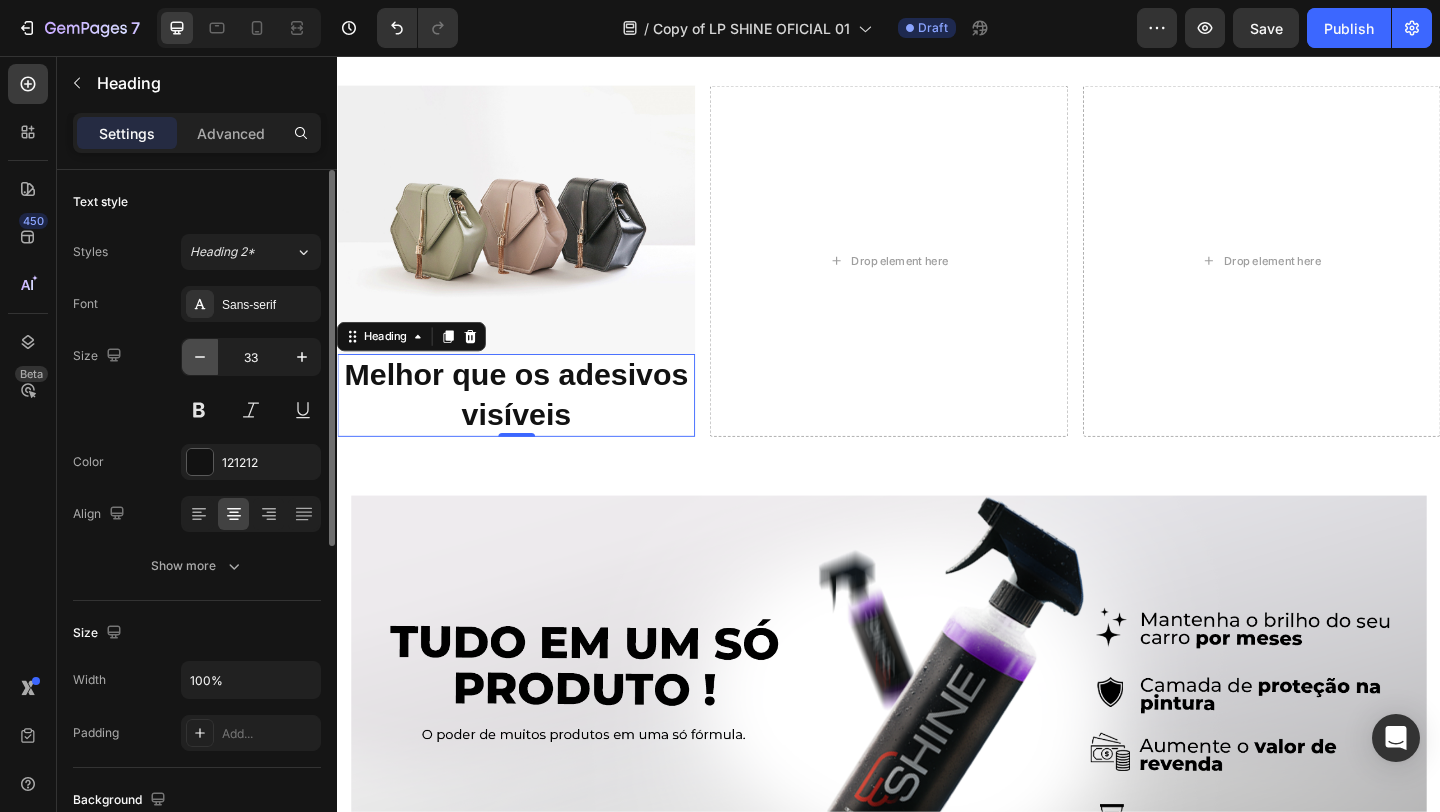 click 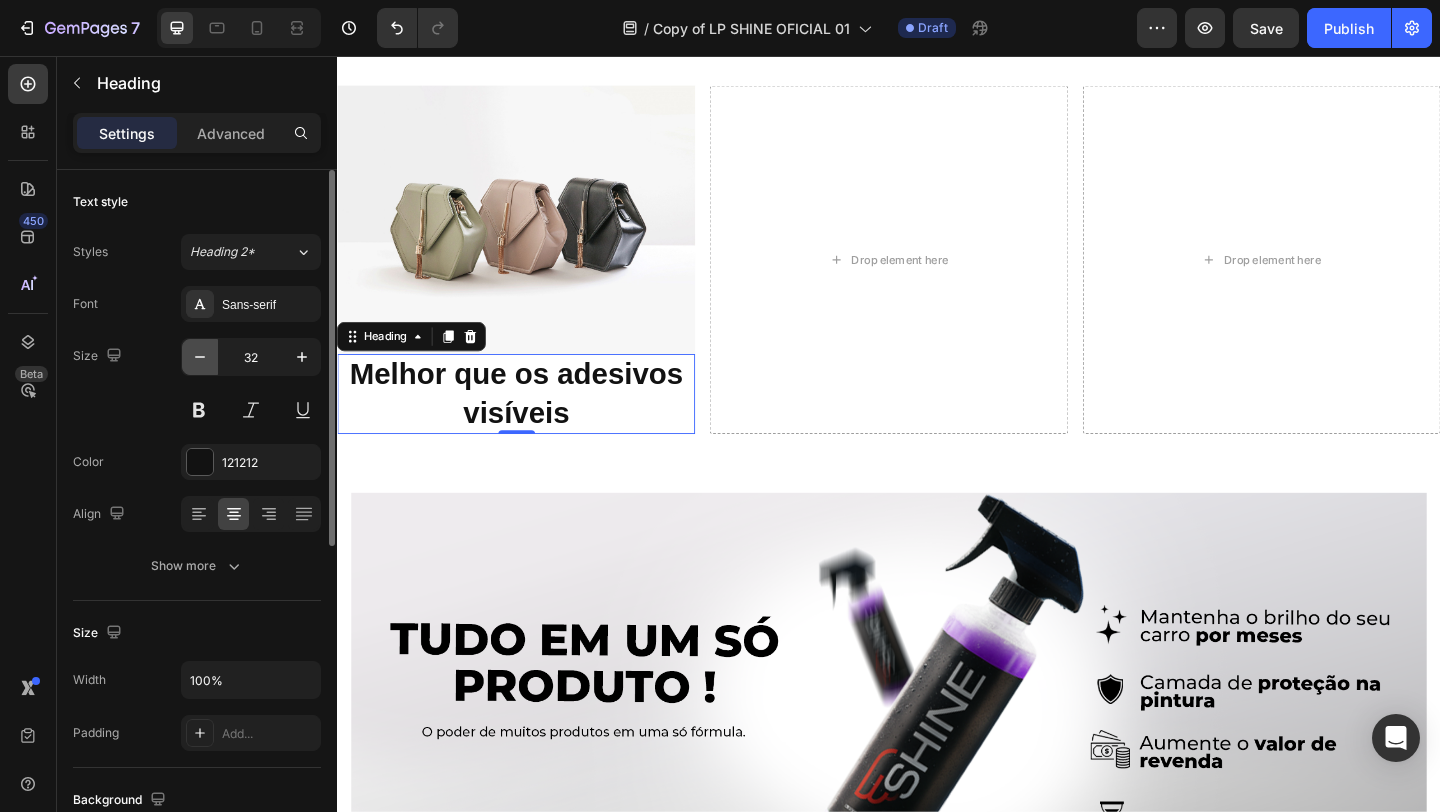click 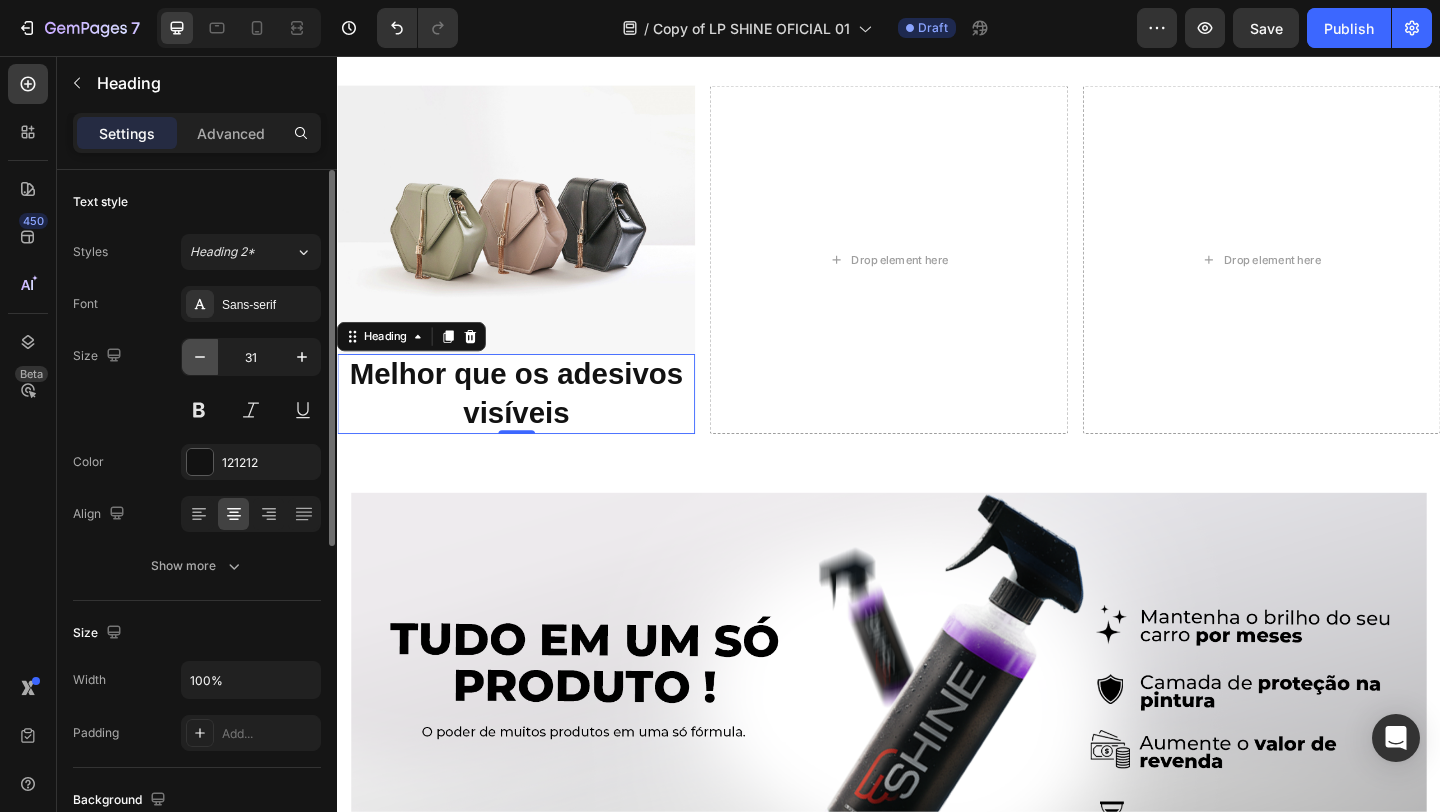 click 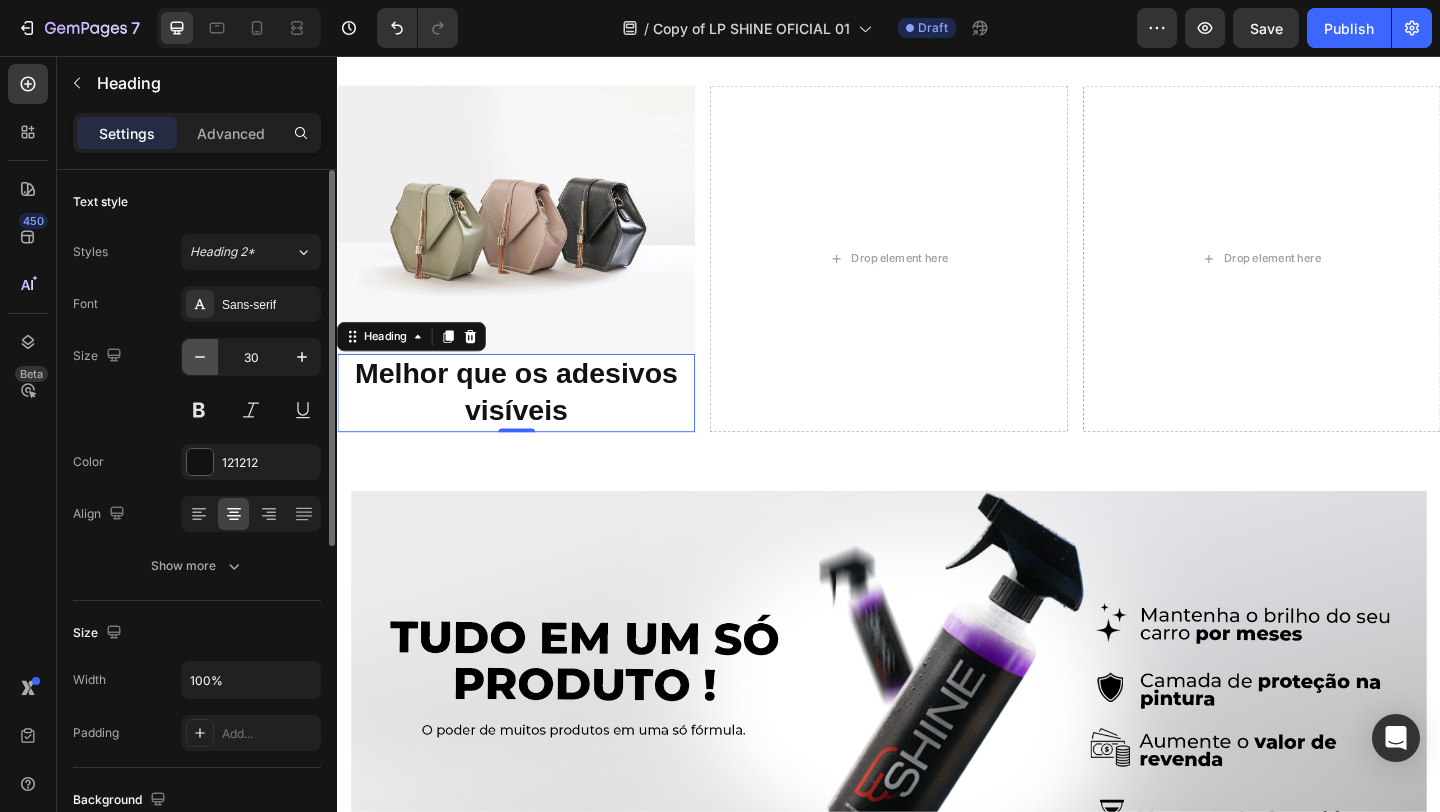click 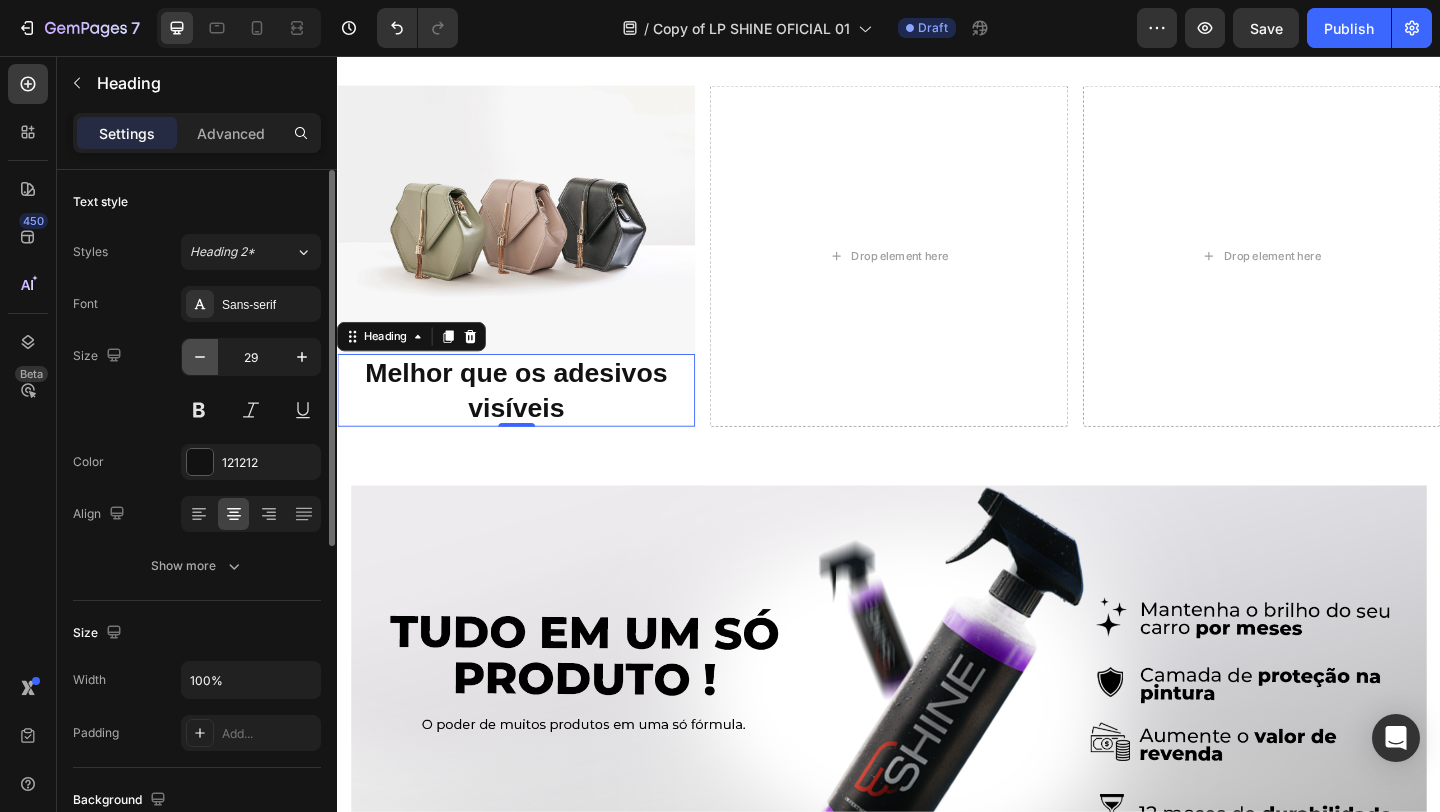 click 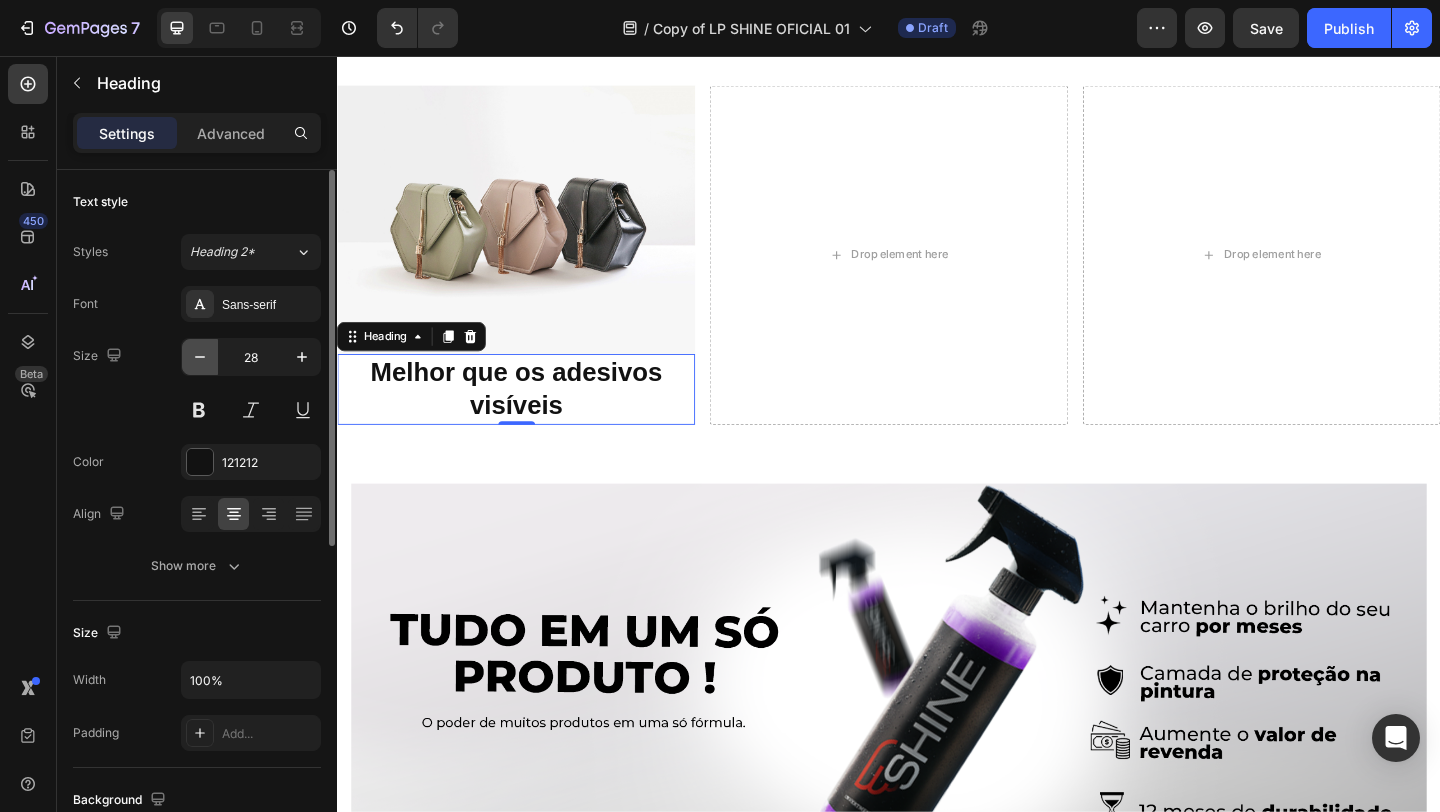 click 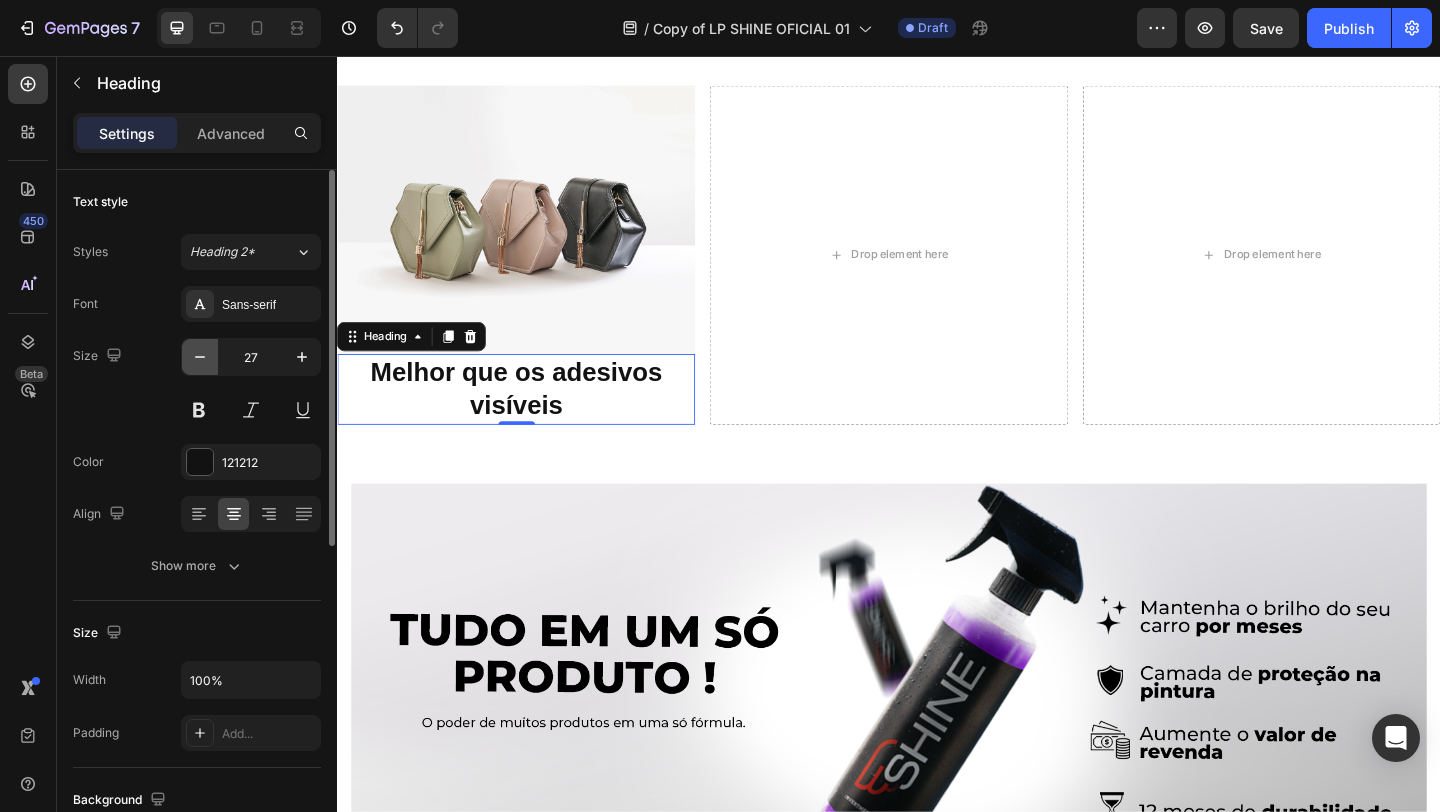 click 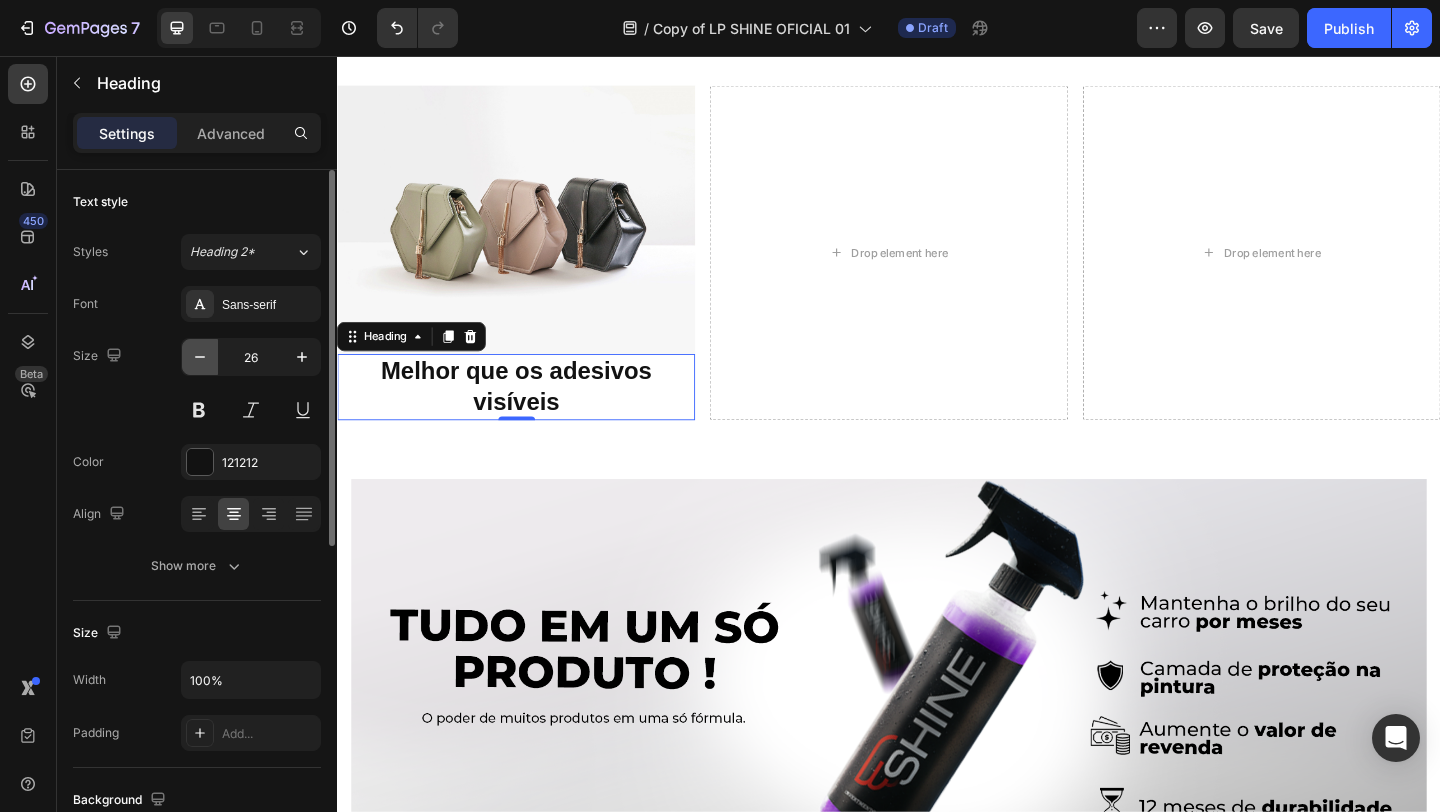 click 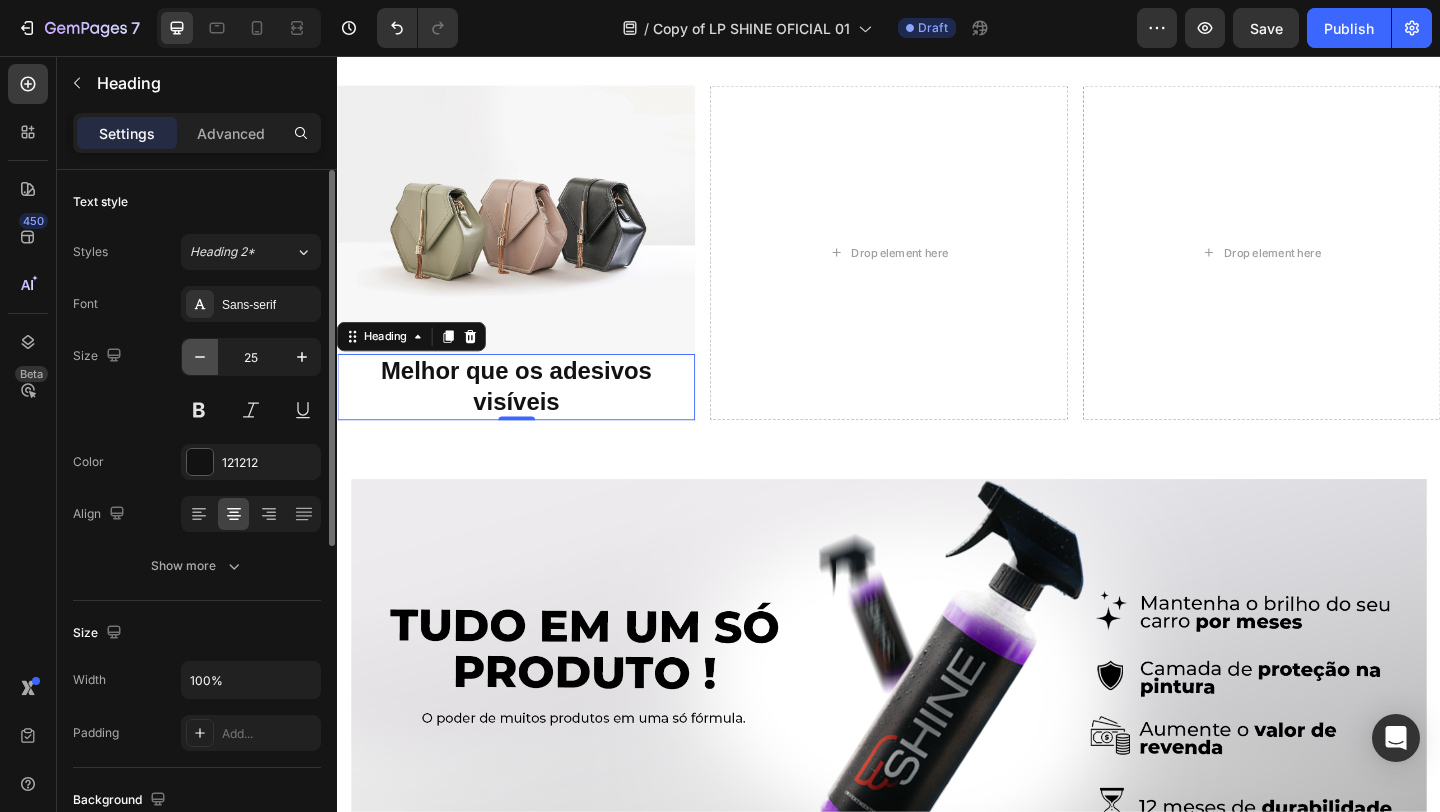 click 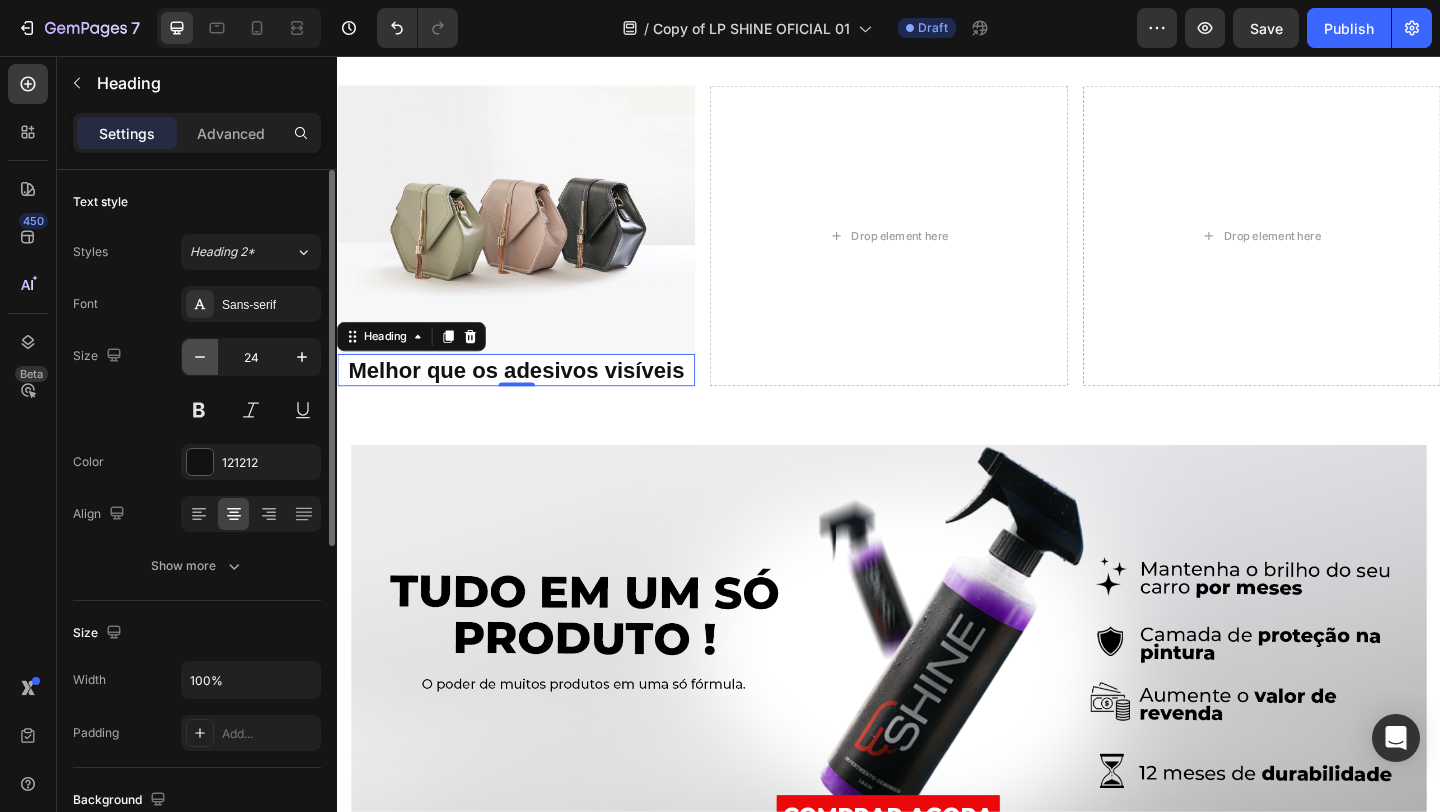 click 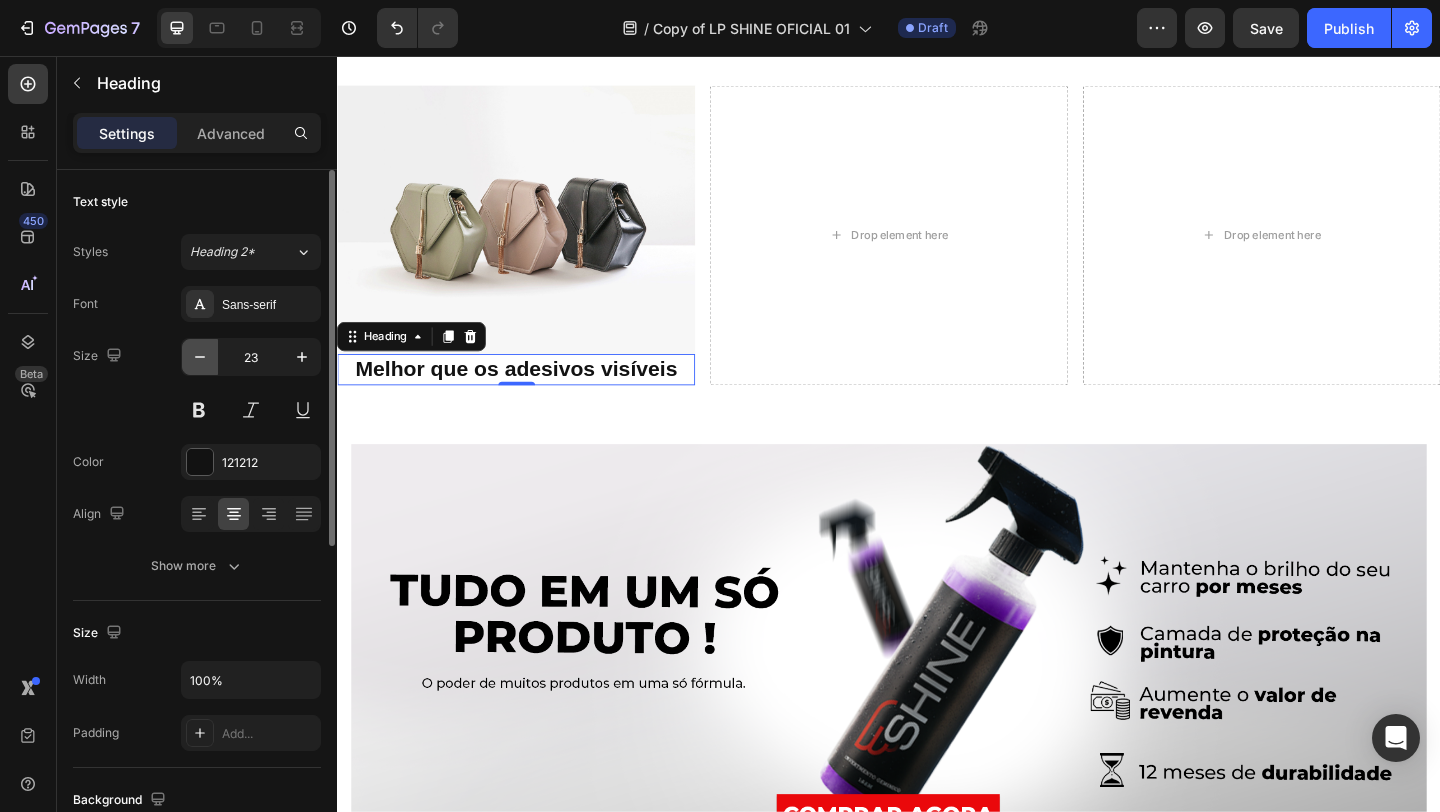 click 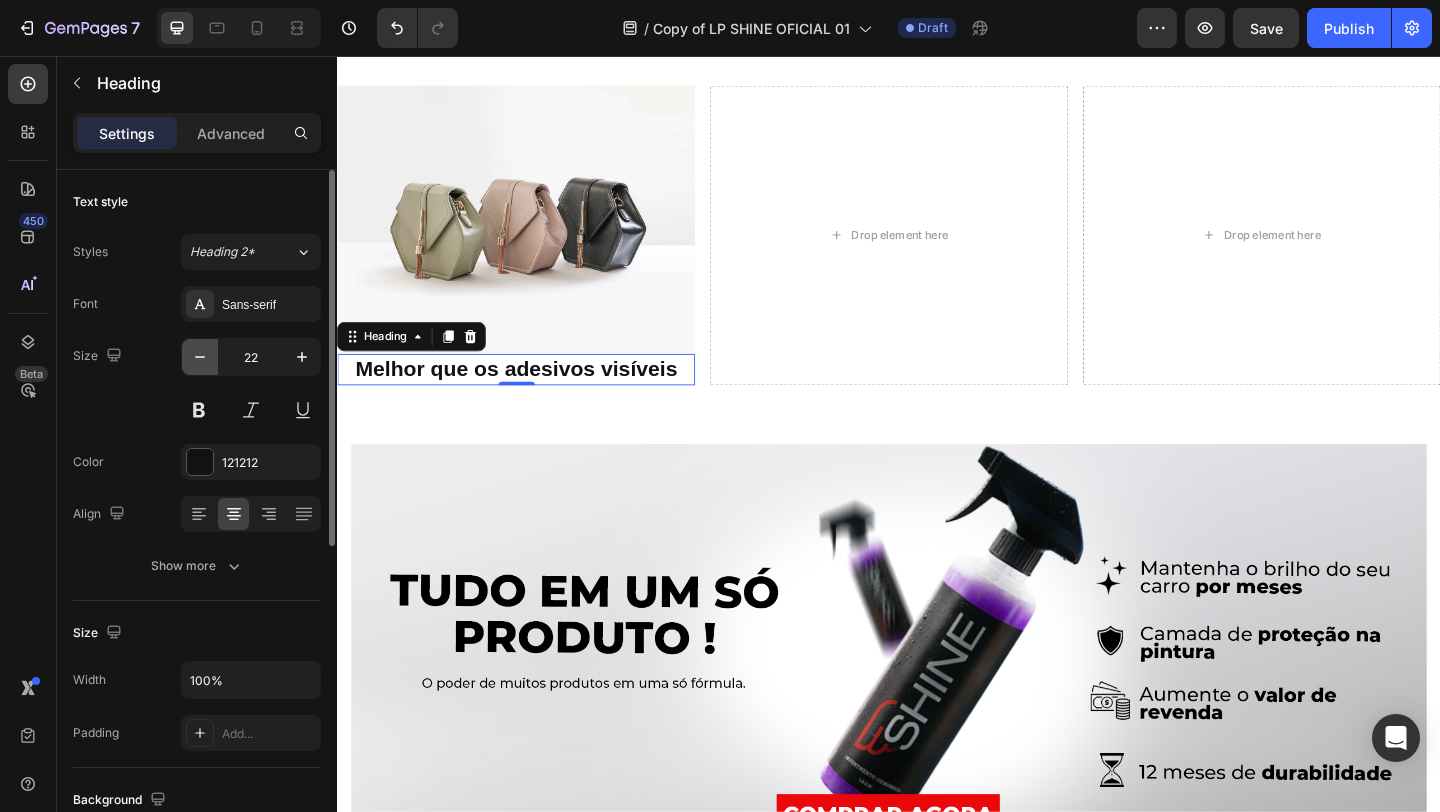 click 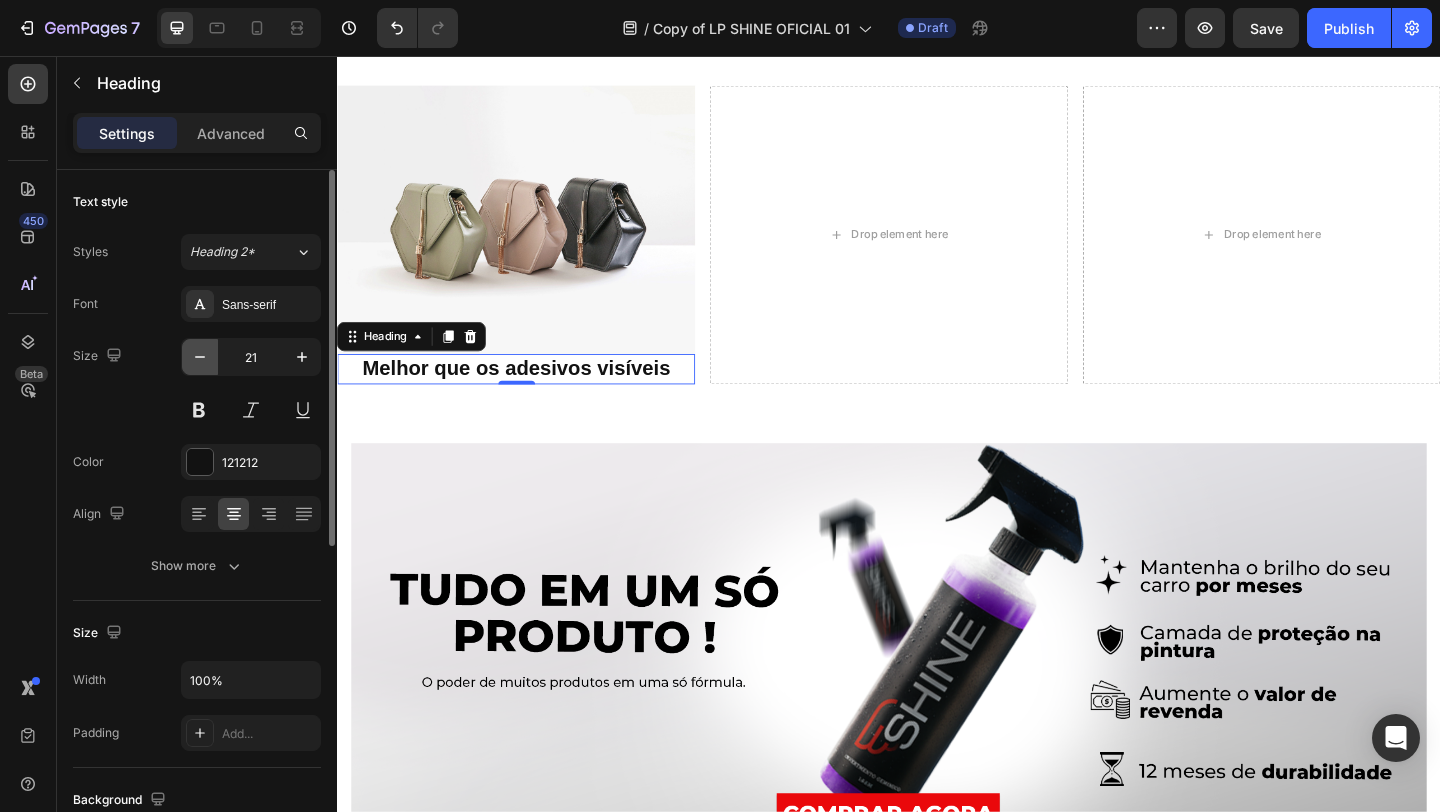 click 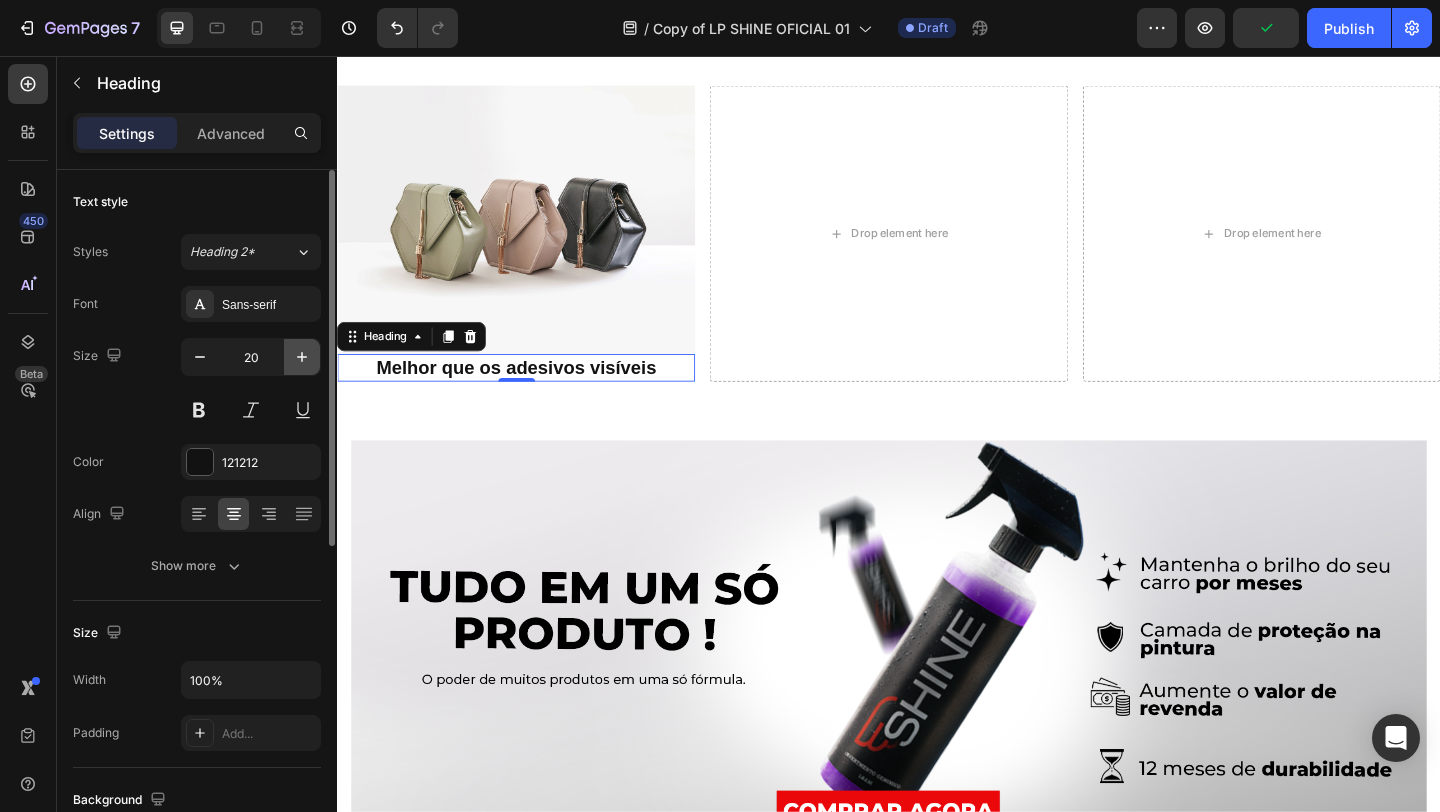 click at bounding box center [302, 357] 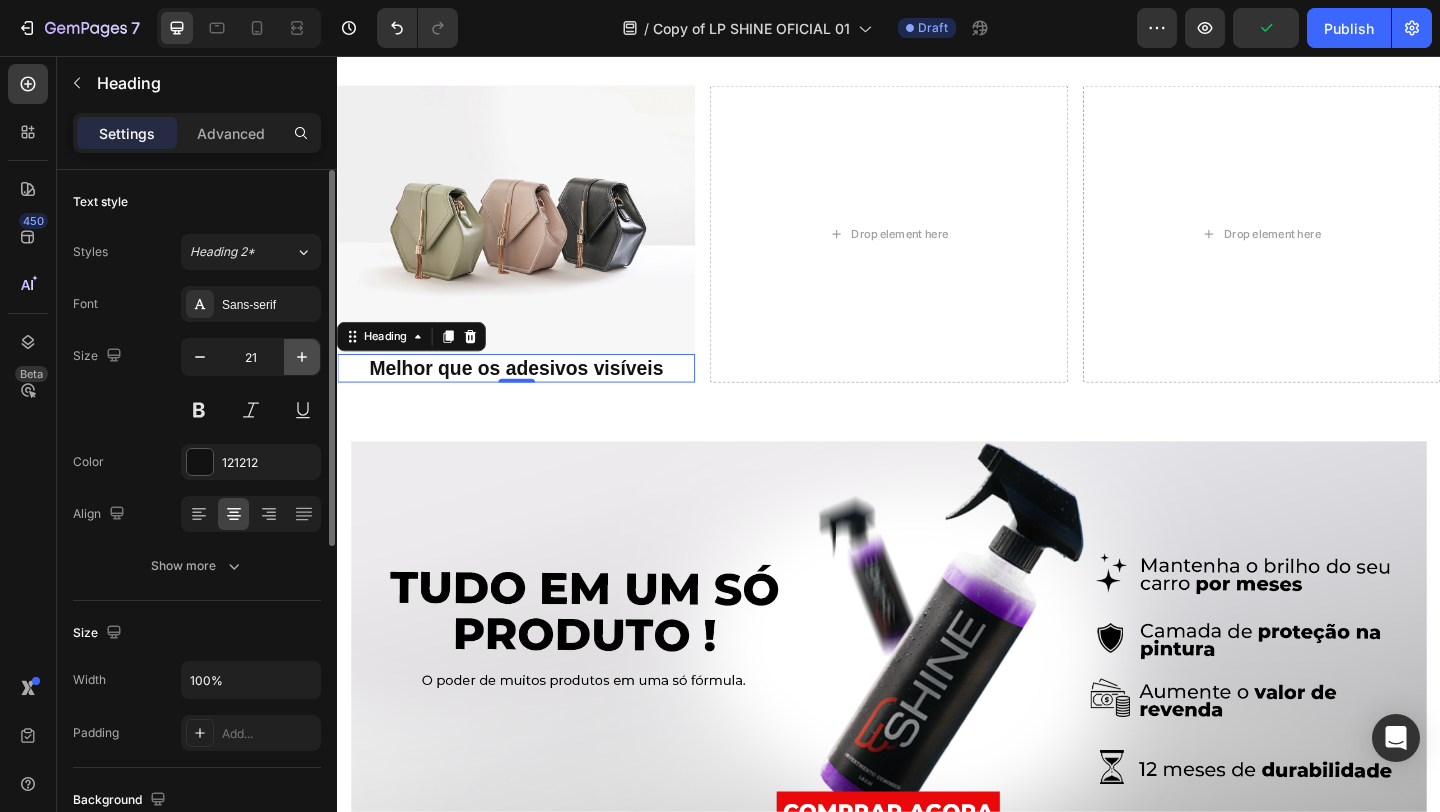 click at bounding box center (302, 357) 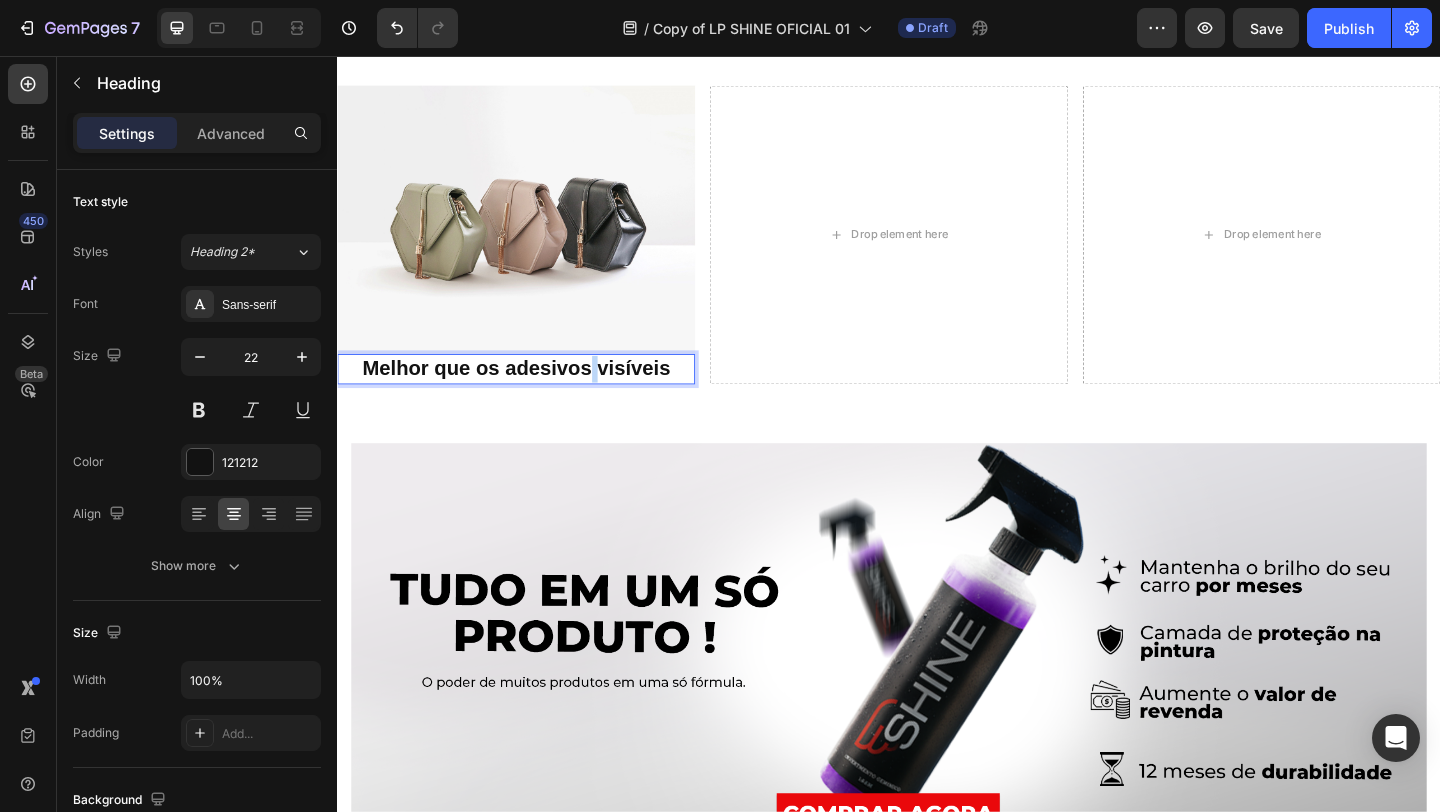 click on "Melhor que os adesivos visíveis" at bounding box center (531, 395) 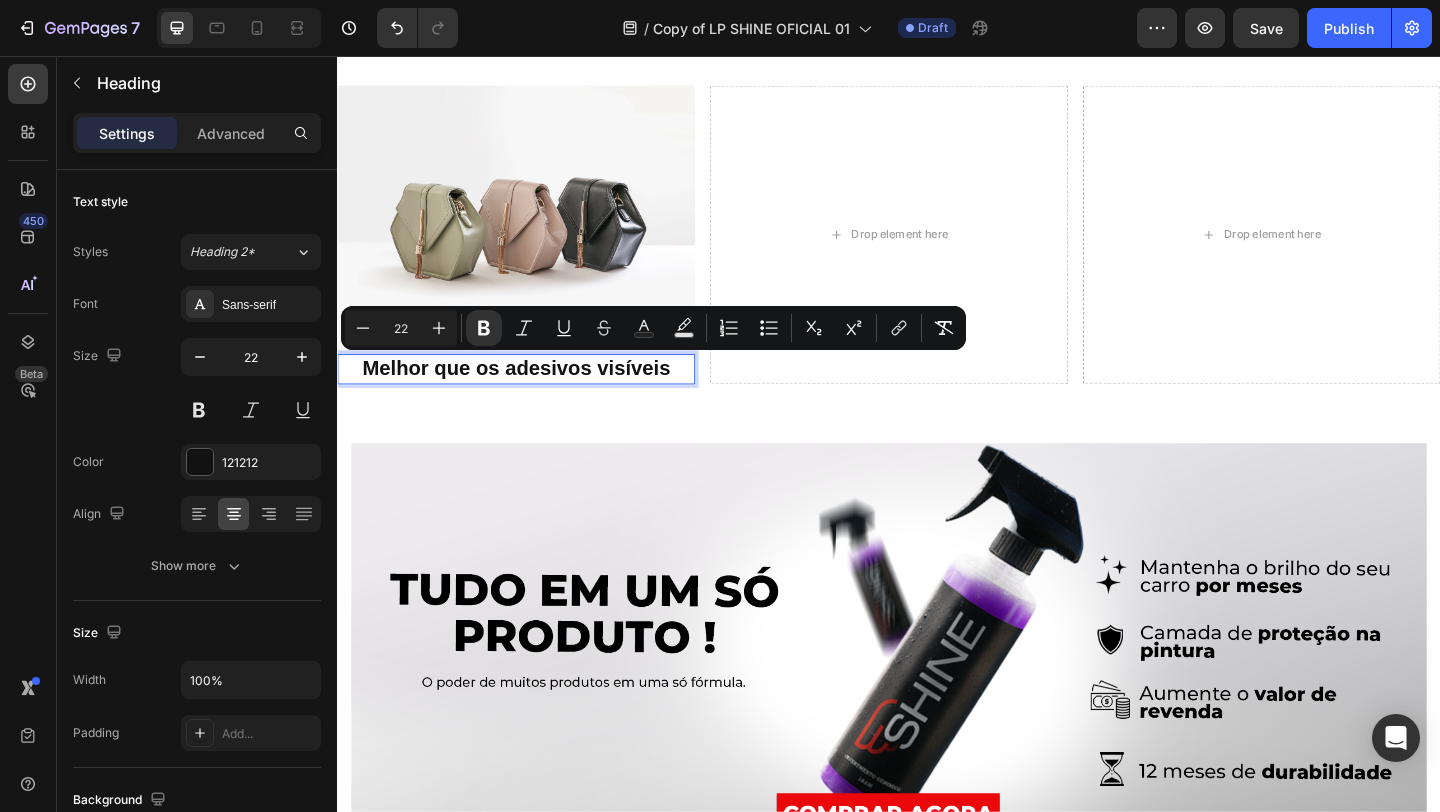 click on "Melhor que os adesivos visíveis" at bounding box center [531, 396] 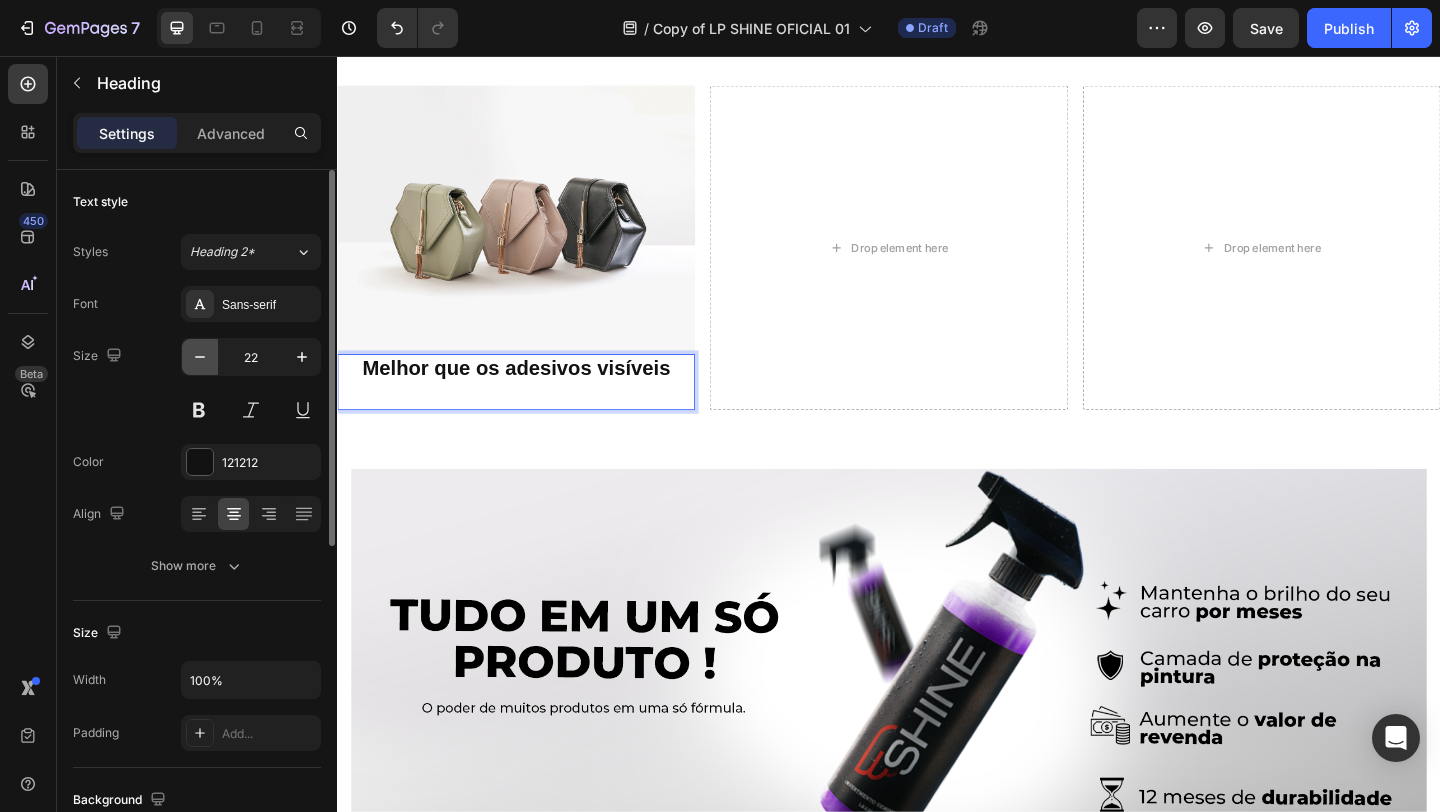 click 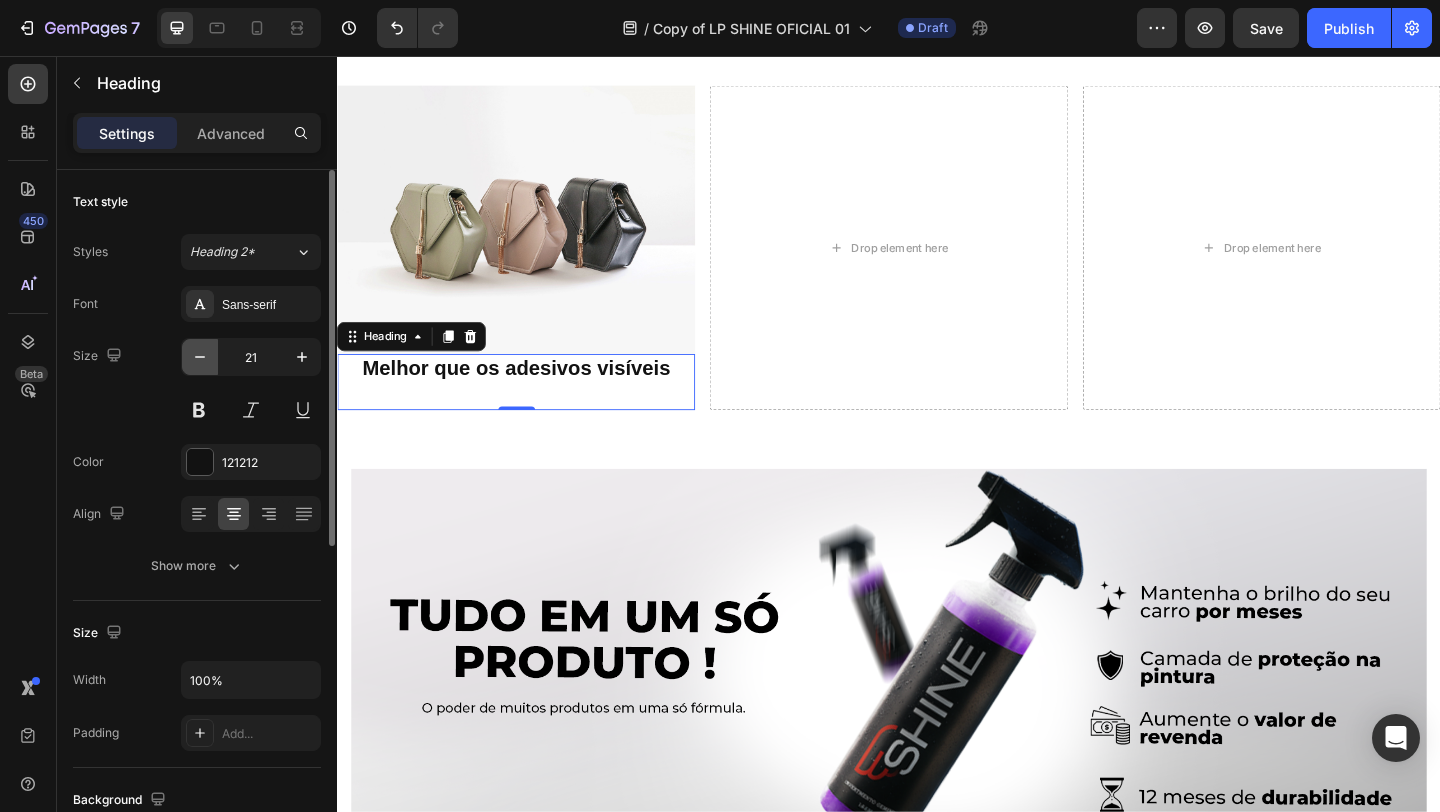 click 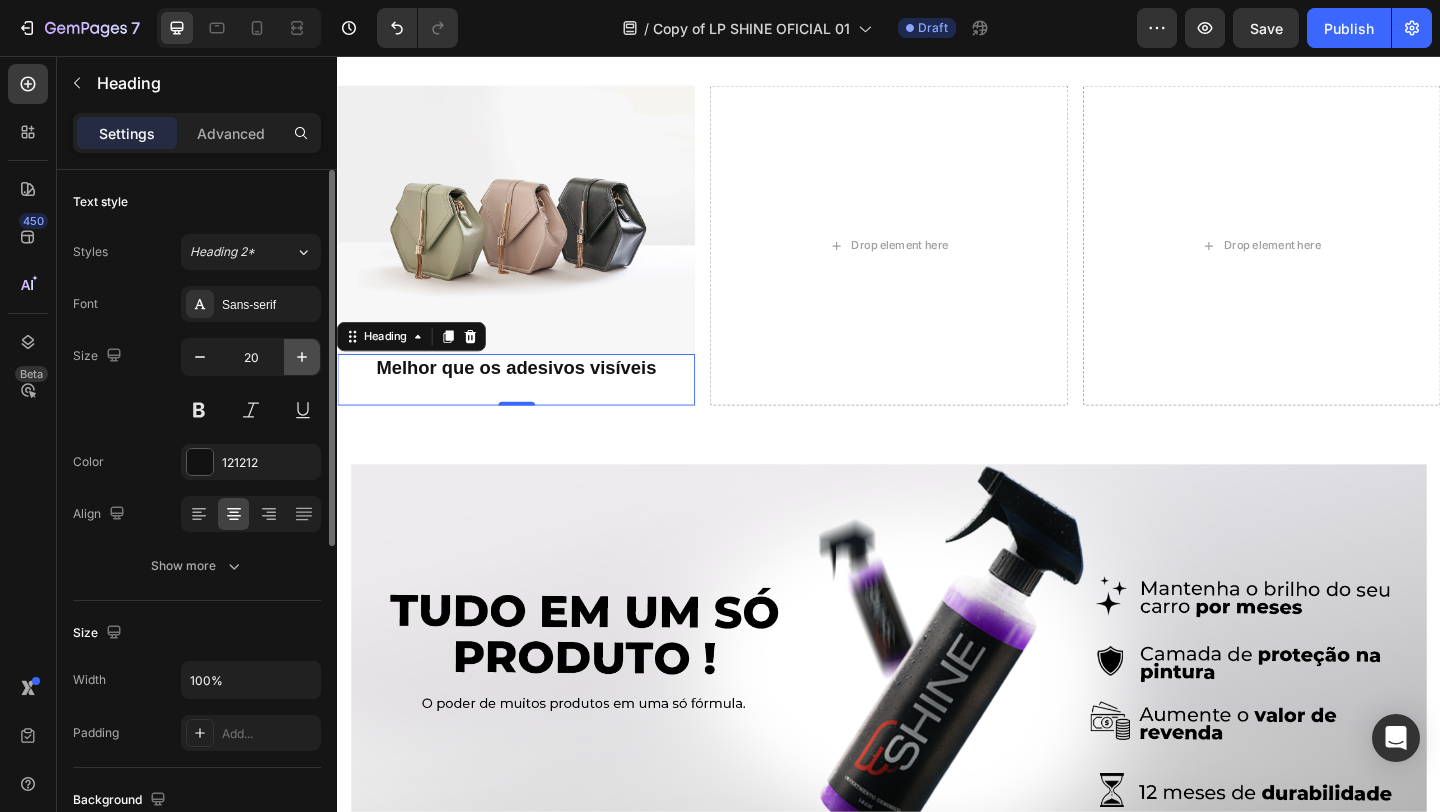 click 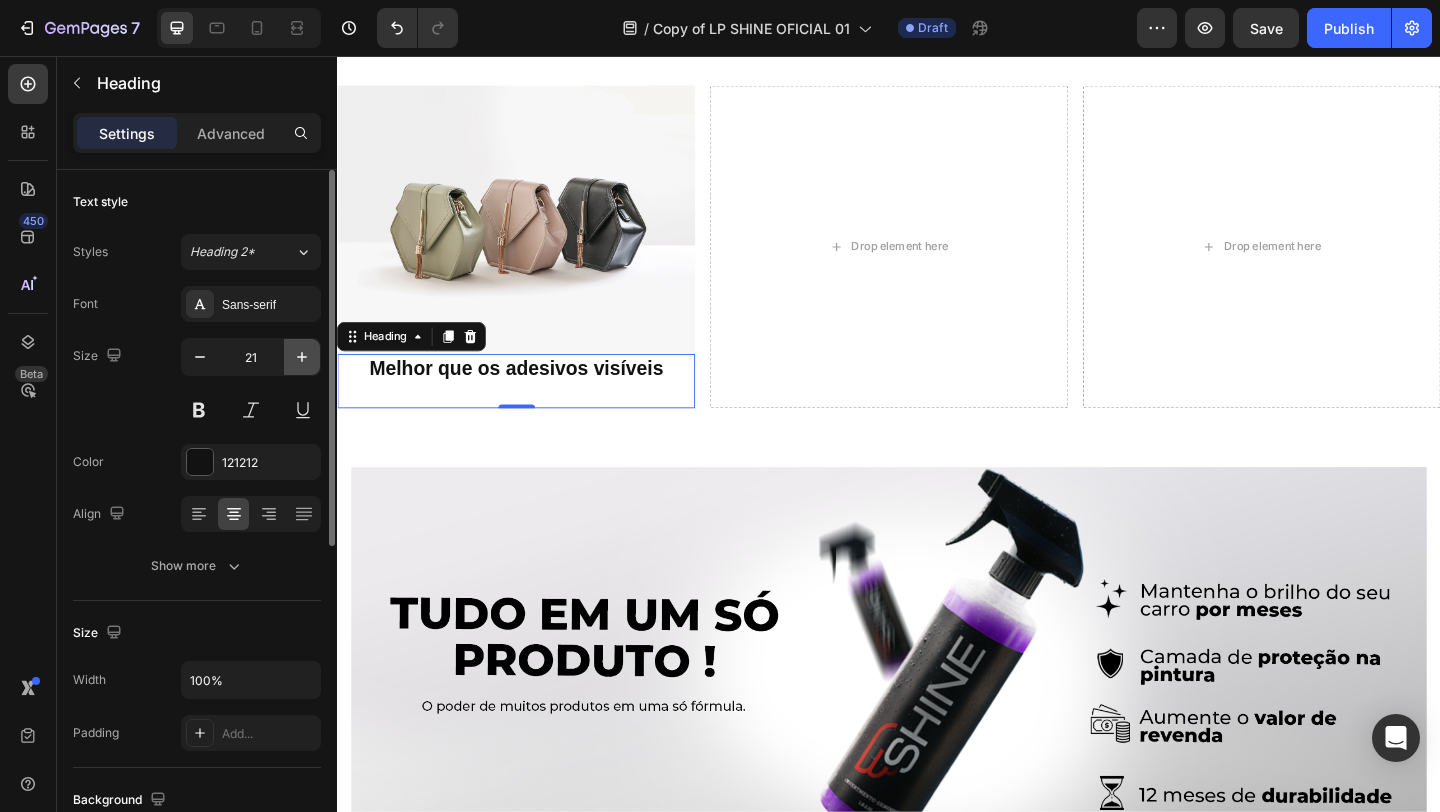 click 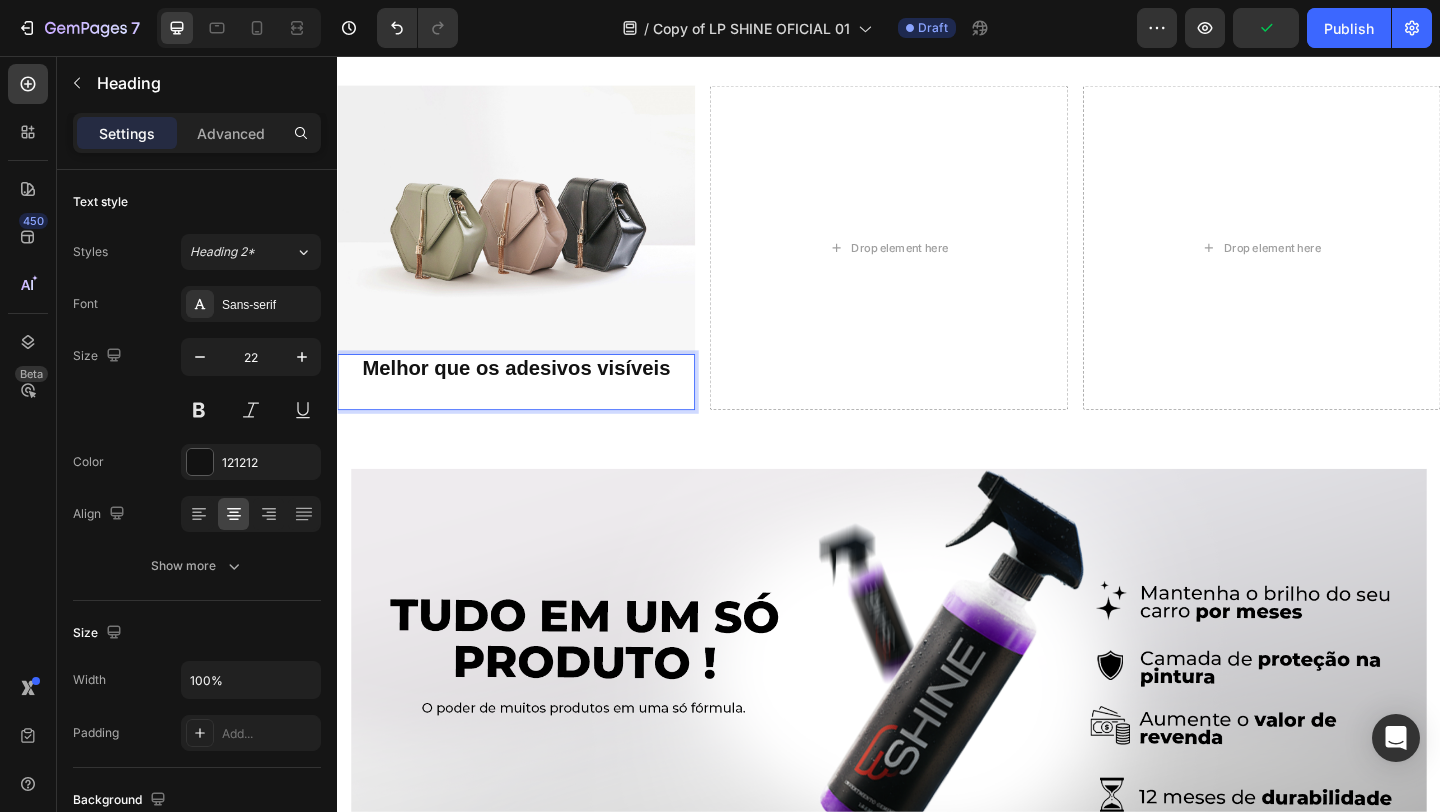click on "Melhor que os adesivos visíveis" at bounding box center [531, 410] 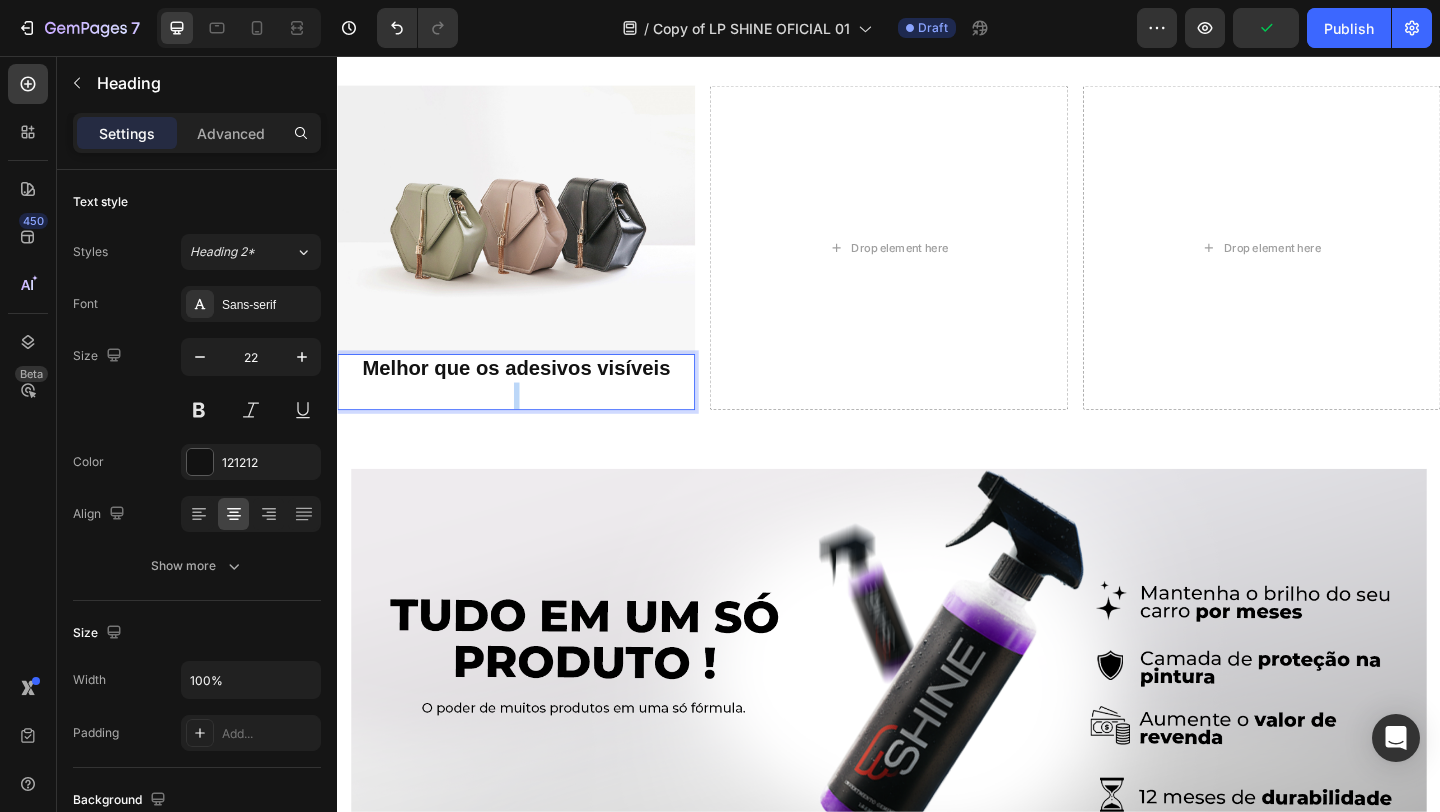 click on "Melhor que os adesivos visíveis" at bounding box center [531, 410] 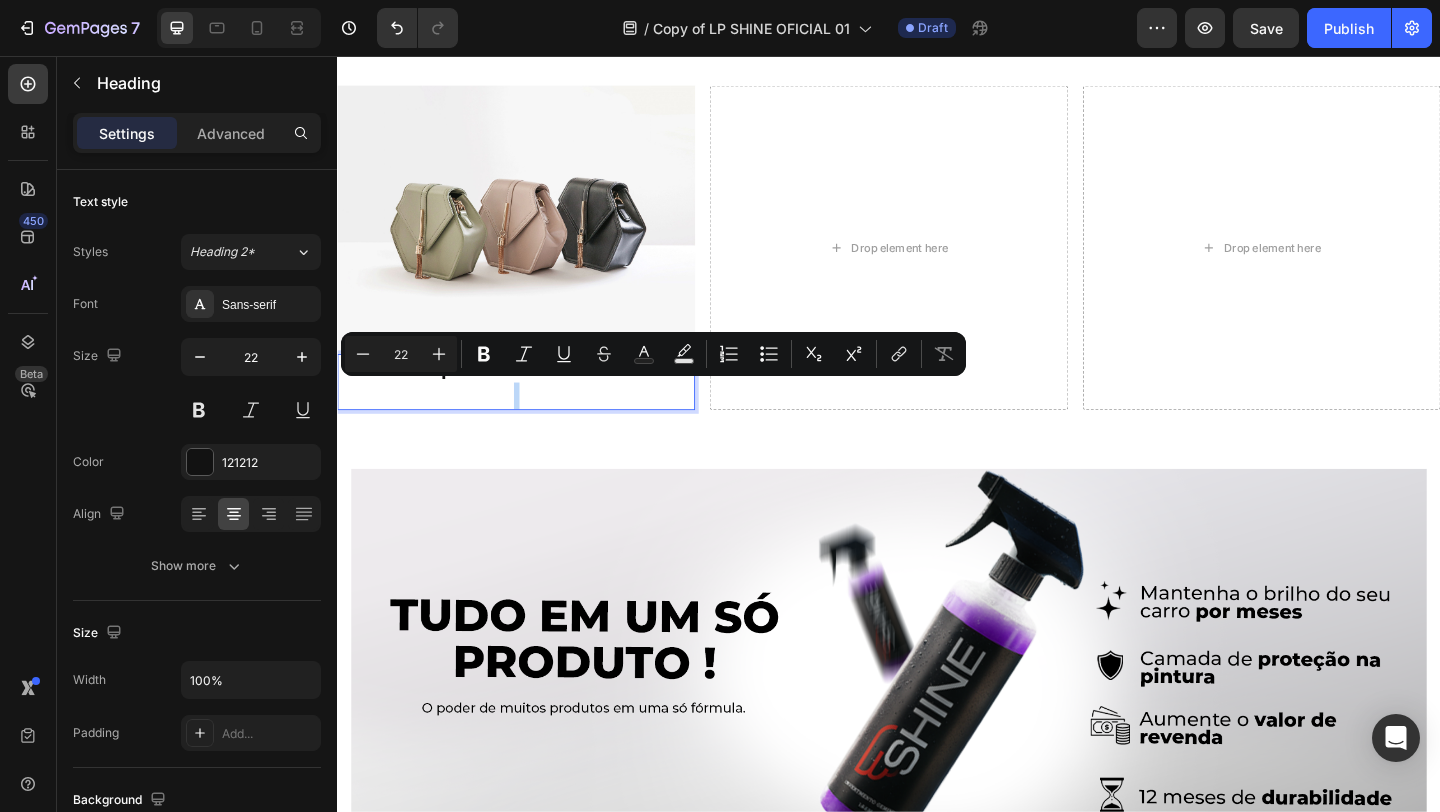click on "Melhor que os adesivos visíveis" at bounding box center (531, 410) 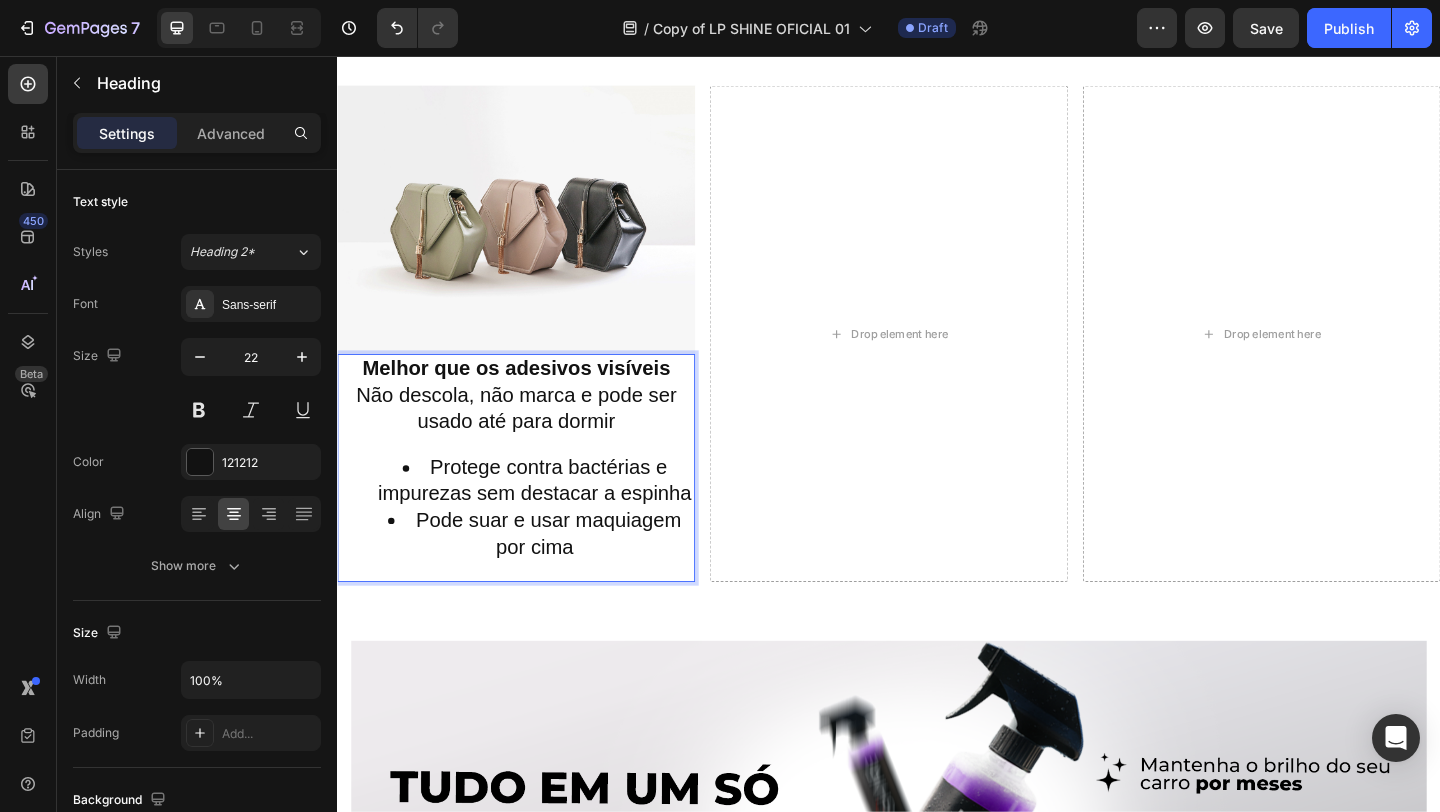click on "Protege contra bactérias e impurezas sem destacar a espinha" at bounding box center (551, 518) 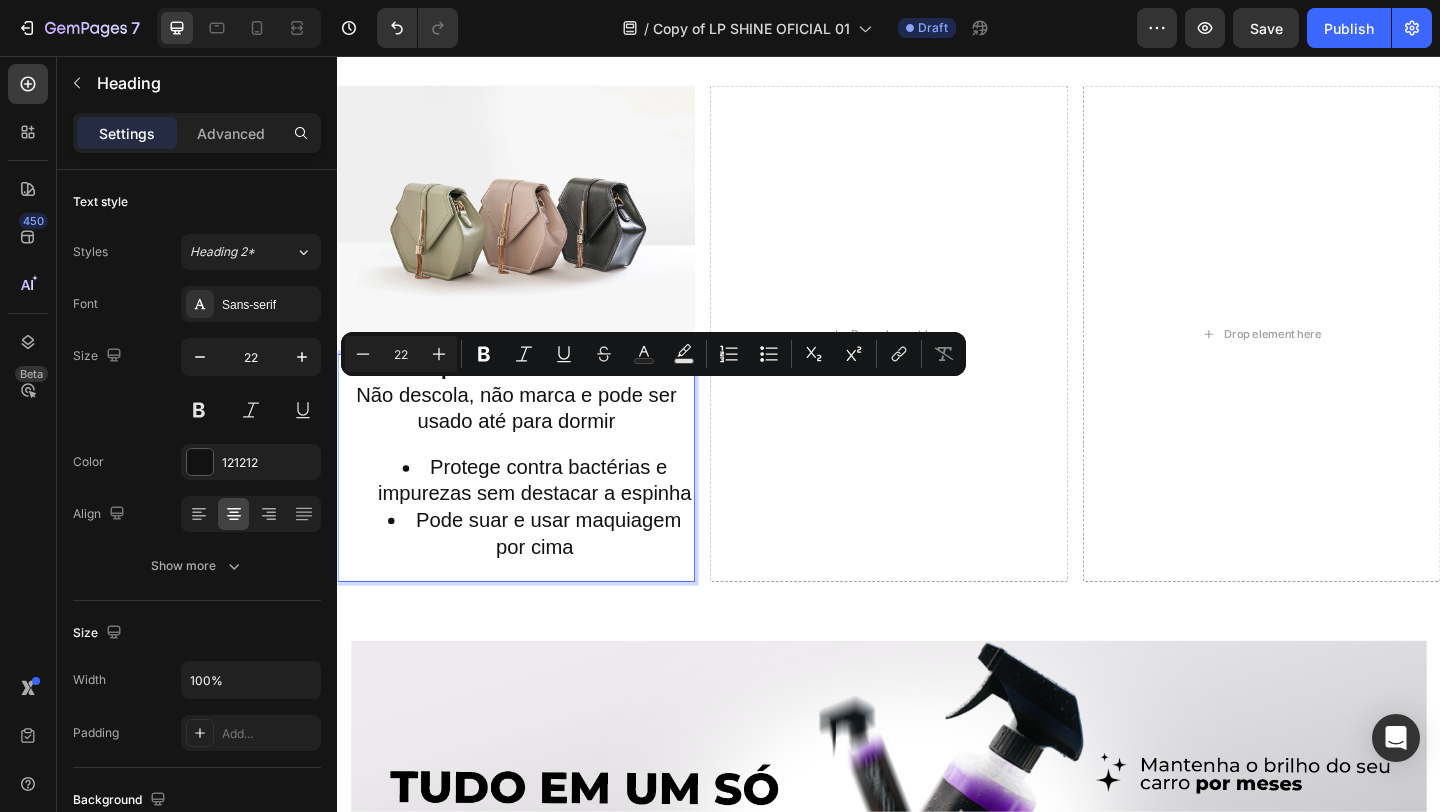 drag, startPoint x: 352, startPoint y: 422, endPoint x: 572, endPoint y: 621, distance: 296.64963 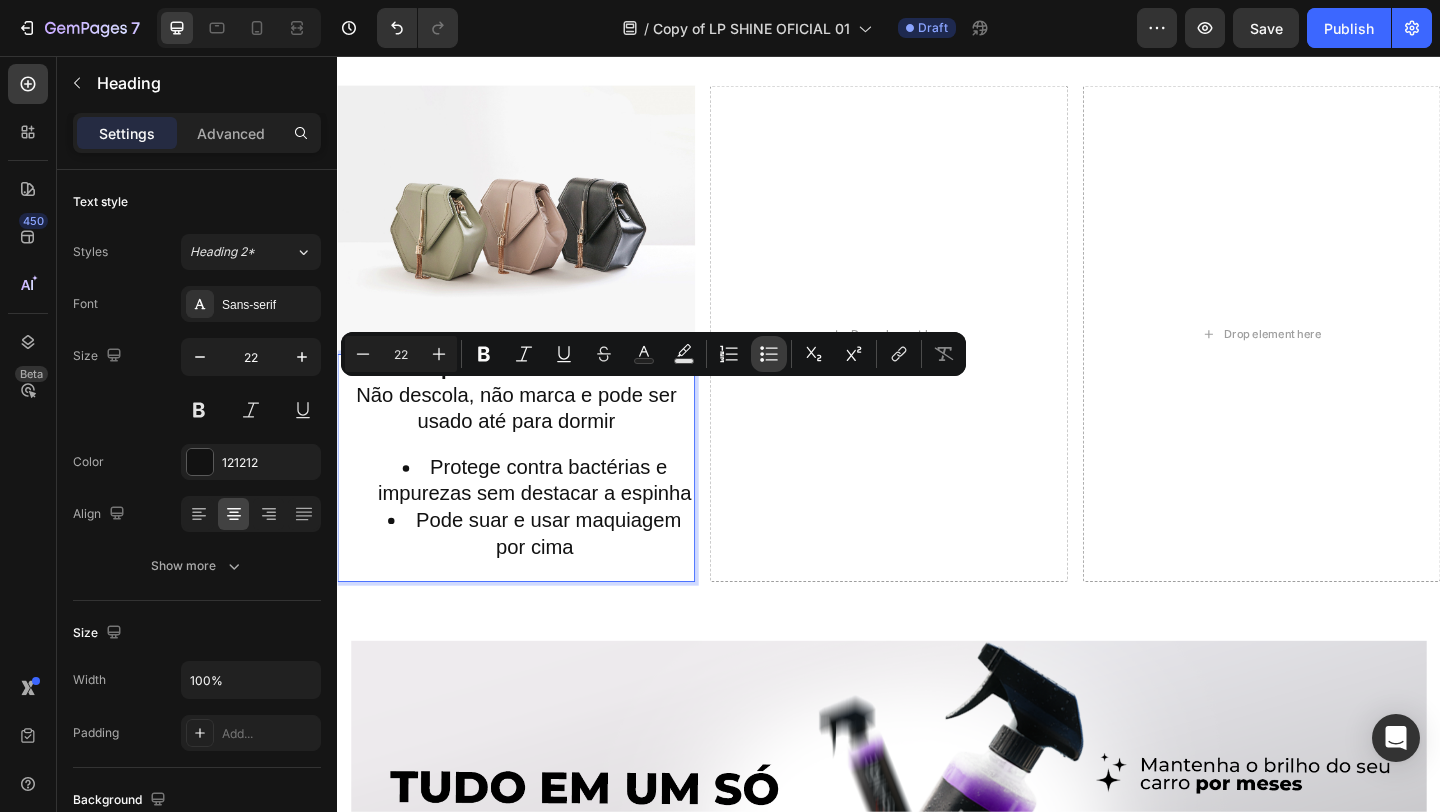 click 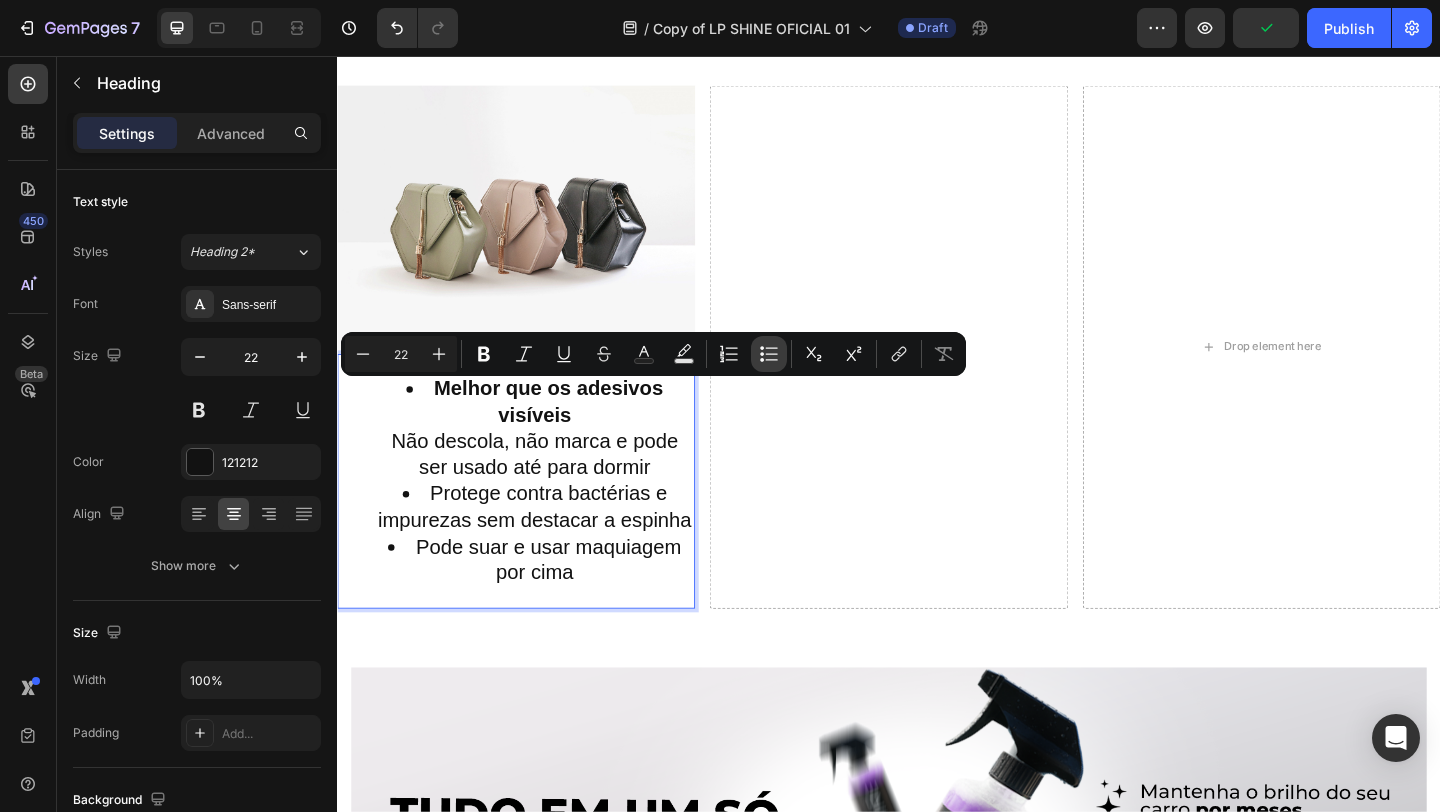click 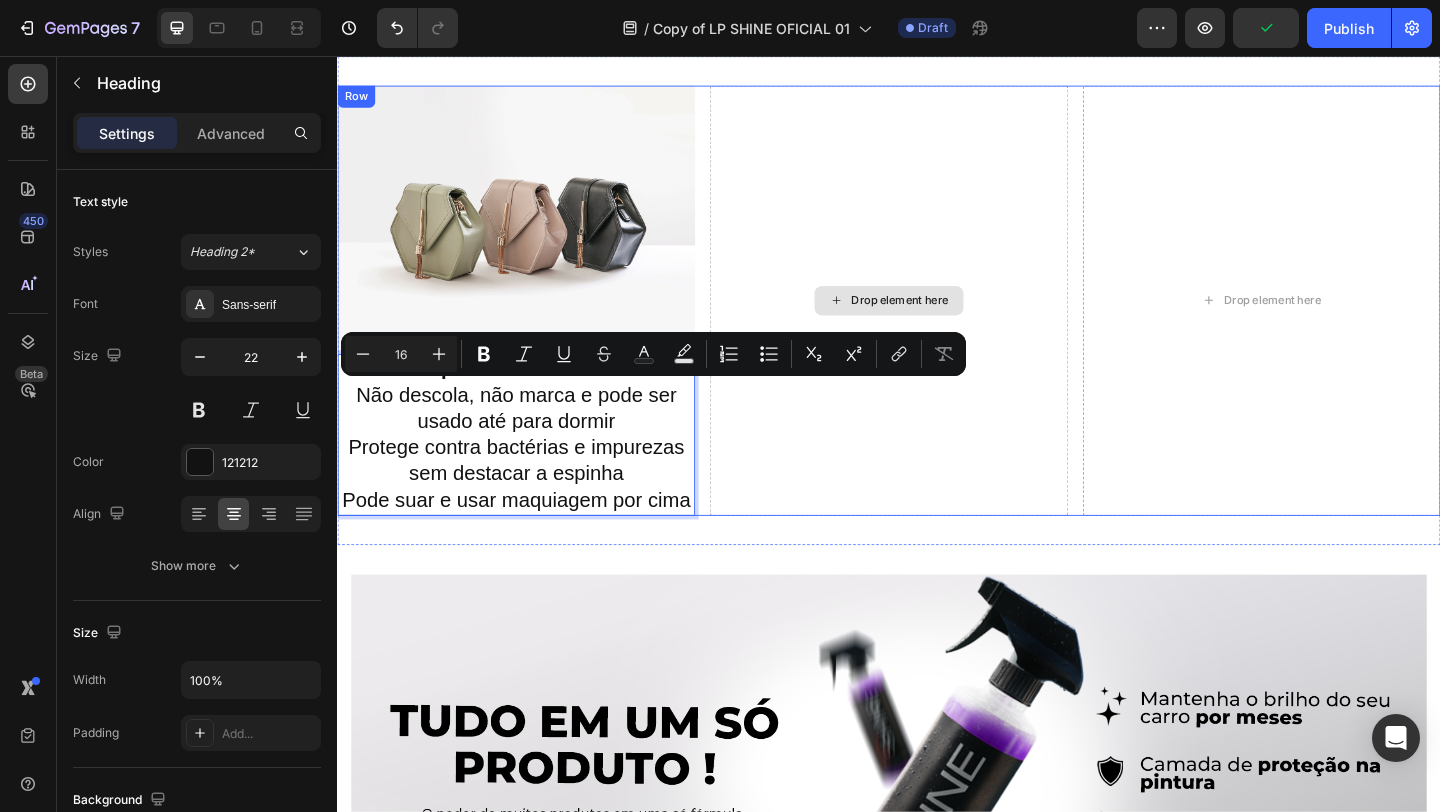 click on "Drop element here" at bounding box center [936, 322] 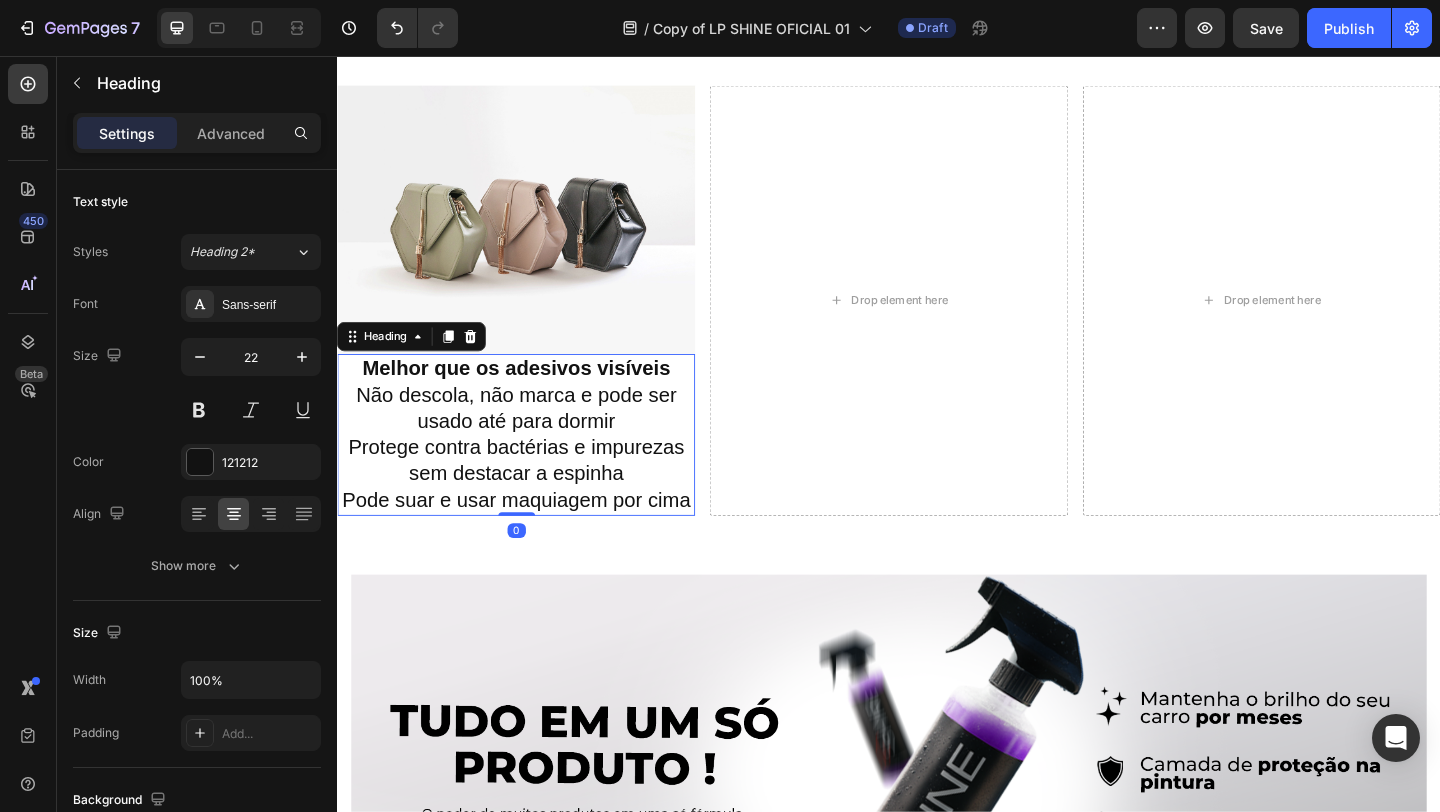 click on "⁠⁠⁠⁠⁠⁠⁠ Melhor que os adesivos visíveis Não descola, não marca e pode ser usado até para dormir Protege contra bactérias e impurezas sem destacar a espinha Pode suar e usar maquiagem por cima" at bounding box center [531, 468] 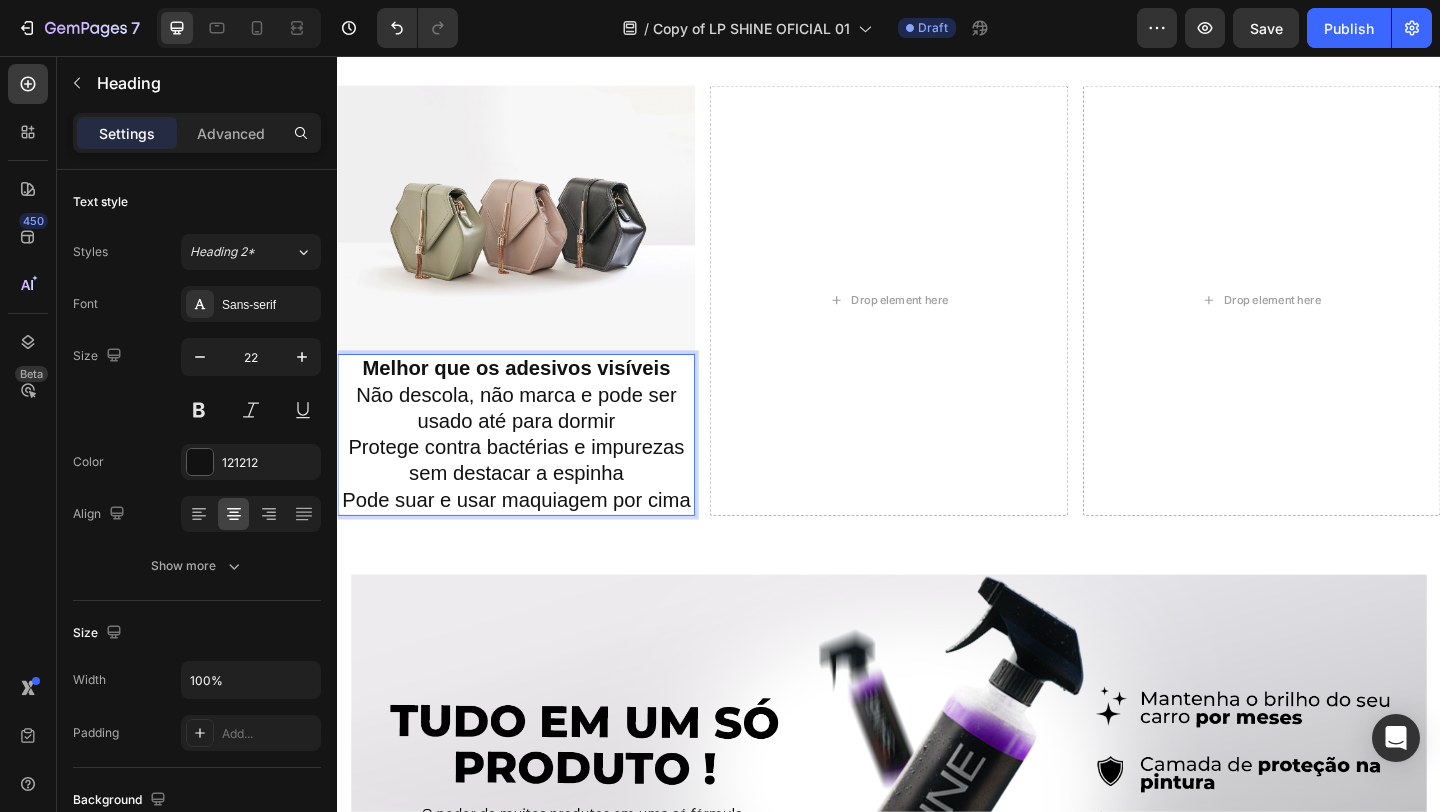 click on "Melhor que os adesivos visíveis Não descola, não marca e pode ser usado até para dormir Protege contra bactérias e impurezas sem destacar a espinha Pode suar e usar maquiagem por cima" at bounding box center [531, 468] 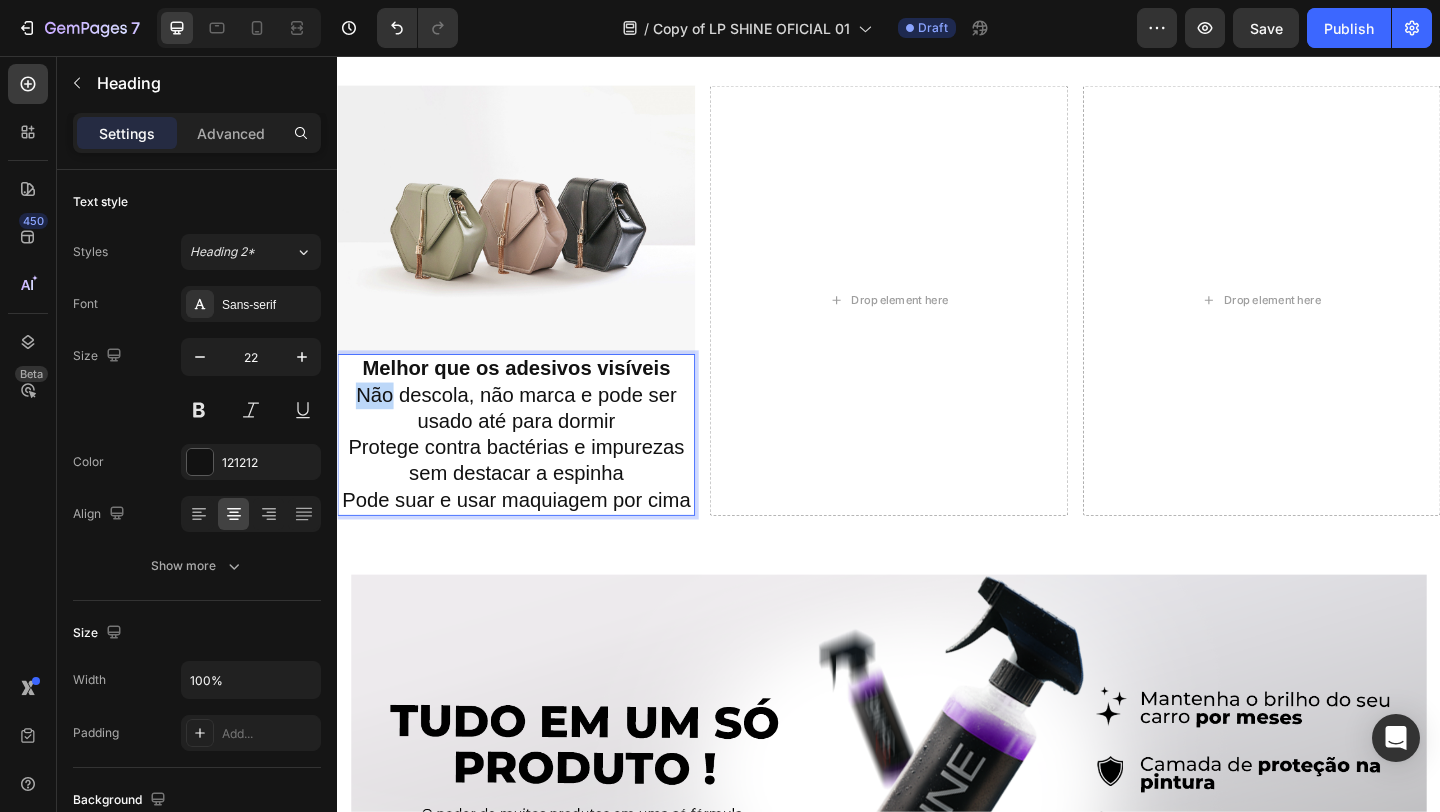 click on "Melhor que os adesivos visíveis Não descola, não marca e pode ser usado até para dormir Protege contra bactérias e impurezas sem destacar a espinha Pode suar e usar maquiagem por cima" at bounding box center (531, 468) 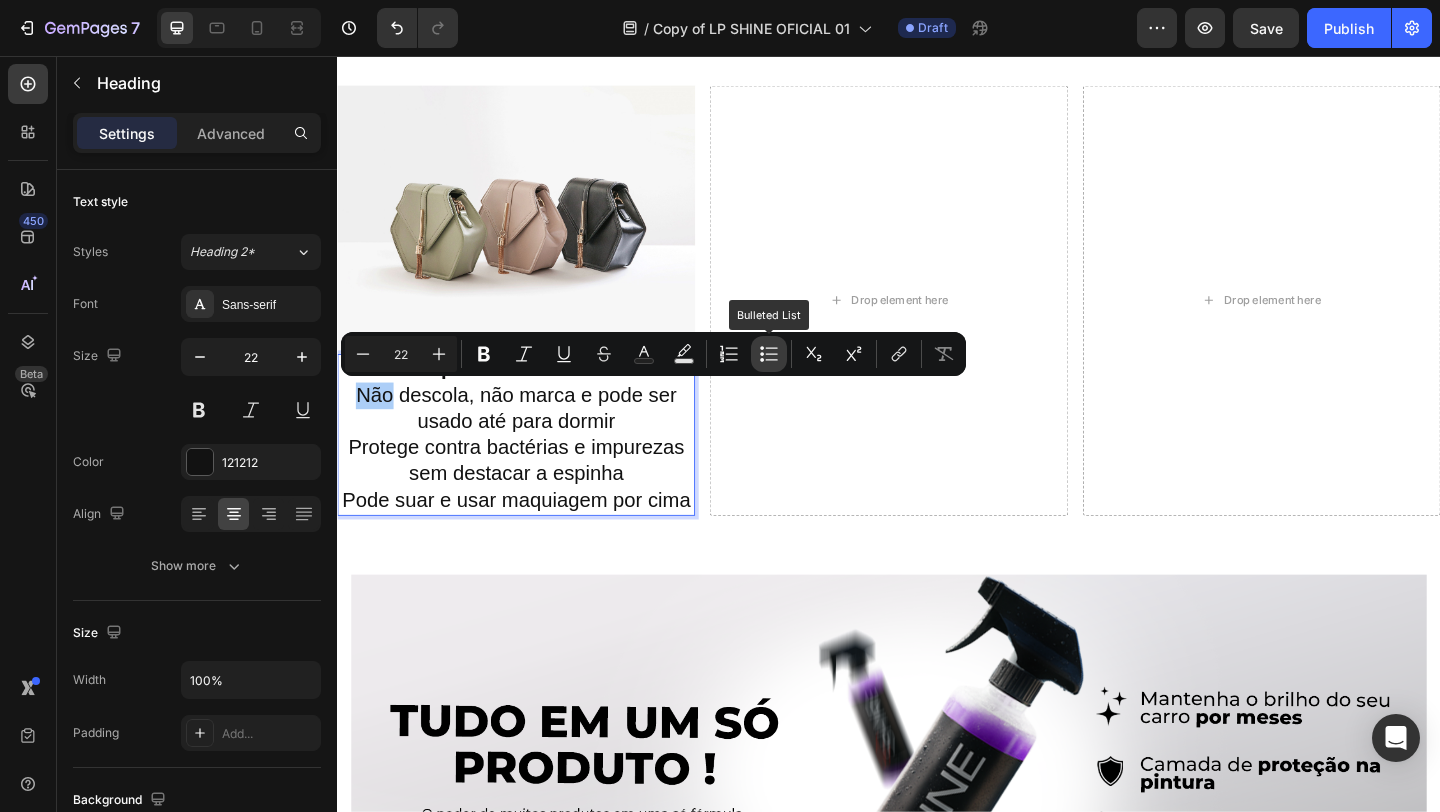 click on "Bulleted List" at bounding box center [769, 354] 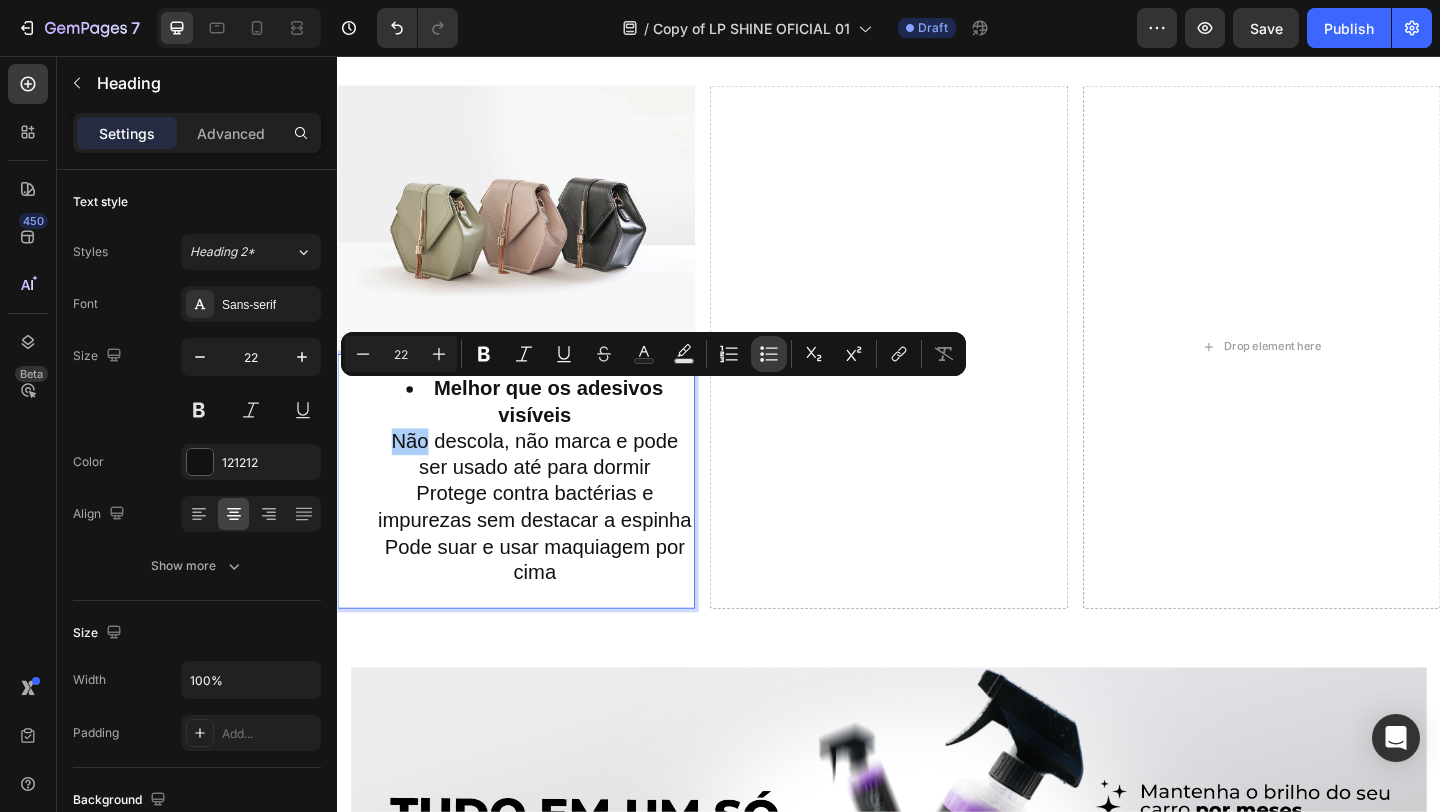 click on "Bulleted List" at bounding box center (769, 354) 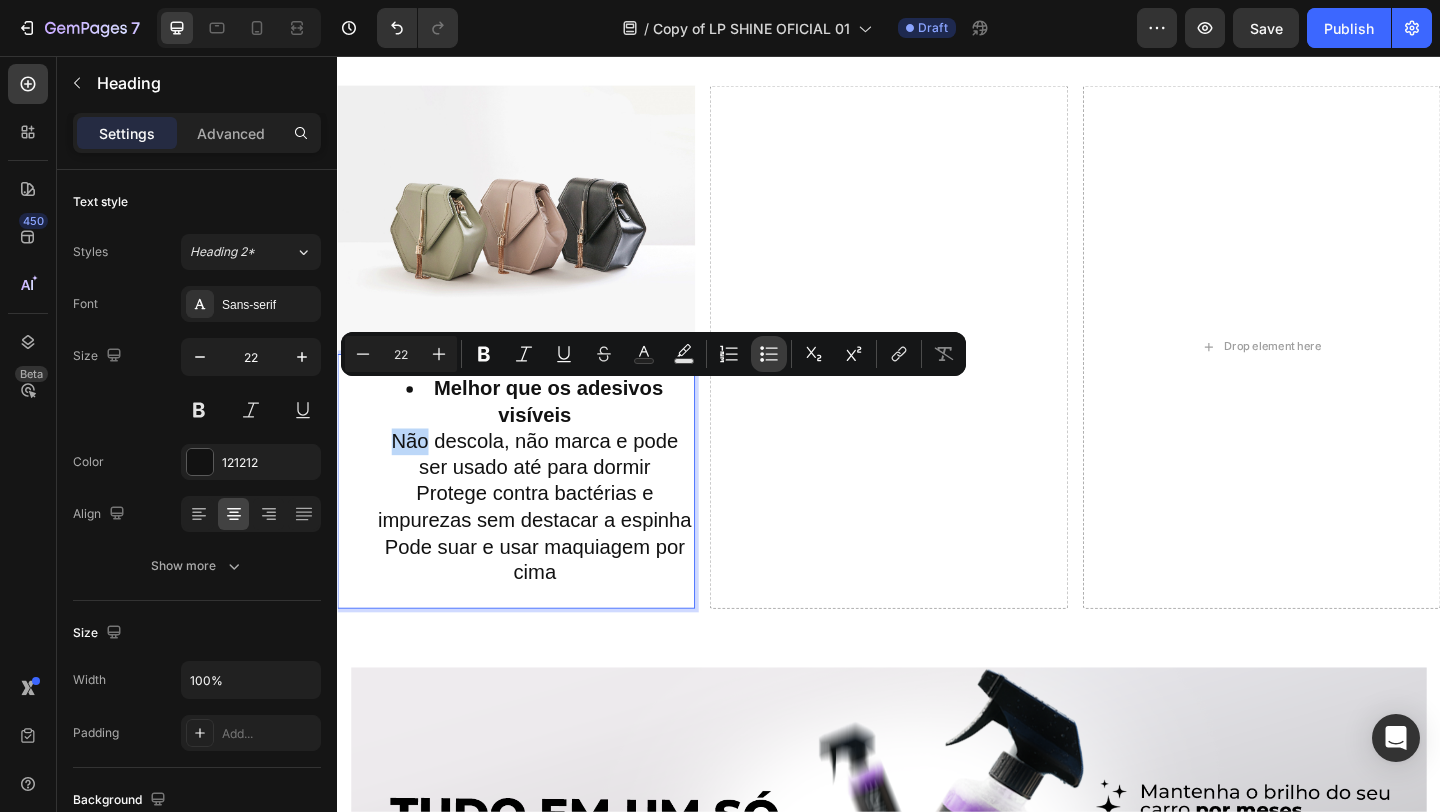 type on "22" 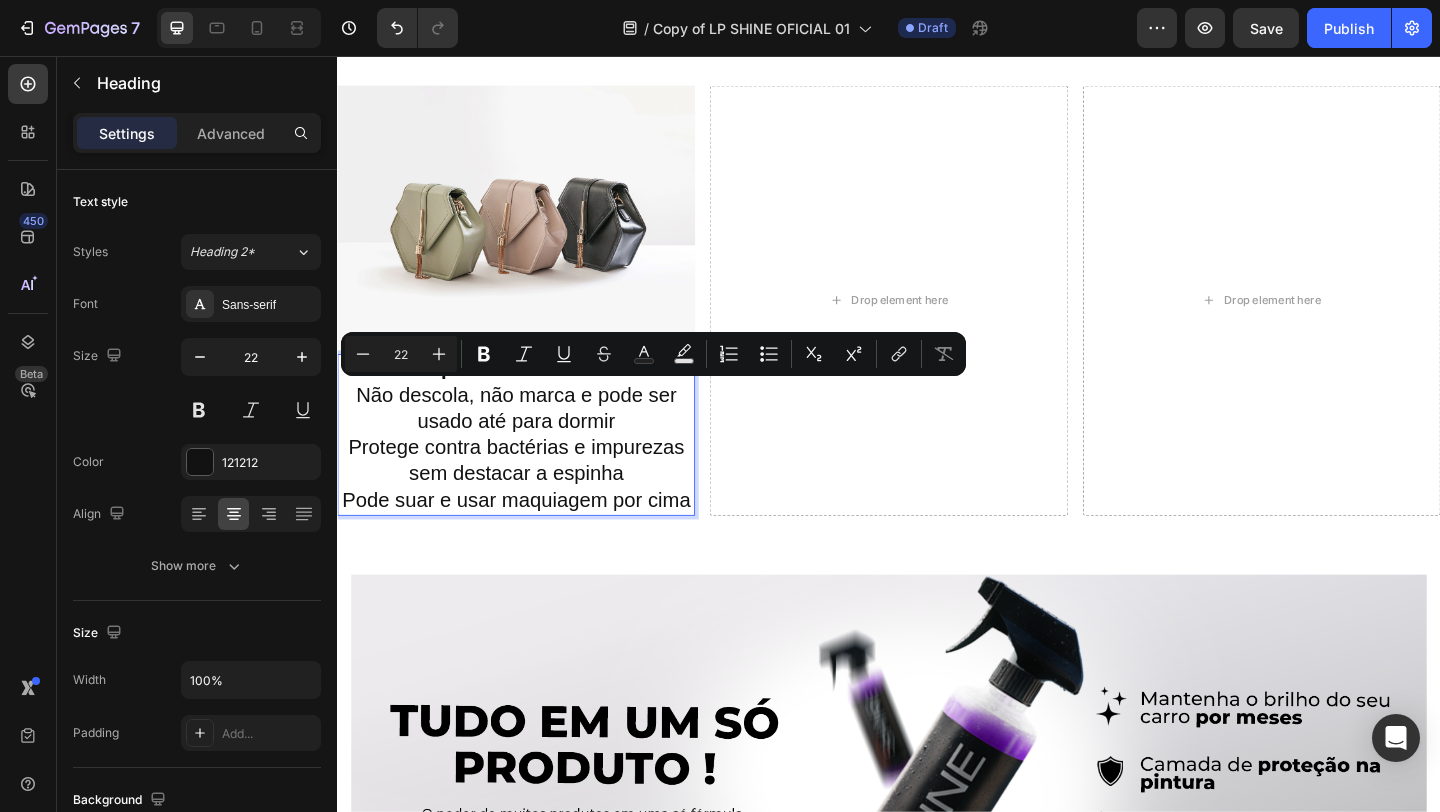 click on "Melhor que os adesivos visíveis Não descola, não marca e pode ser usado até para dormir Protege contra bactérias e impurezas sem destacar a espinha Pode suar e usar maquiagem por cima" at bounding box center [531, 468] 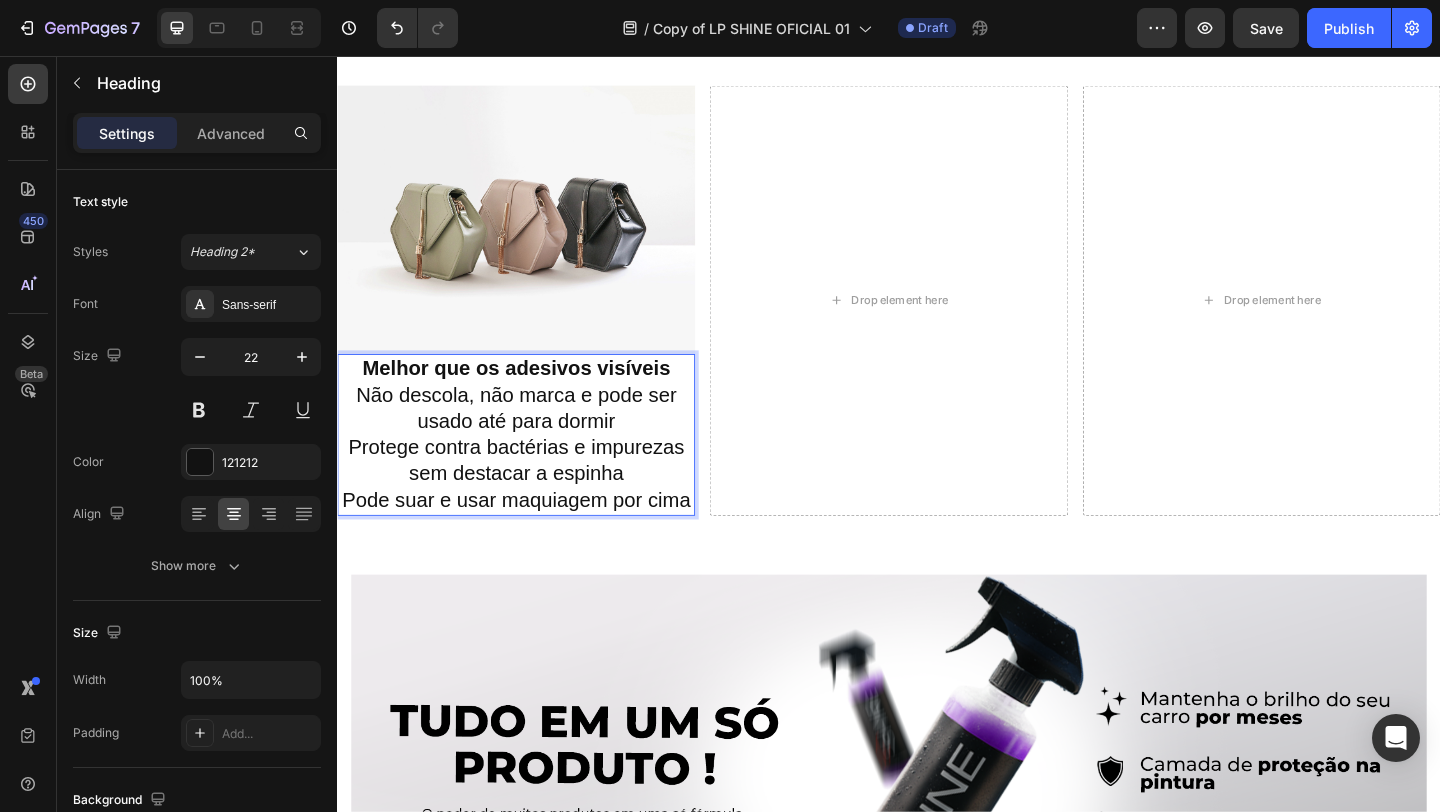 click on "Melhor que os adesivos visíveis" at bounding box center [531, 395] 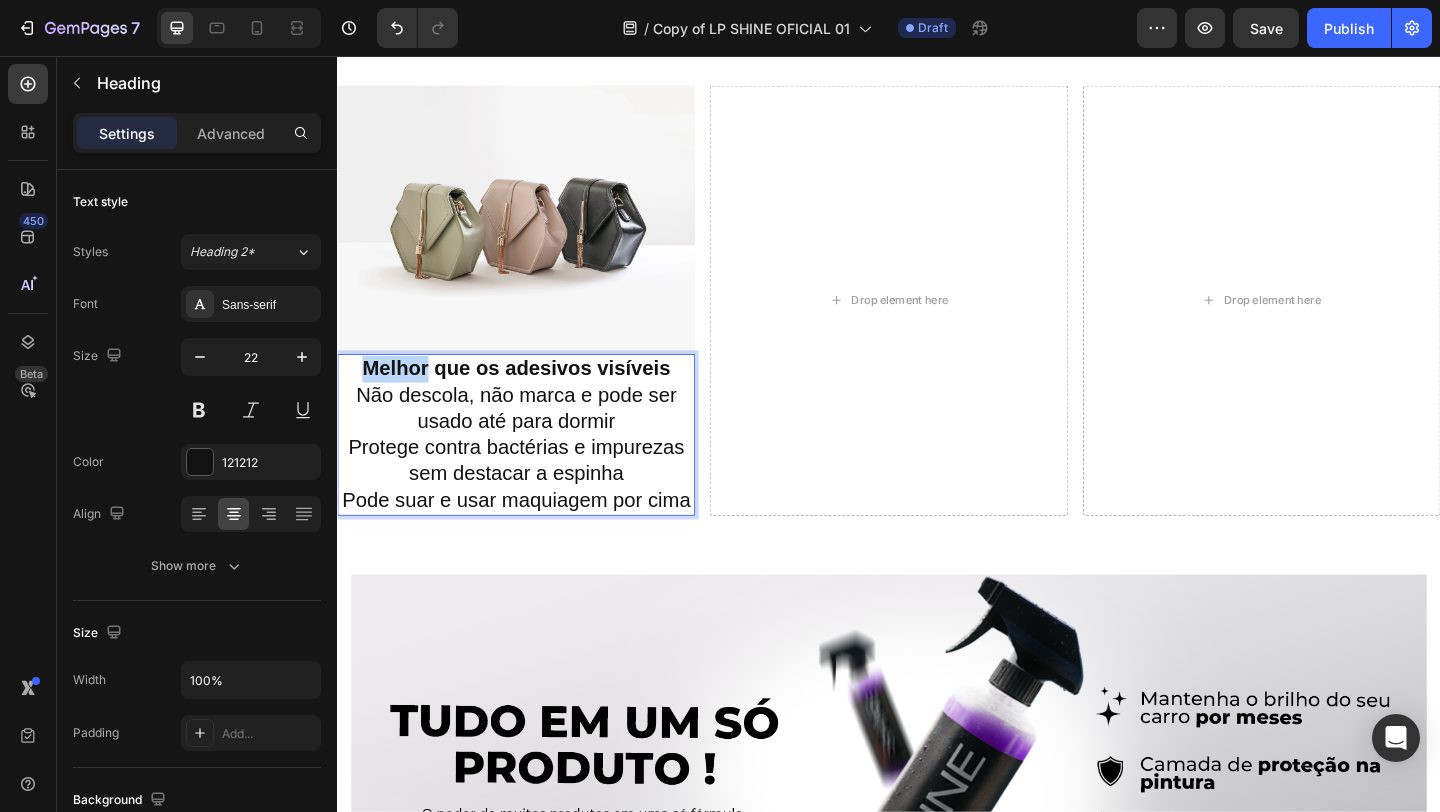 click on "Melhor que os adesivos visíveis" at bounding box center [531, 395] 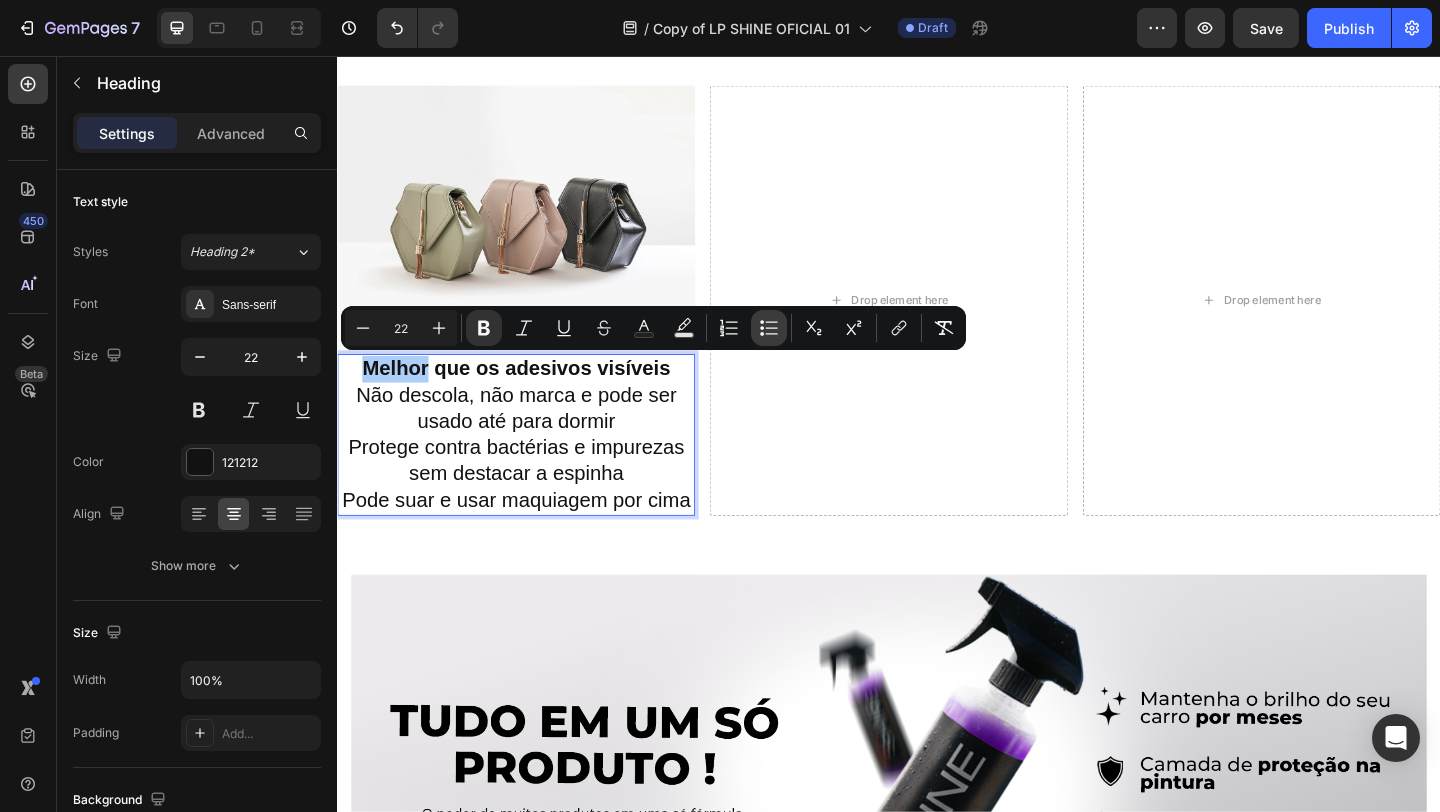 click on "Bulleted List" at bounding box center [769, 328] 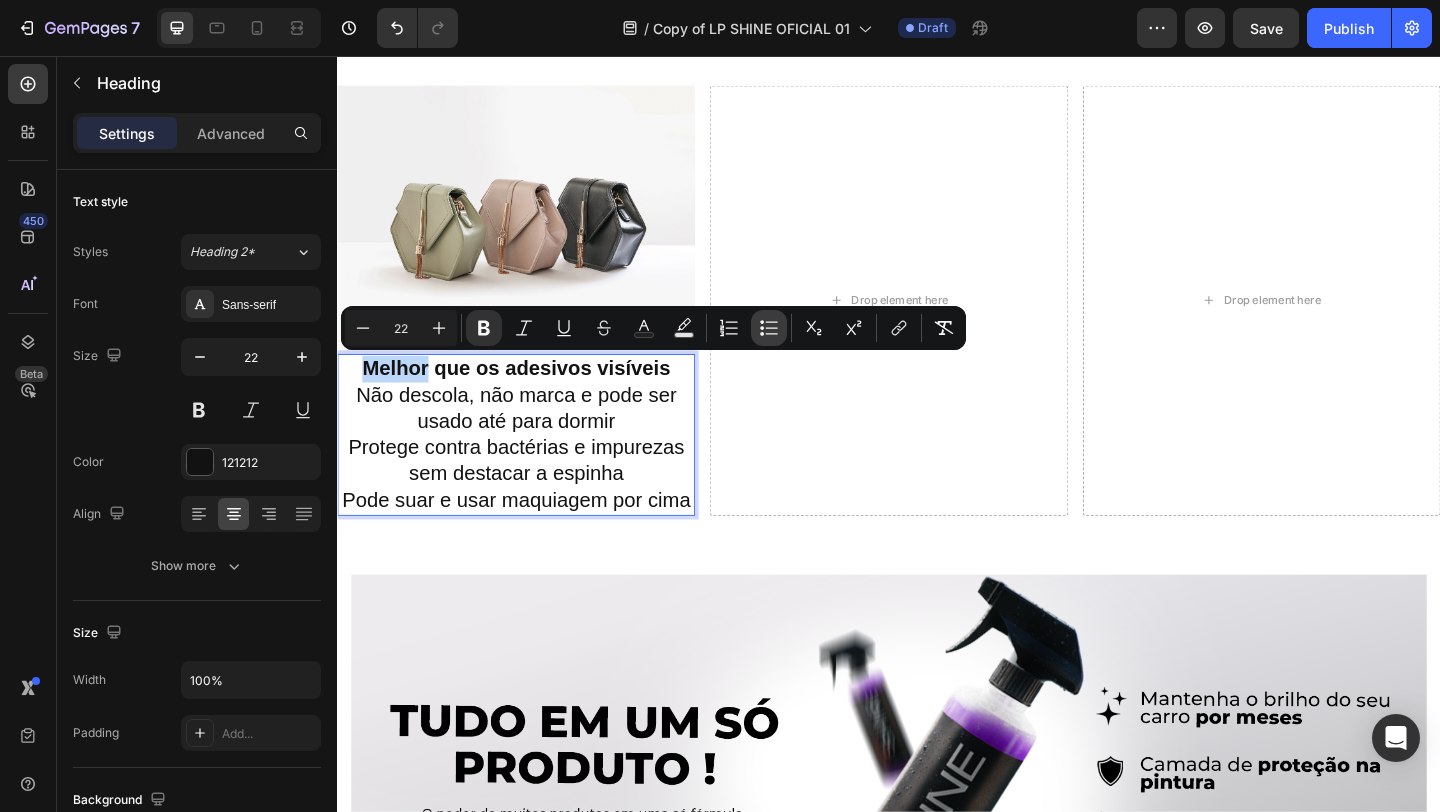 type on "22" 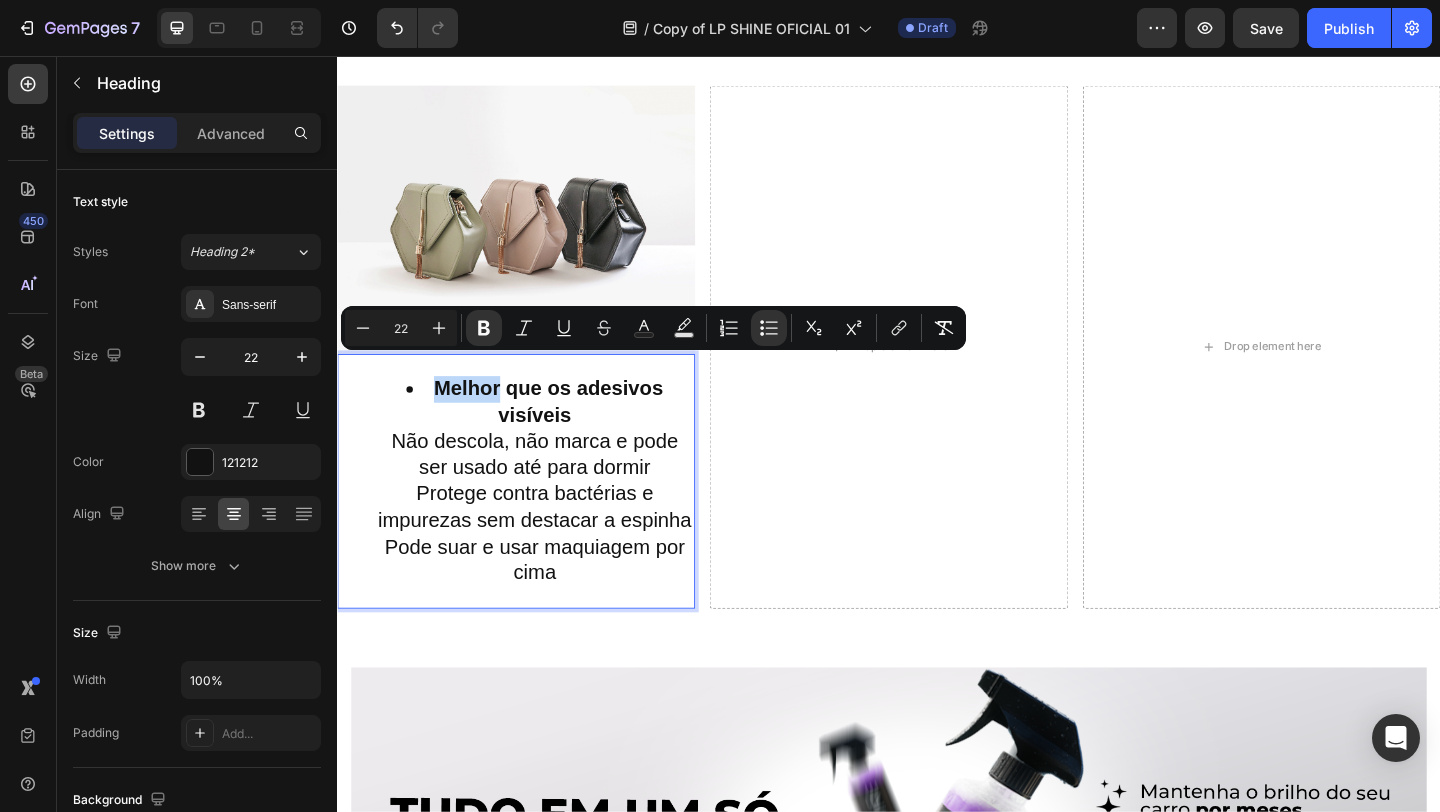 click on "Melhor que os adesivos visíveis" at bounding box center [566, 432] 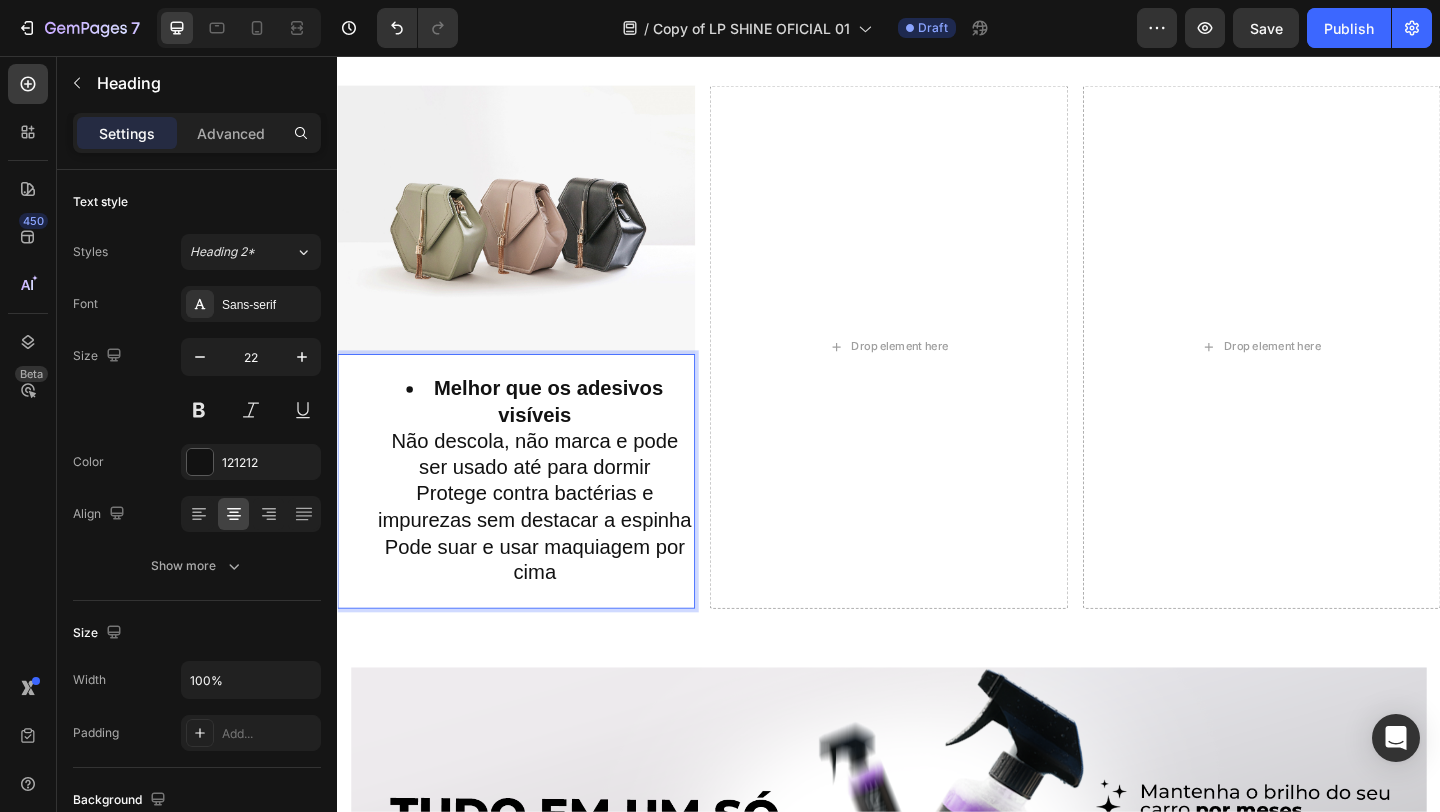click on "Melhor que os adesivos visíveis Não descola, não marca e pode ser usado até para dormir Protege contra bactérias e impurezas sem destacar a espinha Pode suar e usar maquiagem por cima" at bounding box center (551, 518) 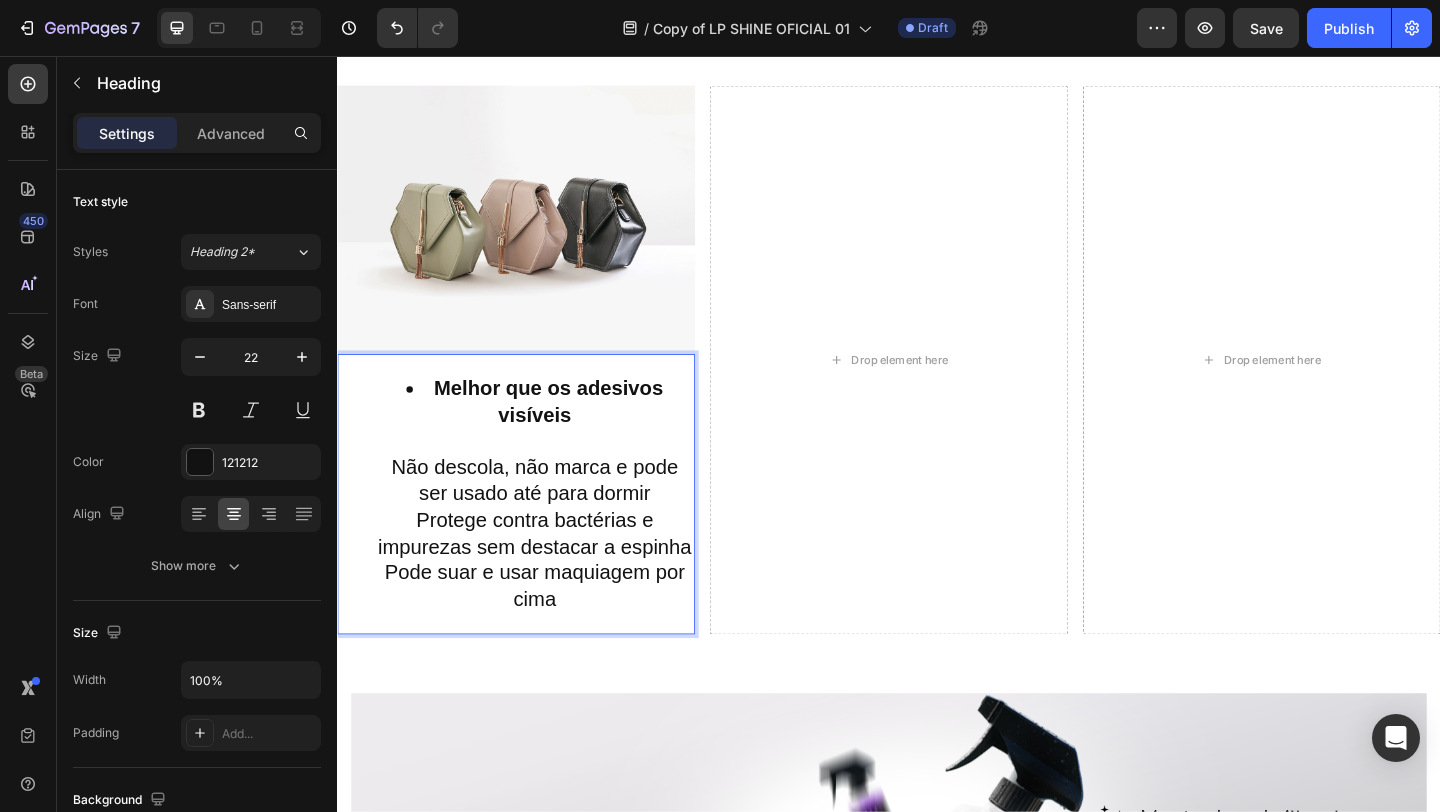 click on "Melhor que os adesivos visíveis Não descola, não marca e pode ser usado até para dormir Protege contra bactérias e impurezas sem destacar a espinha Pode suar e usar maquiagem por cima" at bounding box center [551, 532] 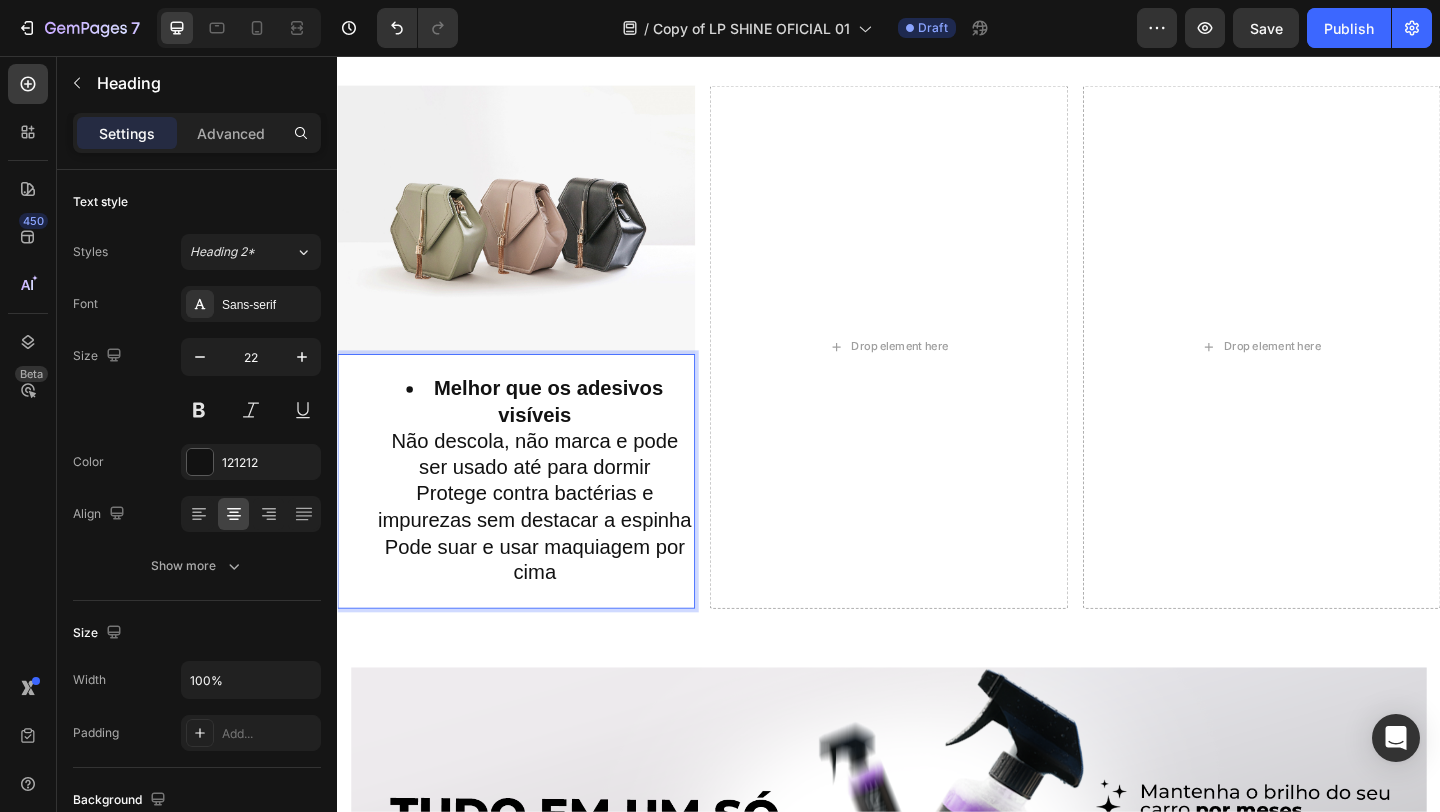click on "Melhor que os adesivos visíveis Não descola, não marca e pode ser usado até para dormir Protege contra bactérias e impurezas sem destacar a espinha Pode suar e usar maquiagem por cima" at bounding box center [551, 518] 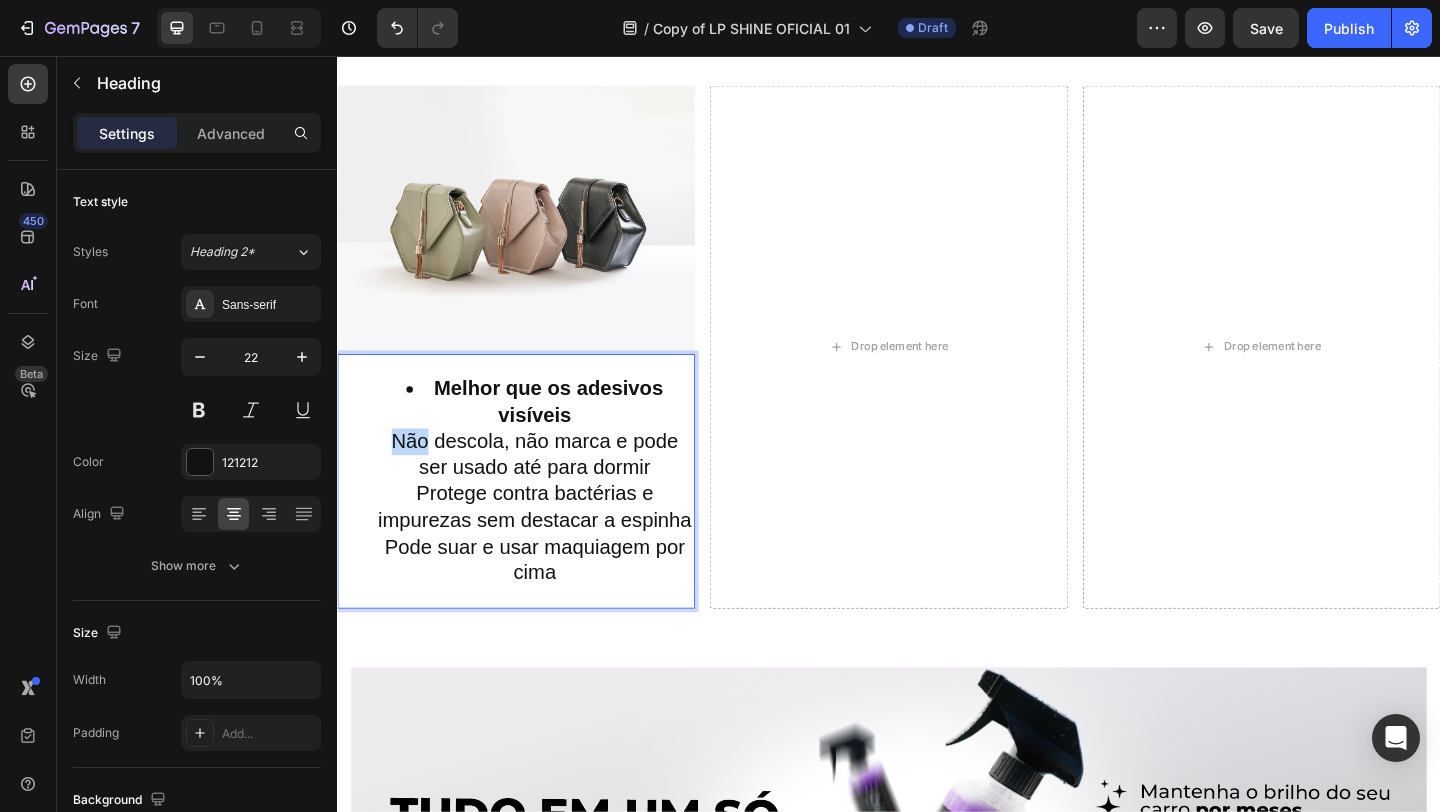 click on "Melhor que os adesivos visíveis Não descola, não marca e pode ser usado até para dormir Protege contra bactérias e impurezas sem destacar a espinha Pode suar e usar maquiagem por cima" at bounding box center (551, 518) 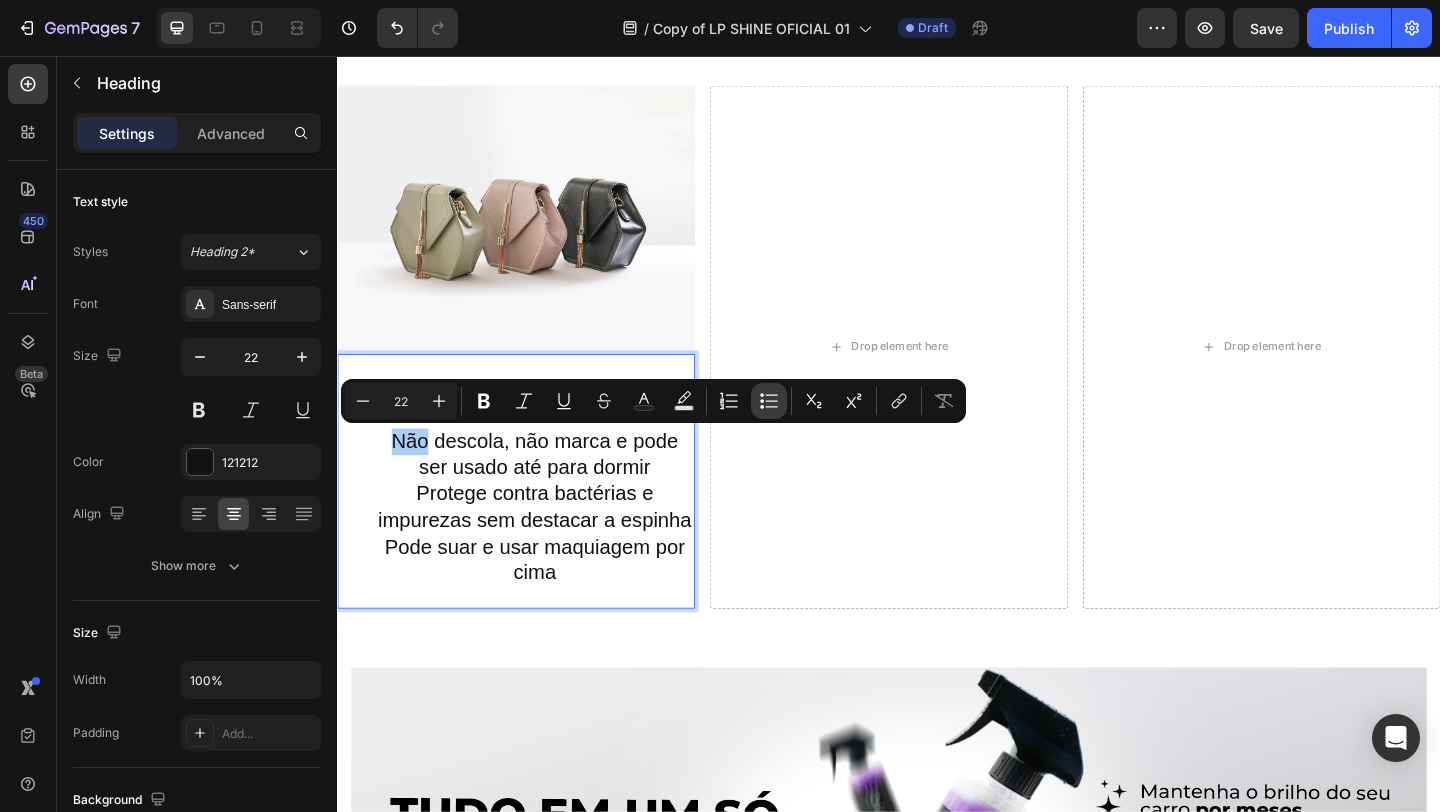 click 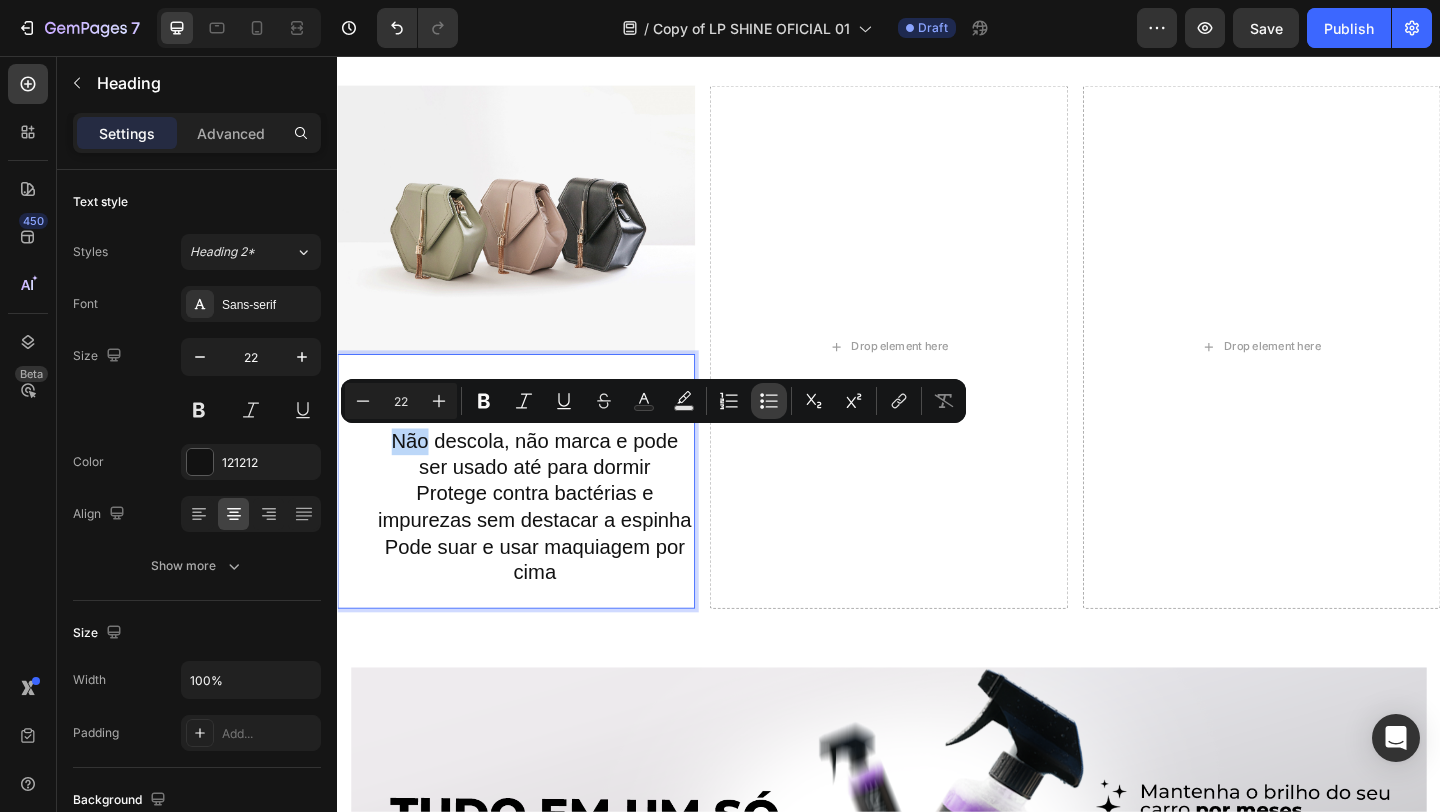 type on "22" 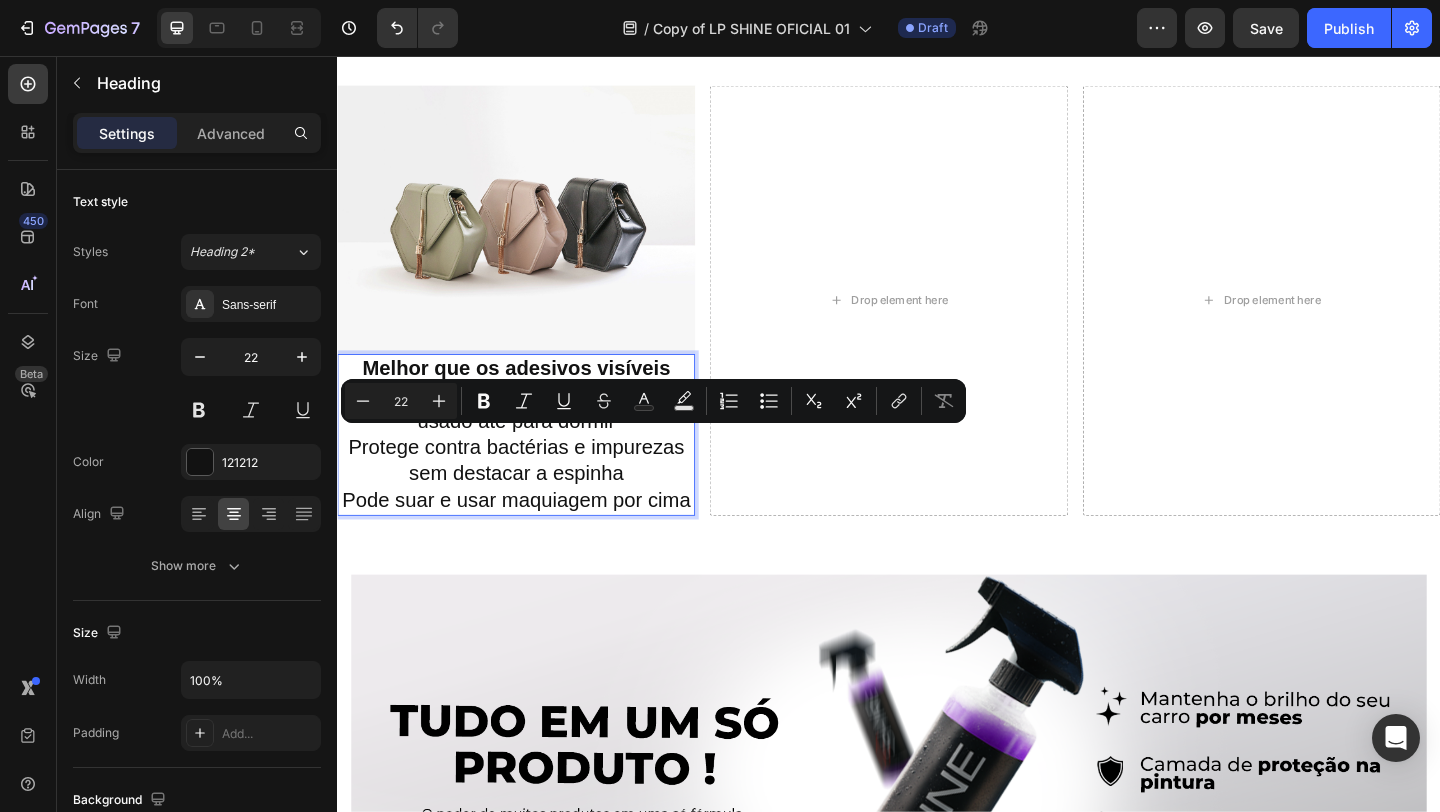 click on "Melhor que os adesivos visíveis Não descola, não marca e pode ser usado até para dormir Protege contra bactérias e impurezas sem destacar a espinha Pode suar e usar maquiagem por cima" at bounding box center [531, 468] 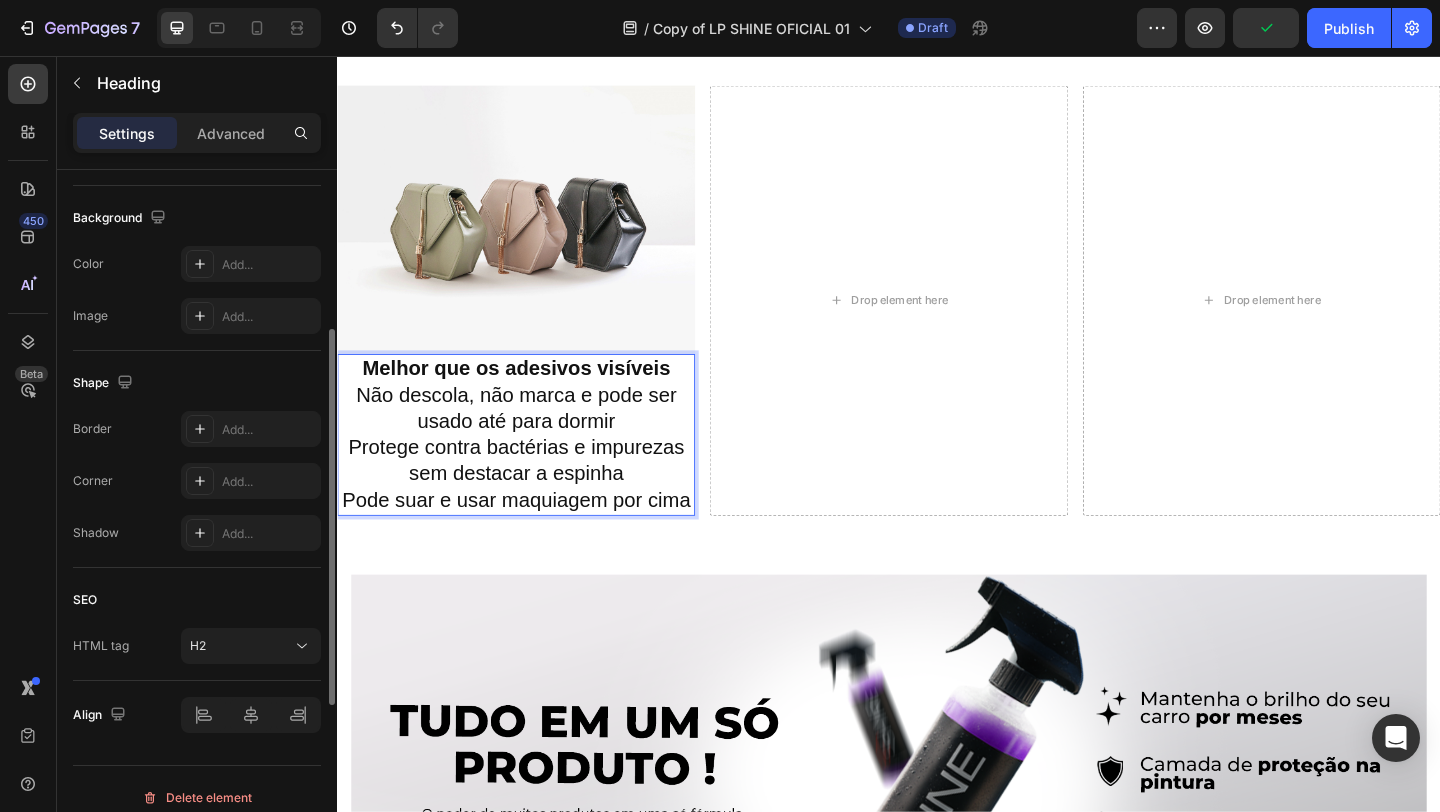 scroll, scrollTop: 599, scrollLeft: 0, axis: vertical 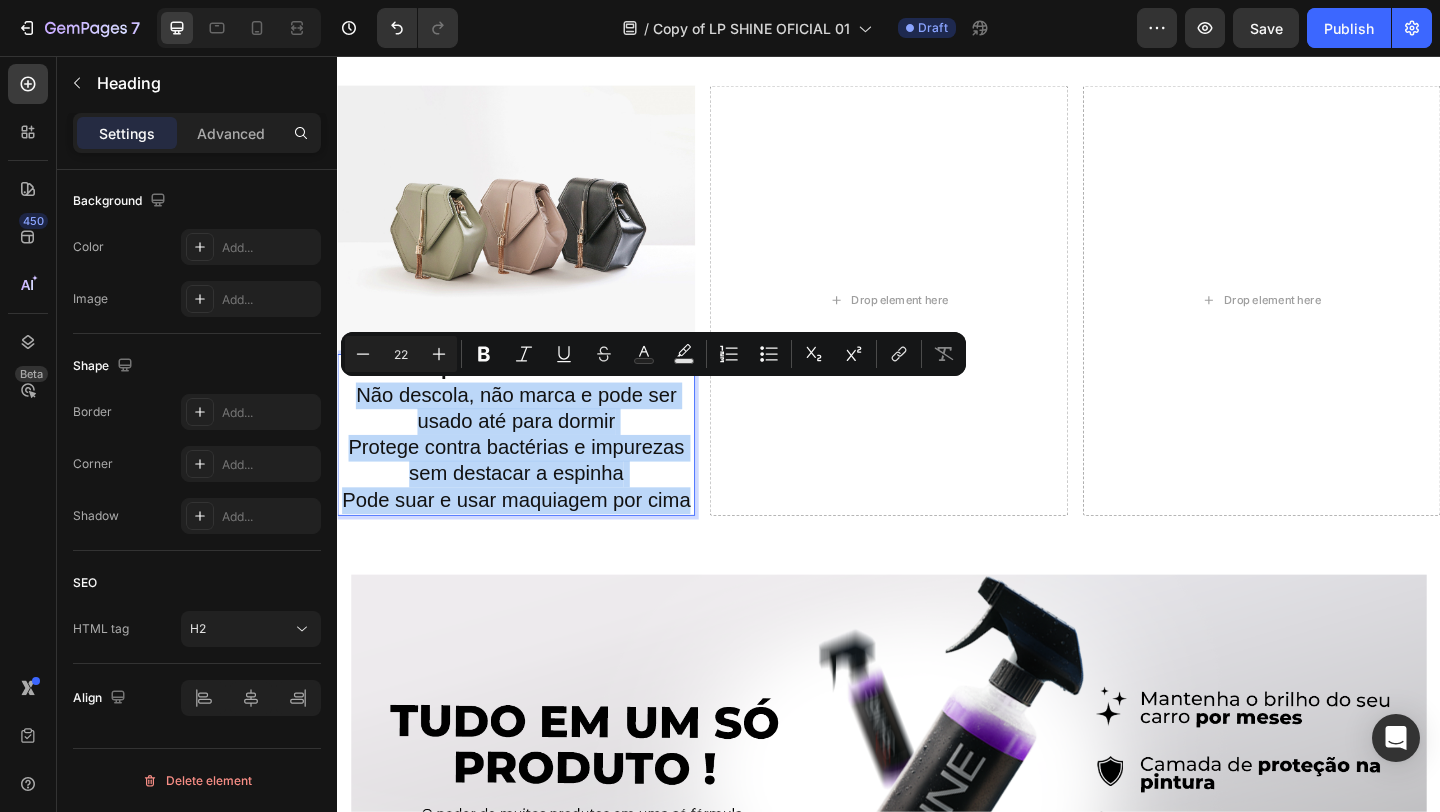 drag, startPoint x: 714, startPoint y: 547, endPoint x: 354, endPoint y: 425, distance: 380.1105 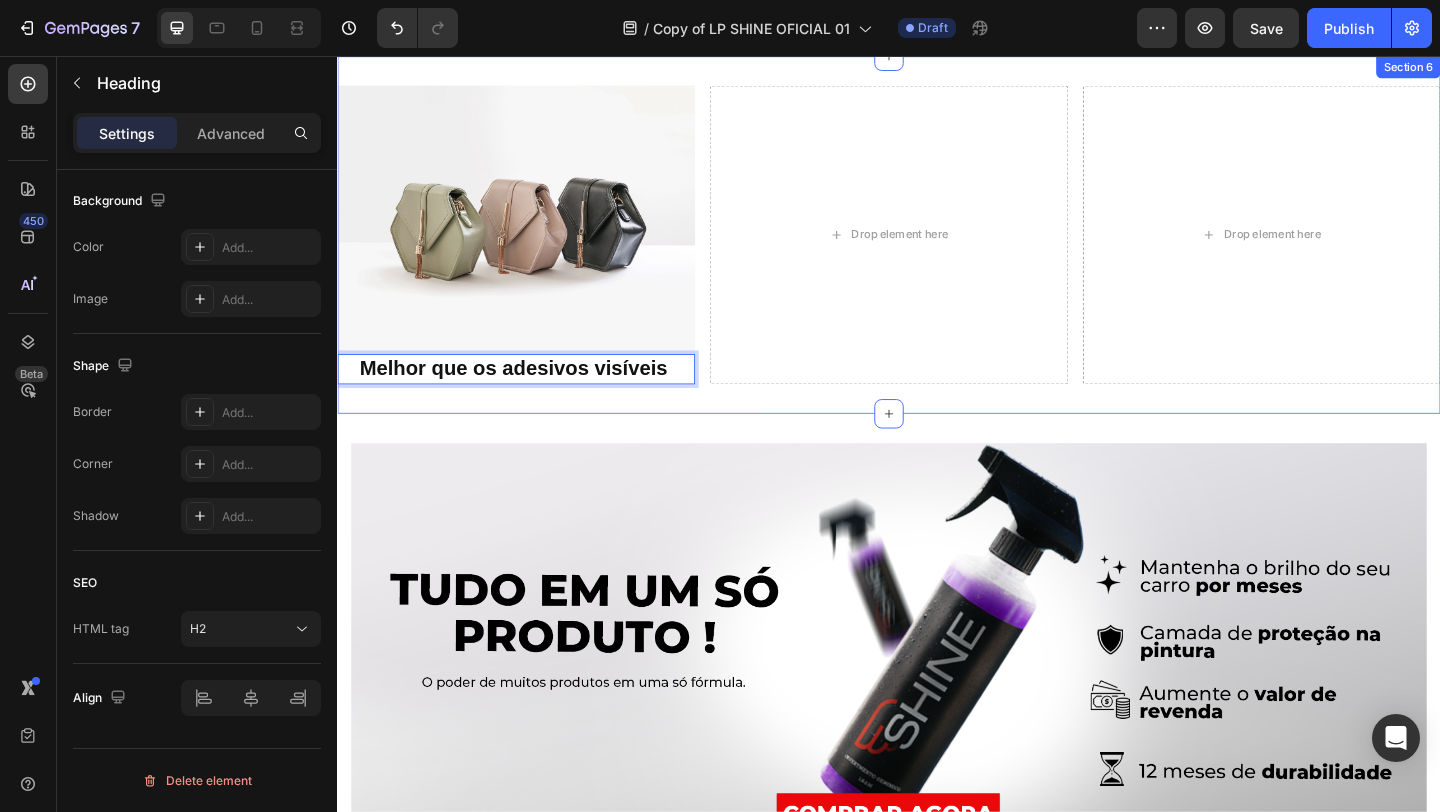 click on "Image Melhor que os adesivos visíveis   Heading   0
Drop element here
Drop element here Row Section 6" at bounding box center (937, 250) 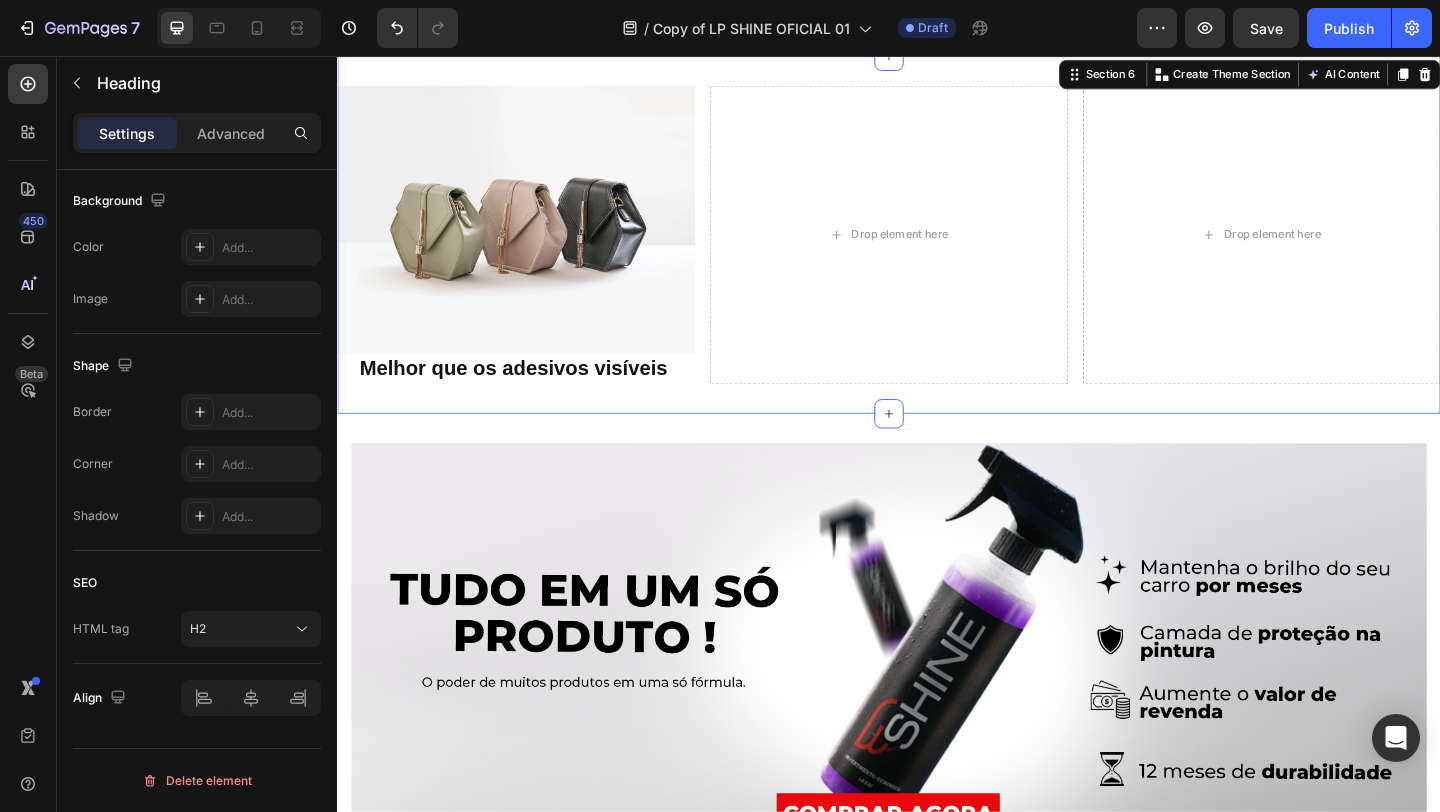 scroll, scrollTop: 0, scrollLeft: 0, axis: both 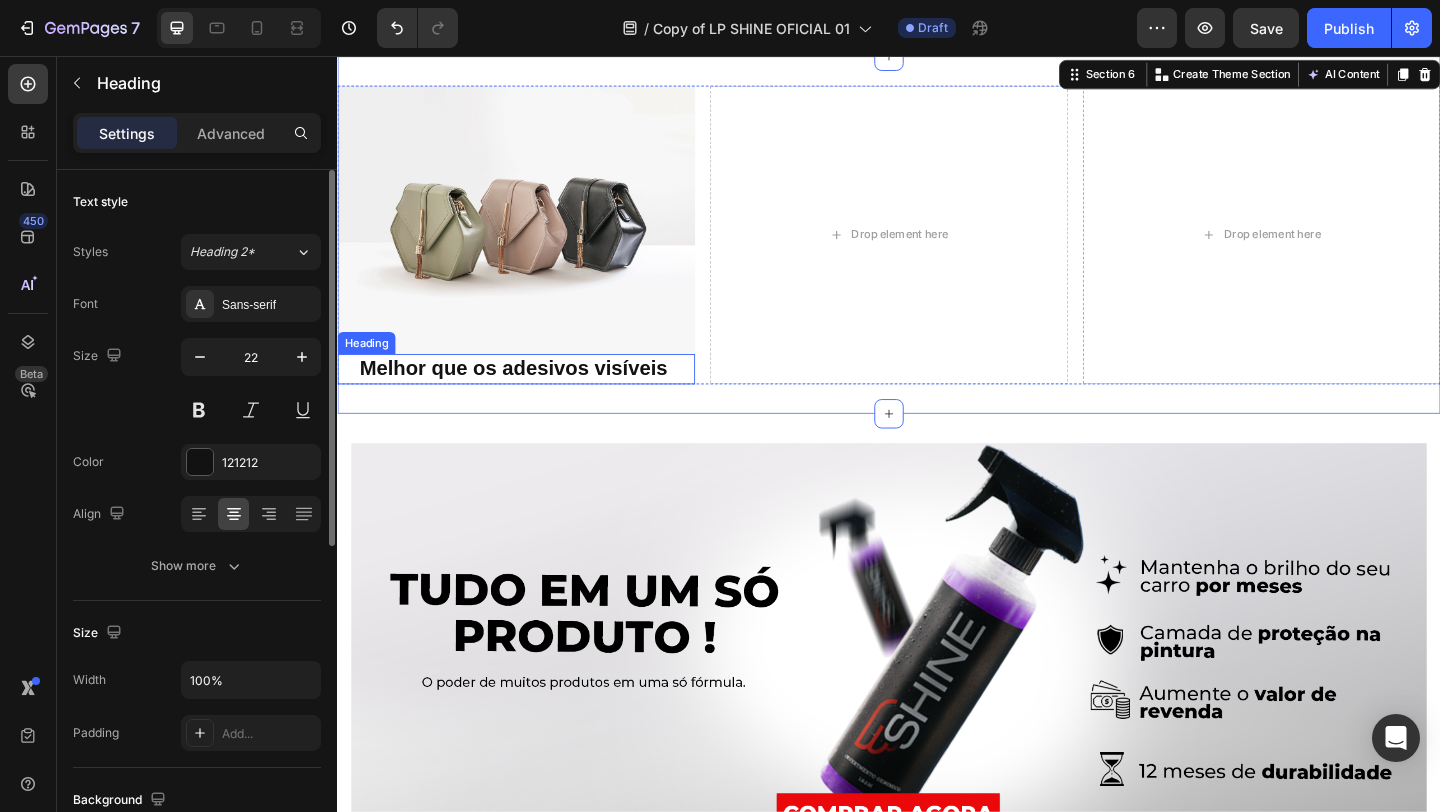 click on "Melhor que os adesivos visíveis" at bounding box center (528, 395) 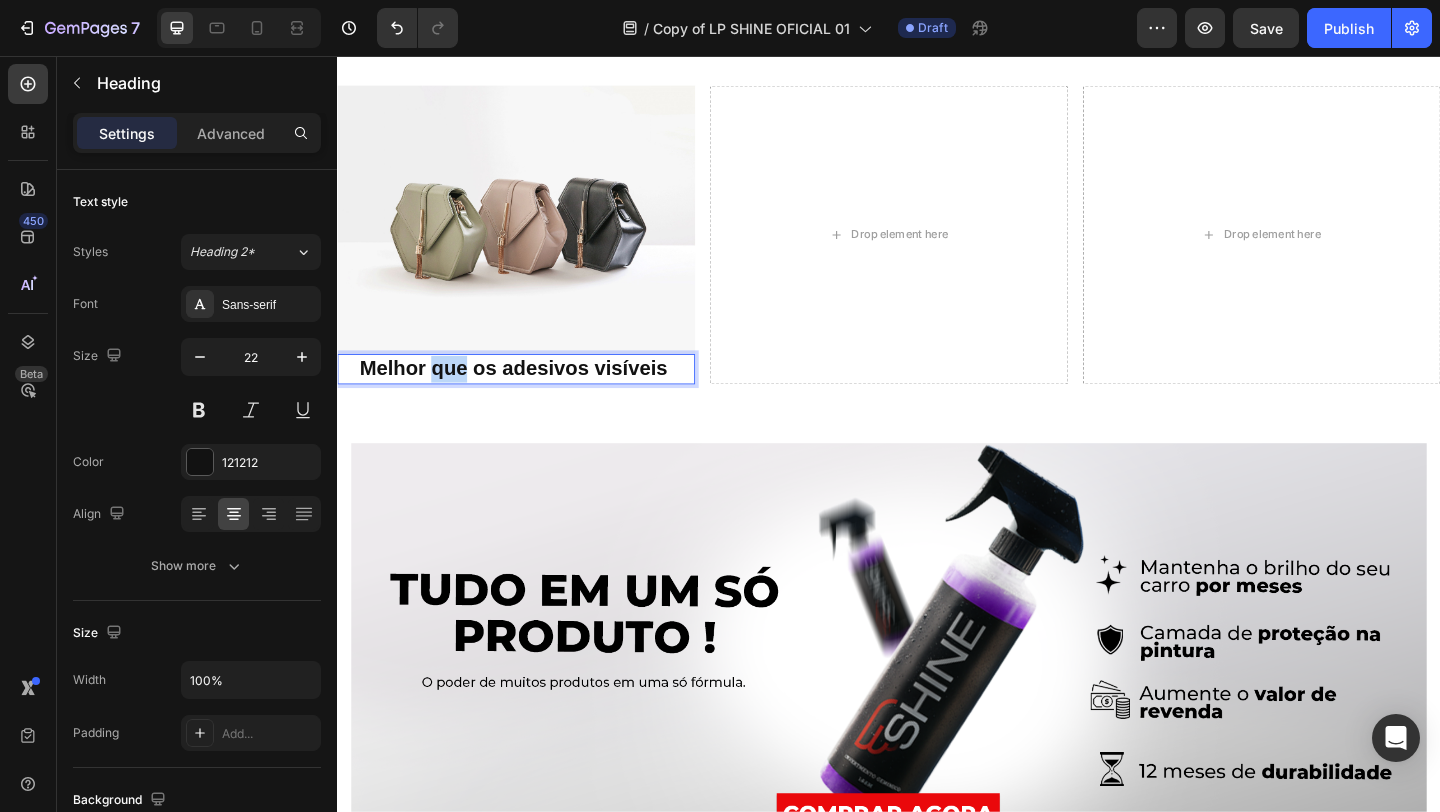 click on "Melhor que os adesivos visíveis" at bounding box center [528, 395] 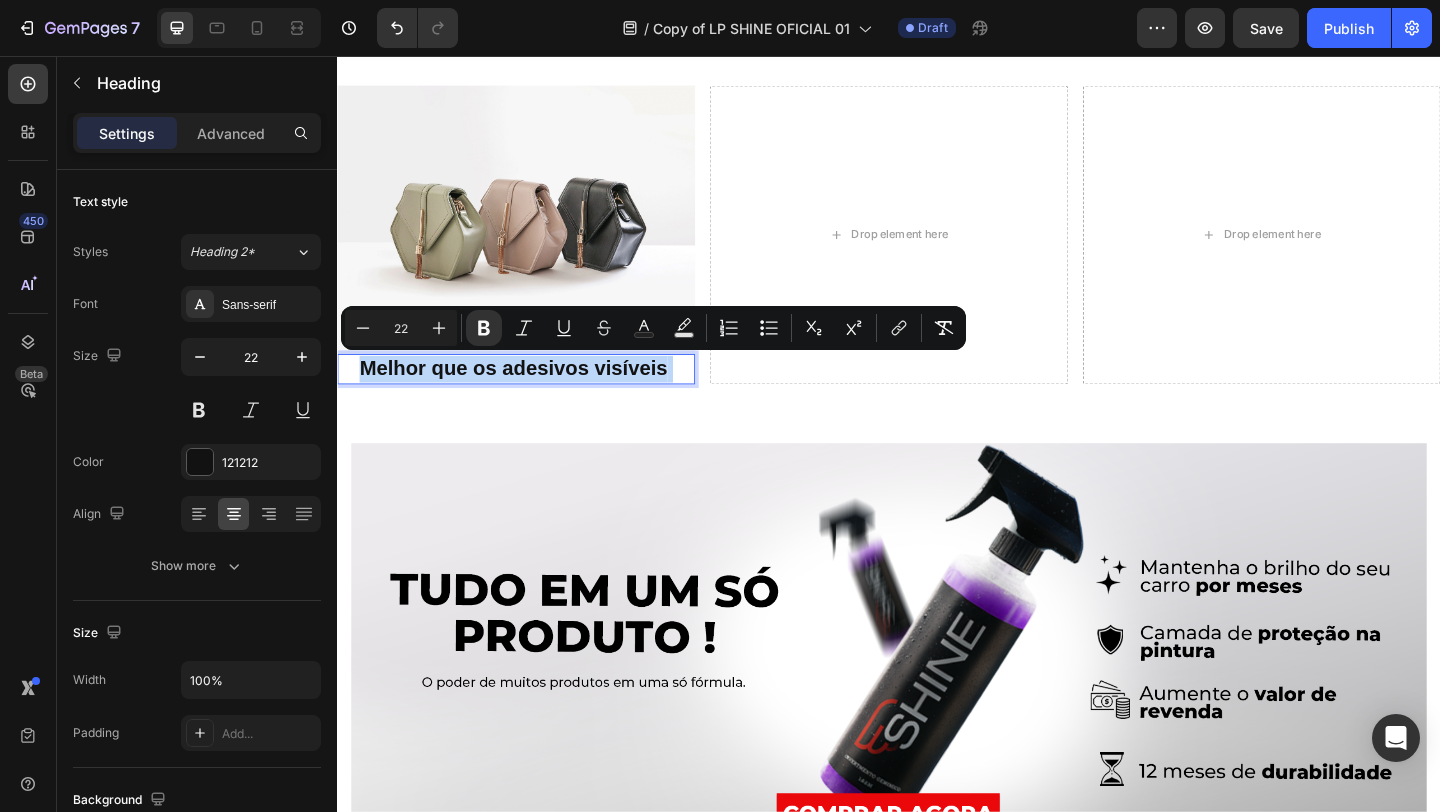 click on "Melhor que os adesivos visíveis" at bounding box center [528, 395] 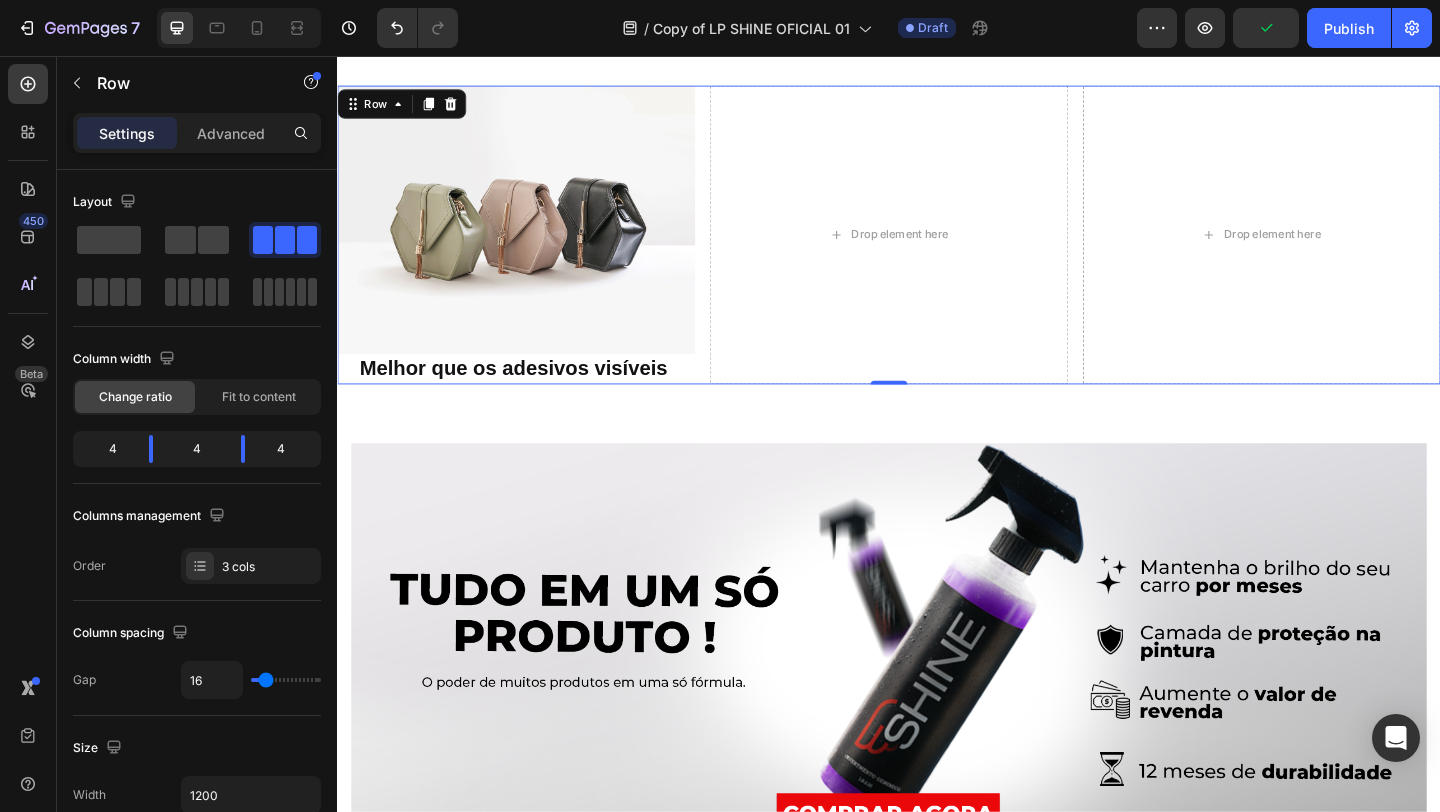 click on "Image ⁠⁠⁠⁠⁠⁠⁠ Melhor que os adesivos visíveis   Heading
Drop element here
Drop element here Row   0" at bounding box center [937, 250] 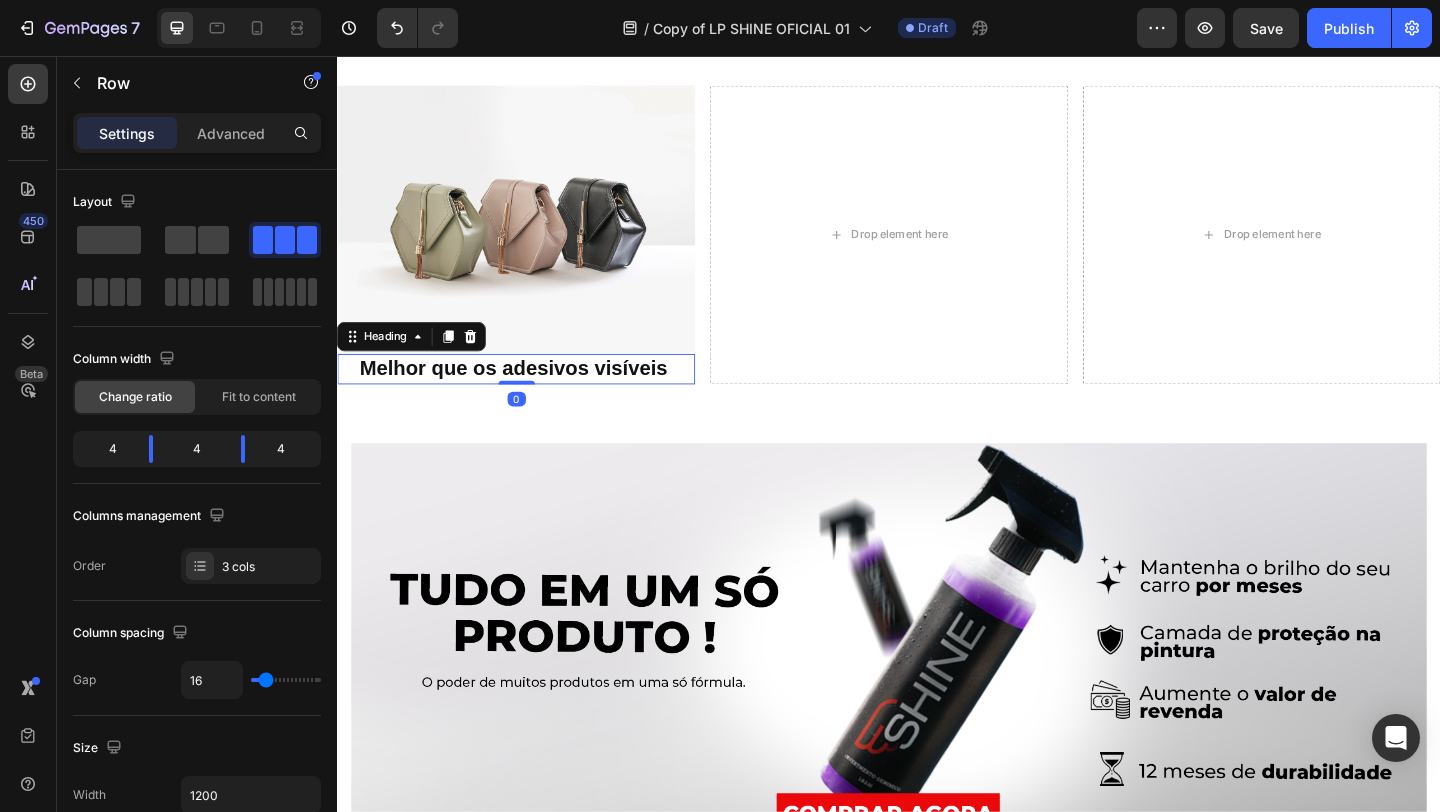 click on "Melhor que os adesivos visíveis" at bounding box center (528, 395) 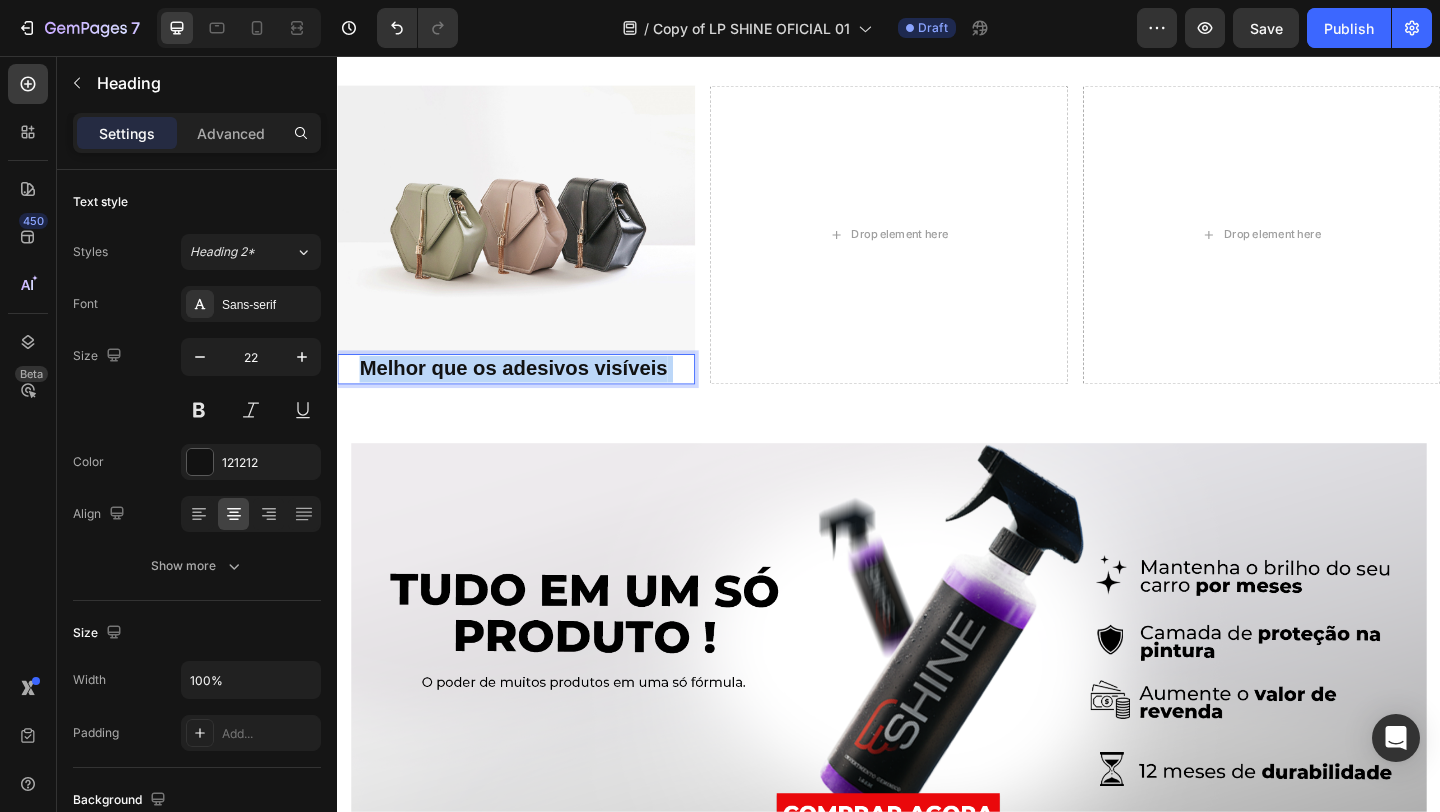 click on "Melhor que os adesivos visíveis" at bounding box center [528, 395] 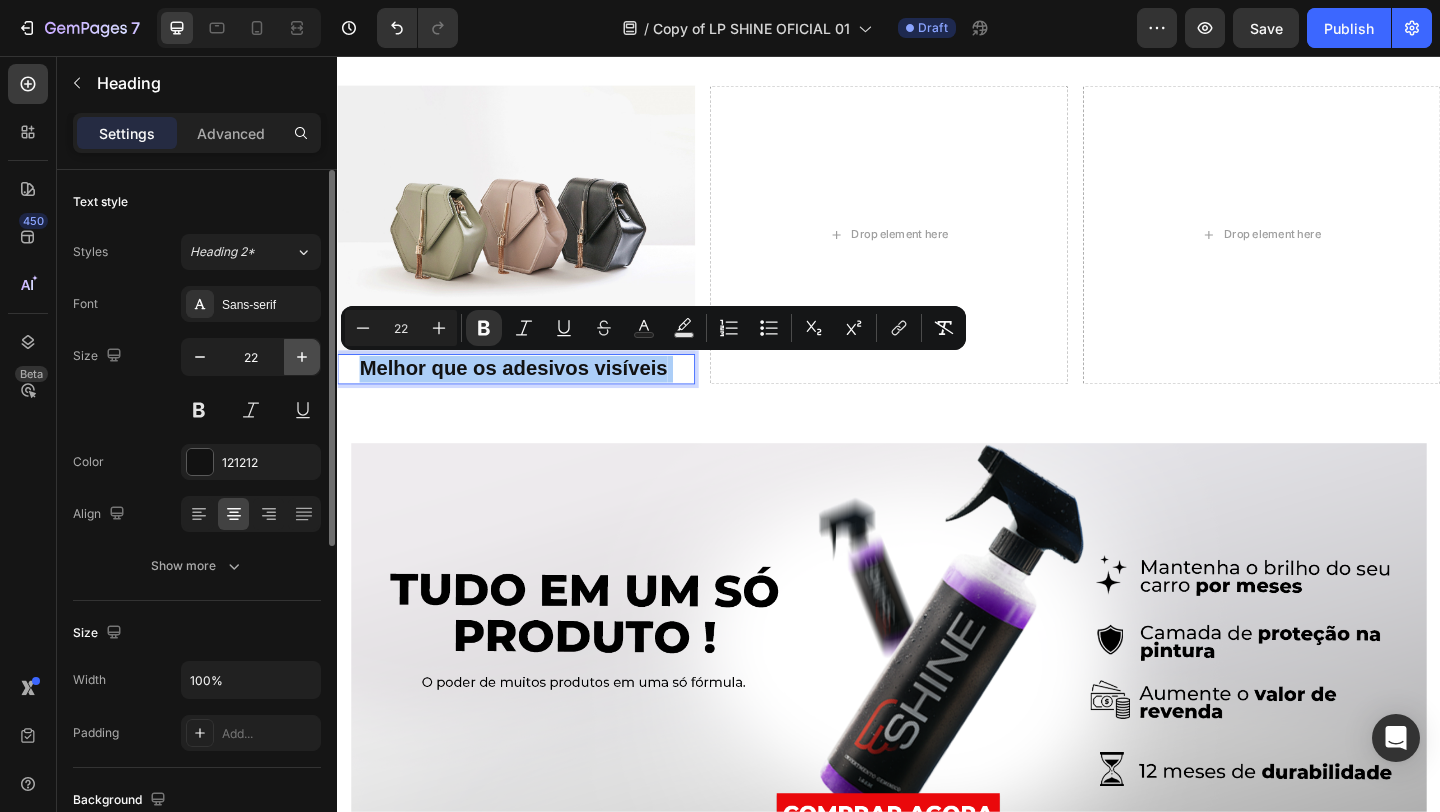 click at bounding box center (302, 357) 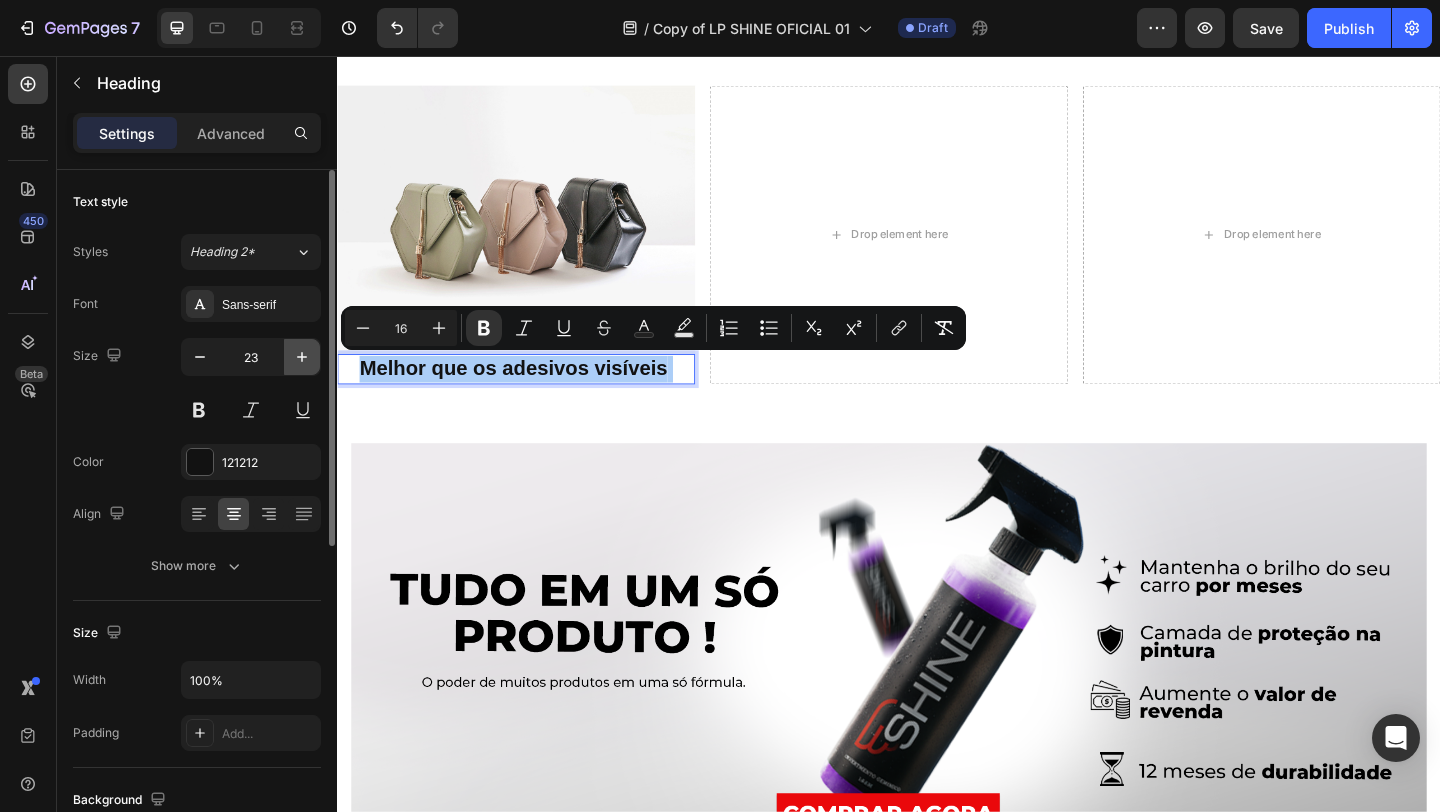 click at bounding box center (302, 357) 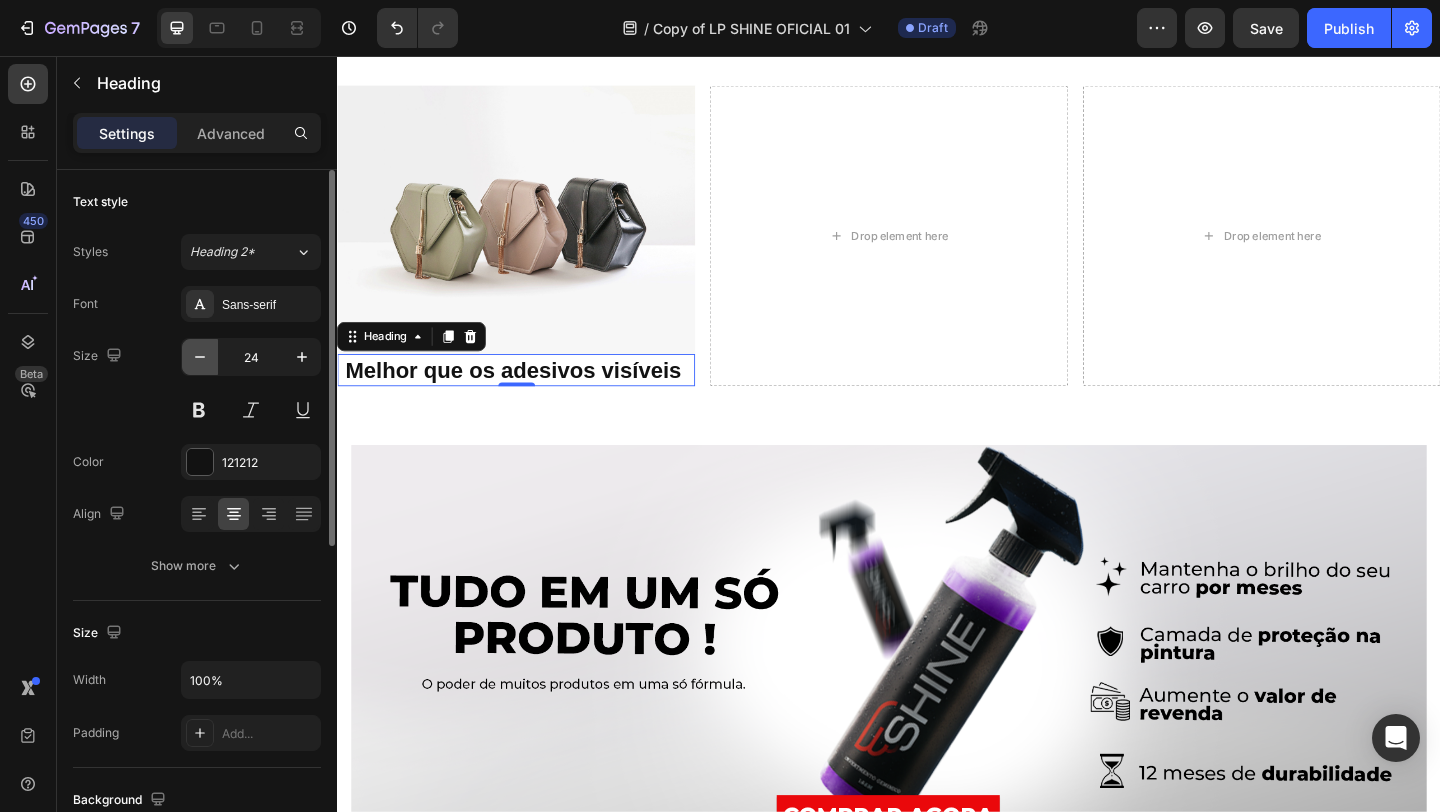 click 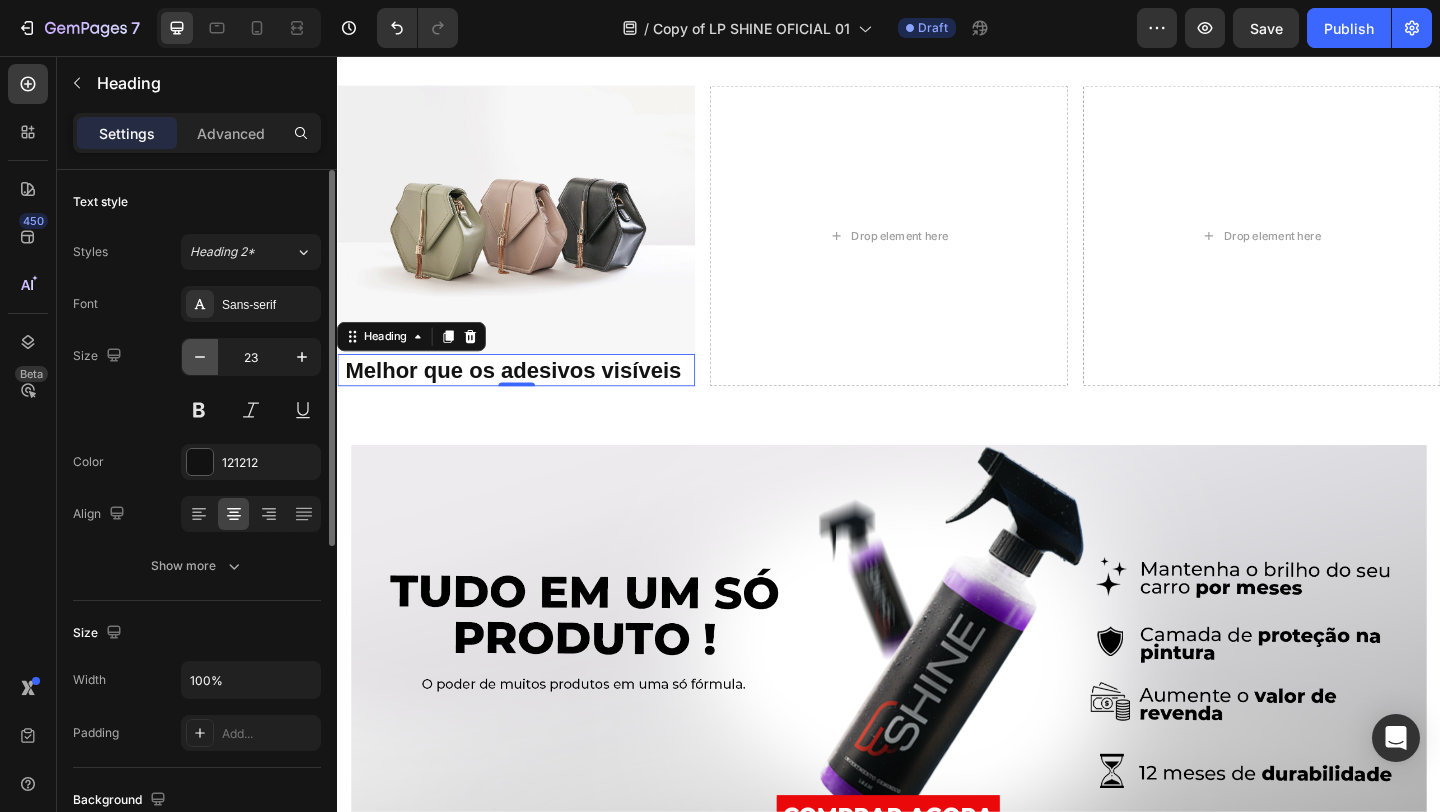 click 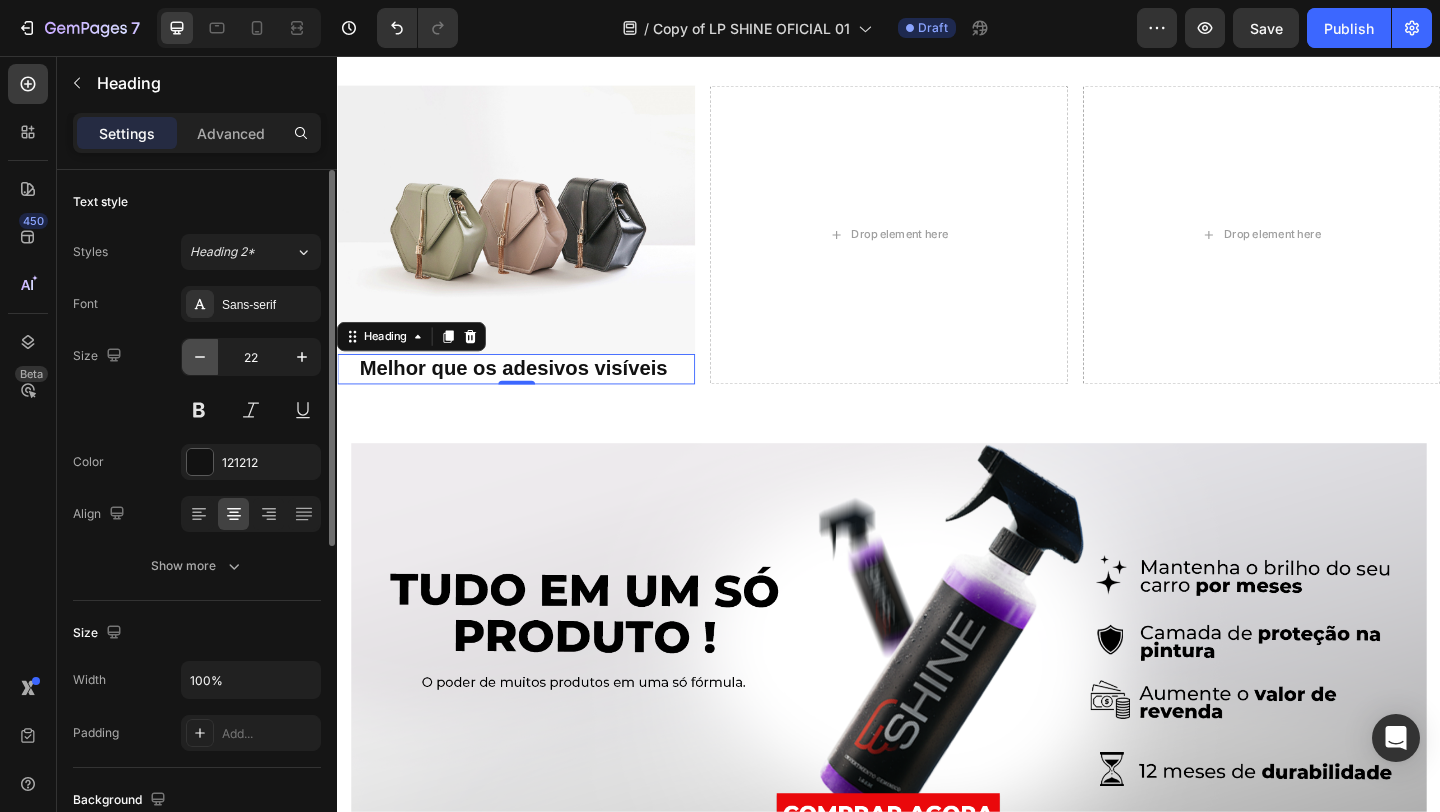 click 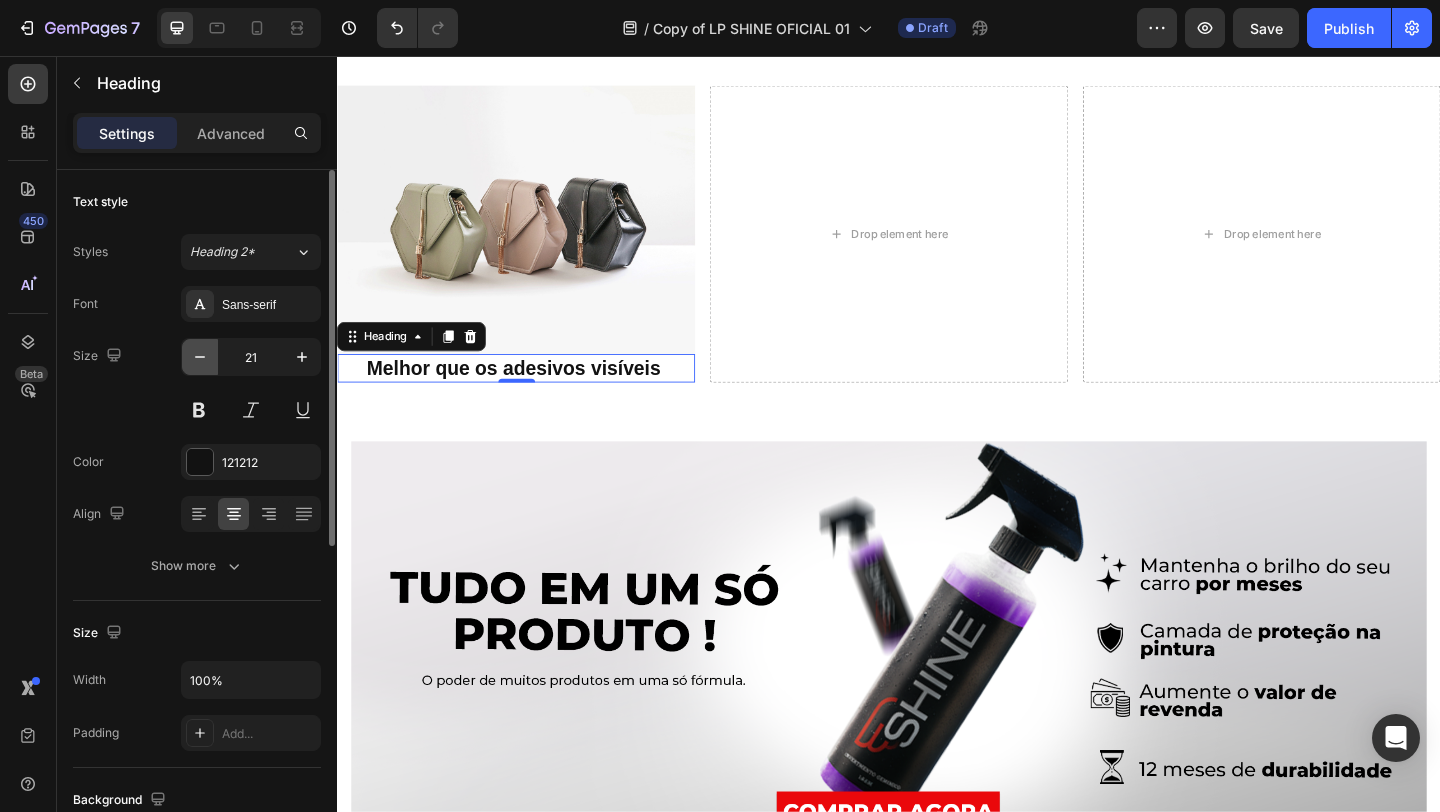 click 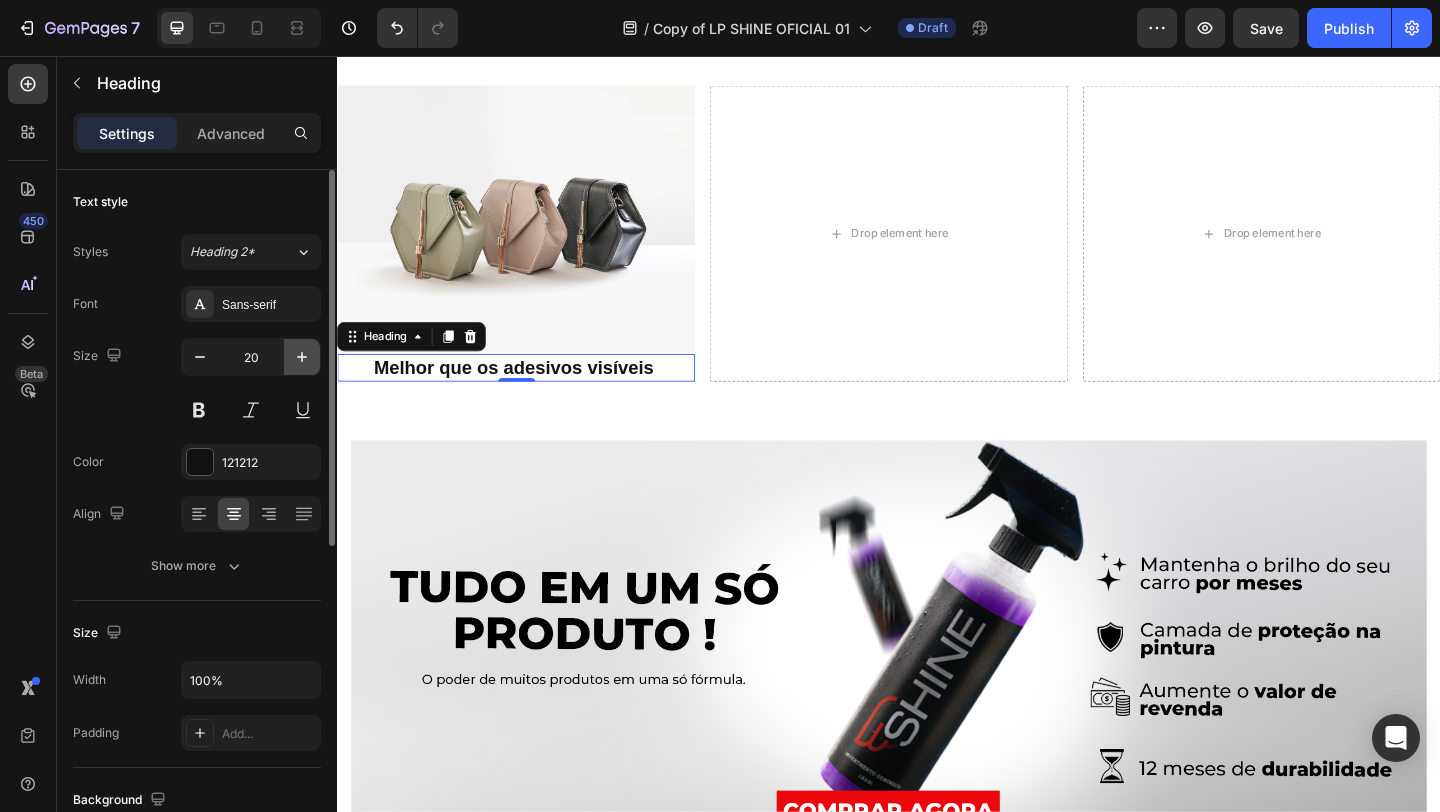 click at bounding box center (302, 357) 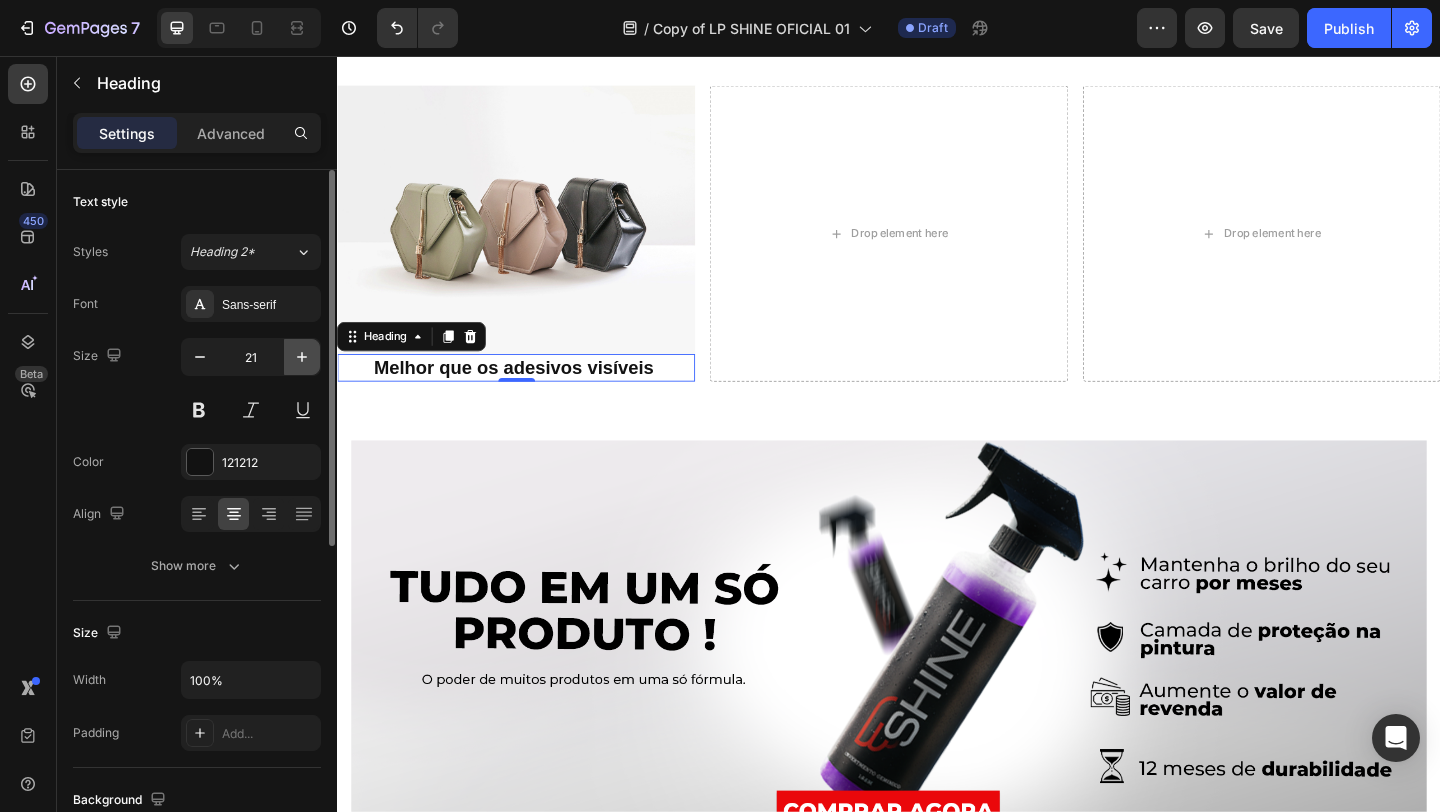 click at bounding box center [302, 357] 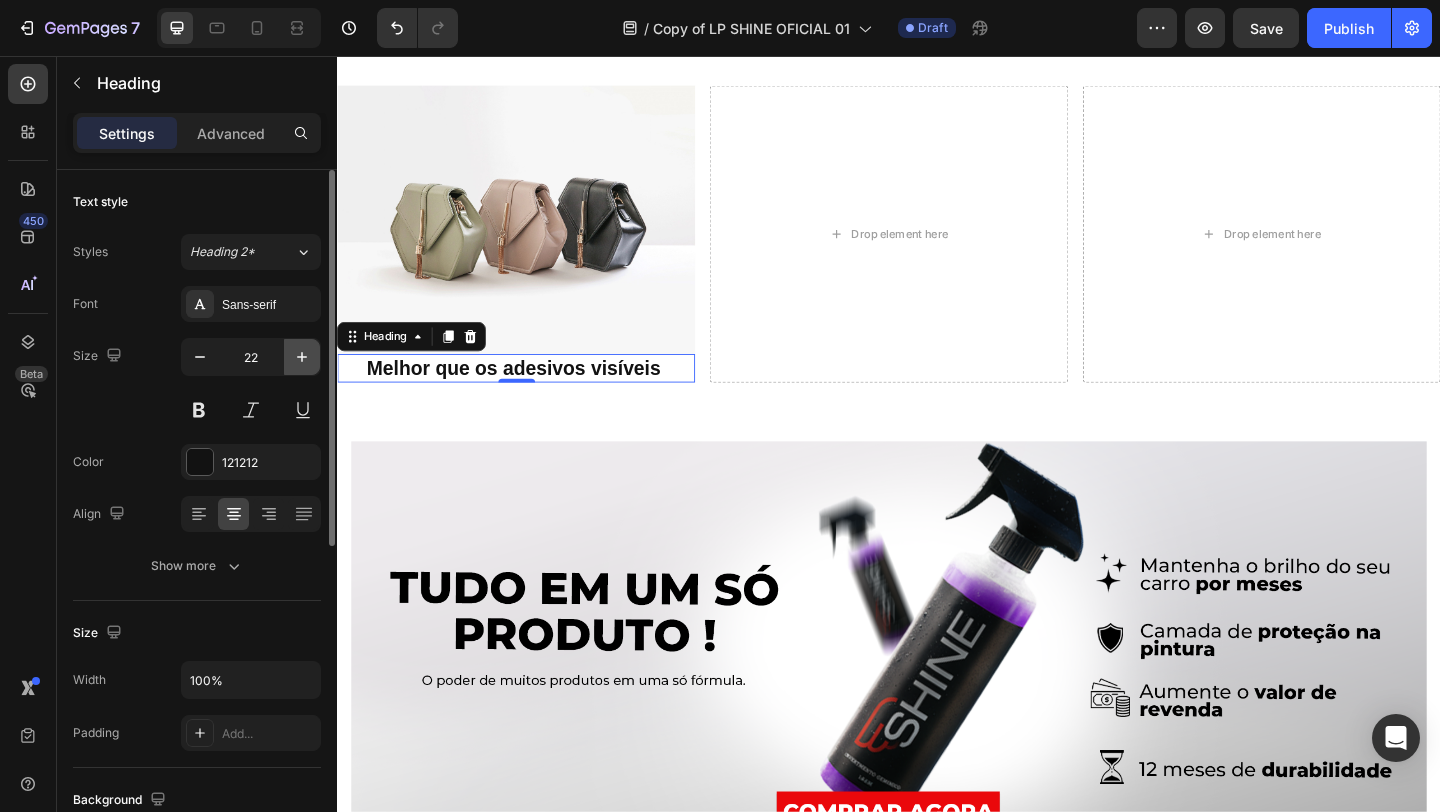 click at bounding box center [302, 357] 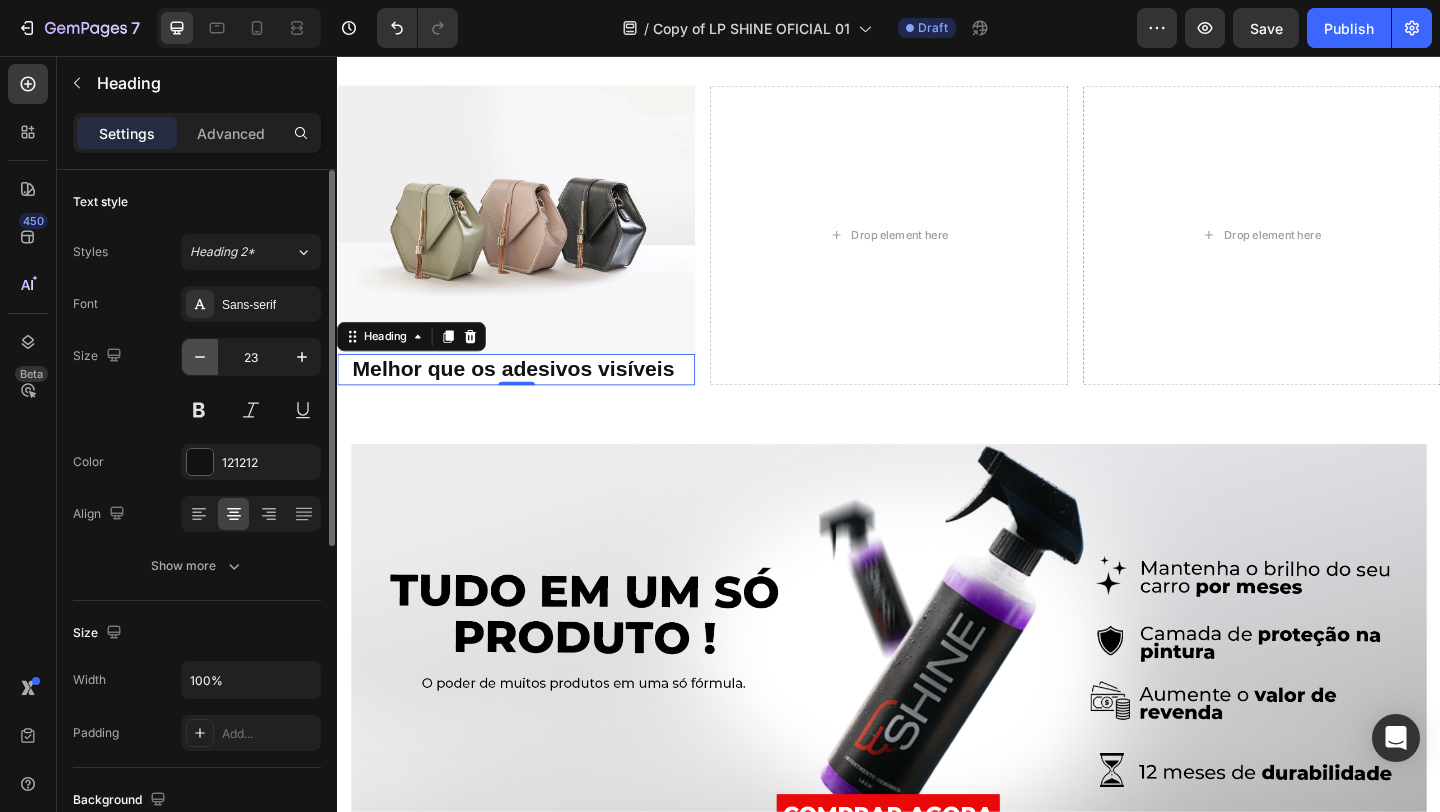 click 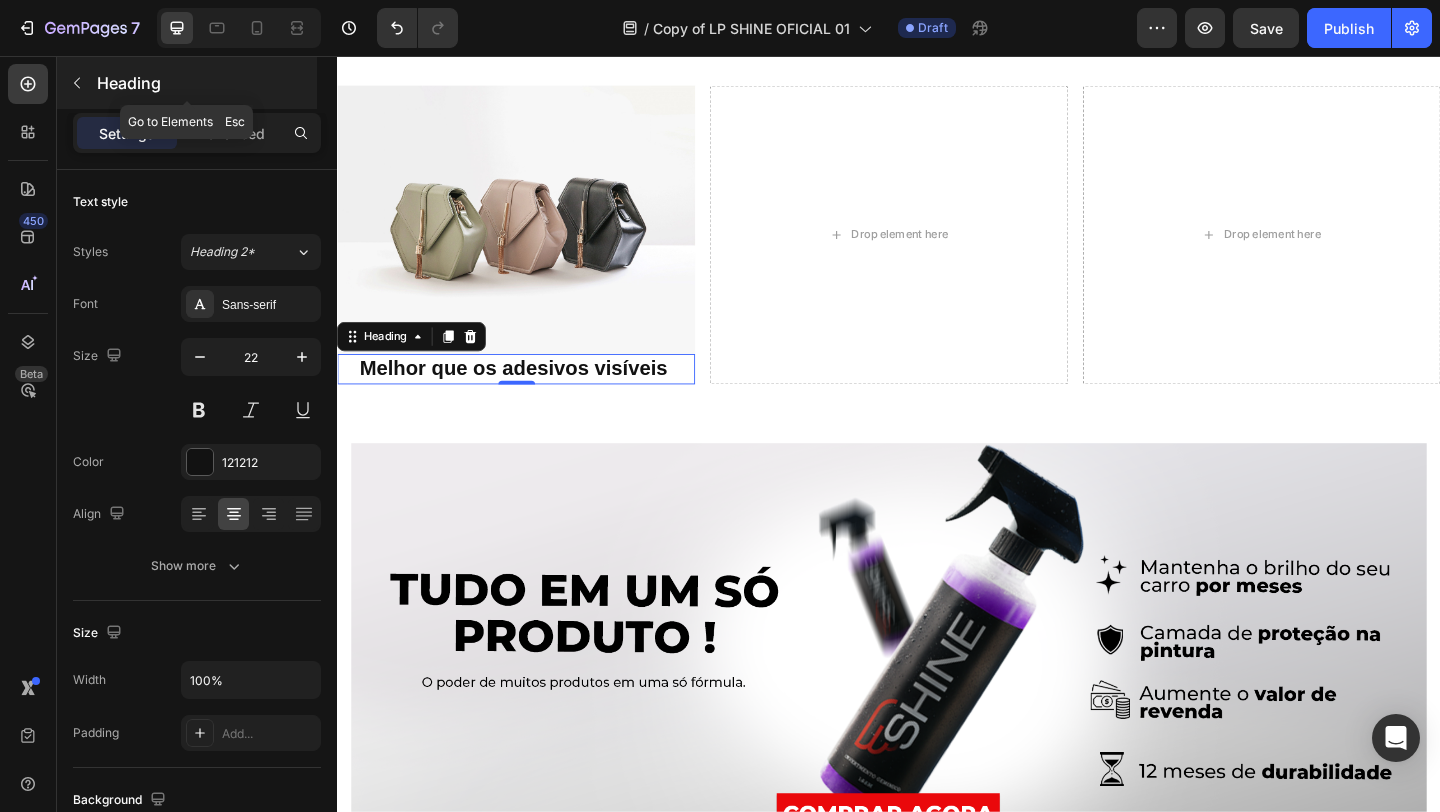 click at bounding box center [77, 83] 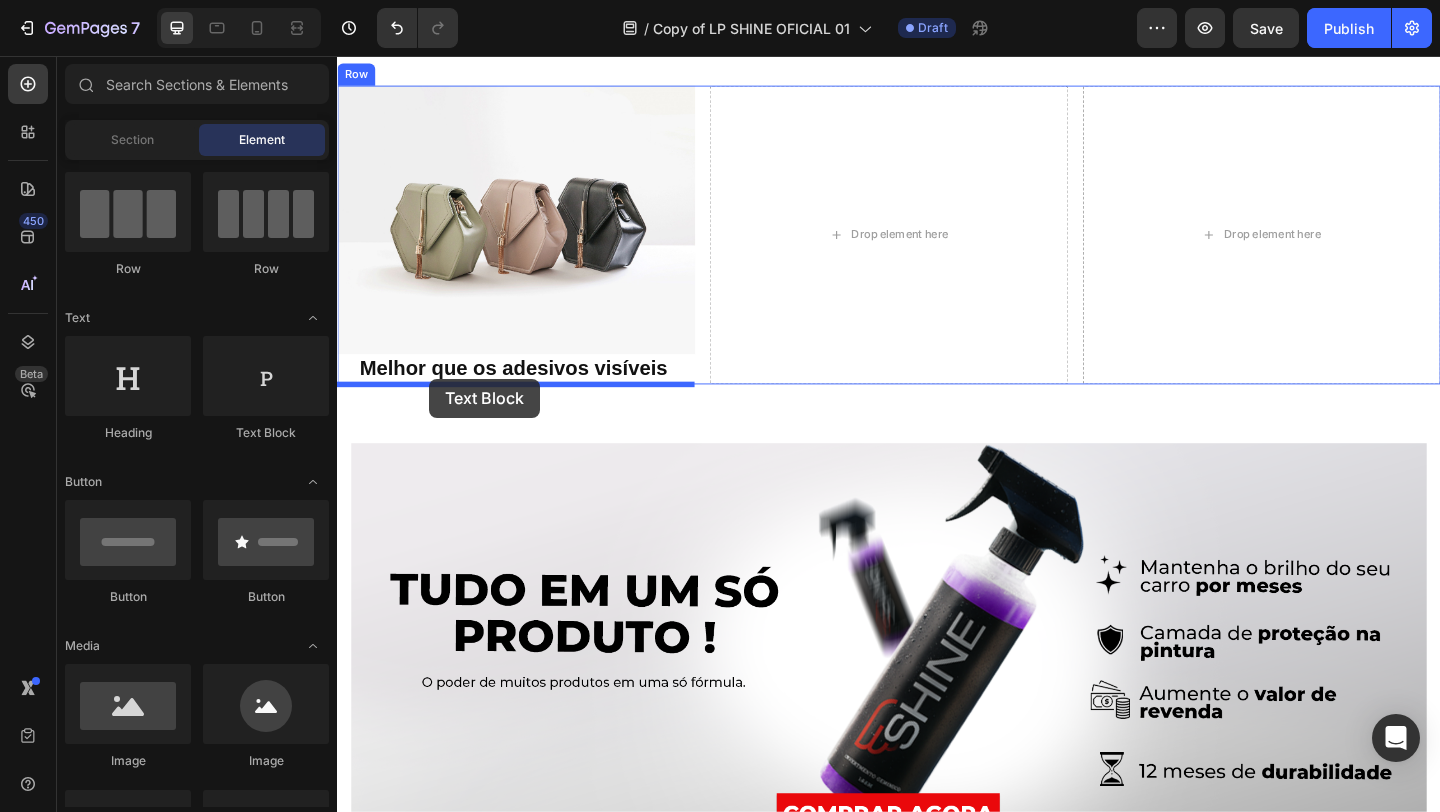 drag, startPoint x: 571, startPoint y: 432, endPoint x: 437, endPoint y: 408, distance: 136.1323 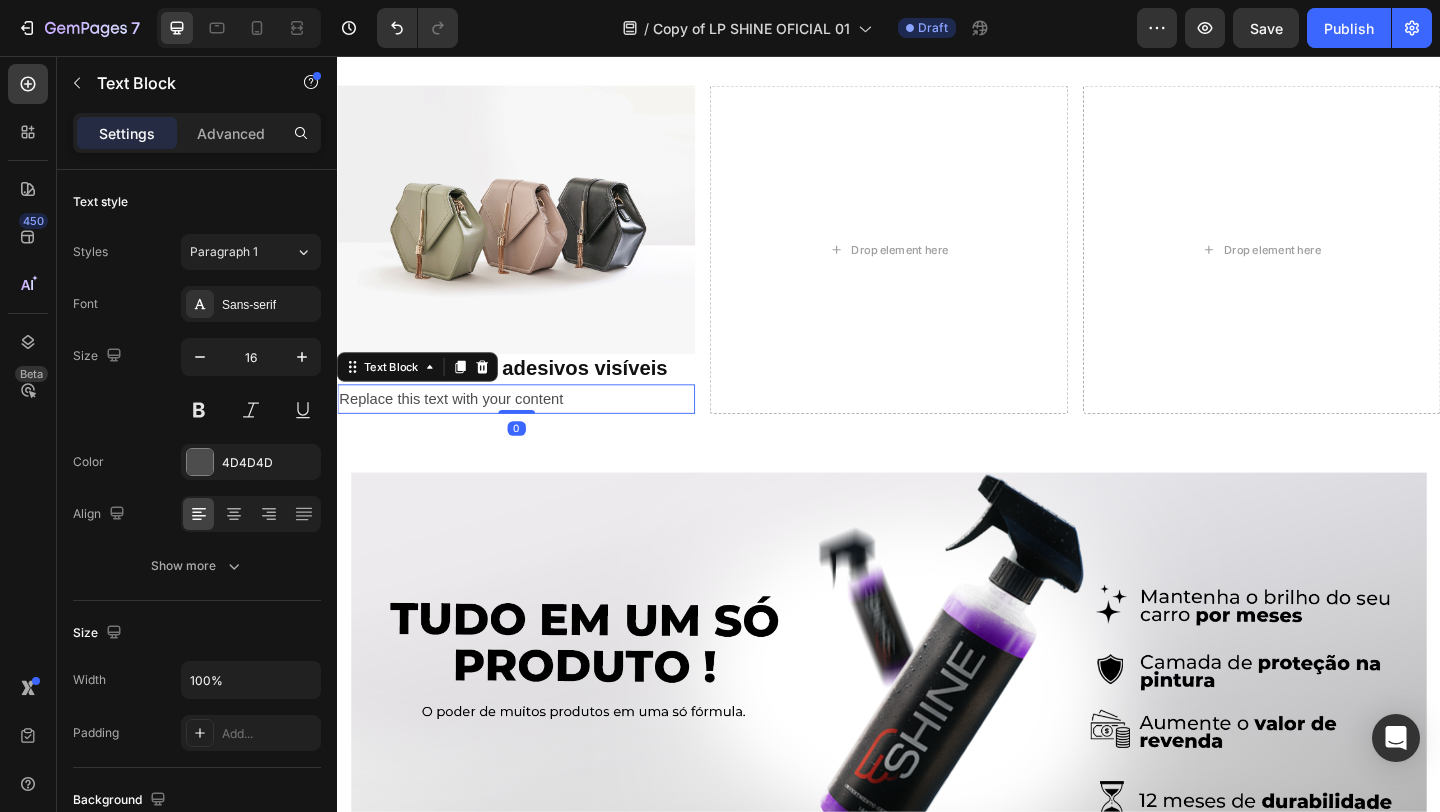 click on "Replace this text with your content" at bounding box center [531, 429] 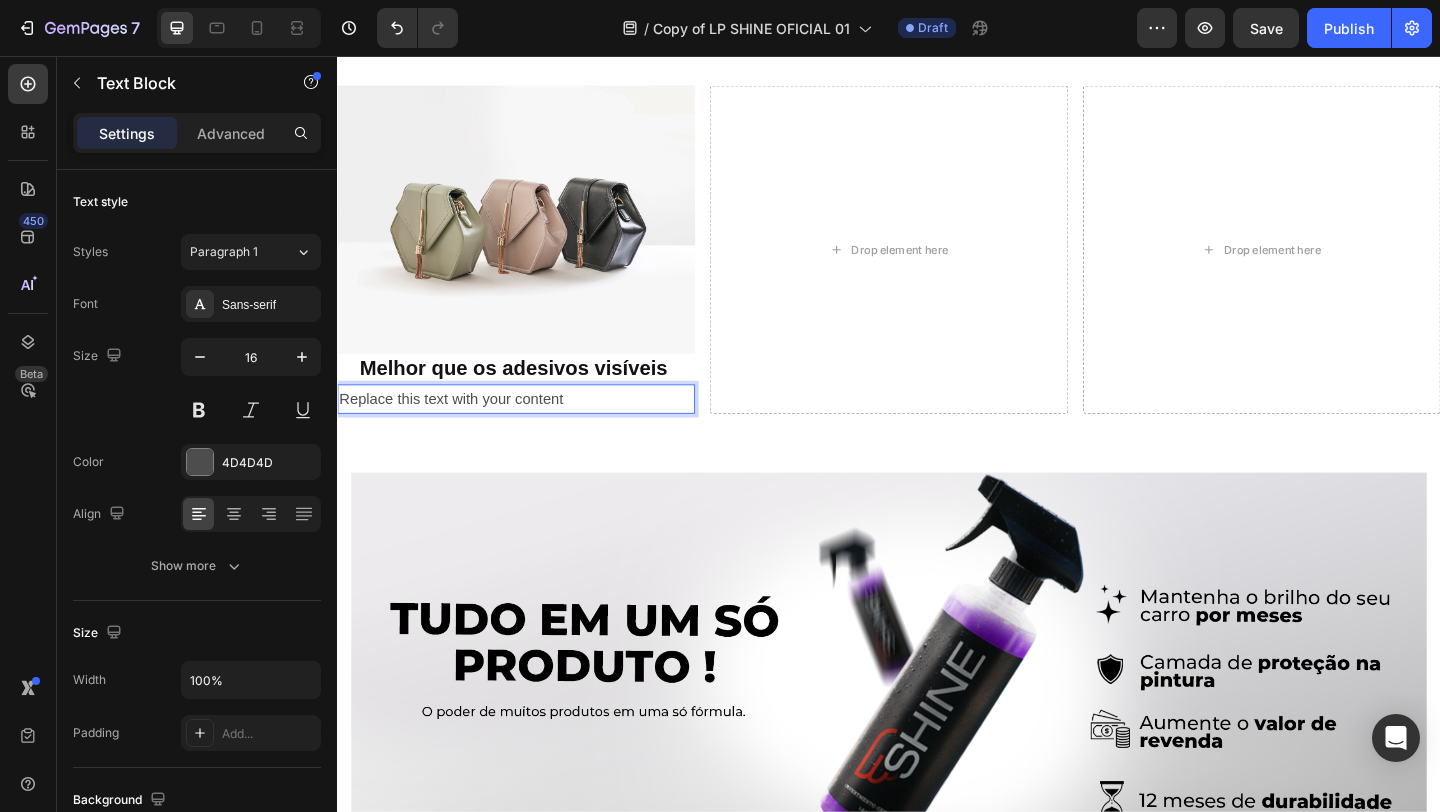 click on "Replace this text with your content" at bounding box center (531, 429) 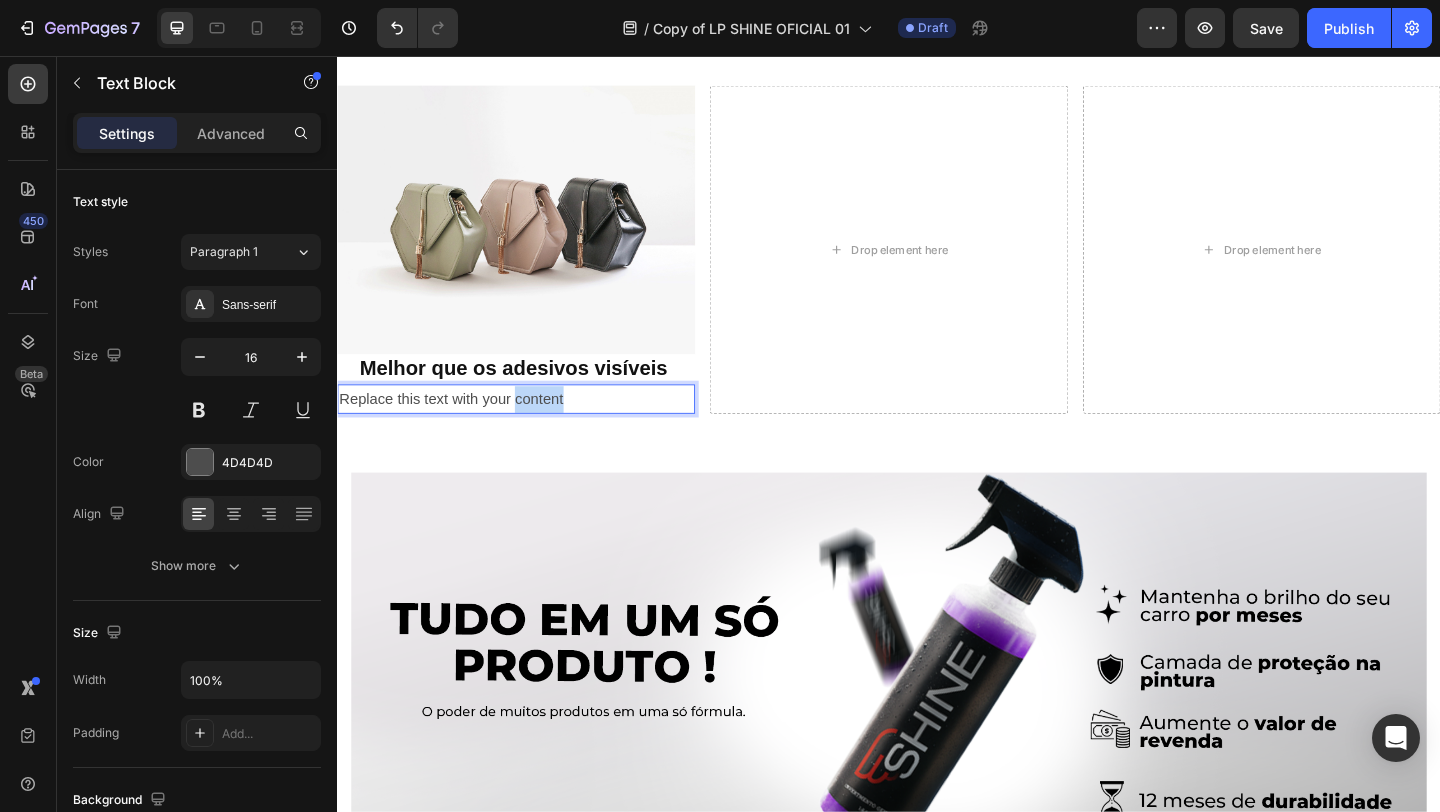click on "Replace this text with your content" at bounding box center (531, 429) 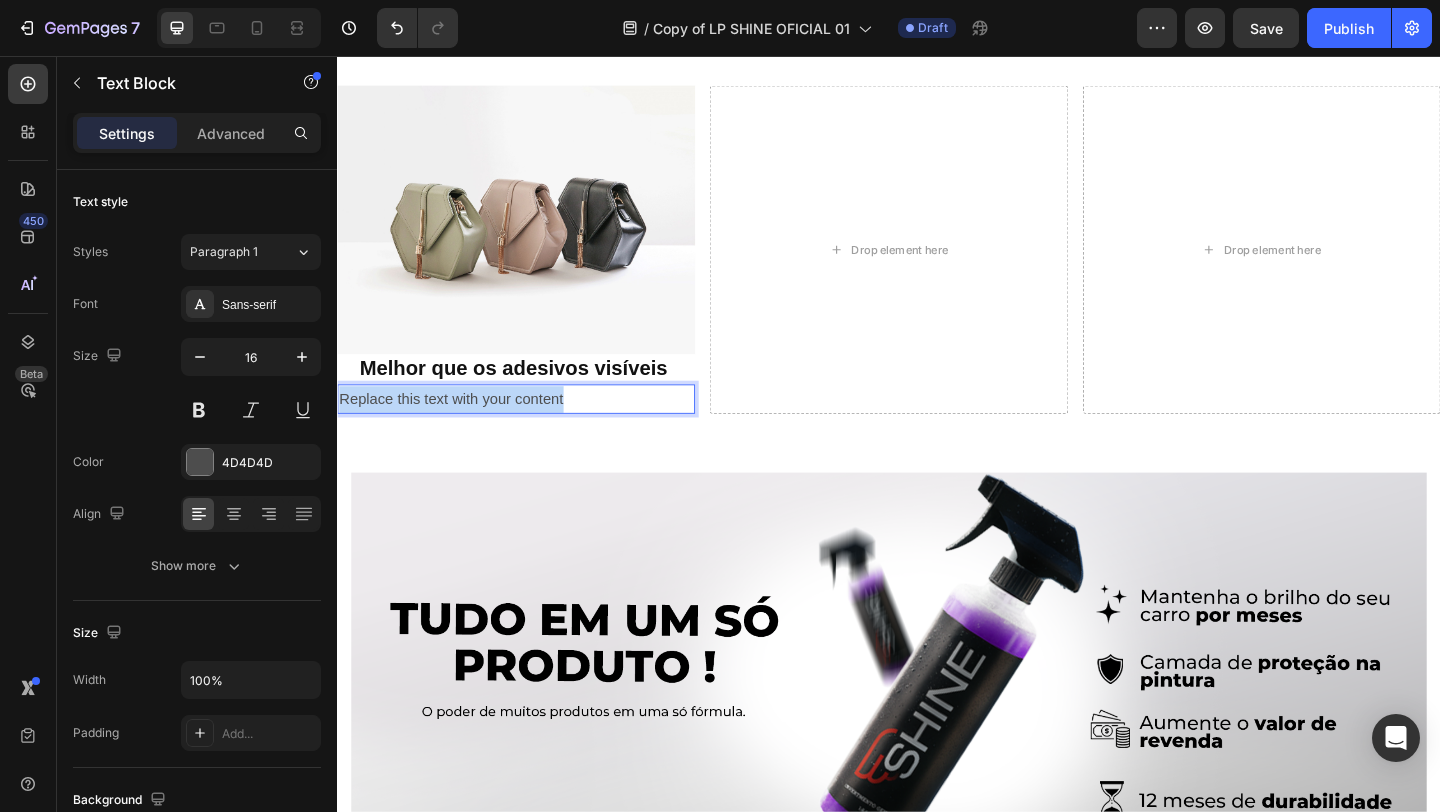 click on "Replace this text with your content" at bounding box center (531, 429) 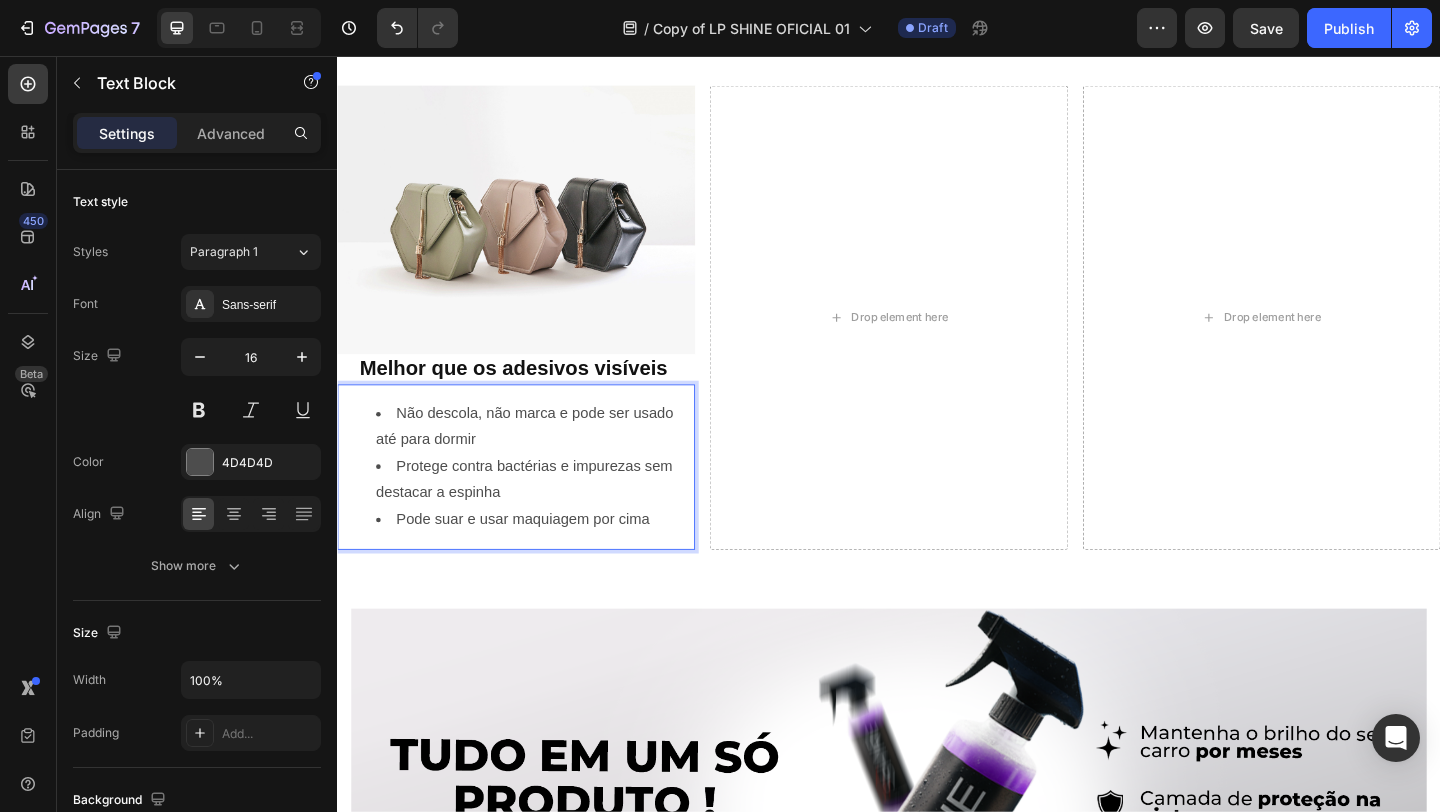 click on "Não descola, não marca e pode ser usado até para dormir Protege contra bactérias e impurezas sem destacar a espinha Pode suar e usar maquiagem por cima" at bounding box center (531, 503) 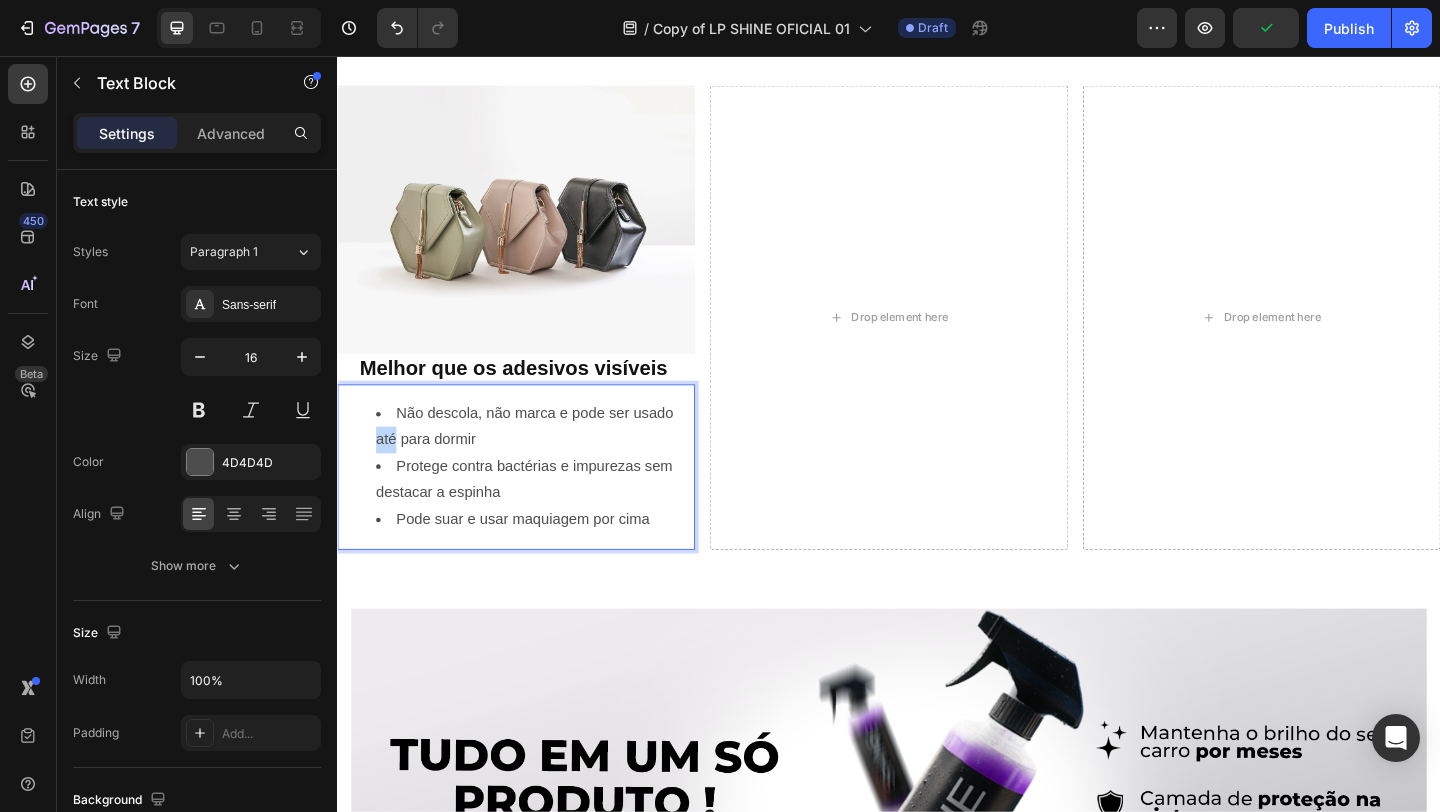 click on "Não descola, não marca e pode ser usado até para dormir Protege contra bactérias e impurezas sem destacar a espinha Pode suar e usar maquiagem por cima" at bounding box center (531, 503) 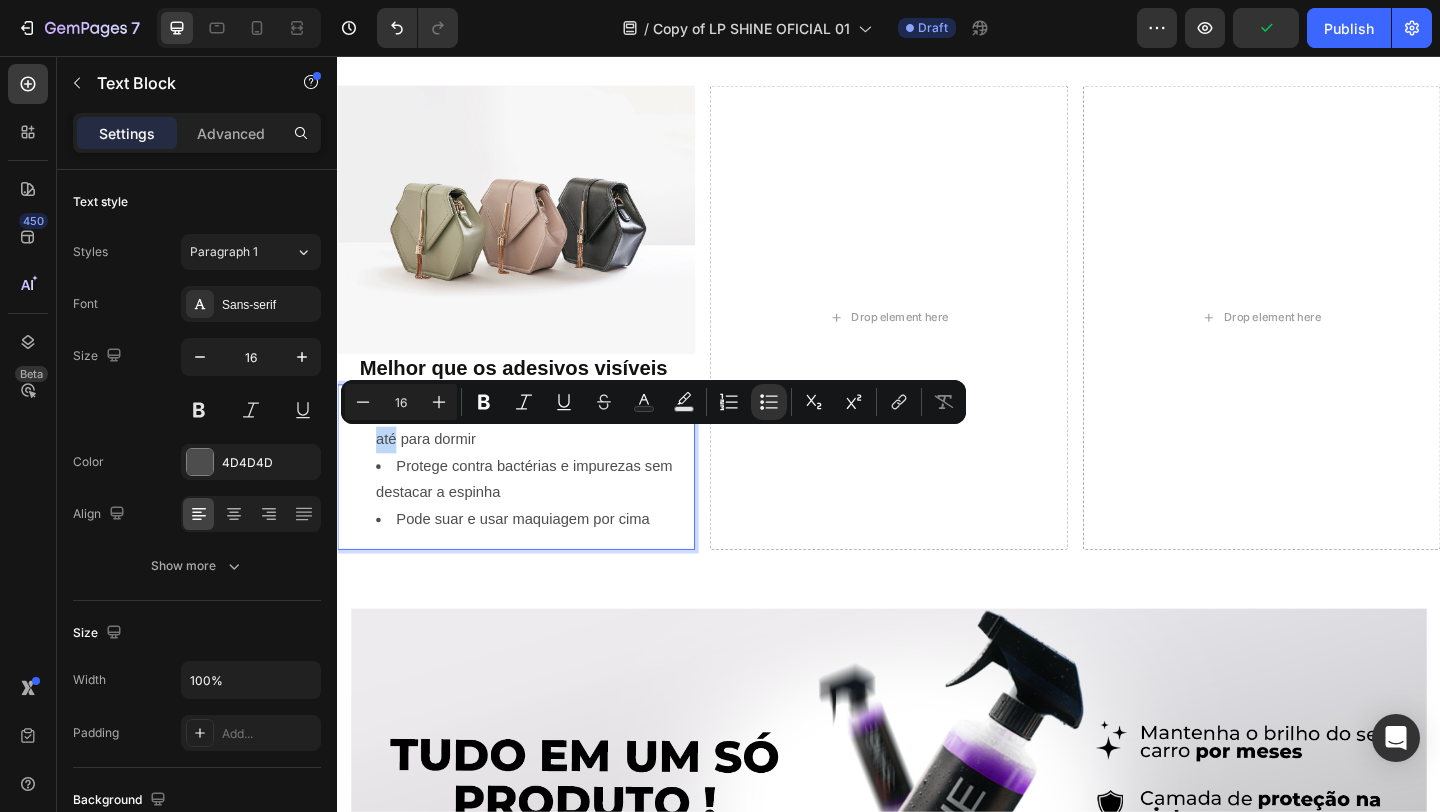 click on "Não descola, não marca e pode ser usado até para dormir Protege contra bactérias e impurezas sem destacar a espinha Pode suar e usar maquiagem por cima" at bounding box center [531, 503] 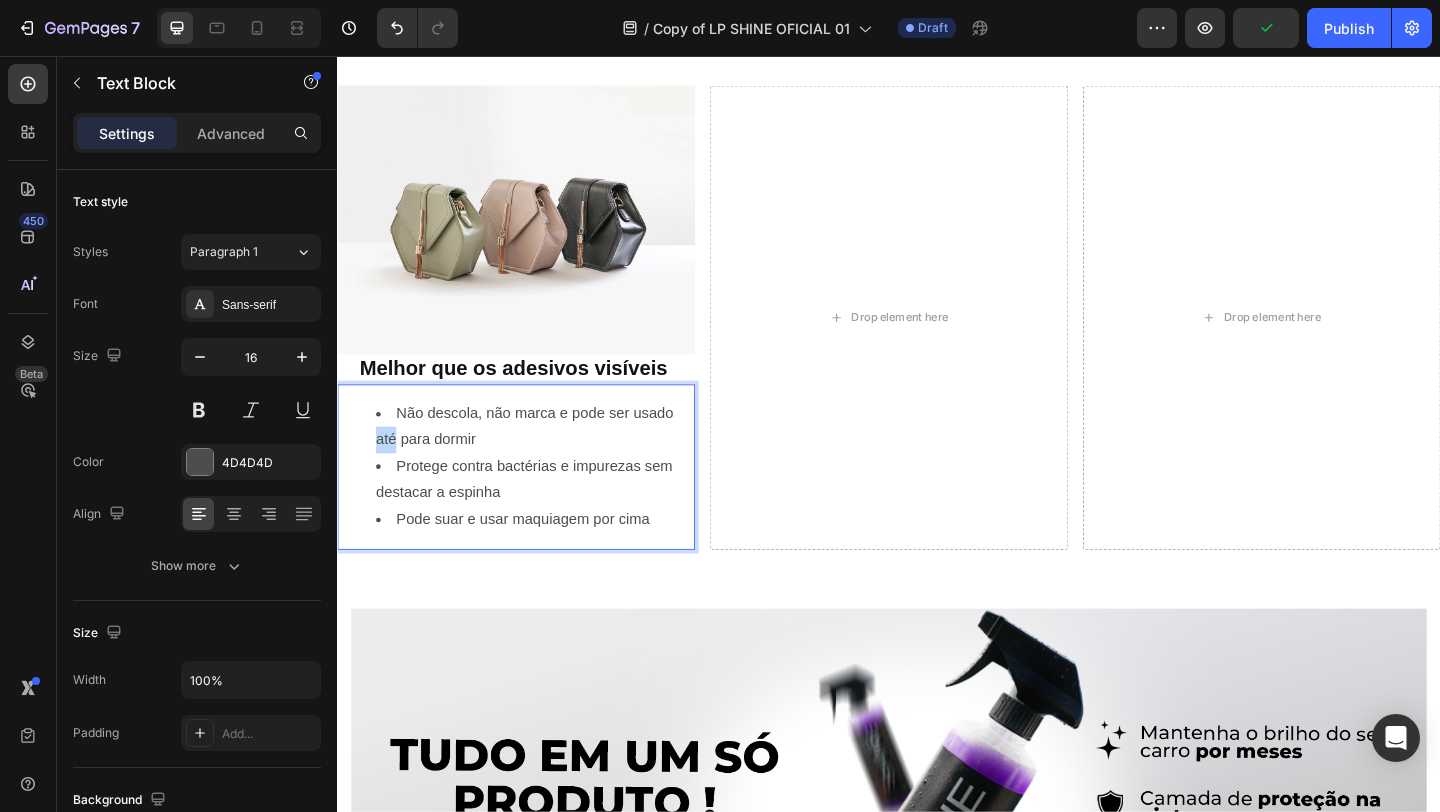 click on "Não descola, não marca e pode ser usado até para dormir Protege contra bactérias e impurezas sem destacar a espinha Pode suar e usar maquiagem por cima" at bounding box center (531, 503) 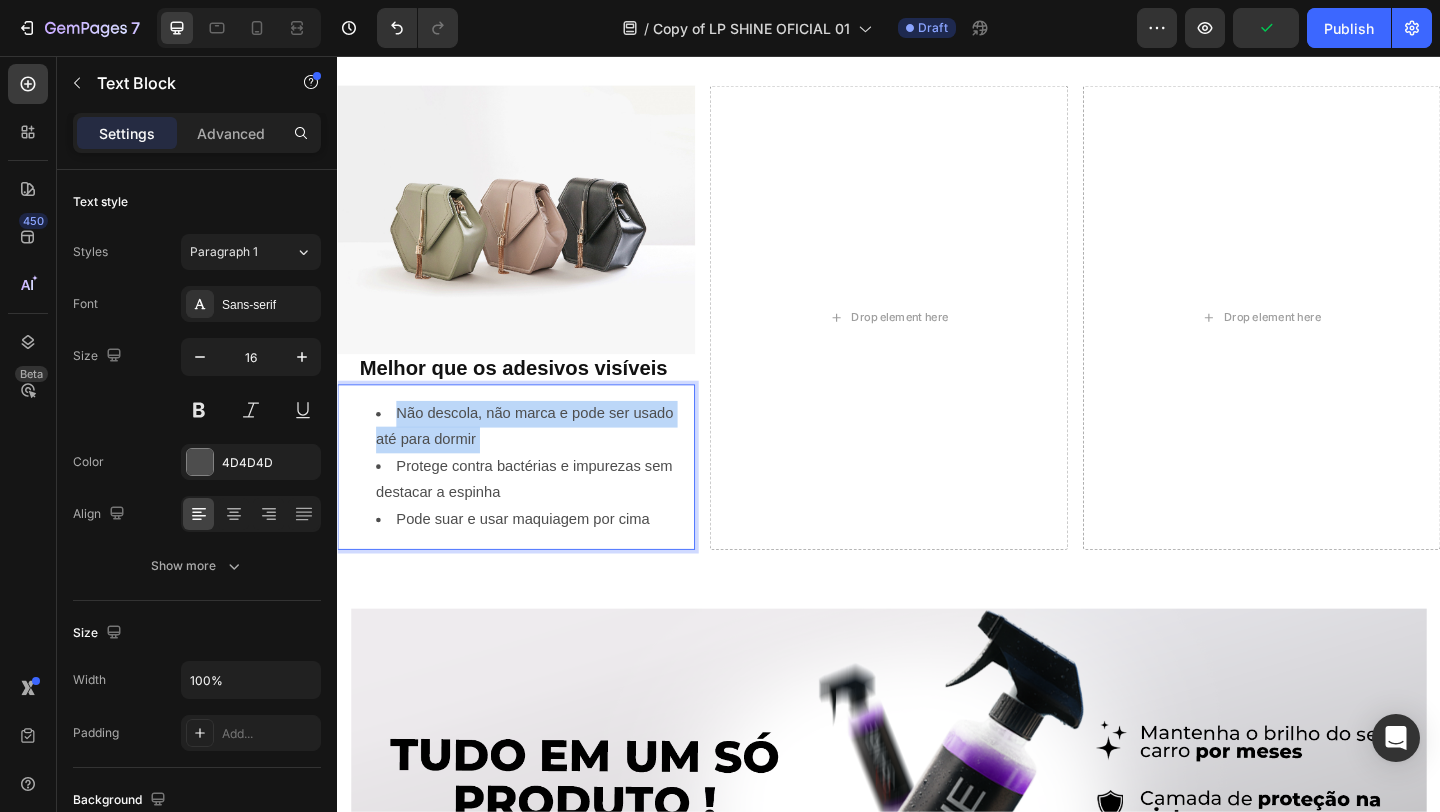 click on "Não descola, não marca e pode ser usado até para dormir Protege contra bactérias e impurezas sem destacar a espinha Pode suar e usar maquiagem por cima" at bounding box center (531, 503) 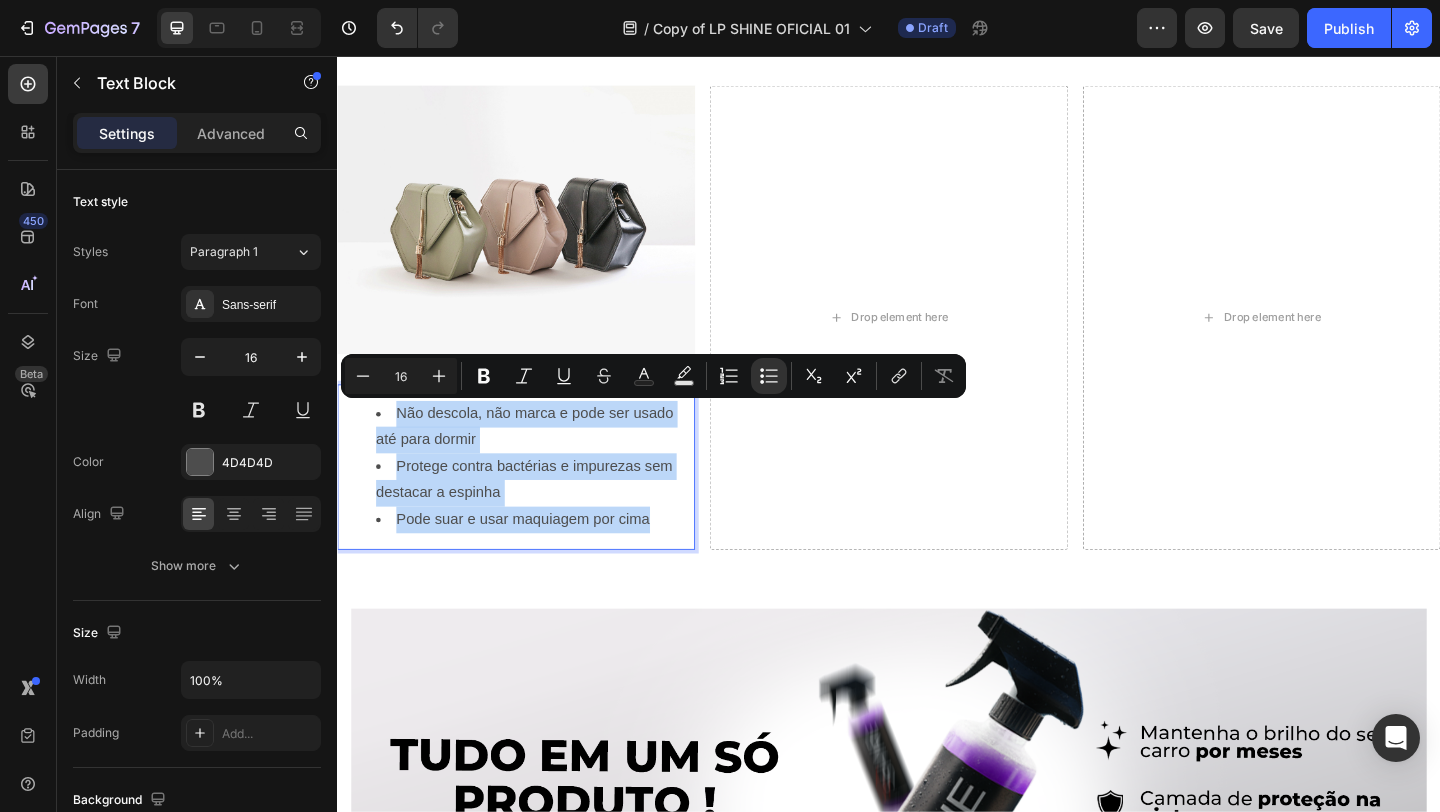 drag, startPoint x: 678, startPoint y: 554, endPoint x: 361, endPoint y: 427, distance: 341.49377 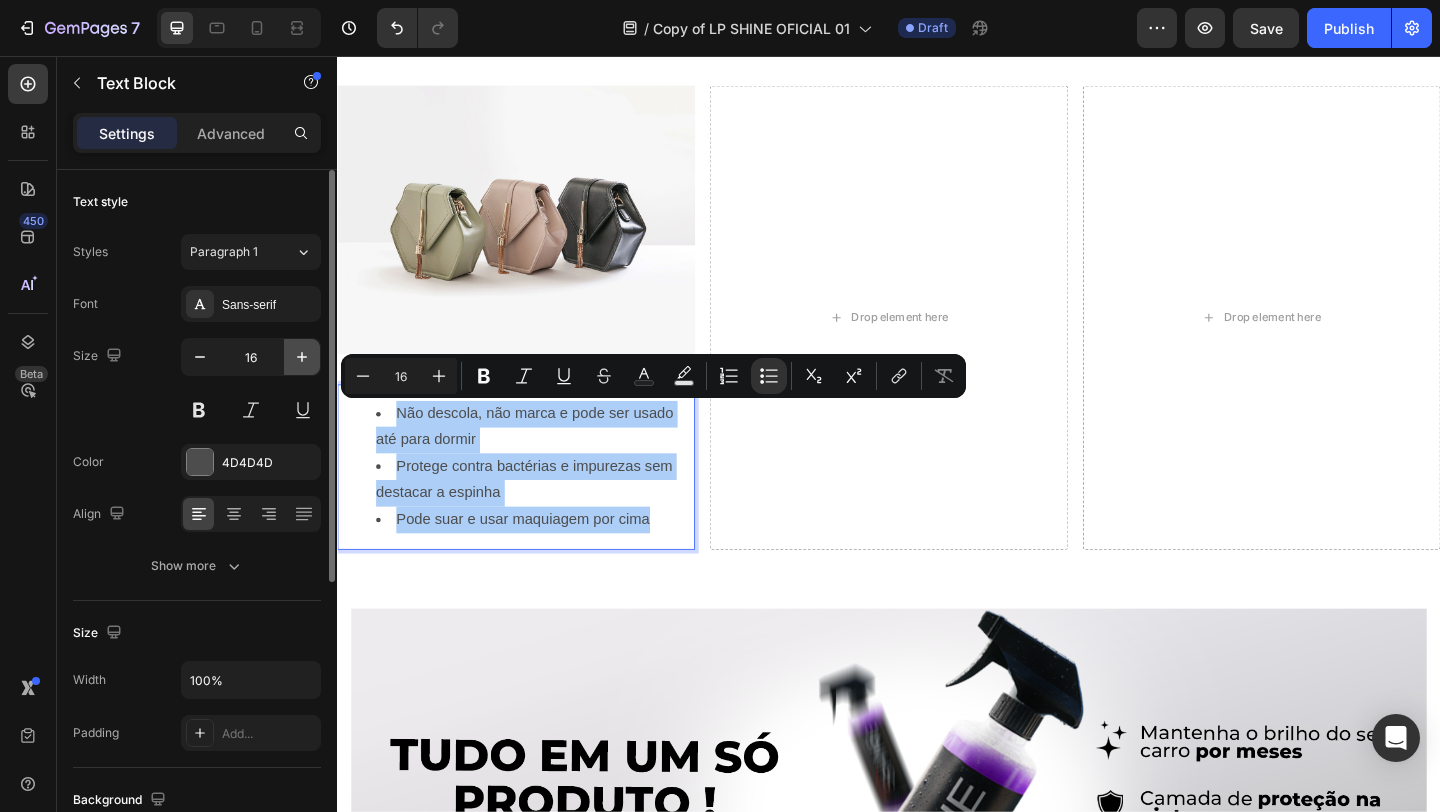 click 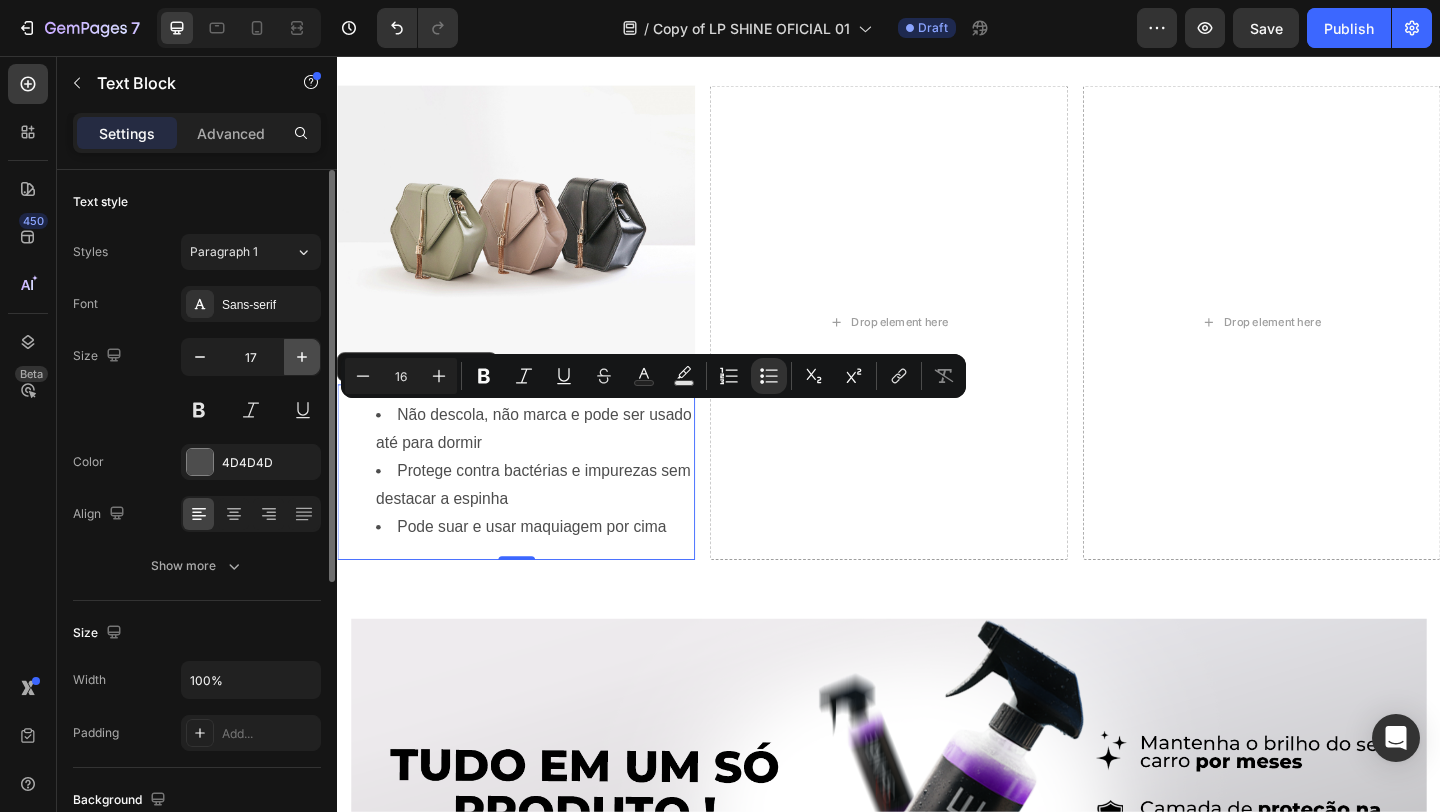 click 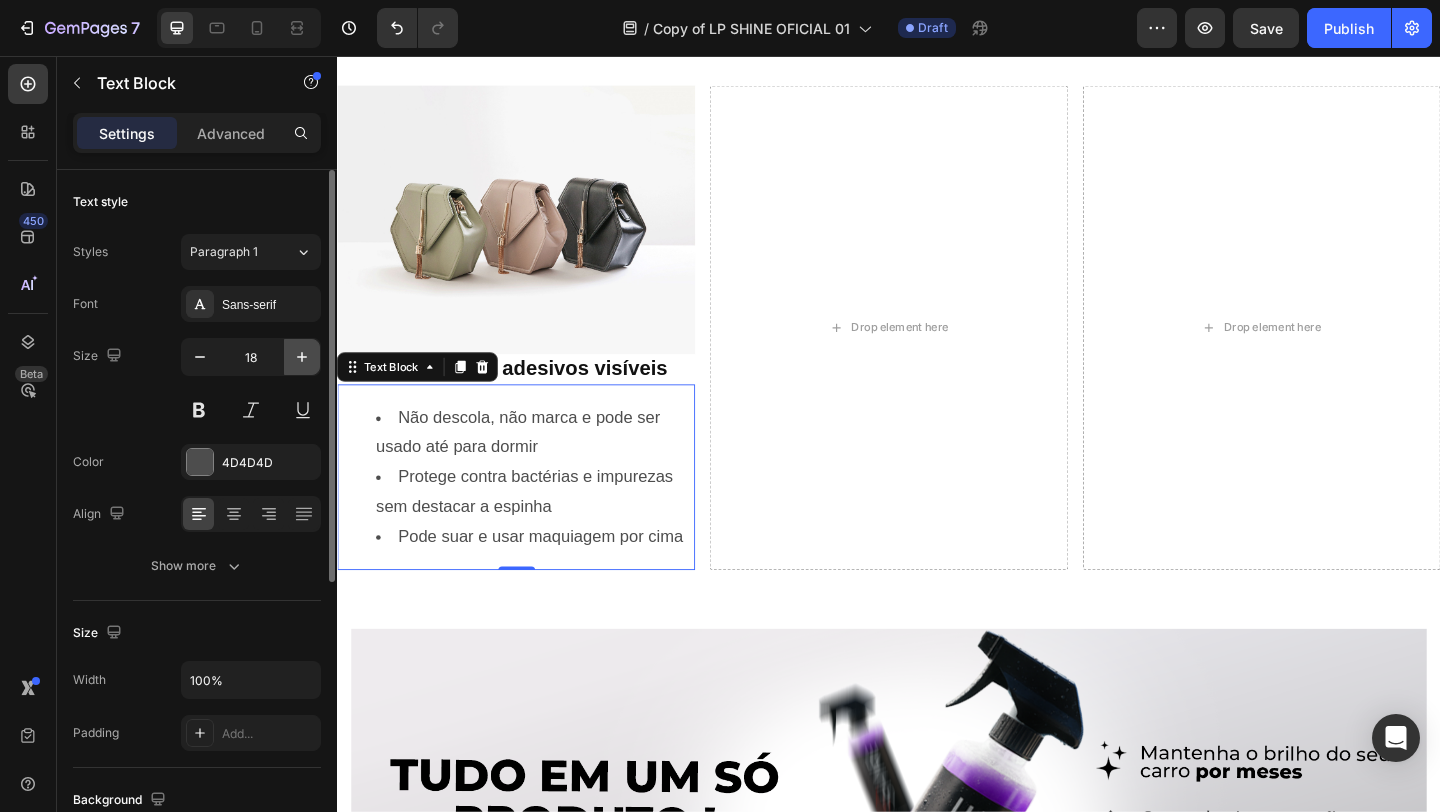 click 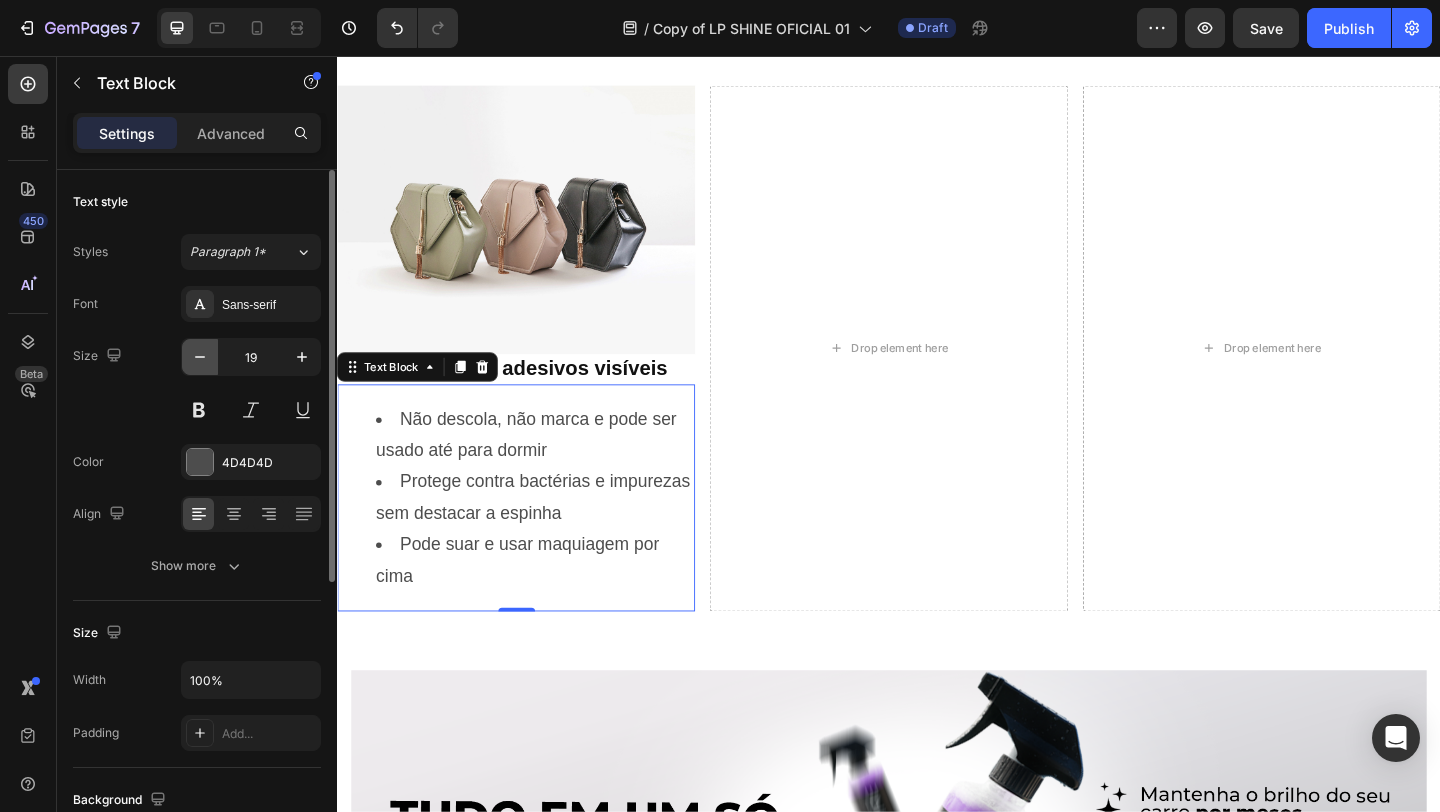 click 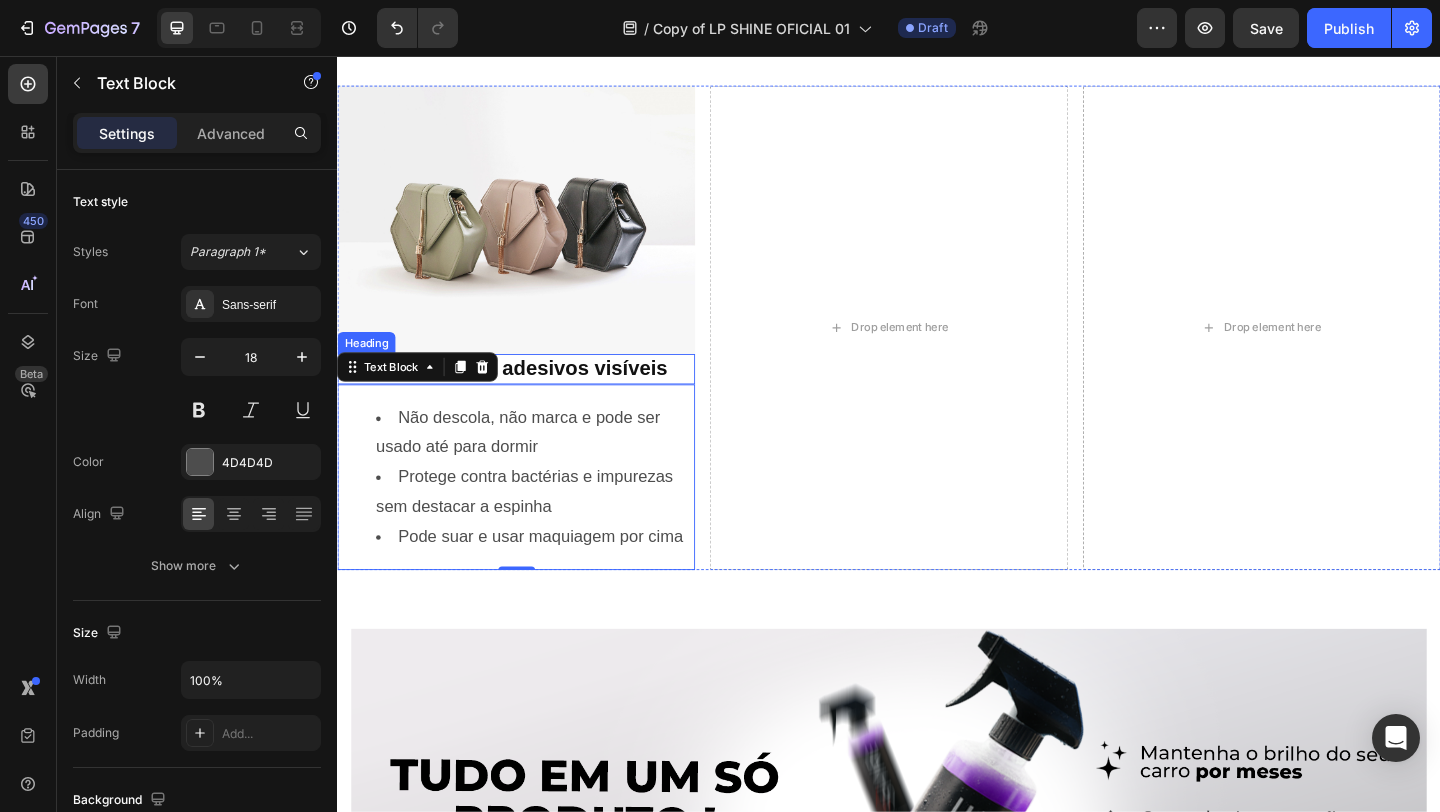 click on "Melhor que os adesivos visíveis" at bounding box center (528, 395) 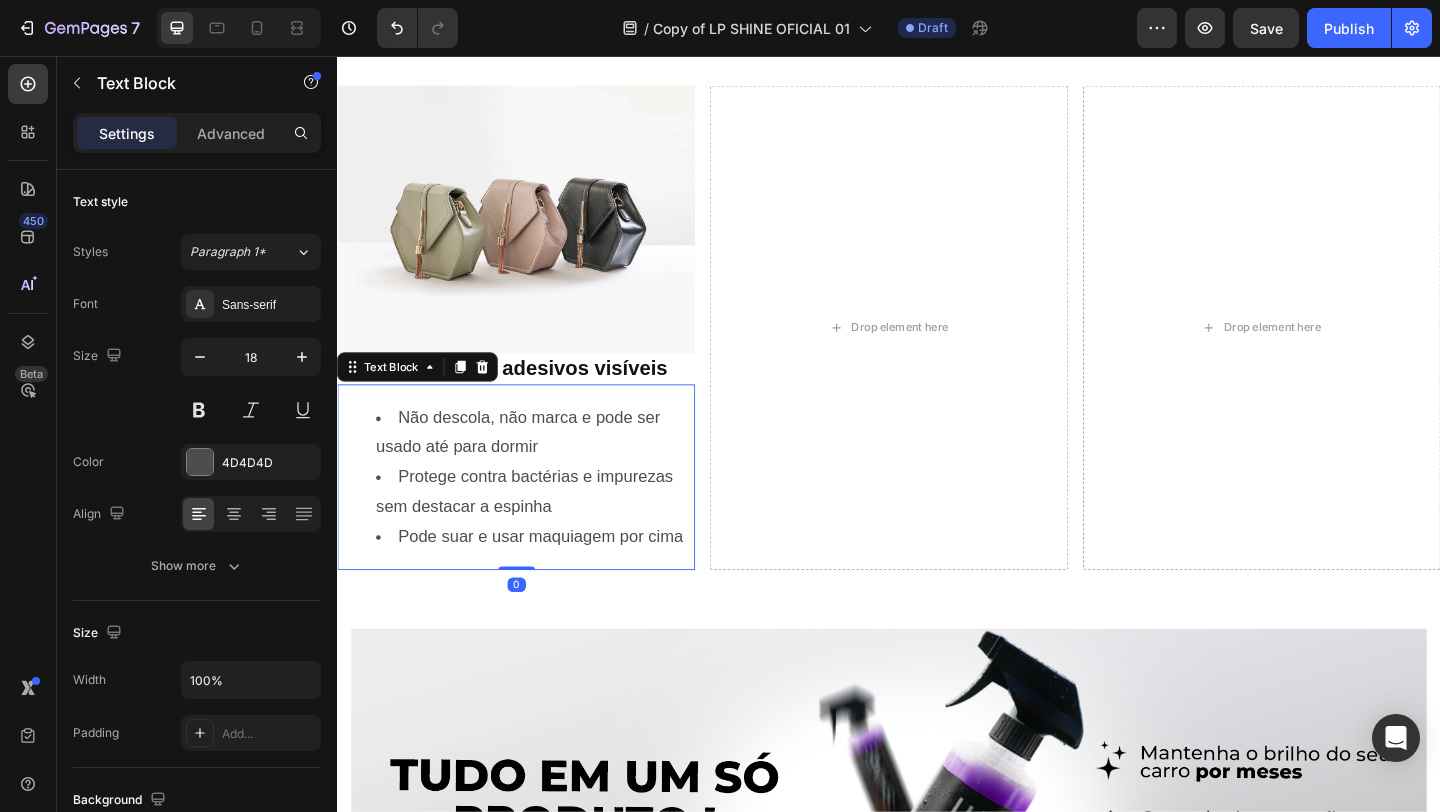 click on "Não descola, não marca e pode ser usado até para dormir" at bounding box center (551, 465) 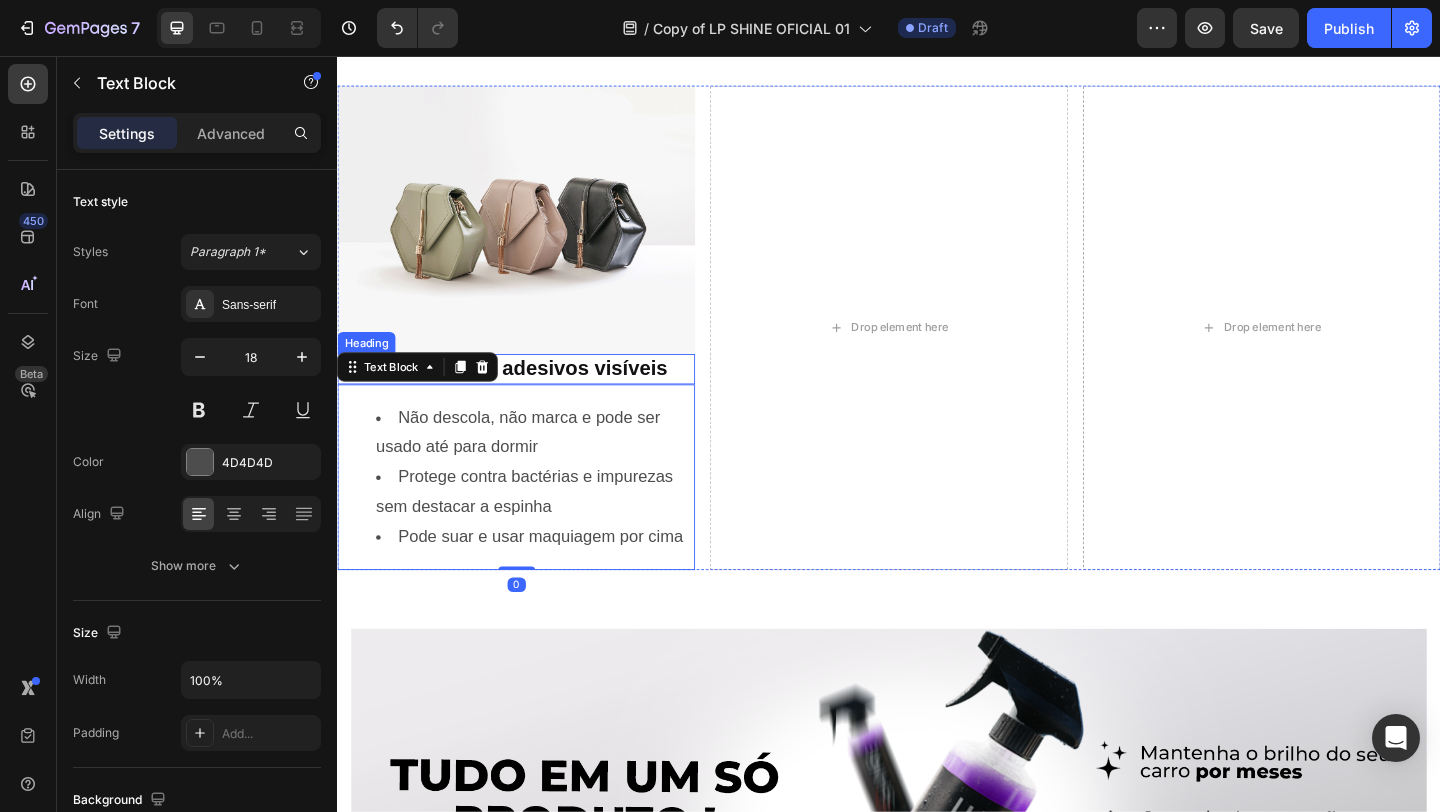 click on "Melhor que os adesivos visíveis" at bounding box center [528, 395] 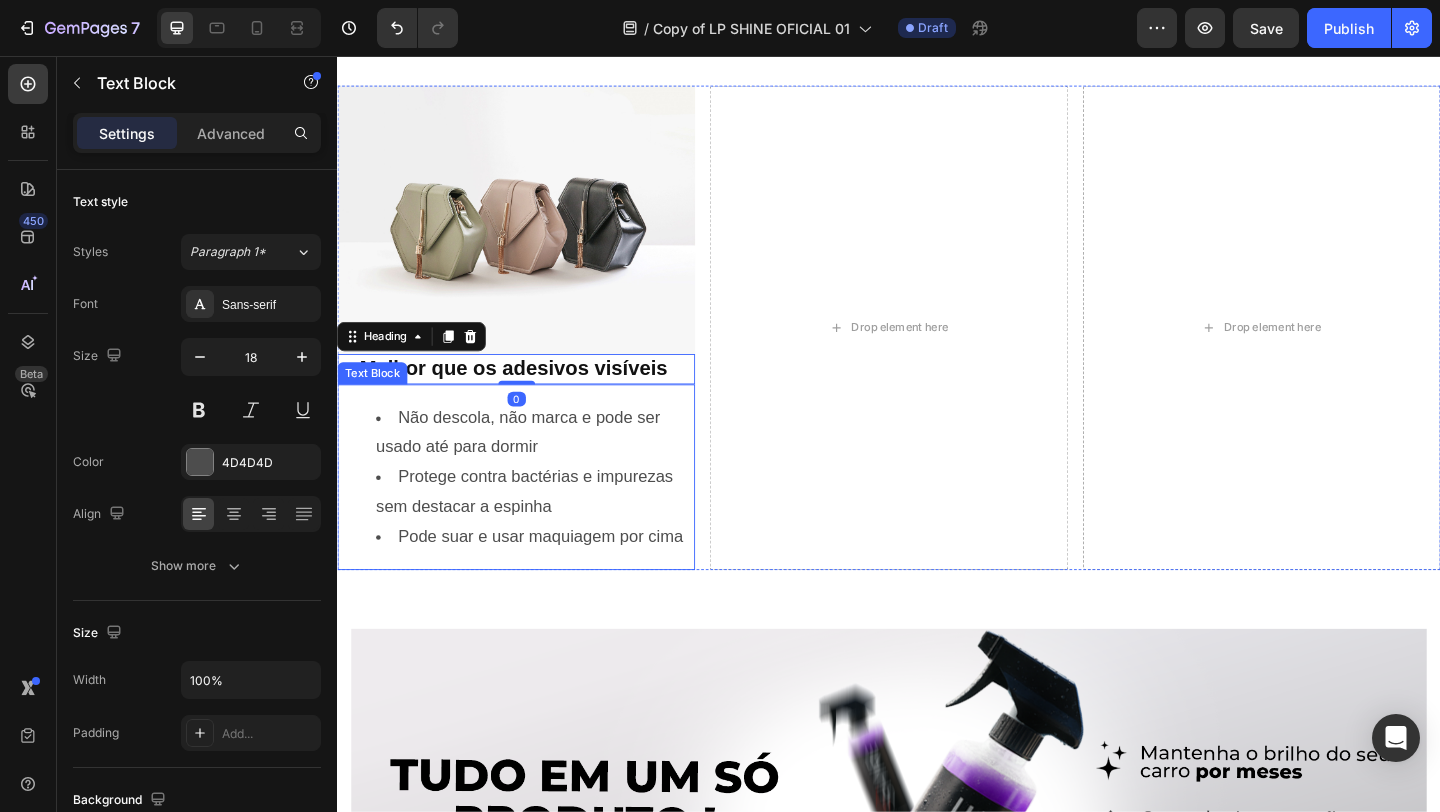click on "Não descola, não marca e pode ser usado até para dormir" at bounding box center [551, 465] 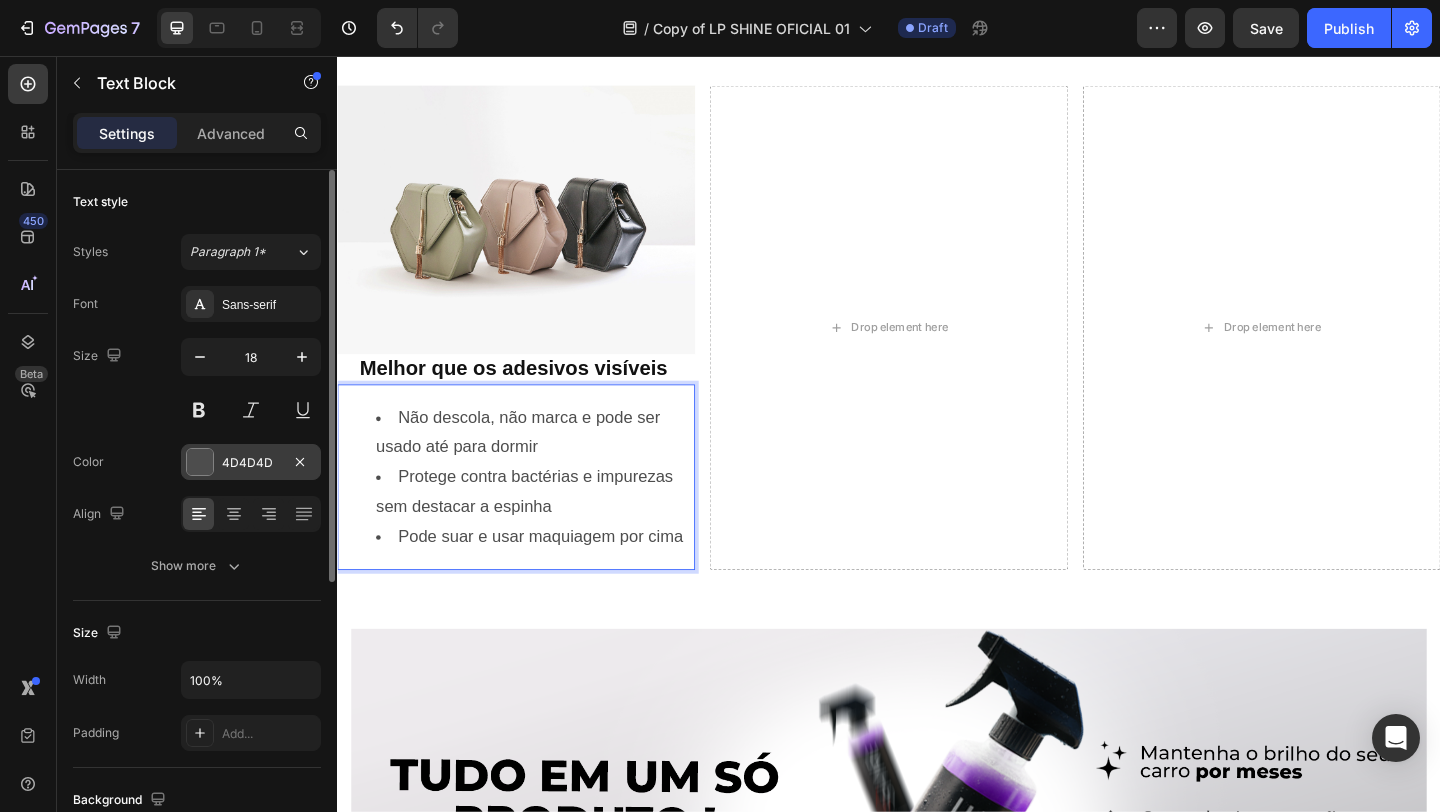 click at bounding box center (200, 462) 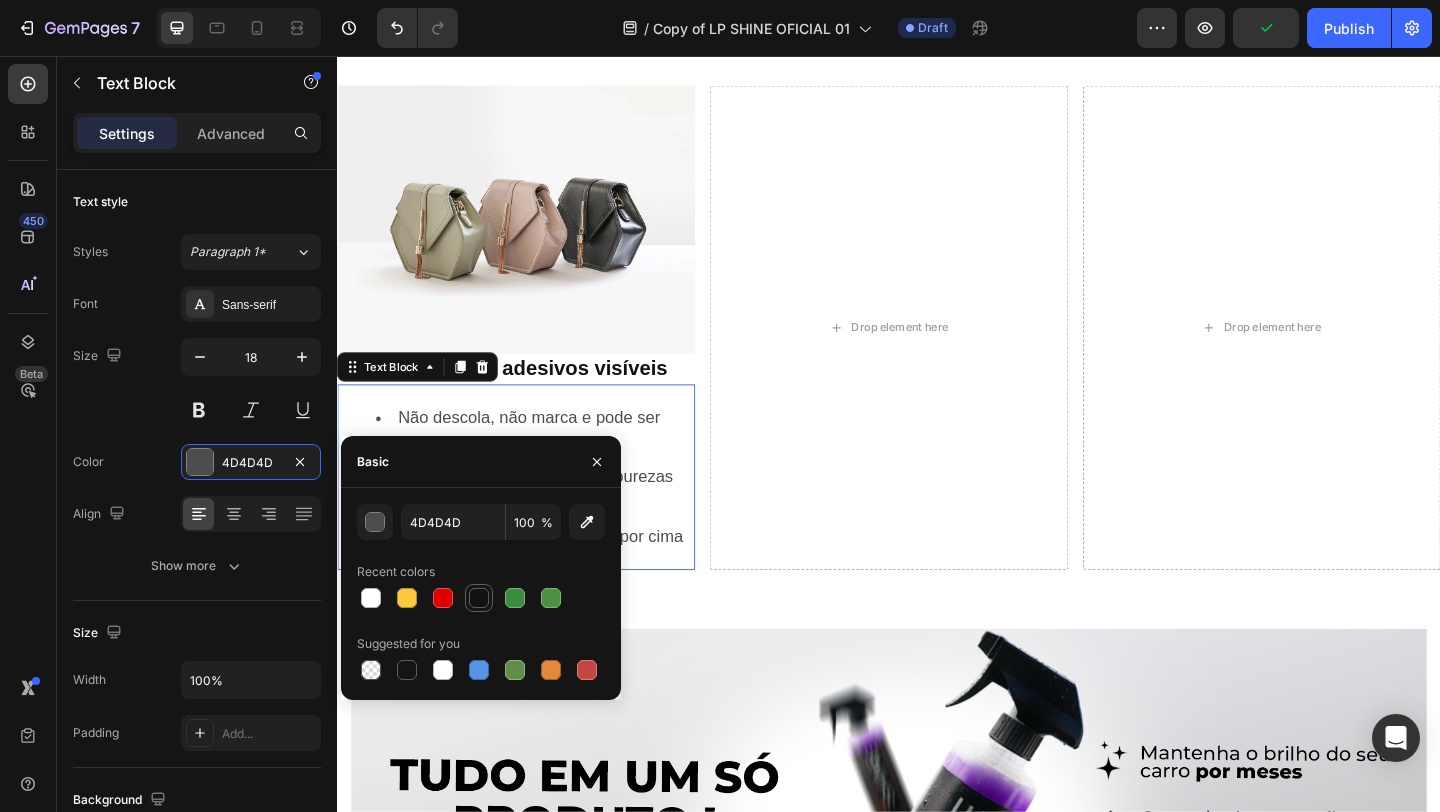 click at bounding box center [479, 598] 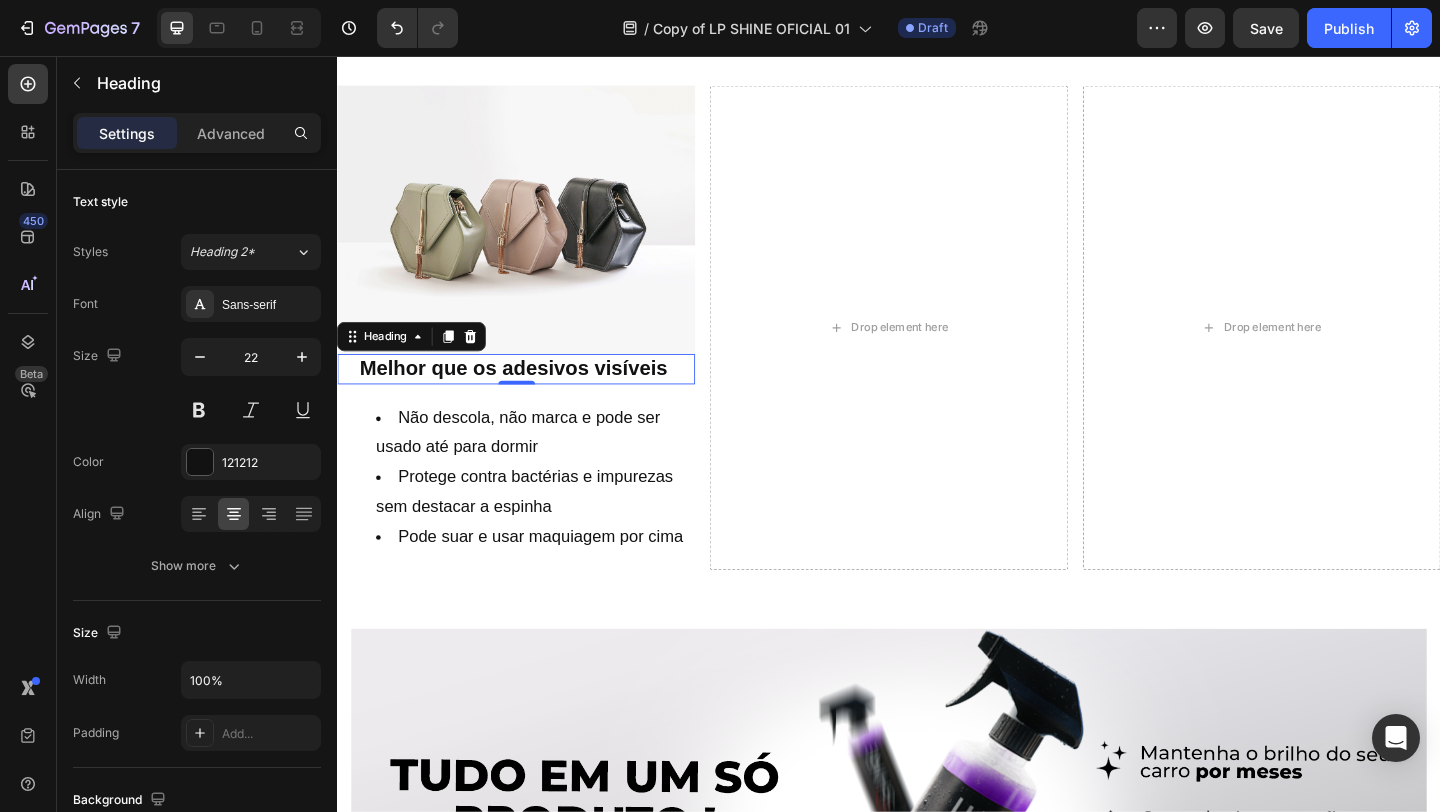 click on "Melhor que os adesivos visíveis" at bounding box center [528, 395] 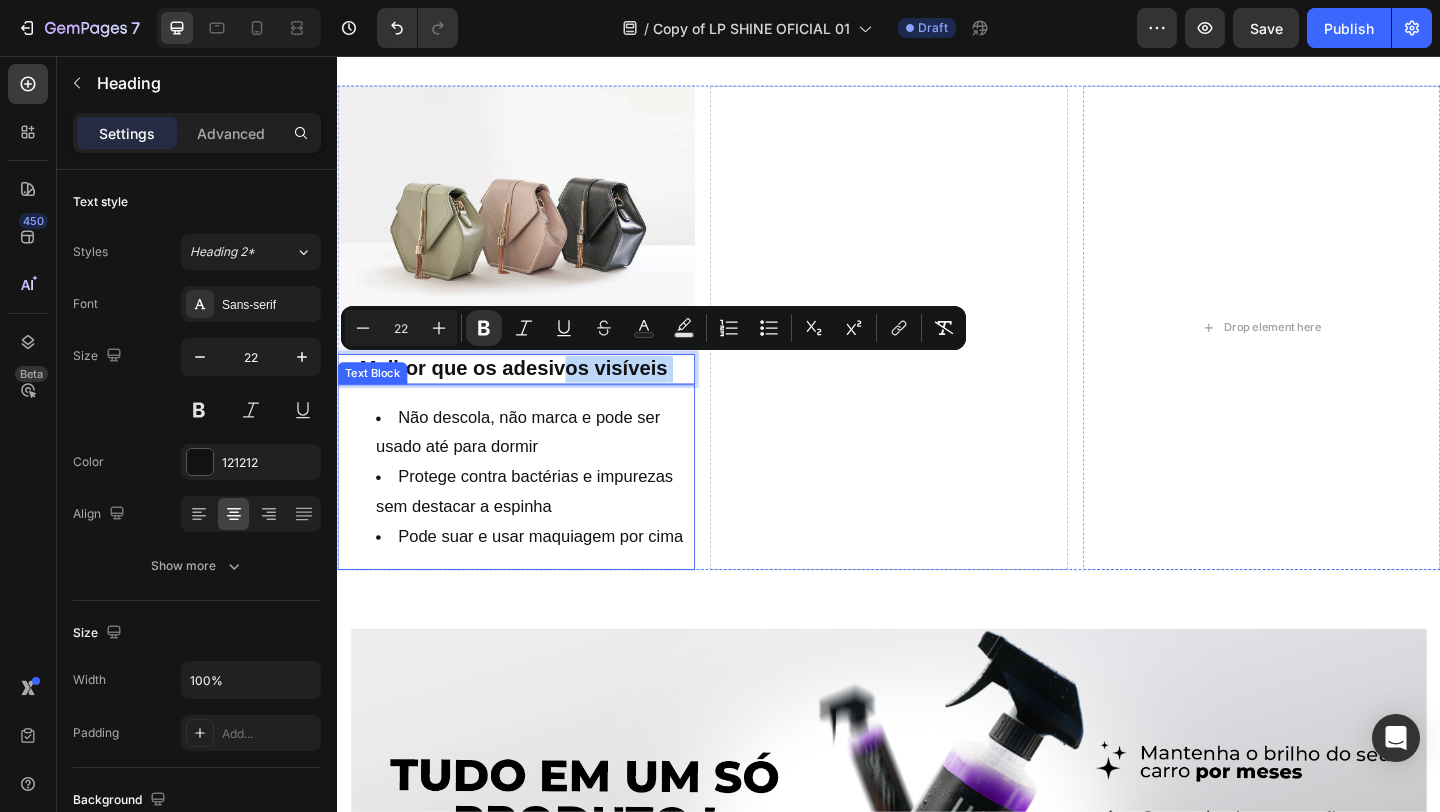 drag, startPoint x: 590, startPoint y: 394, endPoint x: 585, endPoint y: 422, distance: 28.442924 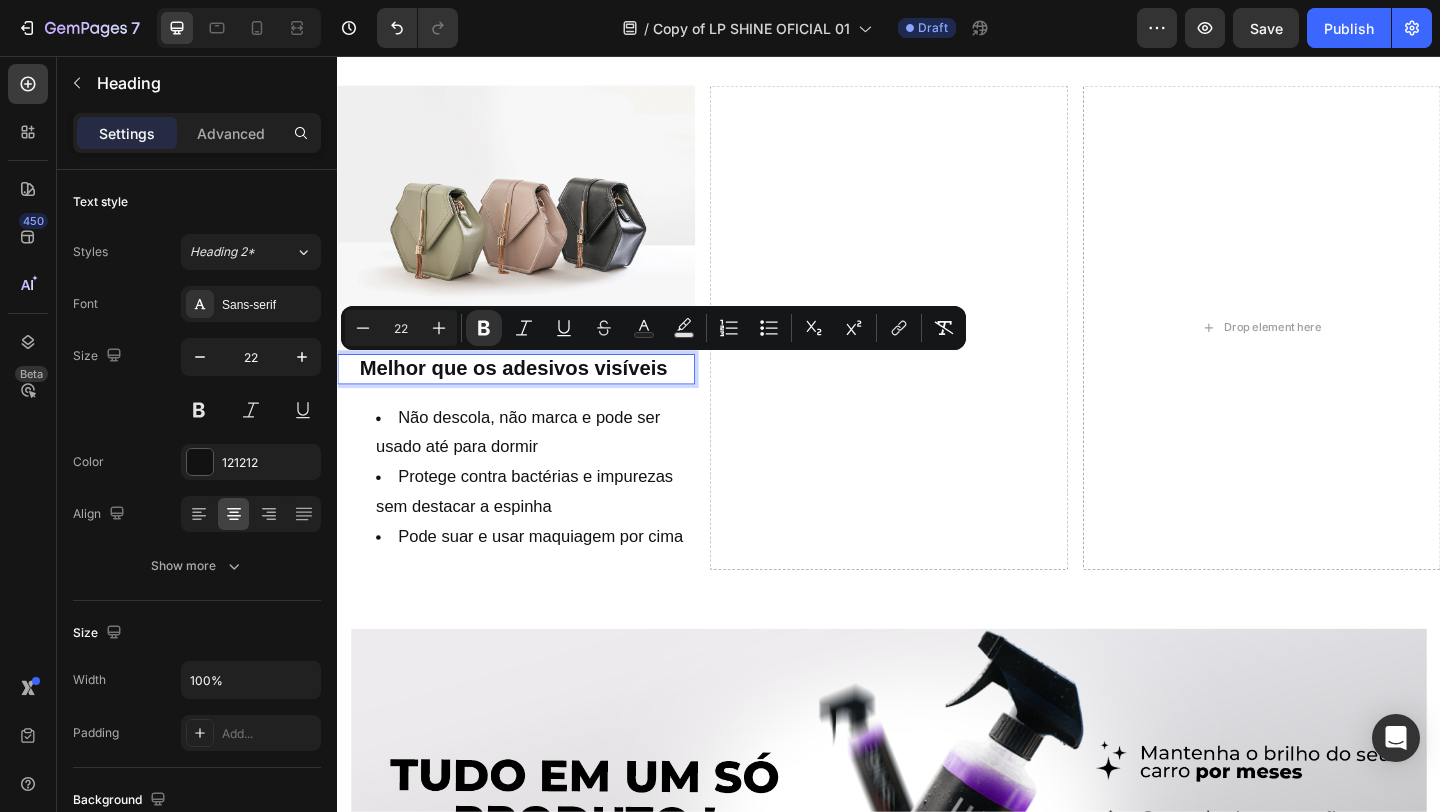 click on "Melhor que os adesivos visíveis" at bounding box center (528, 395) 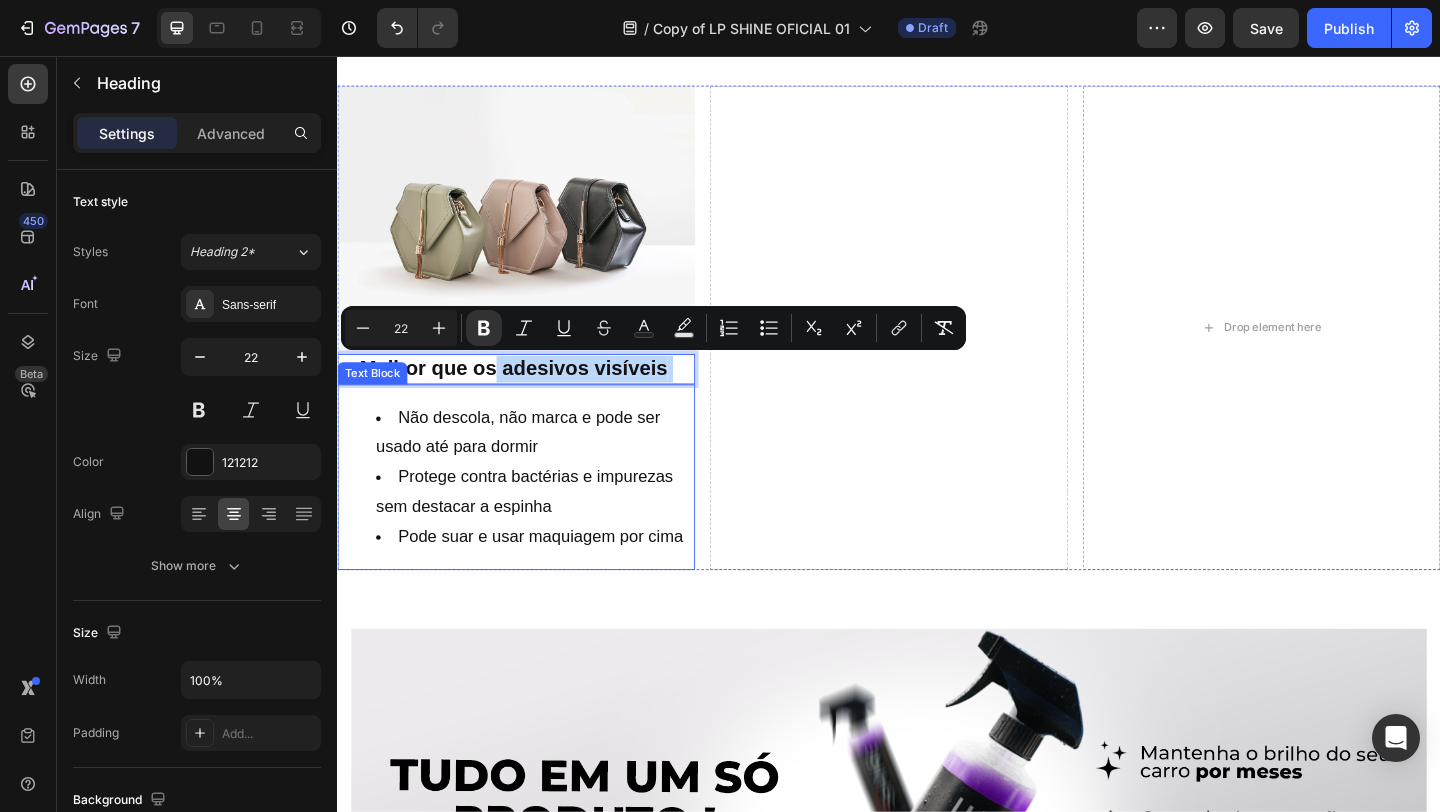 drag, startPoint x: 509, startPoint y: 403, endPoint x: 508, endPoint y: 435, distance: 32.01562 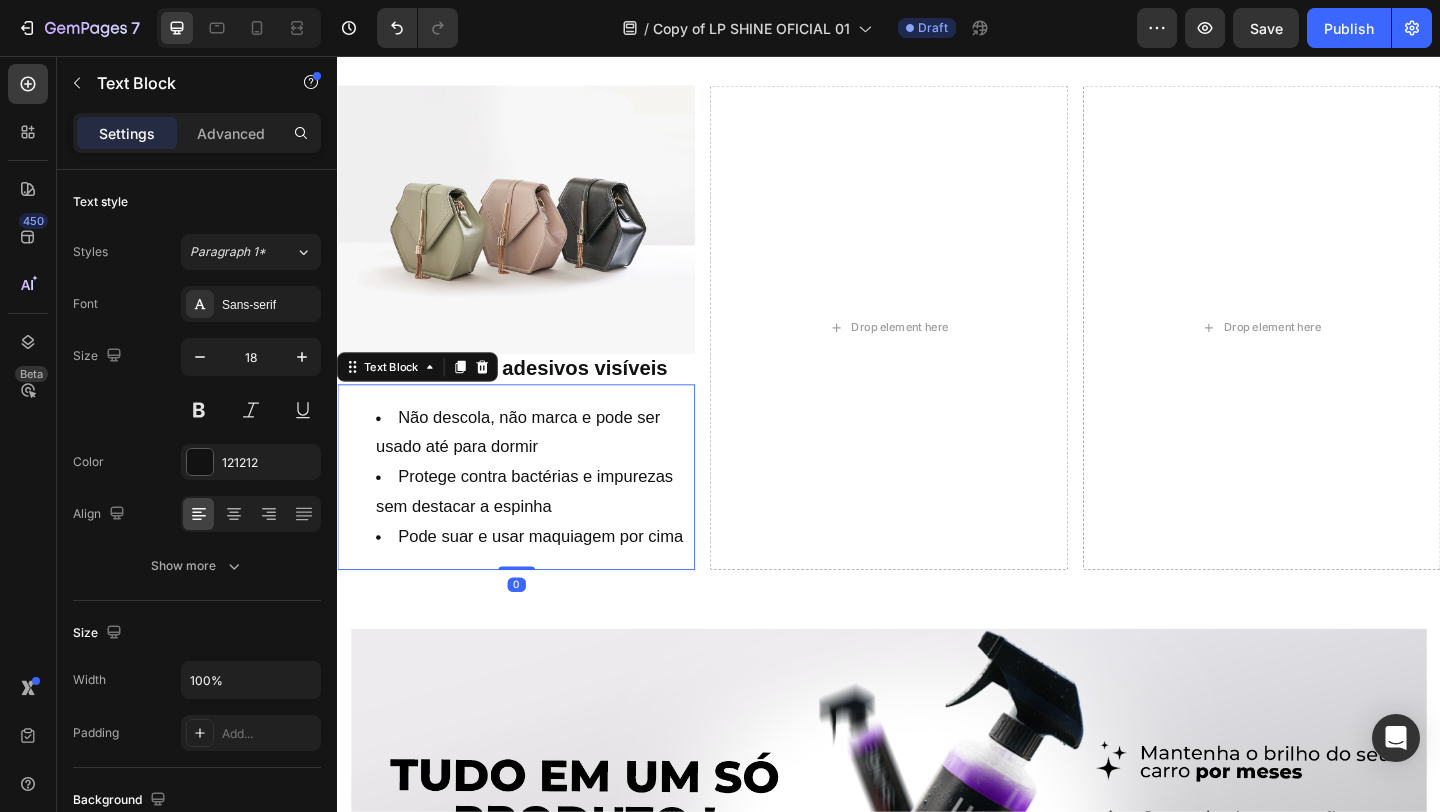 click on "Não descola, não marca e pode ser usado até para dormir" at bounding box center (551, 465) 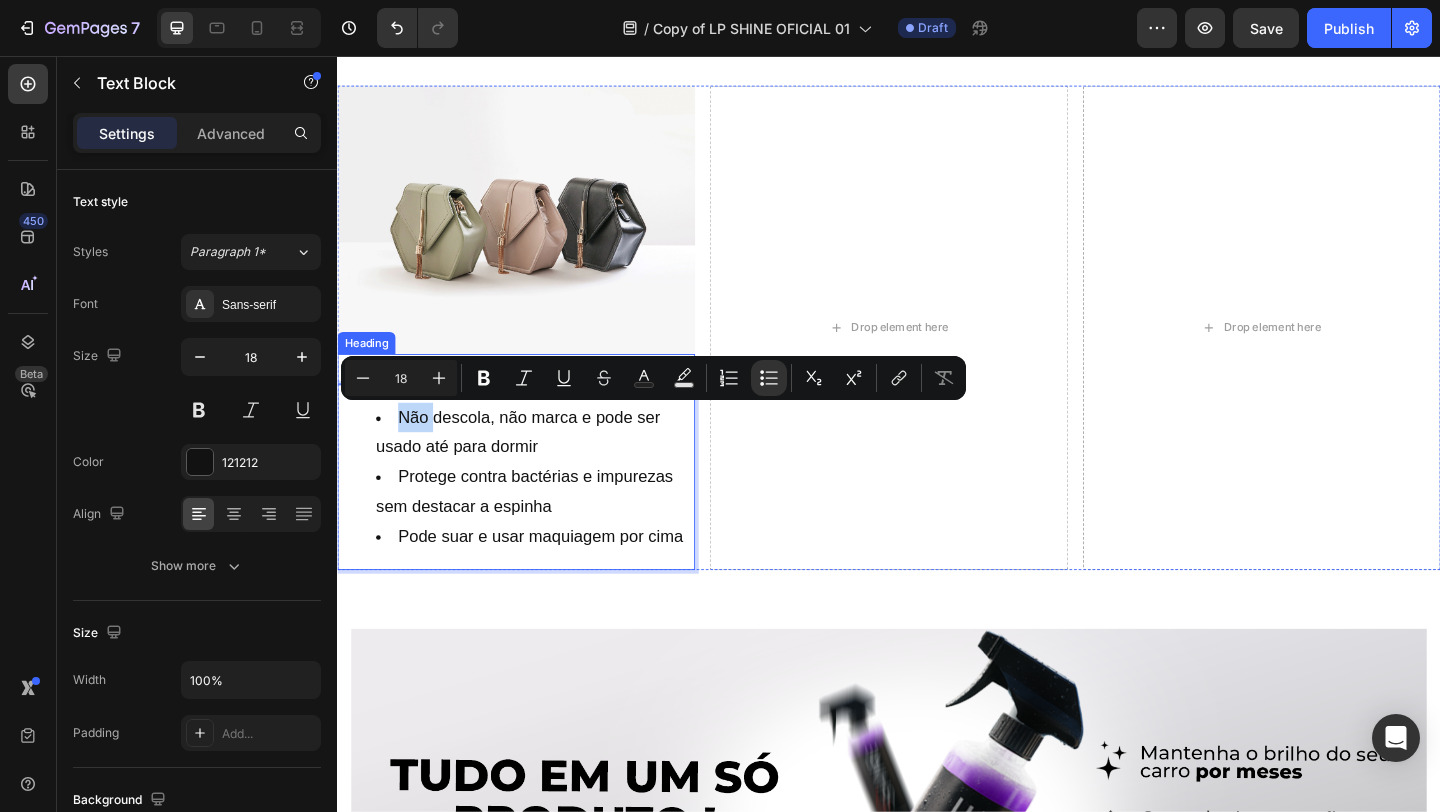 drag, startPoint x: 439, startPoint y: 437, endPoint x: 478, endPoint y: 400, distance: 53.75872 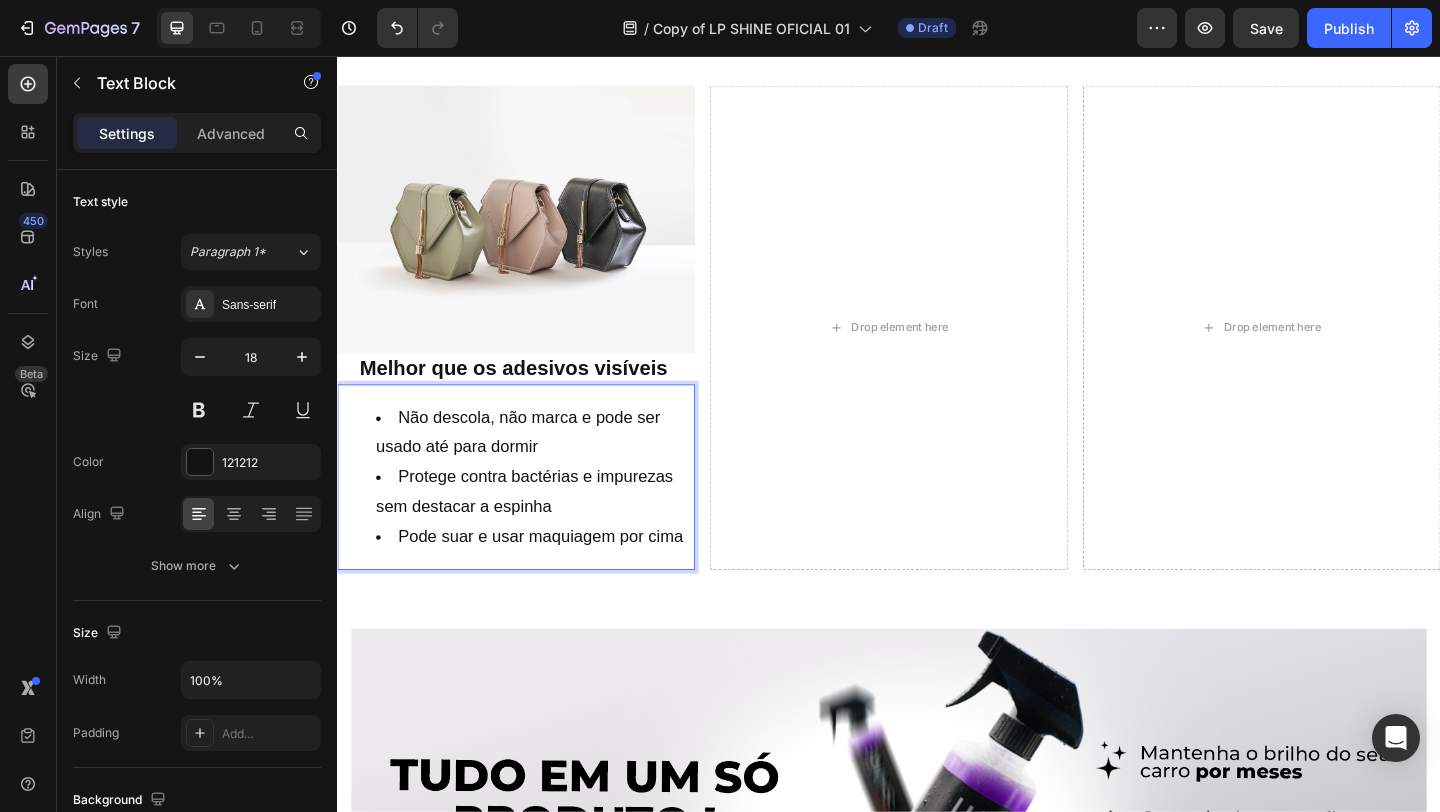 click on "Protege contra bactérias e impurezas sem destacar a espinha" at bounding box center [551, 529] 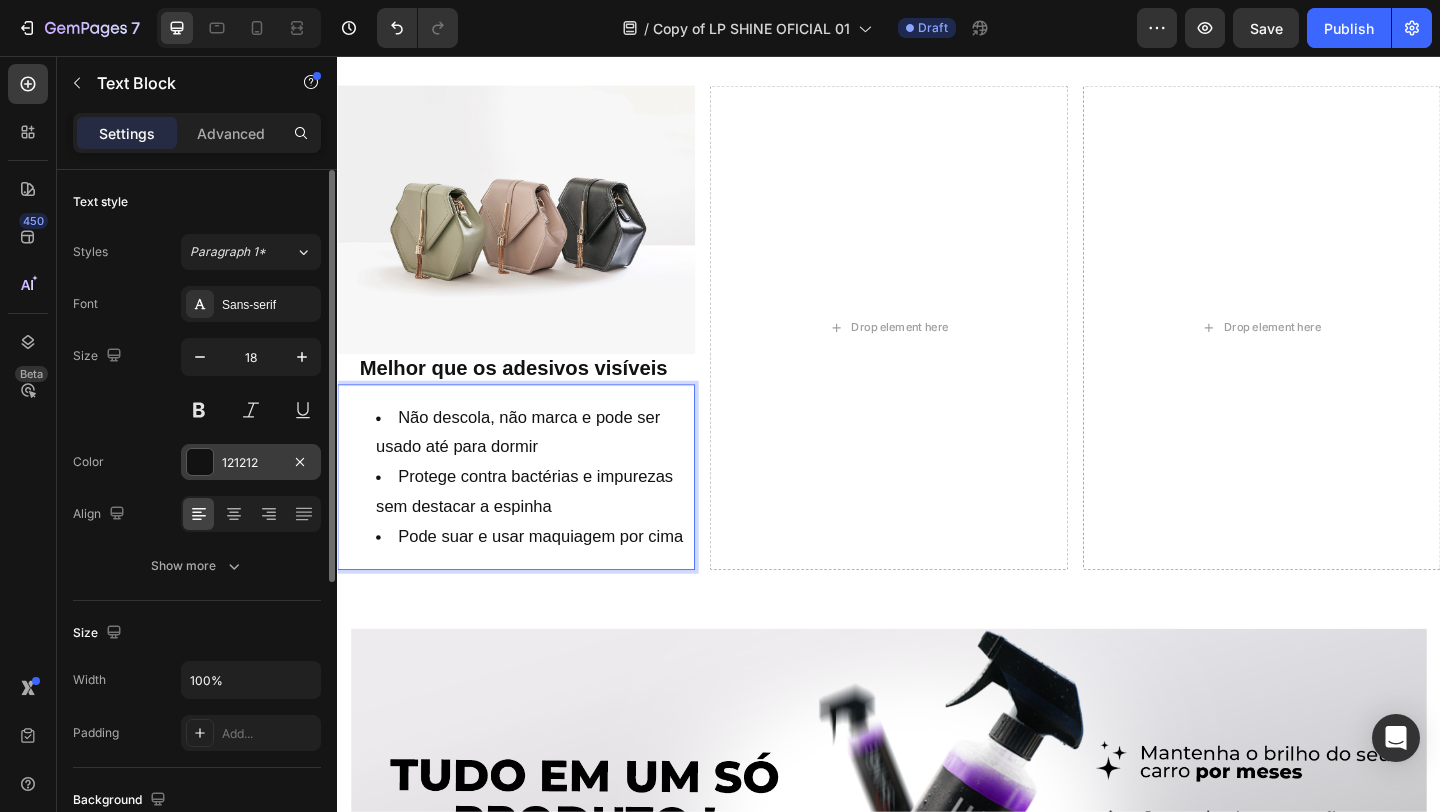 click at bounding box center [200, 462] 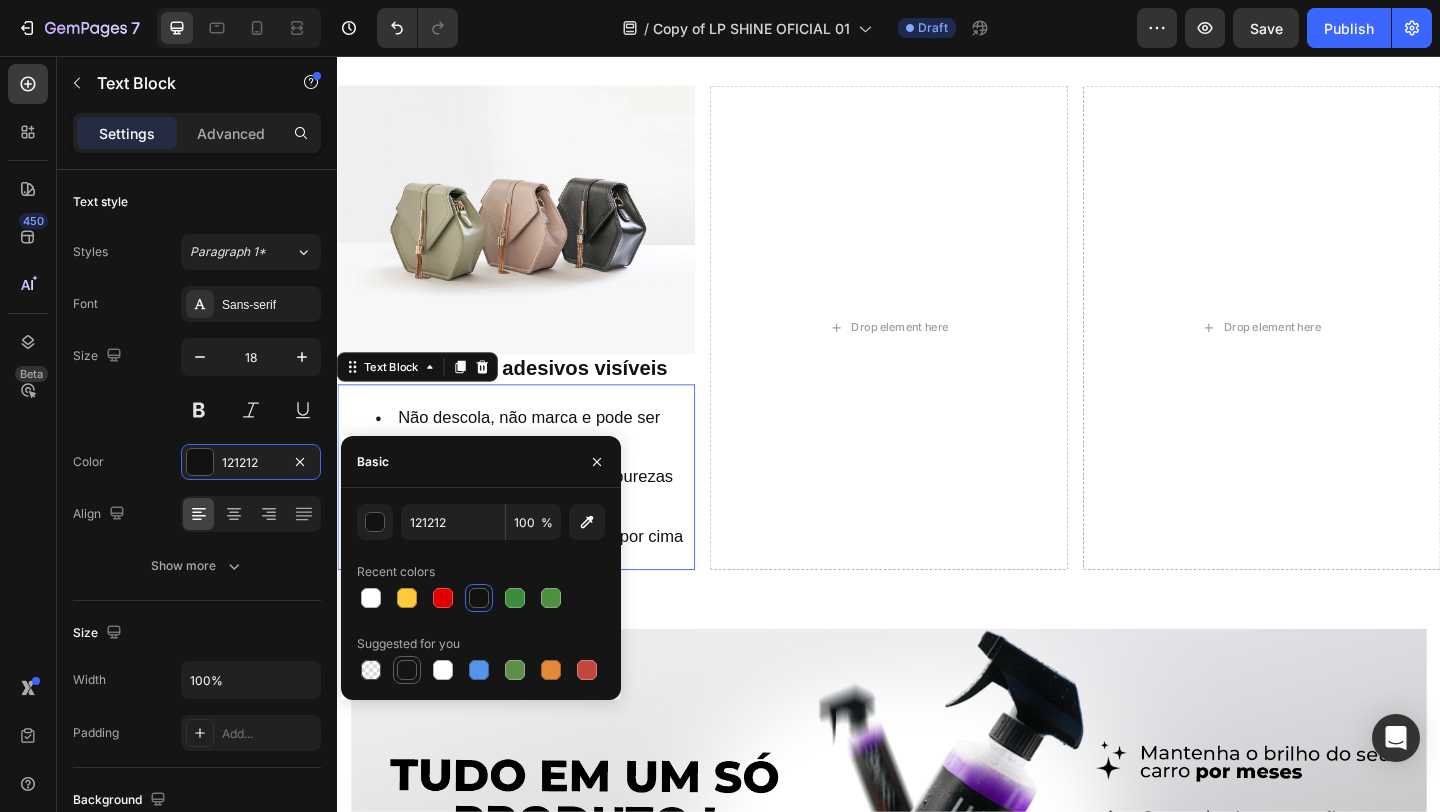 click at bounding box center (407, 670) 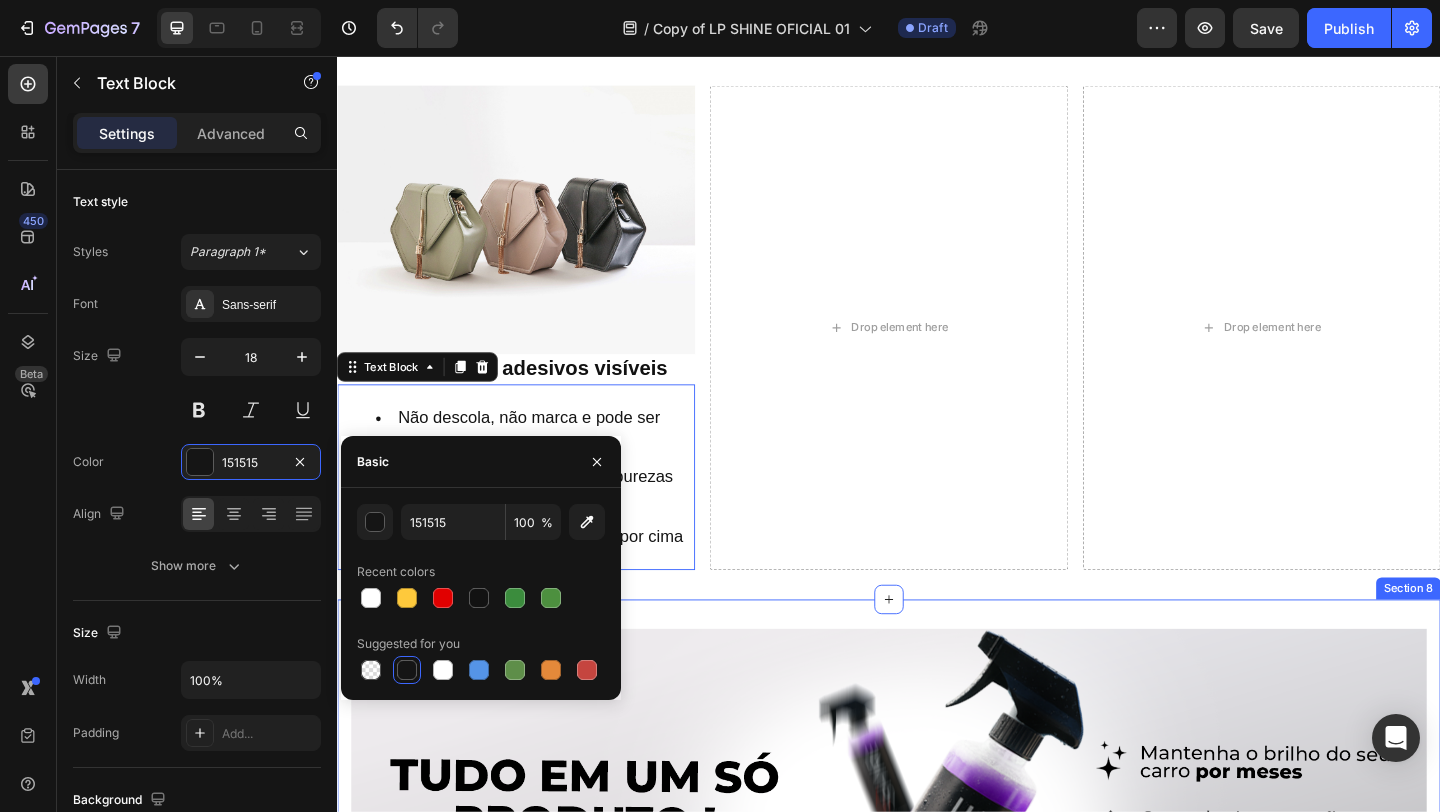click on "Image Row LAVAGEM FÁCIL E RÁPIDA SEM ÁGUA Heading Image Image Row PEÇA O SEU Button Section 8" at bounding box center [937, 1183] 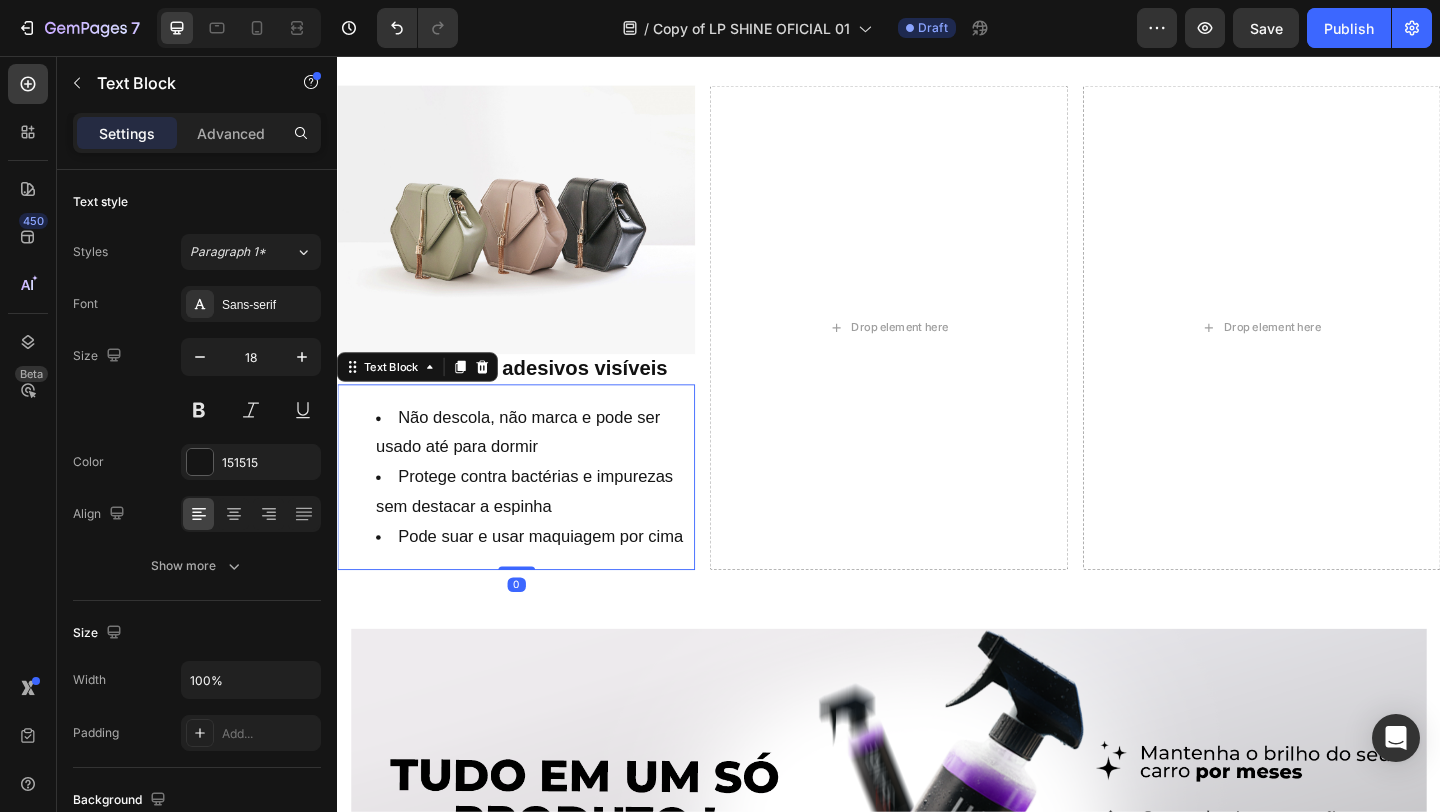 click on "Pode suar e usar maquiagem por cima" at bounding box center (551, 578) 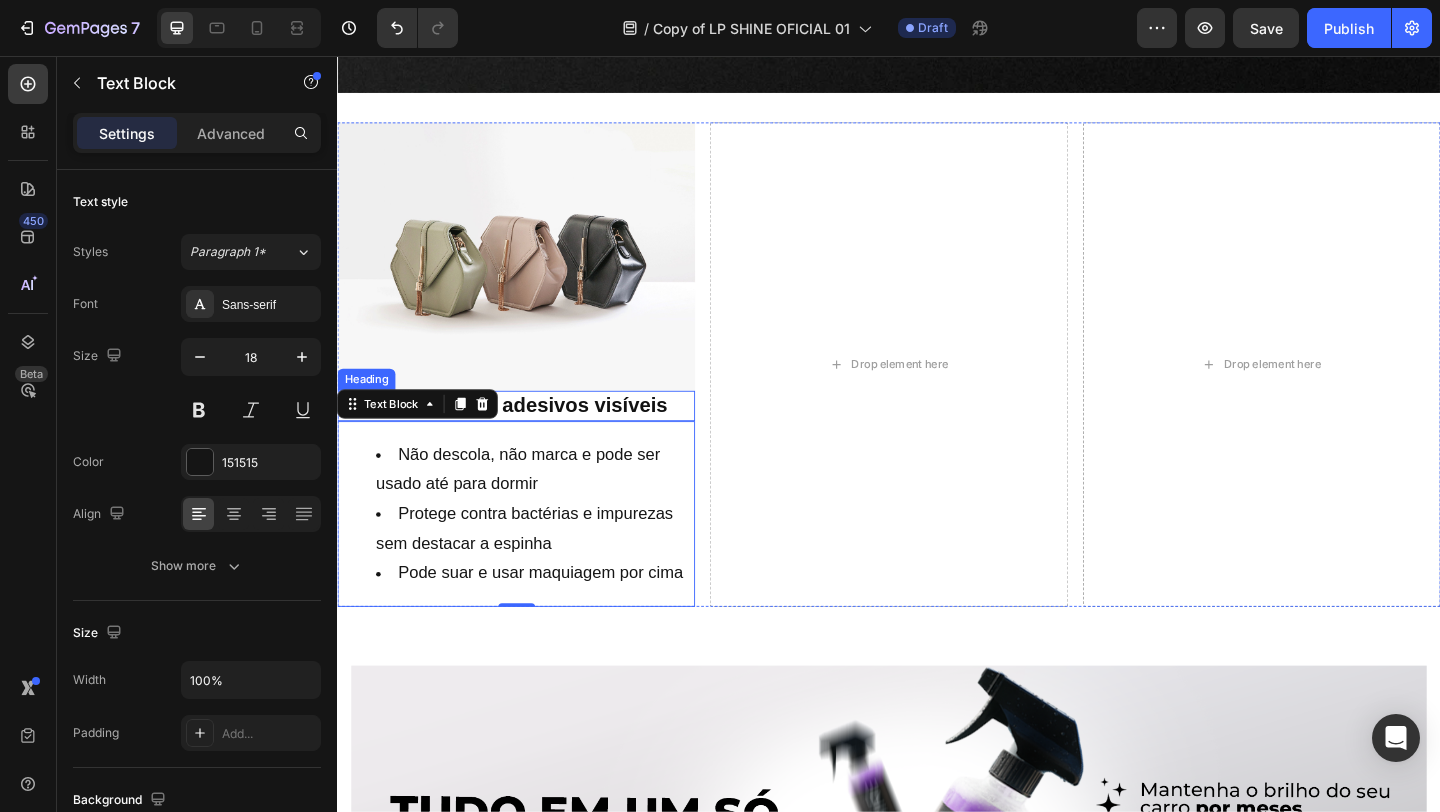 scroll, scrollTop: 631, scrollLeft: 0, axis: vertical 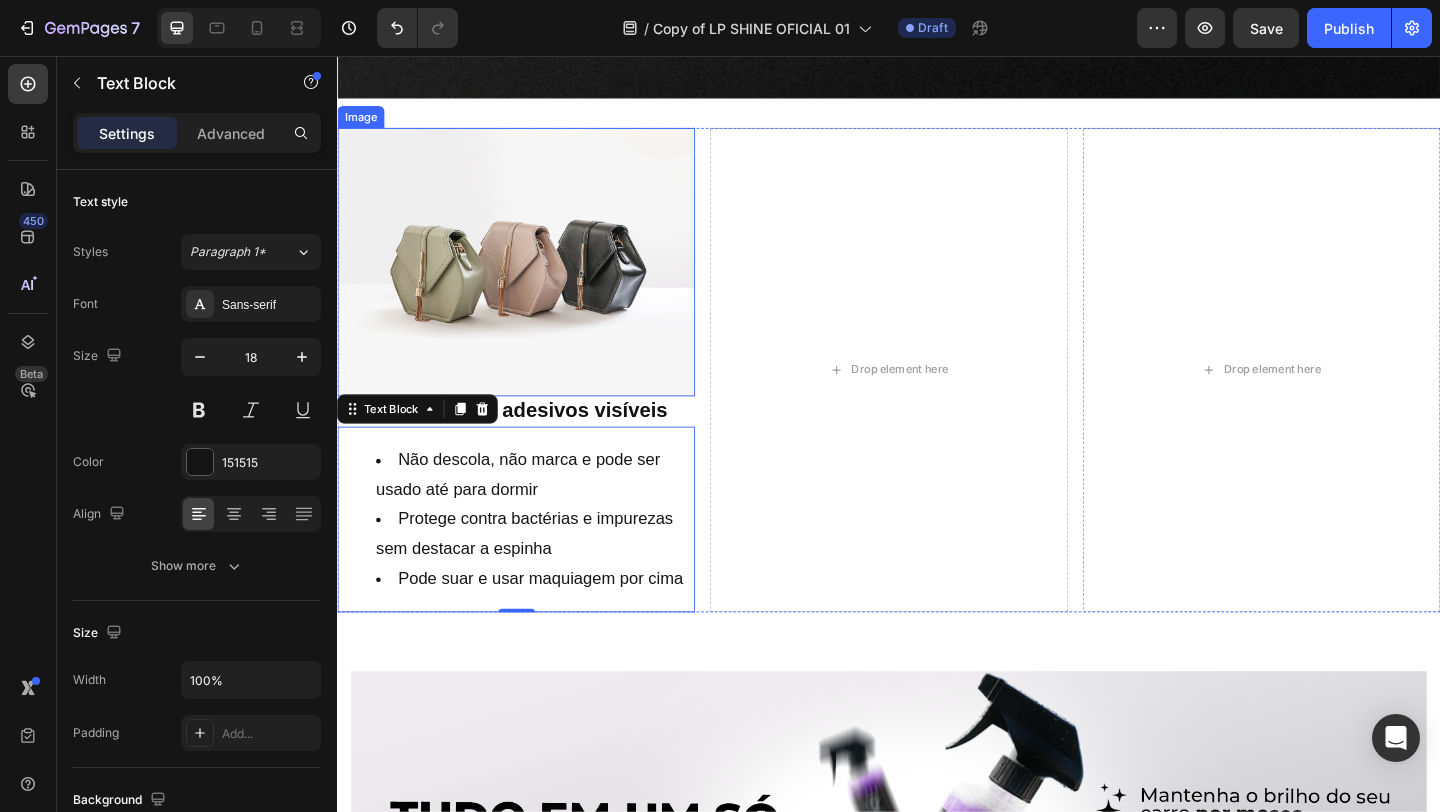 click at bounding box center [531, 280] 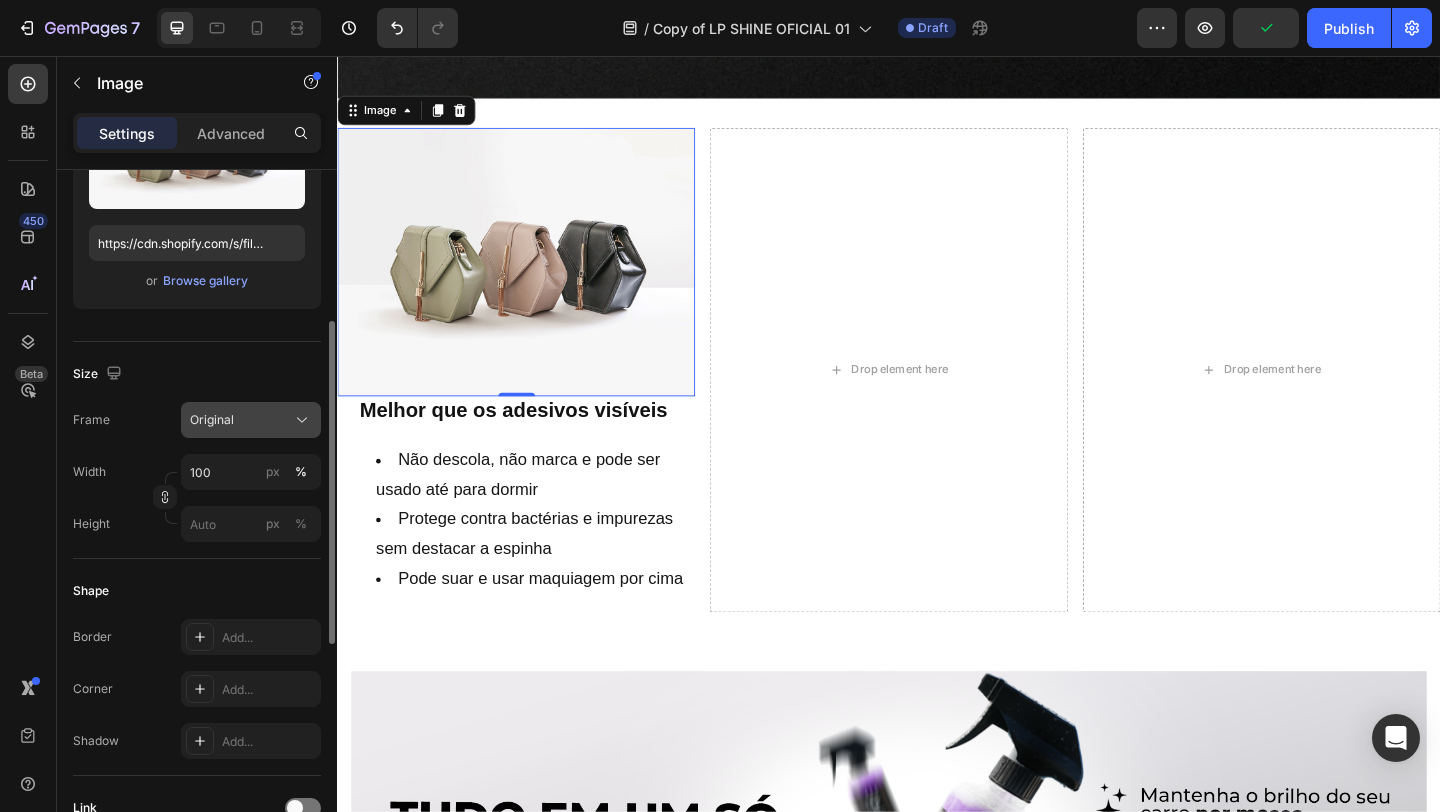 scroll, scrollTop: 313, scrollLeft: 0, axis: vertical 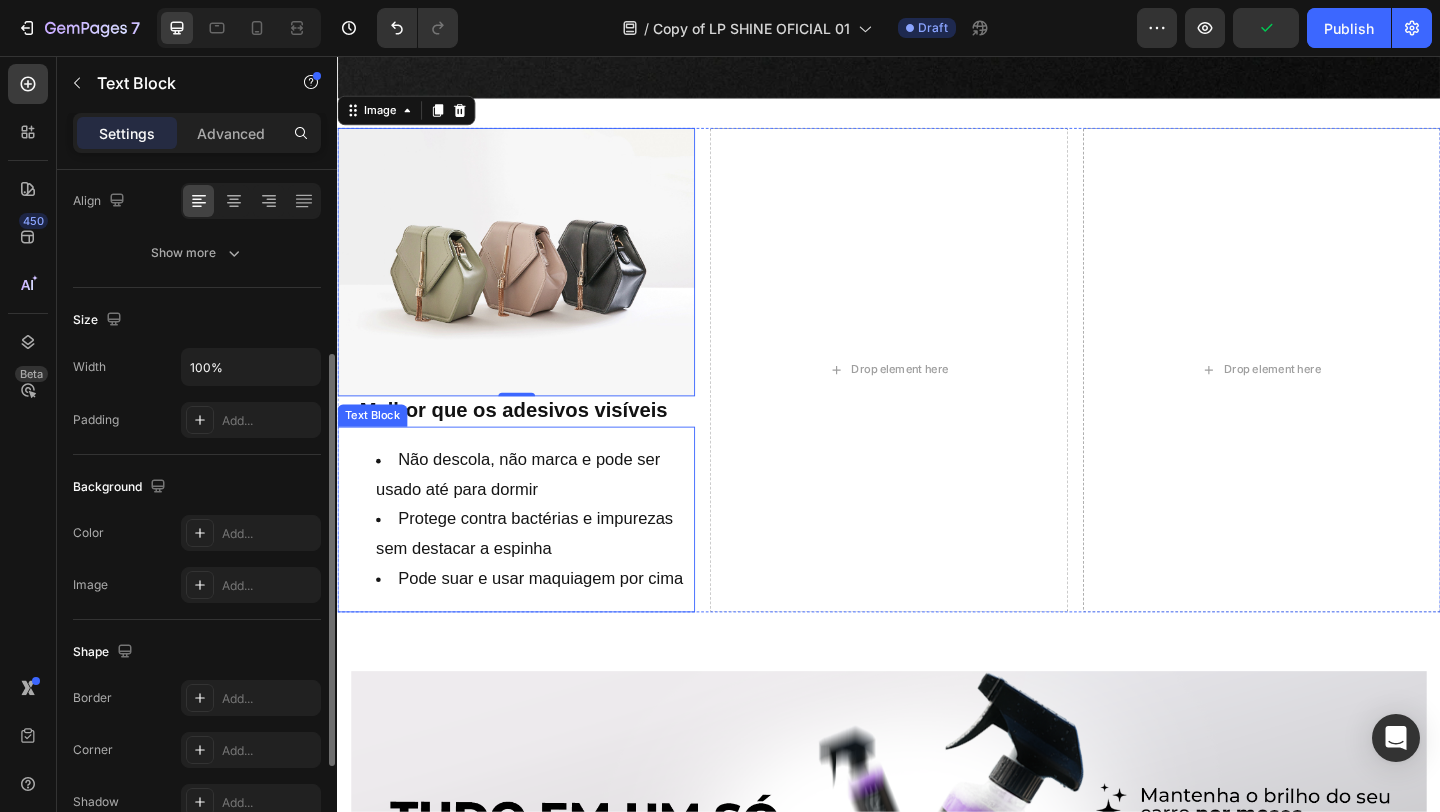 click on "Não descola, não marca e pode ser usado até para dormir" at bounding box center (551, 511) 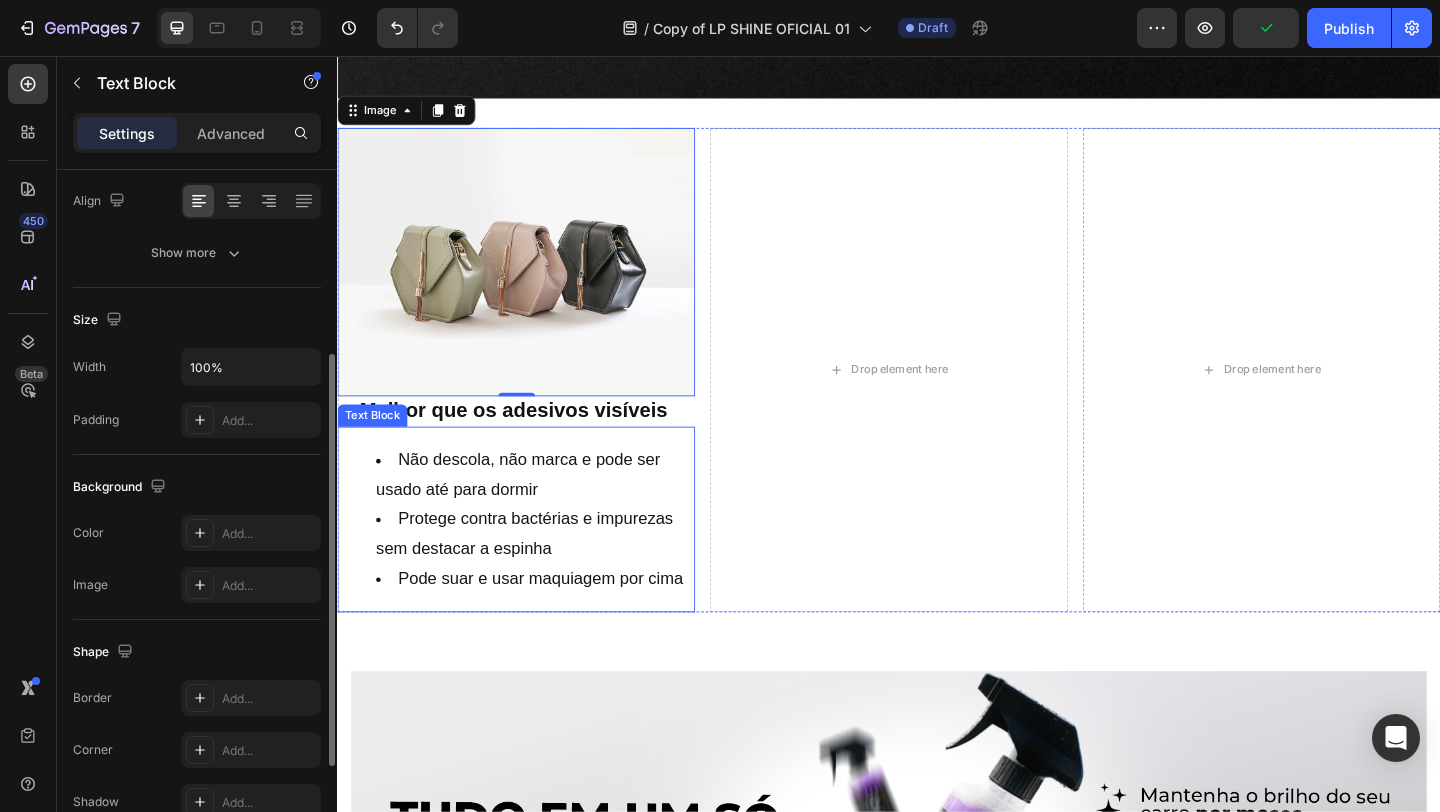 scroll, scrollTop: 0, scrollLeft: 0, axis: both 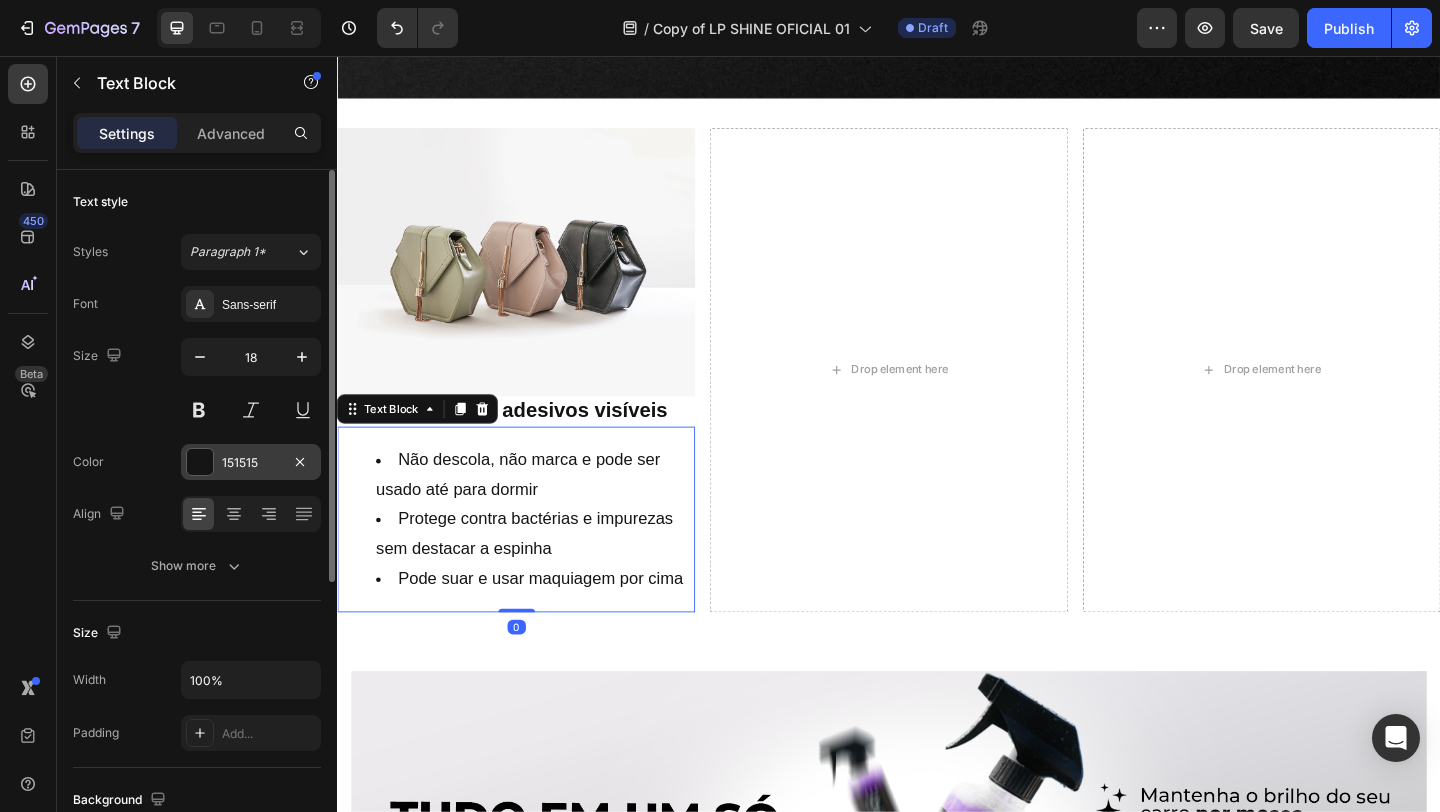 click at bounding box center (200, 462) 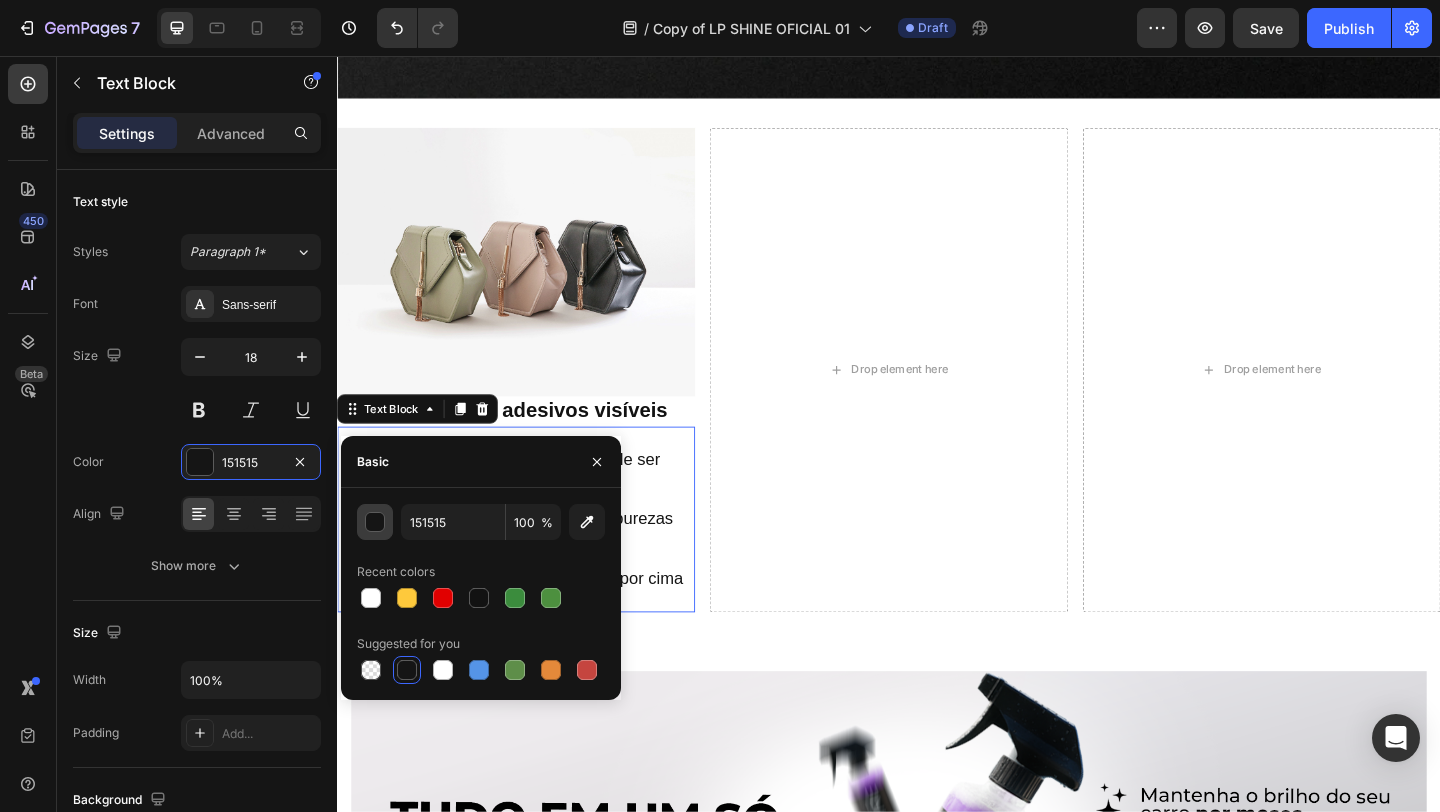 click at bounding box center (376, 523) 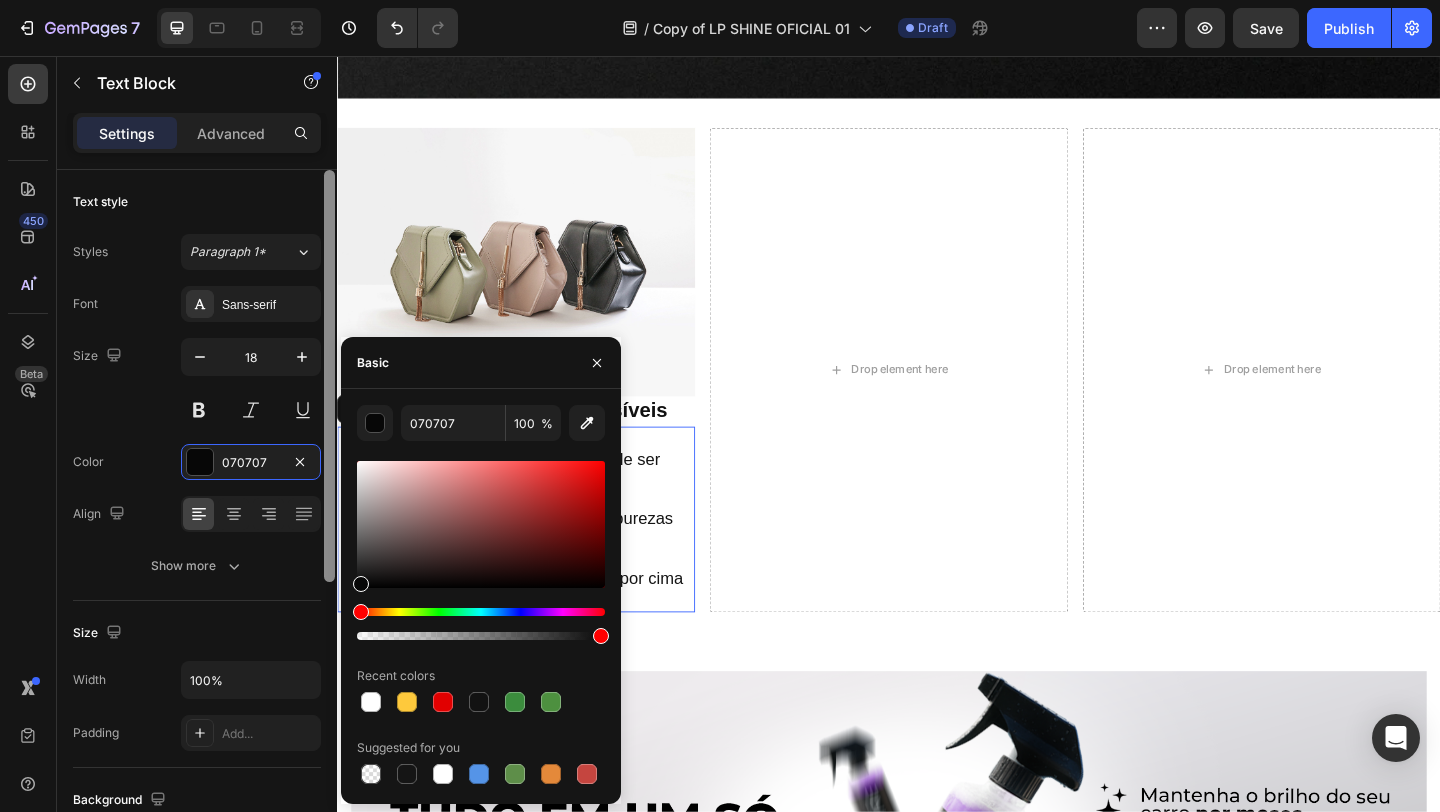 type on "000000" 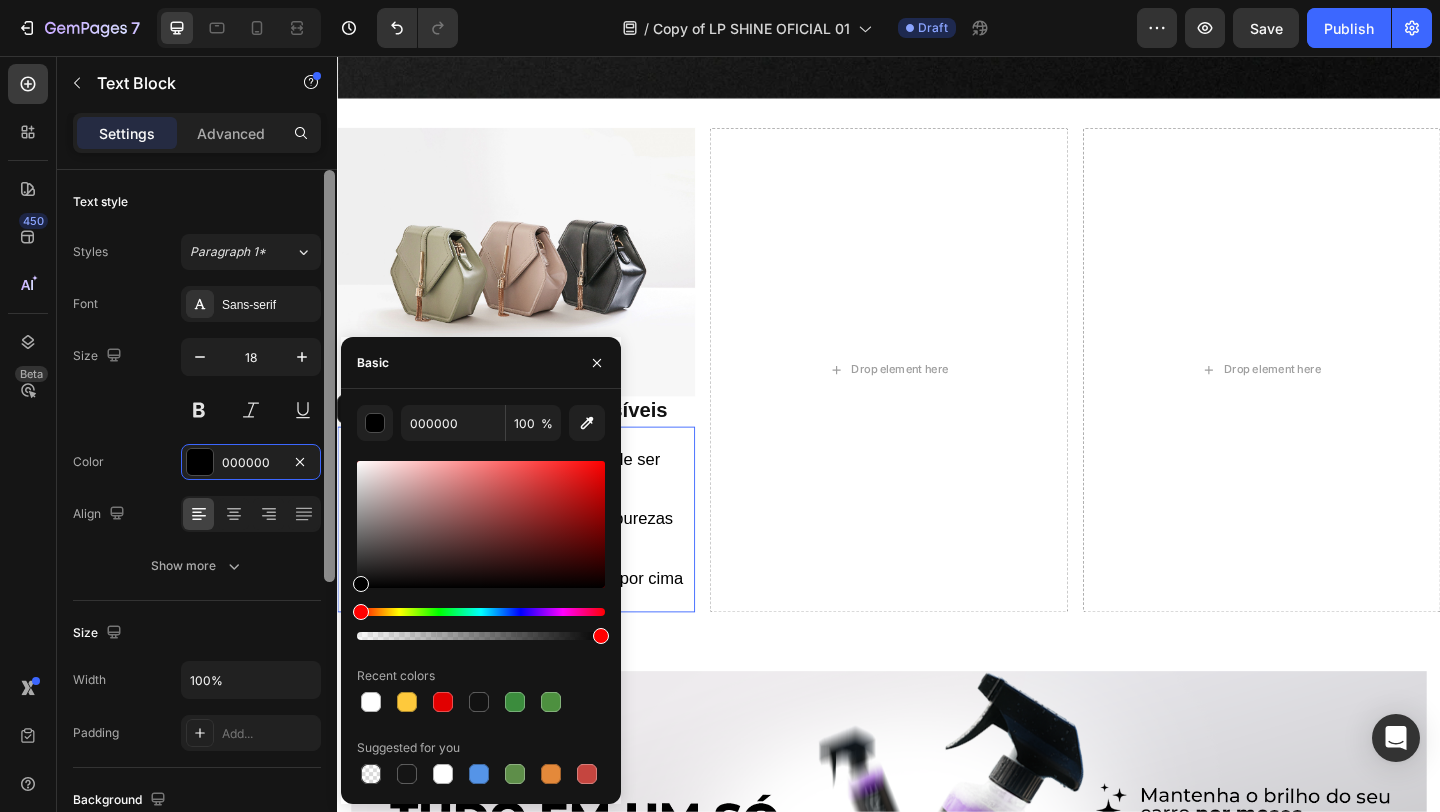 drag, startPoint x: 357, startPoint y: 583, endPoint x: 322, endPoint y: 629, distance: 57.801384 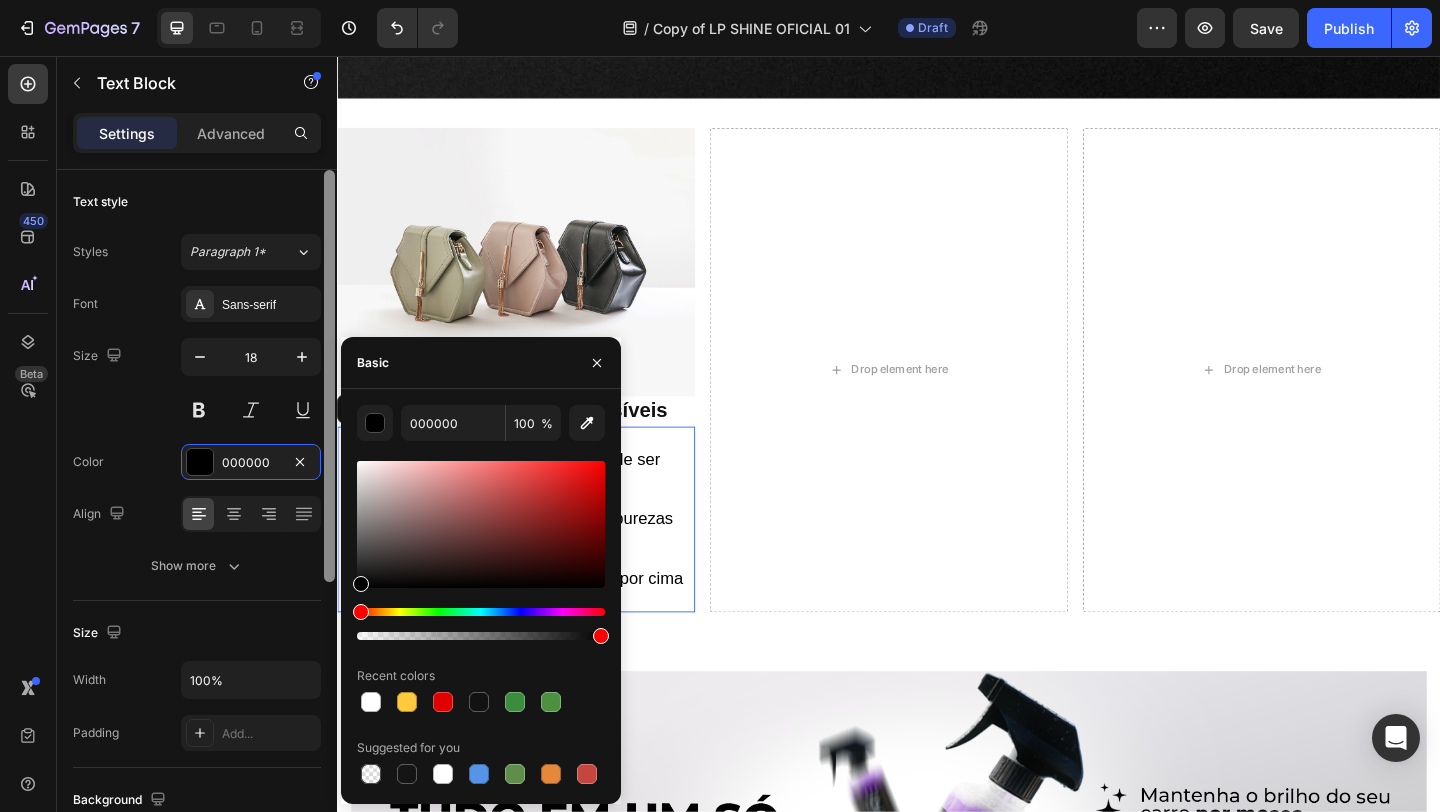 click on "450 Beta Sections(18) Elements(83) Section Element Hero Section Product Detail Brands Trusted Badges Guarantee Product Breakdown How to use Testimonials Compare Bundle FAQs Social Proof Brand Story Product List Collection Blog List Contact Sticky Add to Cart Custom Footer Browse Library 450 Layout
Row
Row
Row
Row Text
Heading
Text Block Button
Button
Button Media
Image
Image
Video" 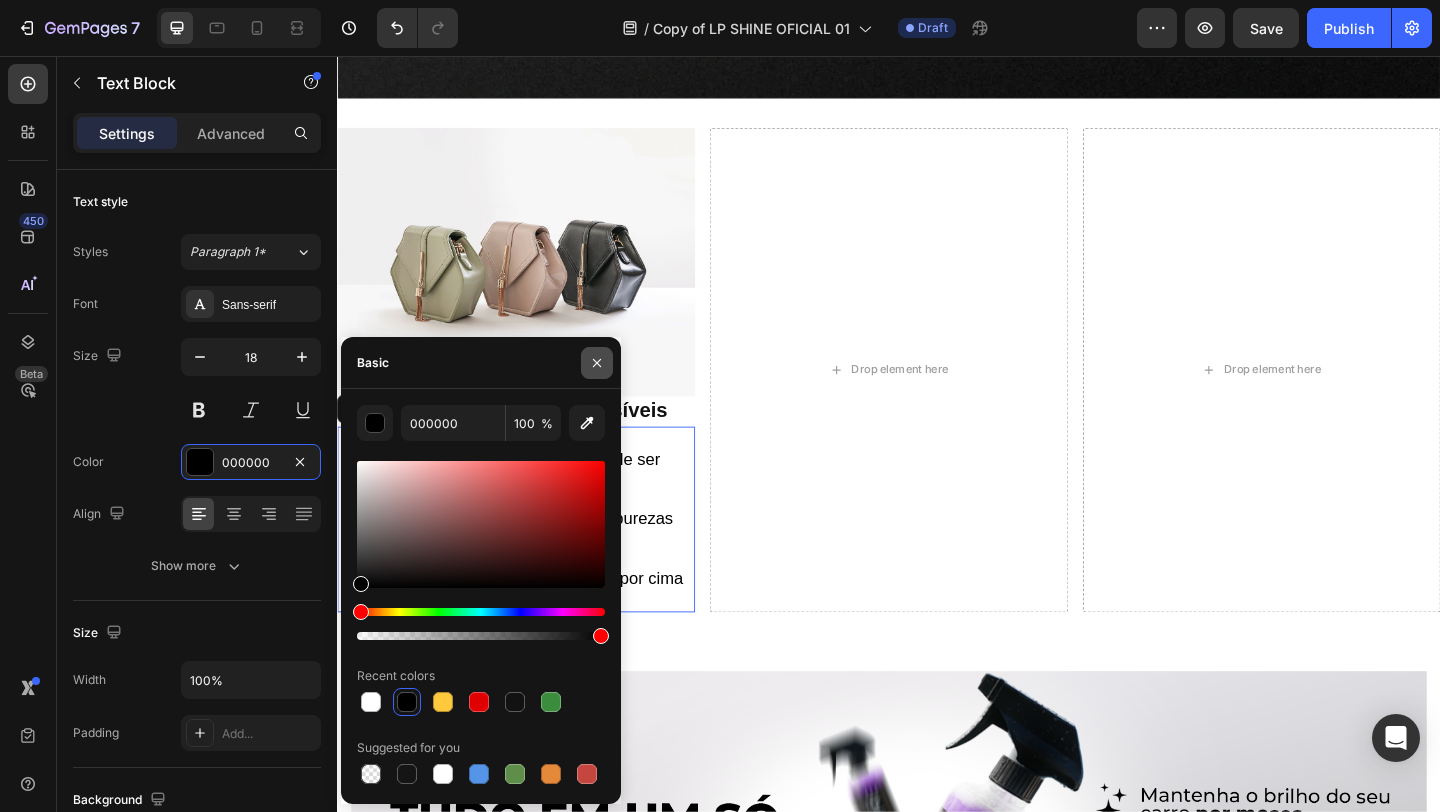 click 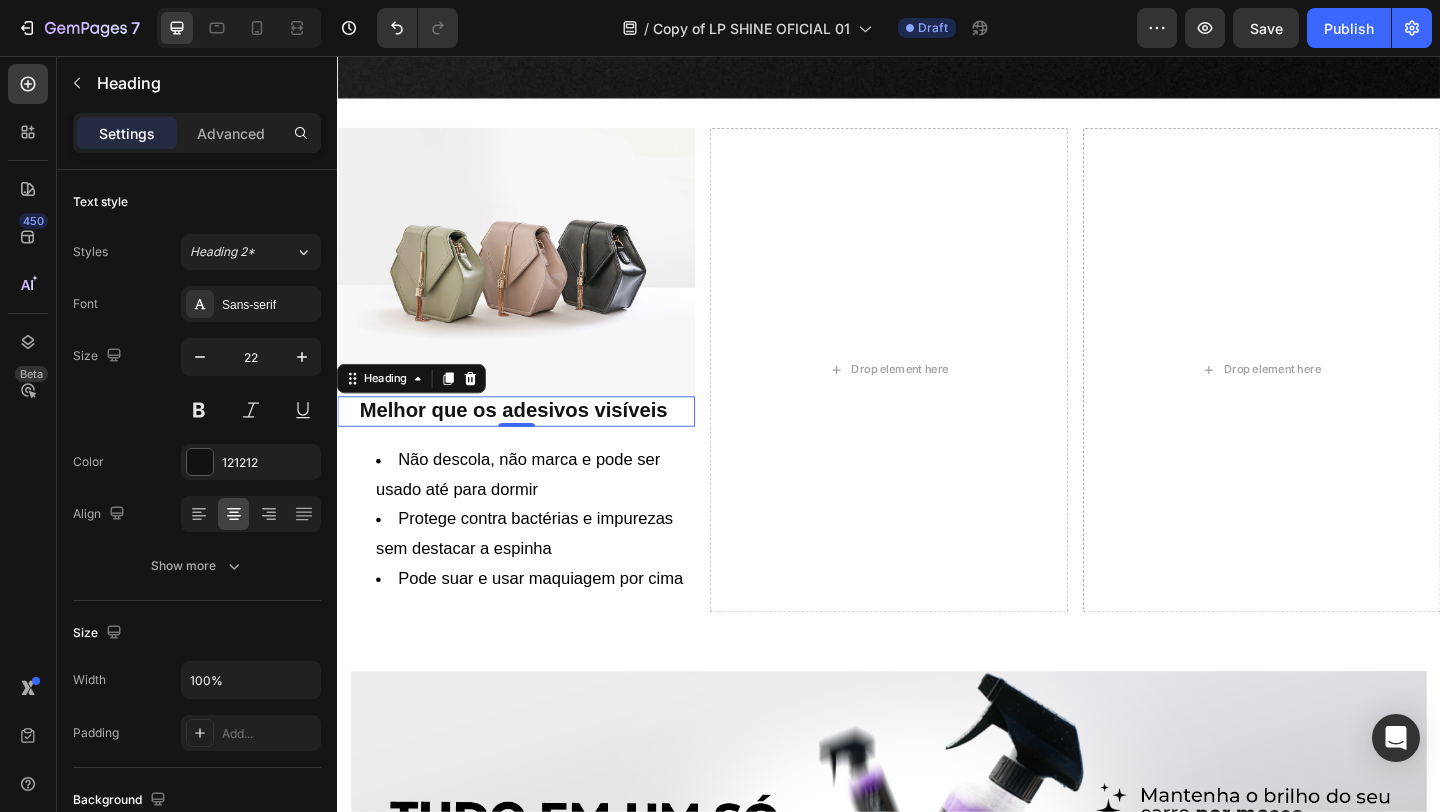 click on "Melhor que os adesivos visíveis" at bounding box center [528, 441] 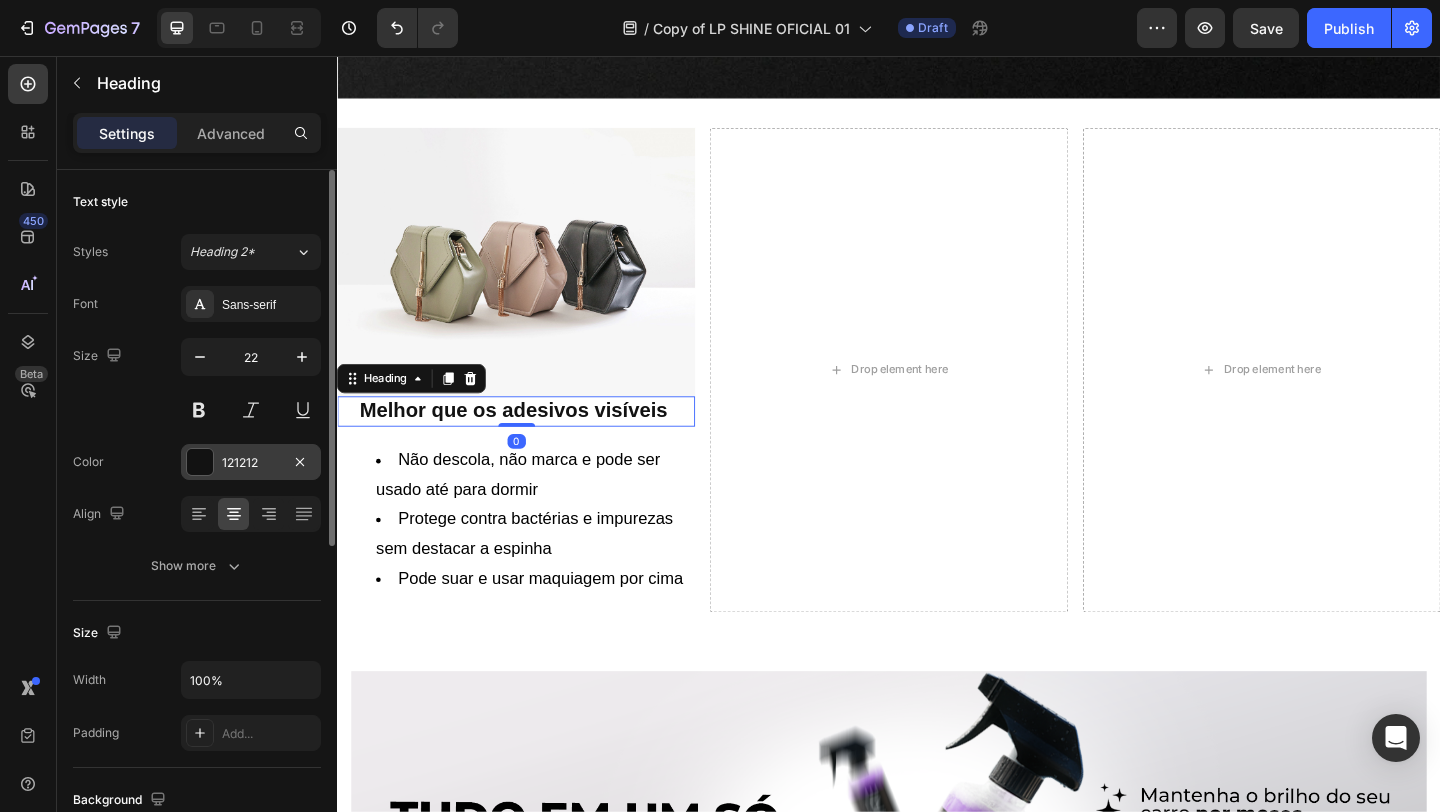 click at bounding box center (200, 462) 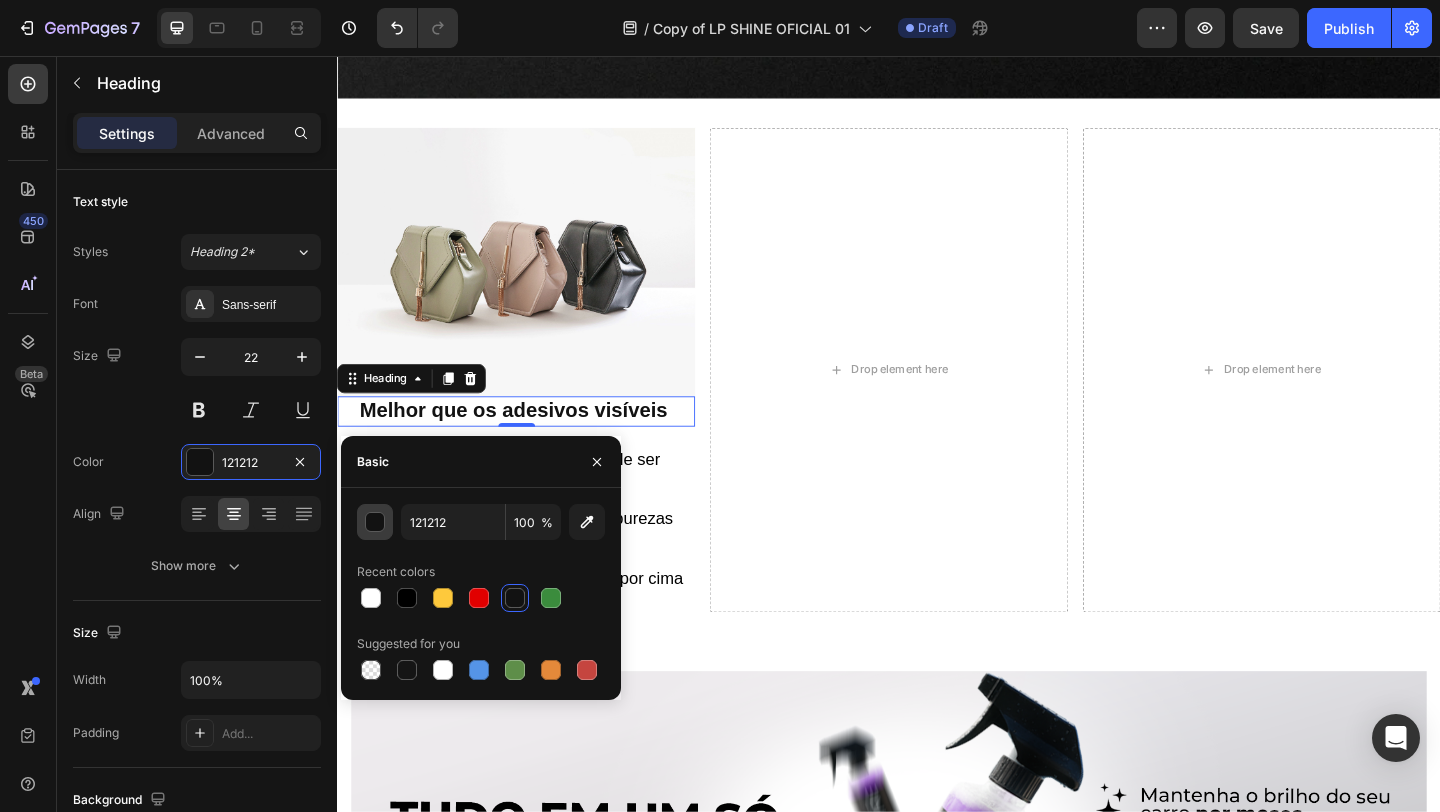 click at bounding box center [375, 522] 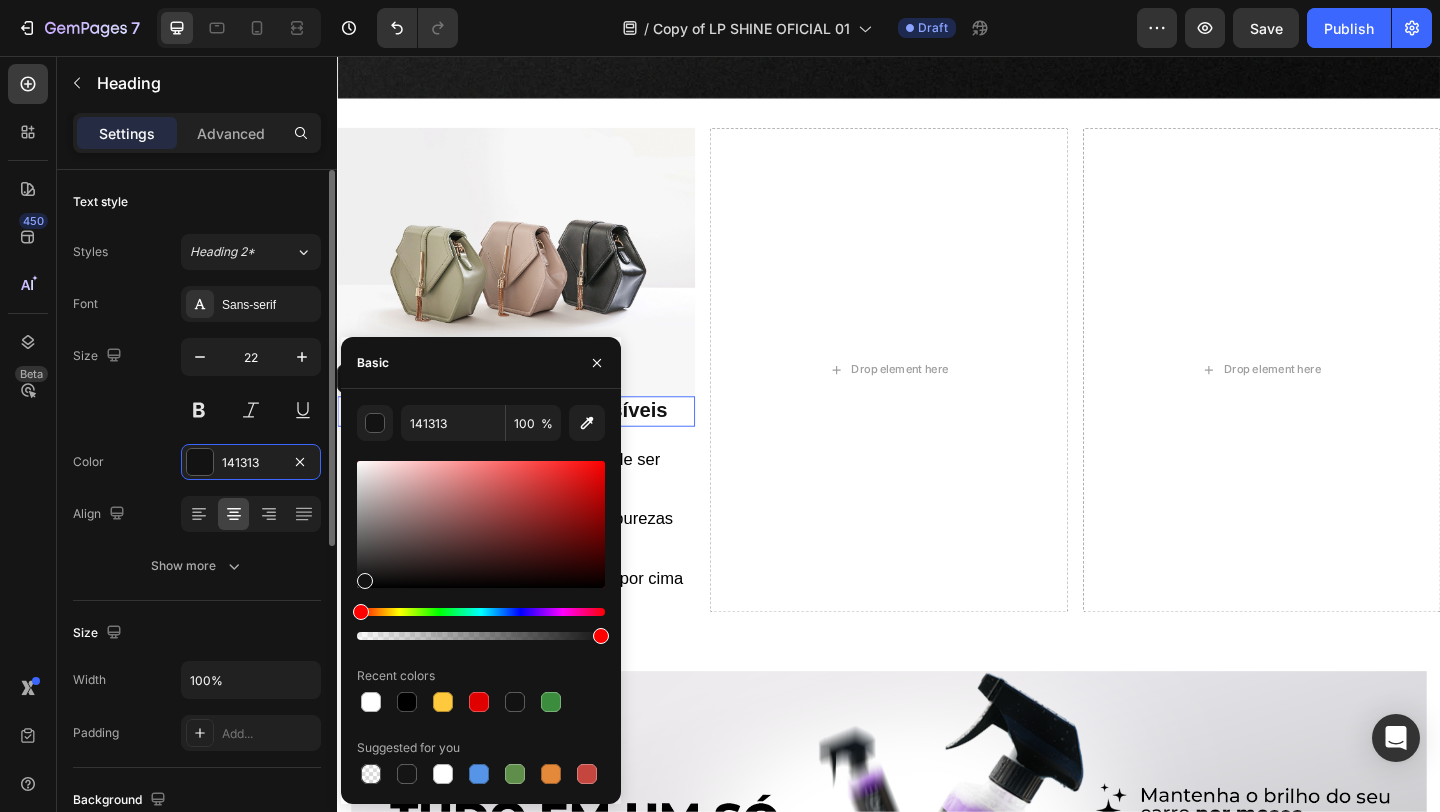 type on "000000" 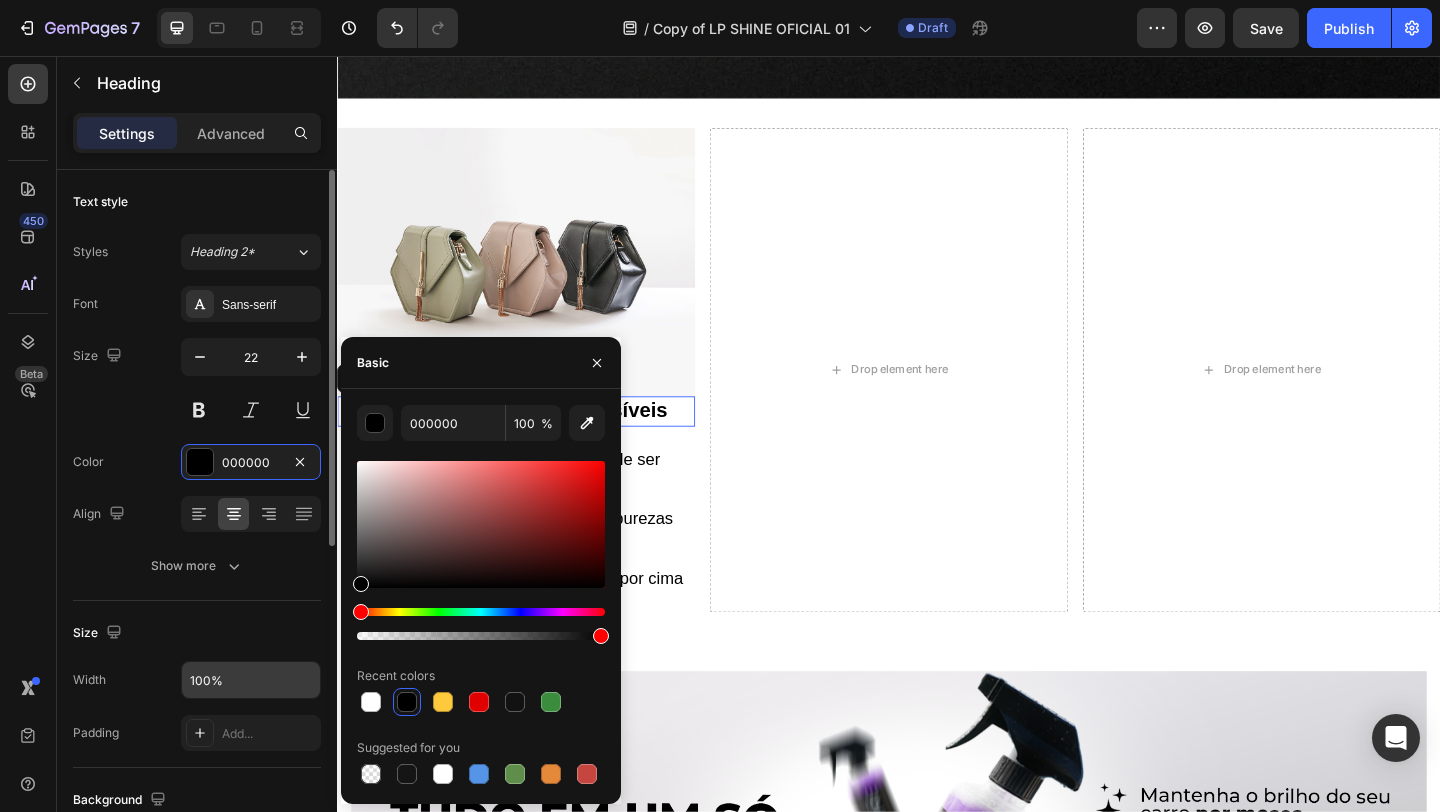 click on "450 Beta Sections(18) Elements(83) Section Element Hero Section Product Detail Brands Trusted Badges Guarantee Product Breakdown How to use Testimonials Compare Bundle FAQs Social Proof Brand Story Product List Collection Blog List Contact Sticky Add to Cart Custom Footer Browse Library 450 Layout
Row
Row
Row
Row Text
Heading
Text Block Button
Button
Button Media
Image
Image
Video" 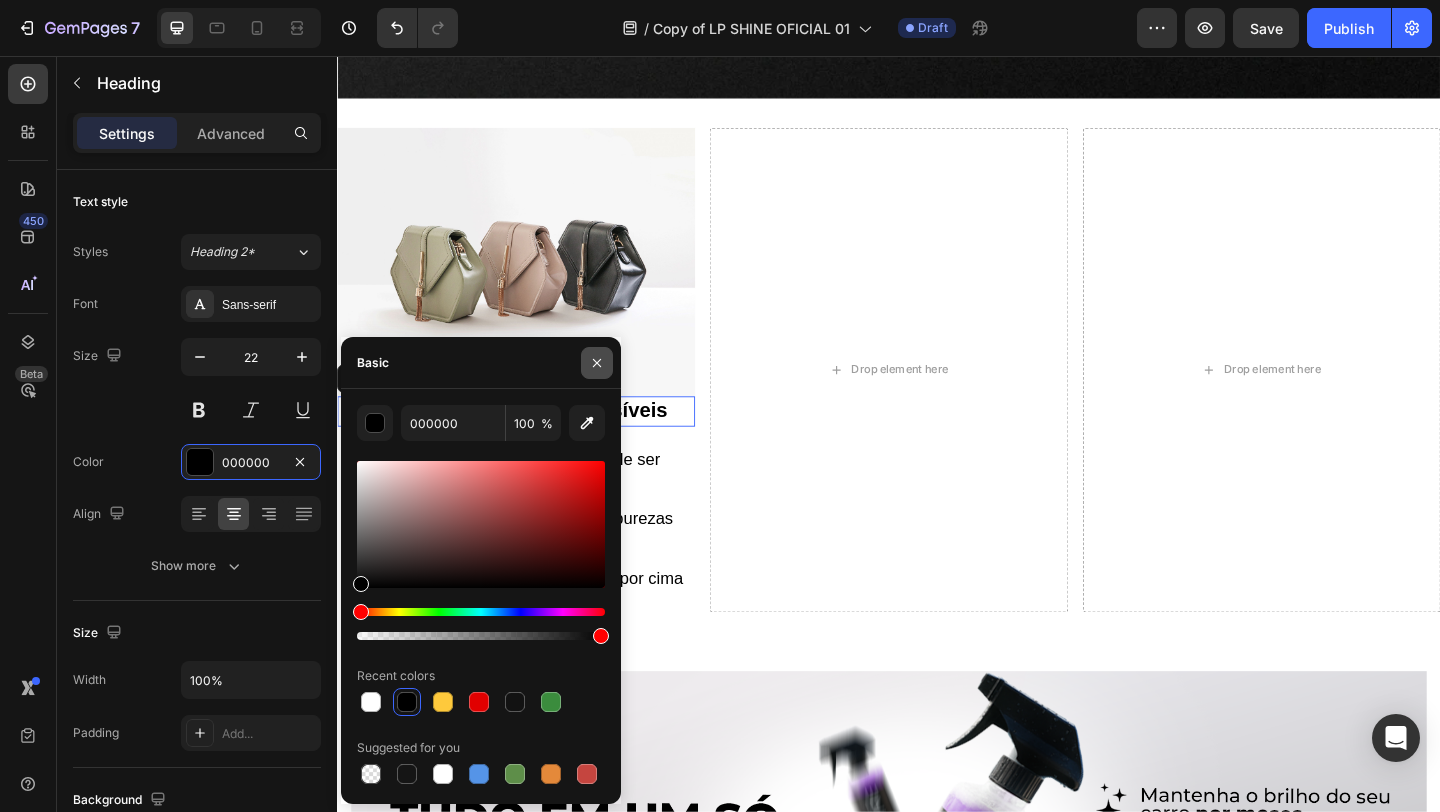 click 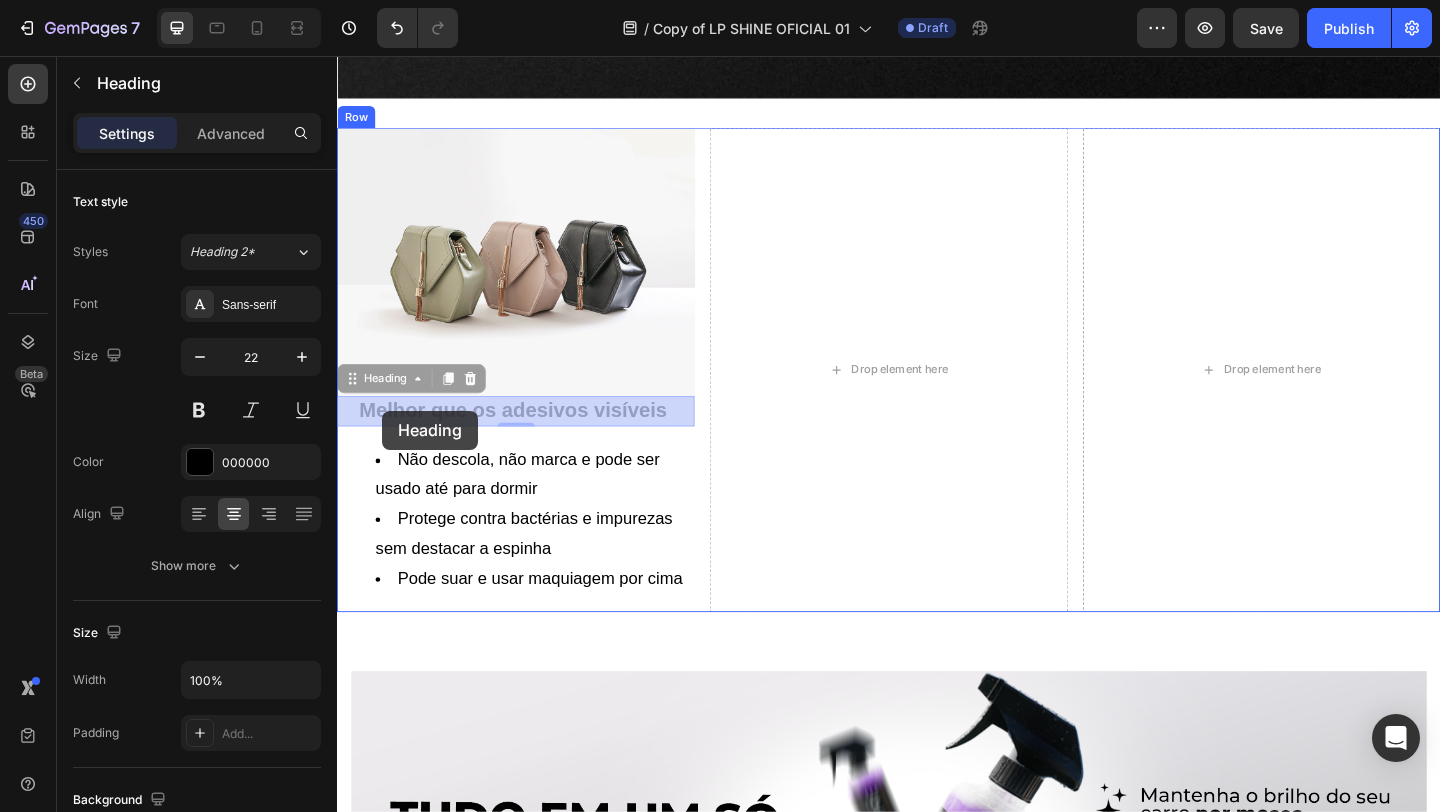 drag, startPoint x: 361, startPoint y: 405, endPoint x: 384, endPoint y: 443, distance: 44.418465 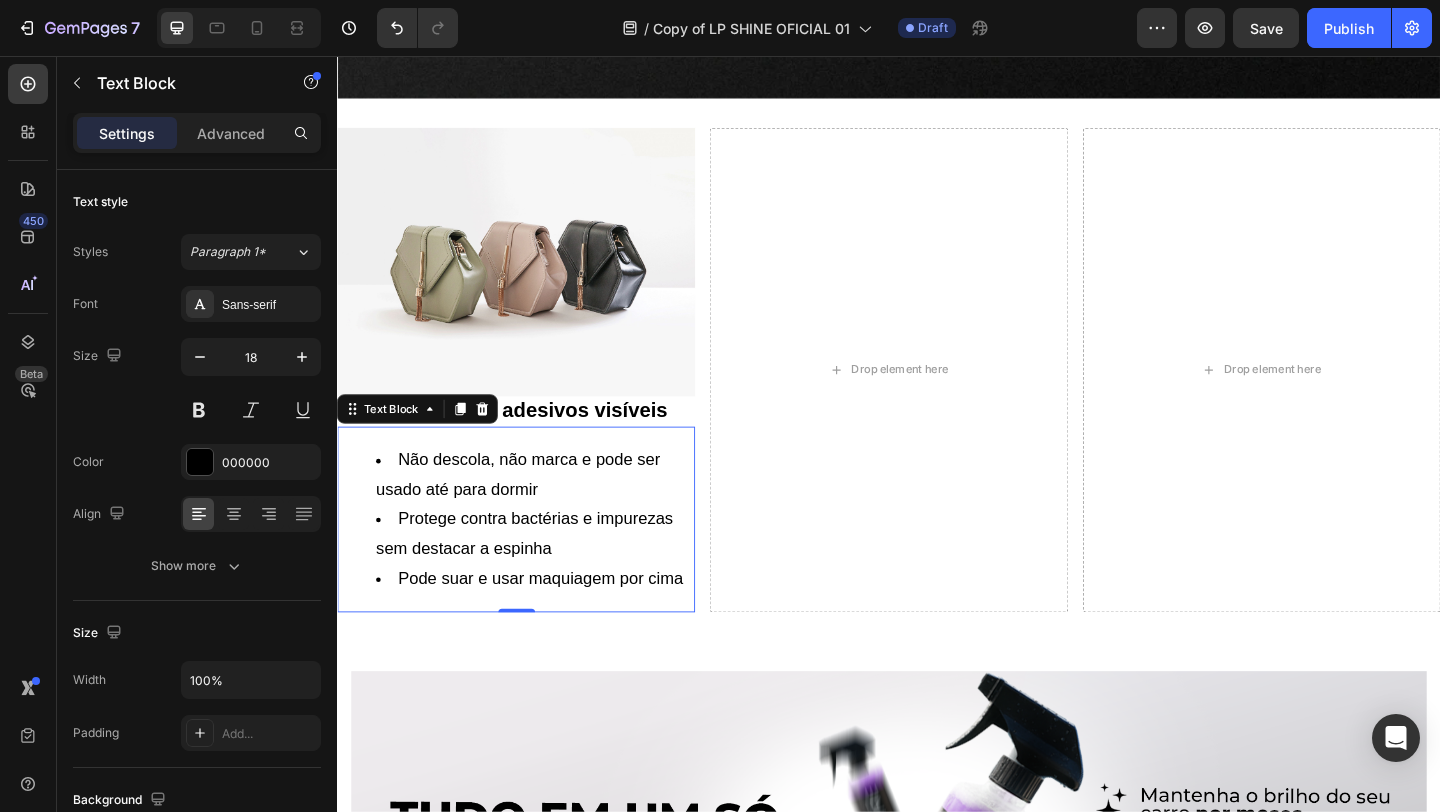 click on "Não descola, não marca e pode ser usado até para dormir" at bounding box center [551, 511] 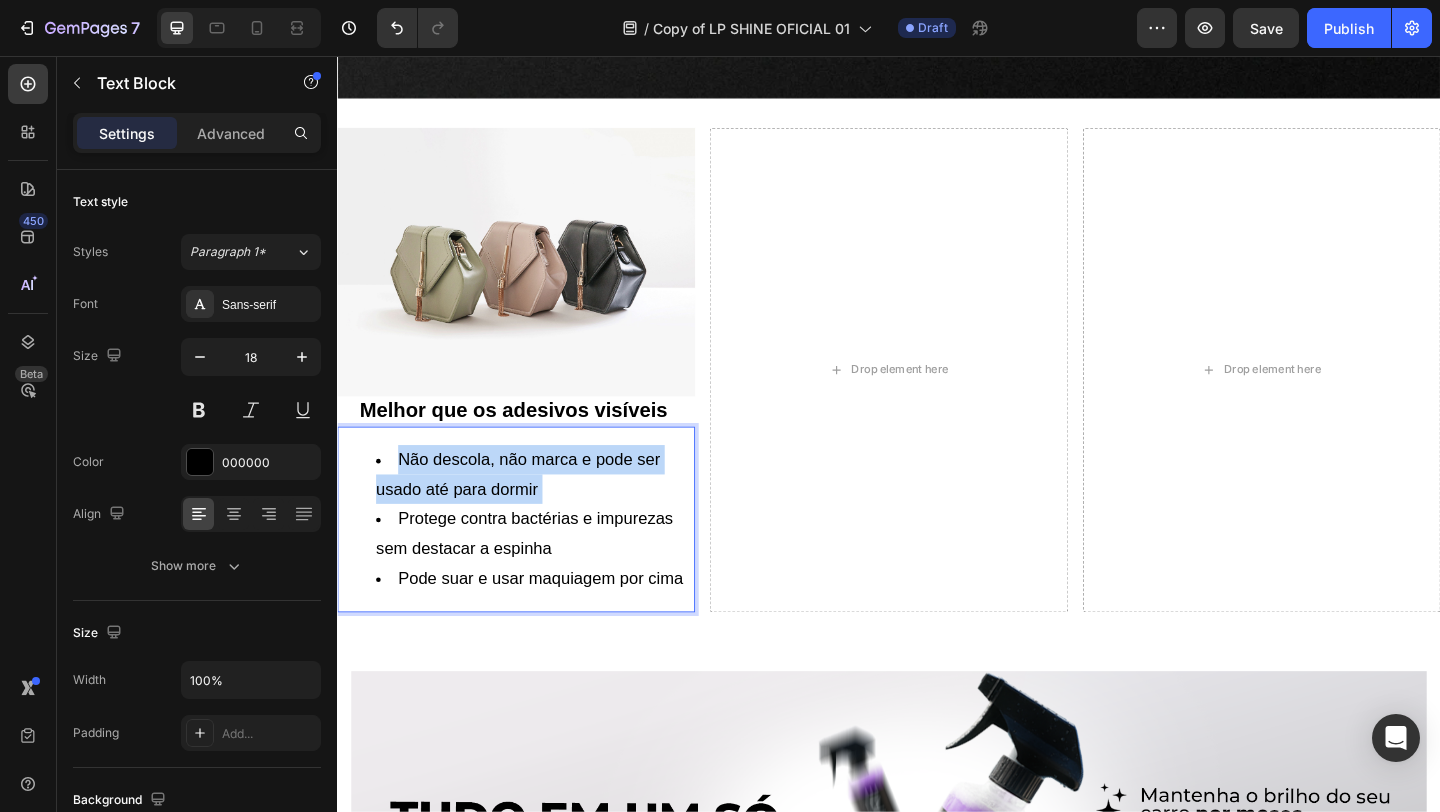 click on "Não descola, não marca e pode ser usado até para dormir" at bounding box center [551, 511] 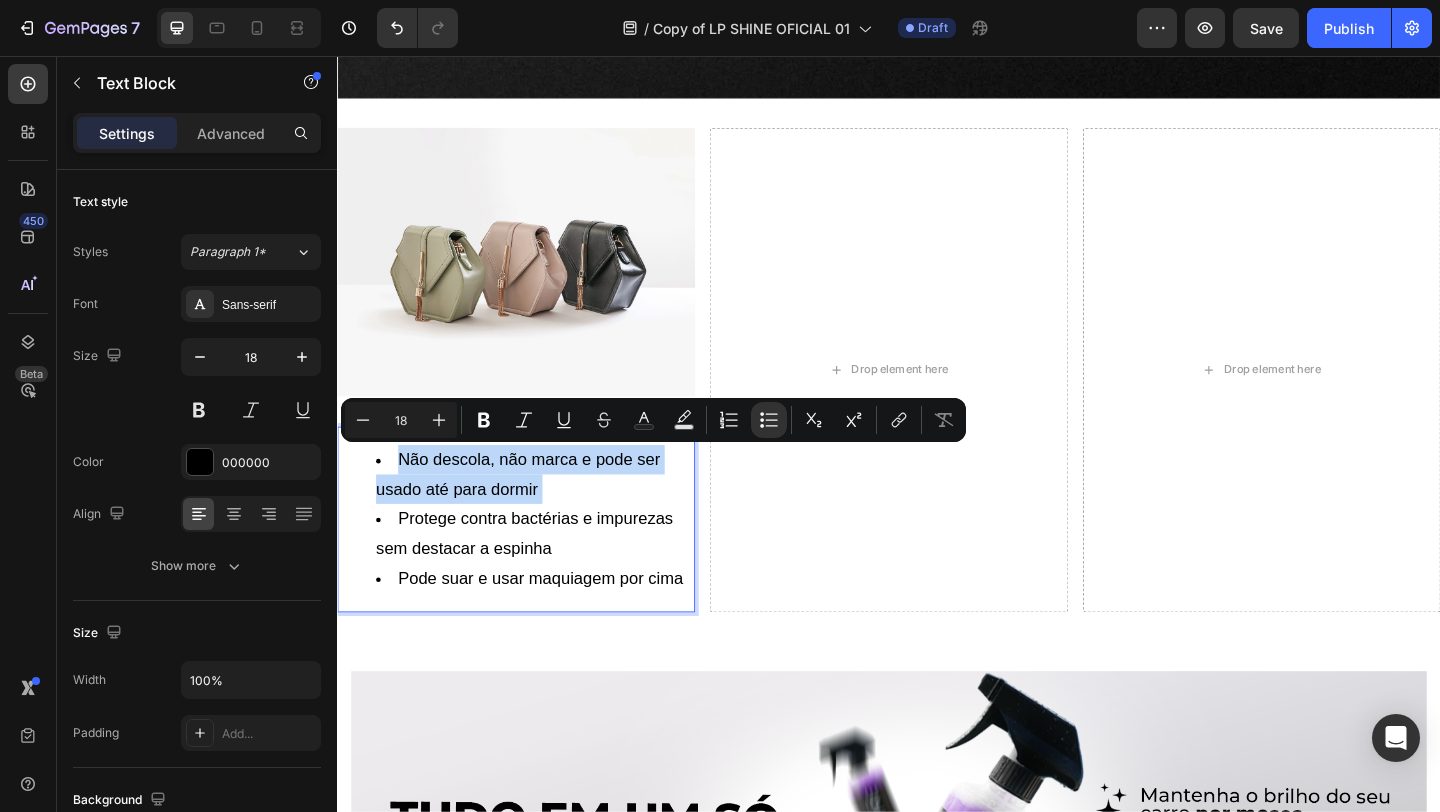 click on "Não descola, não marca e pode ser usado até para dormir" at bounding box center [551, 511] 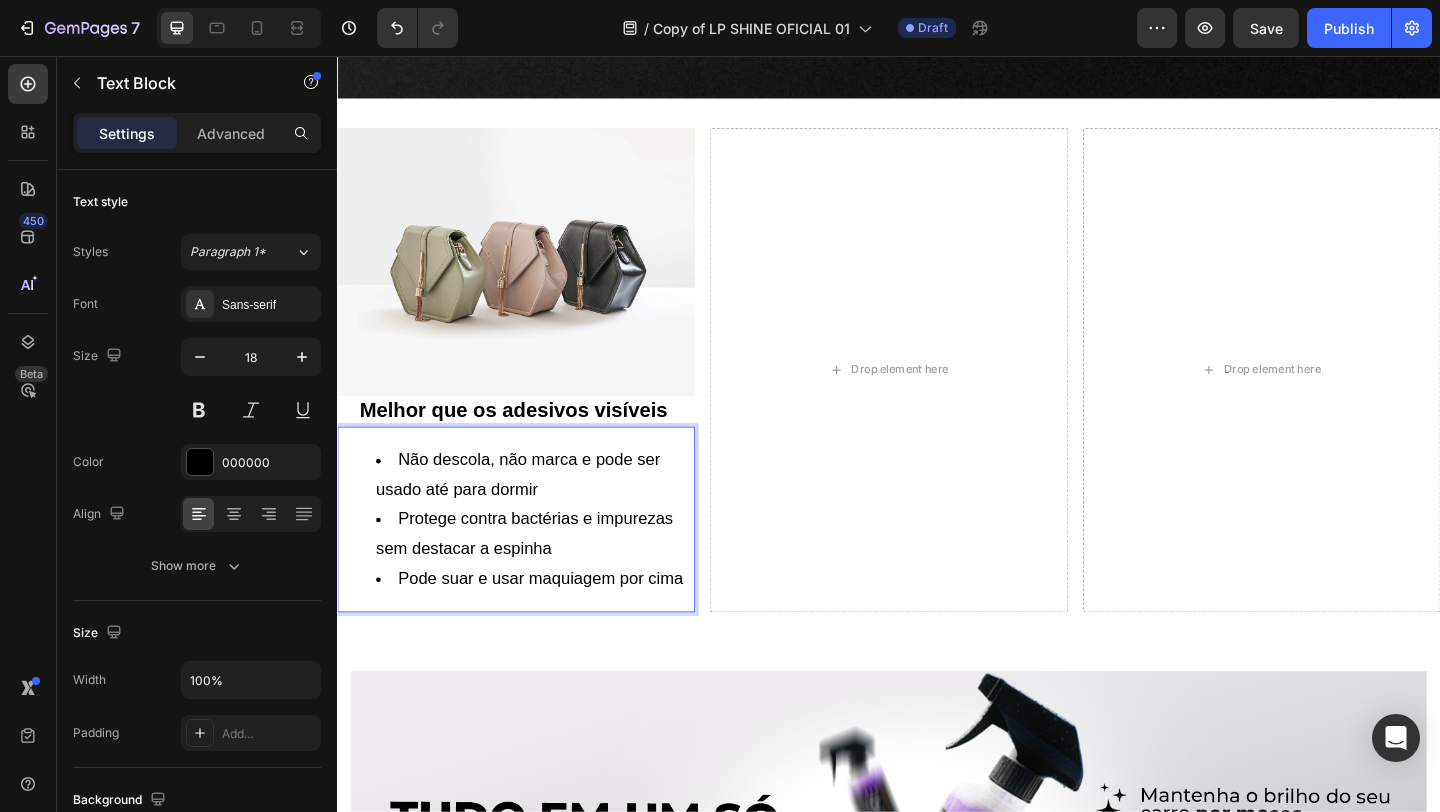 click on "Protege contra bactérias e impurezas sem destacar a espinha" at bounding box center (551, 575) 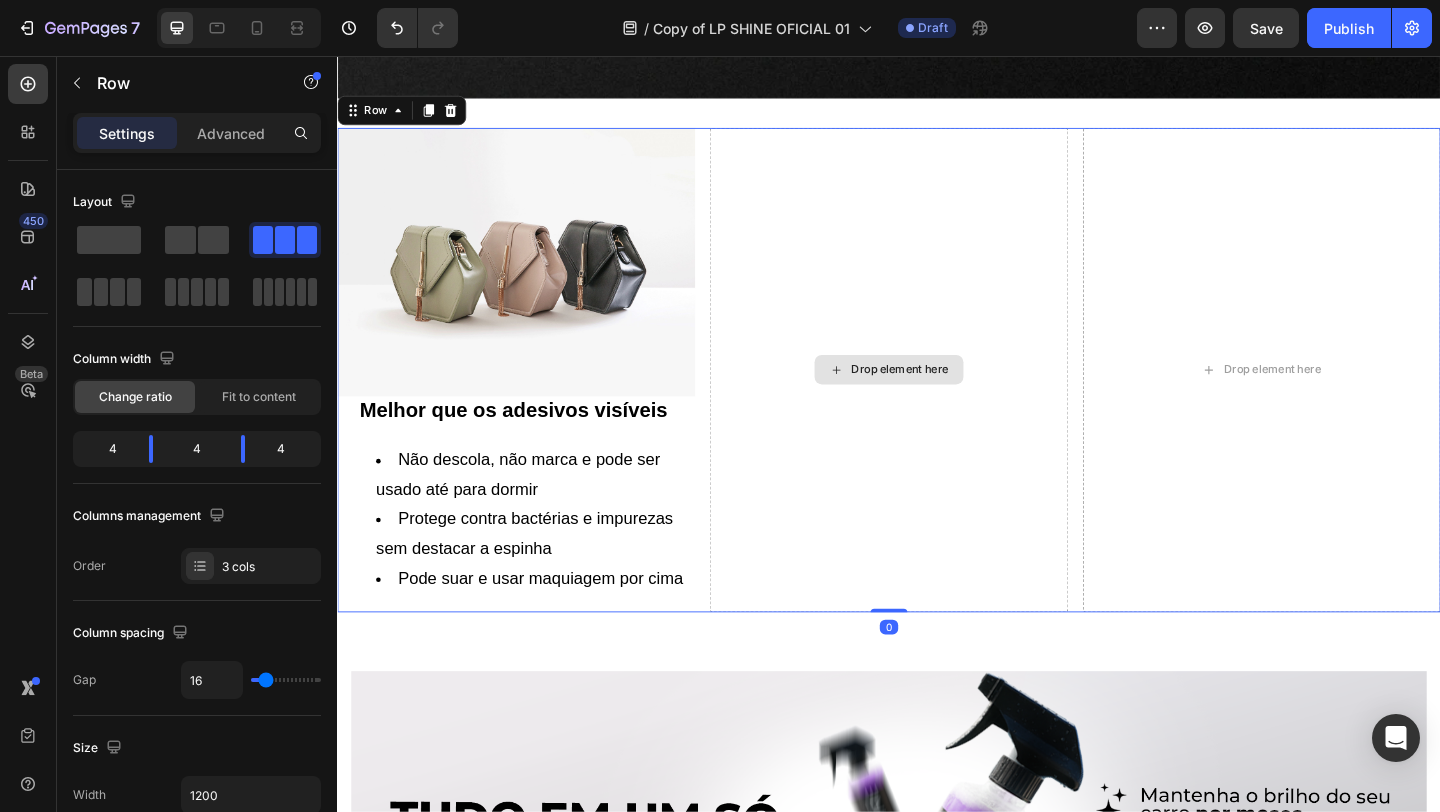 click on "Drop element here" at bounding box center (936, 397) 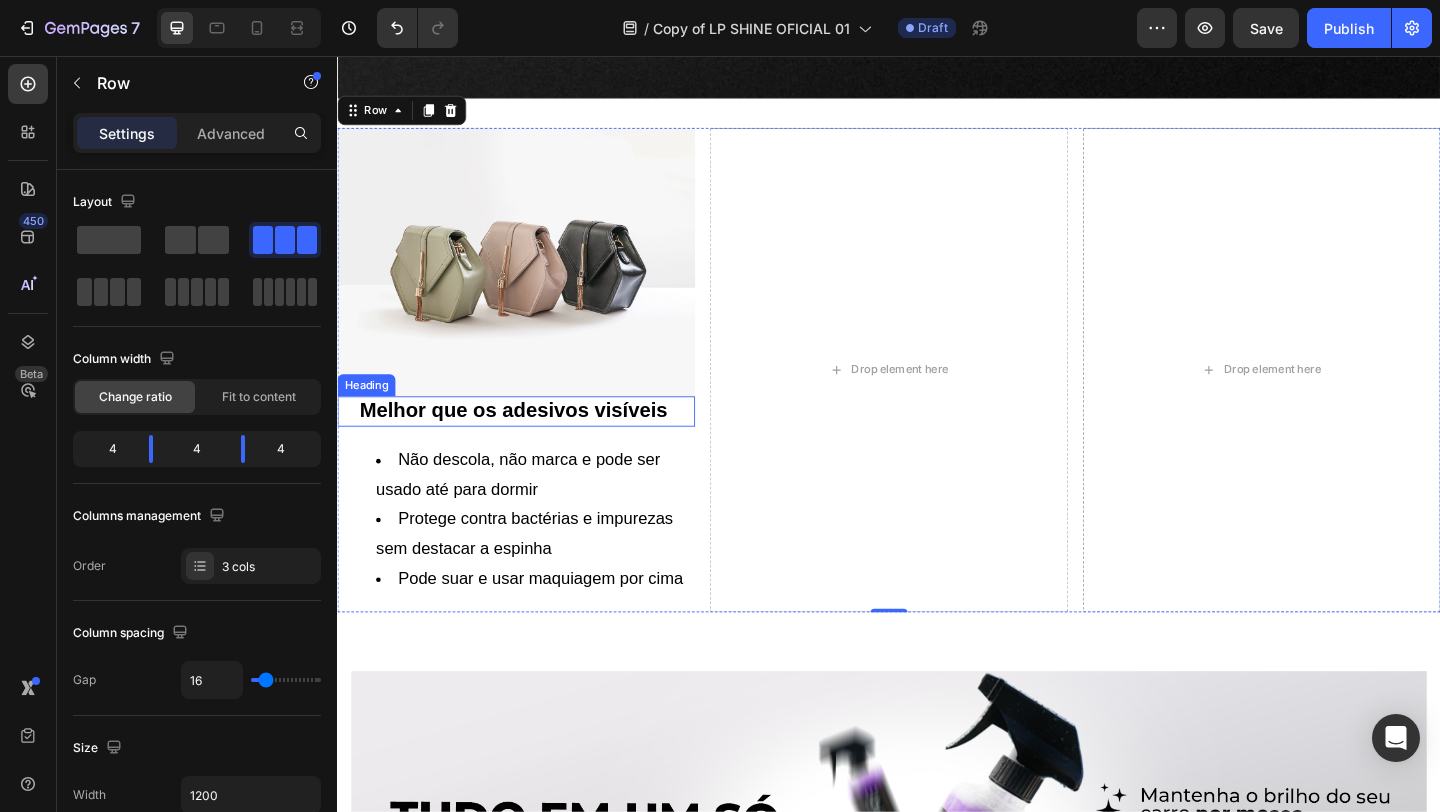 click on "Melhor que os adesivos visíveis" at bounding box center (528, 441) 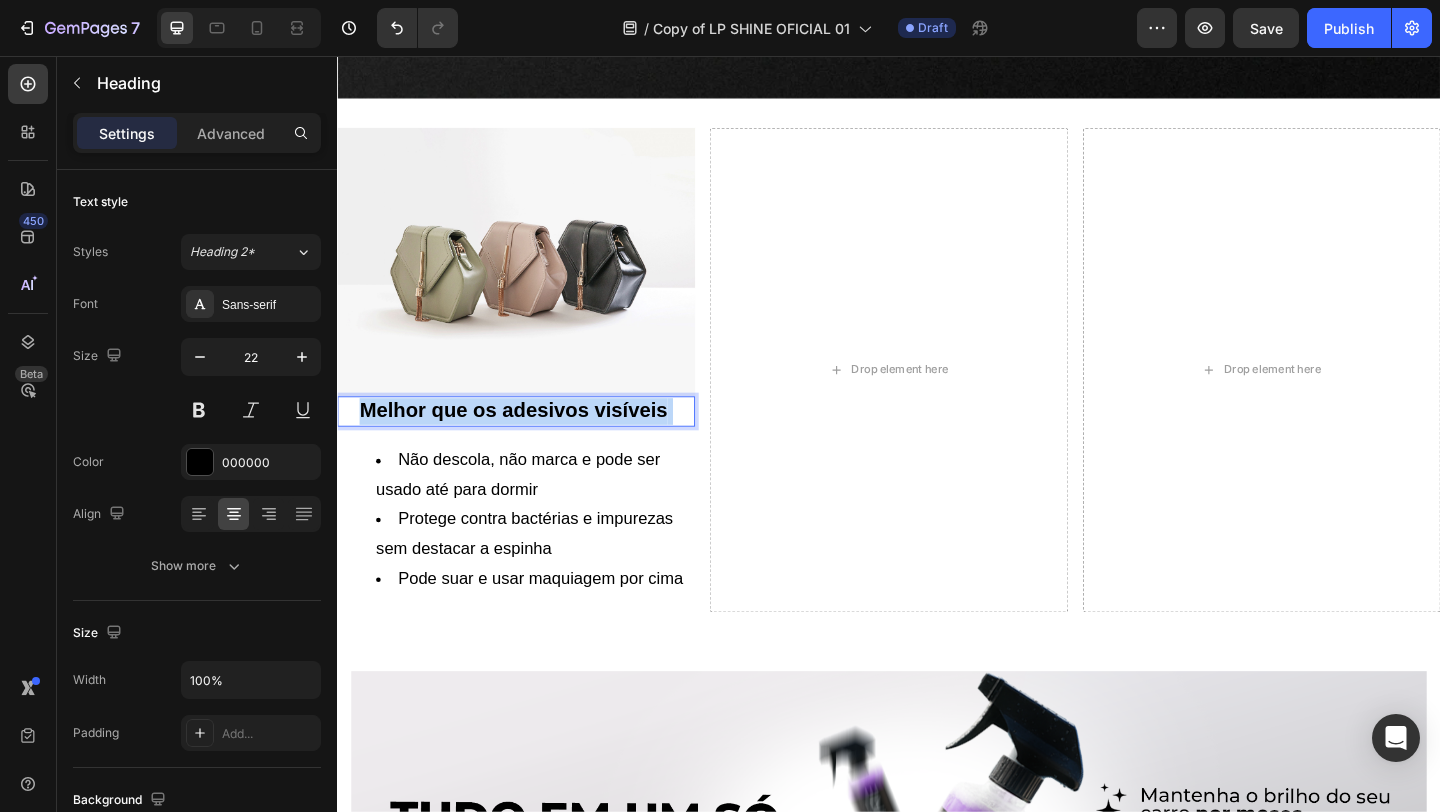 click on "Melhor que os adesivos visíveis" at bounding box center [528, 441] 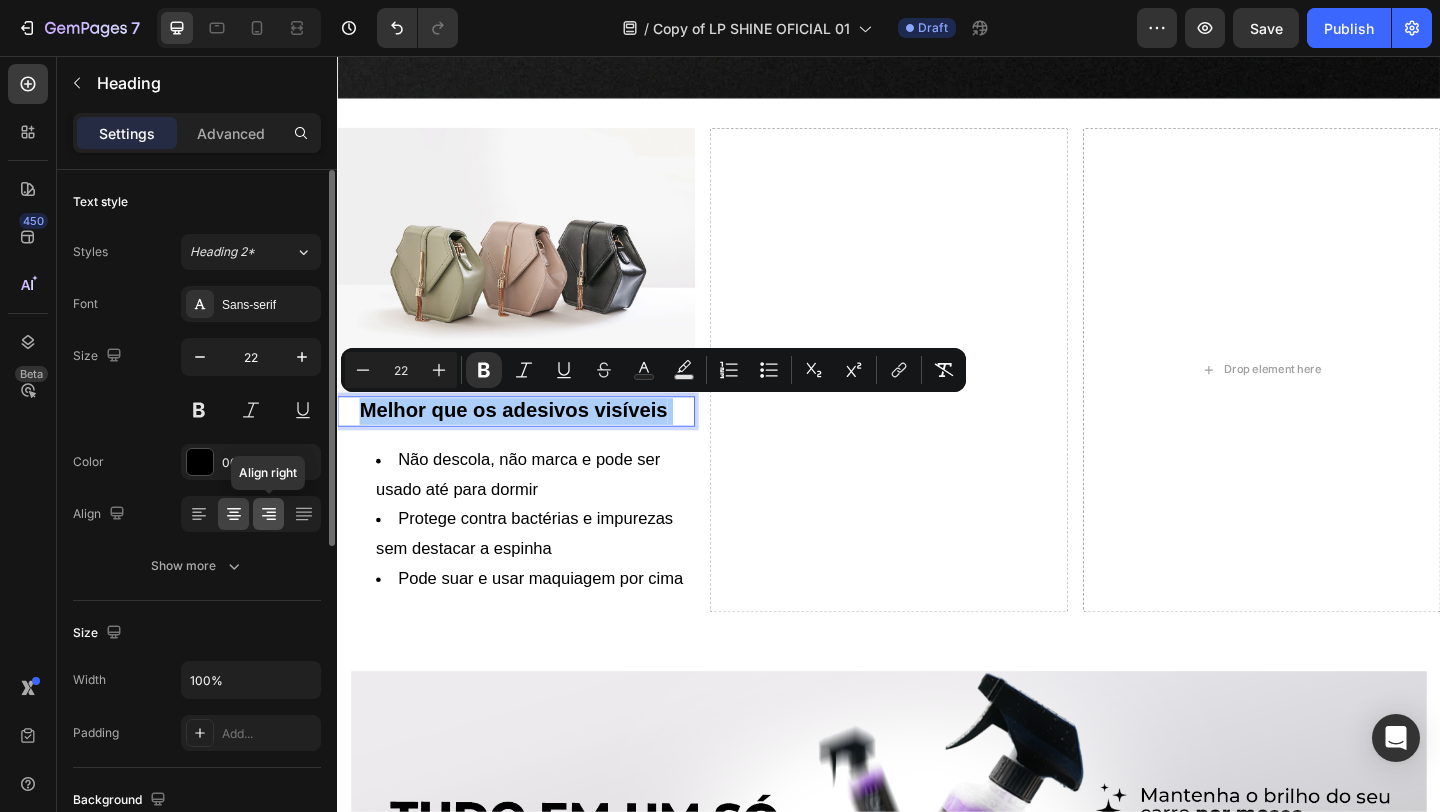 click 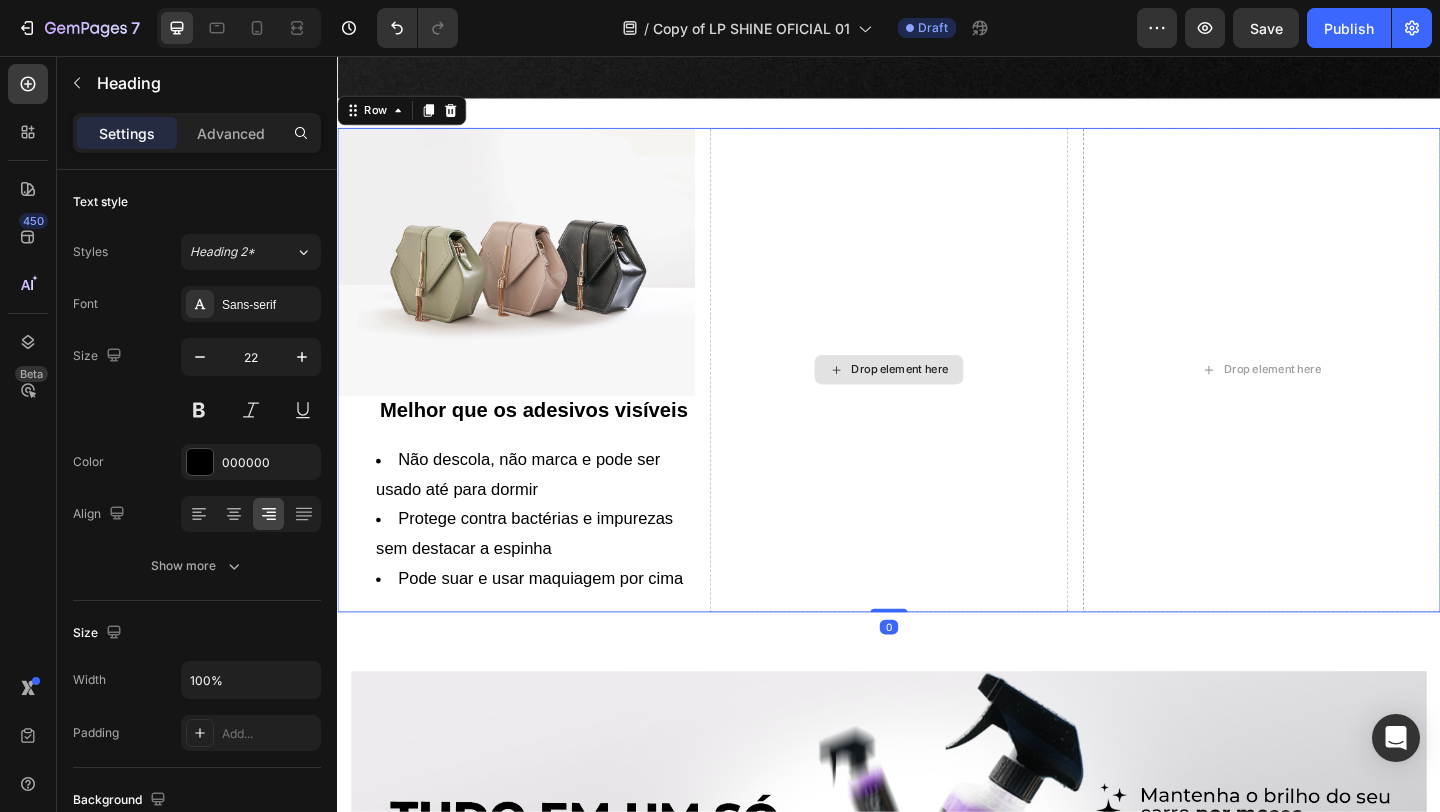 click on "Drop element here" at bounding box center (936, 397) 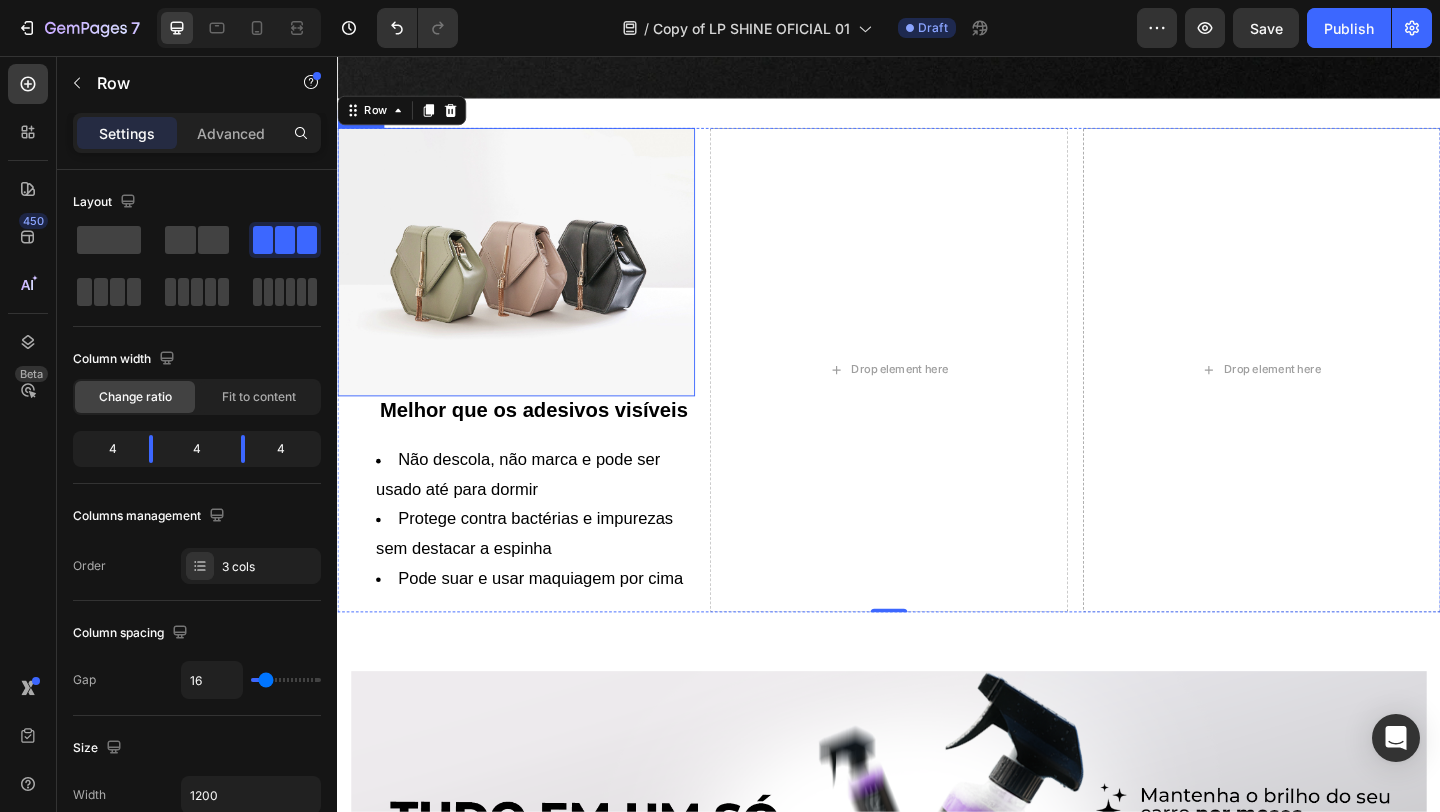 click at bounding box center [531, 280] 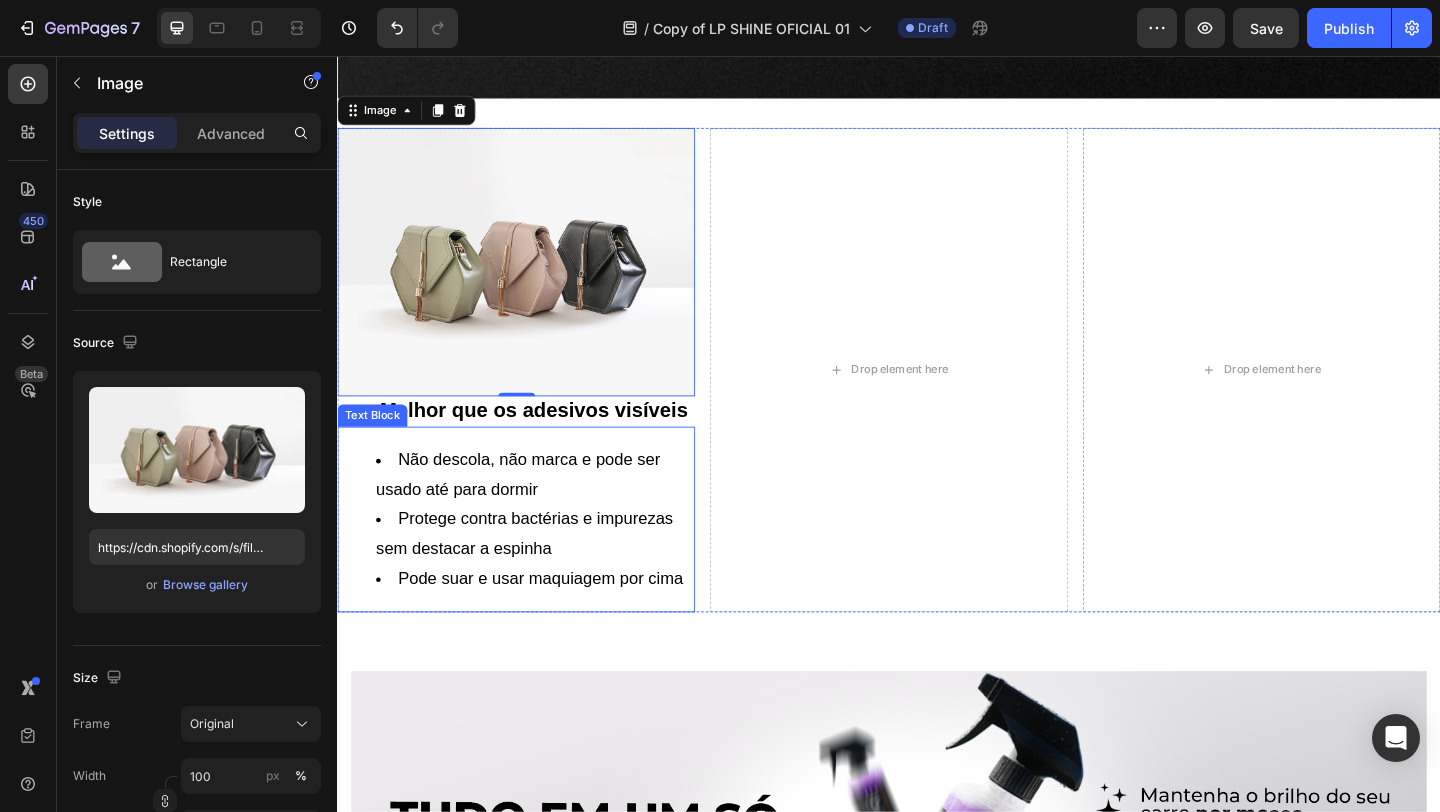 click on "Protege contra bactérias e impurezas sem destacar a espinha" at bounding box center (551, 575) 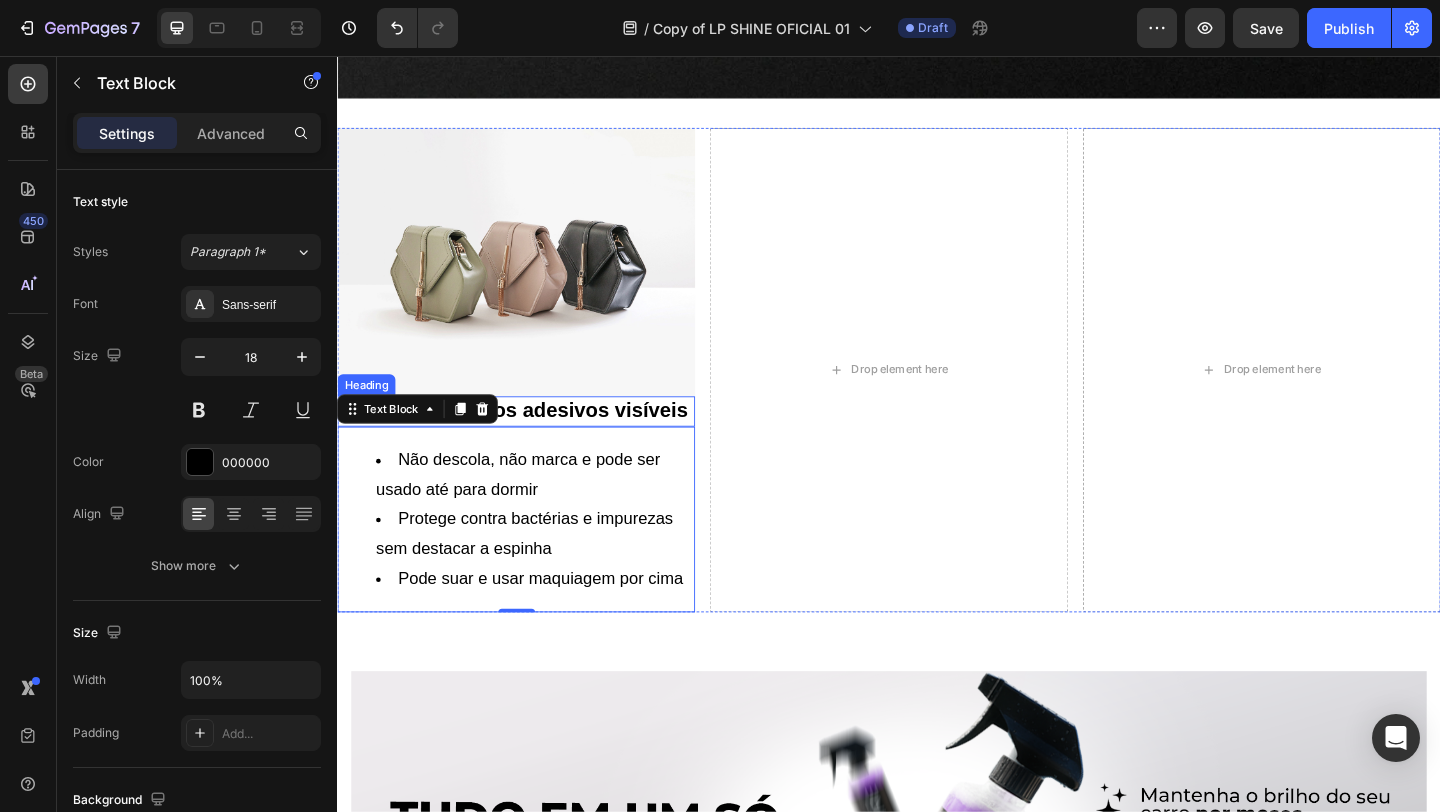 click on "Melhor que os adesivos visíveis" at bounding box center [550, 441] 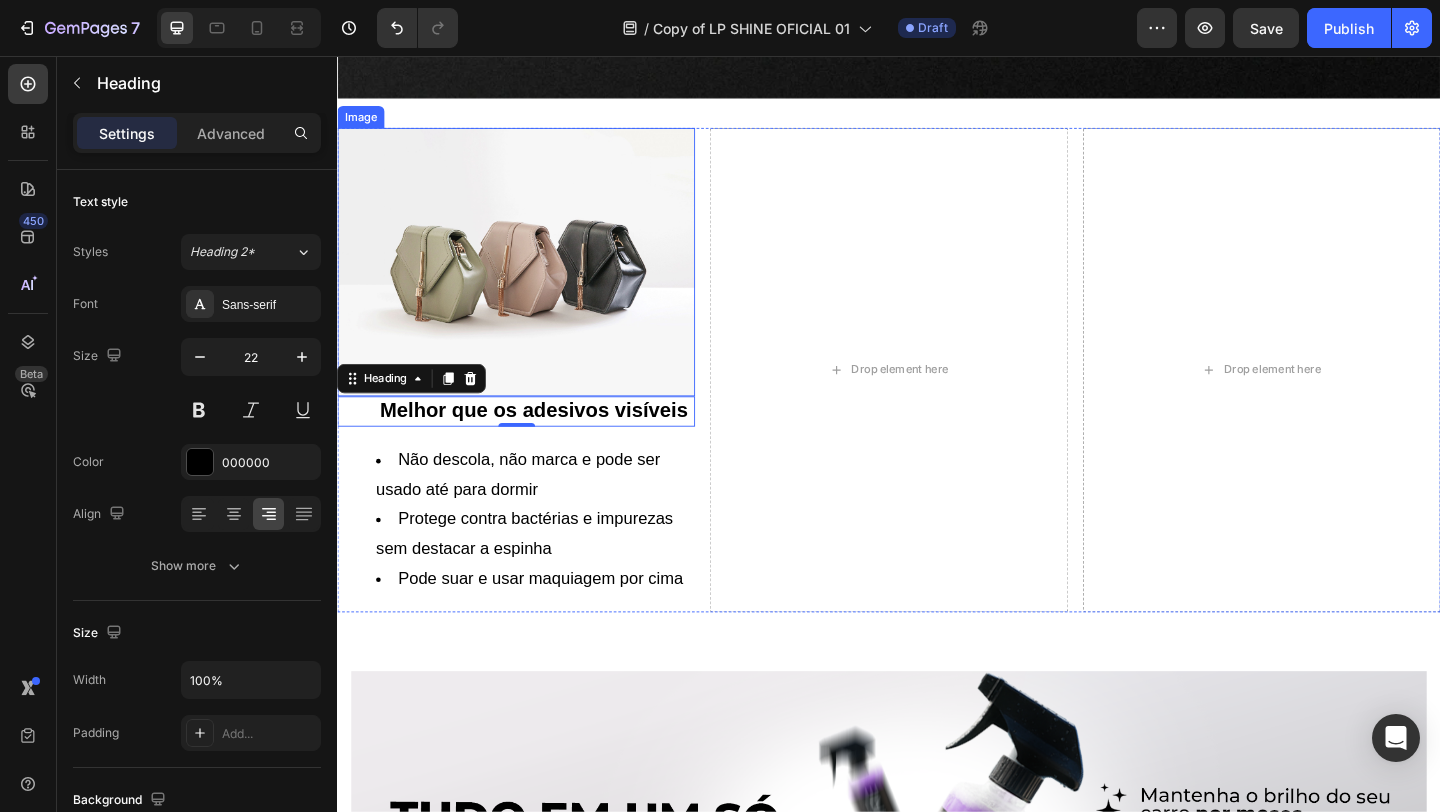 click at bounding box center [531, 280] 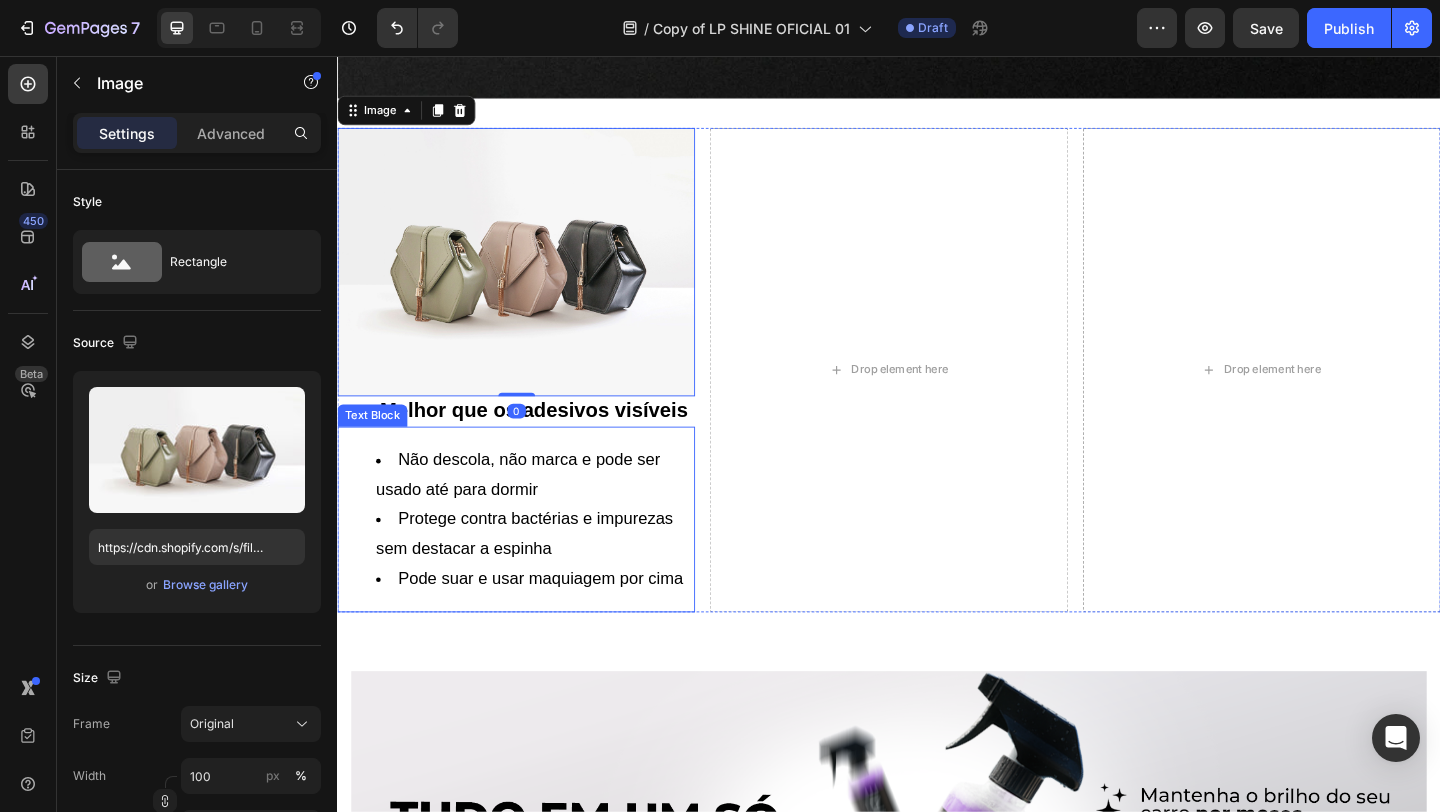 click on "Não descola, não marca e pode ser usado até para dormir Protege contra bactérias e impurezas sem destacar a espinha Pode suar e usar maquiagem por cima" at bounding box center (531, 560) 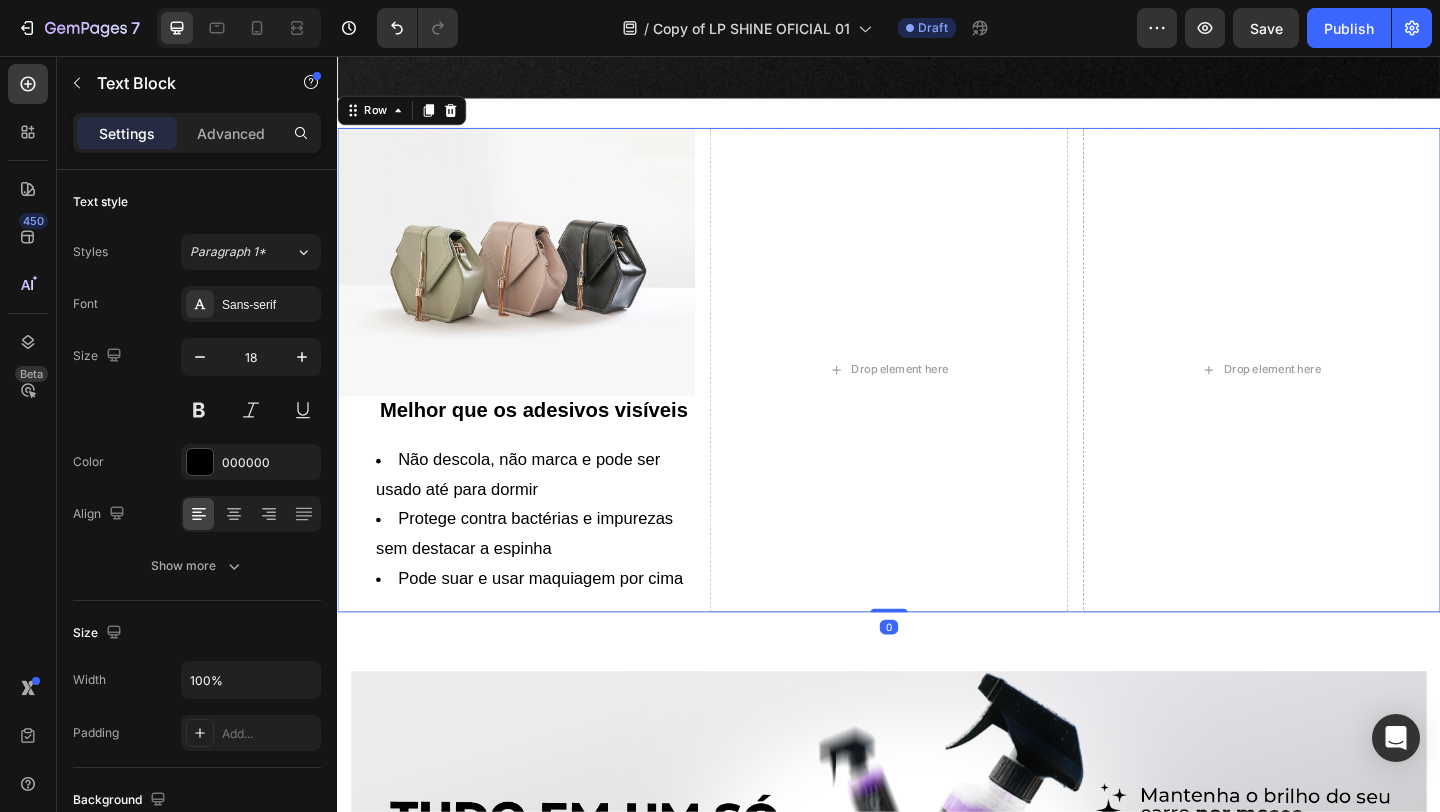 click on "Image ⁠⁠⁠⁠⁠⁠⁠ Melhor que os adesivos visíveis   Heading Não descola, não marca e pode ser usado até para dormir Protege contra bactérias e impurezas sem destacar a espinha Pode suar e usar maquiagem por cima Text Block
Drop element here
Drop element here Row   0" at bounding box center (937, 397) 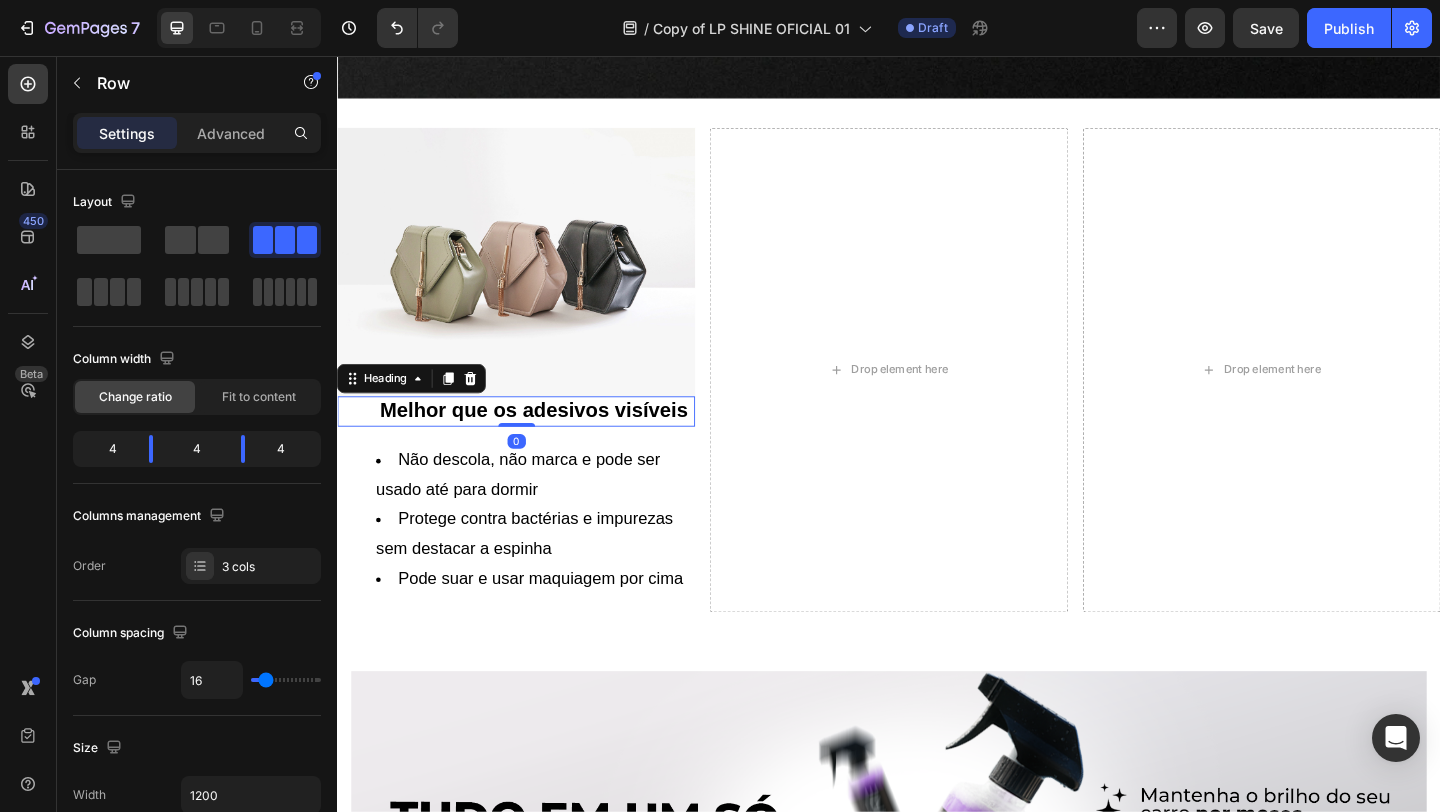 click on "⁠⁠⁠⁠⁠⁠⁠ Melhor que os adesivos visíveis" at bounding box center (531, 442) 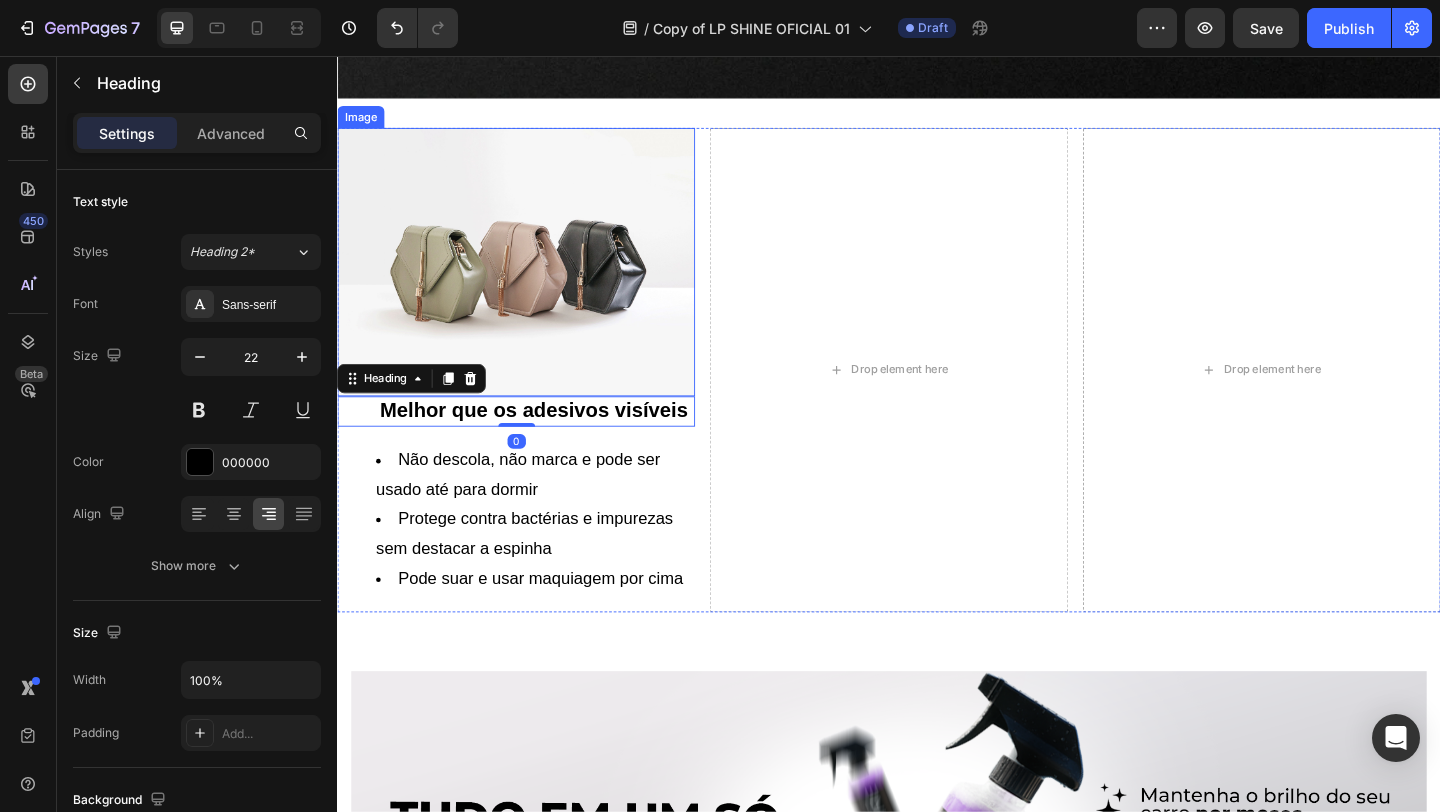 click at bounding box center (531, 280) 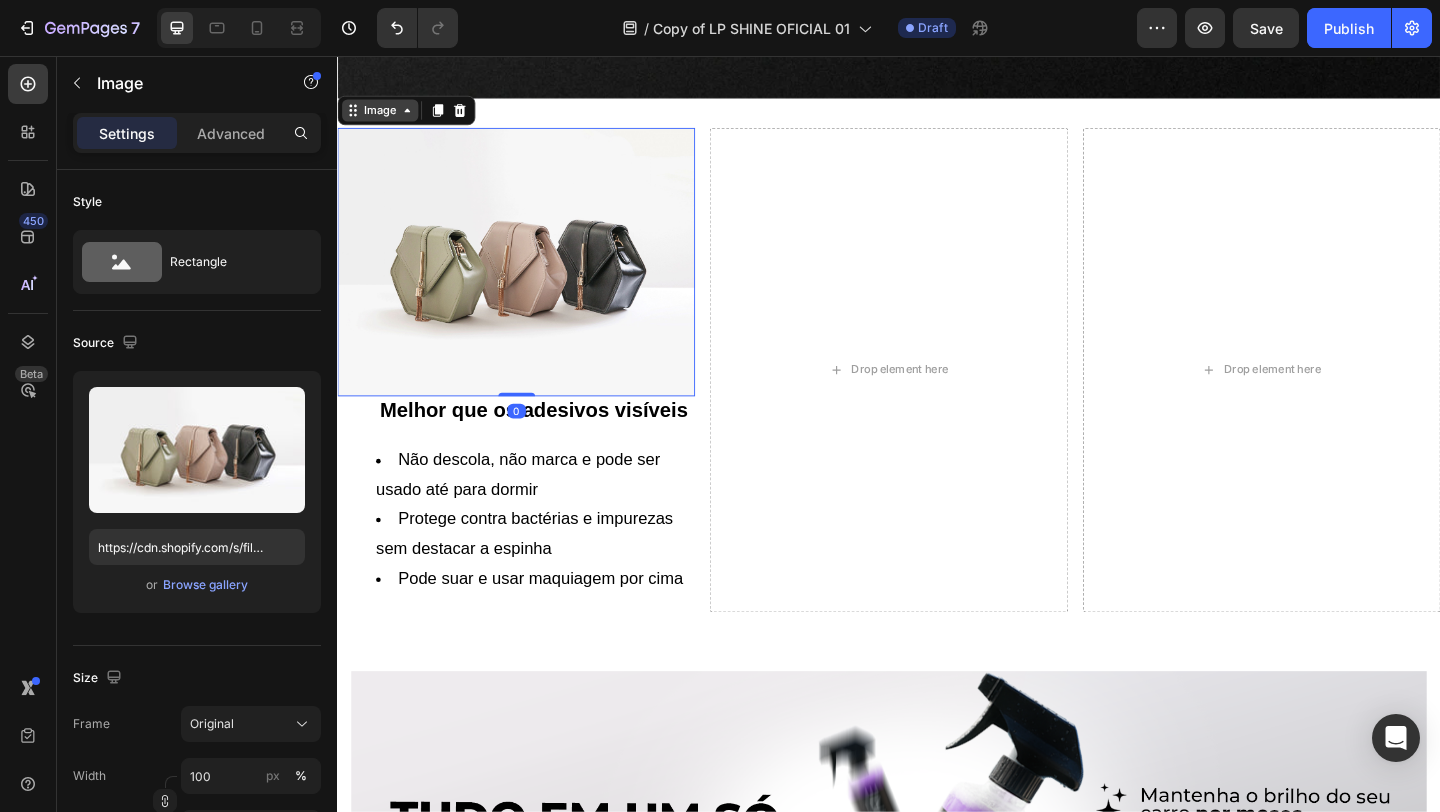 click on "Image" at bounding box center [383, 115] 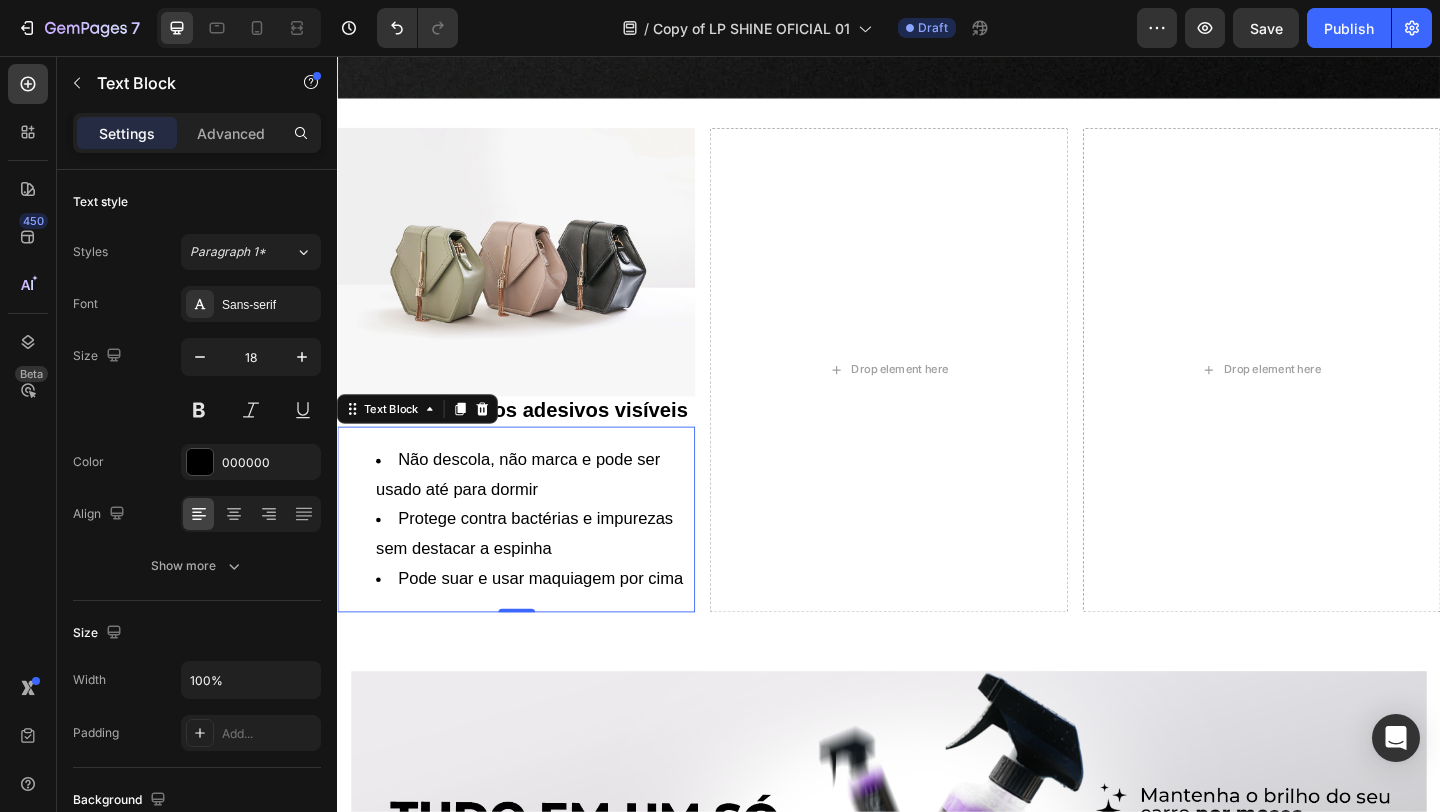 click on "Não descola, não marca e pode ser usado até para dormir" at bounding box center [551, 511] 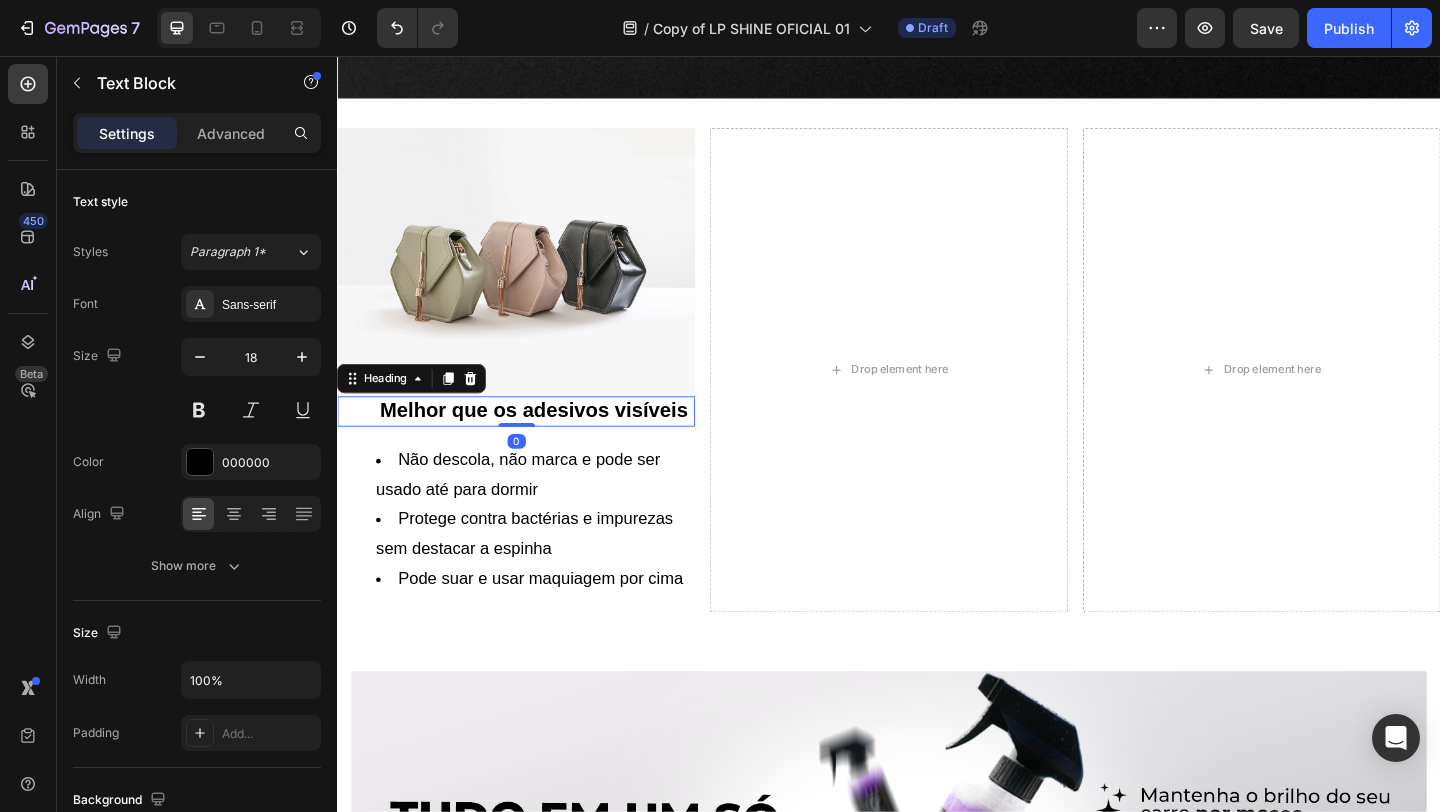 click on "⁠⁠⁠⁠⁠⁠⁠ Melhor que os adesivos visíveis" at bounding box center (531, 442) 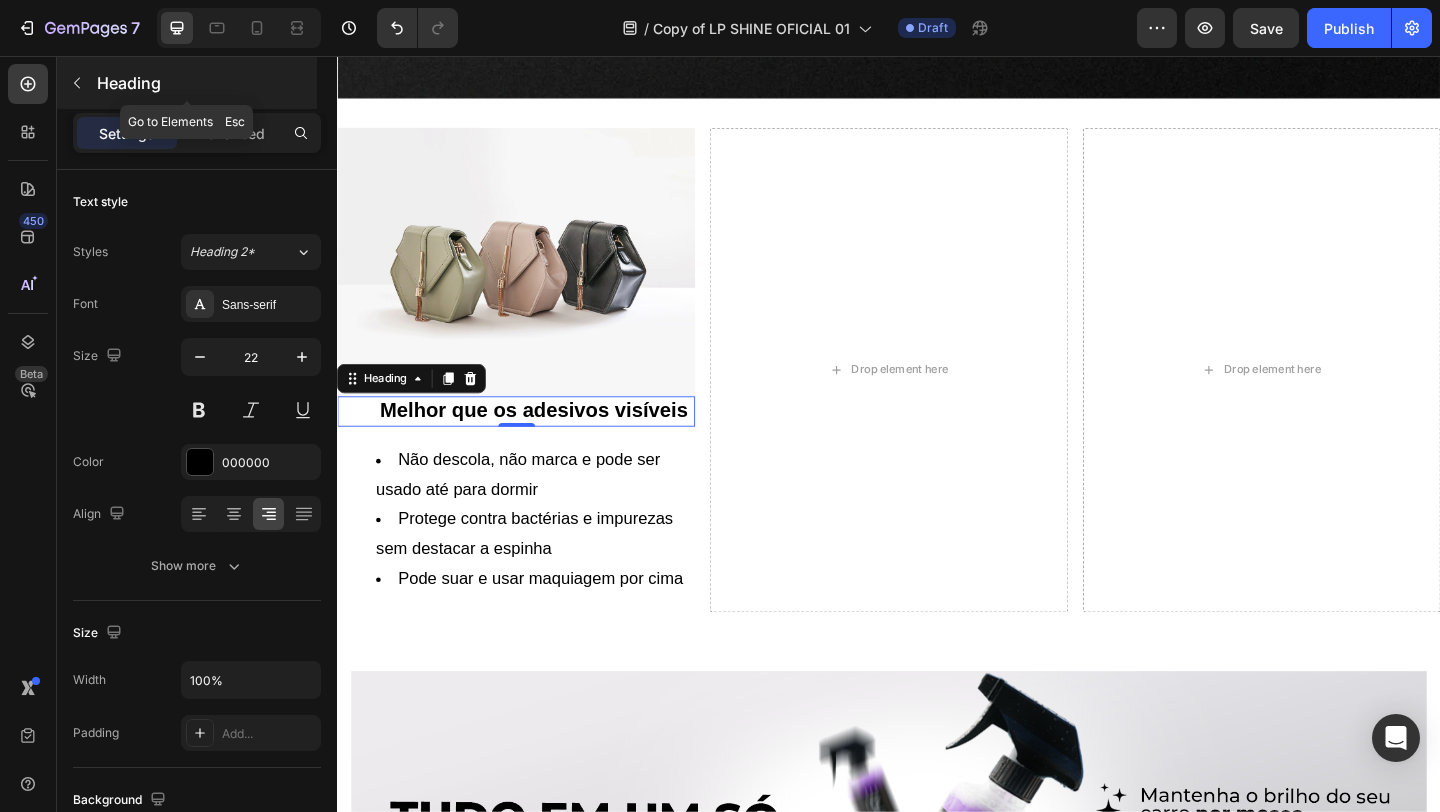 click 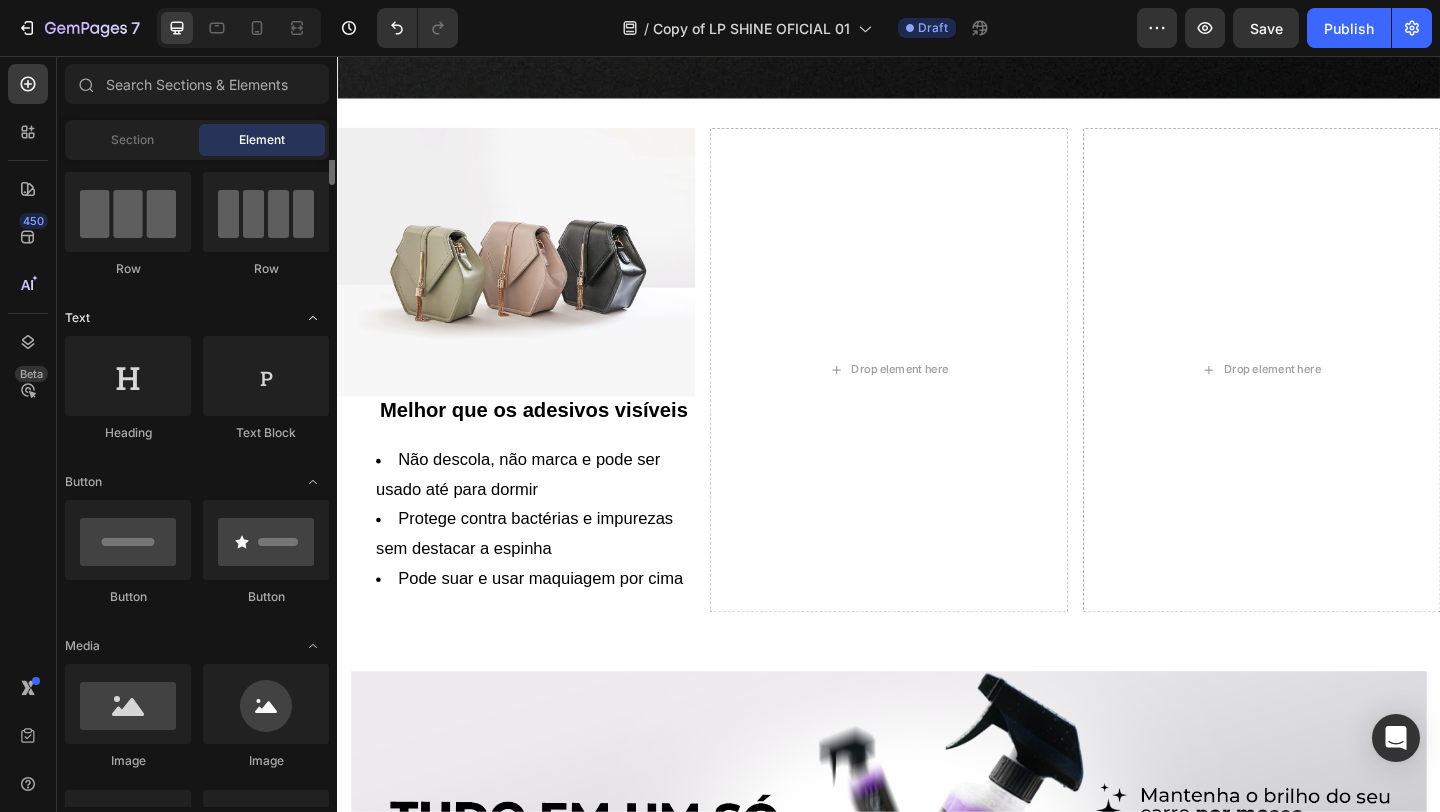 scroll, scrollTop: 0, scrollLeft: 0, axis: both 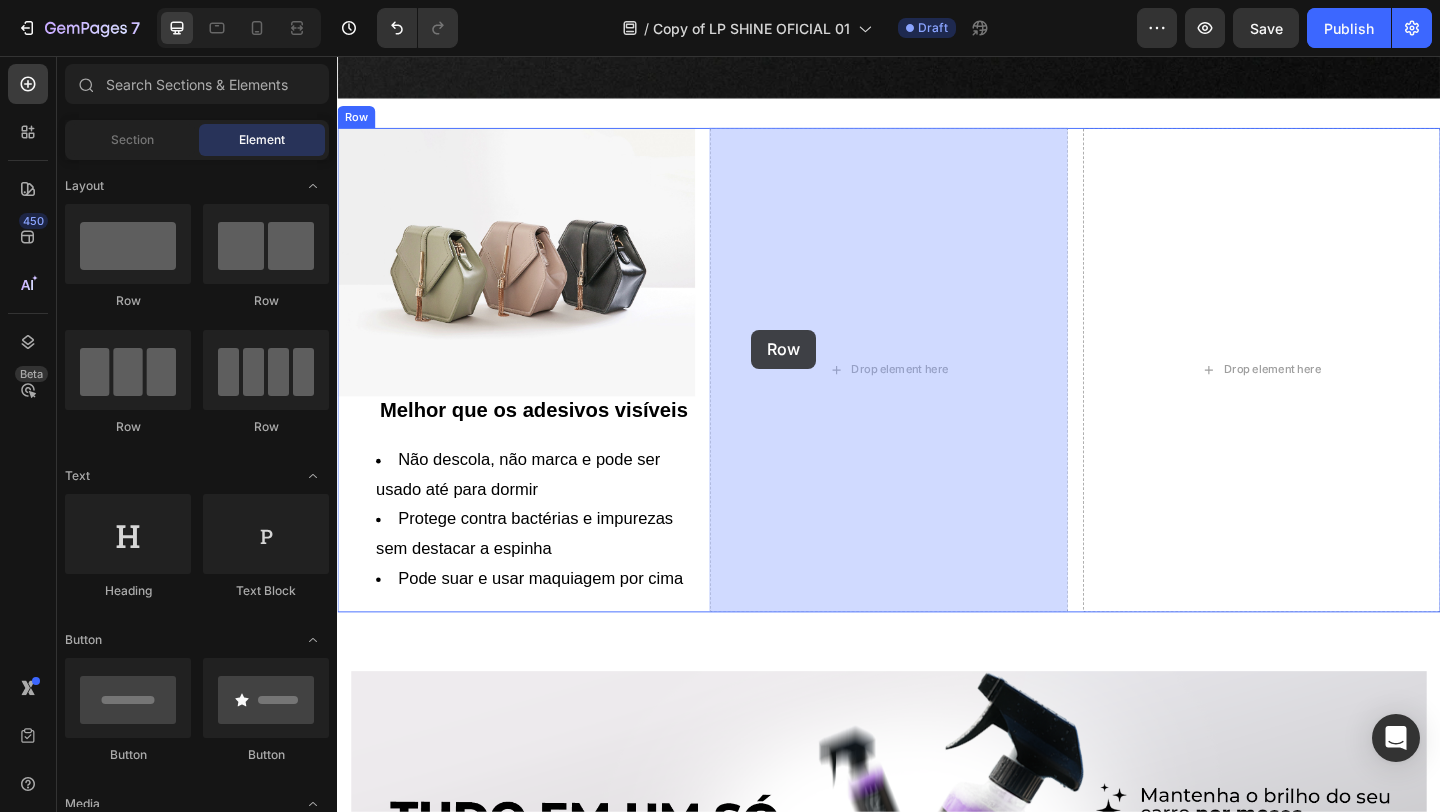 drag, startPoint x: 472, startPoint y: 312, endPoint x: 785, endPoint y: 354, distance: 315.80533 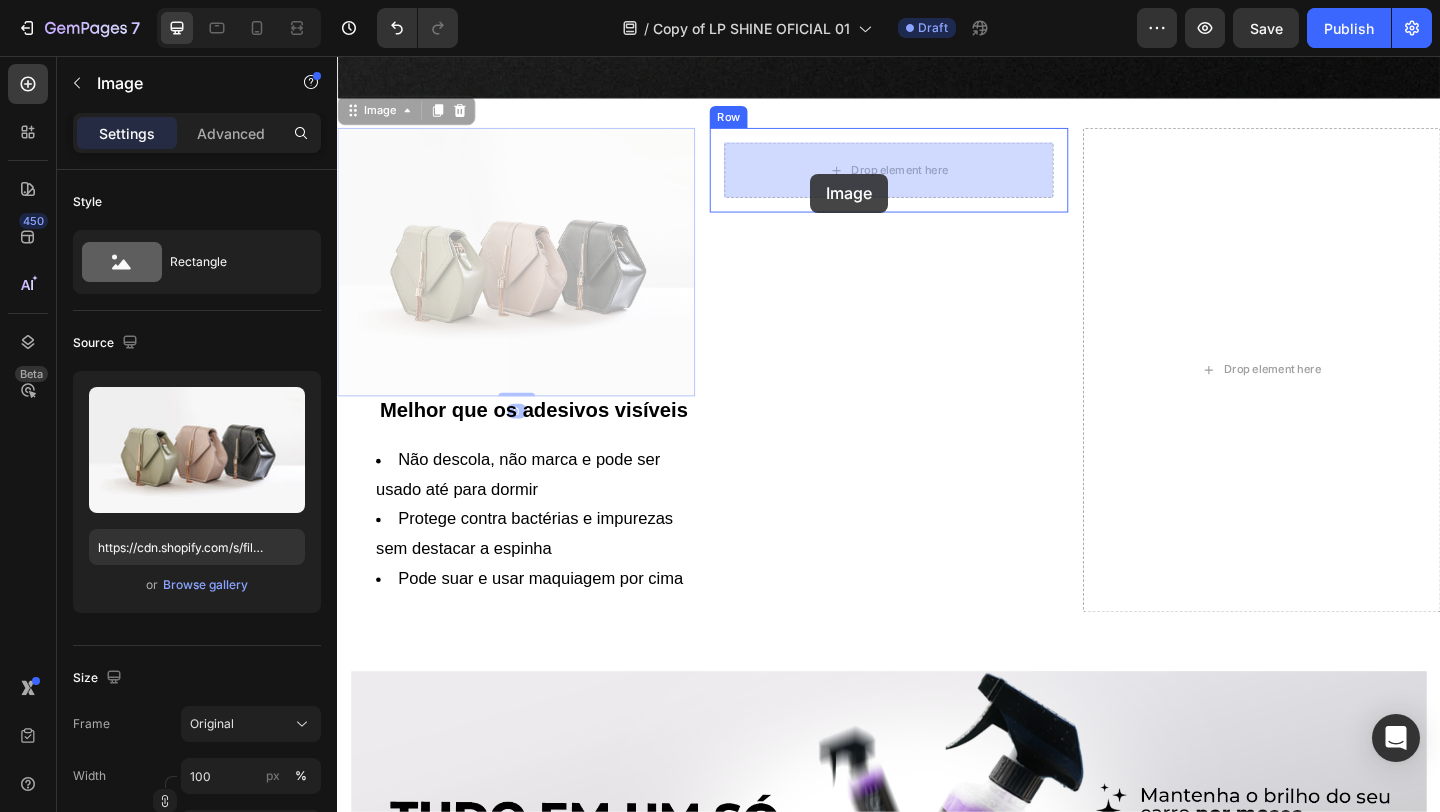 drag, startPoint x: 627, startPoint y: 299, endPoint x: 852, endPoint y: 182, distance: 253.60205 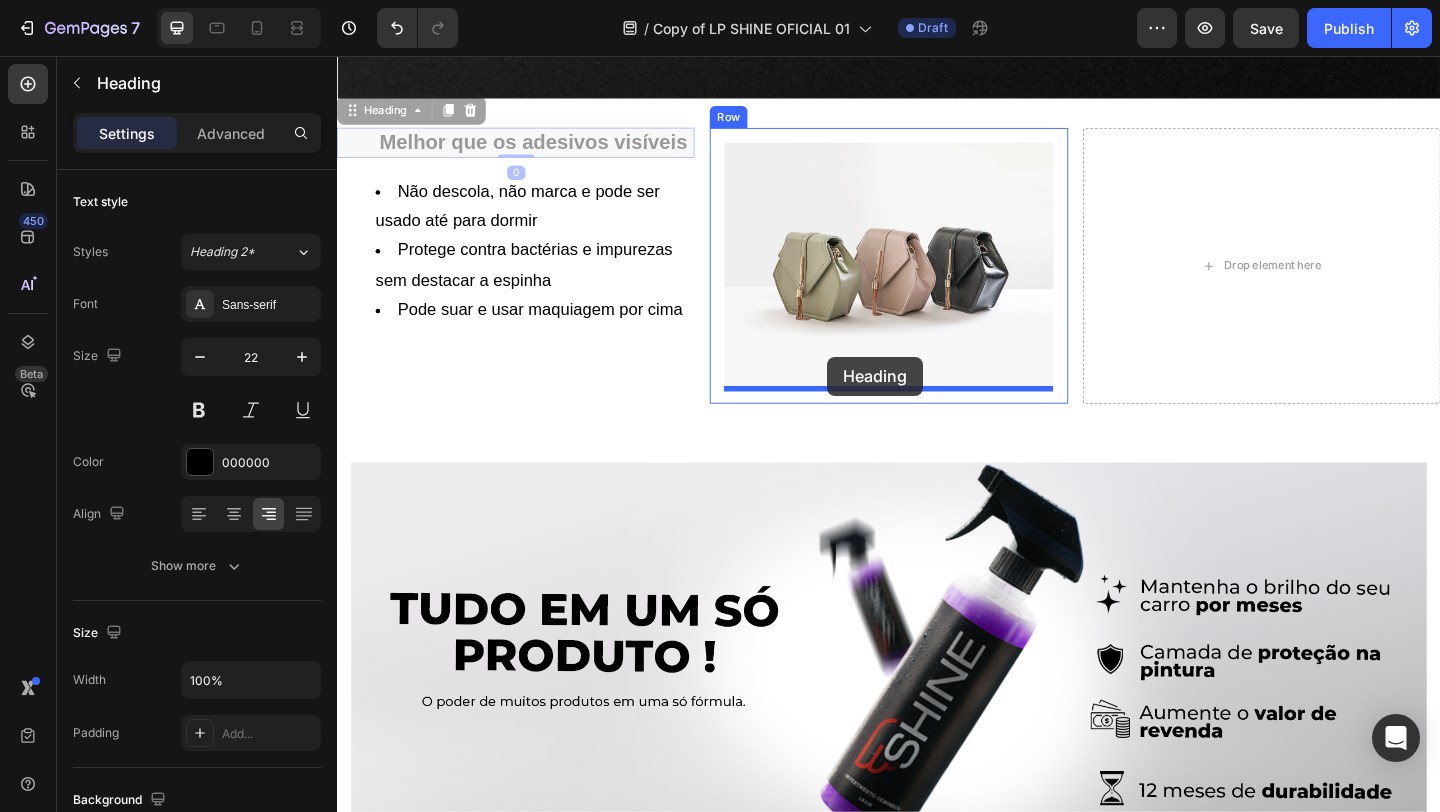 drag, startPoint x: 652, startPoint y: 144, endPoint x: 870, endPoint y: 383, distance: 323.4888 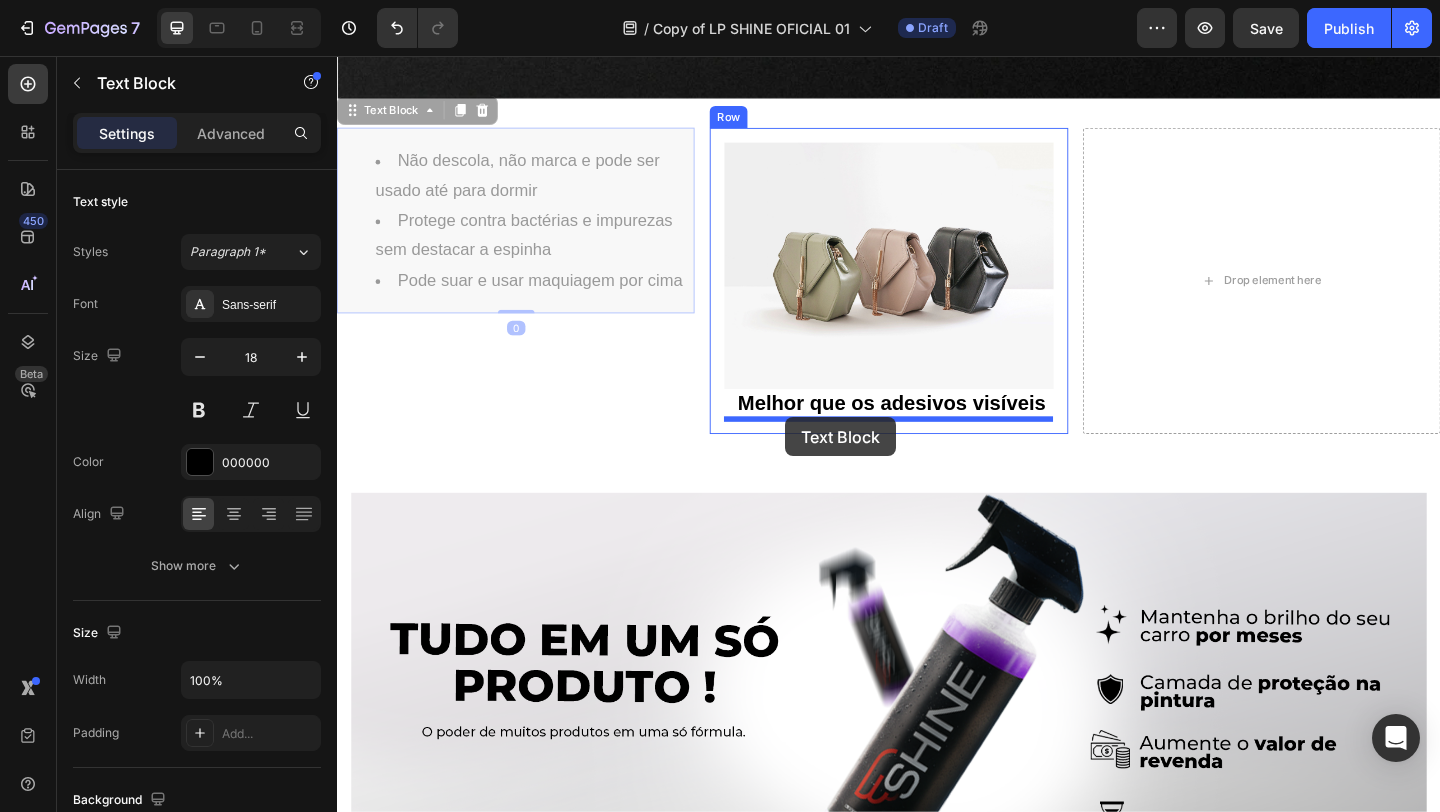 drag, startPoint x: 623, startPoint y: 247, endPoint x: 824, endPoint y: 449, distance: 284.9649 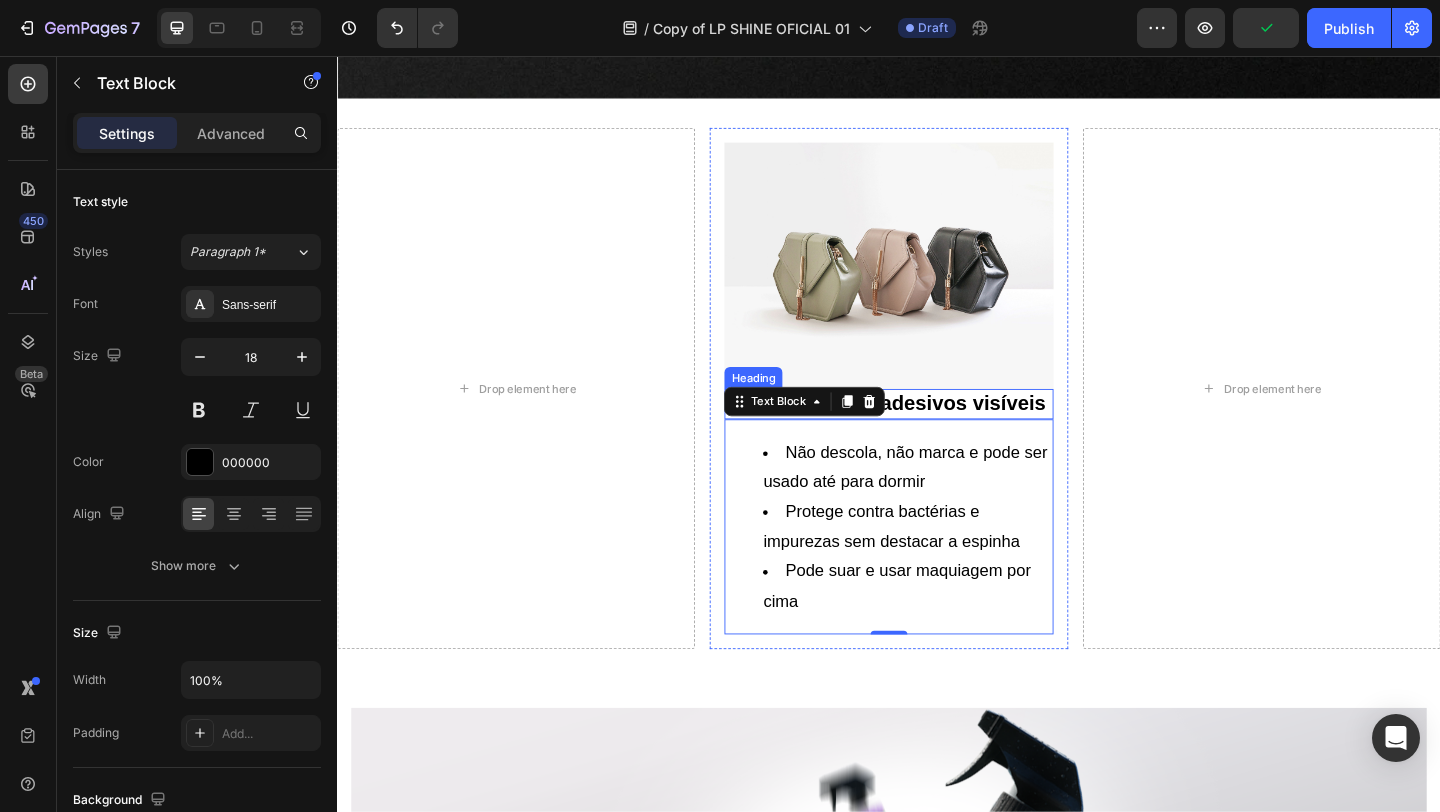 click on "Melhor que os adesivos visíveis" at bounding box center [936, 434] 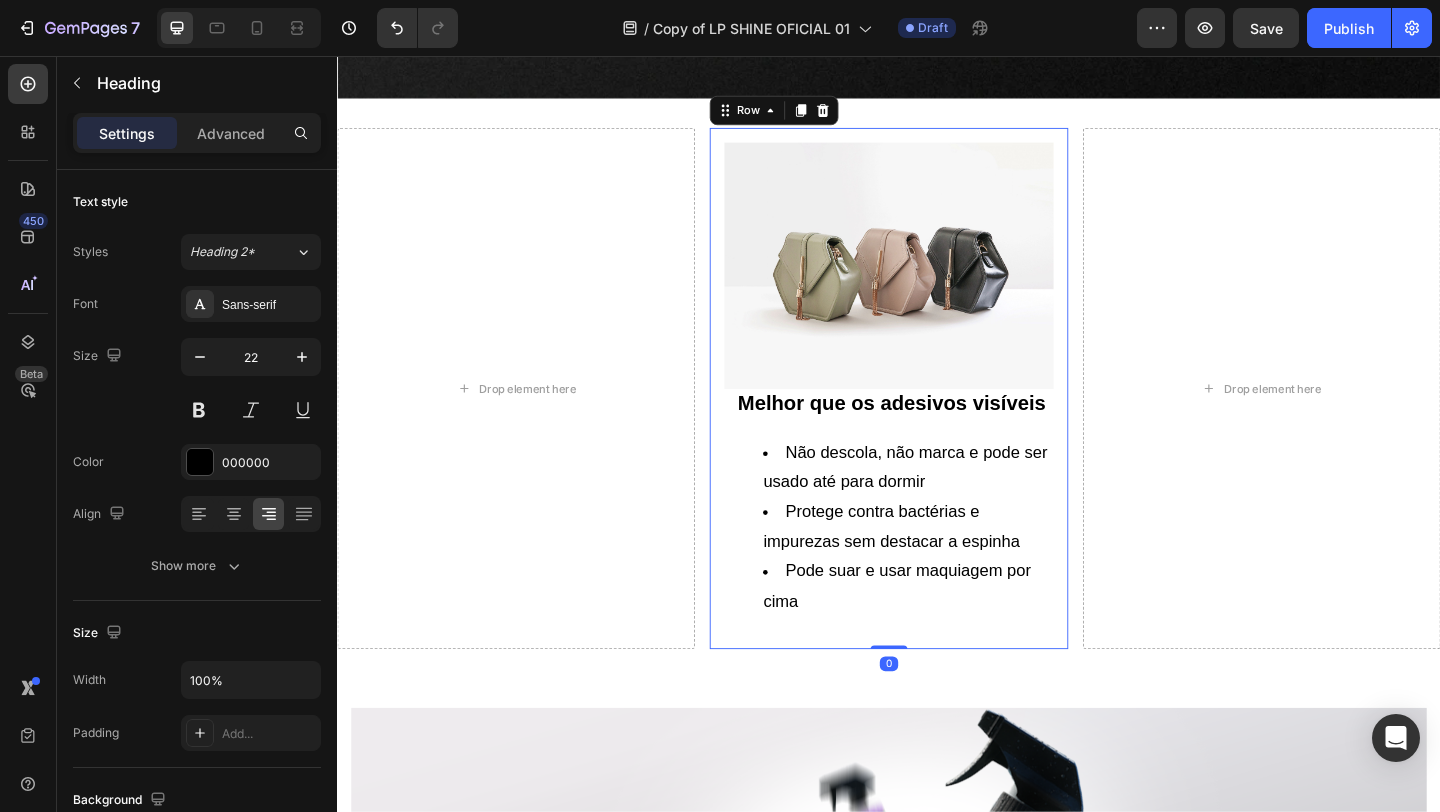 click on "Image Melhor que os adesivos visíveis   Heading Não descola, não marca e pode ser usado até para dormir Protege contra bactérias e impurezas sem destacar a espinha Pode suar e usar maquiagem por cima Text Block Row   0" at bounding box center (936, 417) 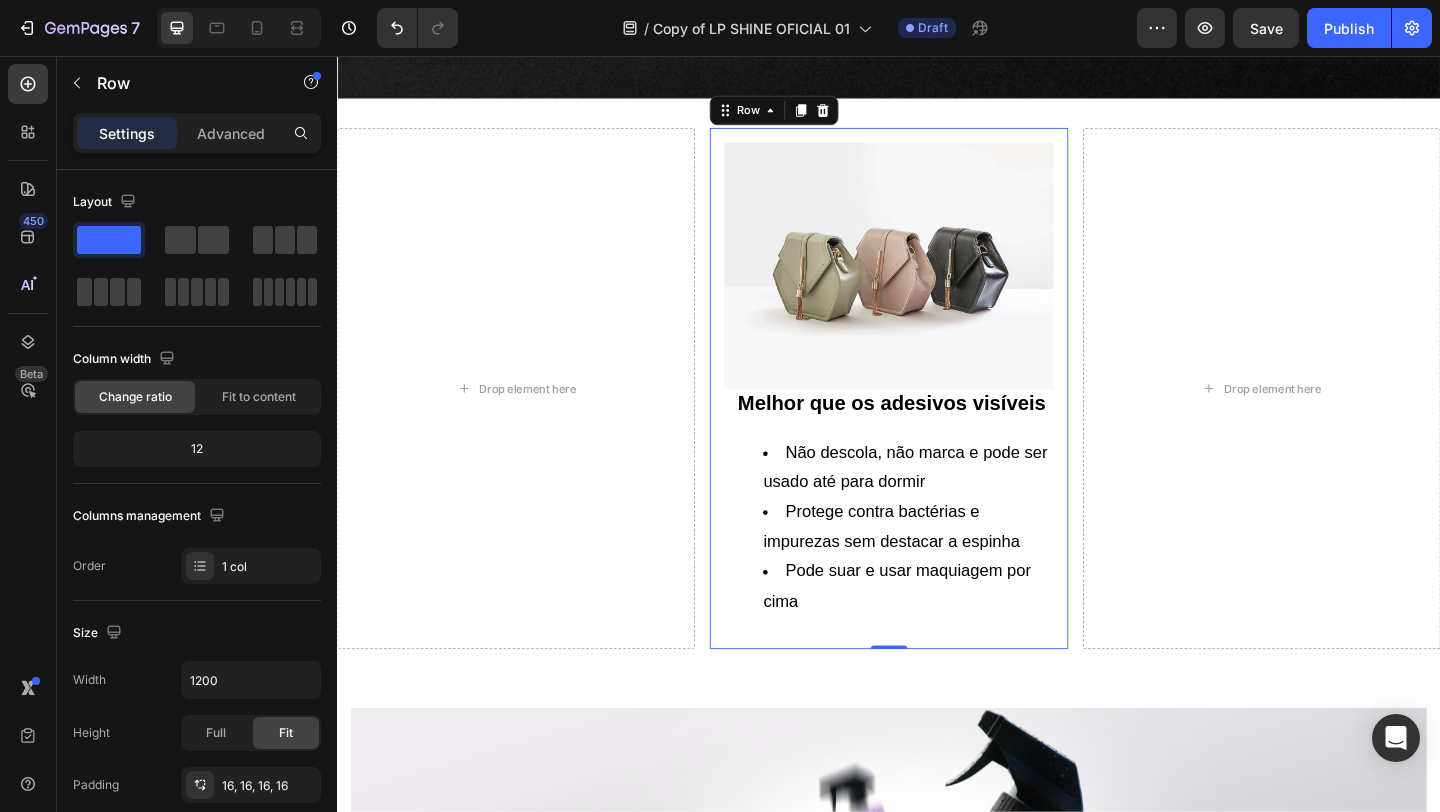 click on "Image Melhor que os adesivos visíveis   Heading Não descola, não marca e pode ser usado até para dormir Protege contra bactérias e impurezas sem destacar a espinha Pode suar e usar maquiagem por cima Text Block Row   0" at bounding box center (936, 417) 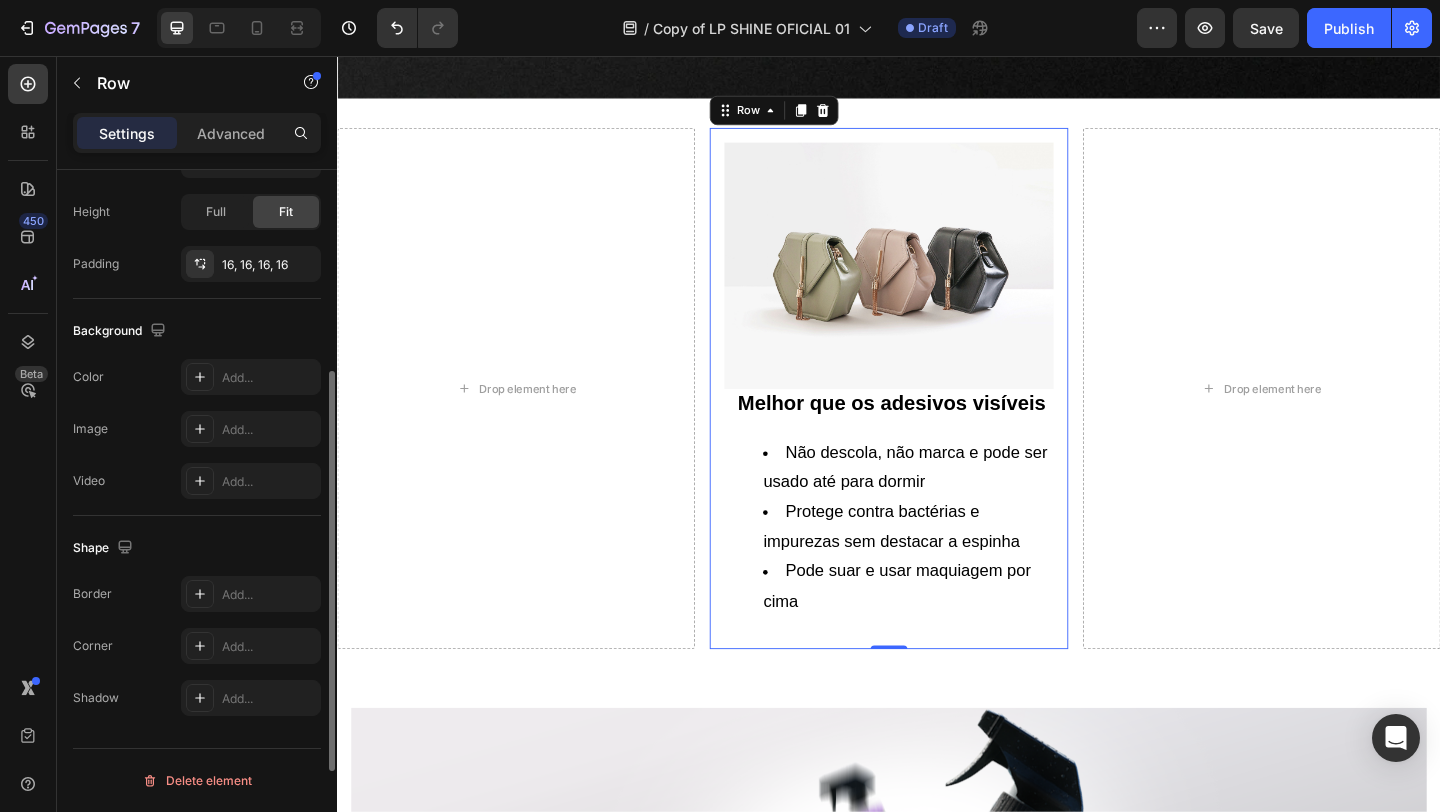 scroll, scrollTop: 0, scrollLeft: 0, axis: both 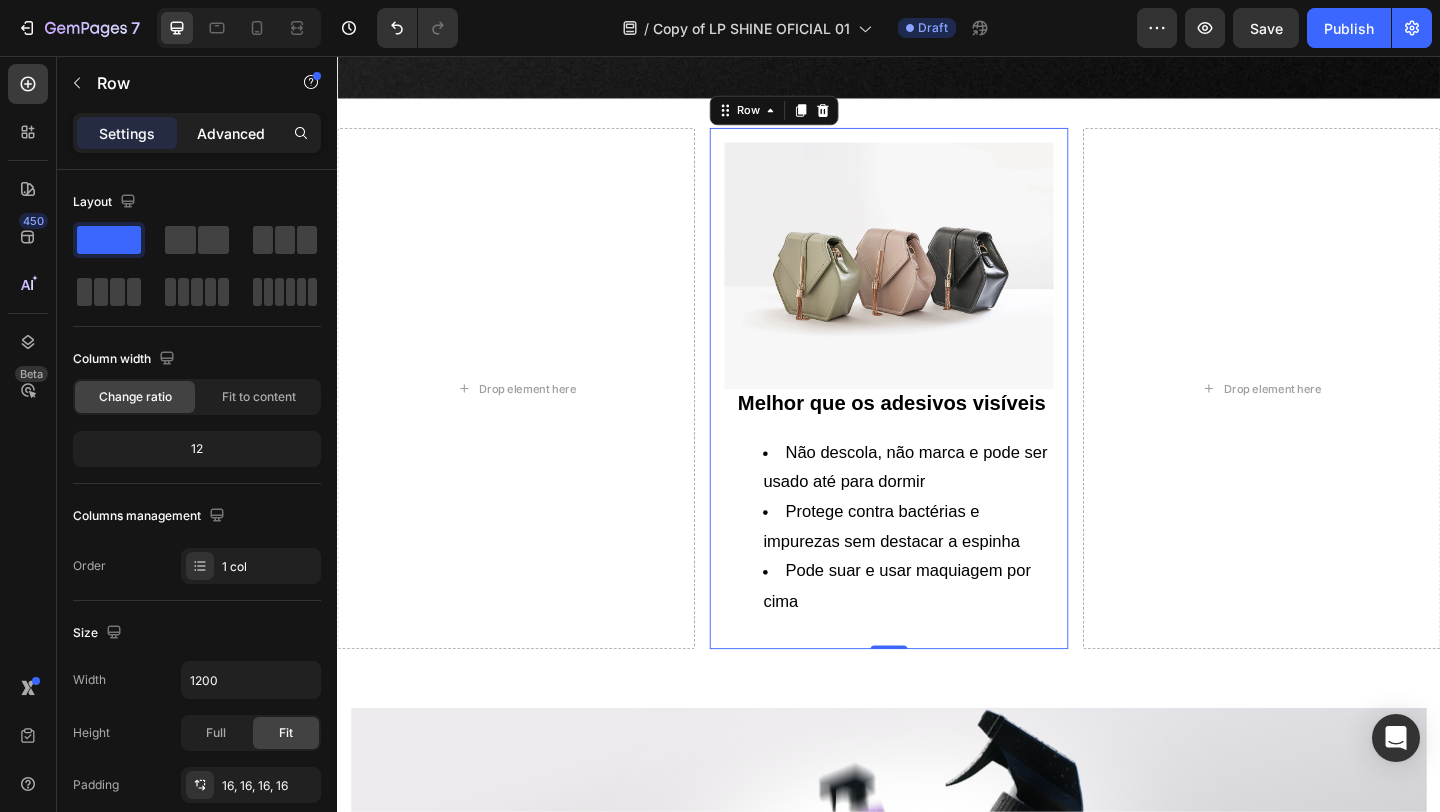 click on "Advanced" at bounding box center (231, 133) 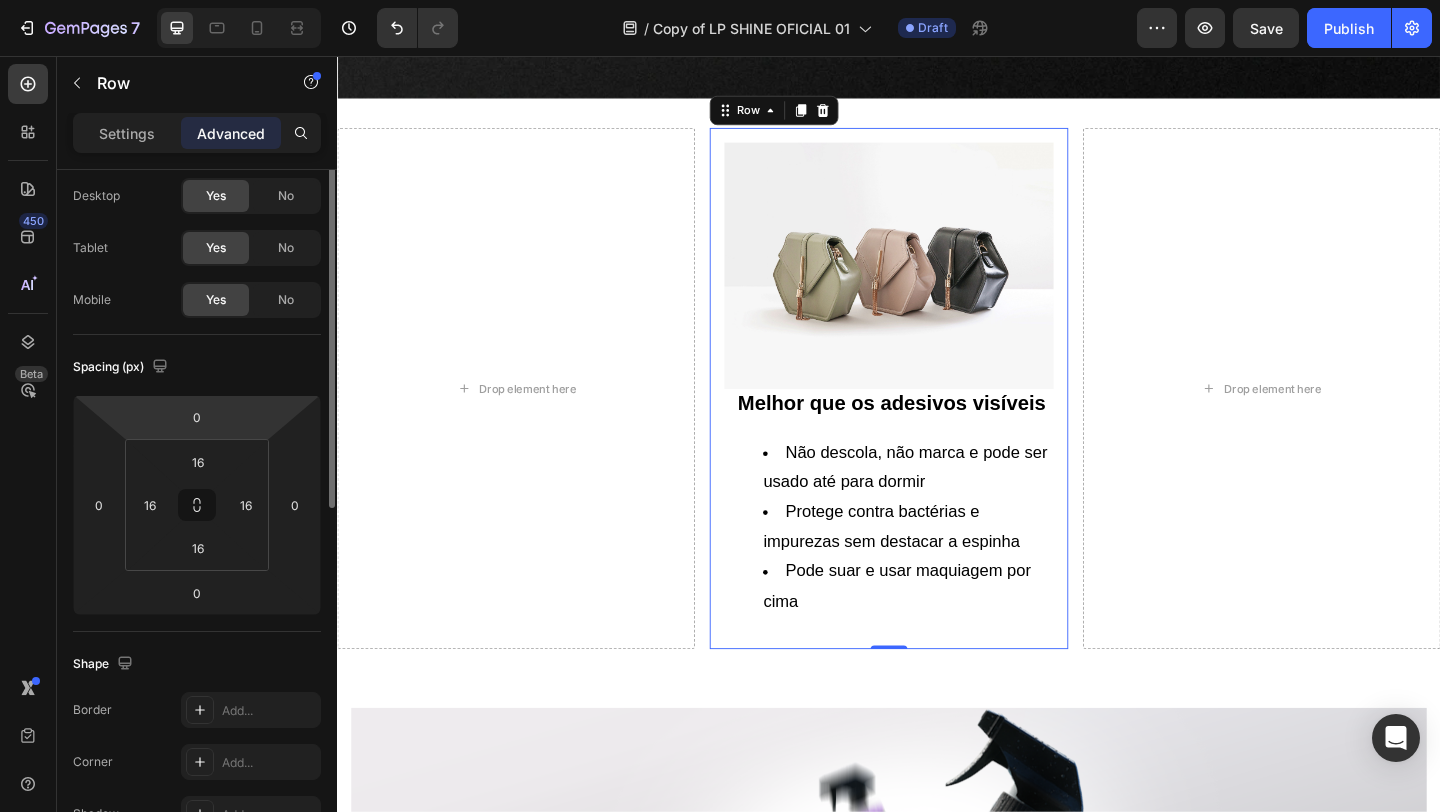scroll, scrollTop: 0, scrollLeft: 0, axis: both 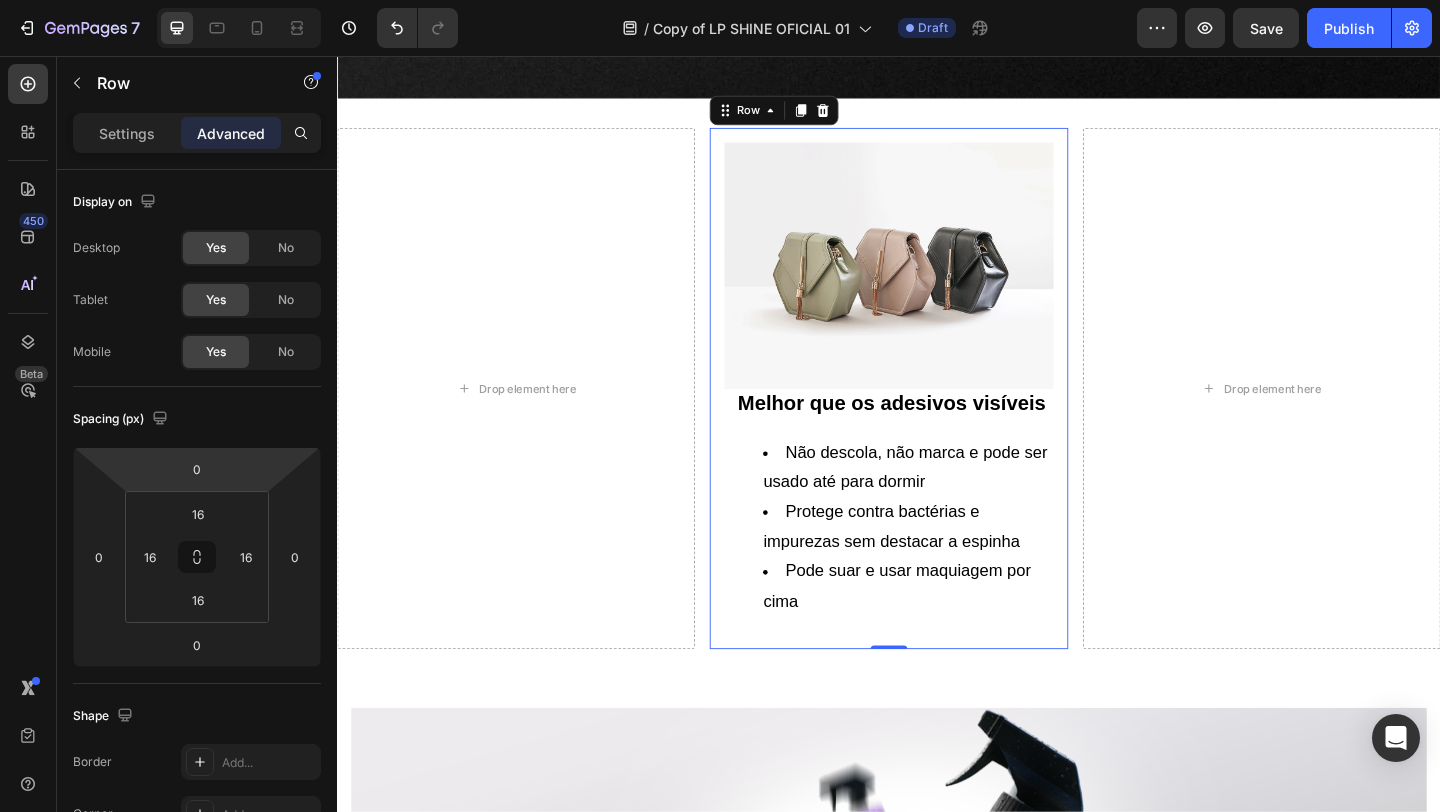 click on "Image Melhor que os adesivos visíveis   Heading Não descola, não marca e pode ser usado até para dormir Protege contra bactérias e impurezas sem destacar a espinha Pode suar e usar maquiagem por cima Text Block Row   0" at bounding box center [936, 417] 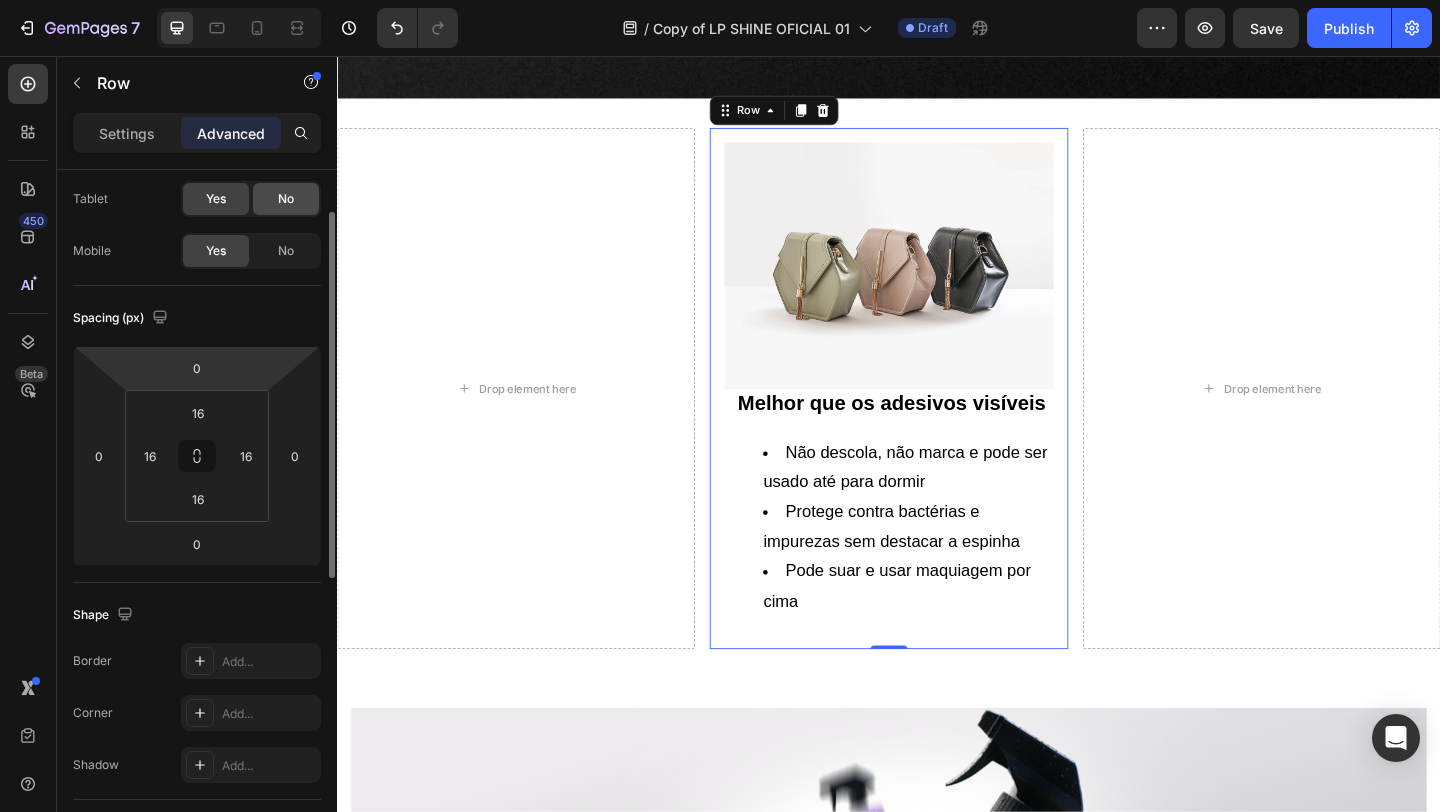 scroll, scrollTop: 0, scrollLeft: 0, axis: both 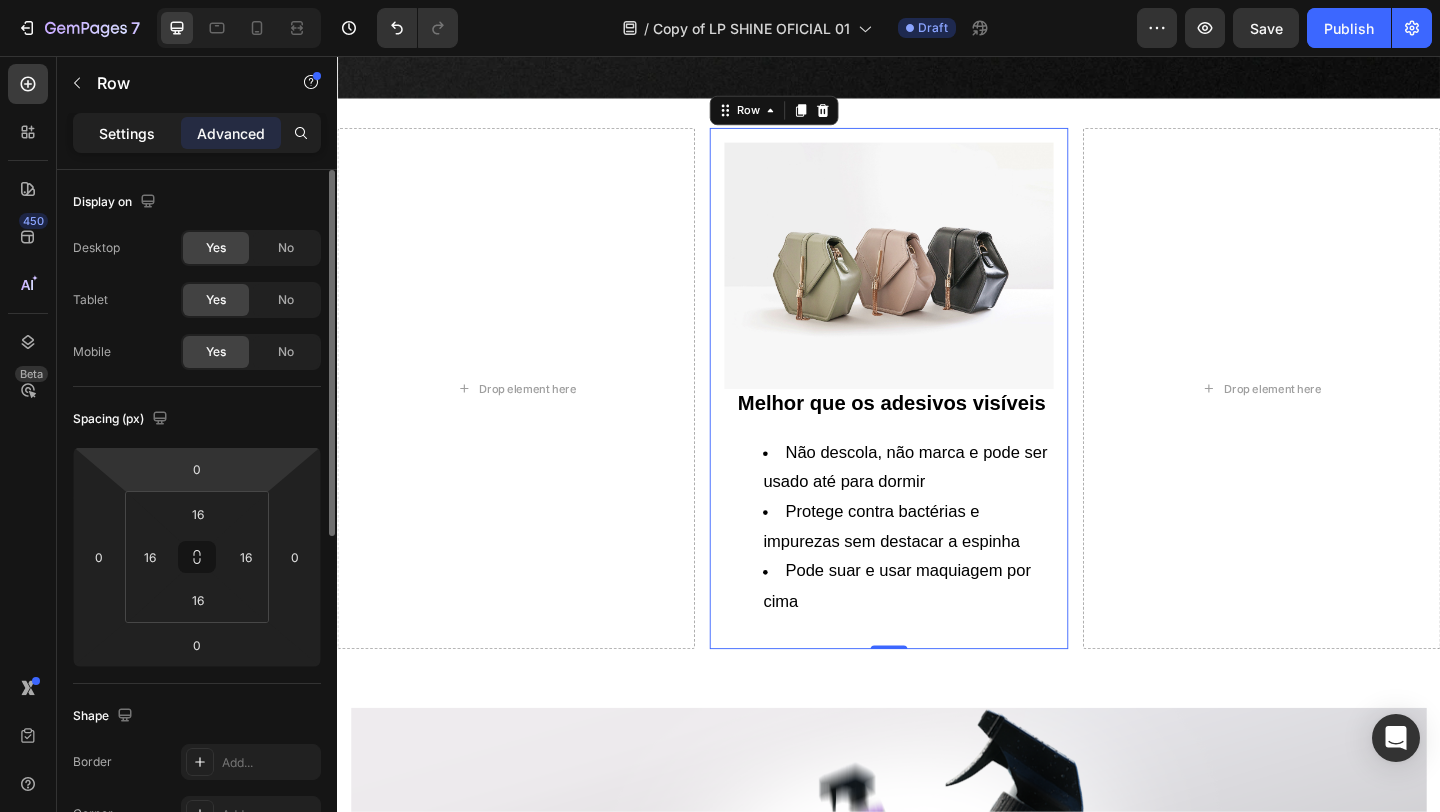 click on "Settings" at bounding box center [127, 133] 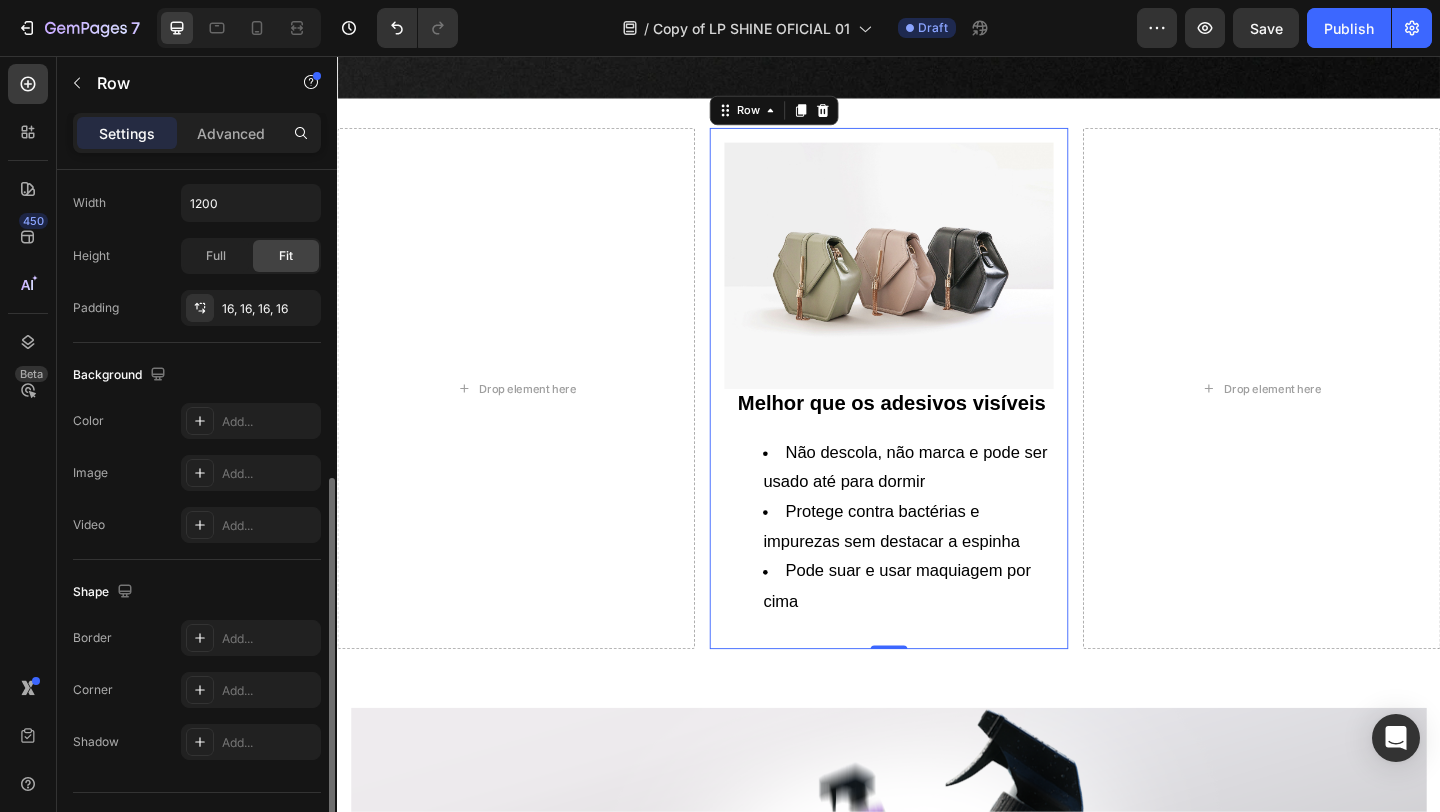 scroll, scrollTop: 521, scrollLeft: 0, axis: vertical 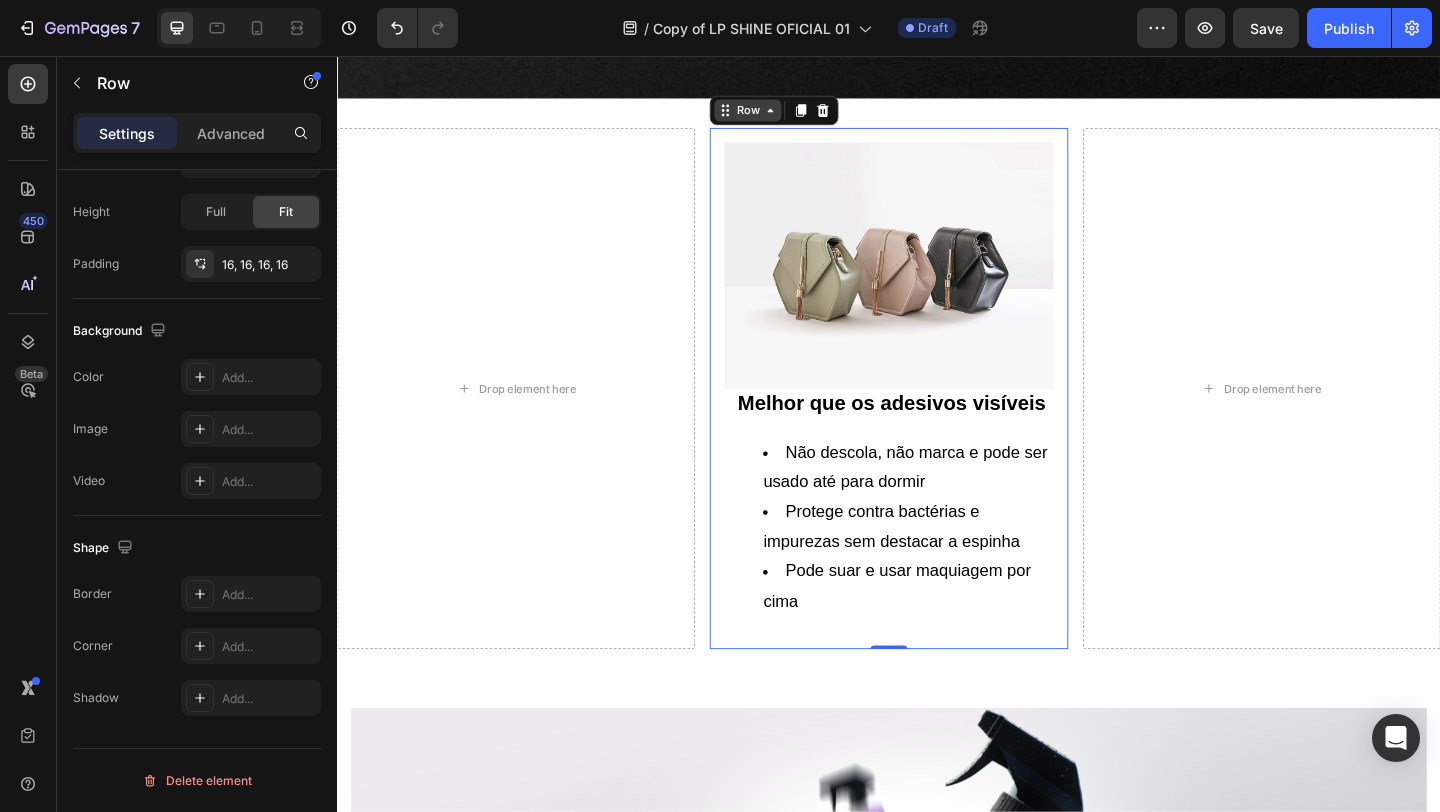 click on "Row" at bounding box center [783, 115] 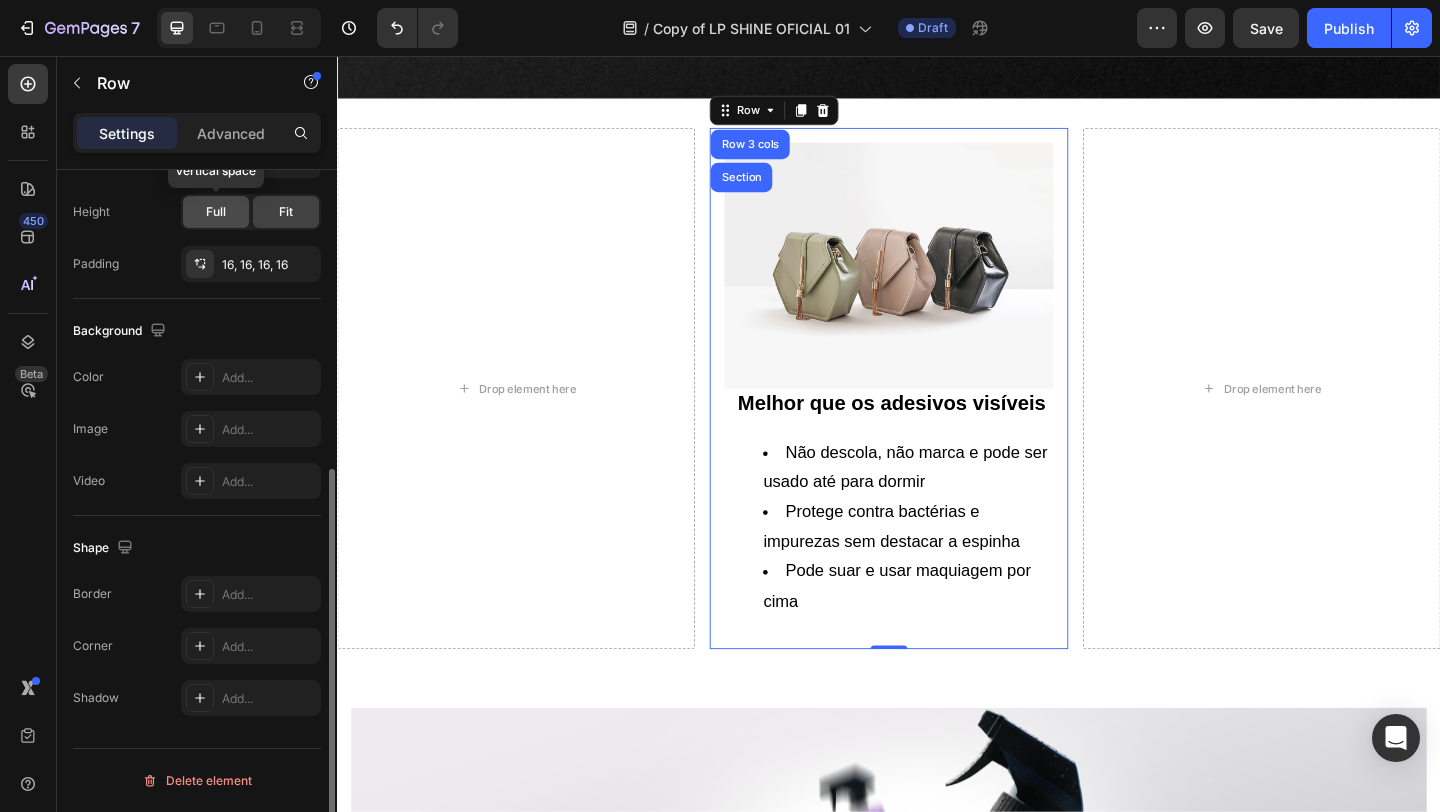 click on "Full" 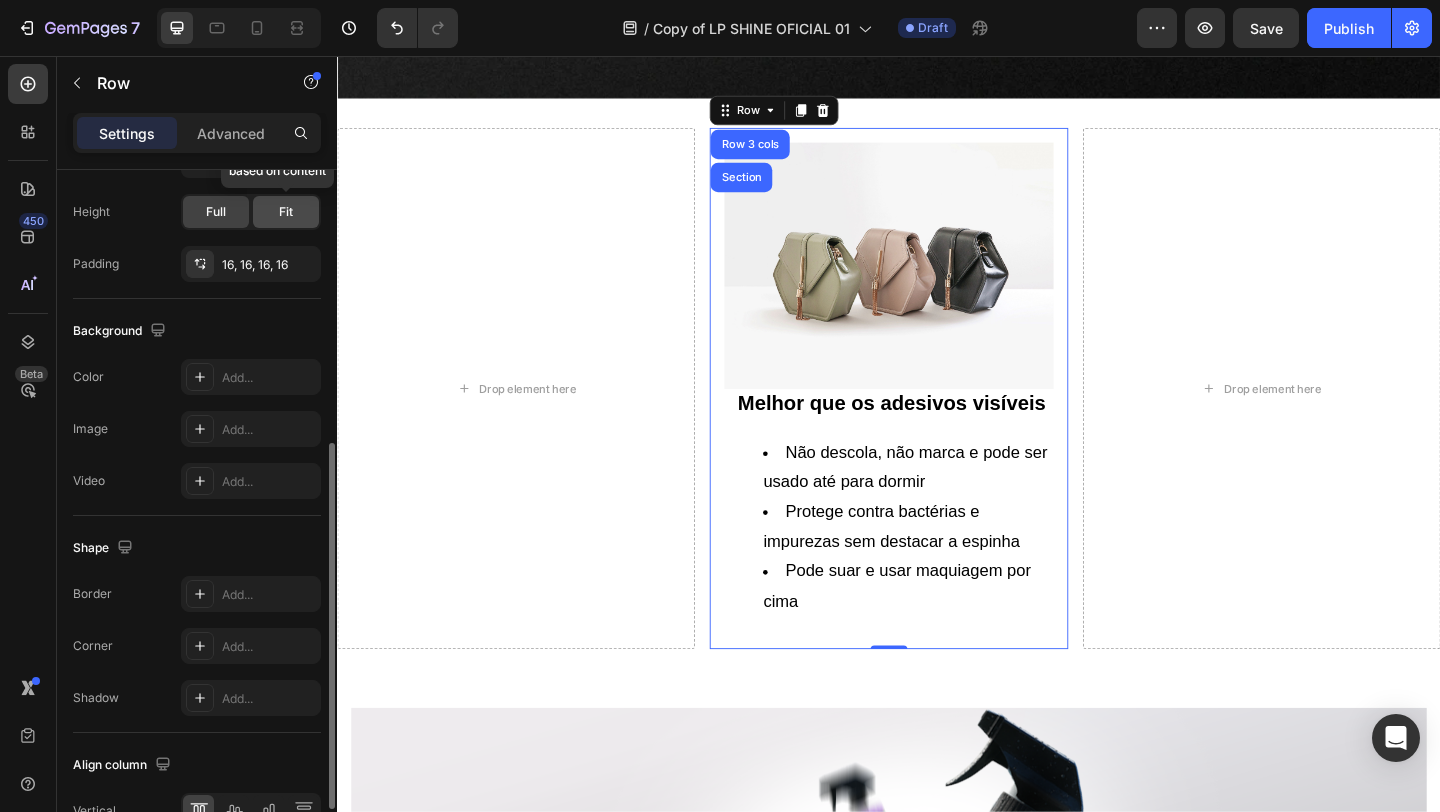 click on "Fit" 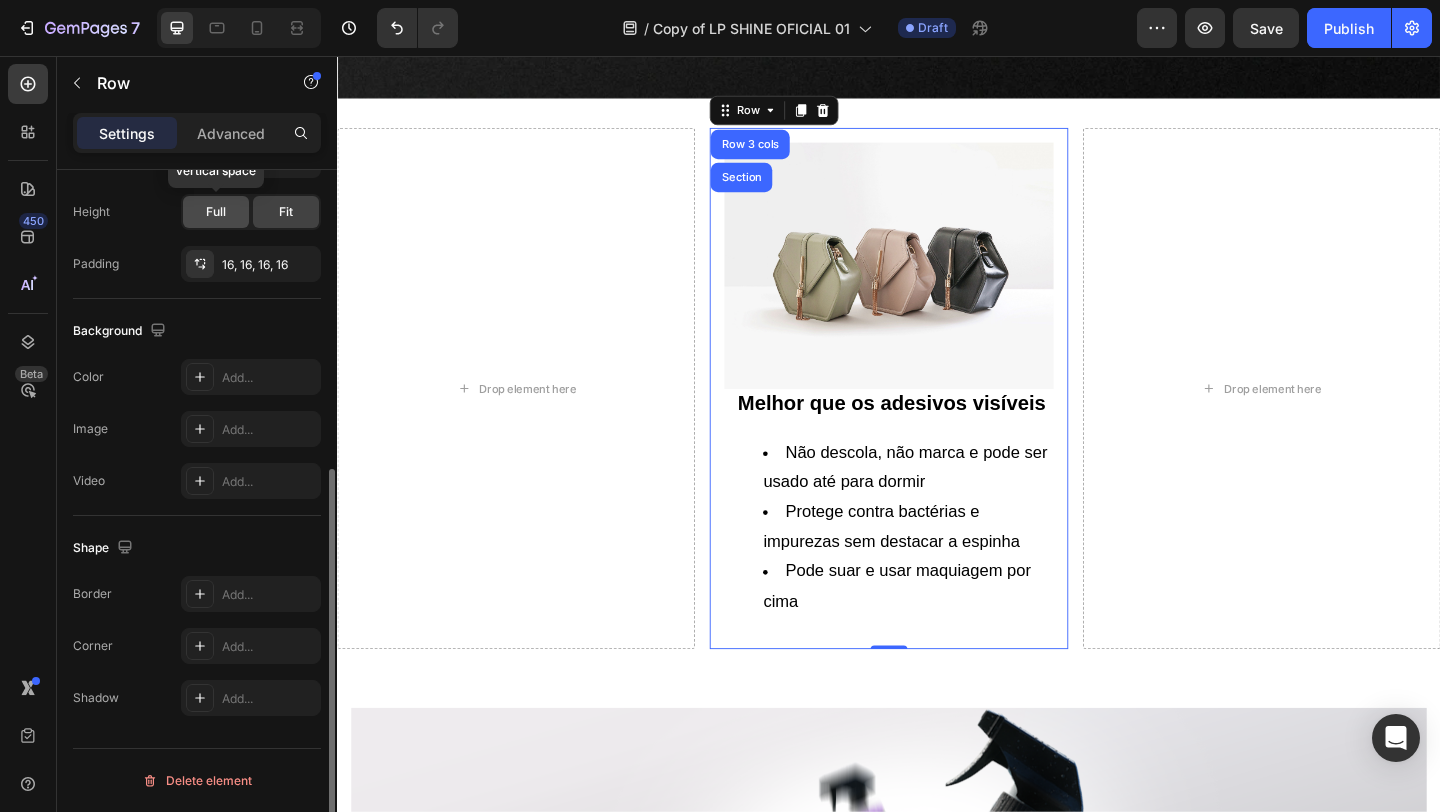 click on "Full" 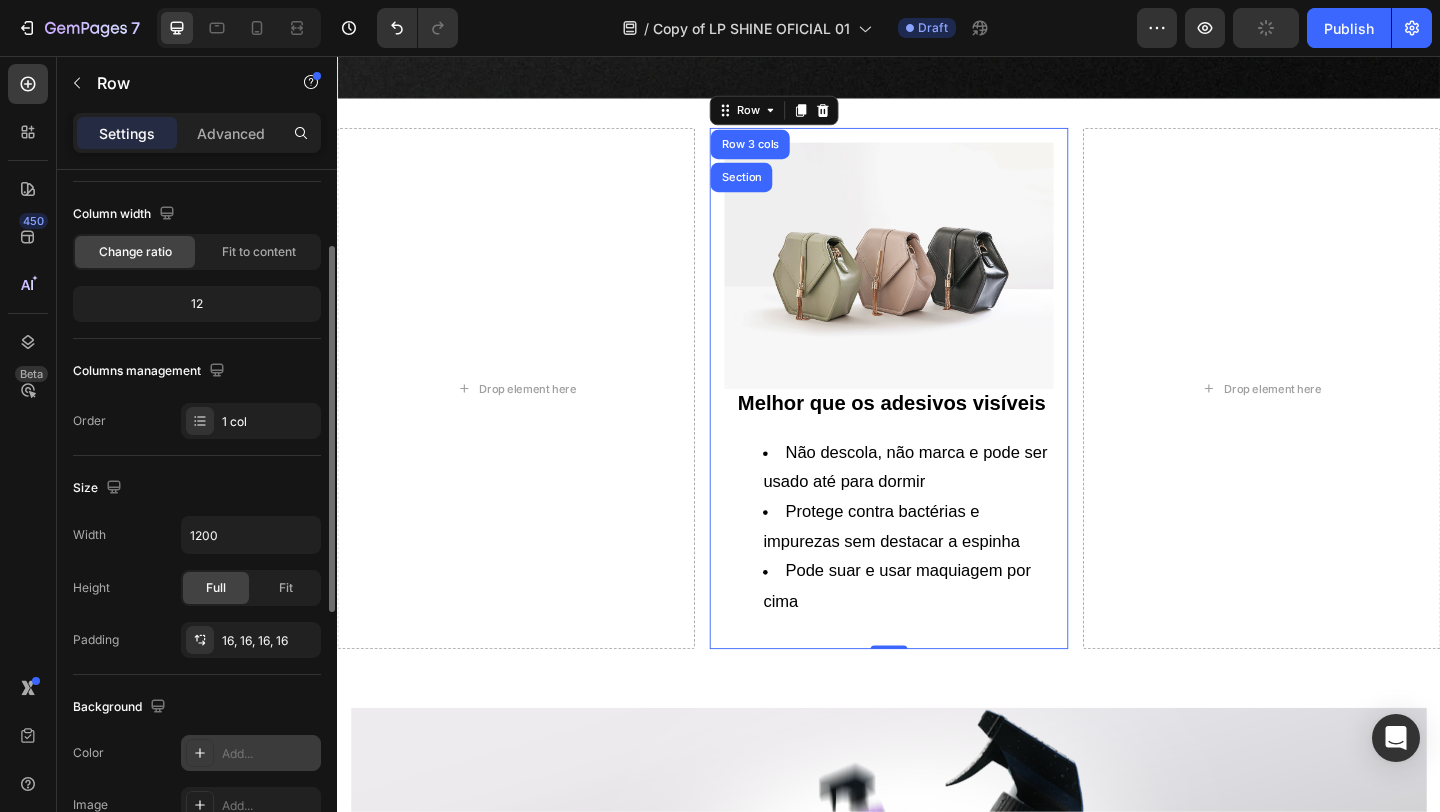 scroll, scrollTop: 134, scrollLeft: 0, axis: vertical 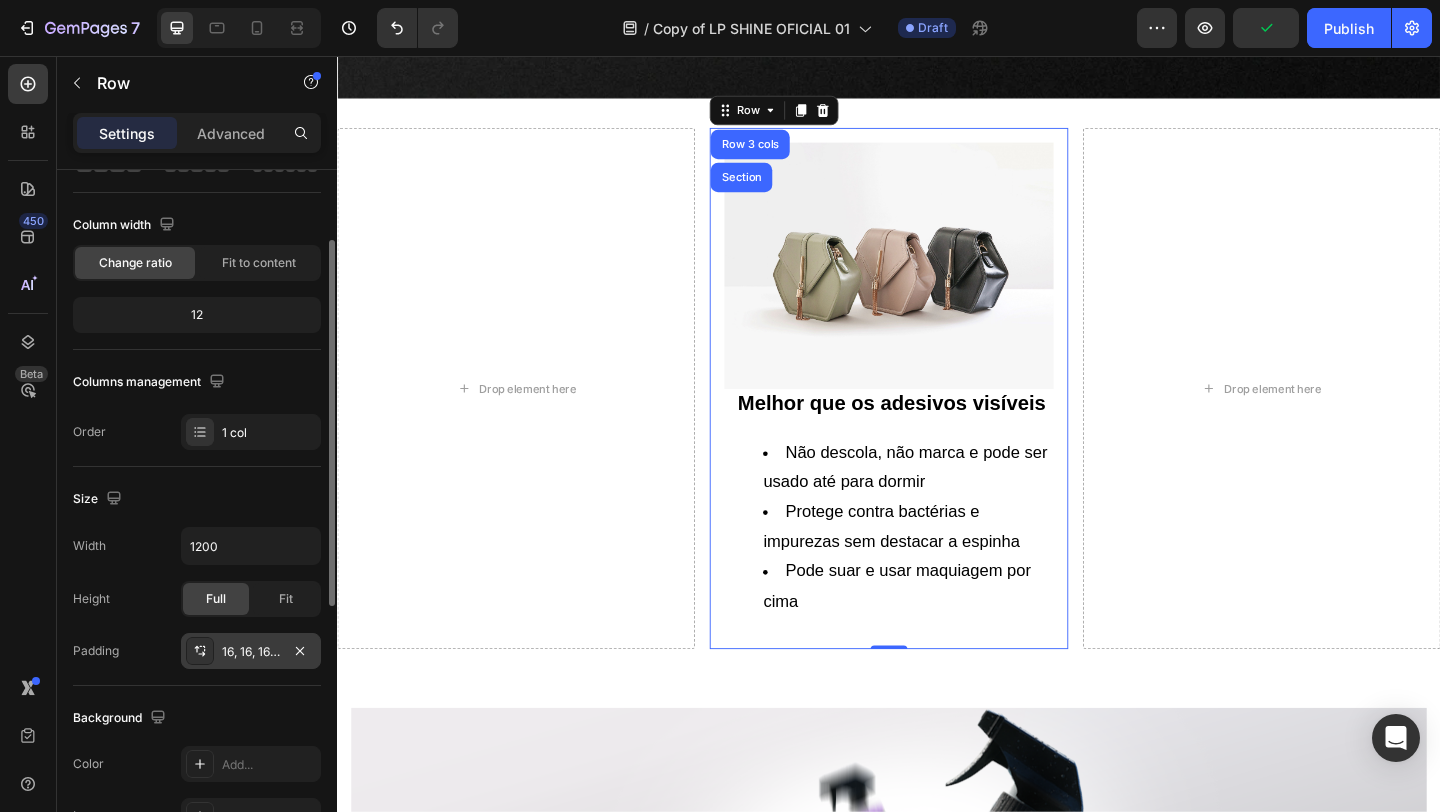 click at bounding box center (200, 651) 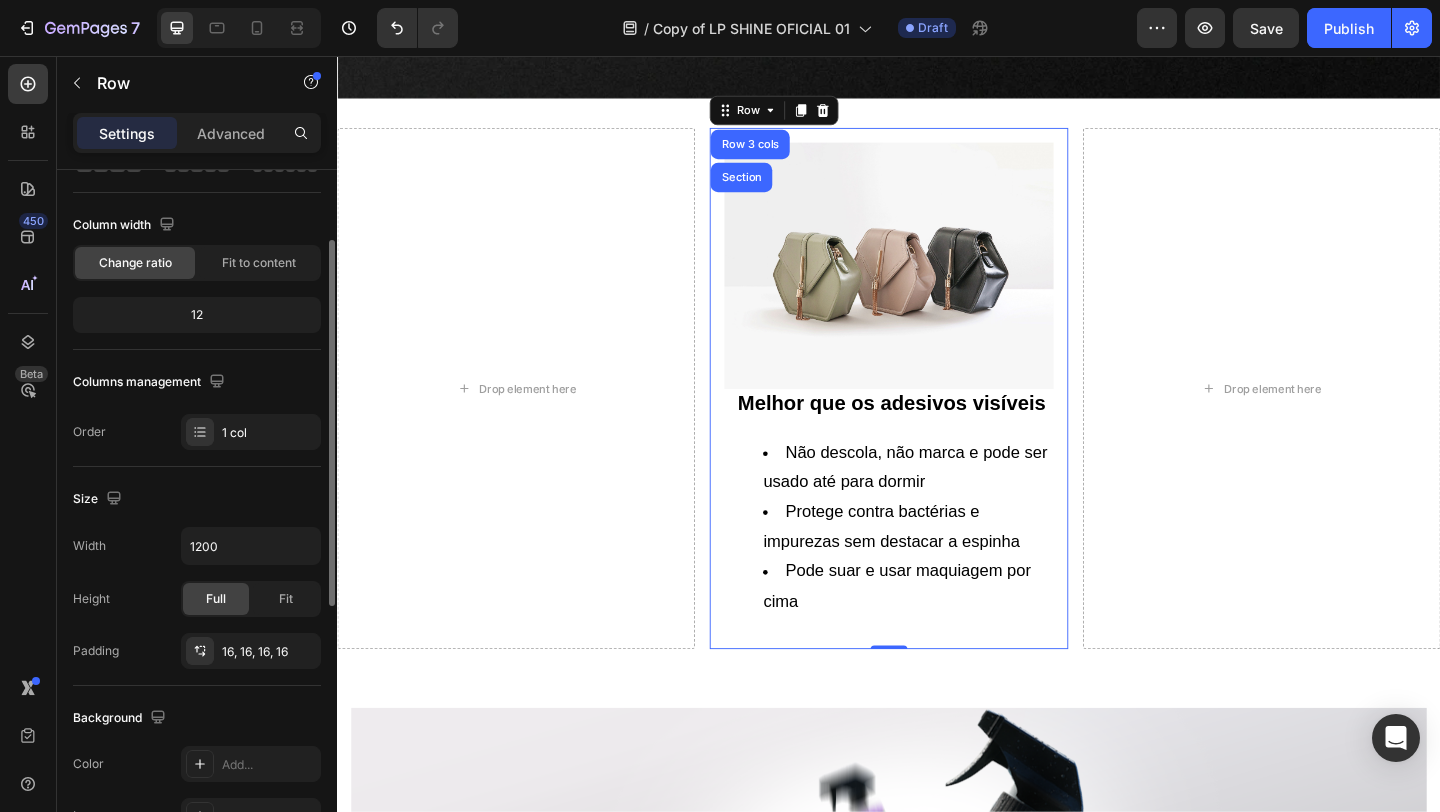 click on "Layout Column width Change ratio Fit to content 12 Columns management Order 1 col" 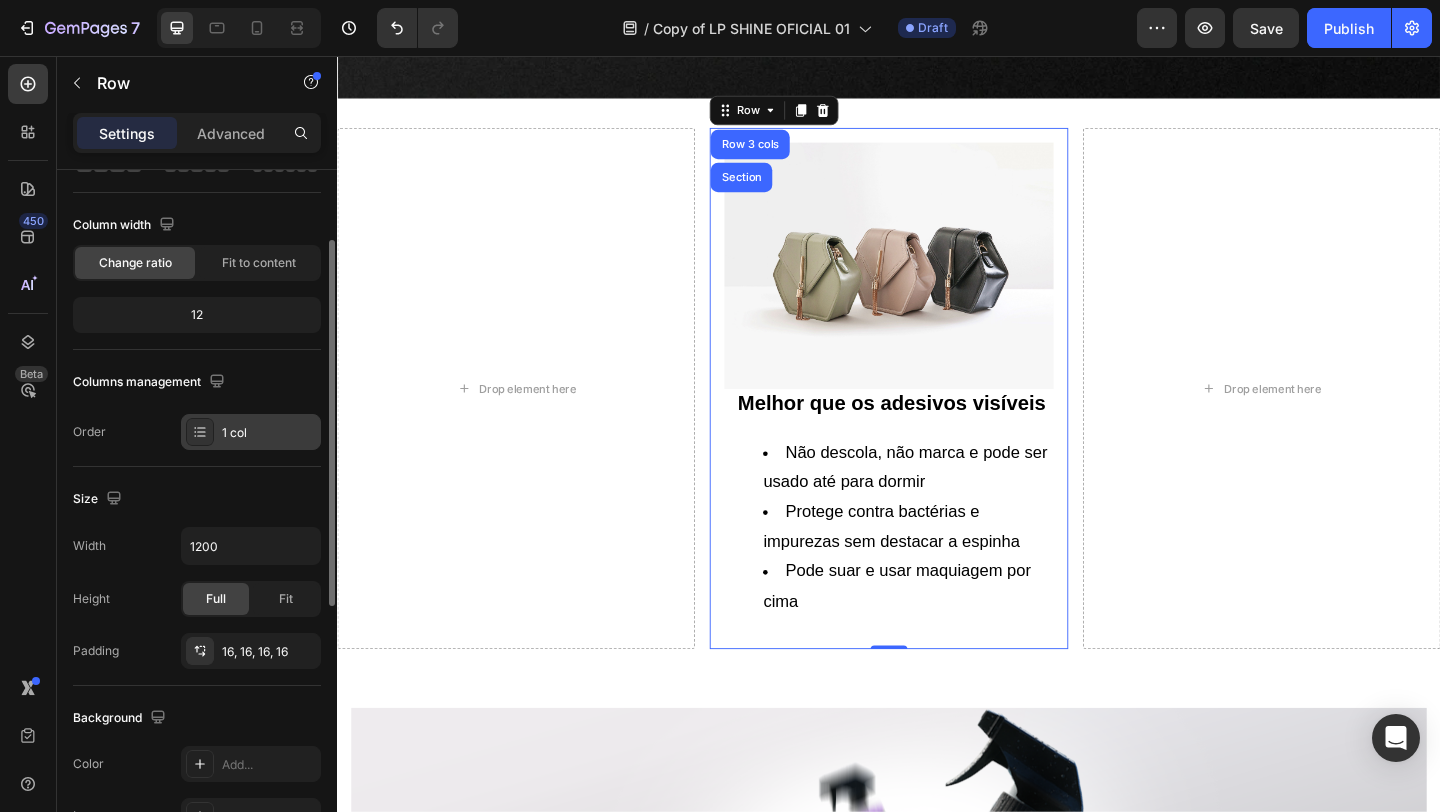 click 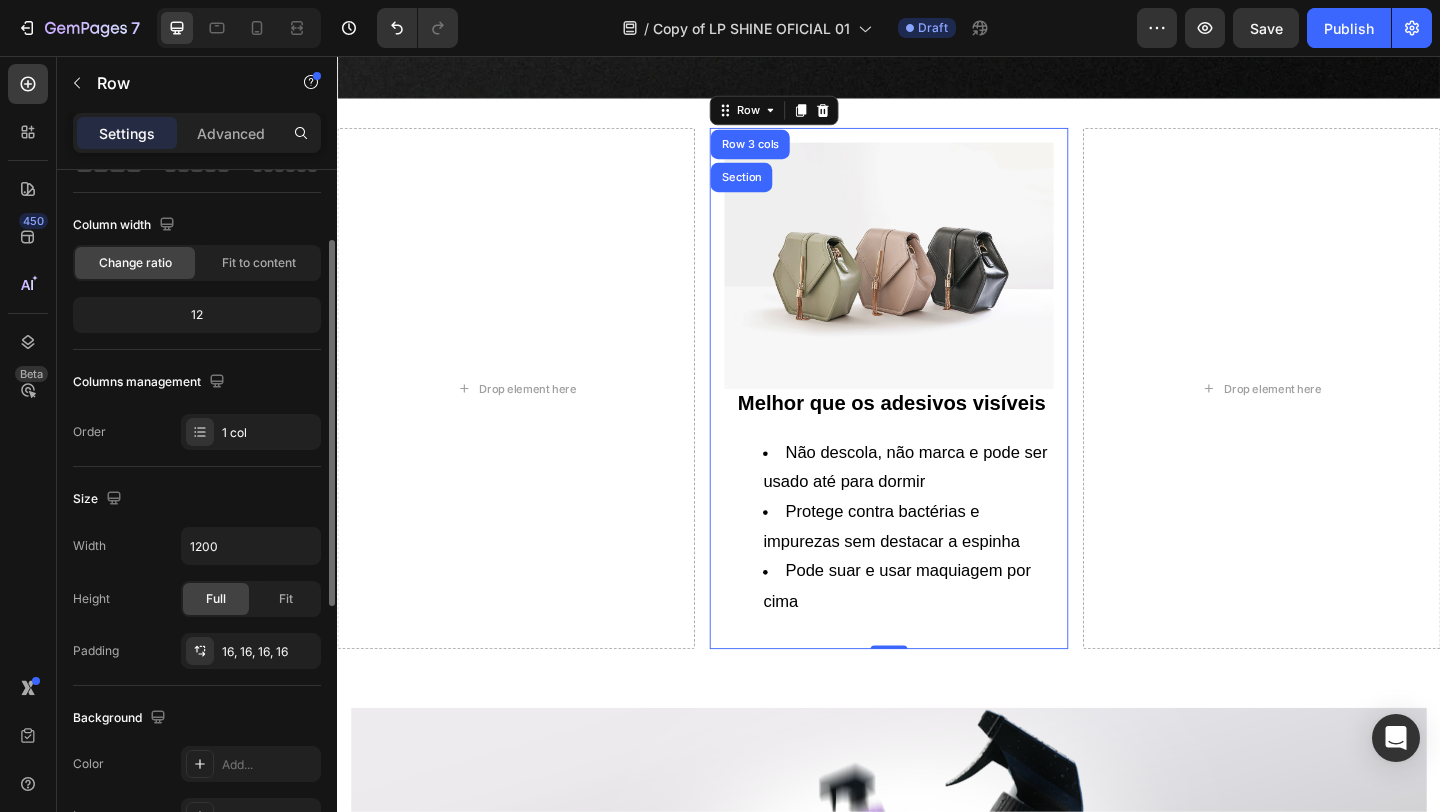 click on "Order 1 col" at bounding box center (197, 432) 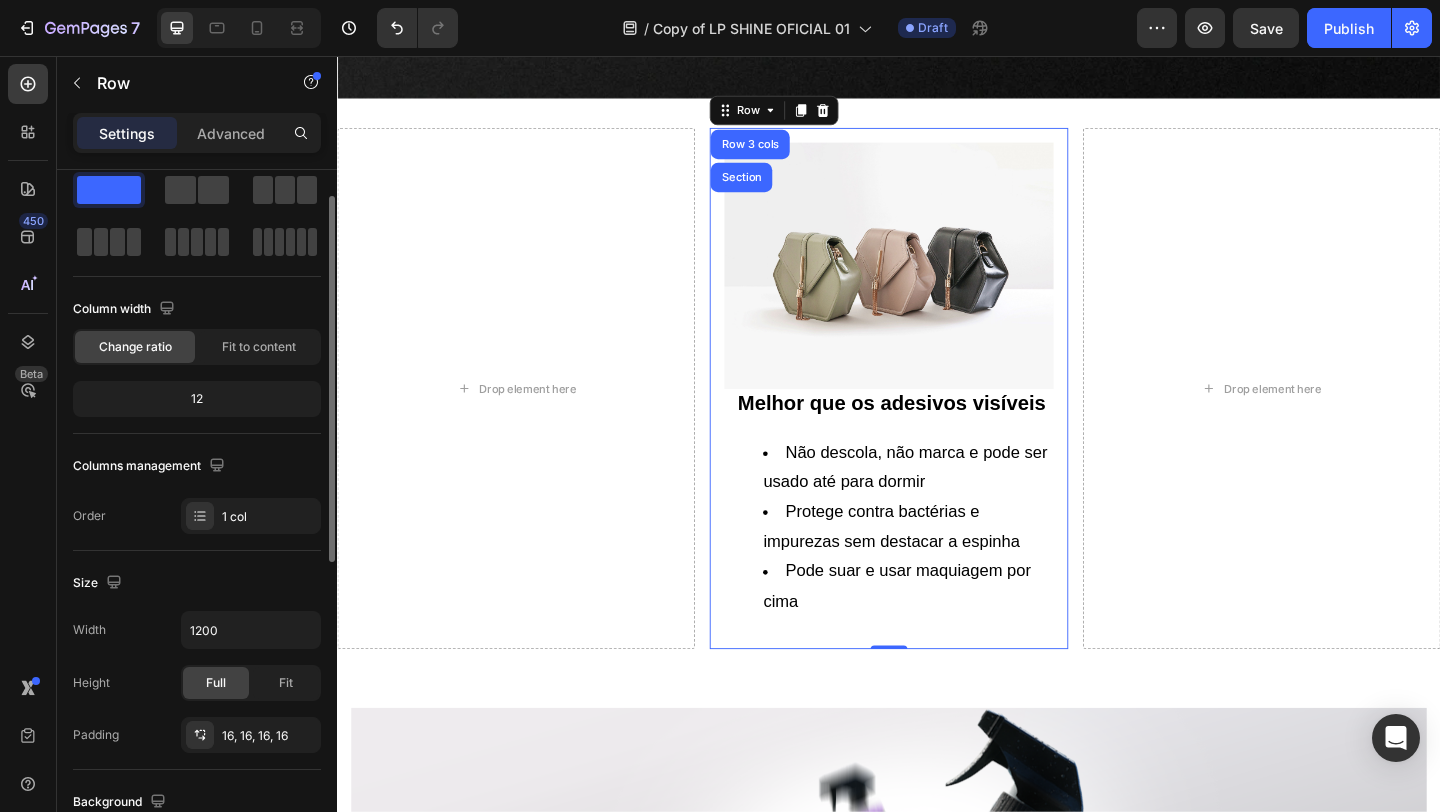 scroll, scrollTop: 0, scrollLeft: 0, axis: both 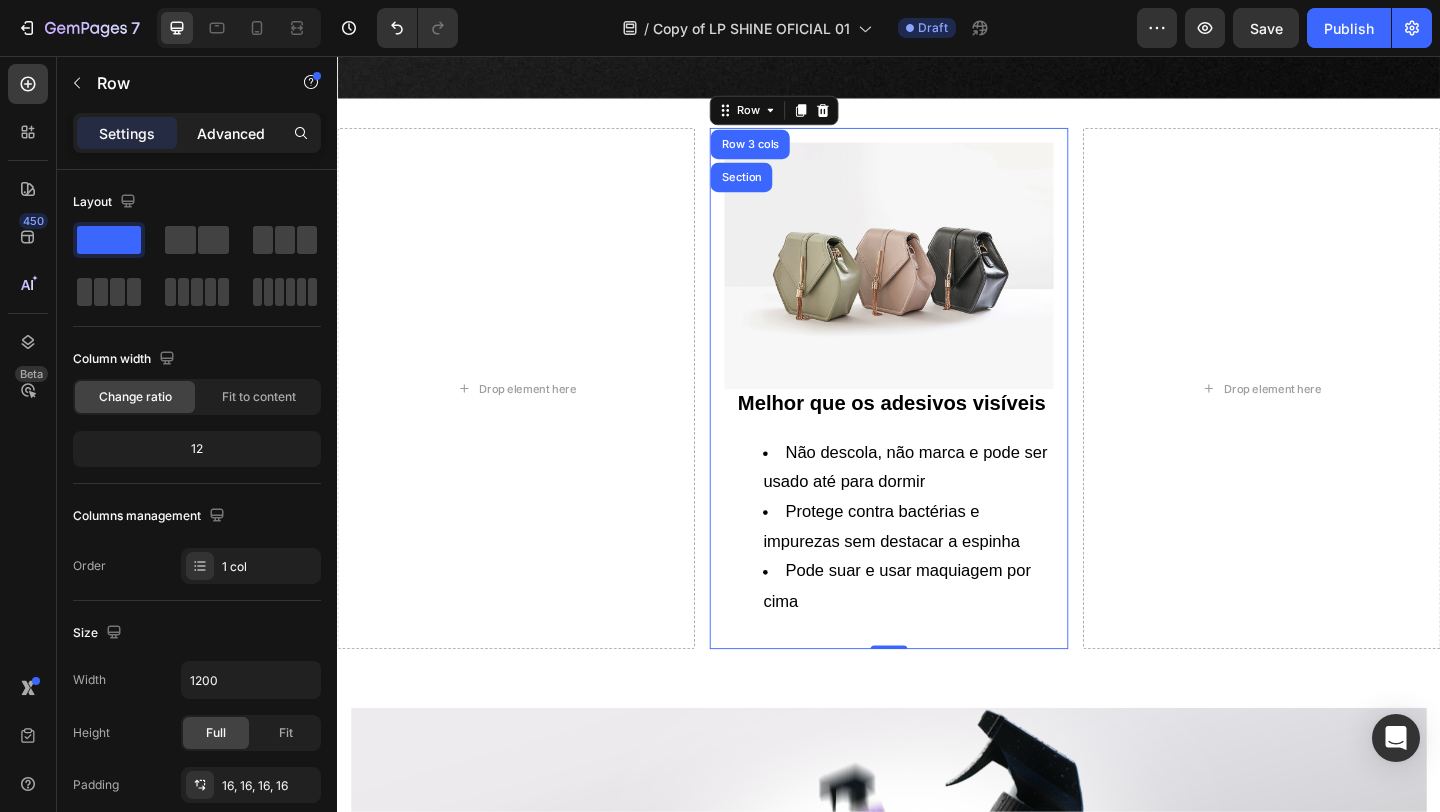 click on "Advanced" at bounding box center [231, 133] 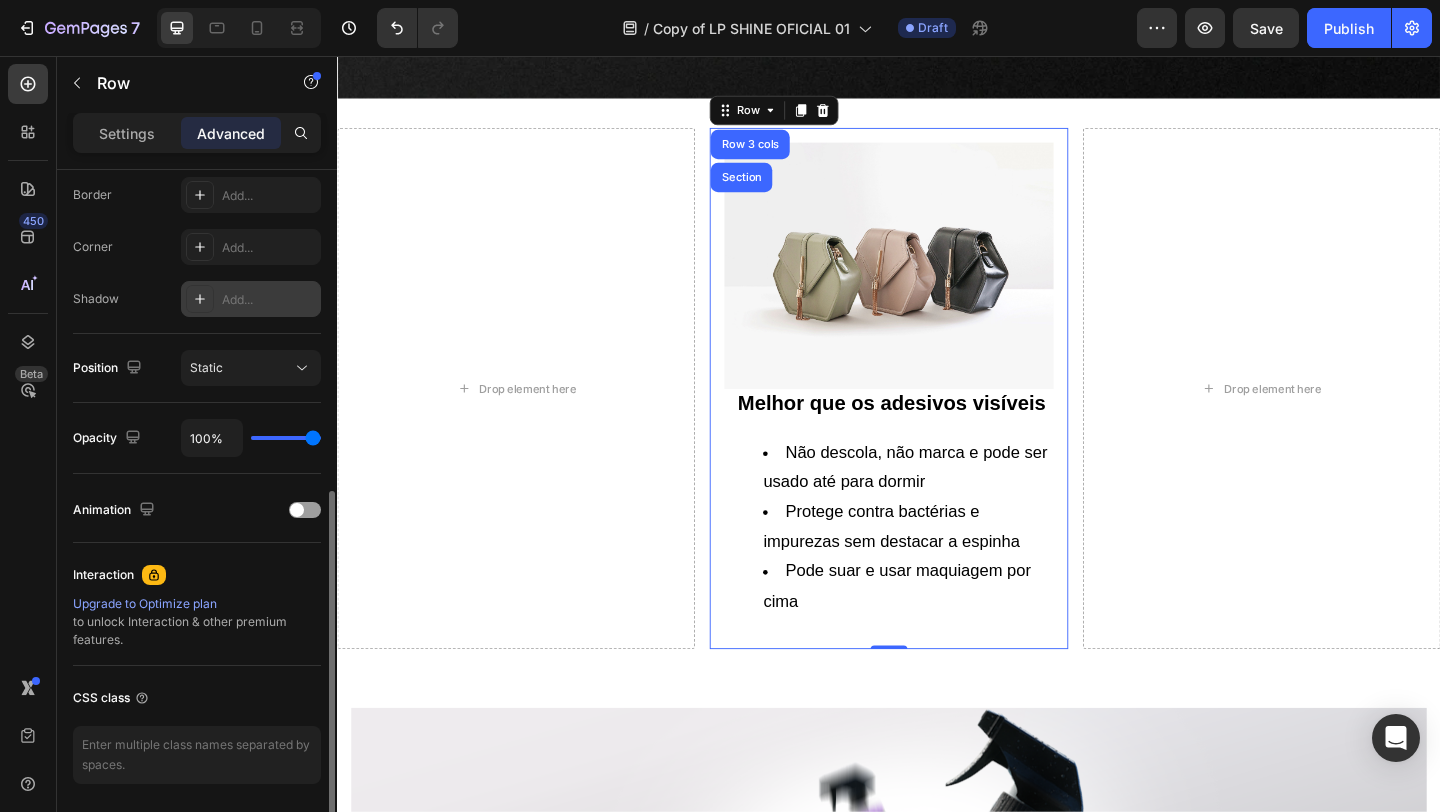 scroll, scrollTop: 583, scrollLeft: 0, axis: vertical 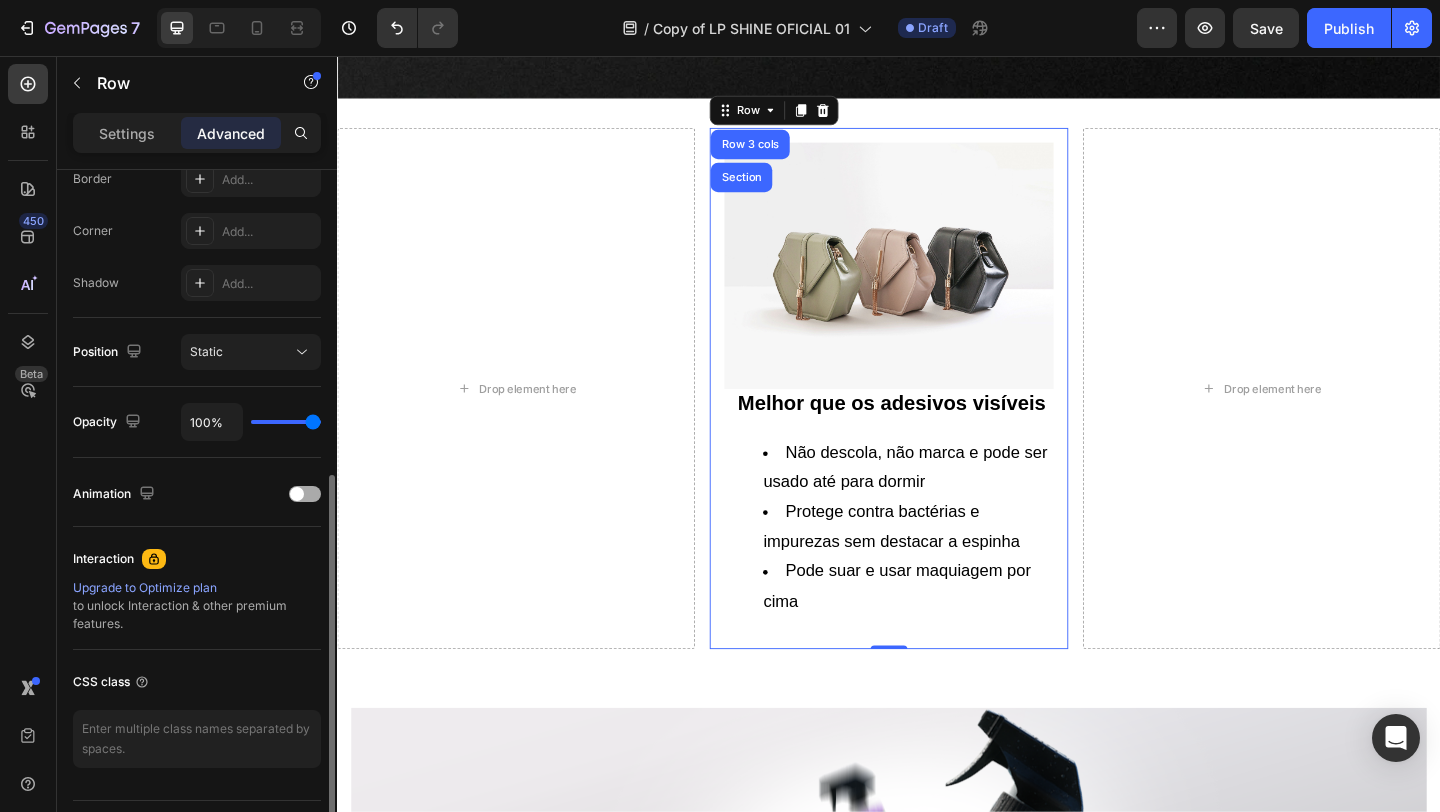 click at bounding box center [297, 494] 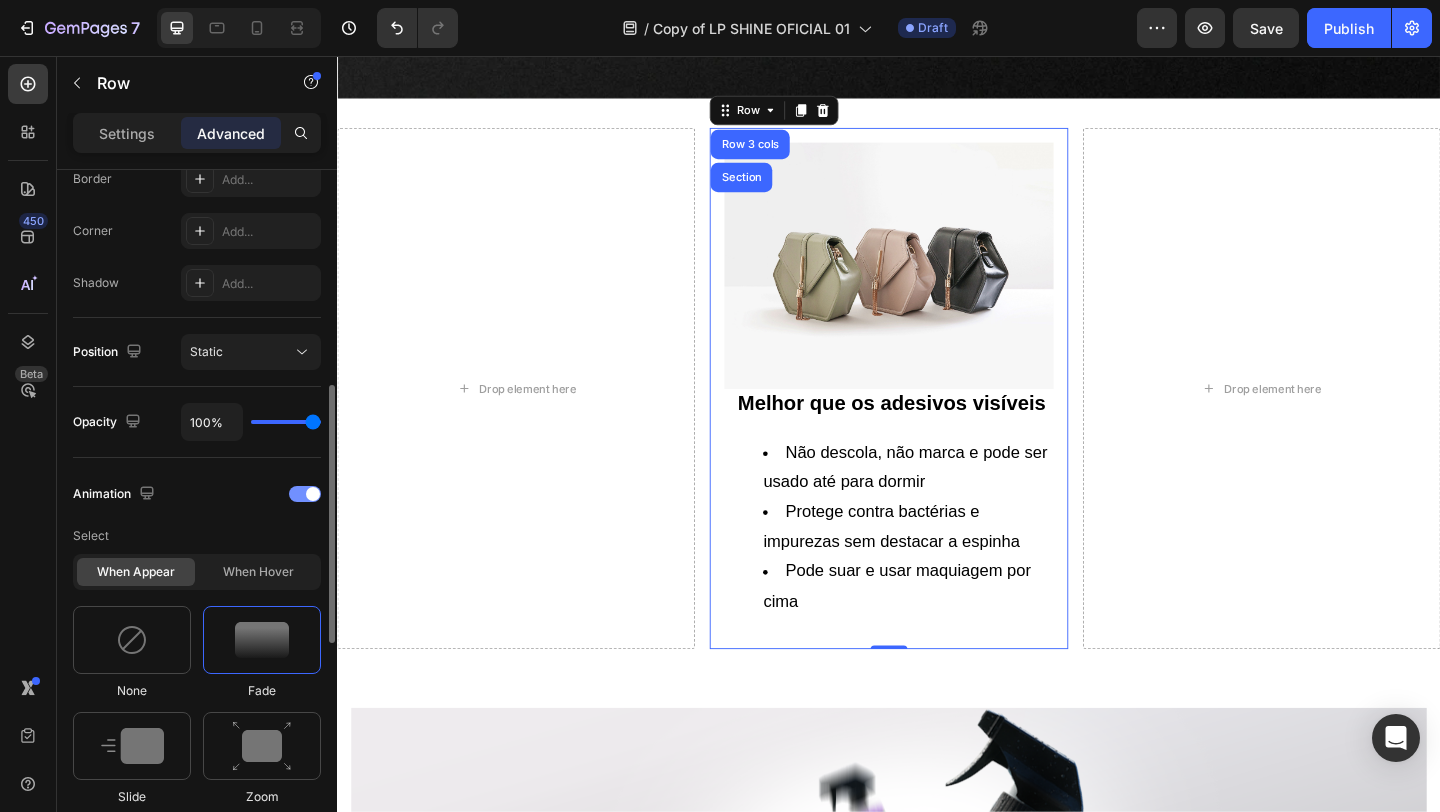 click at bounding box center [305, 494] 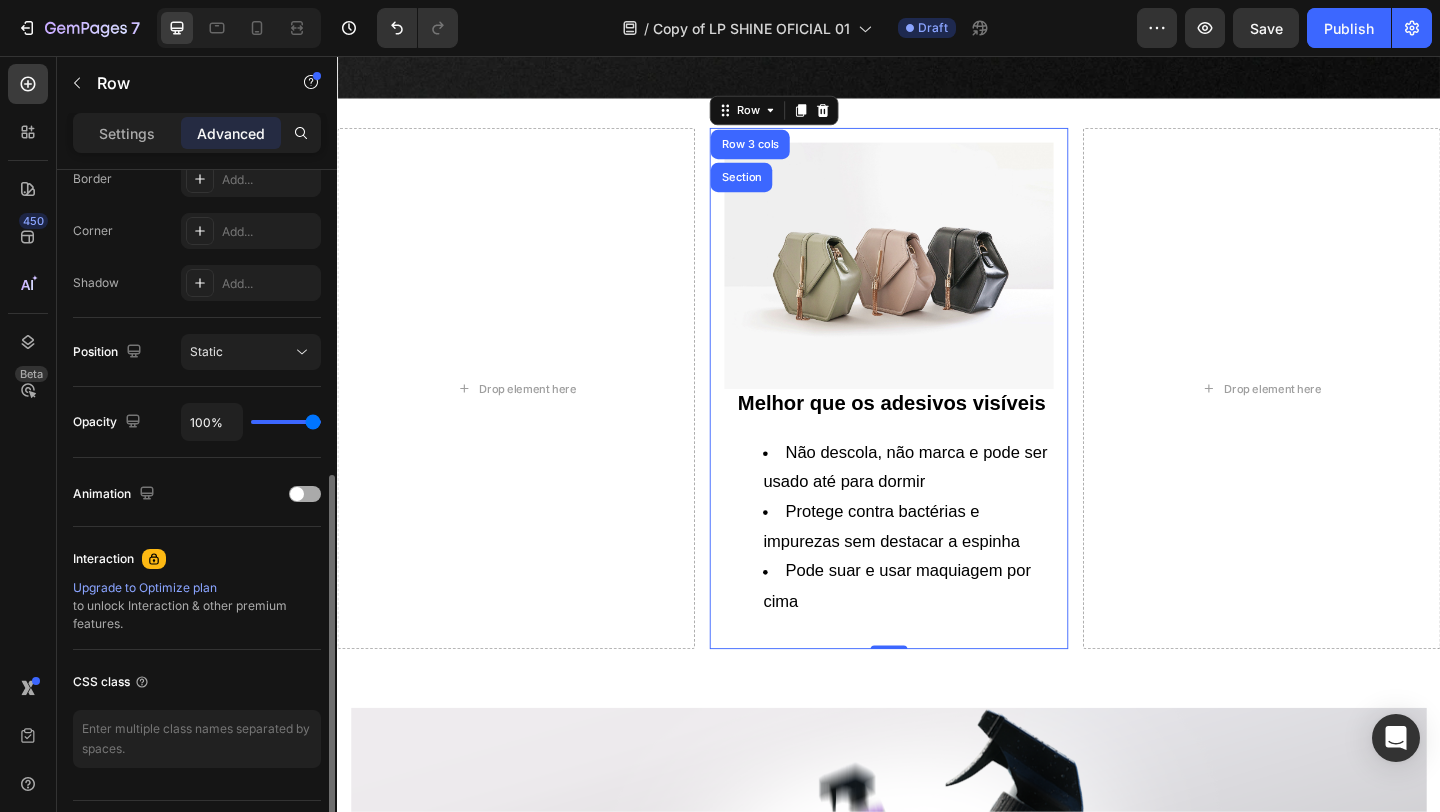 click at bounding box center (297, 494) 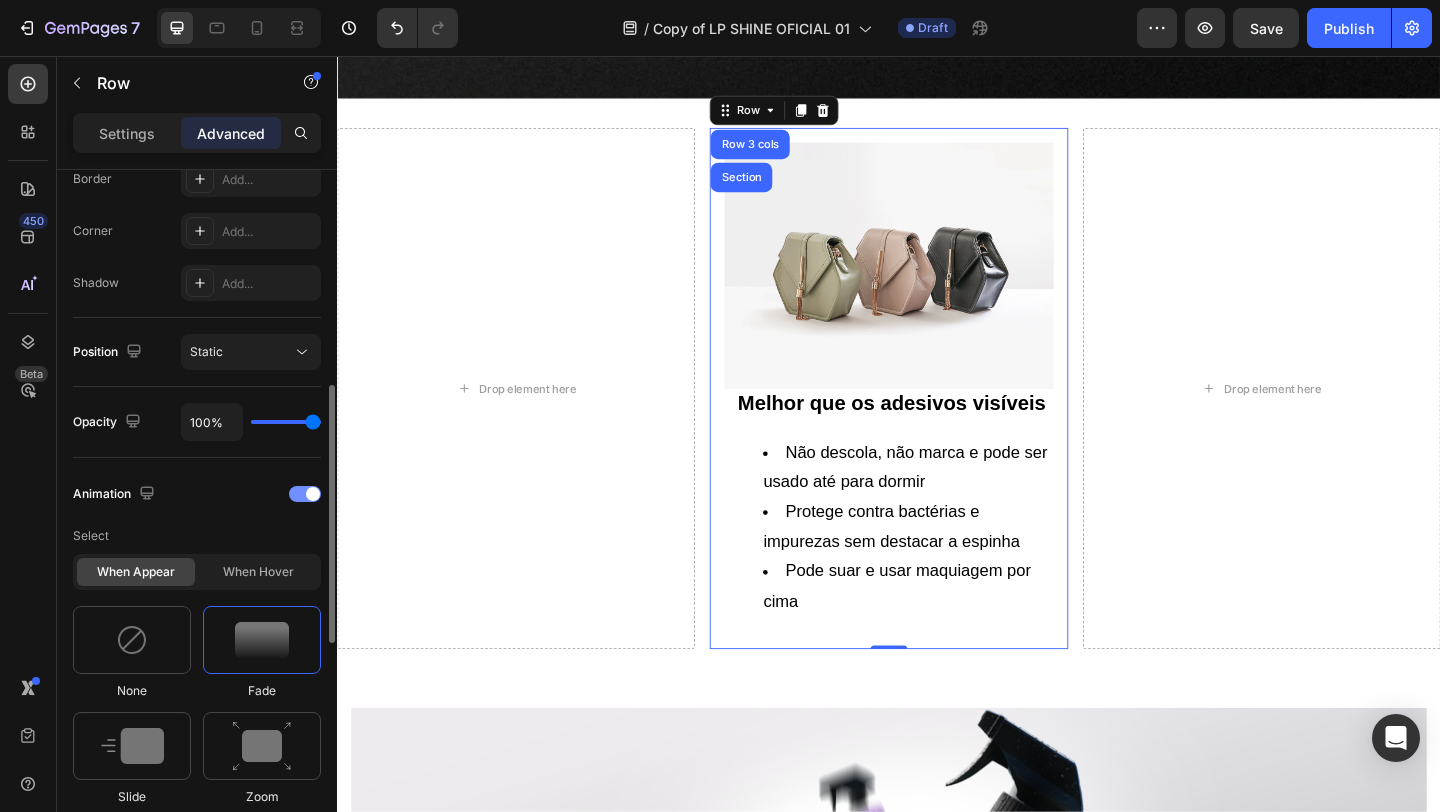 click at bounding box center [305, 494] 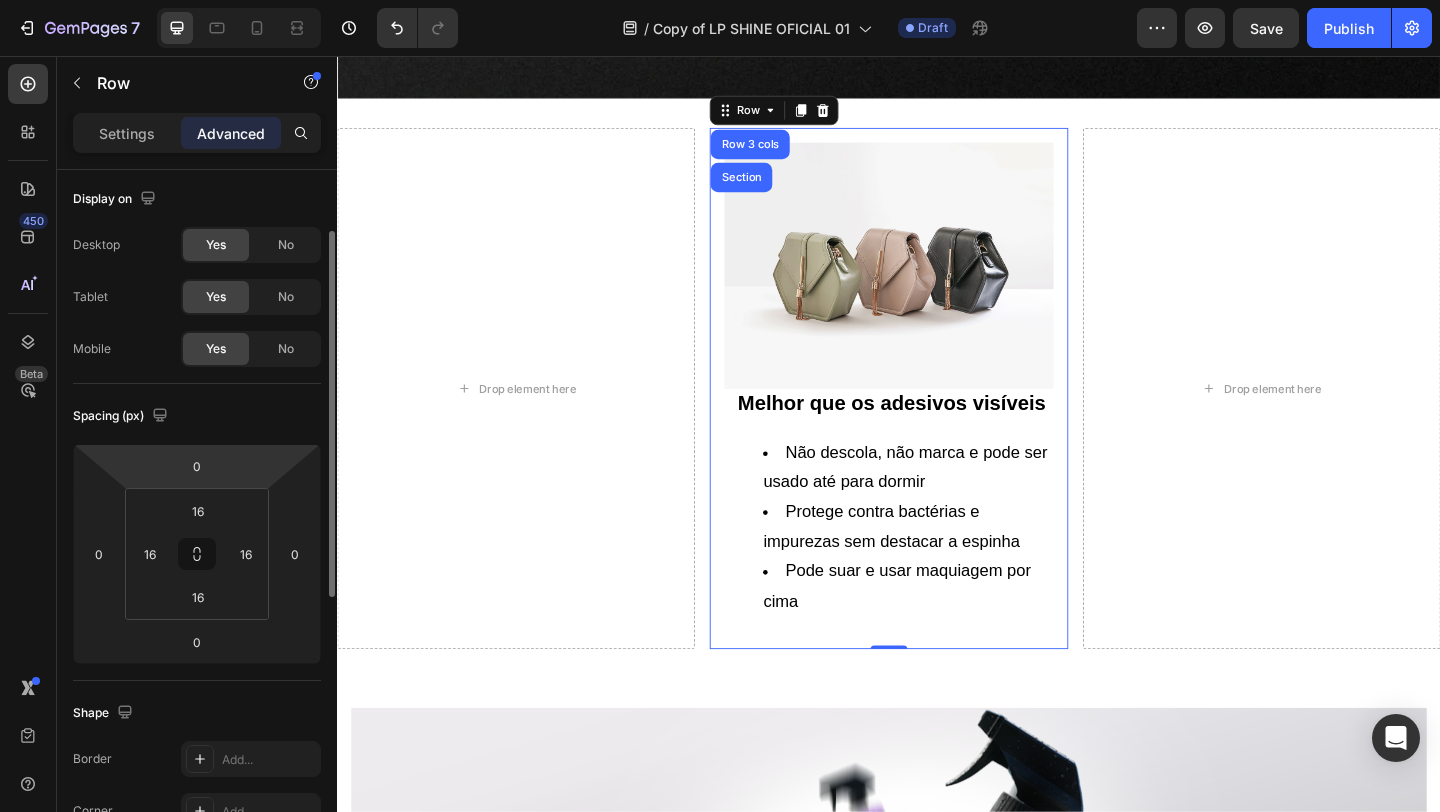 scroll, scrollTop: 0, scrollLeft: 0, axis: both 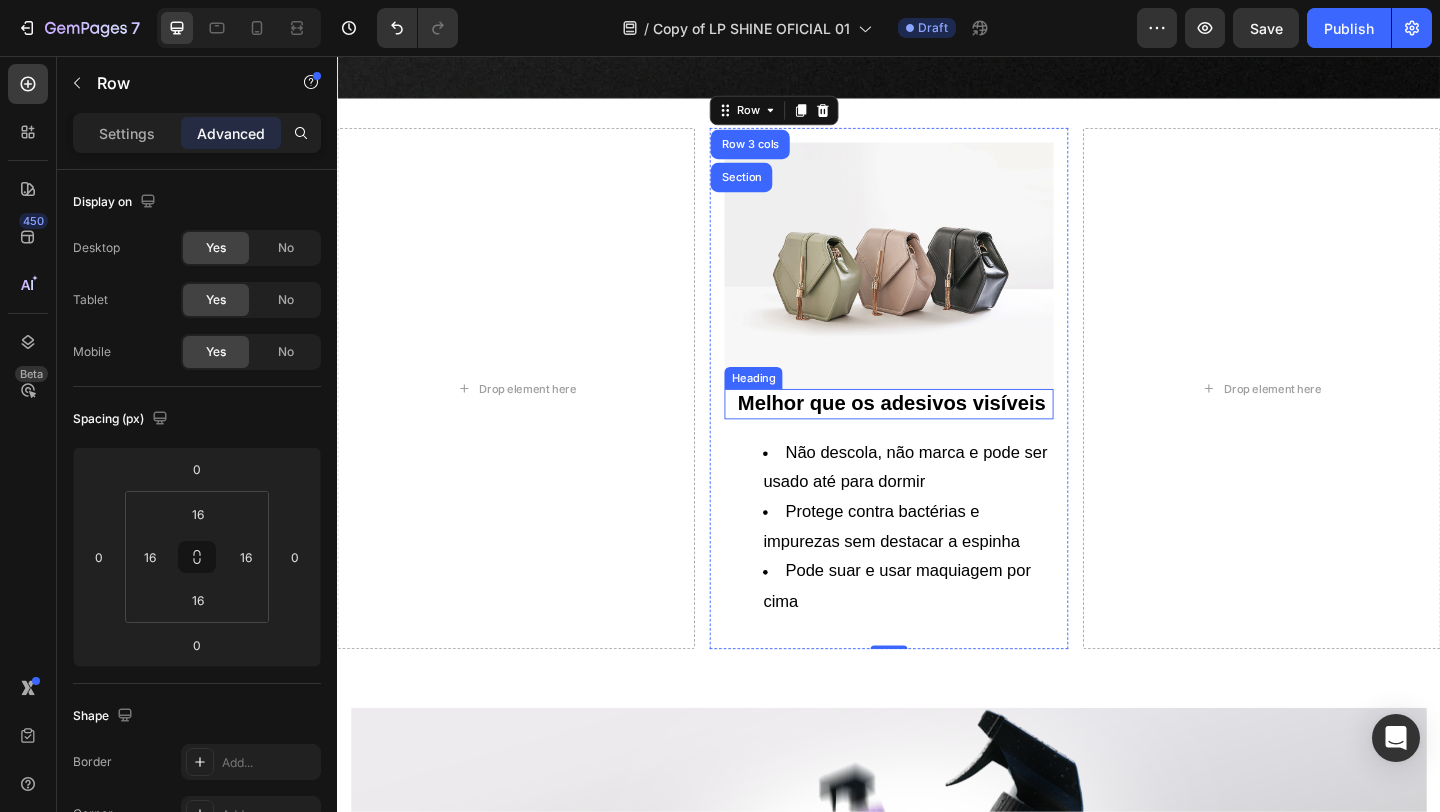 click on "Melhor que os adesivos visíveis" at bounding box center (940, 433) 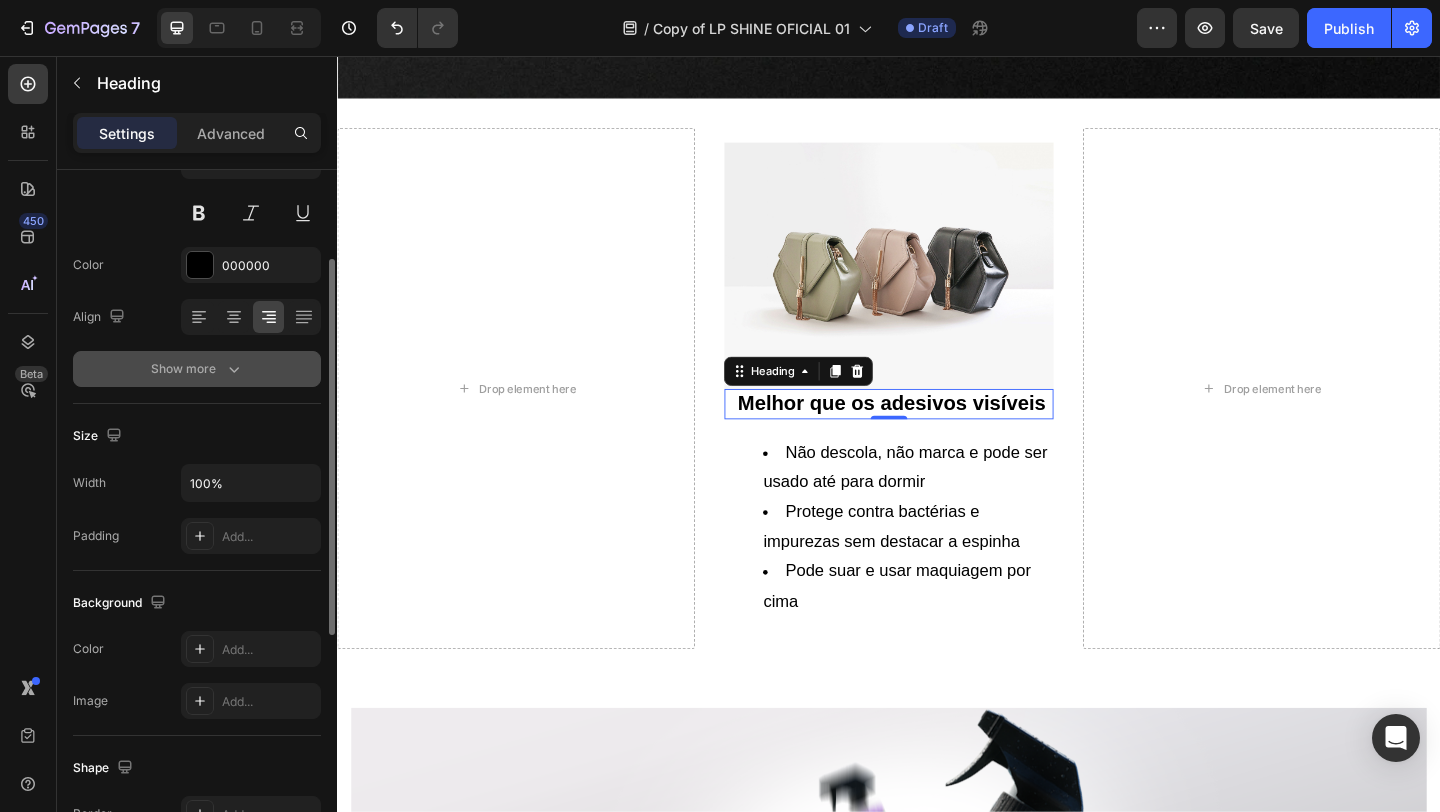 scroll, scrollTop: 167, scrollLeft: 0, axis: vertical 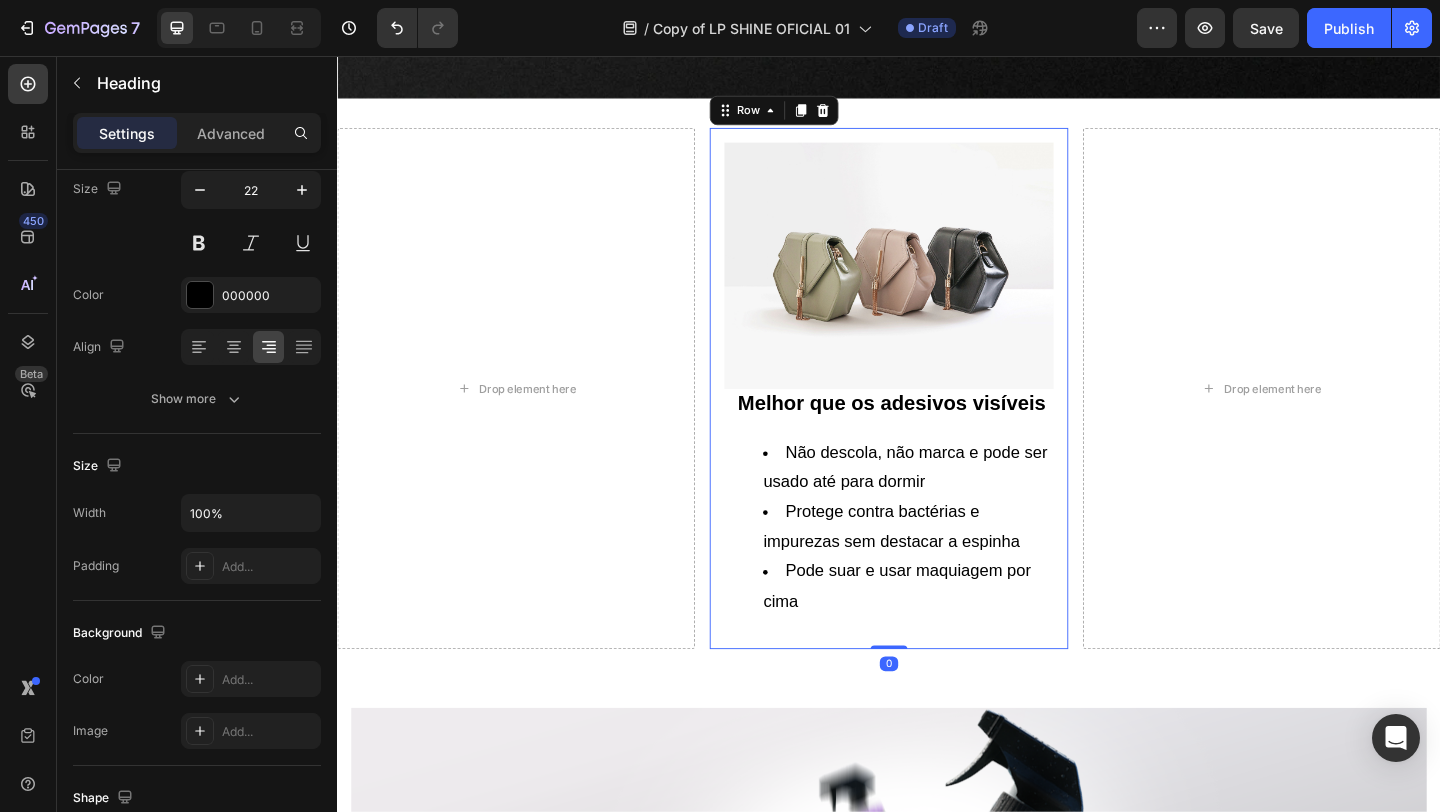 click on "Image Melhor que os adesivos visíveis   Heading Não descola, não marca e pode ser usado até para dormir Protege contra bactérias e impurezas sem destacar a espinha Pode suar e usar maquiagem por cima Text Block Row   0" at bounding box center (936, 417) 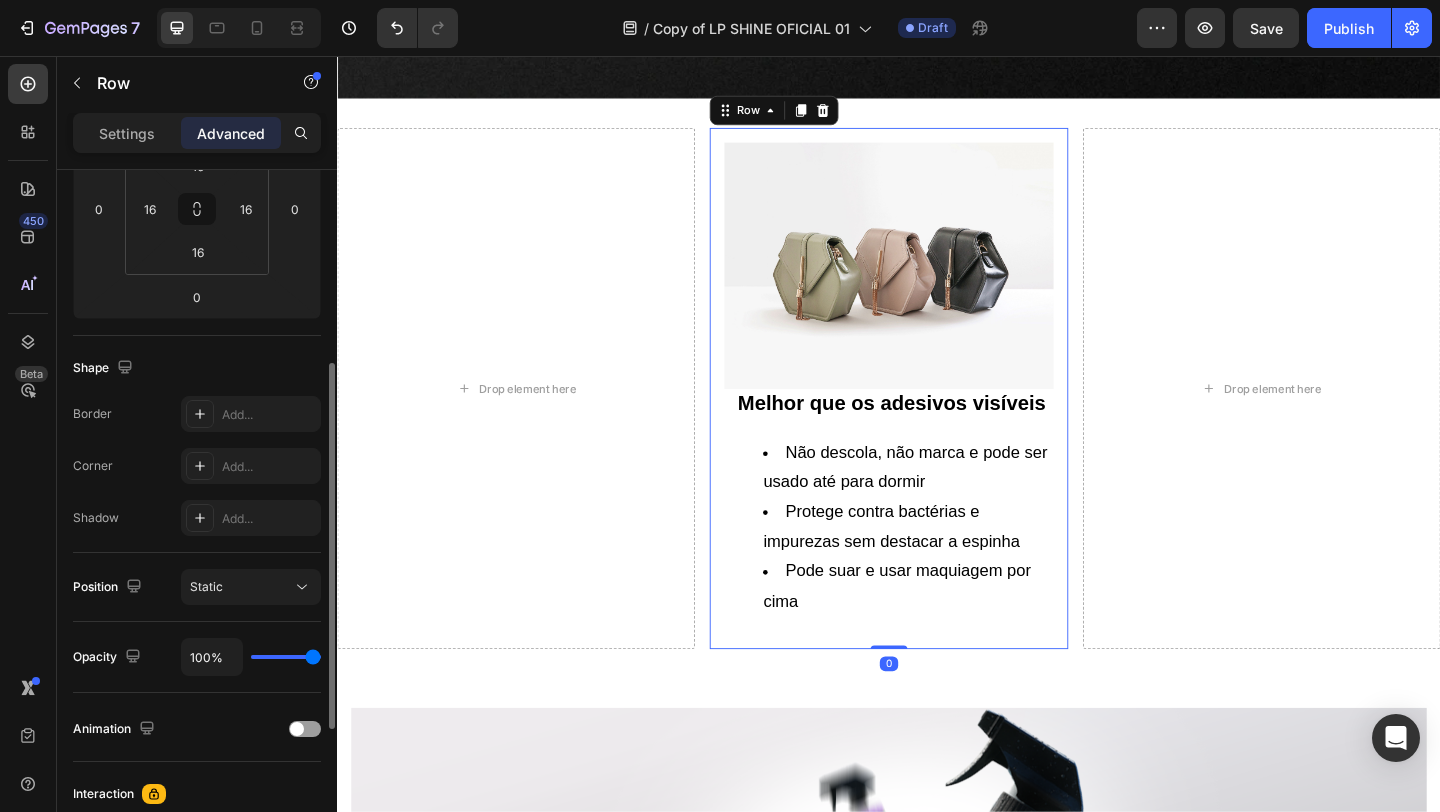scroll, scrollTop: 360, scrollLeft: 0, axis: vertical 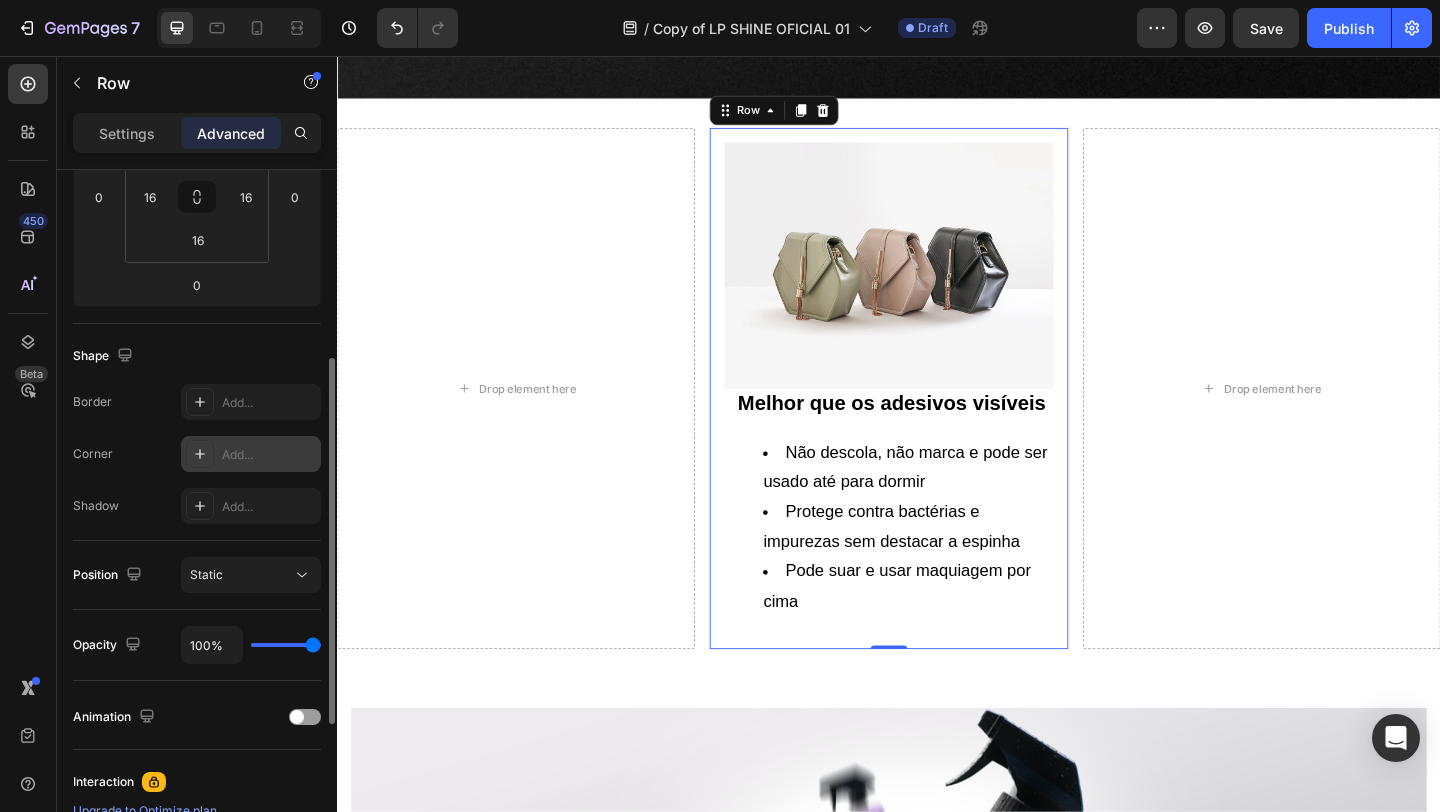 click on "Add..." at bounding box center [251, 454] 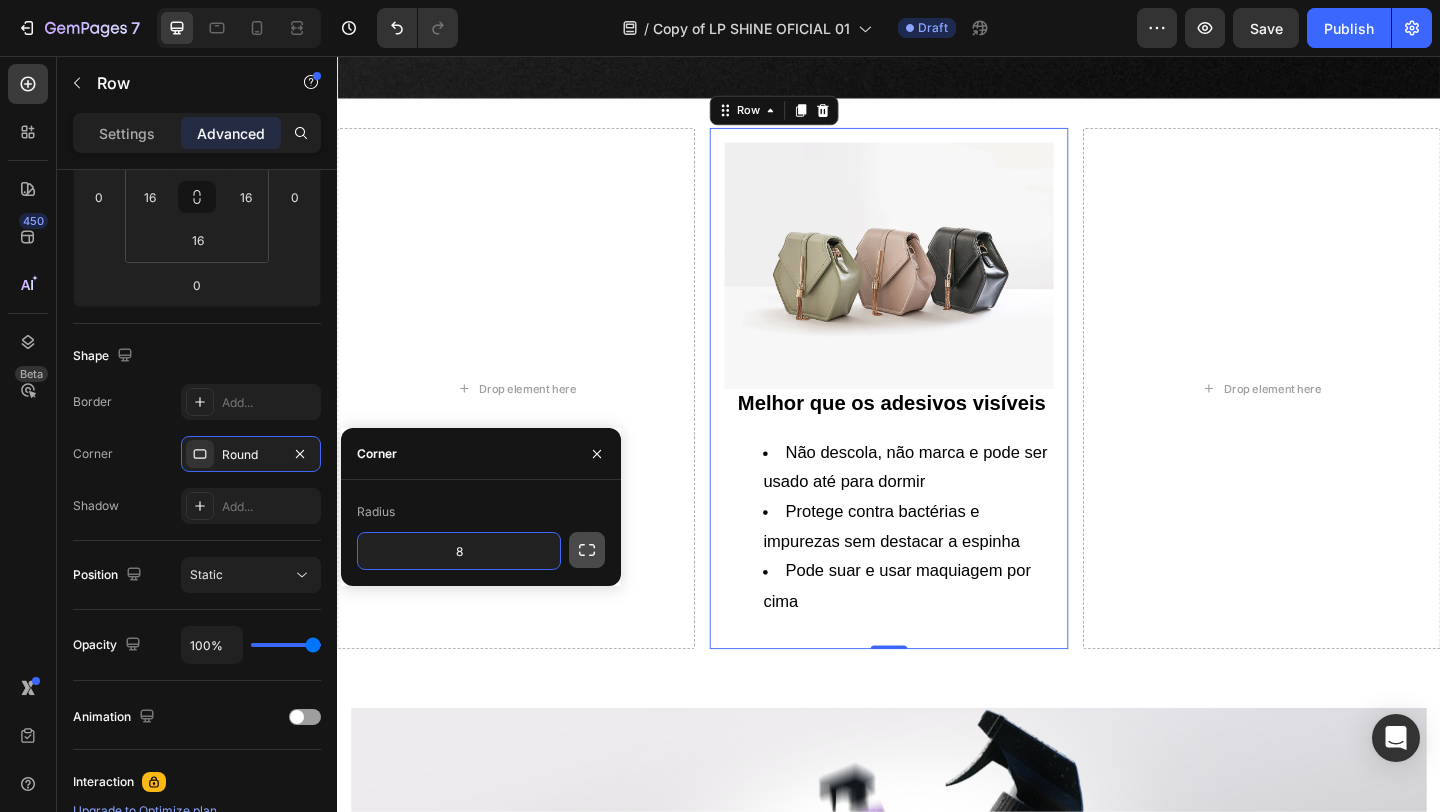 click 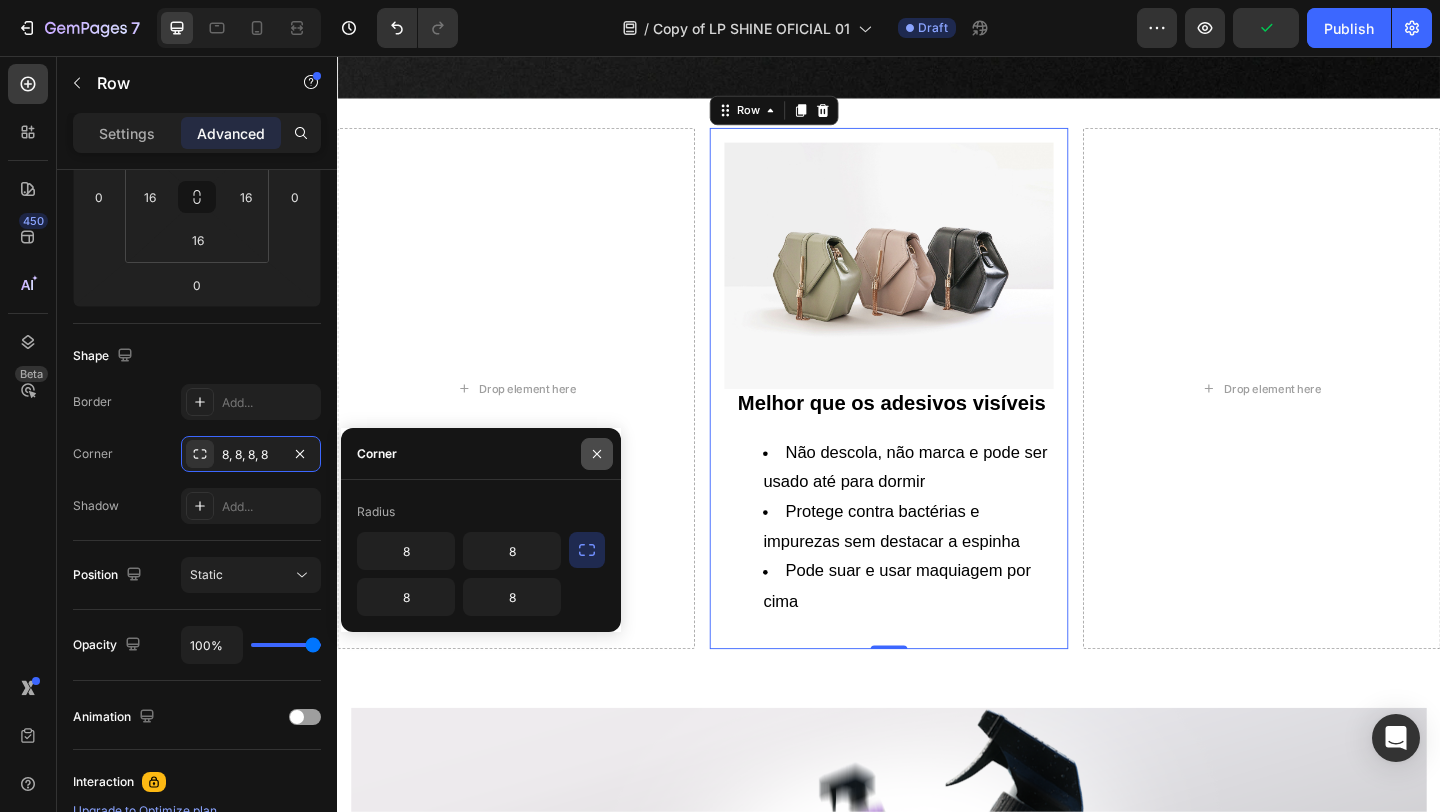 click at bounding box center [597, 454] 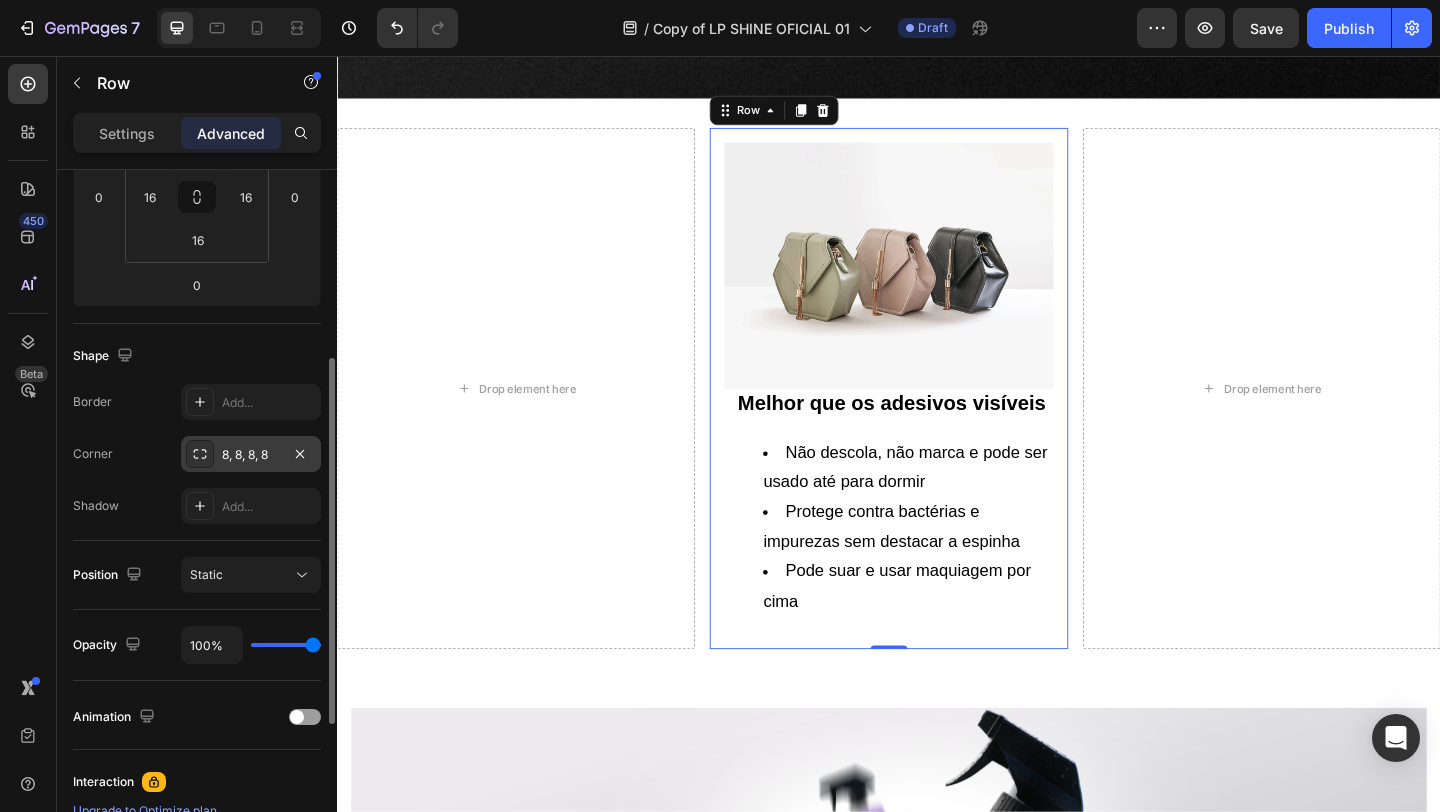 click on "8, 8, 8, 8" at bounding box center (251, 454) 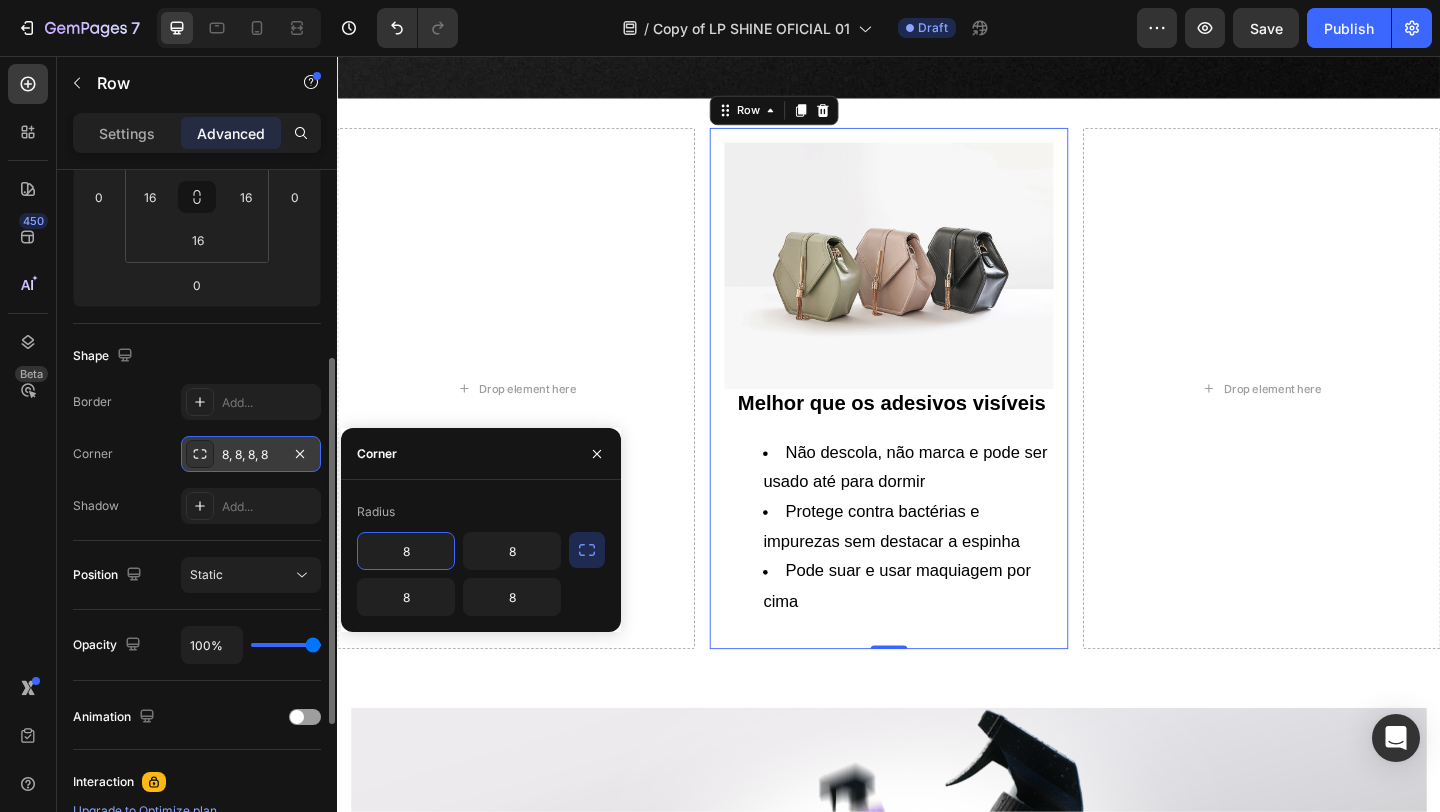 click on "8, 8, 8, 8" at bounding box center [251, 454] 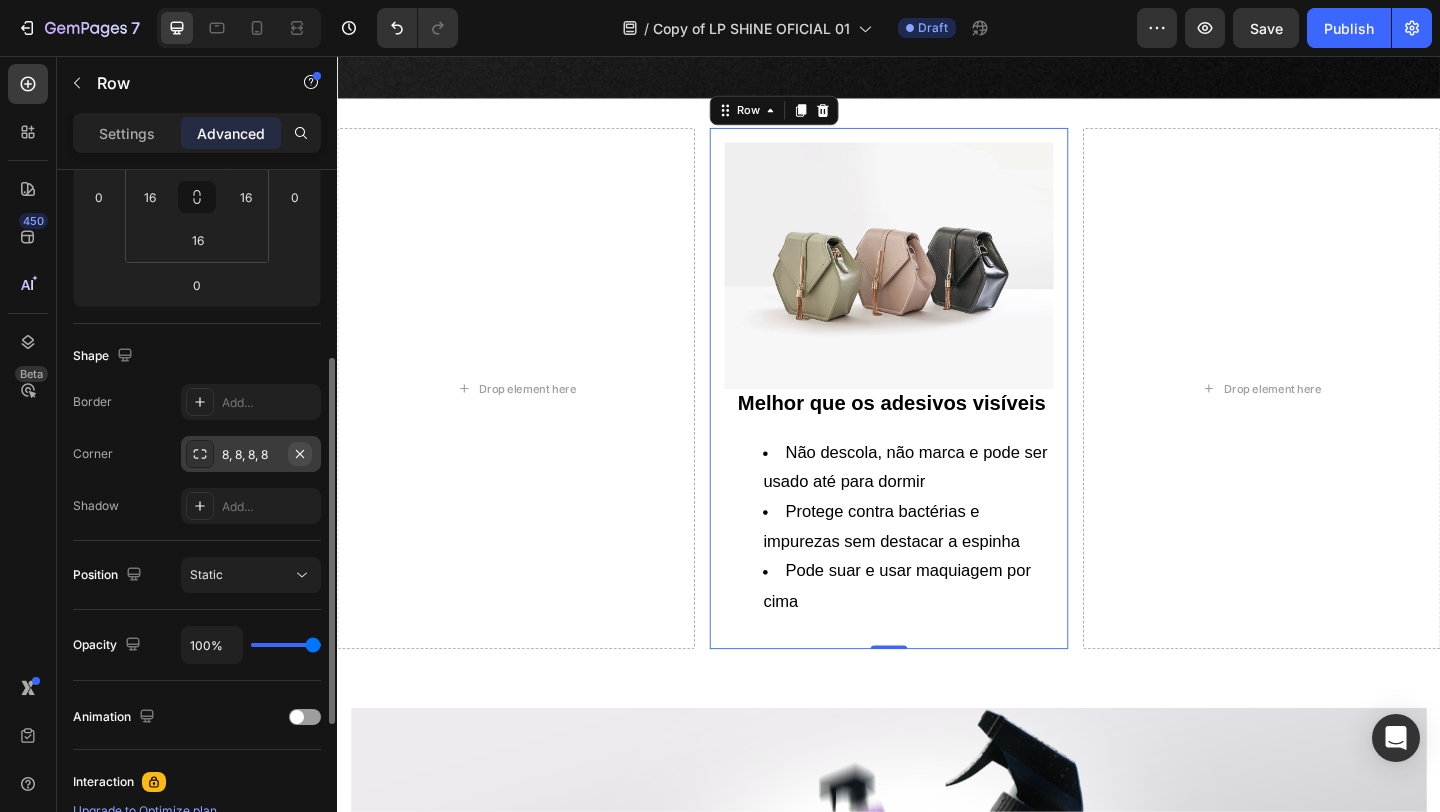 click 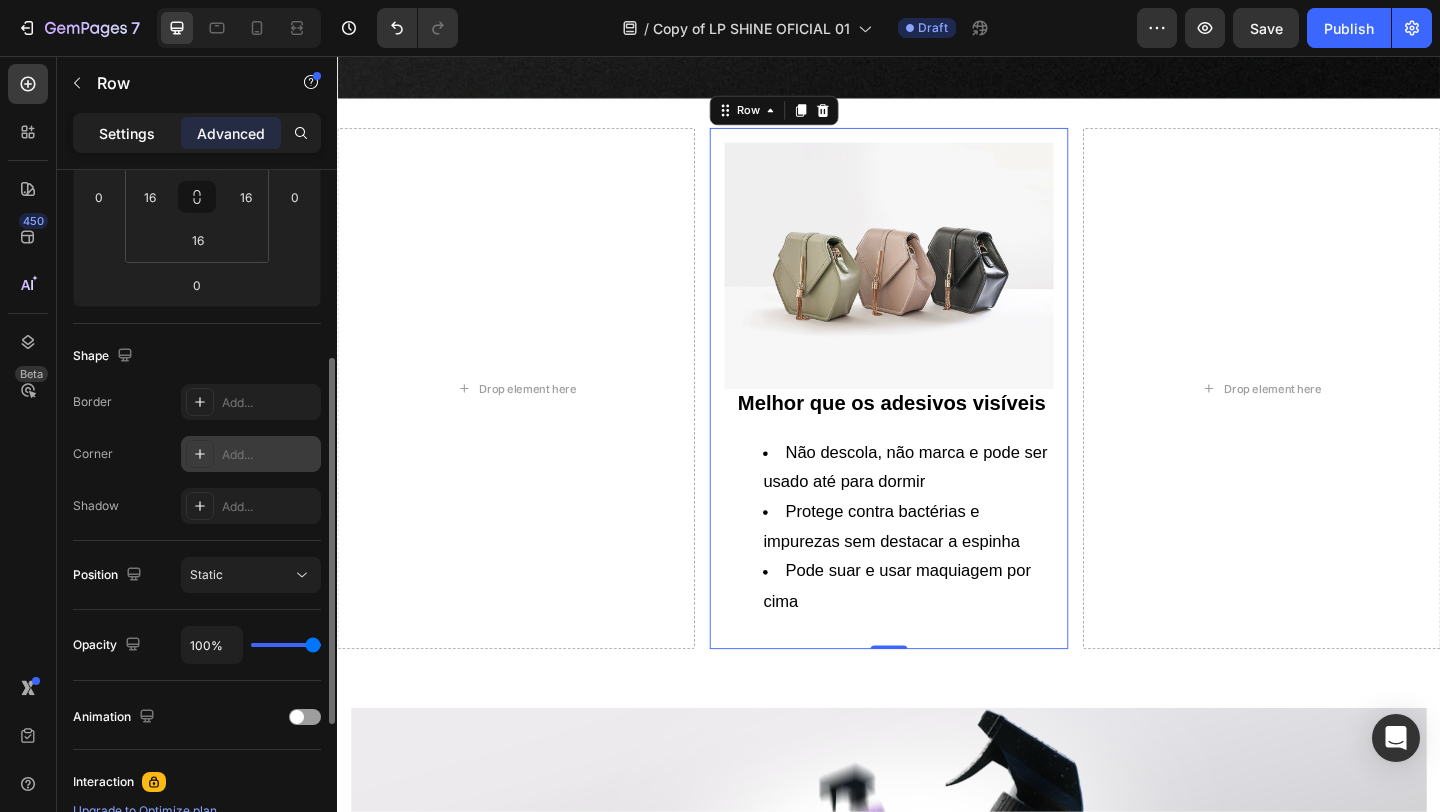 click on "Settings" 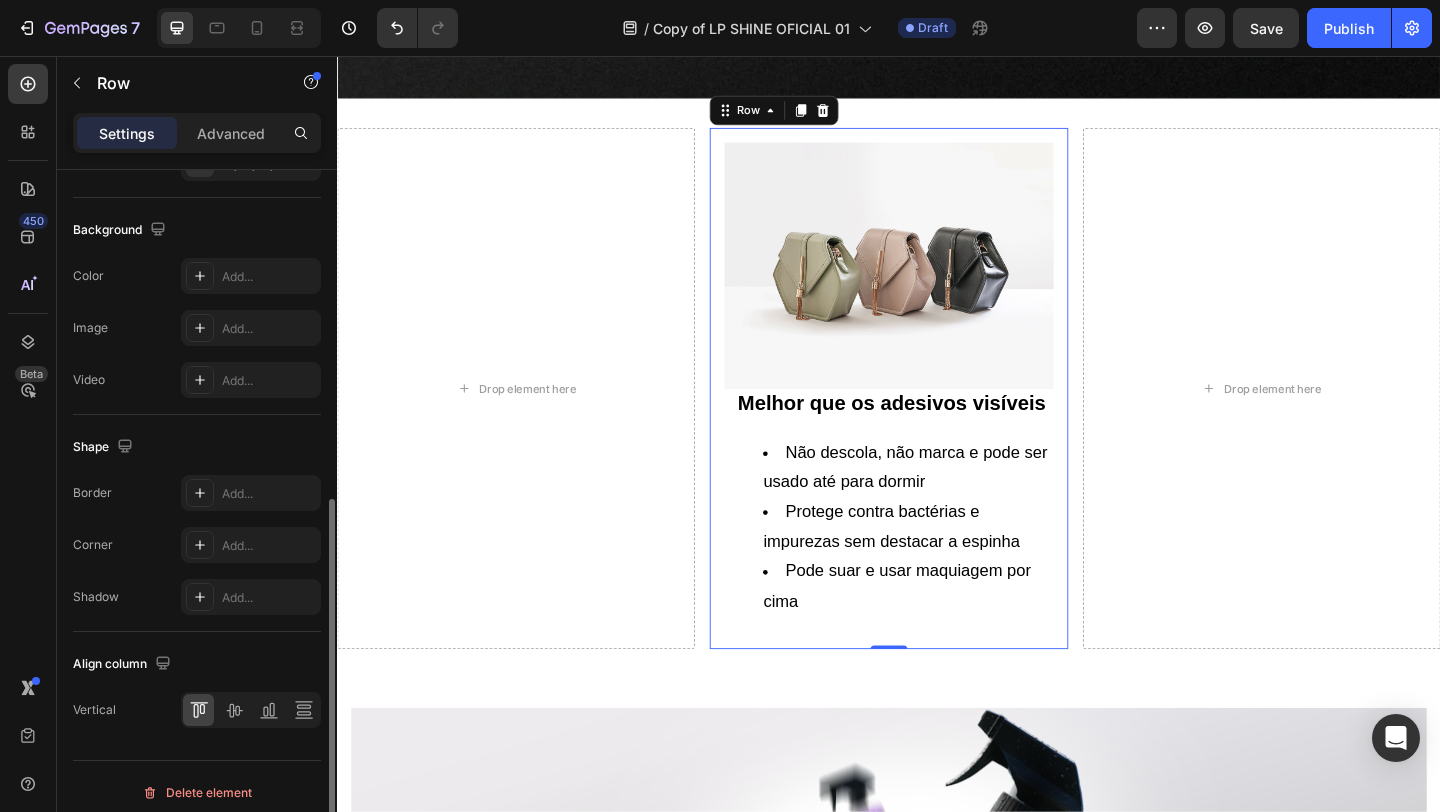 scroll, scrollTop: 624, scrollLeft: 0, axis: vertical 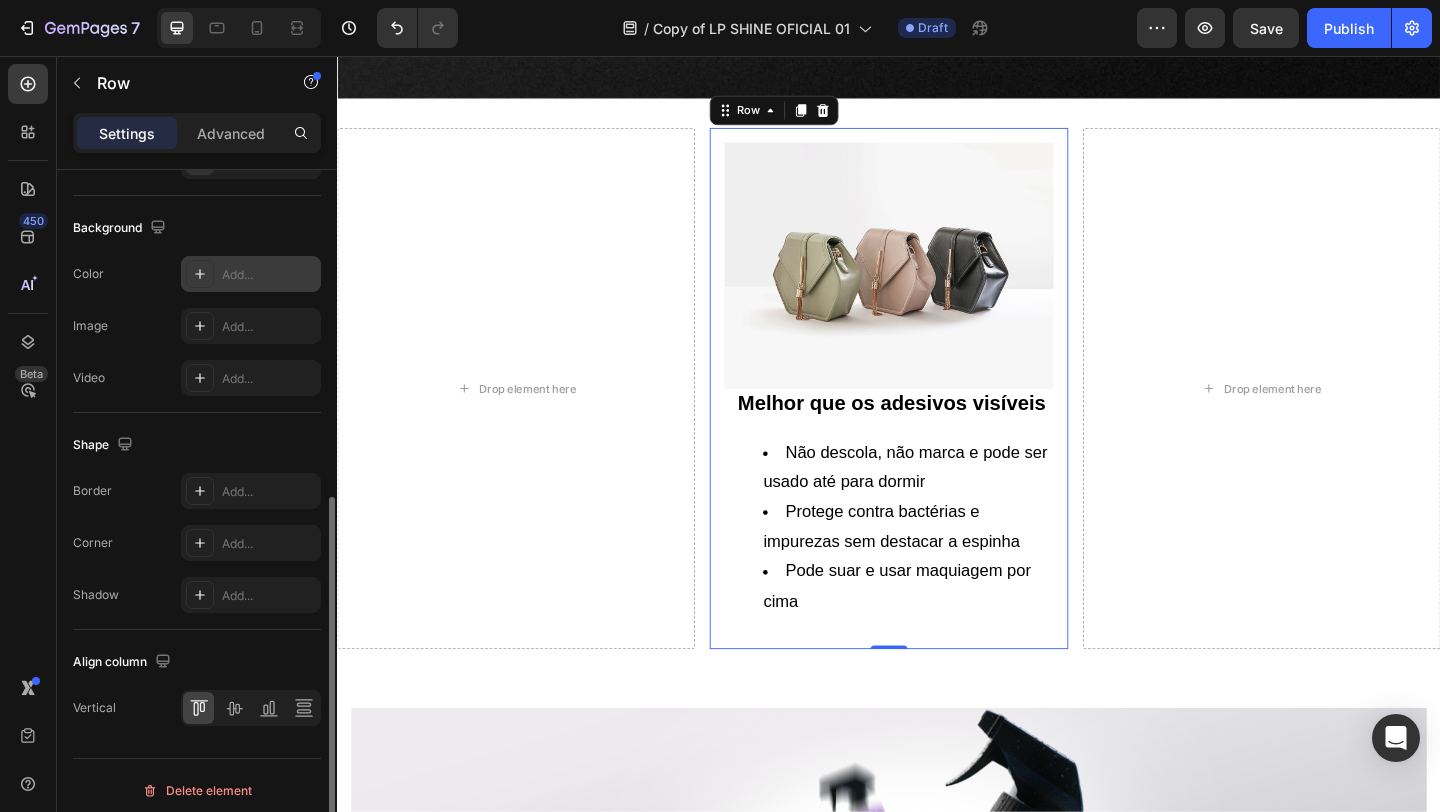 click on "Add..." at bounding box center (251, 274) 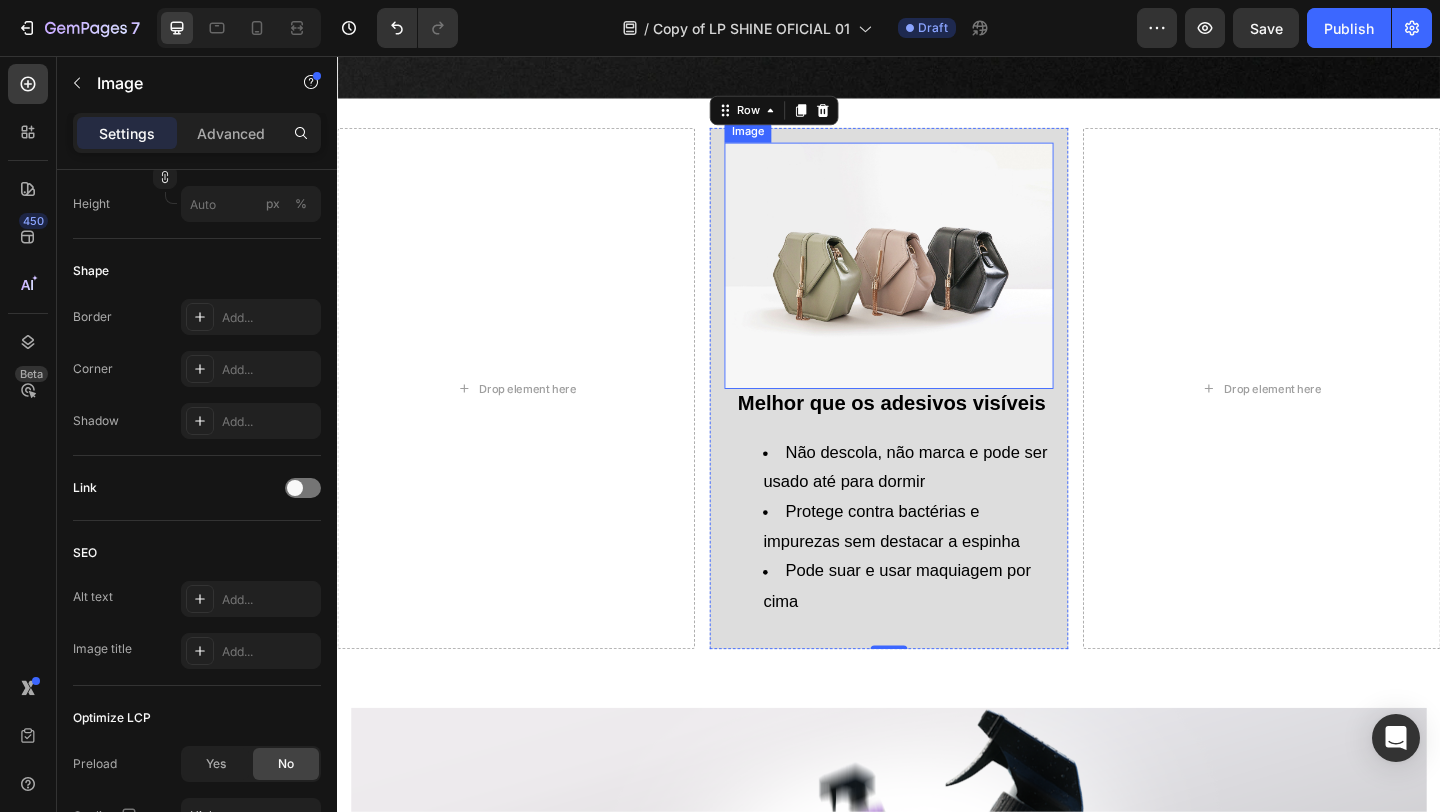 click at bounding box center (936, 284) 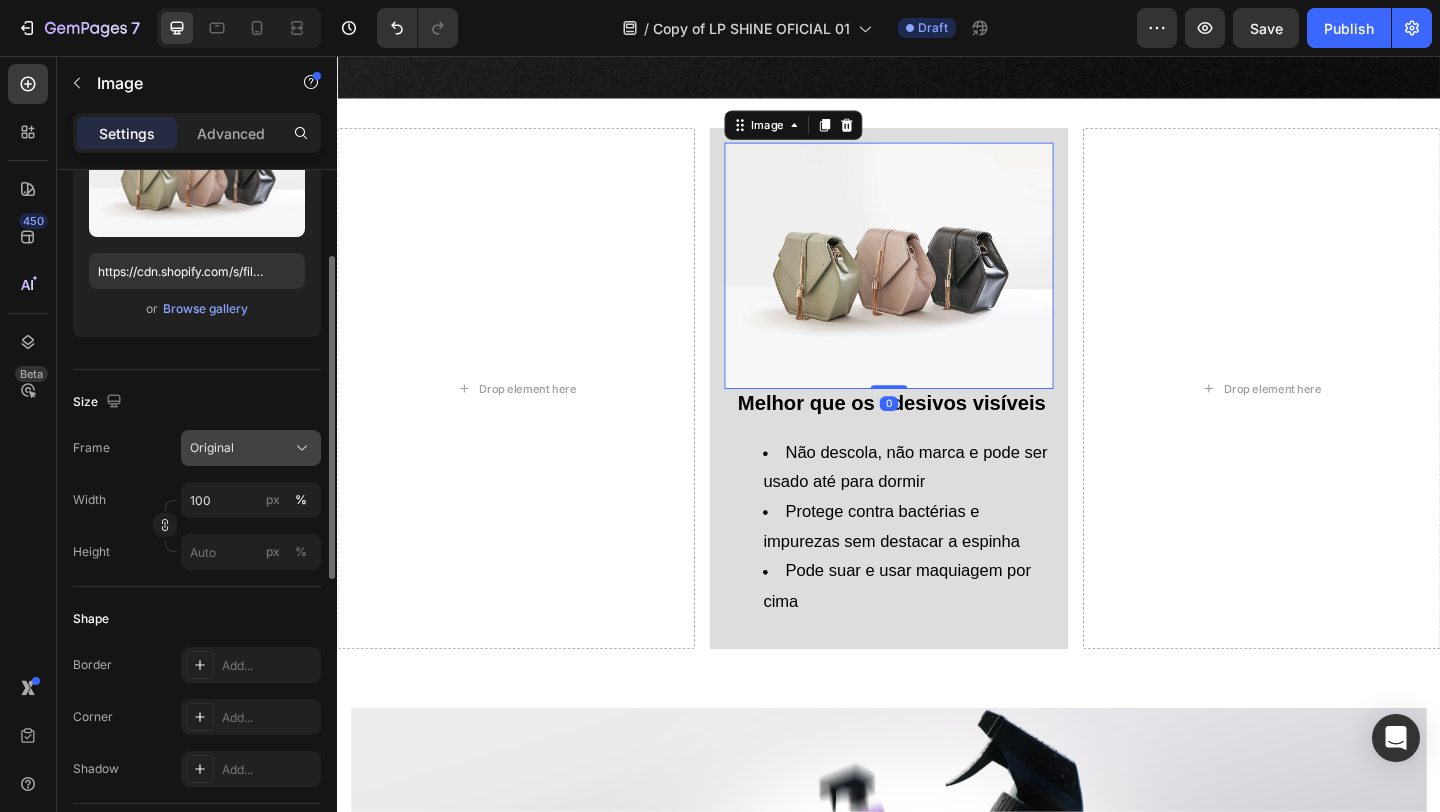 scroll, scrollTop: 357, scrollLeft: 0, axis: vertical 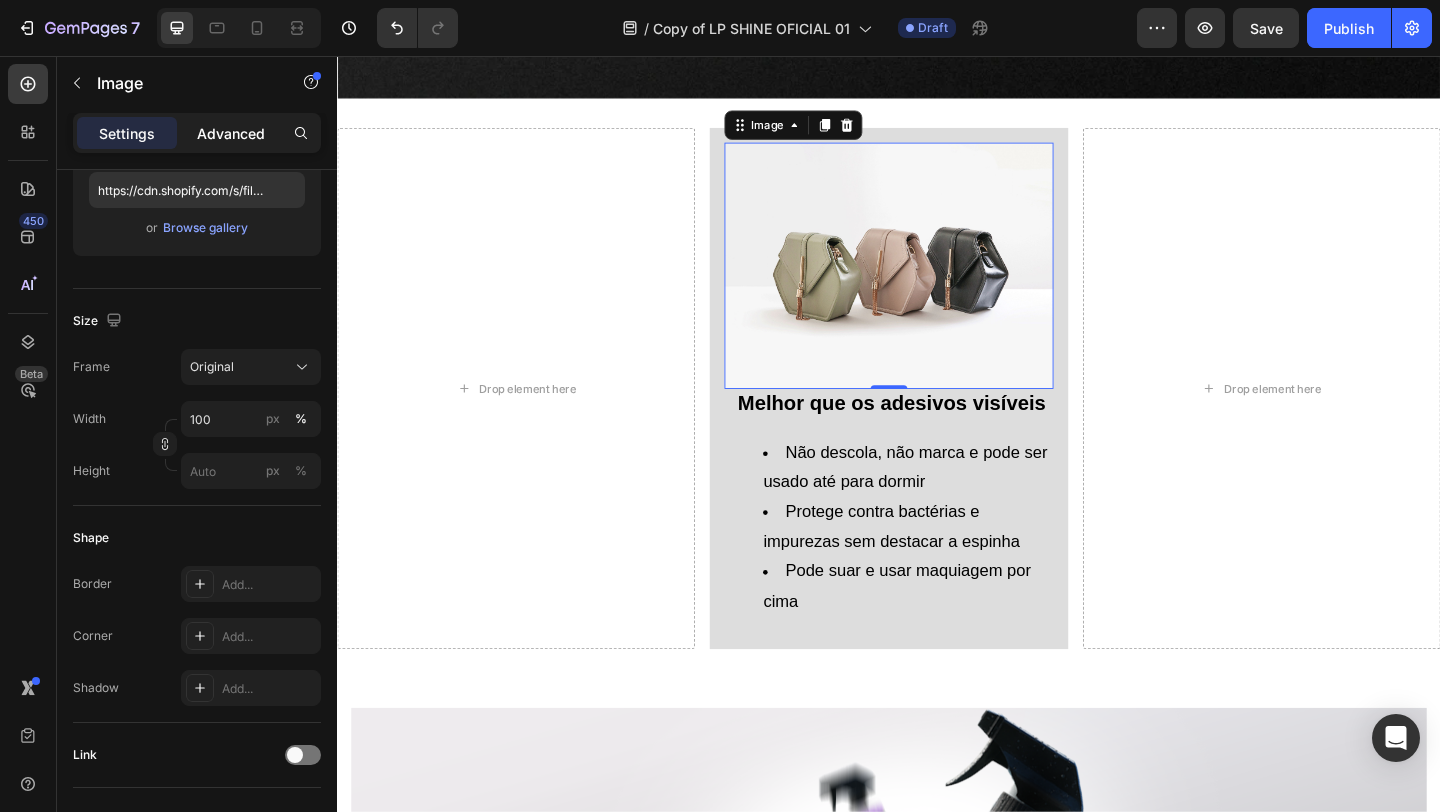 click on "Advanced" 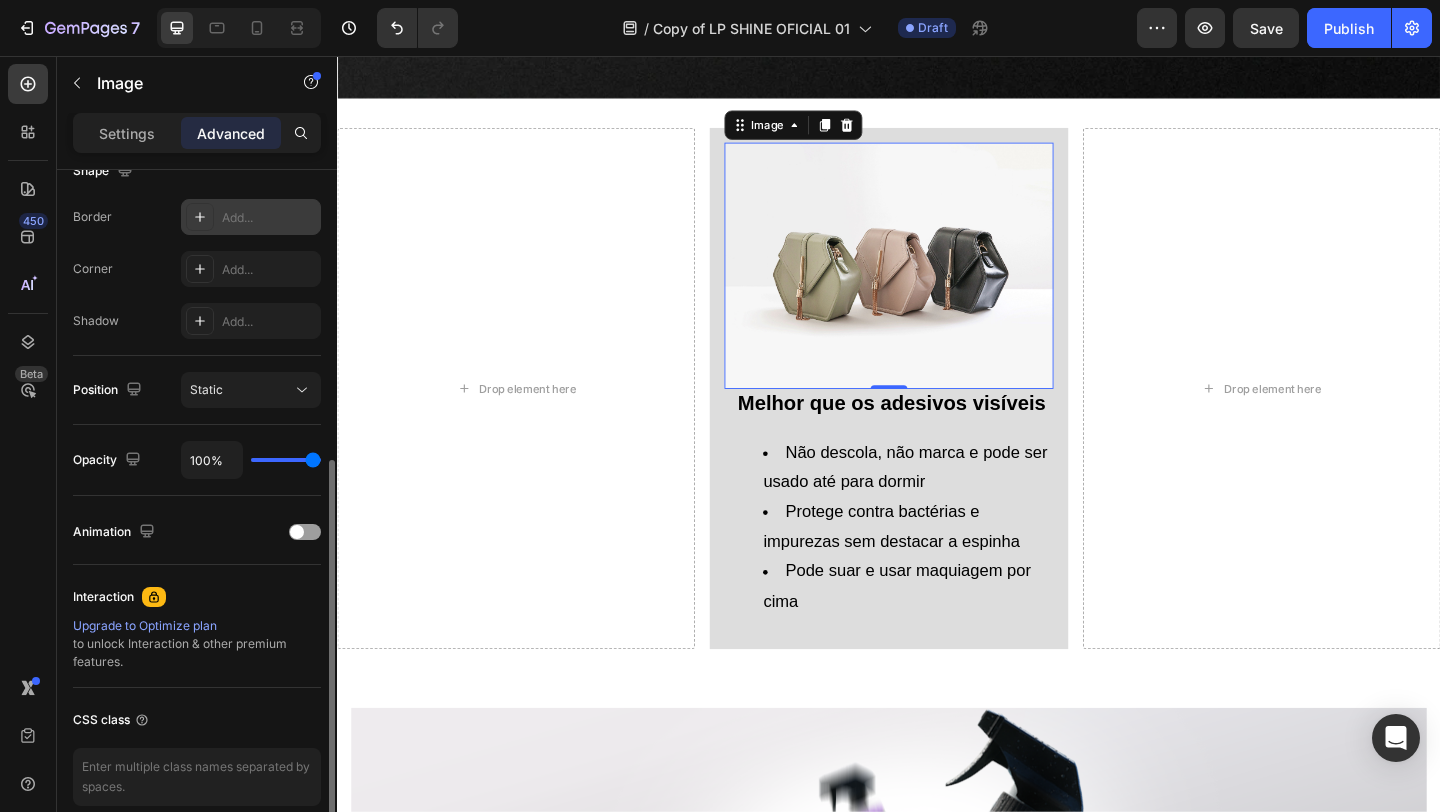 scroll, scrollTop: 562, scrollLeft: 0, axis: vertical 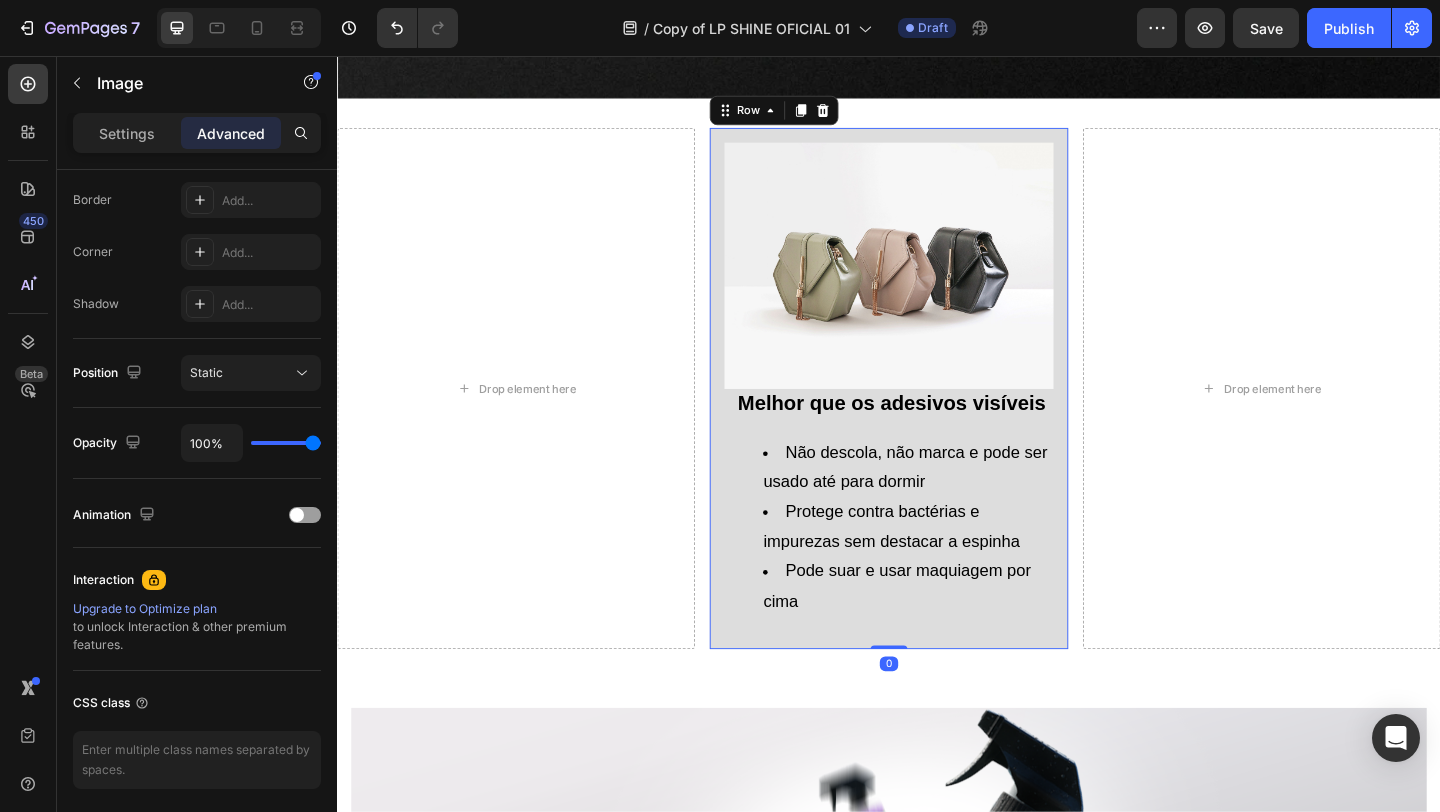 click on "Image Melhor que os adesivos visíveis   Heading Não descola, não marca e pode ser usado até para dormir Protege contra bactérias e impurezas sem destacar a espinha Pode suar e usar maquiagem por cima Text Block Row   0" at bounding box center [936, 417] 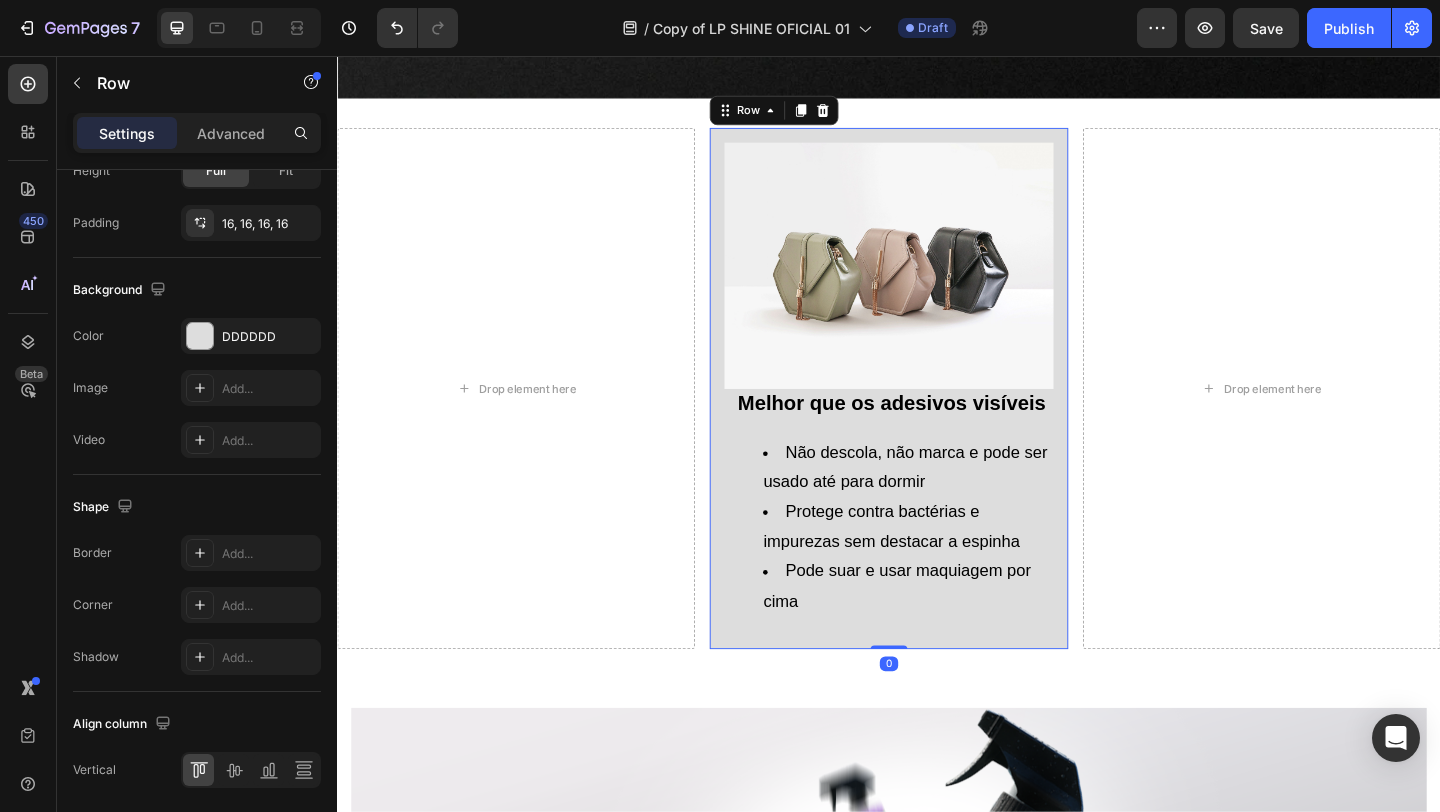 scroll, scrollTop: 0, scrollLeft: 0, axis: both 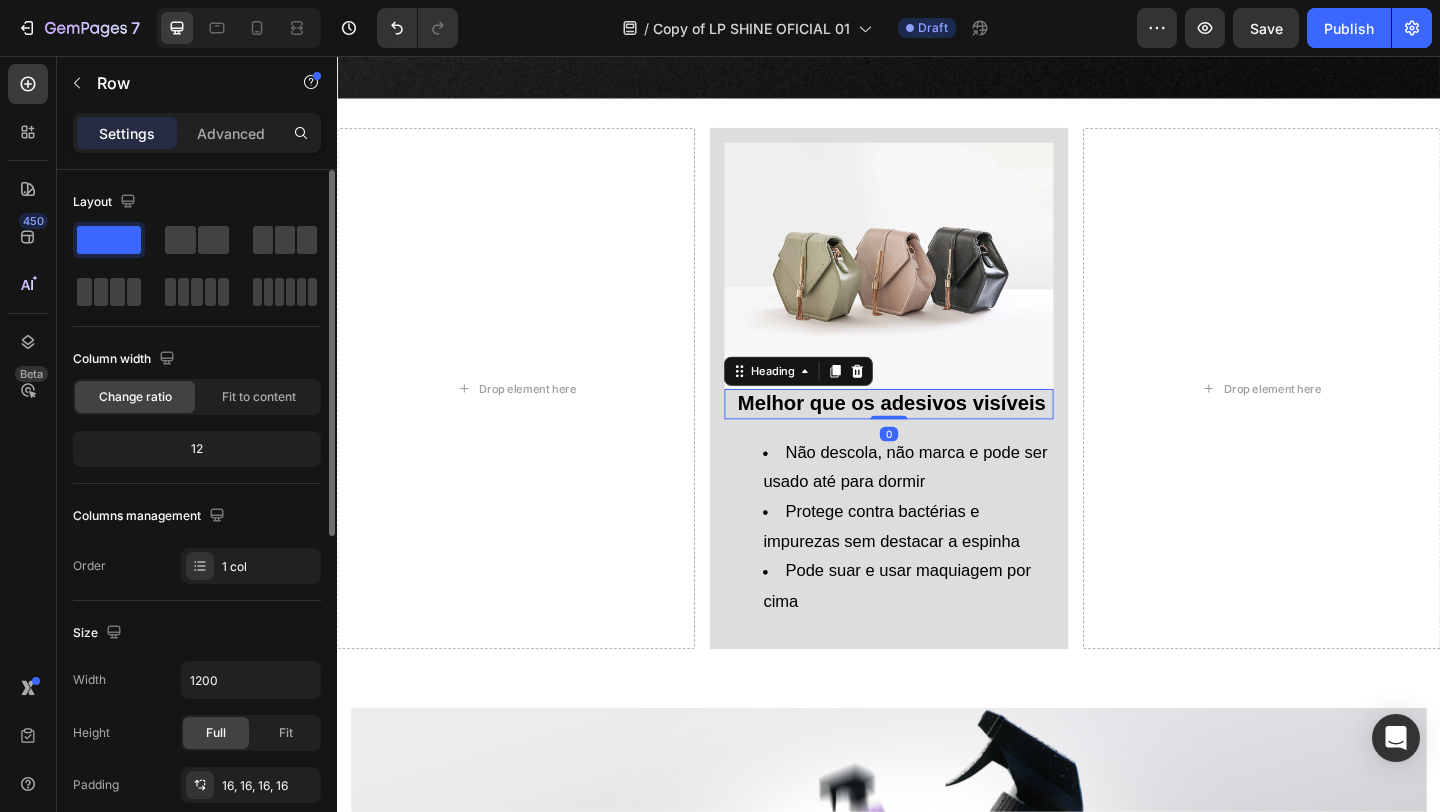 click on "Heading" at bounding box center (839, 399) 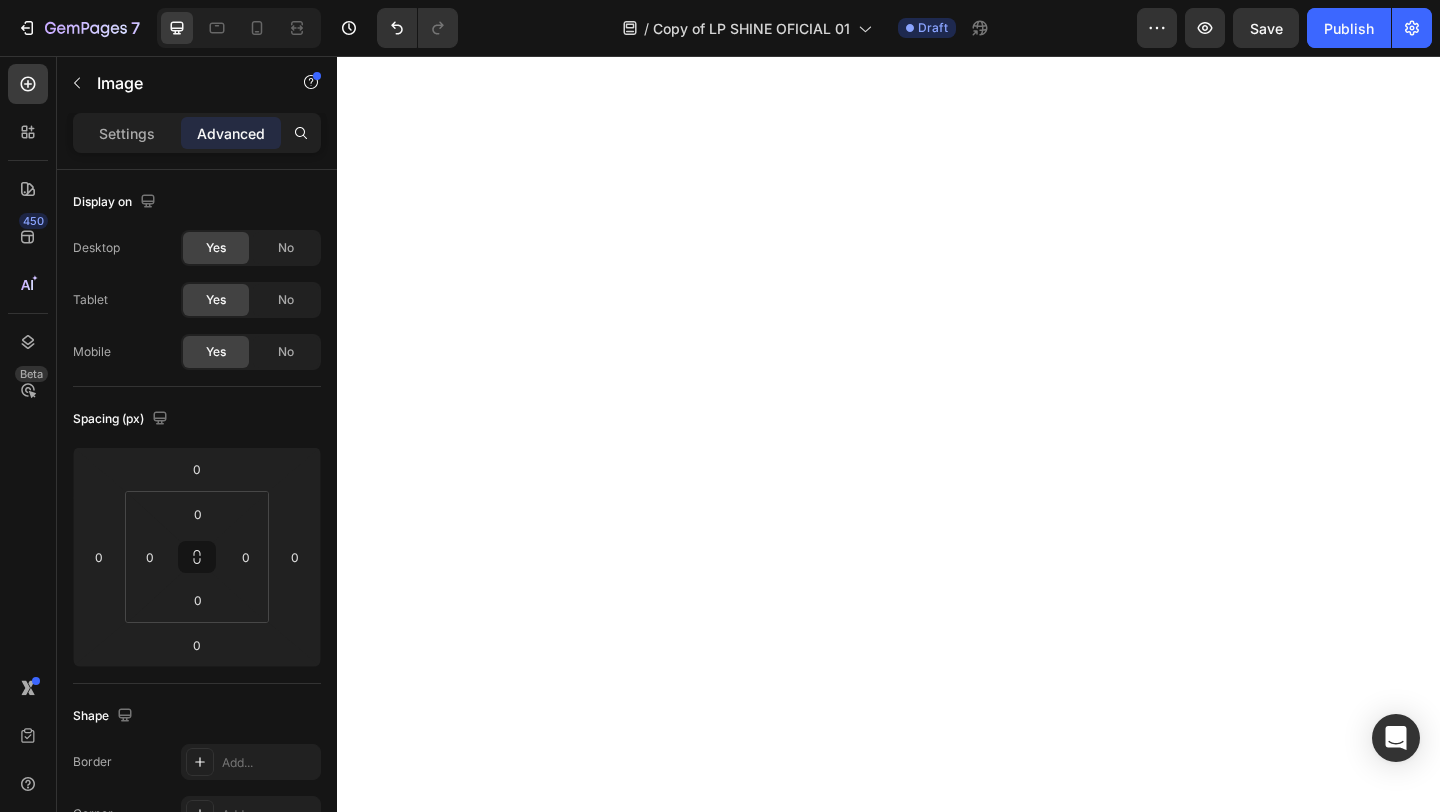 scroll, scrollTop: 0, scrollLeft: 0, axis: both 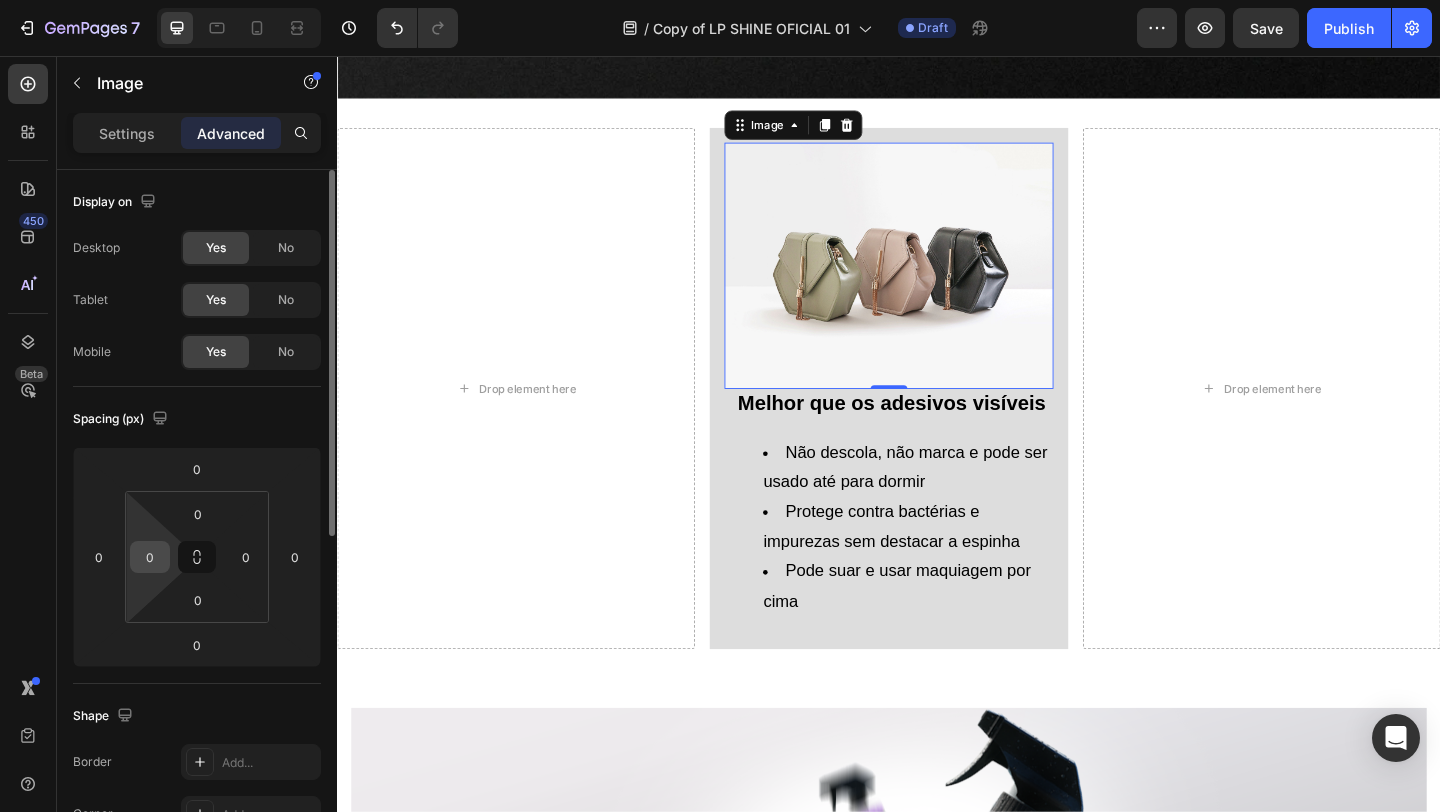 click on "0" at bounding box center (150, 557) 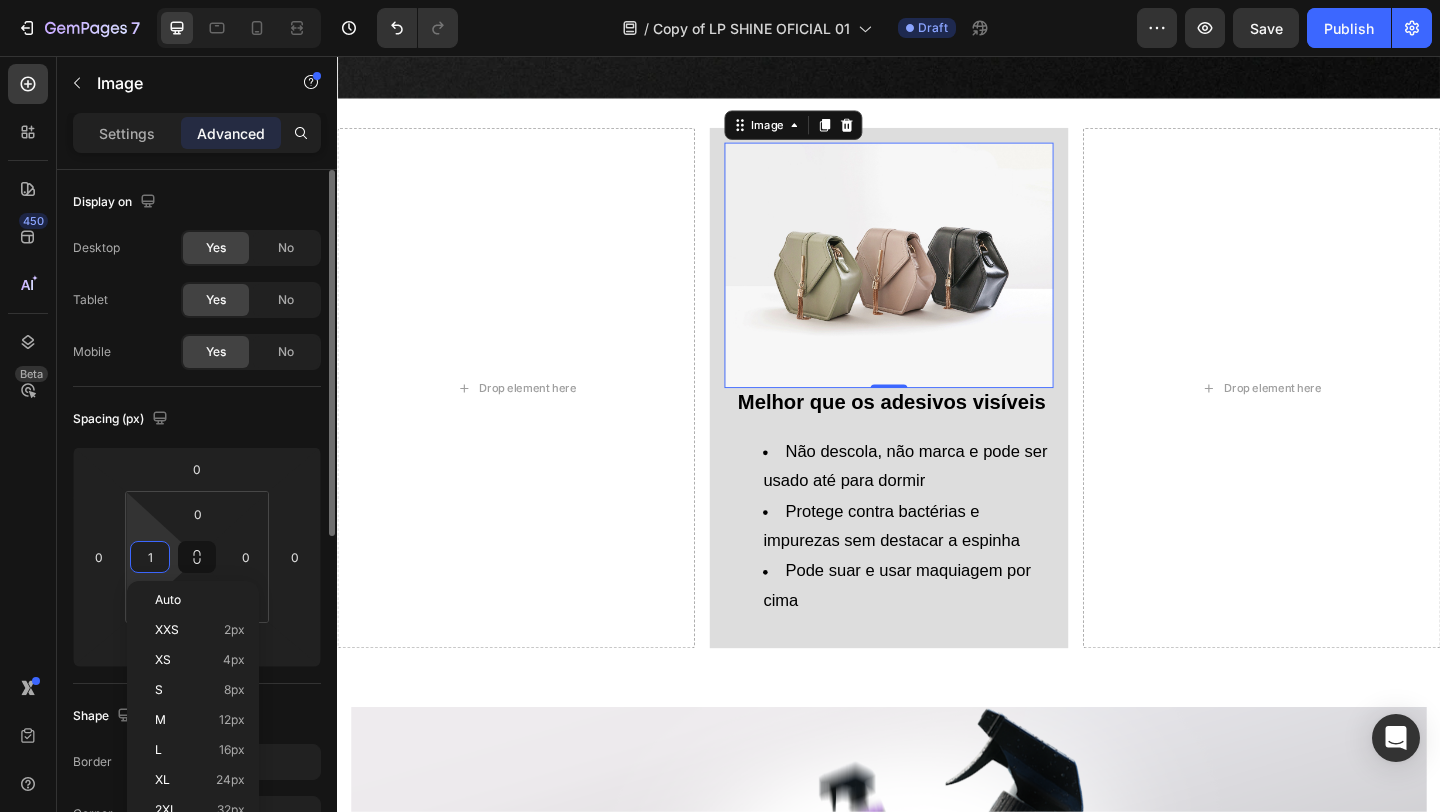 type on "0" 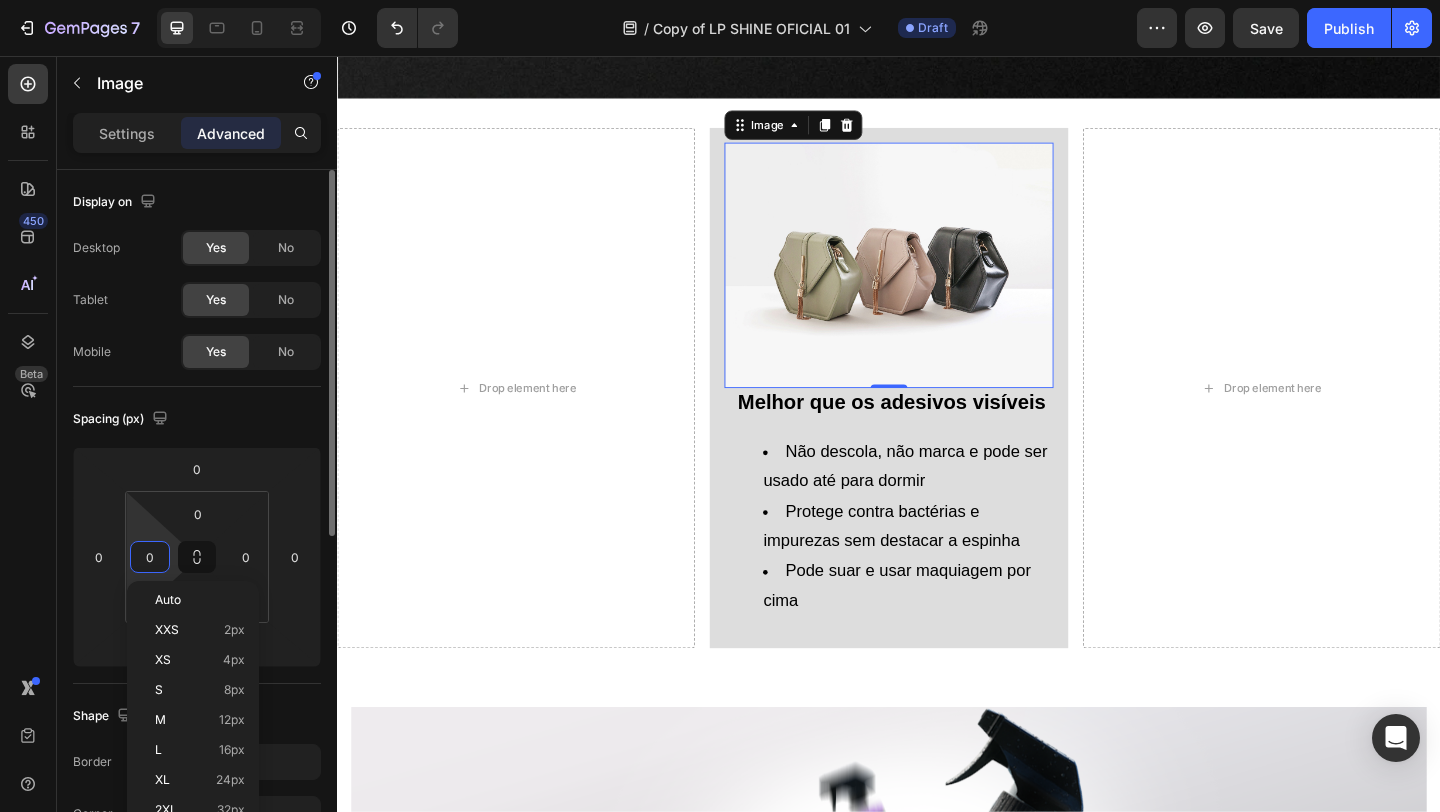 click on "Spacing (px)" at bounding box center (197, 419) 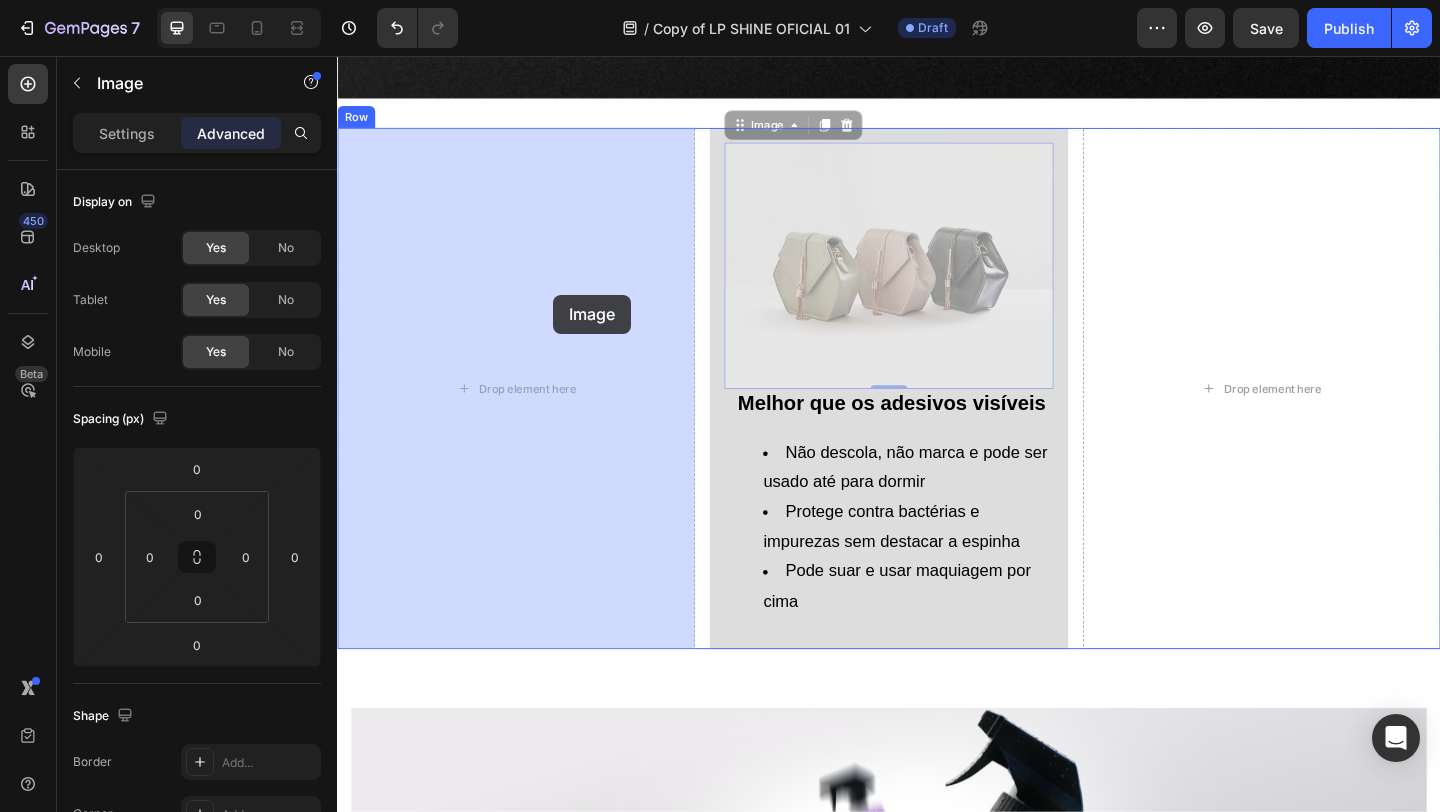 drag, startPoint x: 853, startPoint y: 290, endPoint x: 556, endPoint y: 314, distance: 297.9681 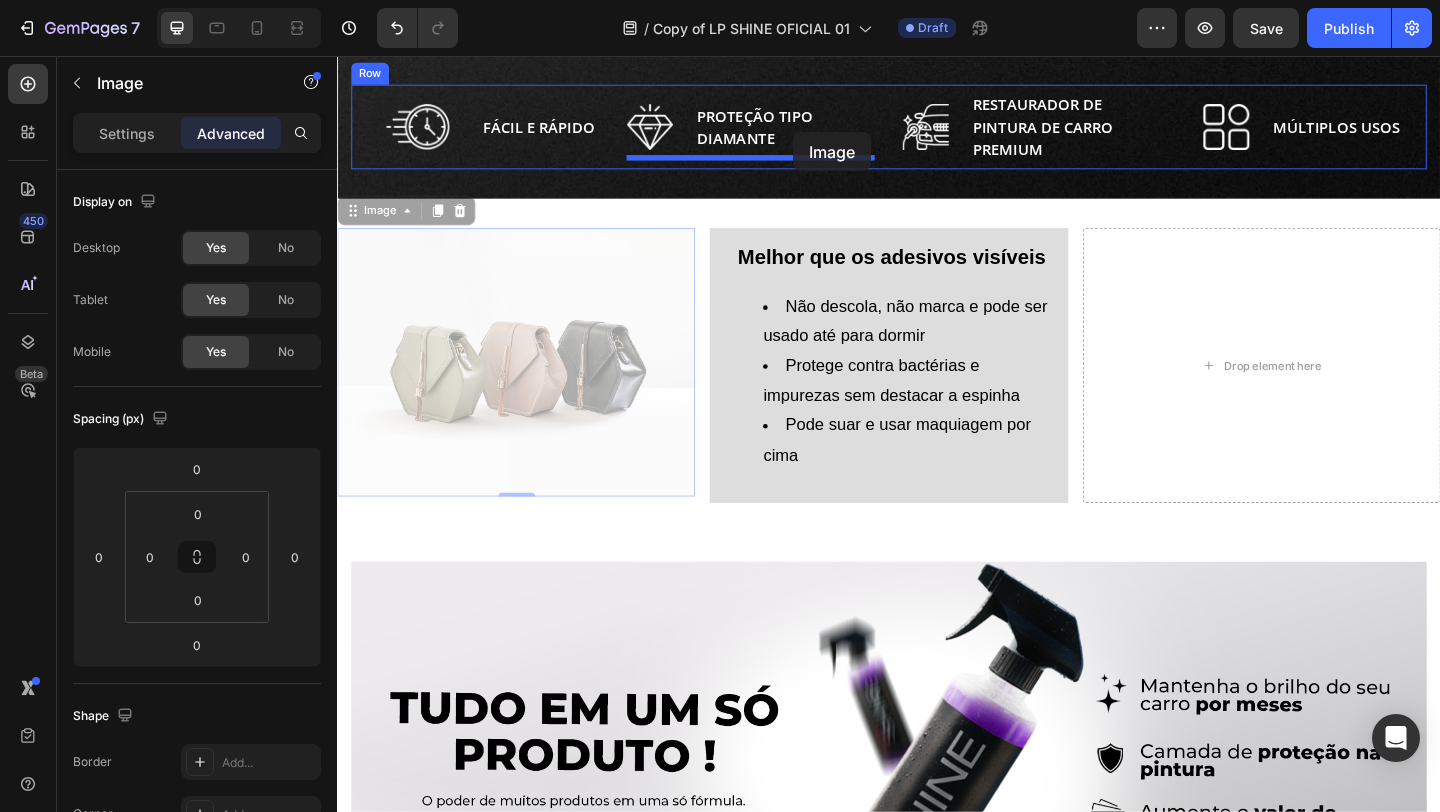 scroll, scrollTop: 505, scrollLeft: 0, axis: vertical 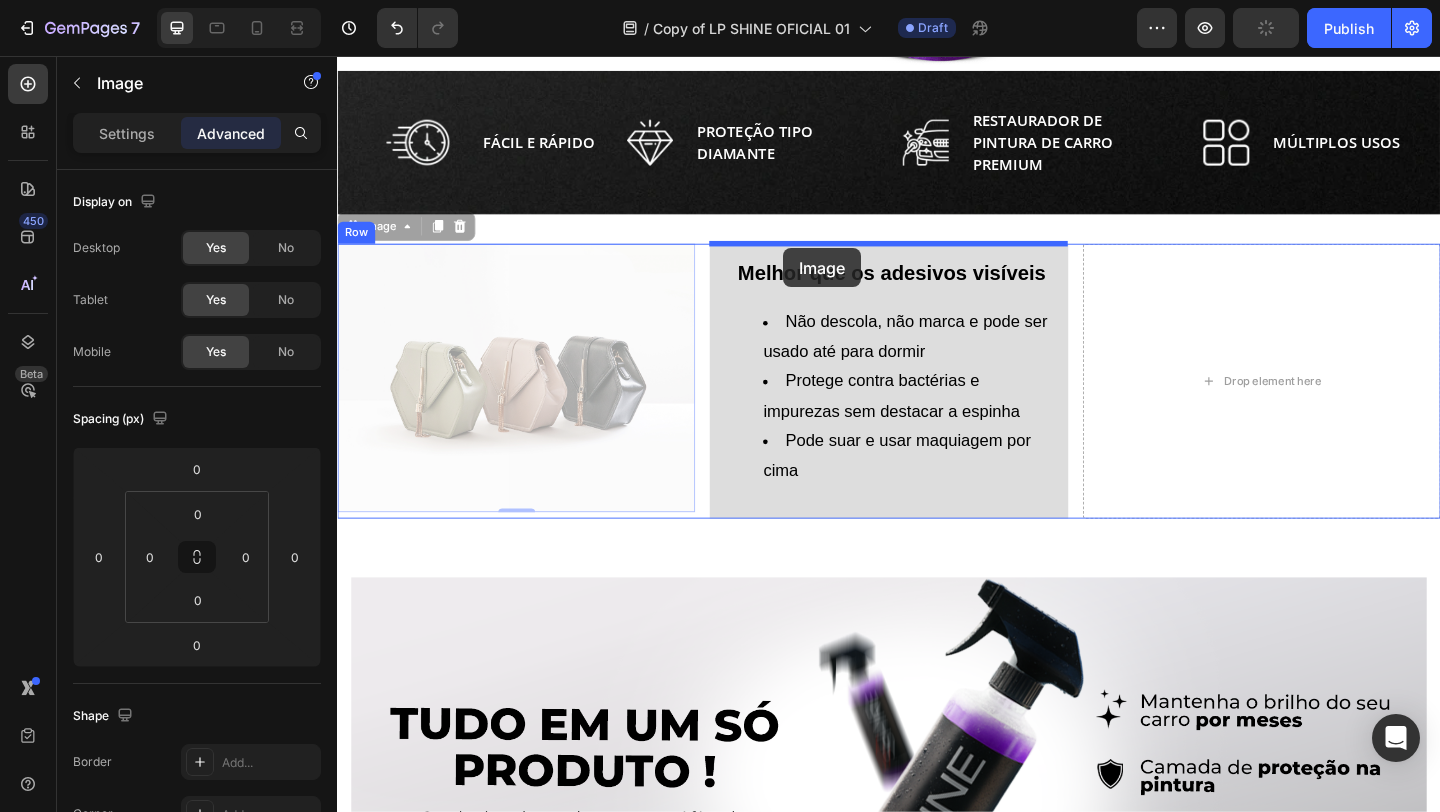 drag, startPoint x: 600, startPoint y: 259, endPoint x: 822, endPoint y: 265, distance: 222.08107 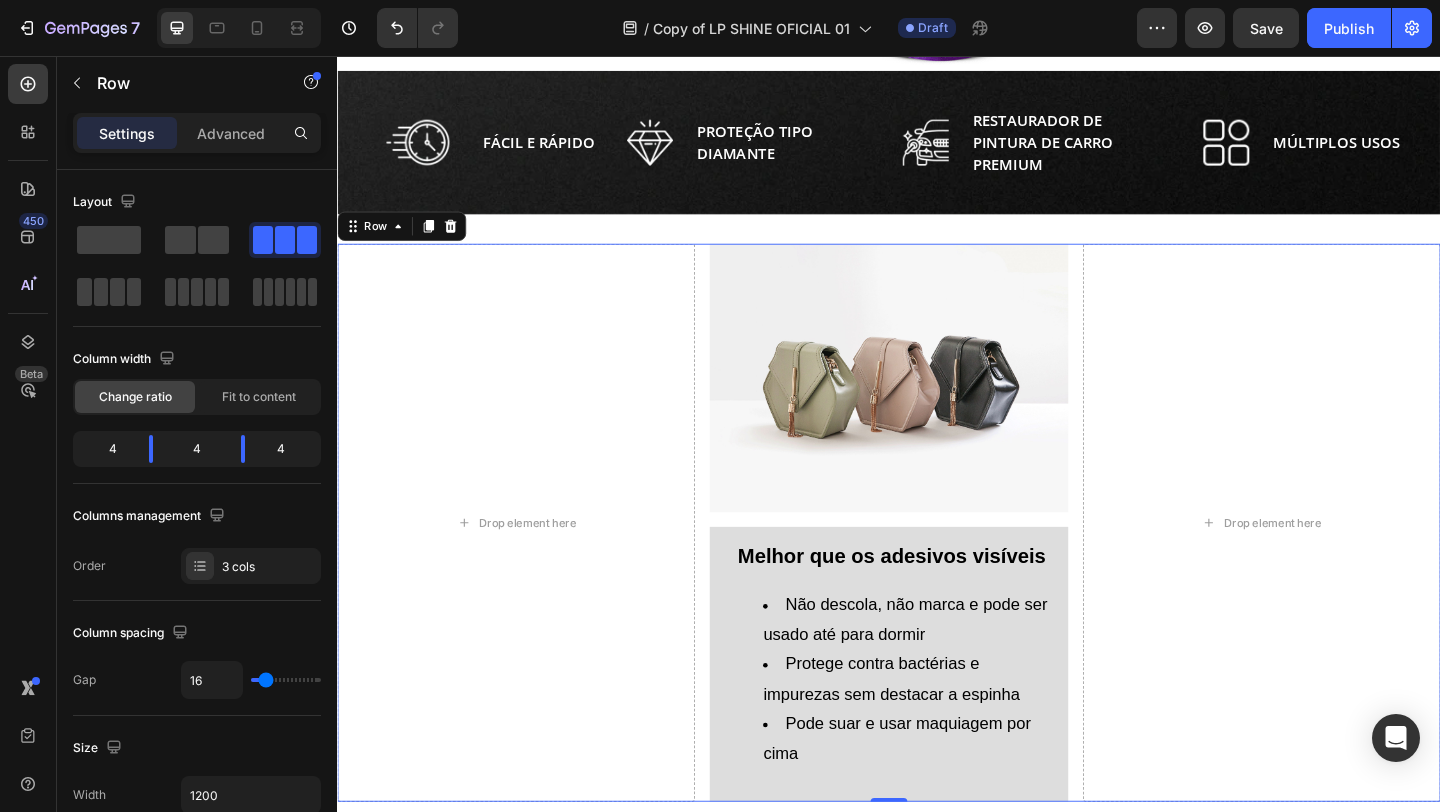 click on "Image Melhor que os adesivos visíveis Heading Não descola, não marca e pode ser usado até para dormir Protege contra bactérias e impurezas sem destacar a espinha Pode suar e usar maquiagem por cima Text Block Row" at bounding box center (936, 563) 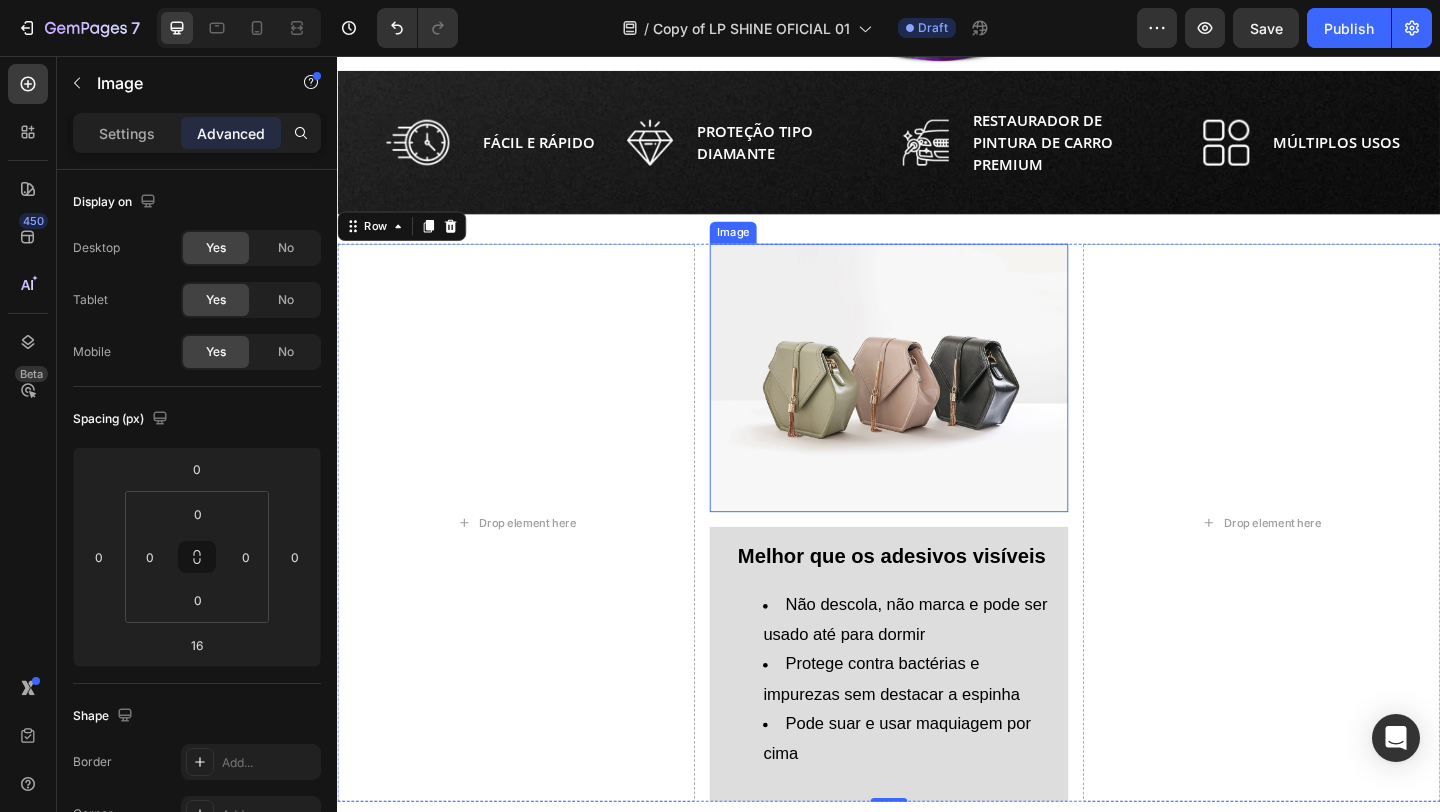 click at bounding box center [936, 406] 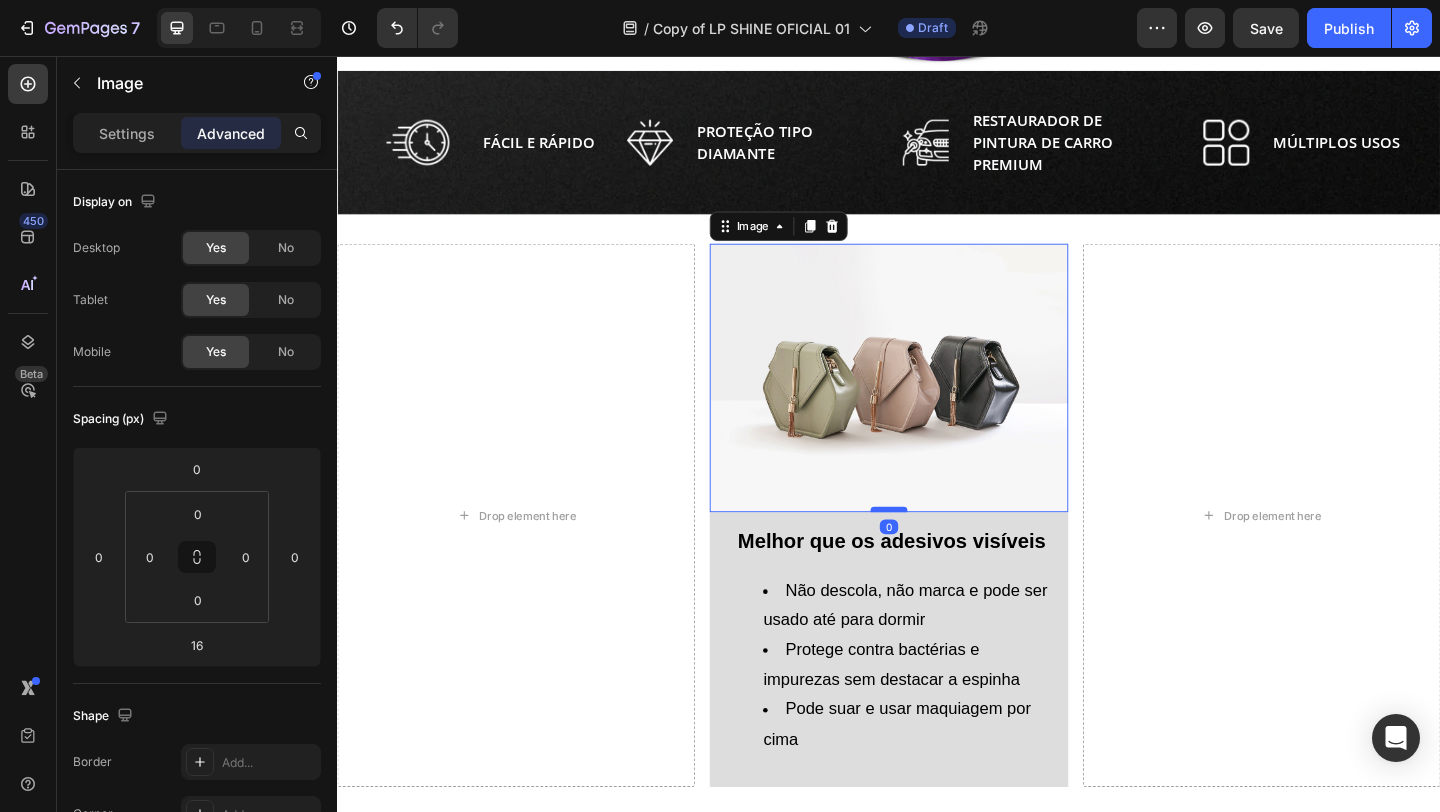 drag, startPoint x: 941, startPoint y: 565, endPoint x: 945, endPoint y: 550, distance: 15.524175 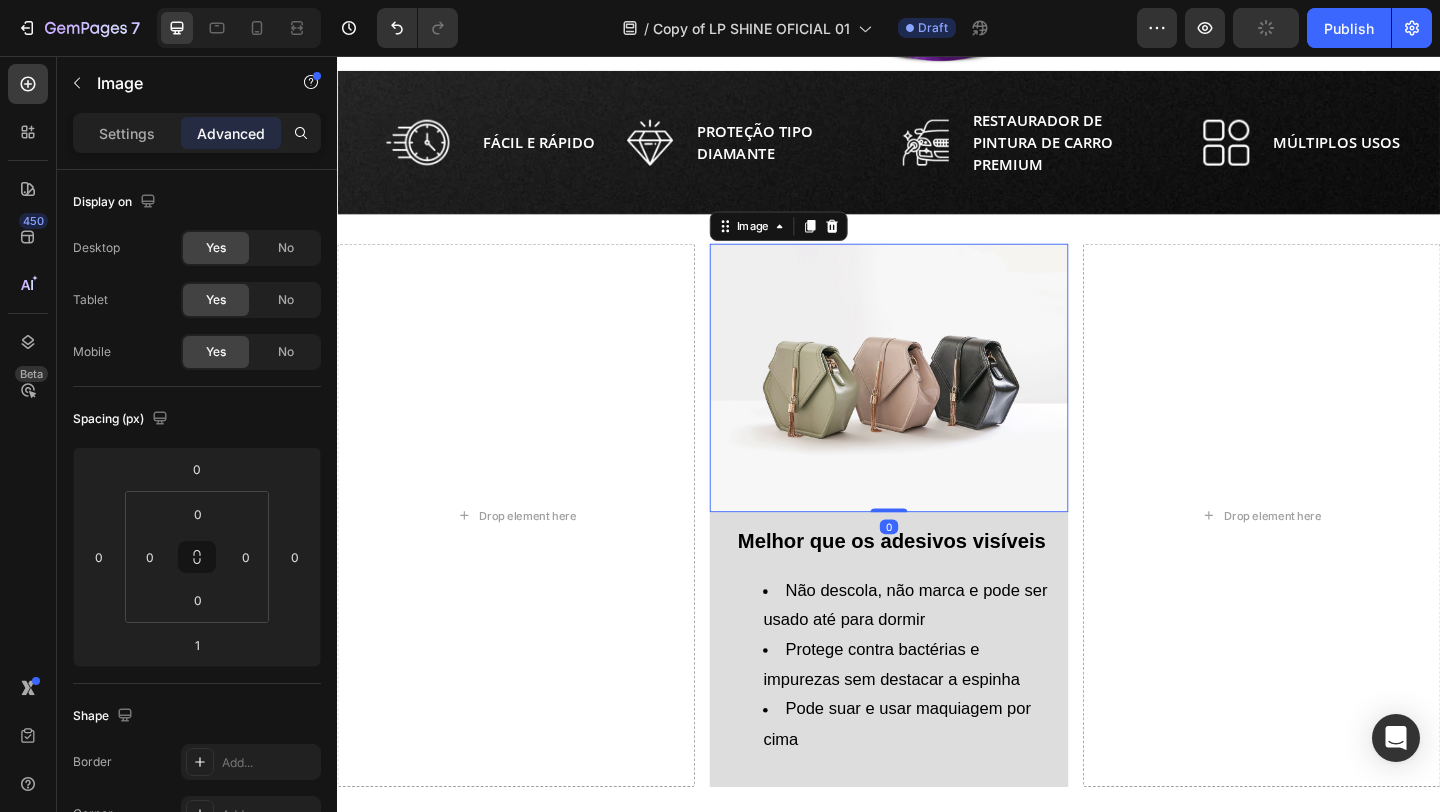 drag, startPoint x: 933, startPoint y: 550, endPoint x: 945, endPoint y: 521, distance: 31.38471 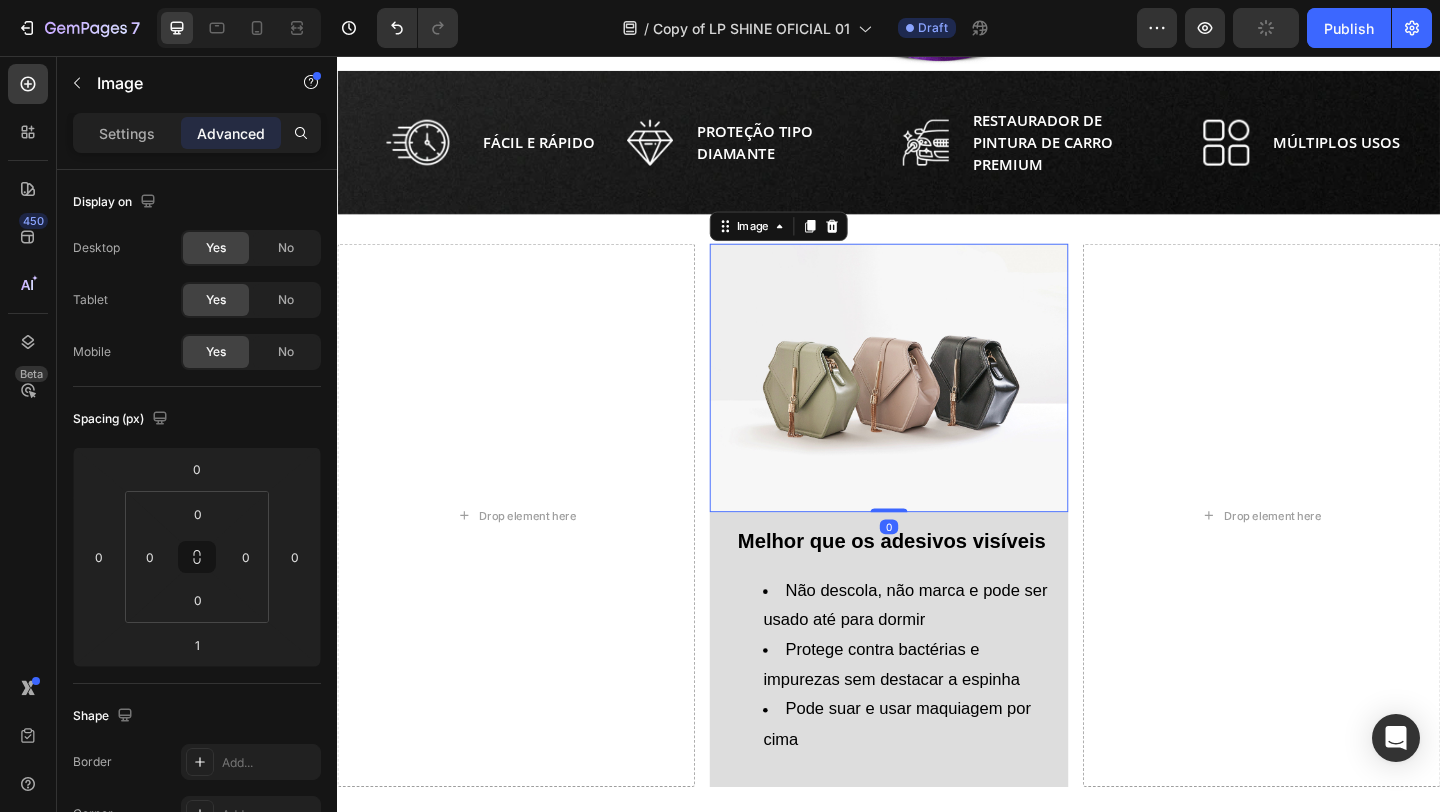 click on "Image   0" at bounding box center (936, 406) 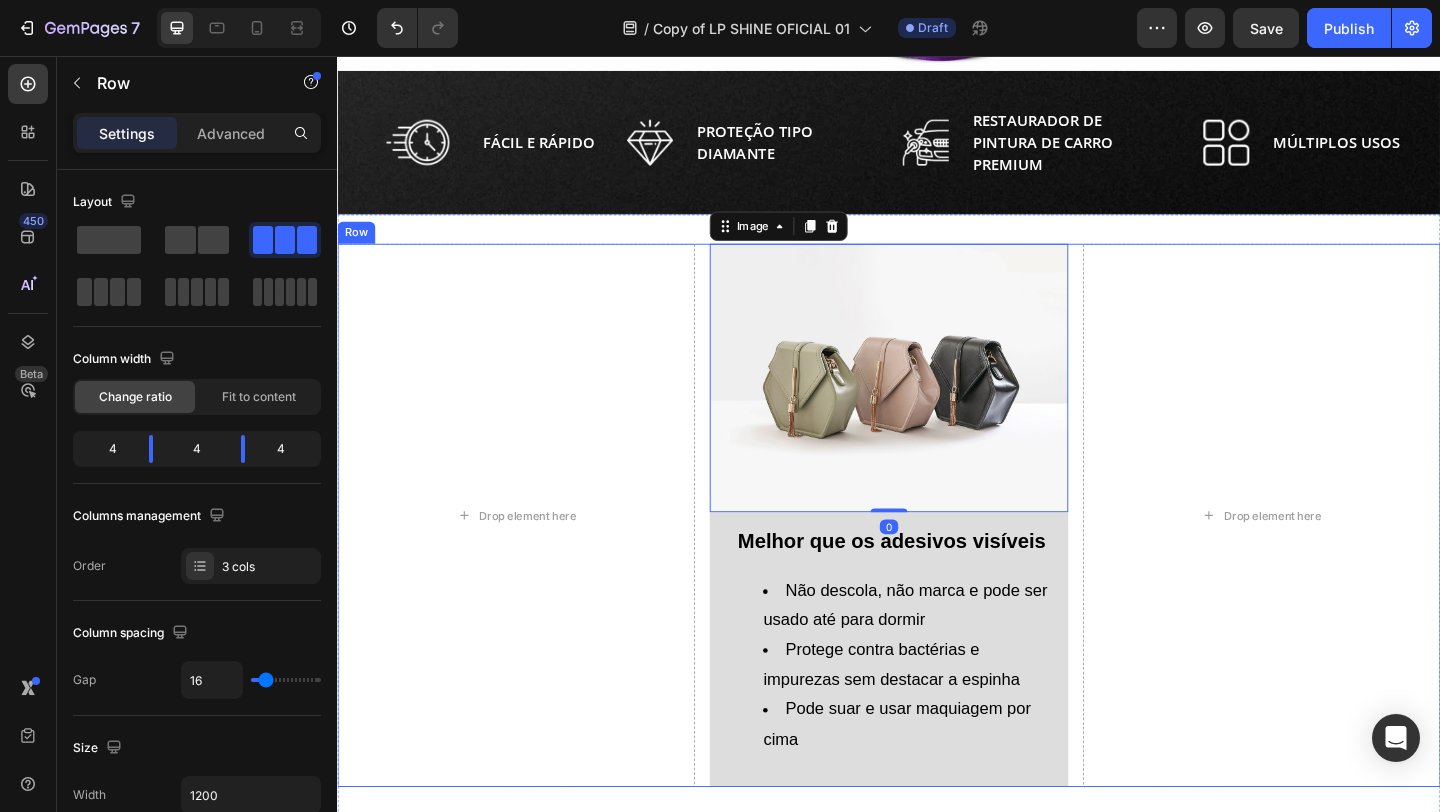 click on "Drop element here Image 0 Melhor que os adesivos visíveis Heading Não descola, não marca e pode ser usado até para dormir Protege contra bactérias e impurezas sem destacar a espinha Pode suar e usar maquiagem por cima Text Block Row
Drop element here Row" at bounding box center (937, 555) 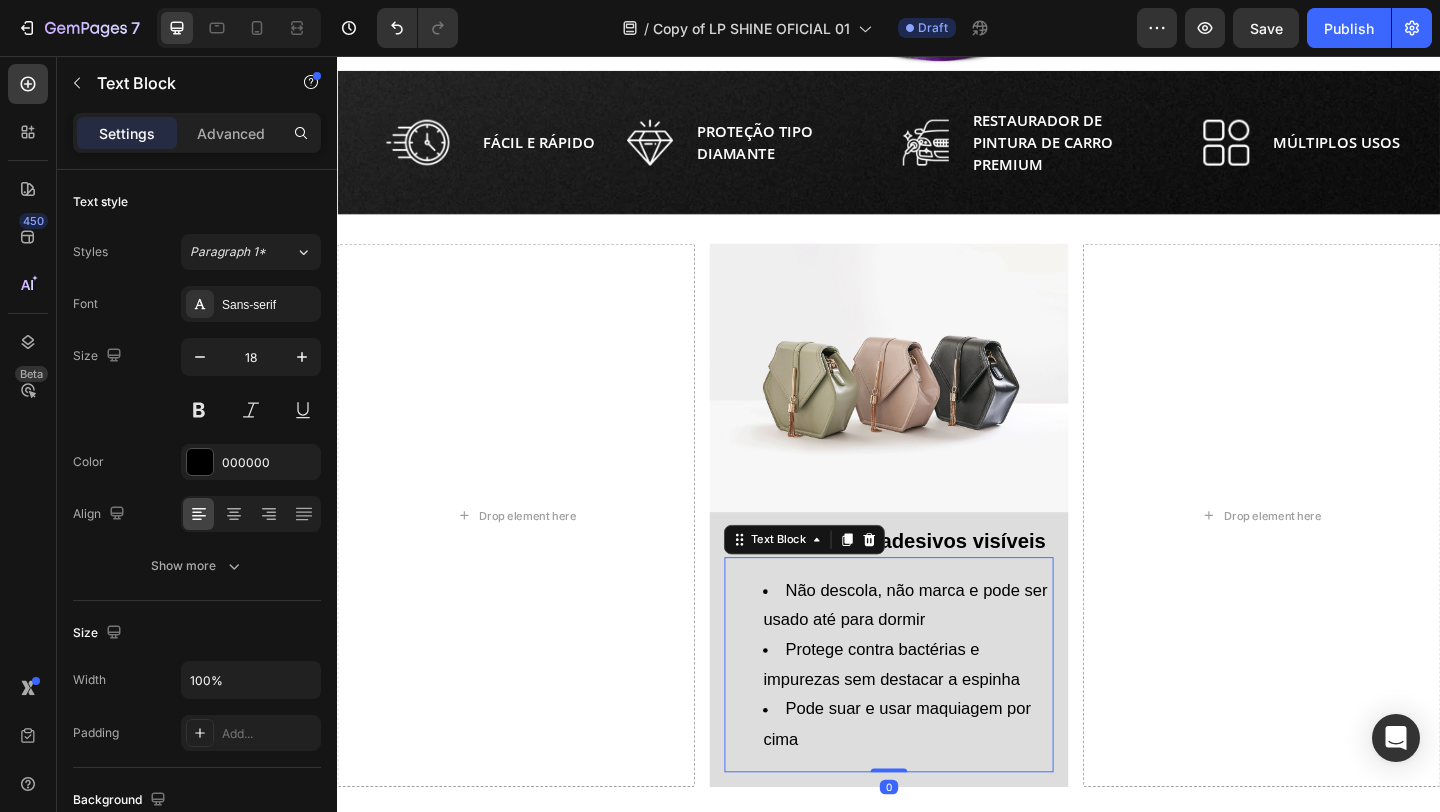 click on "Pode suar e usar maquiagem por cima" at bounding box center (956, 782) 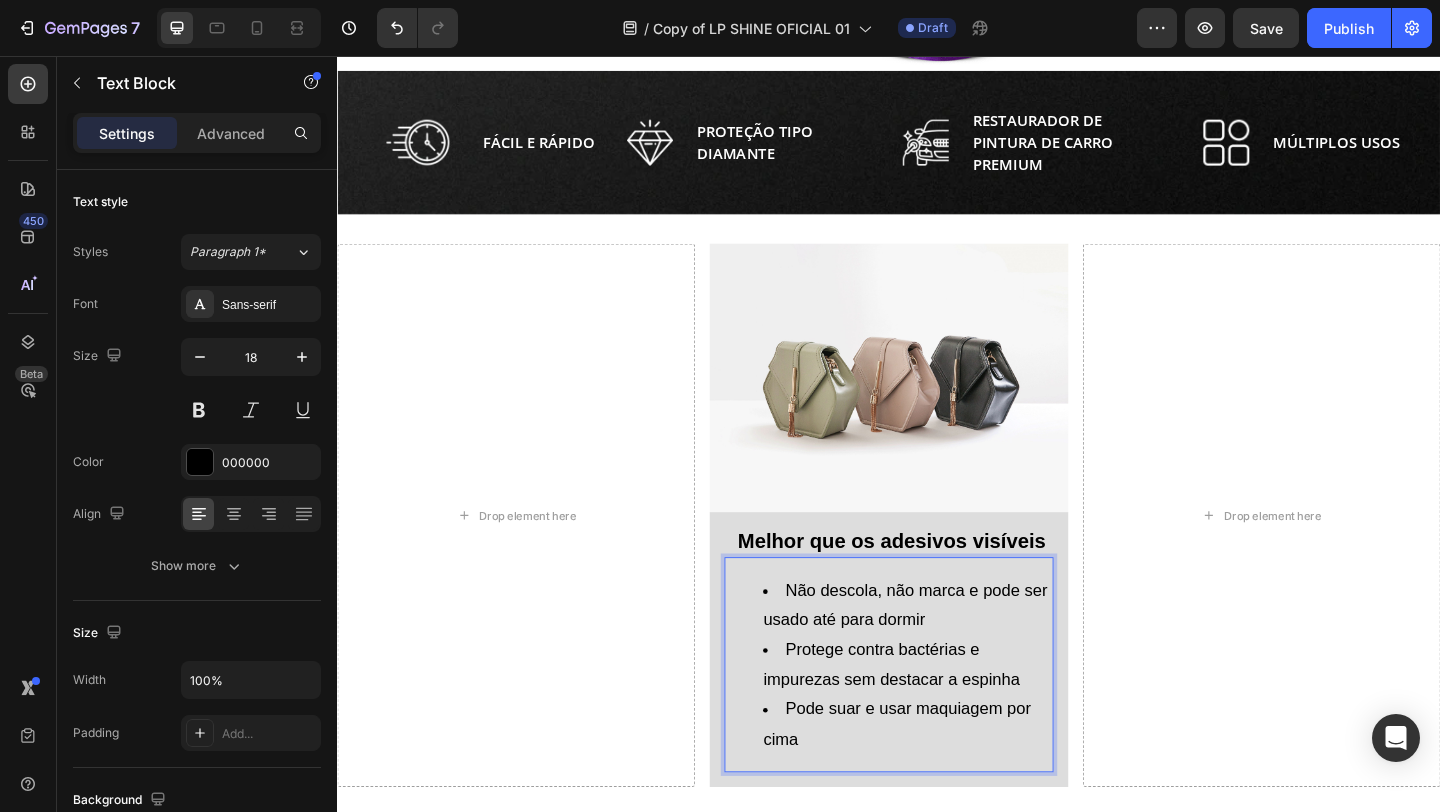 click on "Pode suar e usar maquiagem por cima" at bounding box center [956, 782] 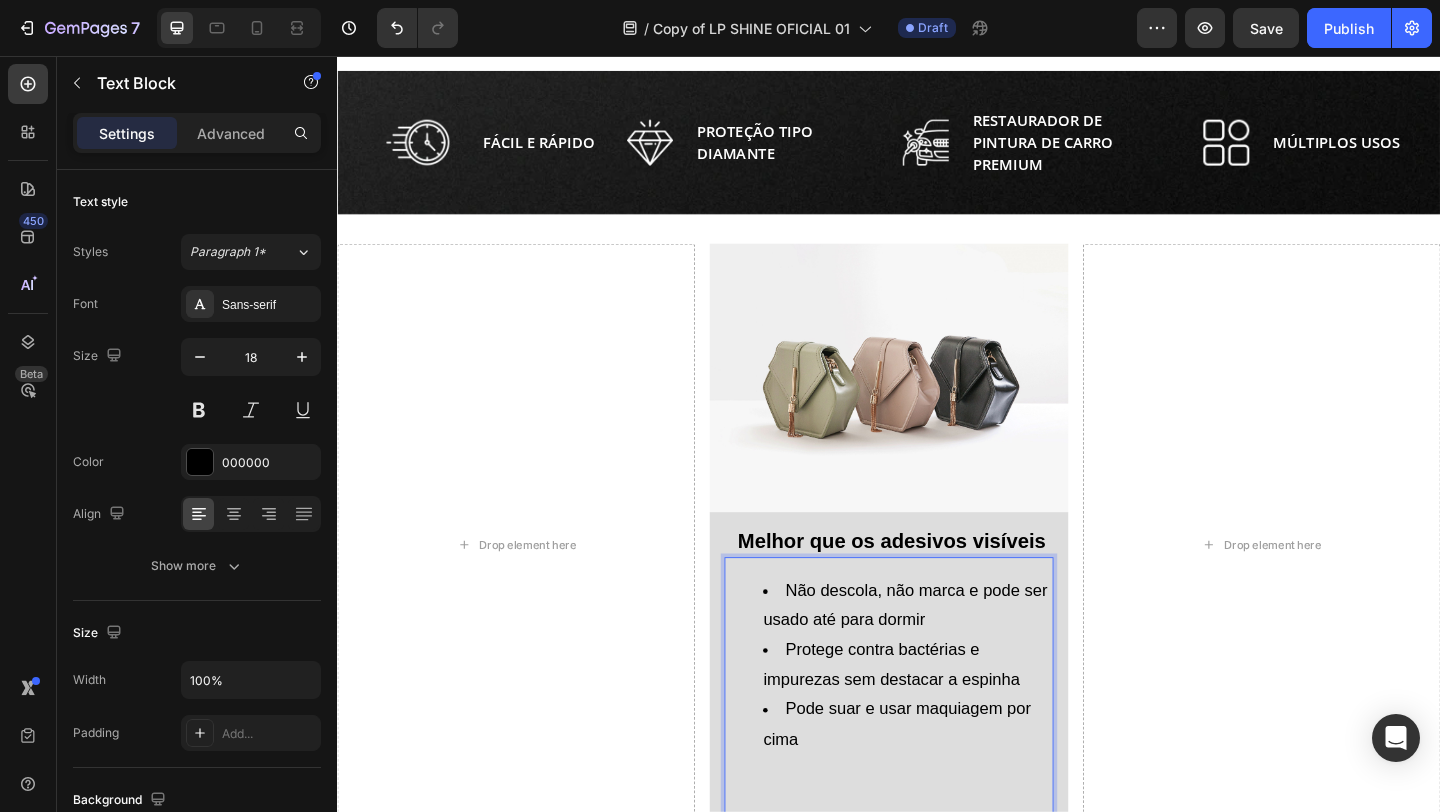 scroll, scrollTop: 545, scrollLeft: 0, axis: vertical 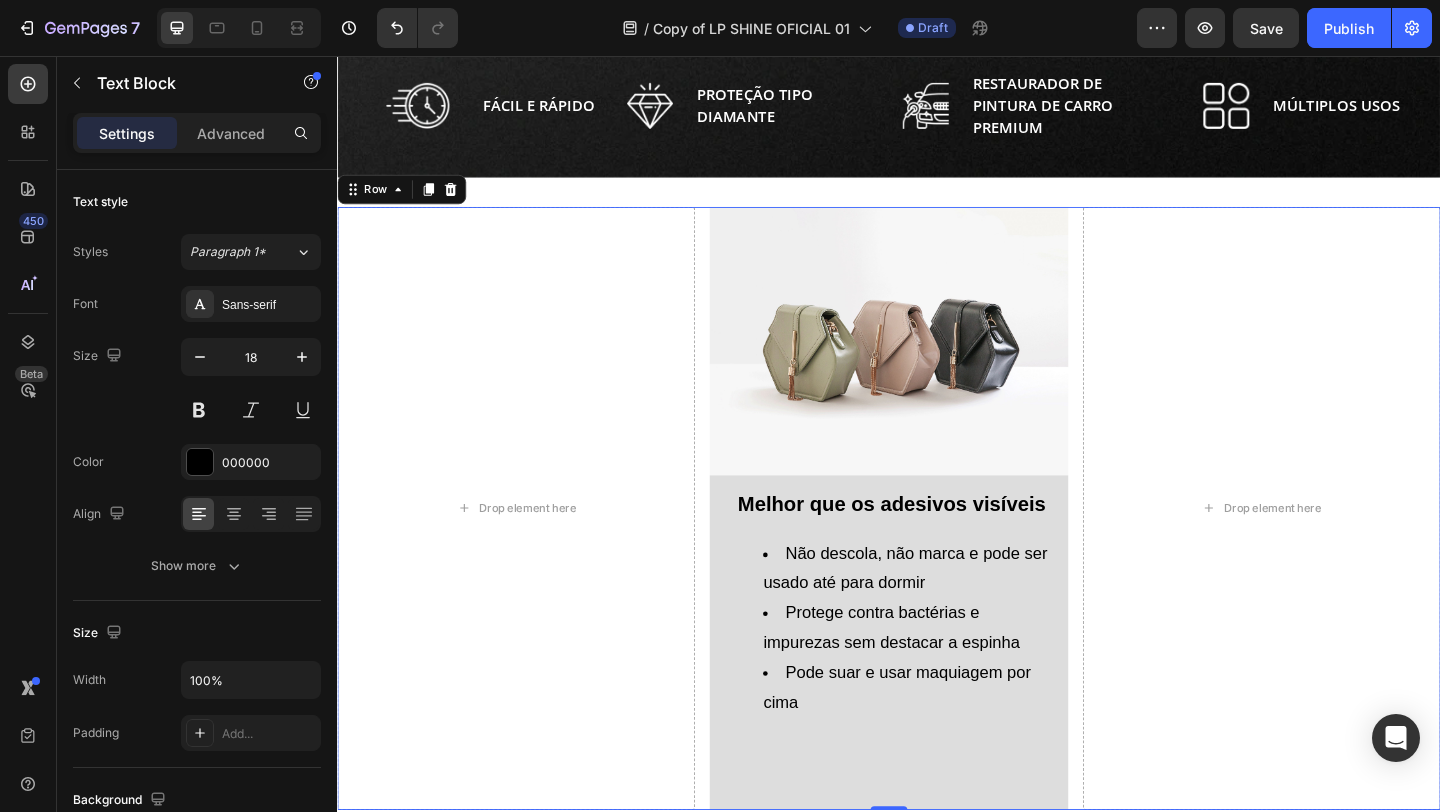 click on "Drop element here Image Melhor que os adesivos visíveis Heading Não descola, não marca e pode ser usado até para dormir Protege contra bactérias e impurezas sem destacar a espinha Pode suar e usar maquiagem por cima Text Block Row
Drop element here Row 0" at bounding box center [937, 548] 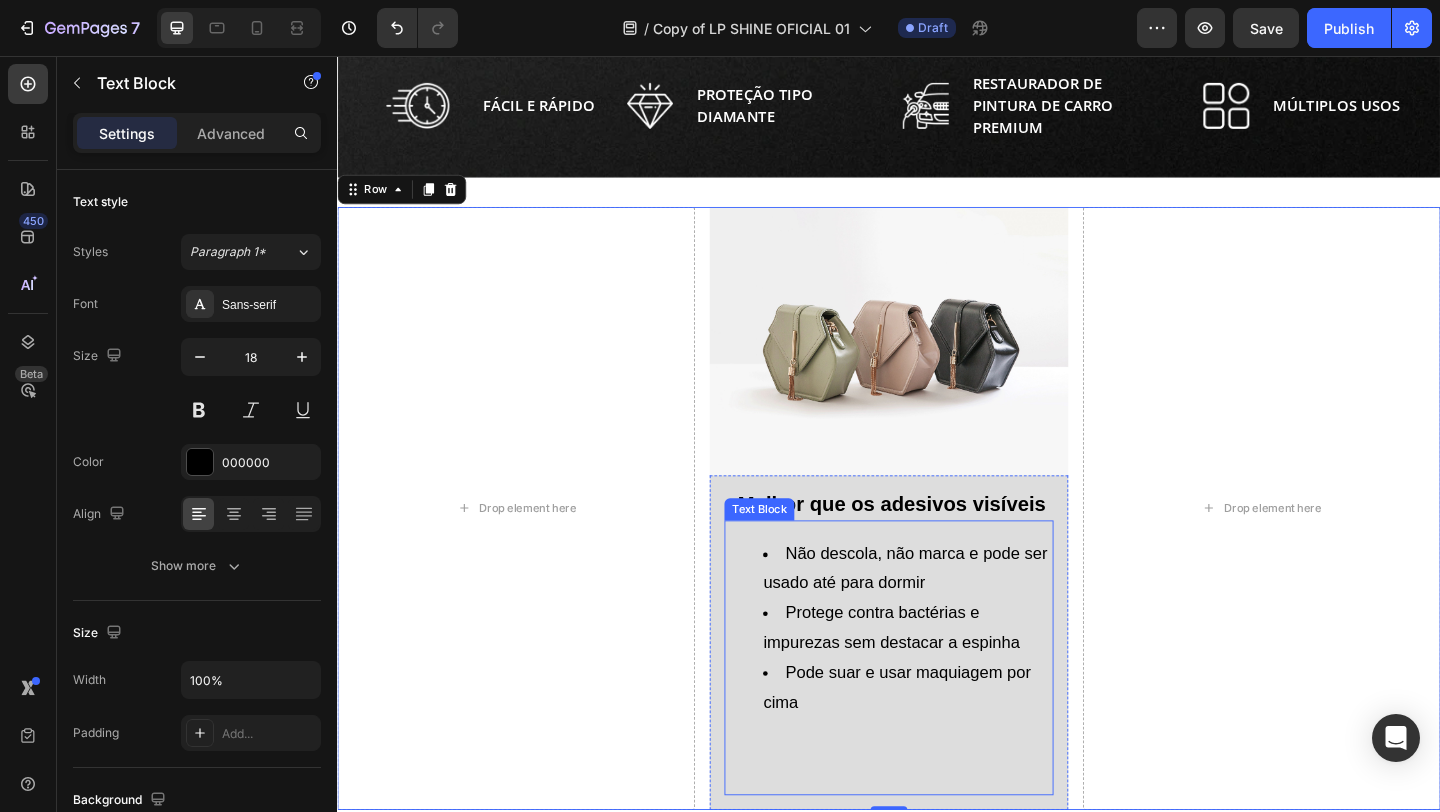 click on "Não descola, não marca e pode ser usado até para dormir" at bounding box center [956, 613] 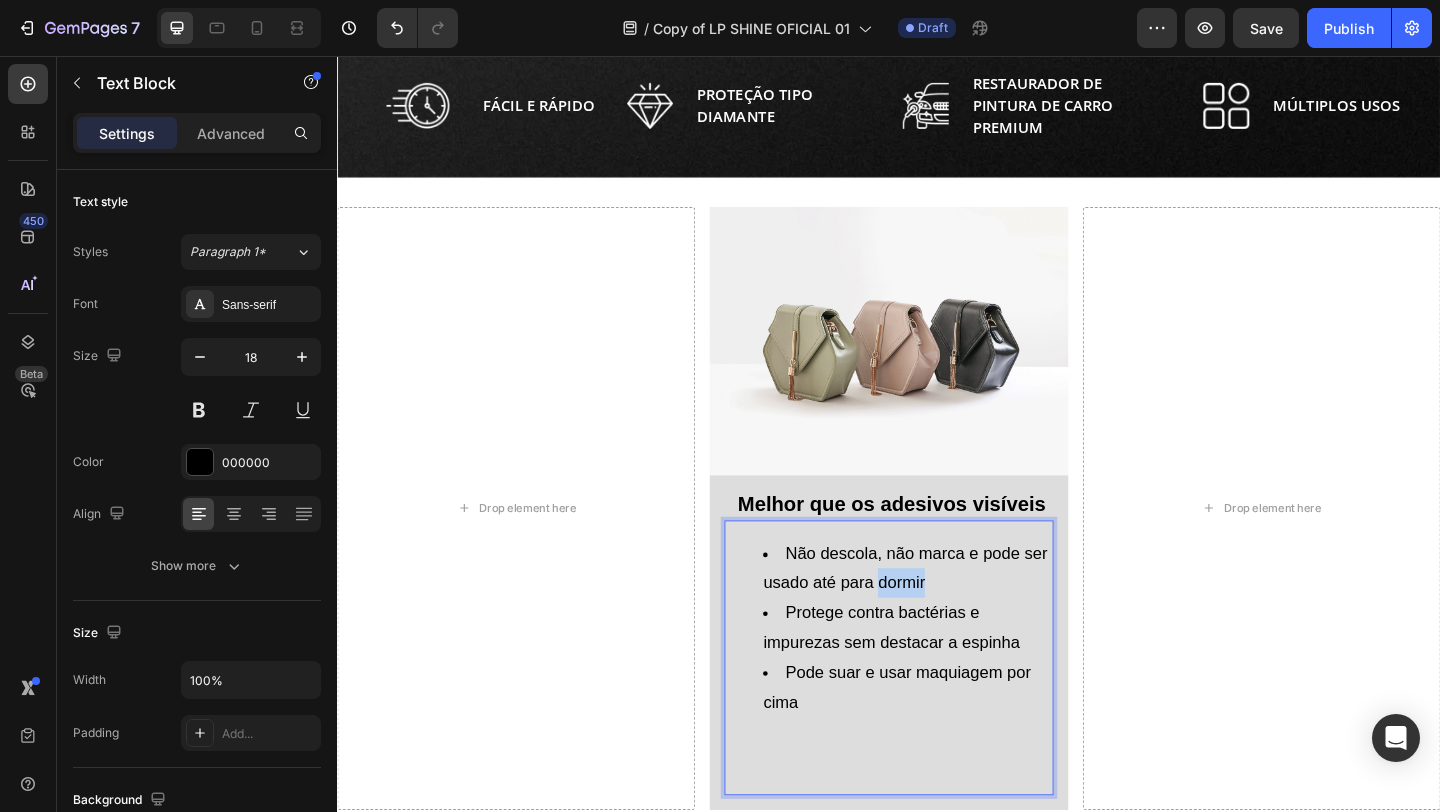 click on "Não descola, não marca e pode ser usado até para dormir" at bounding box center (956, 613) 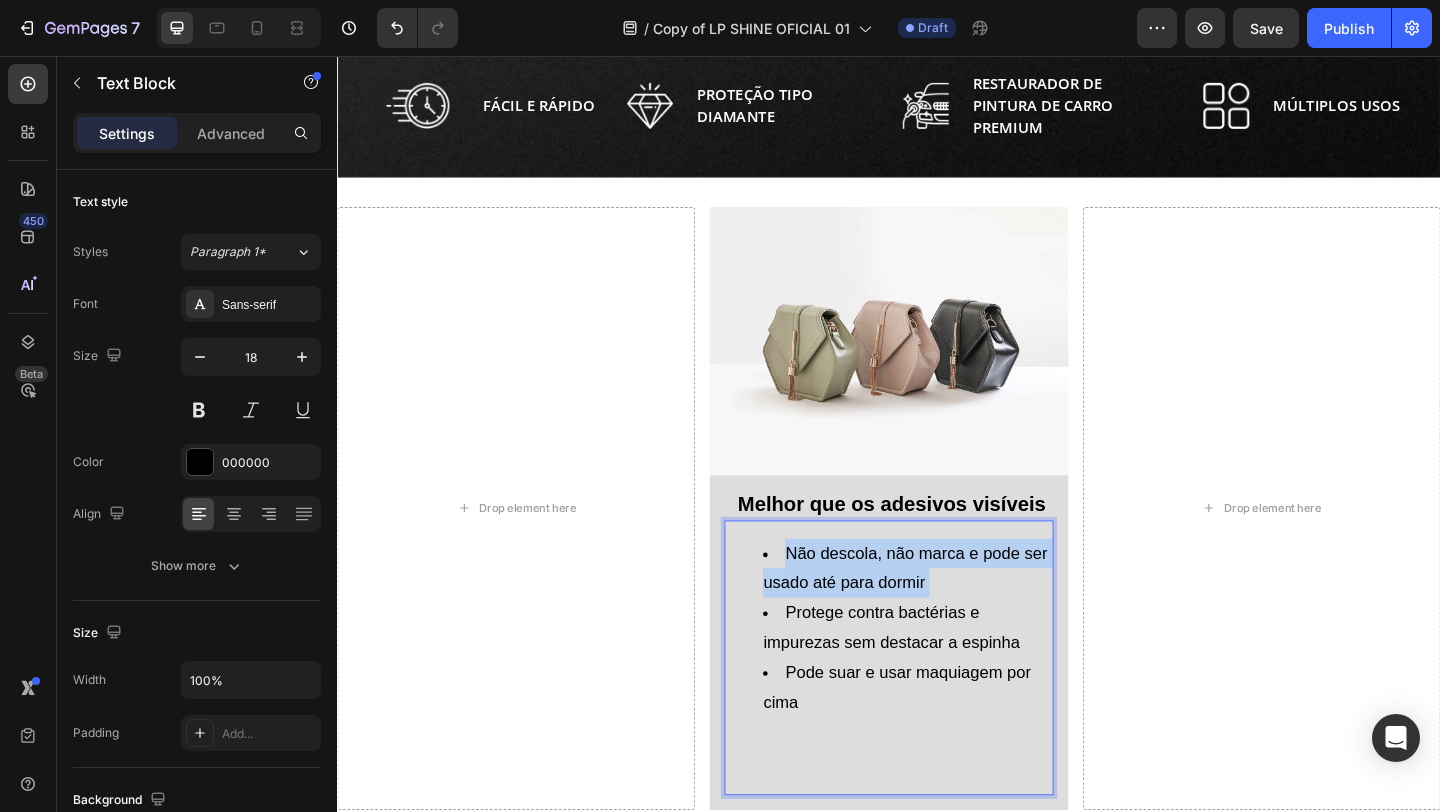 click on "Não descola, não marca e pode ser usado até para dormir" at bounding box center [956, 613] 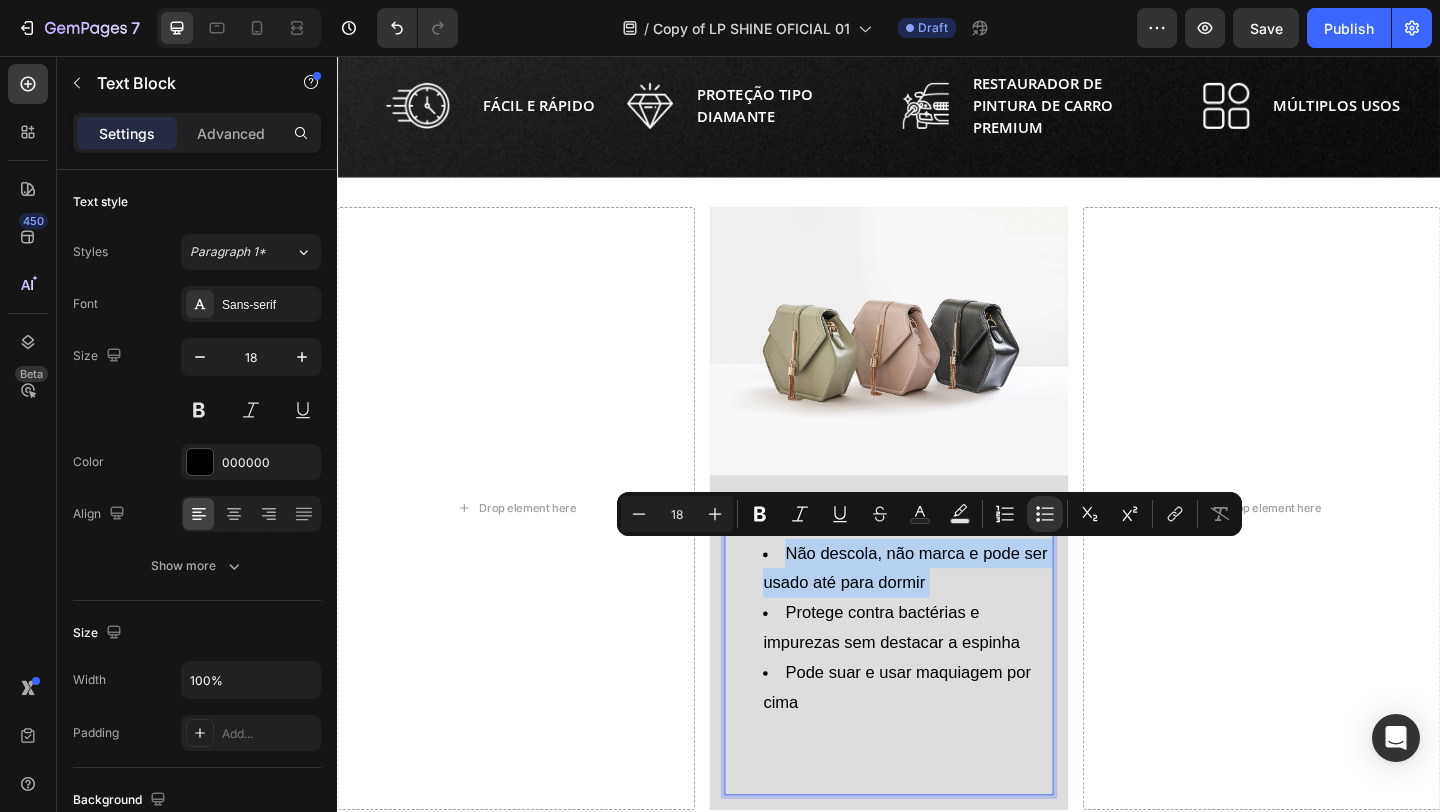 click on "Não descola, não marca e pode ser usado até para dormir" at bounding box center (956, 613) 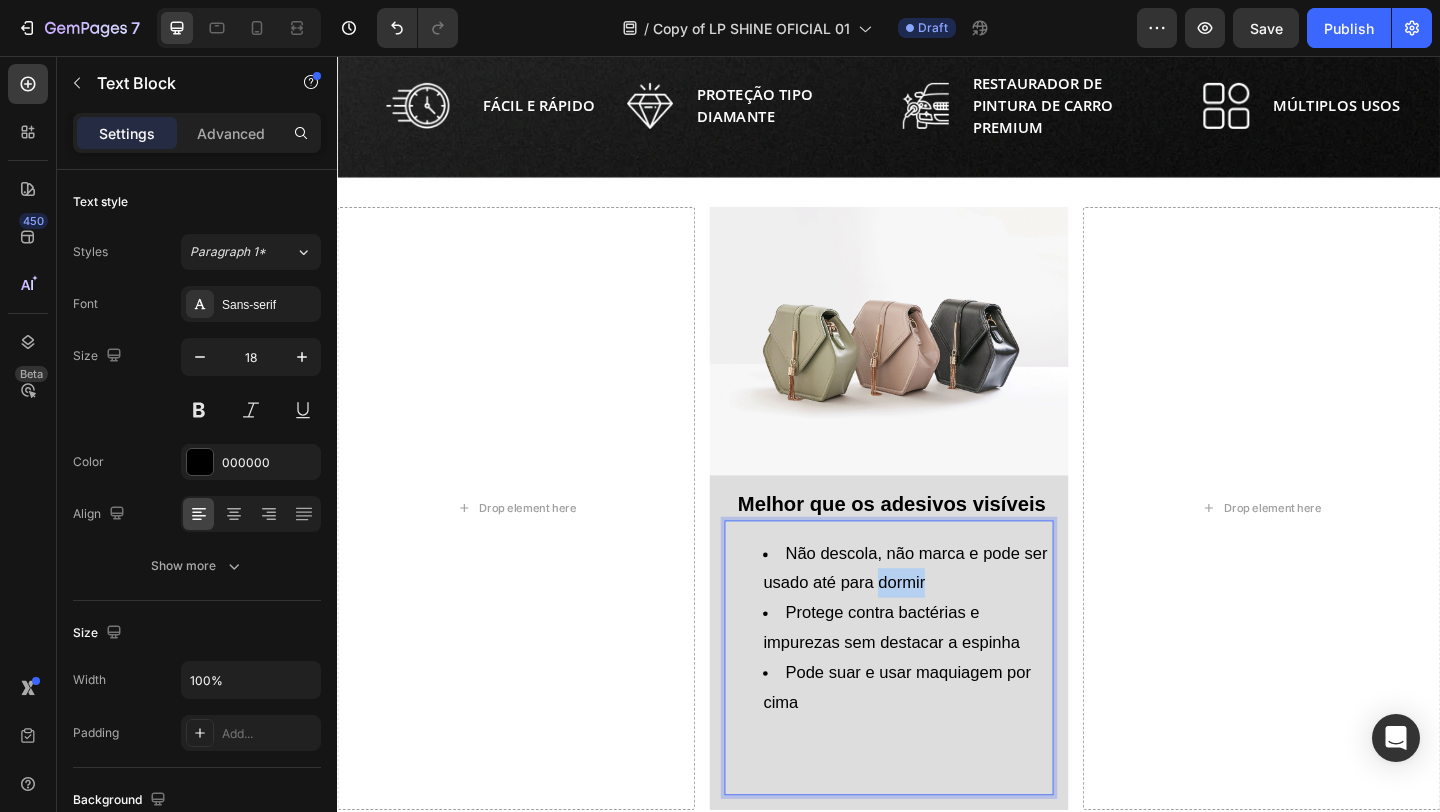 click on "Não descola, não marca e pode ser usado até para dormir" at bounding box center (956, 613) 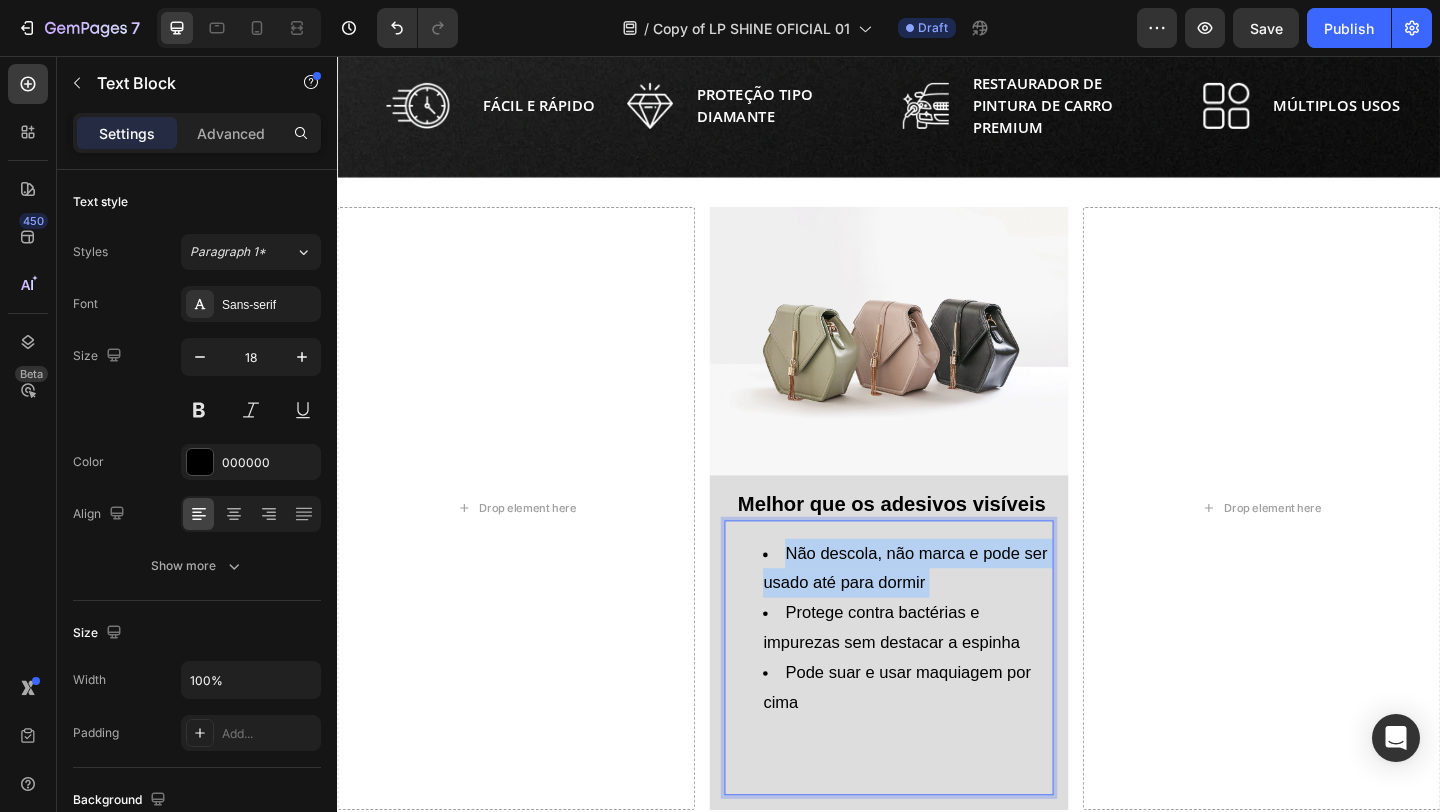 click on "Não descola, não marca e pode ser usado até para dormir" at bounding box center (956, 613) 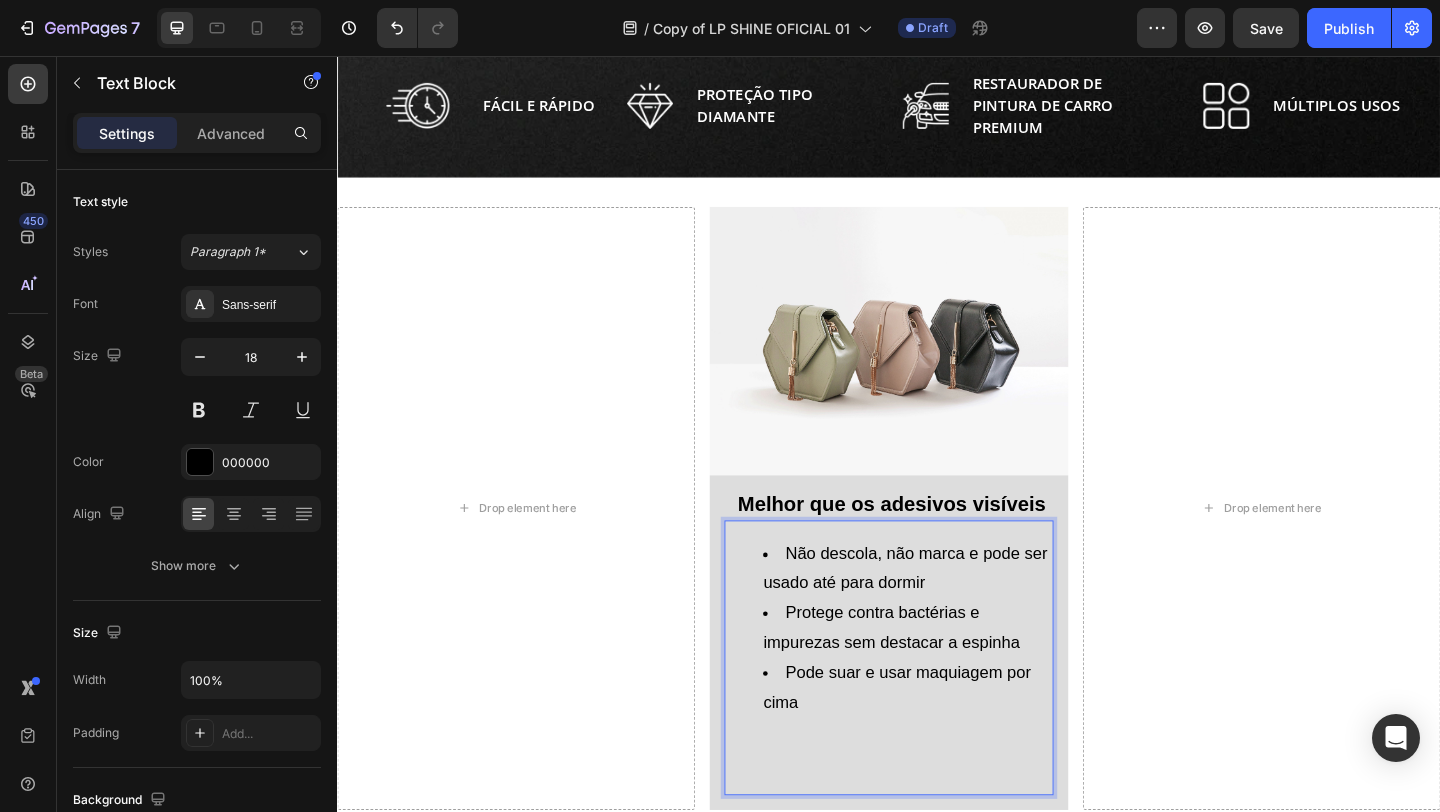 click on "Pode suar e usar maquiagem por cima" at bounding box center (956, 742) 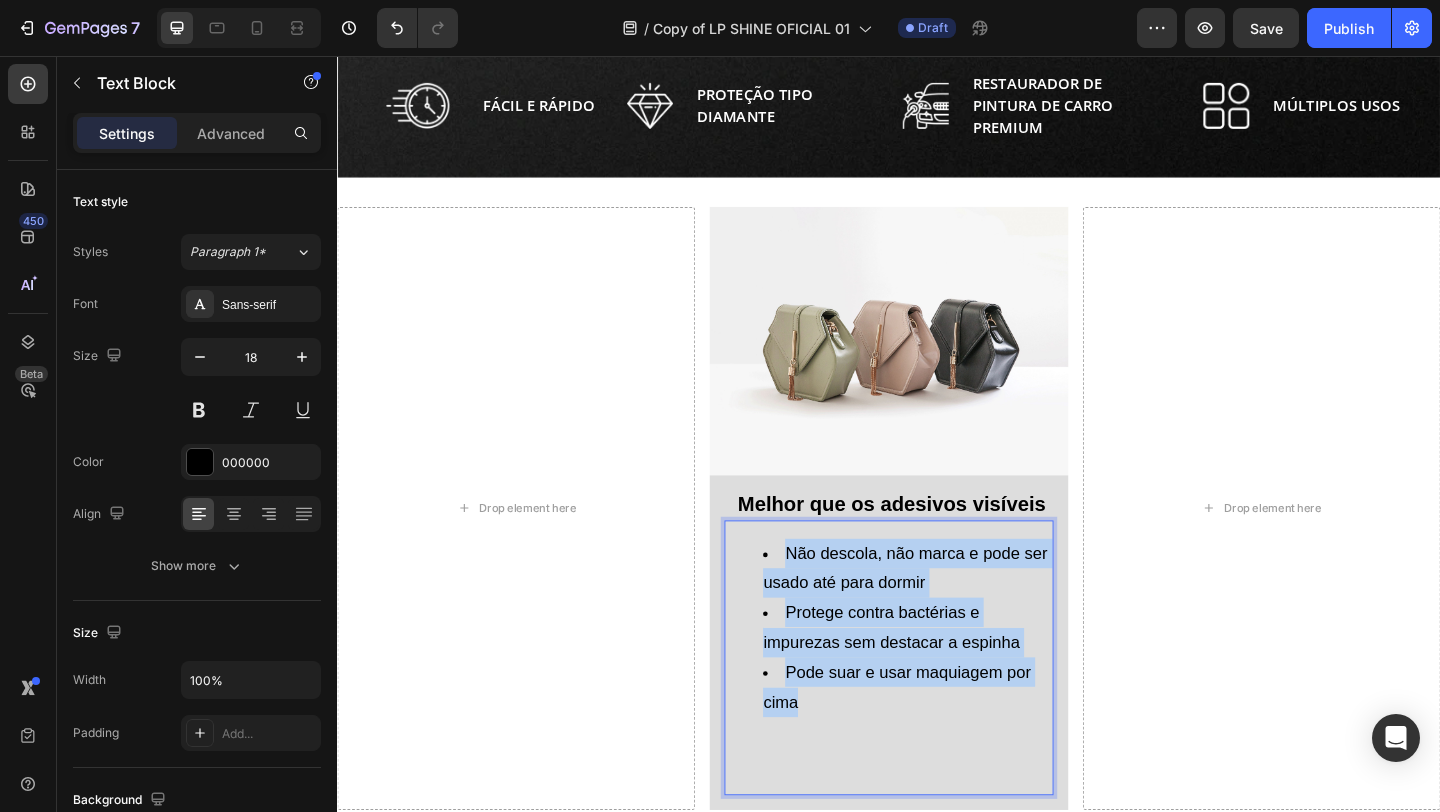 drag, startPoint x: 861, startPoint y: 766, endPoint x: 793, endPoint y: 584, distance: 194.28845 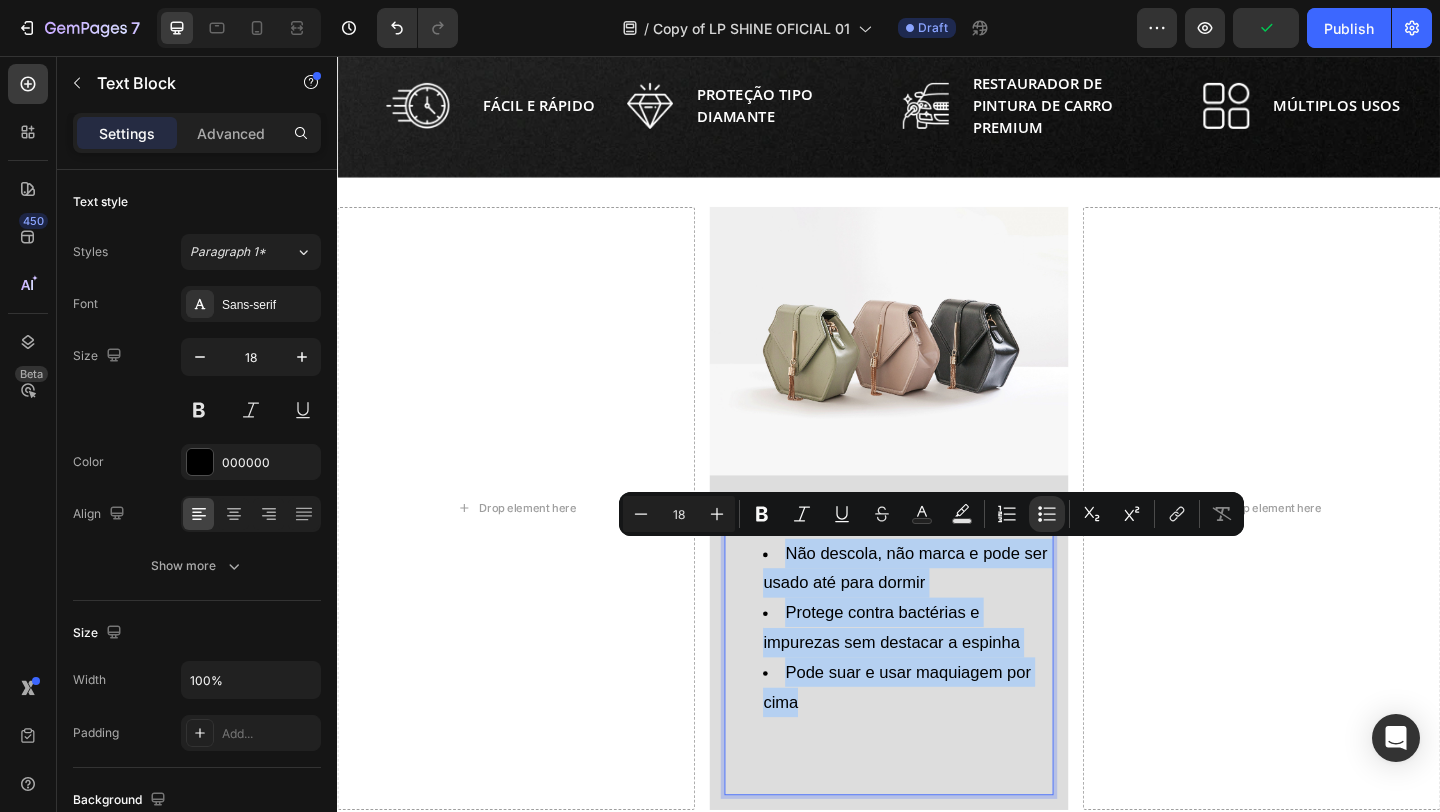 click on "Protege contra bactérias e impurezas sem destacar a espinha" at bounding box center [956, 677] 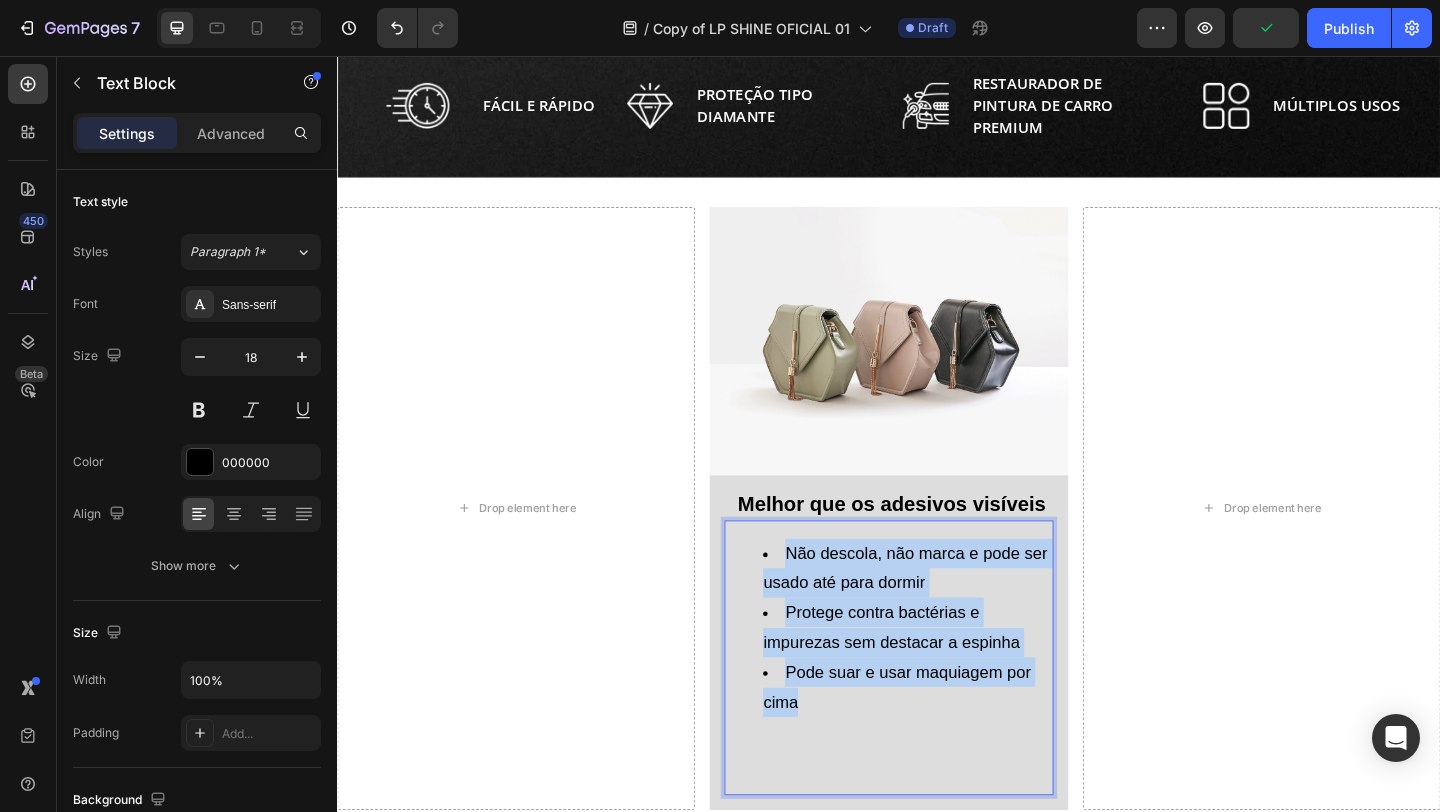 drag, startPoint x: 842, startPoint y: 760, endPoint x: 806, endPoint y: 585, distance: 178.66449 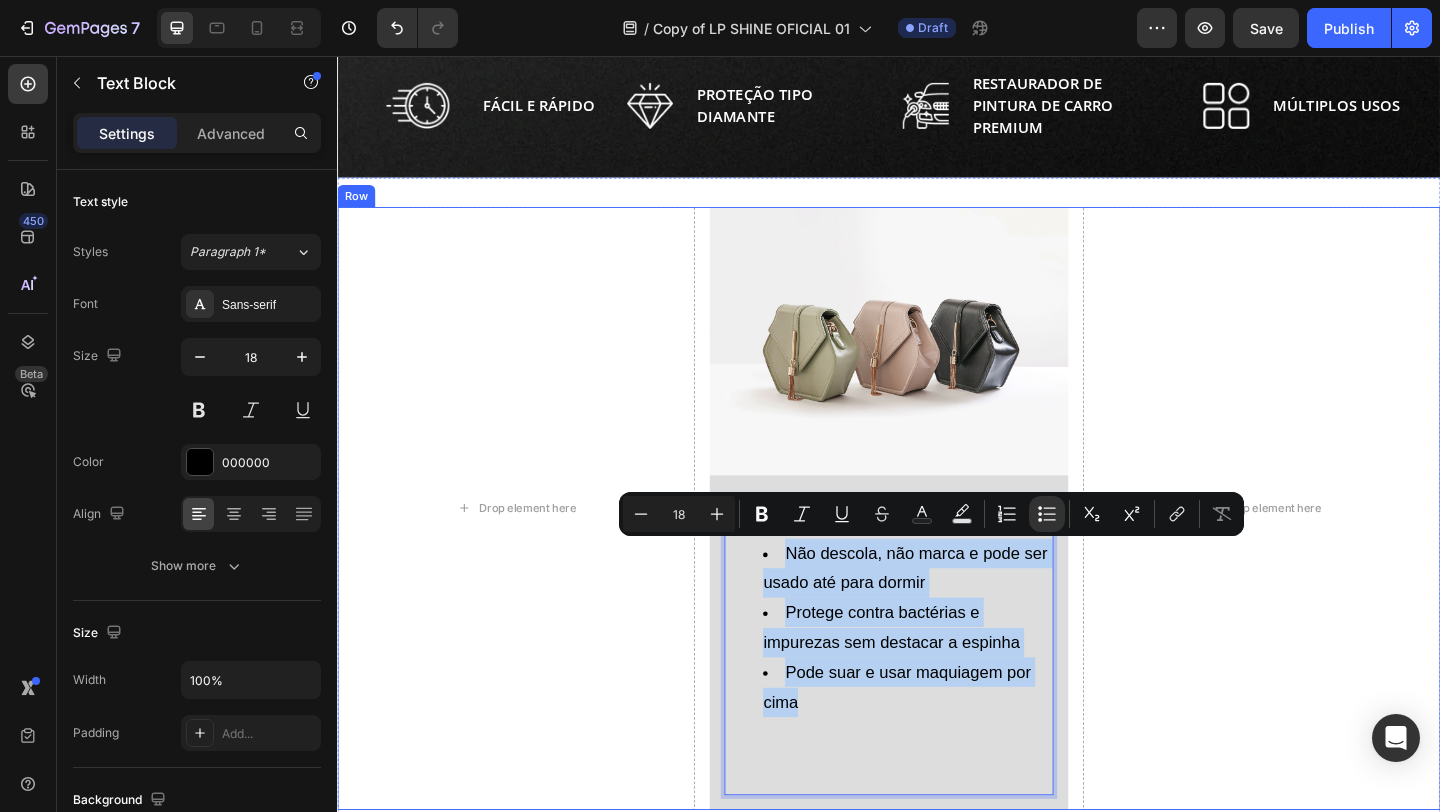 click on "Drop element here Image Melhor que os adesivos visíveis Heading Não descola, não marca e pode ser usado até para dormir Protege contra bactérias e impurezas sem destacar a espinha Pode suar e usar maquiagem por cima Text Block 0 Row
Drop element here Row" at bounding box center (937, 548) 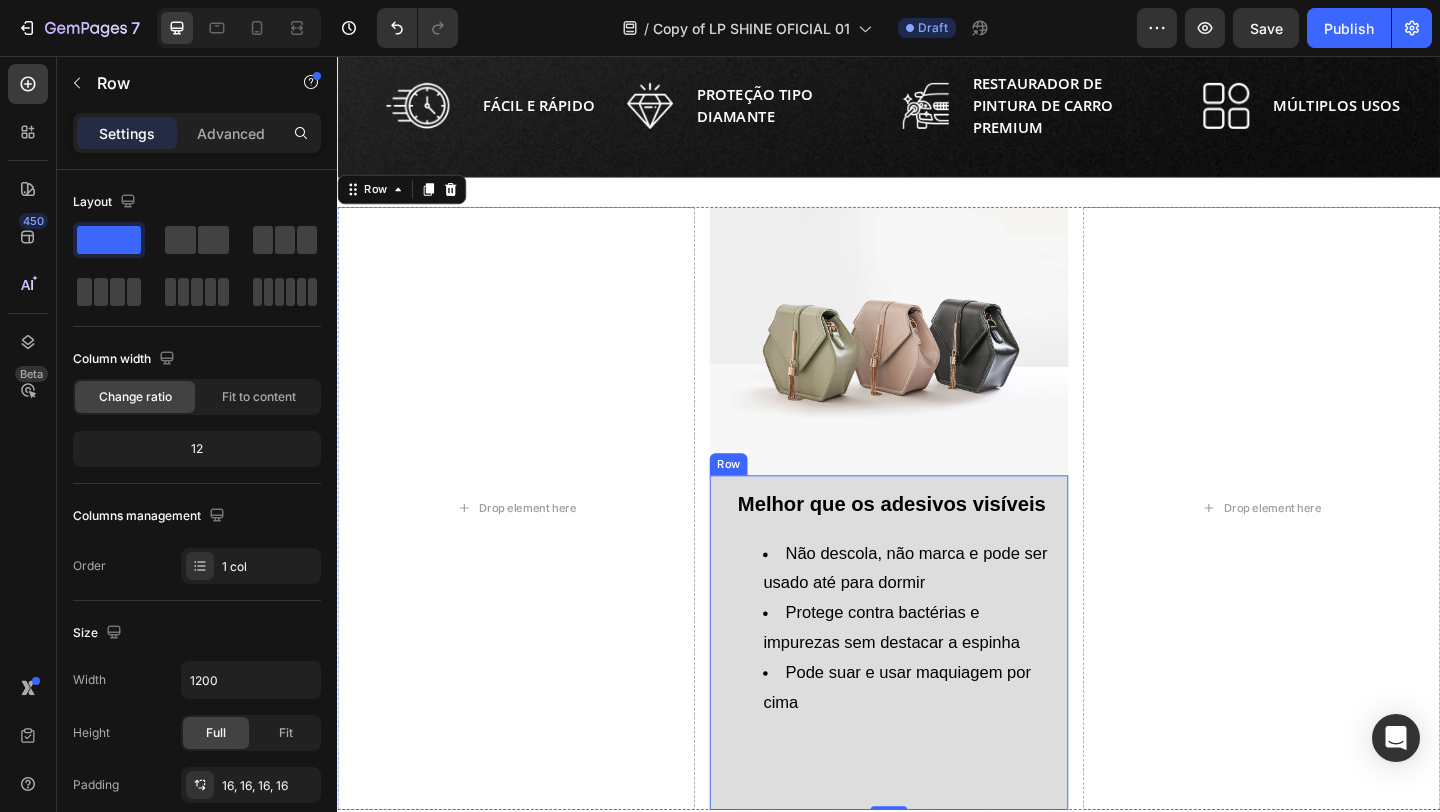 click on "Melhor que os adesivos visíveis Heading Não descola, não marca e pode ser usado até para dormir Protege contra bactérias e impurezas sem destacar a espinha Pode suar e usar maquiagem por cima Text Block Row" at bounding box center [936, 694] 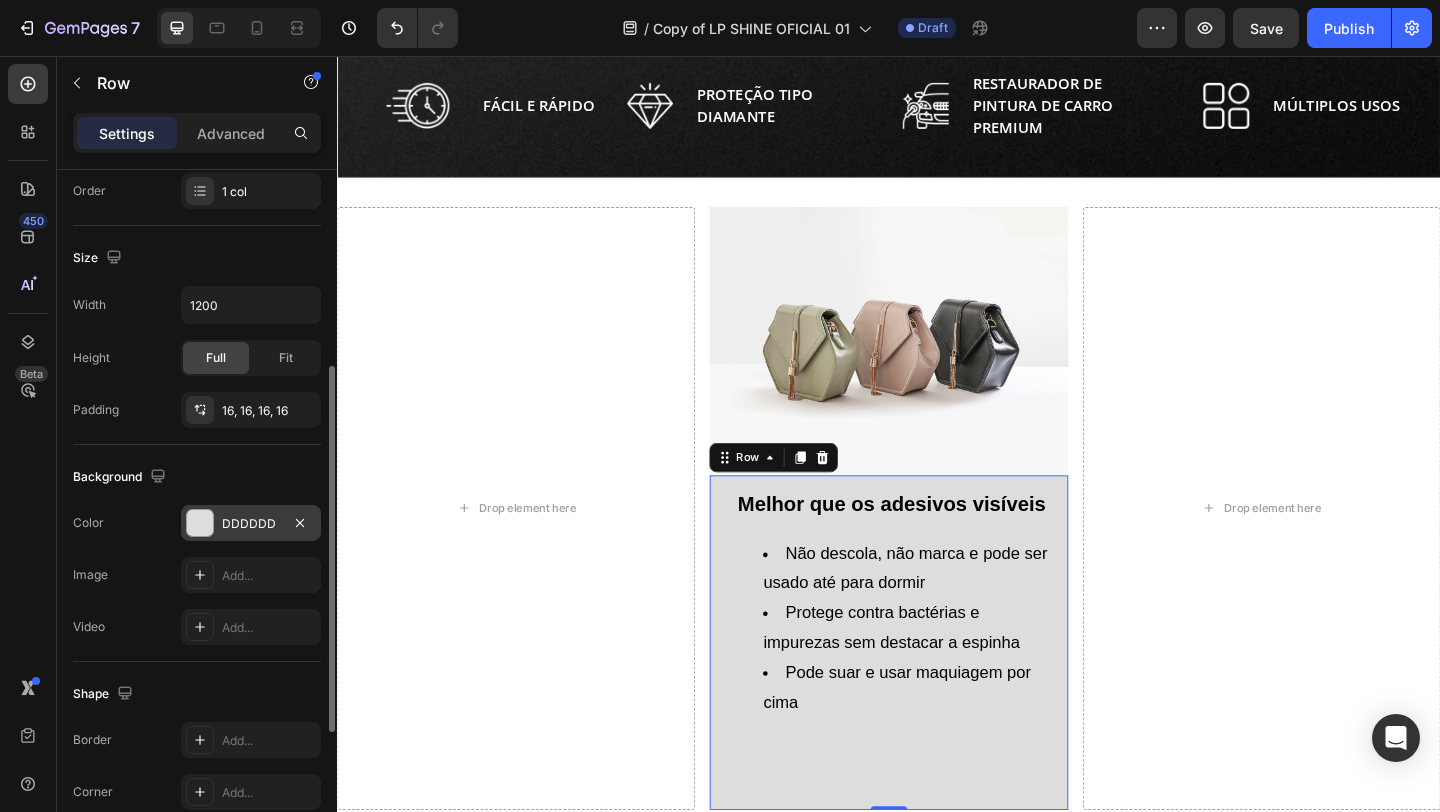 scroll, scrollTop: 376, scrollLeft: 0, axis: vertical 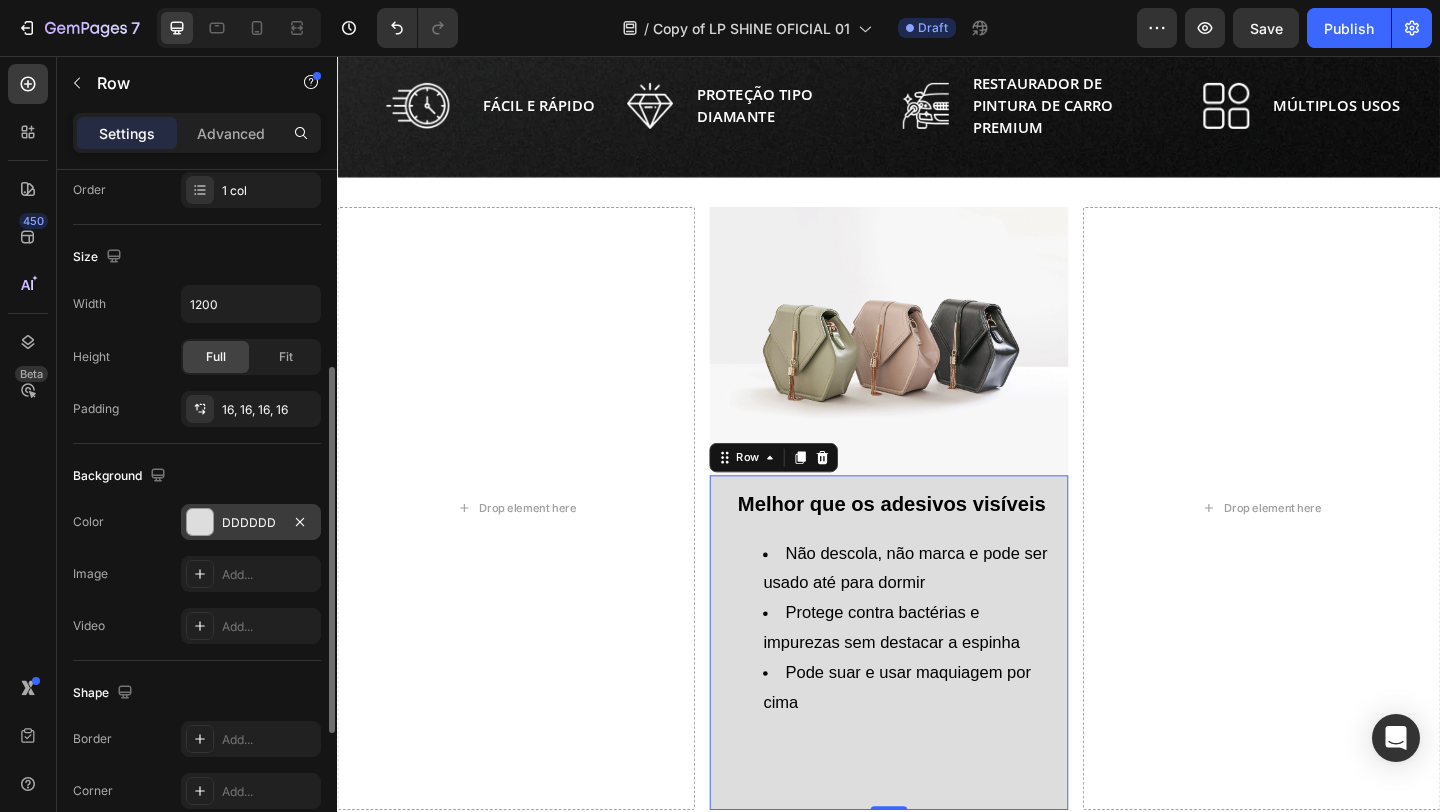click on "DDDDDD" at bounding box center (251, 523) 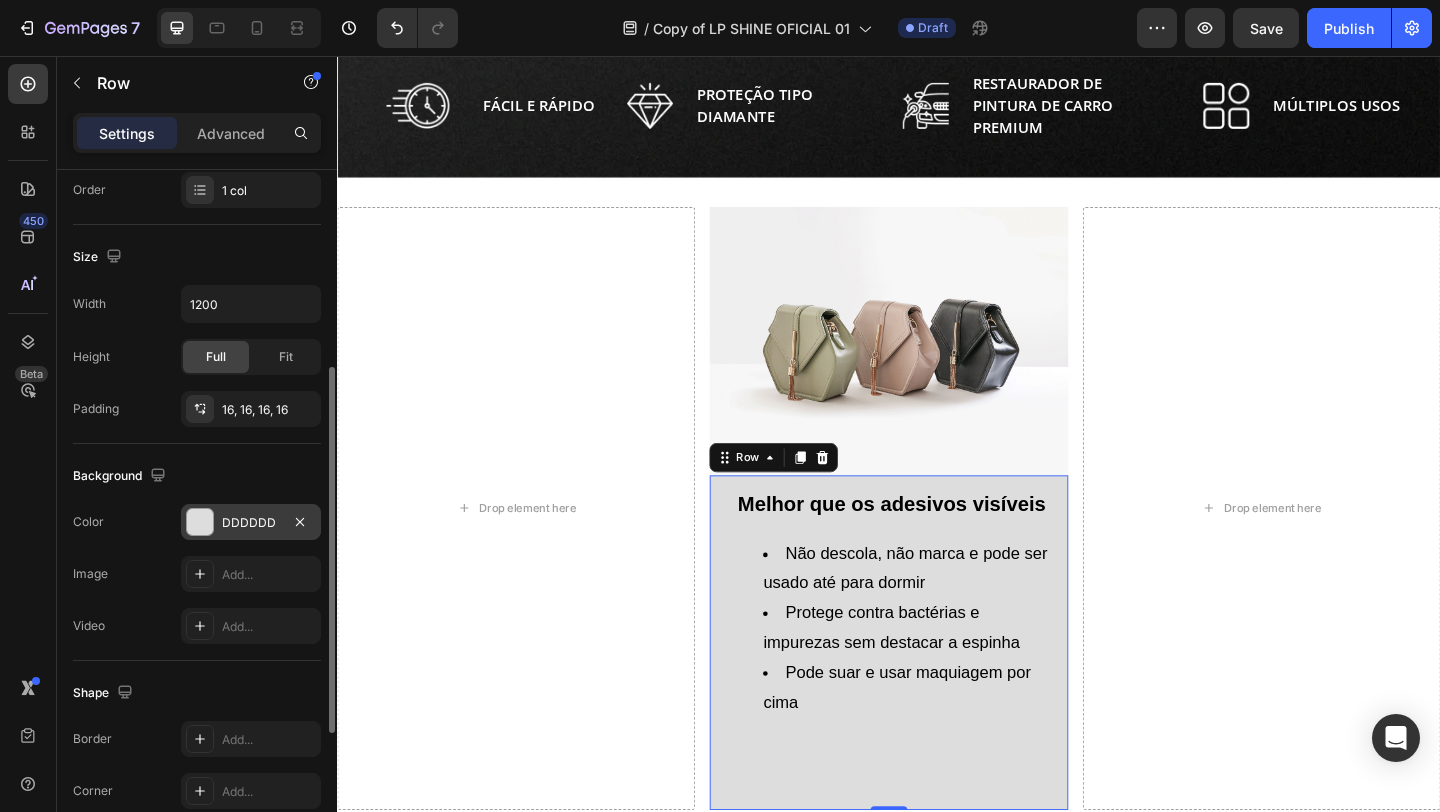 click on "DDDDDD" at bounding box center (251, 523) 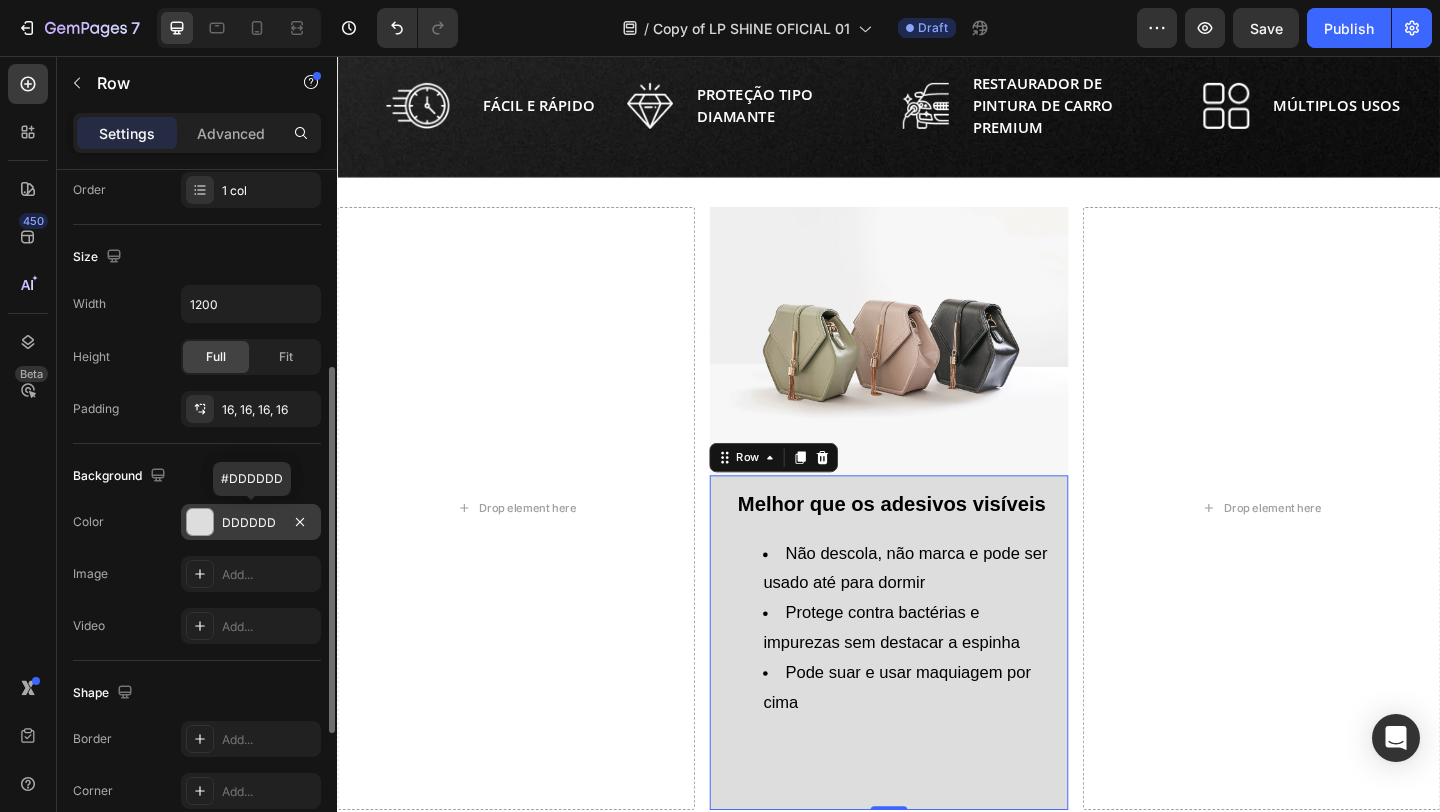 click on "DDDDDD" at bounding box center [251, 523] 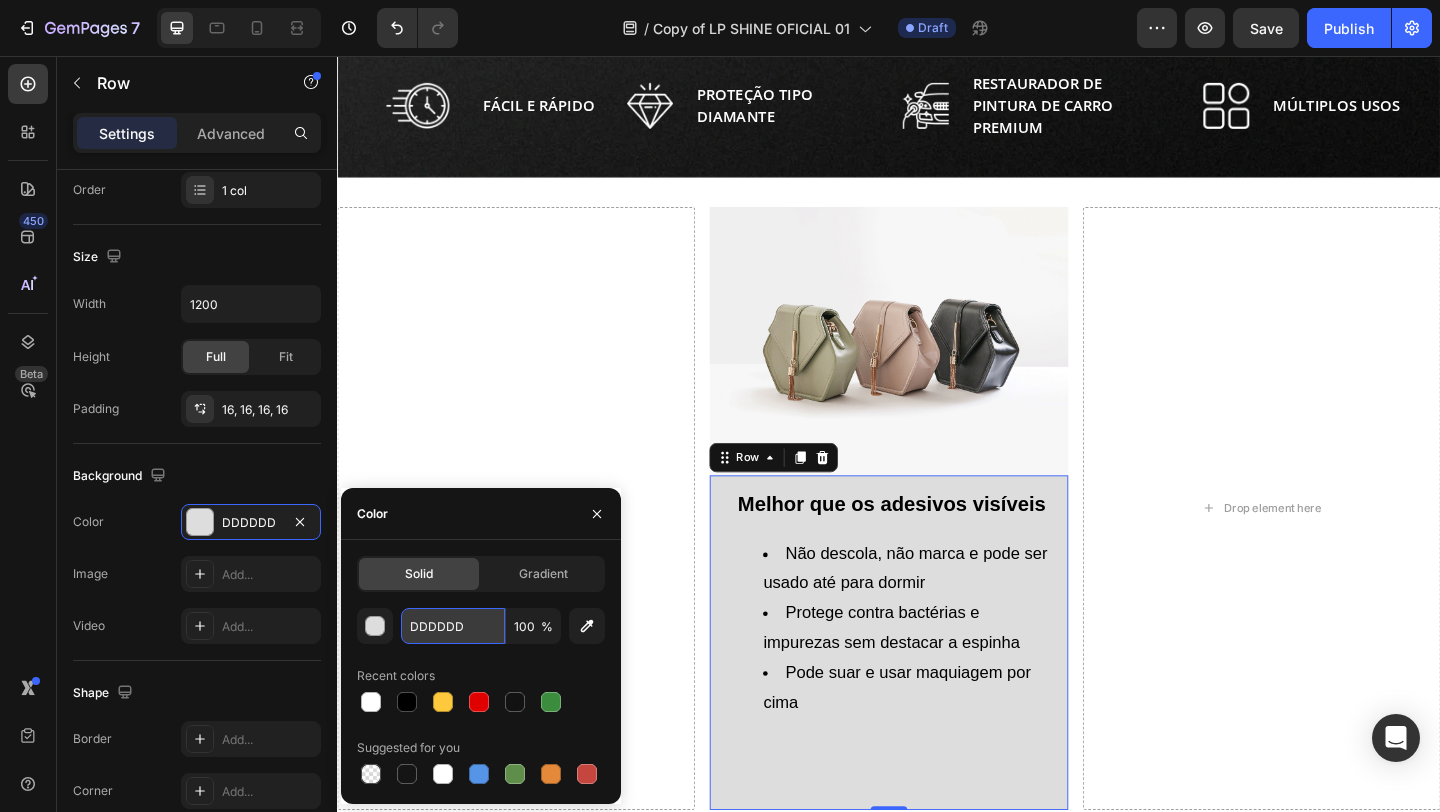 click on "DDDDDD" at bounding box center (453, 626) 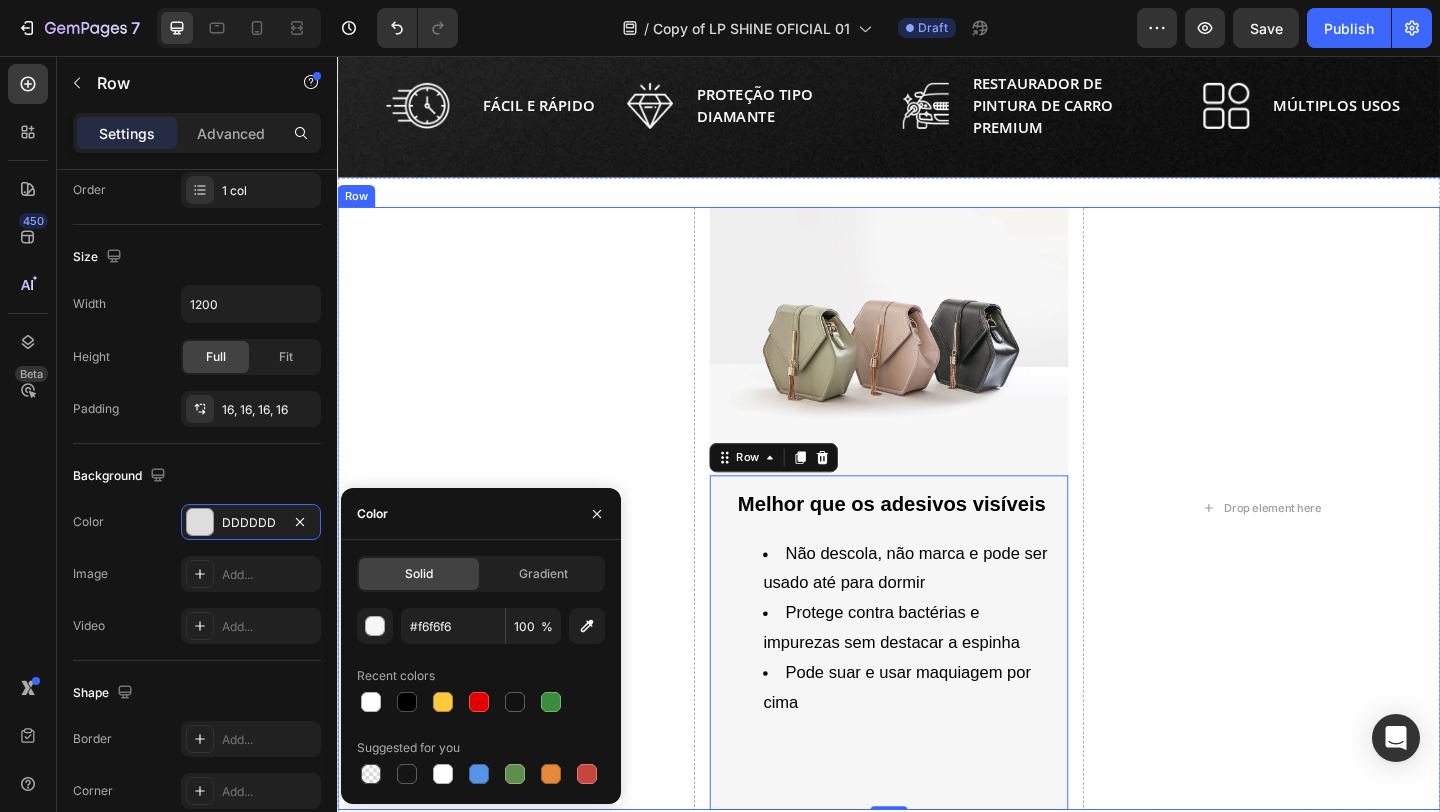 click on "Drop element here Image Melhor que os adesivos visíveis Heading Não descola, não marca e pode ser usado até para dormir Protege contra bactérias e impurezas sem destacar a espinha Pode suar e usar maquiagem por cima Text Block Row 0
Drop element here Row" at bounding box center [937, 548] 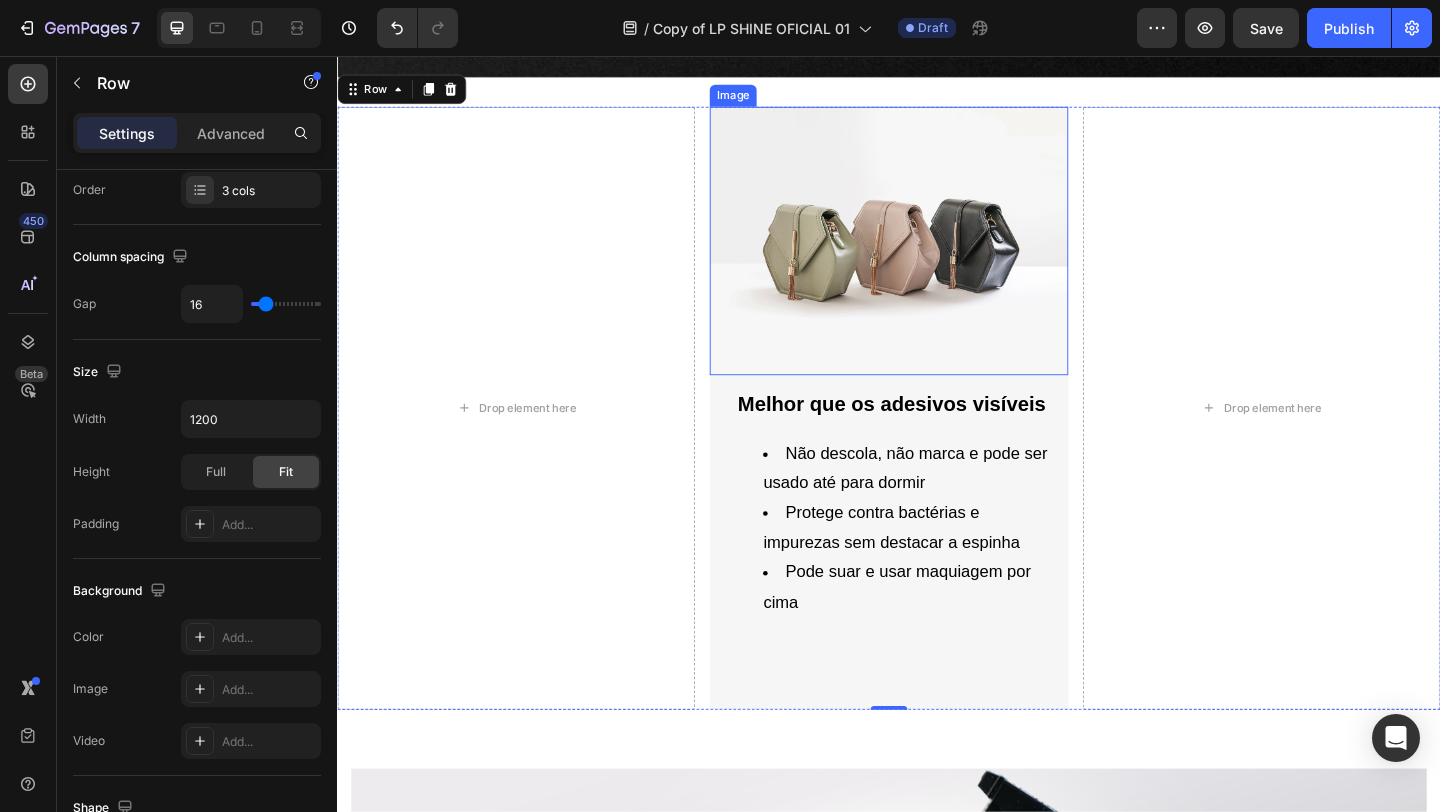 scroll, scrollTop: 657, scrollLeft: 0, axis: vertical 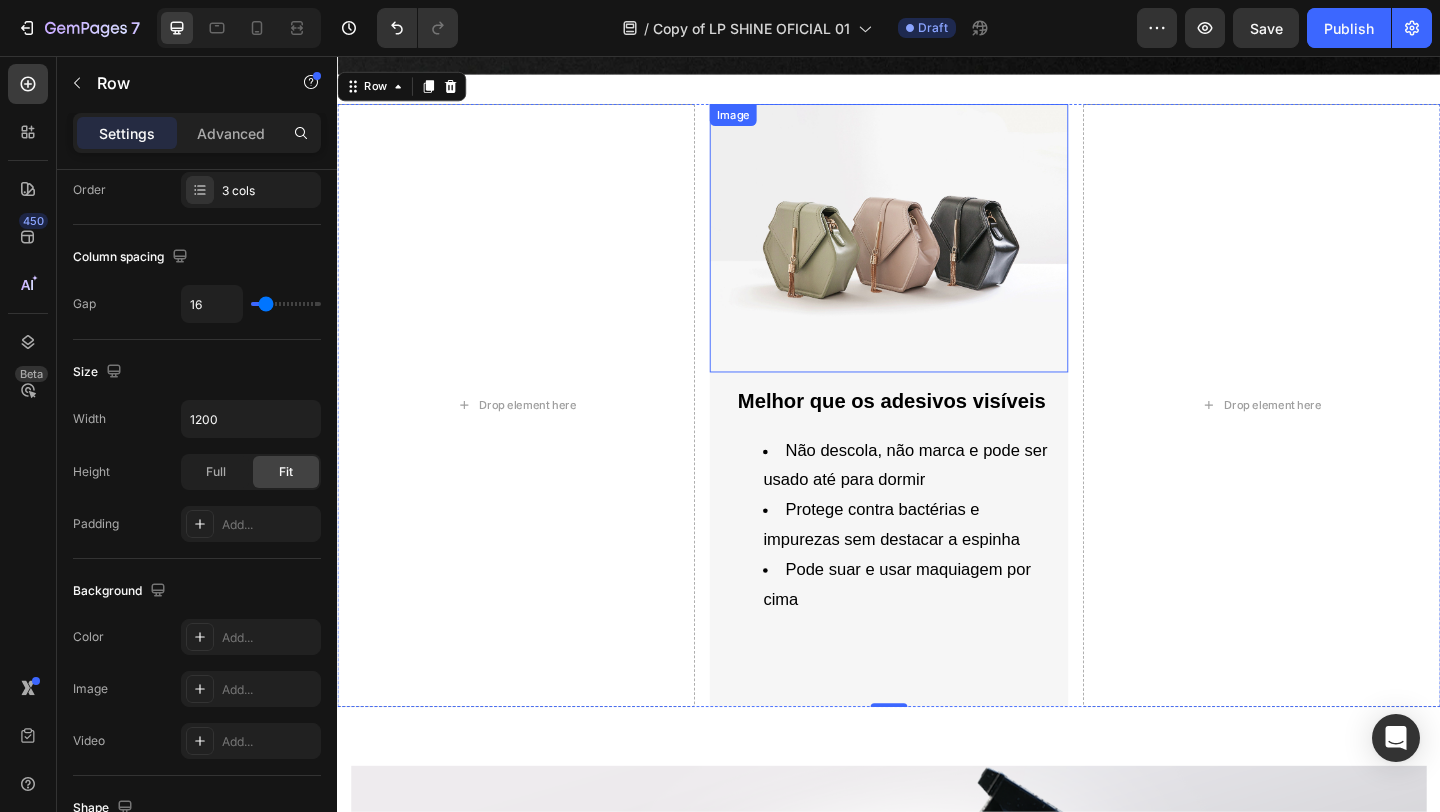 click at bounding box center (936, 254) 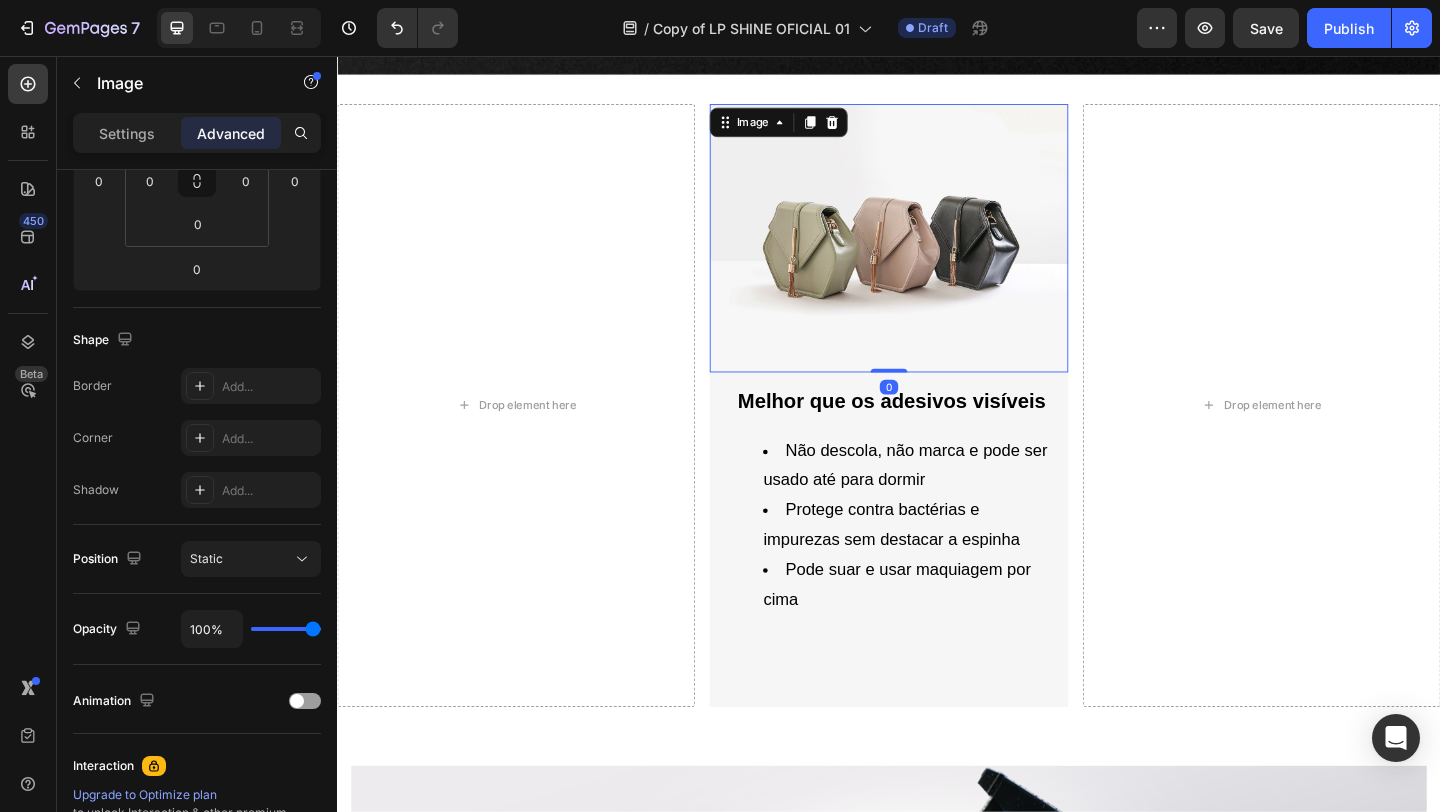 scroll, scrollTop: 0, scrollLeft: 0, axis: both 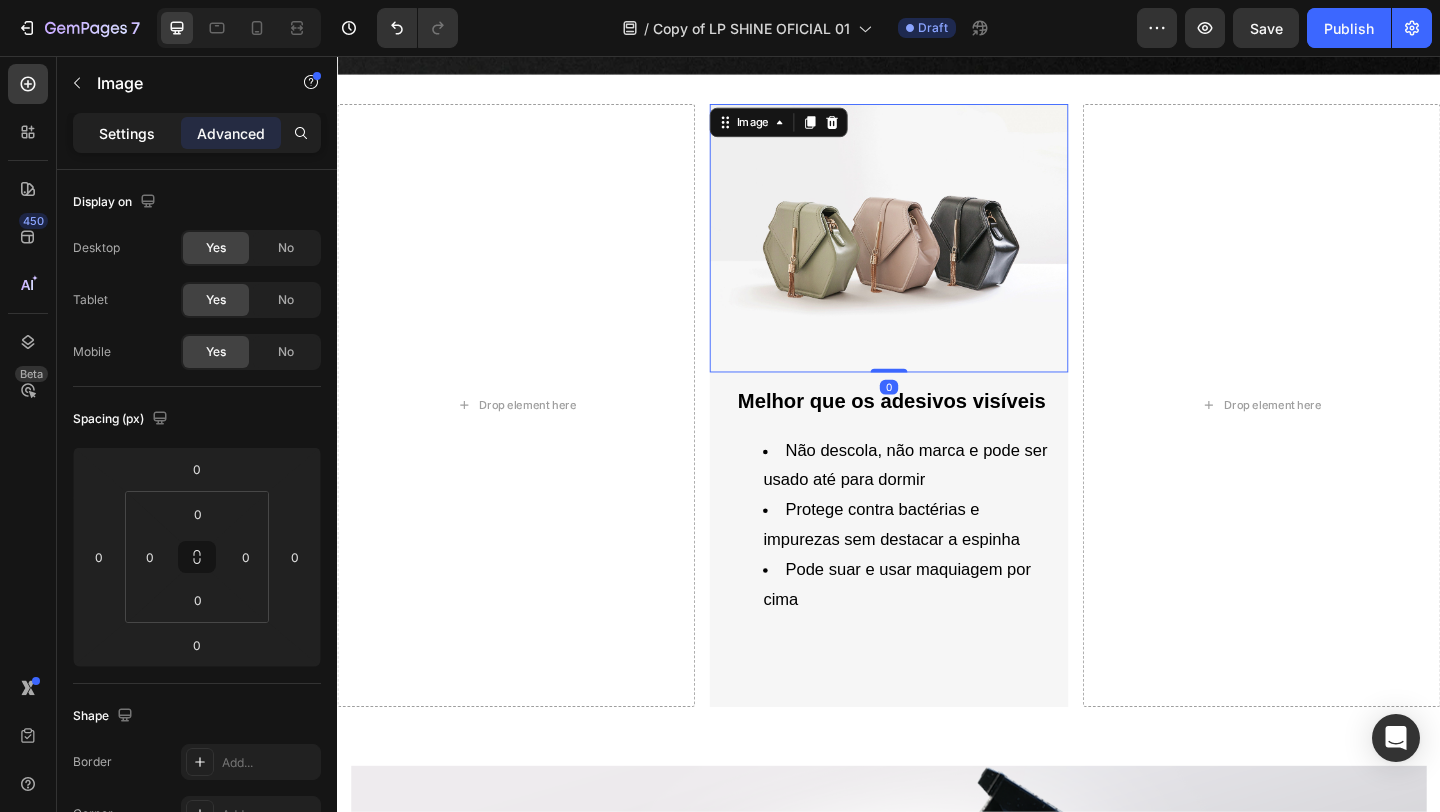 click on "Settings" at bounding box center [127, 133] 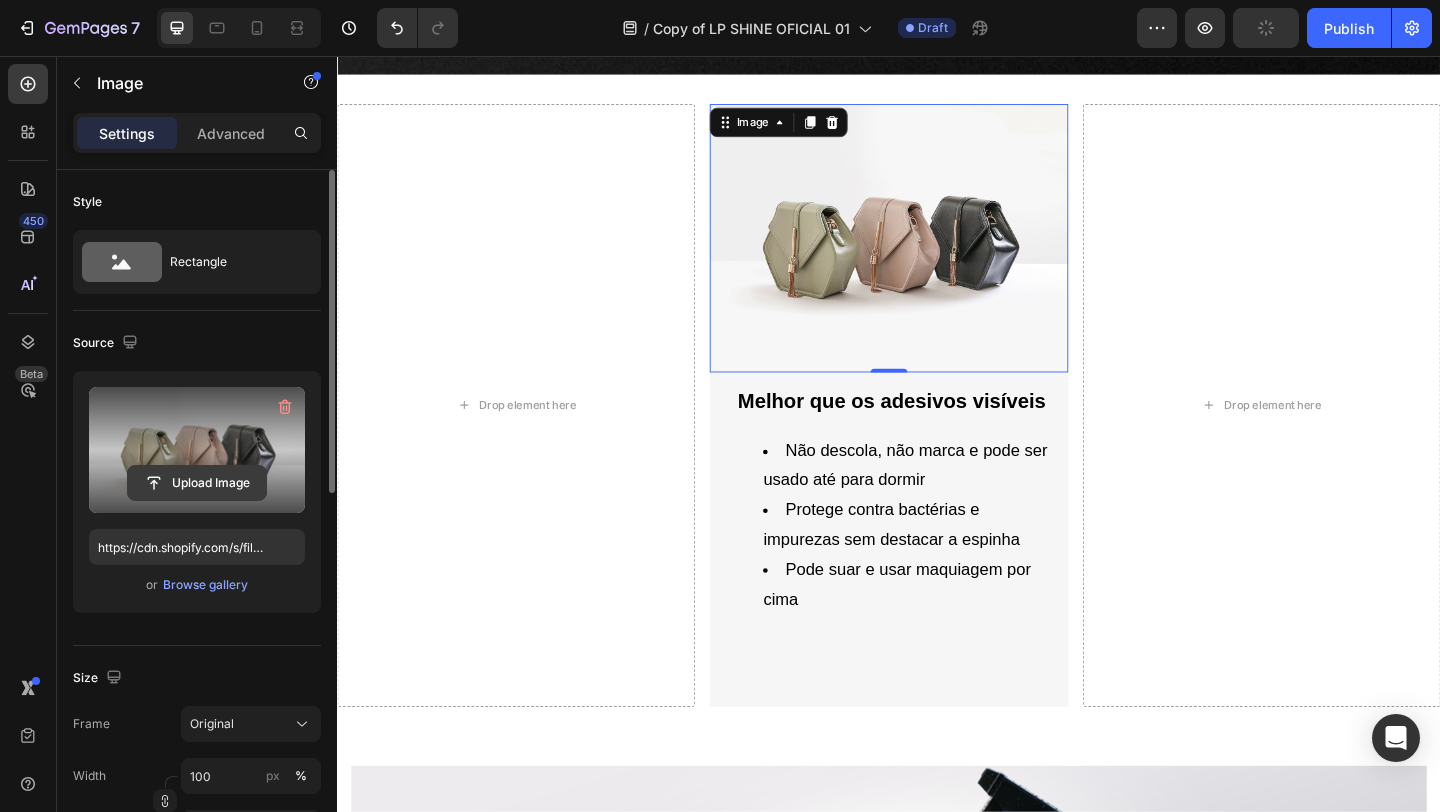 click 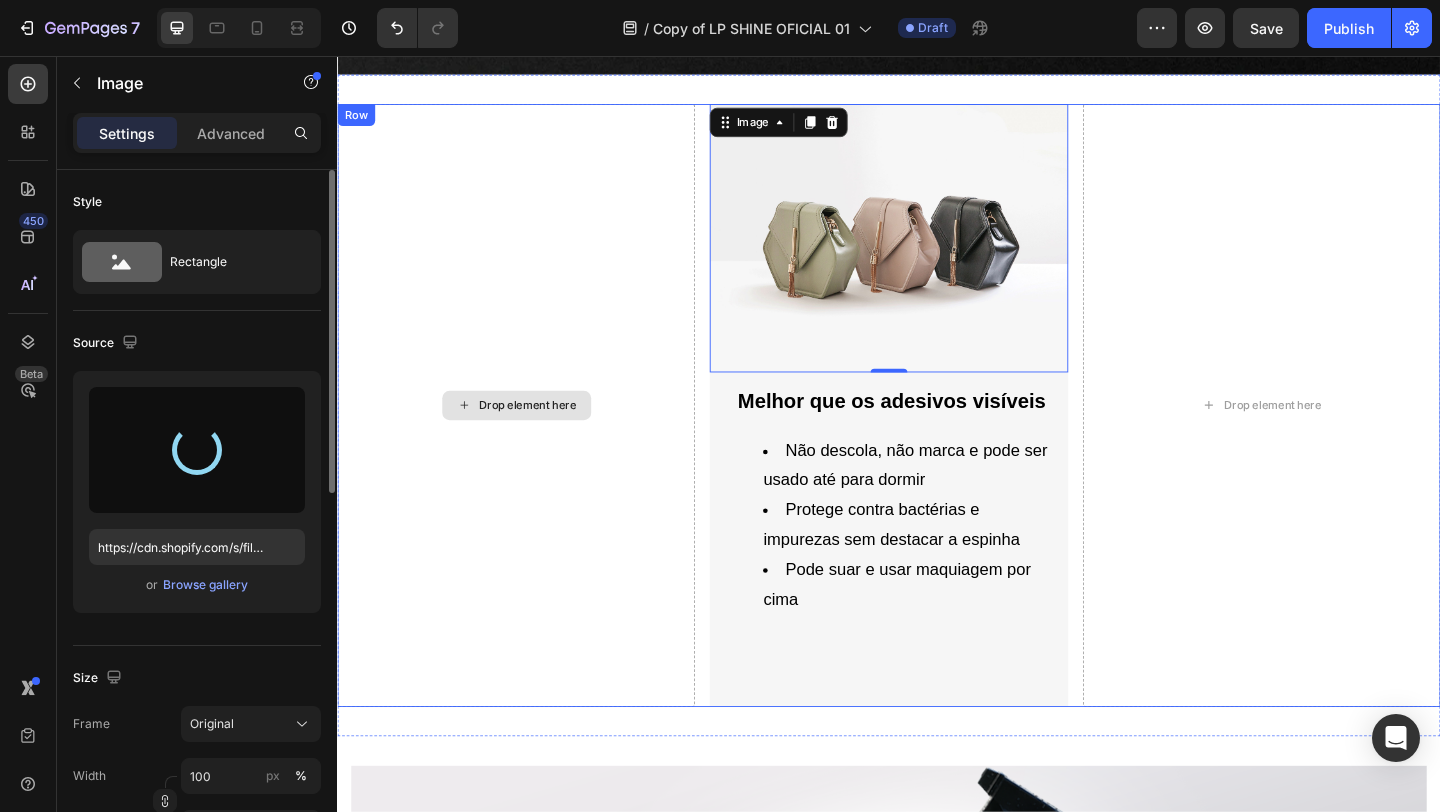 type on "https://cdn.shopify.com/s/files/1/0924/5671/4520/files/gempages_559705239159046953-3d73bd65-8ed0-4c1d-8185-cf661b0ba243.png" 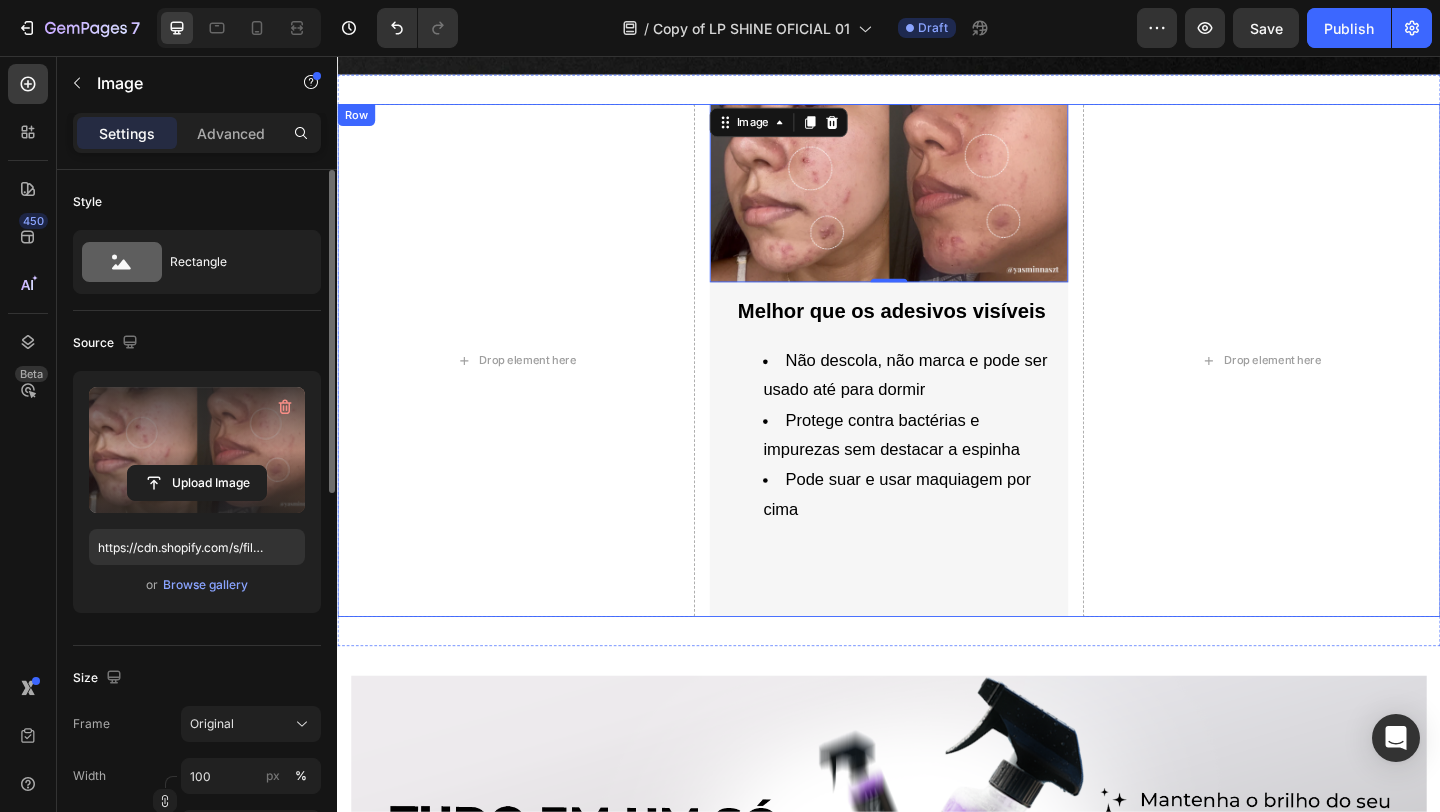 click on "Drop element here Image 0 Melhor que os adesivos visíveis Heading Não descola, não marca e pode ser usado até para dormir Protege contra bactérias e impurezas sem destacar a espinha Pode suar e usar maquiagem por cima Text Block Row
Drop element here Row" at bounding box center (937, 387) 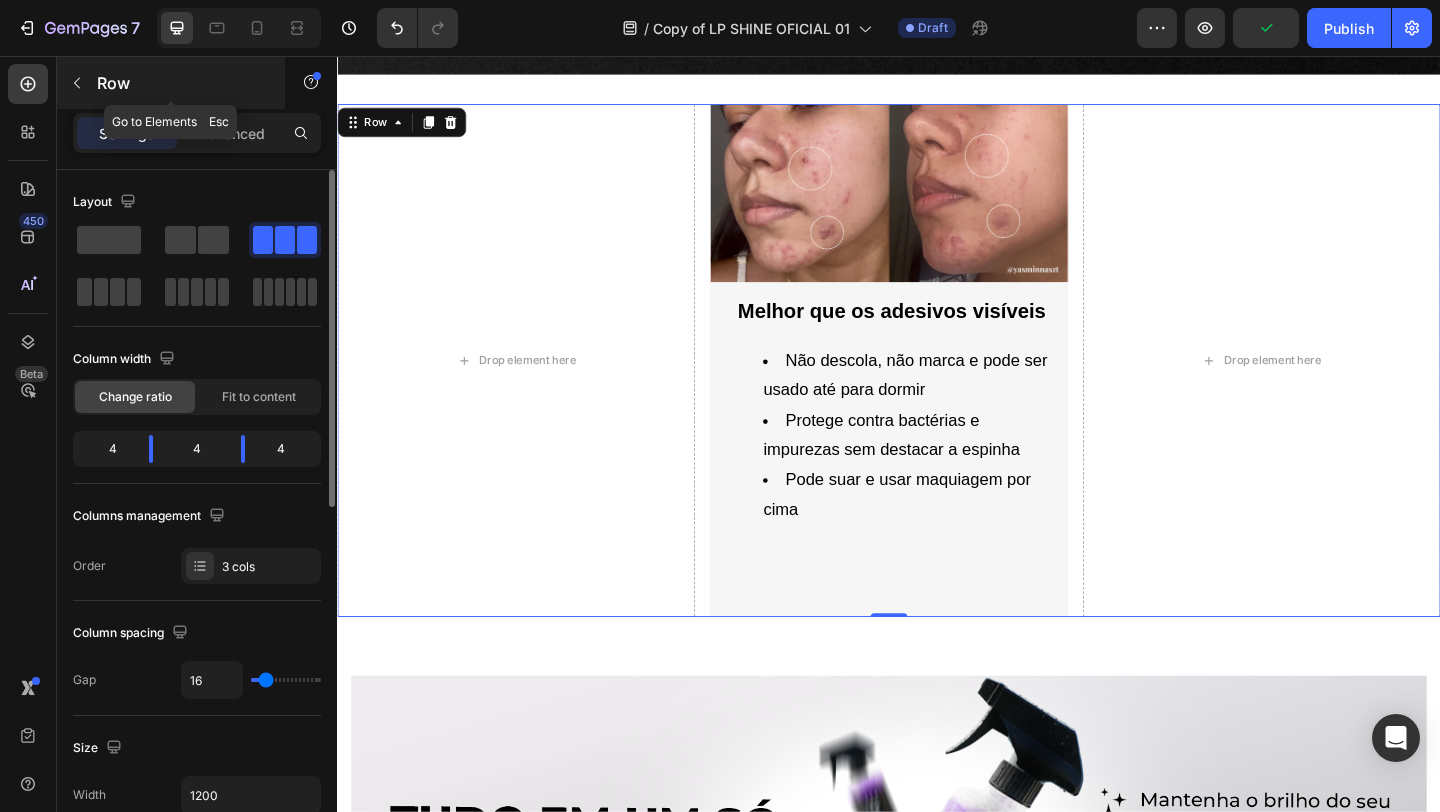 click 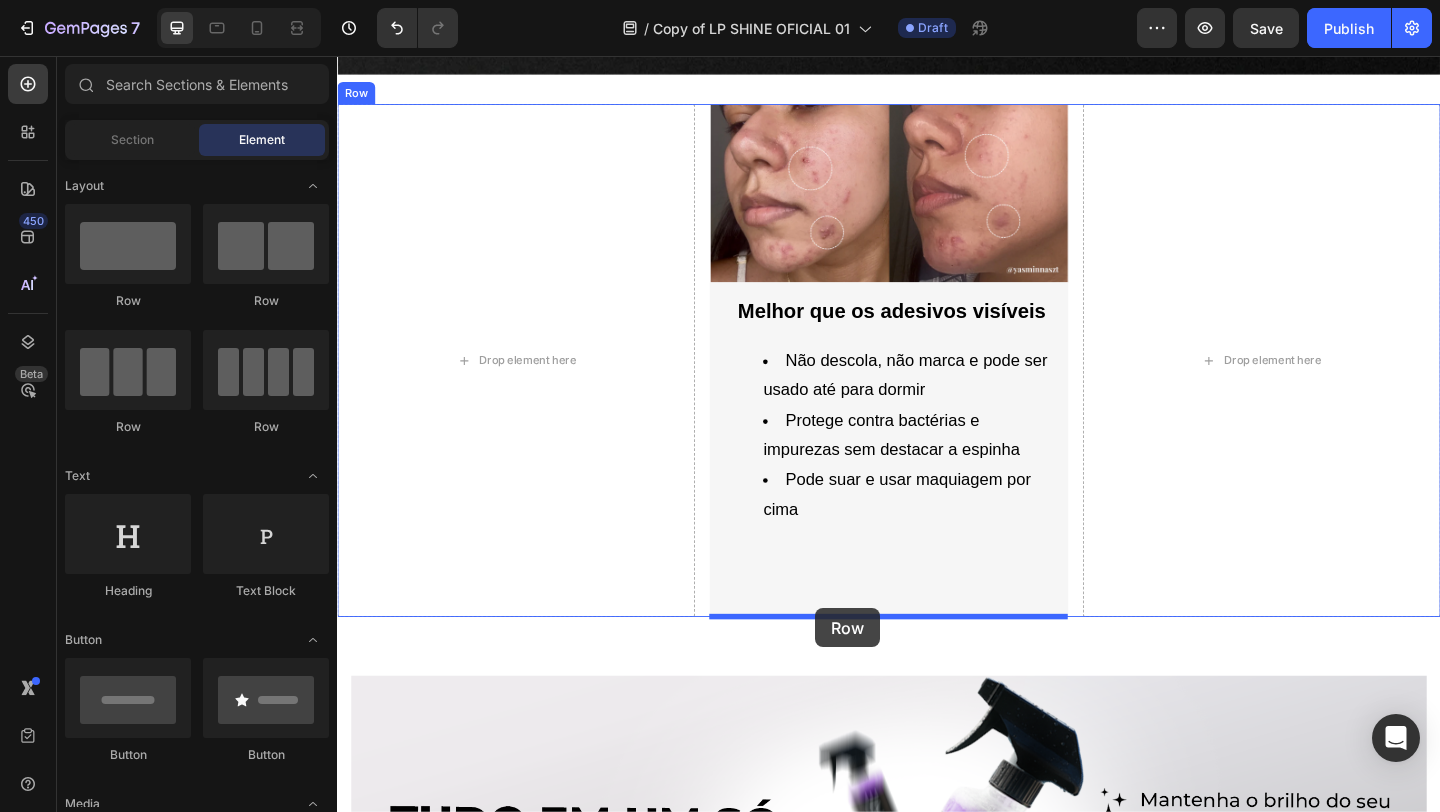 drag, startPoint x: 473, startPoint y: 336, endPoint x: 857, endPoint y: 657, distance: 500.49677 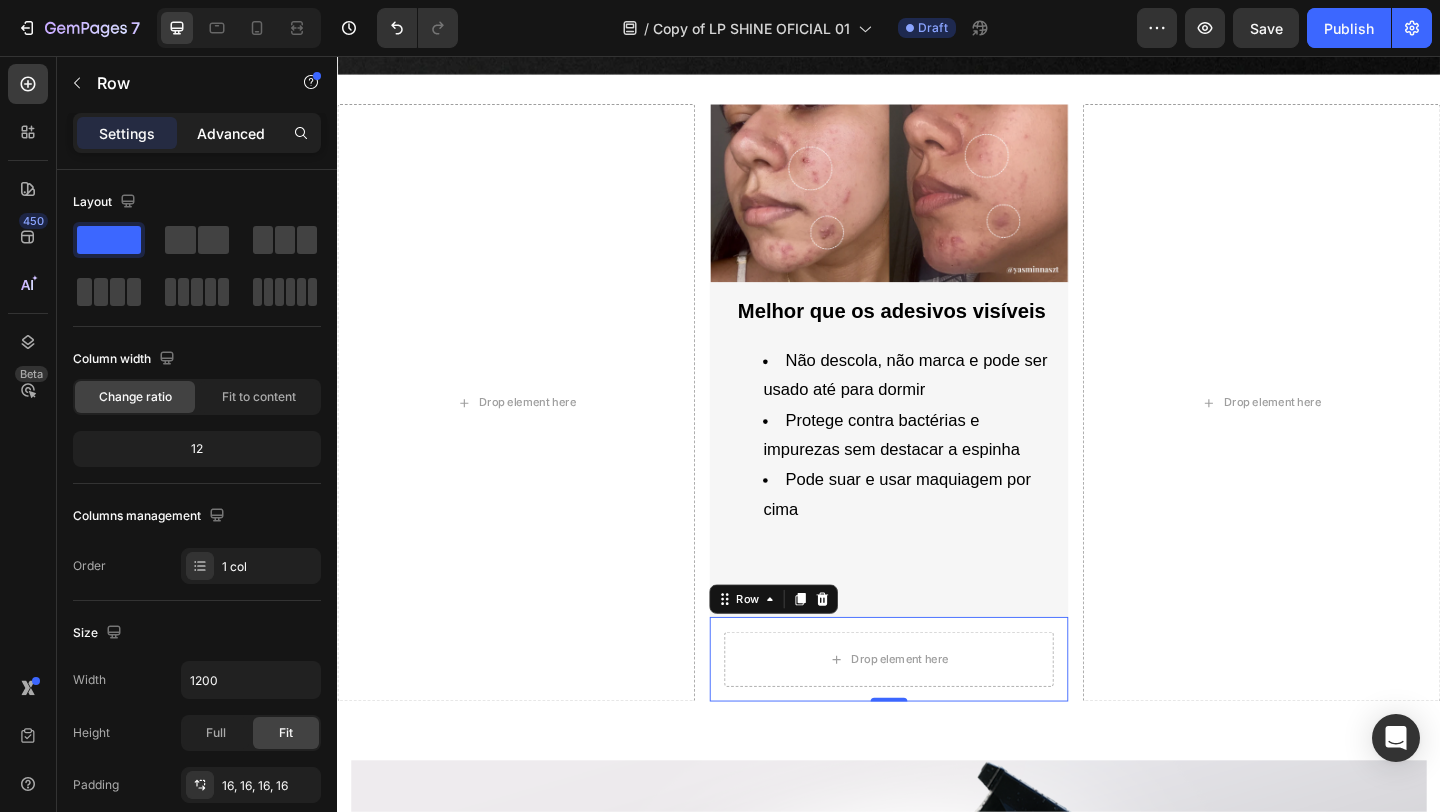 click on "Advanced" at bounding box center [231, 133] 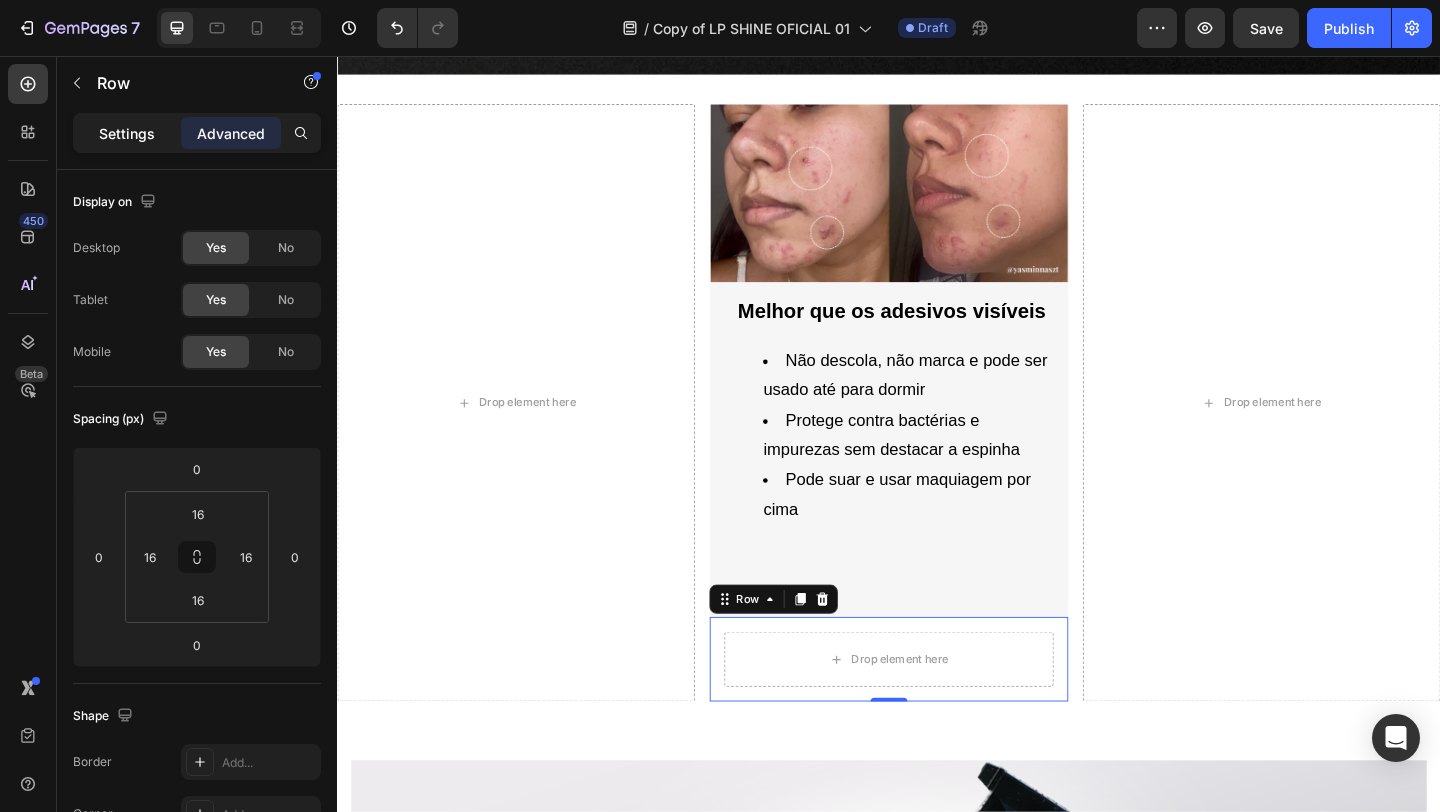 click on "Settings" at bounding box center (127, 133) 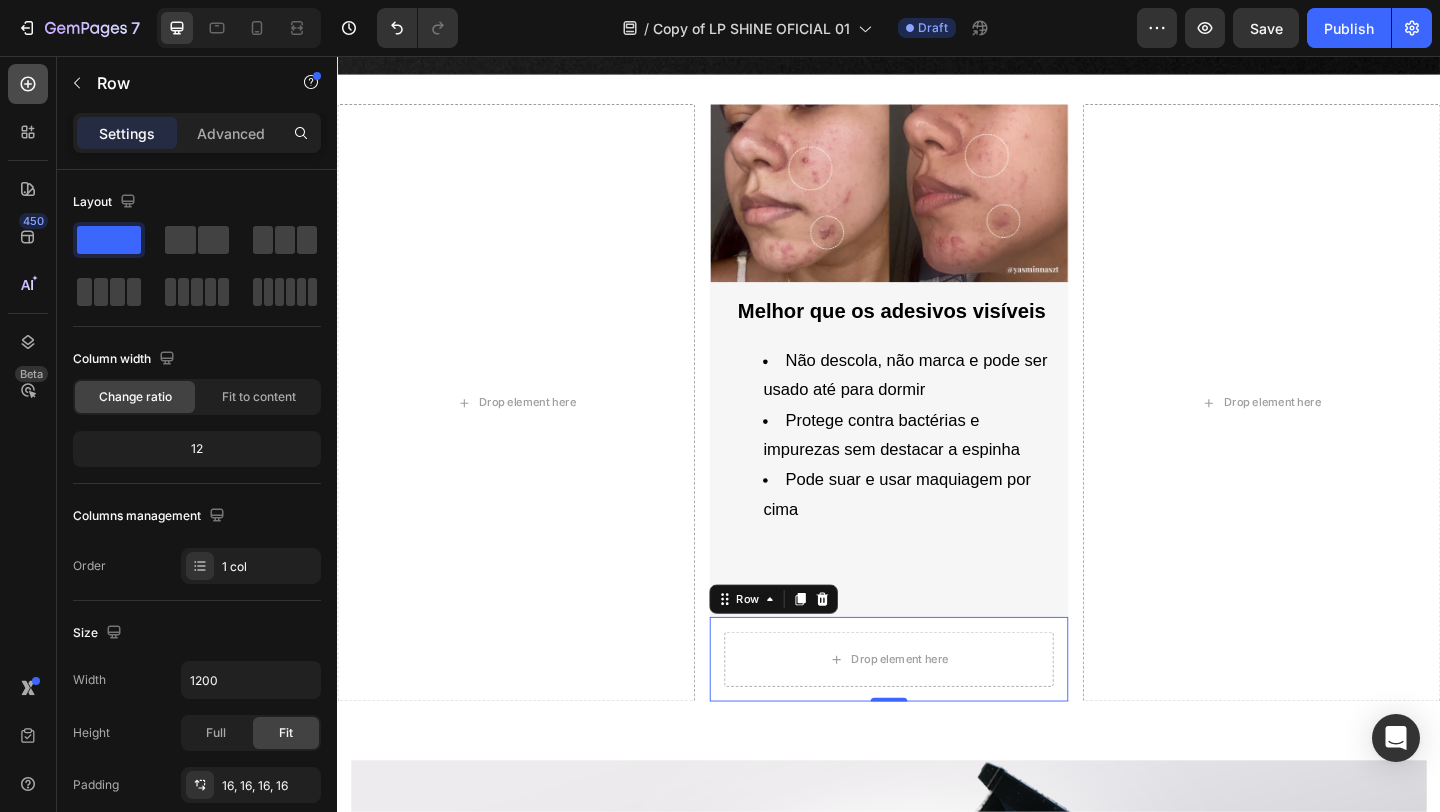 click 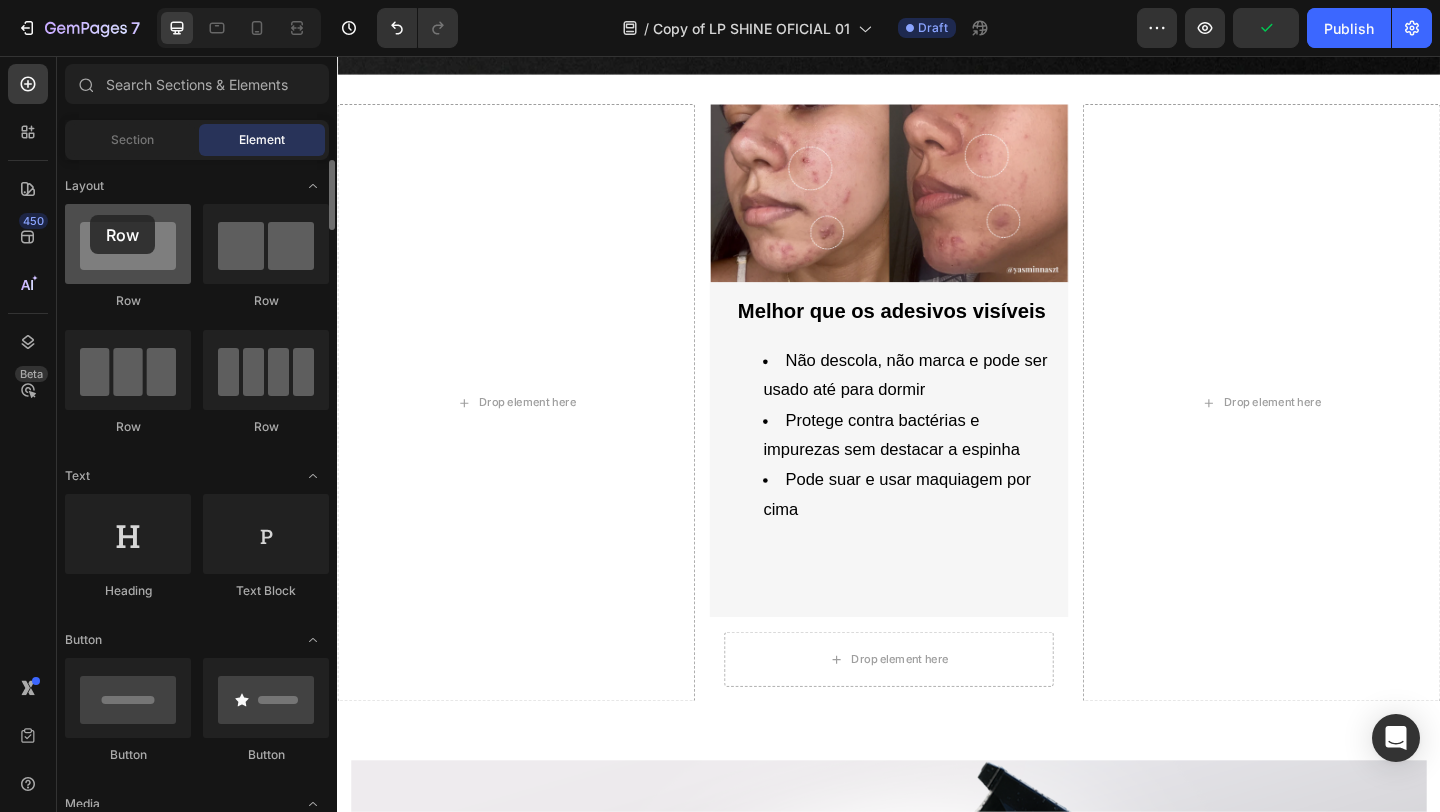 drag, startPoint x: 128, startPoint y: 262, endPoint x: 97, endPoint y: 226, distance: 47.507893 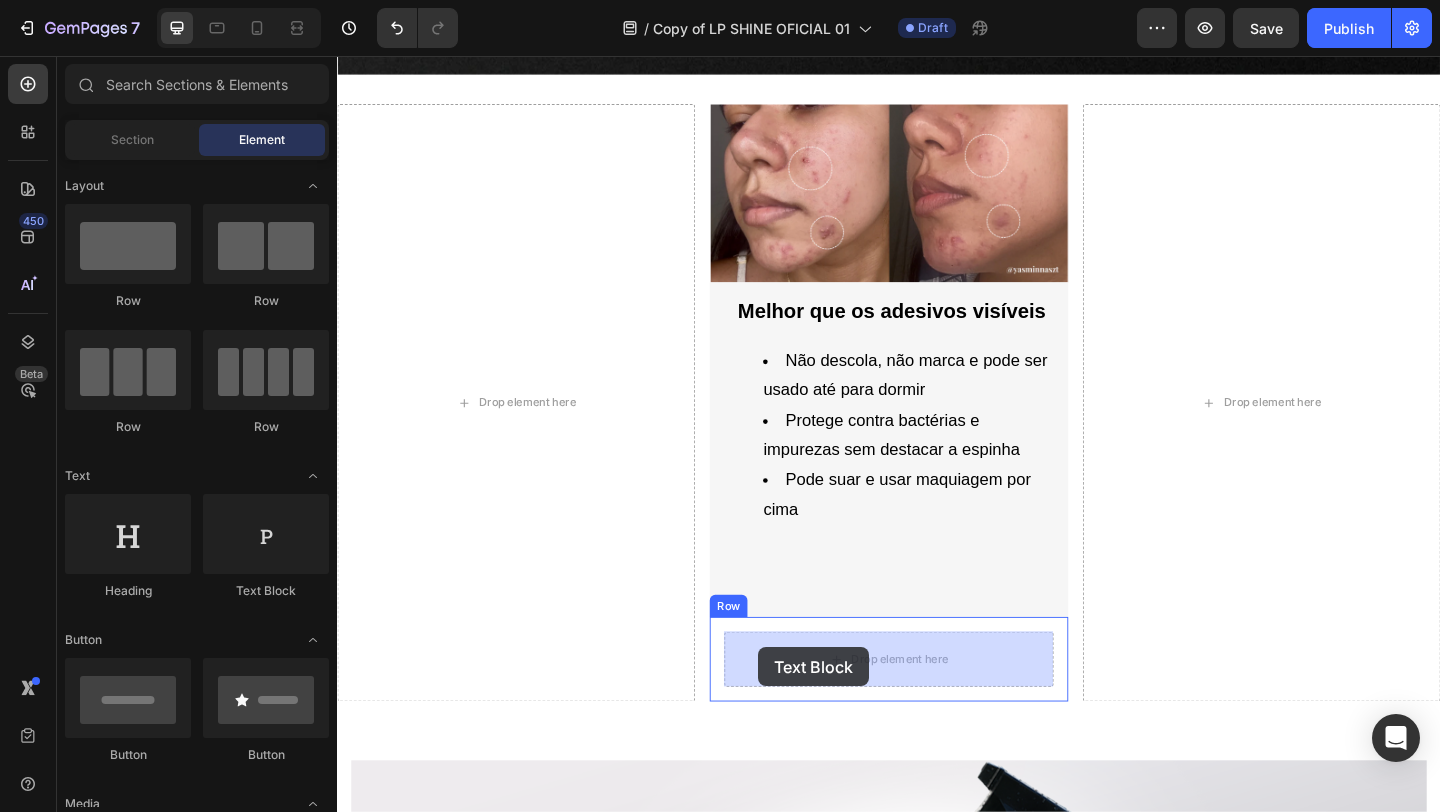 drag, startPoint x: 599, startPoint y: 600, endPoint x: 795, endPoint y: 699, distance: 219.5837 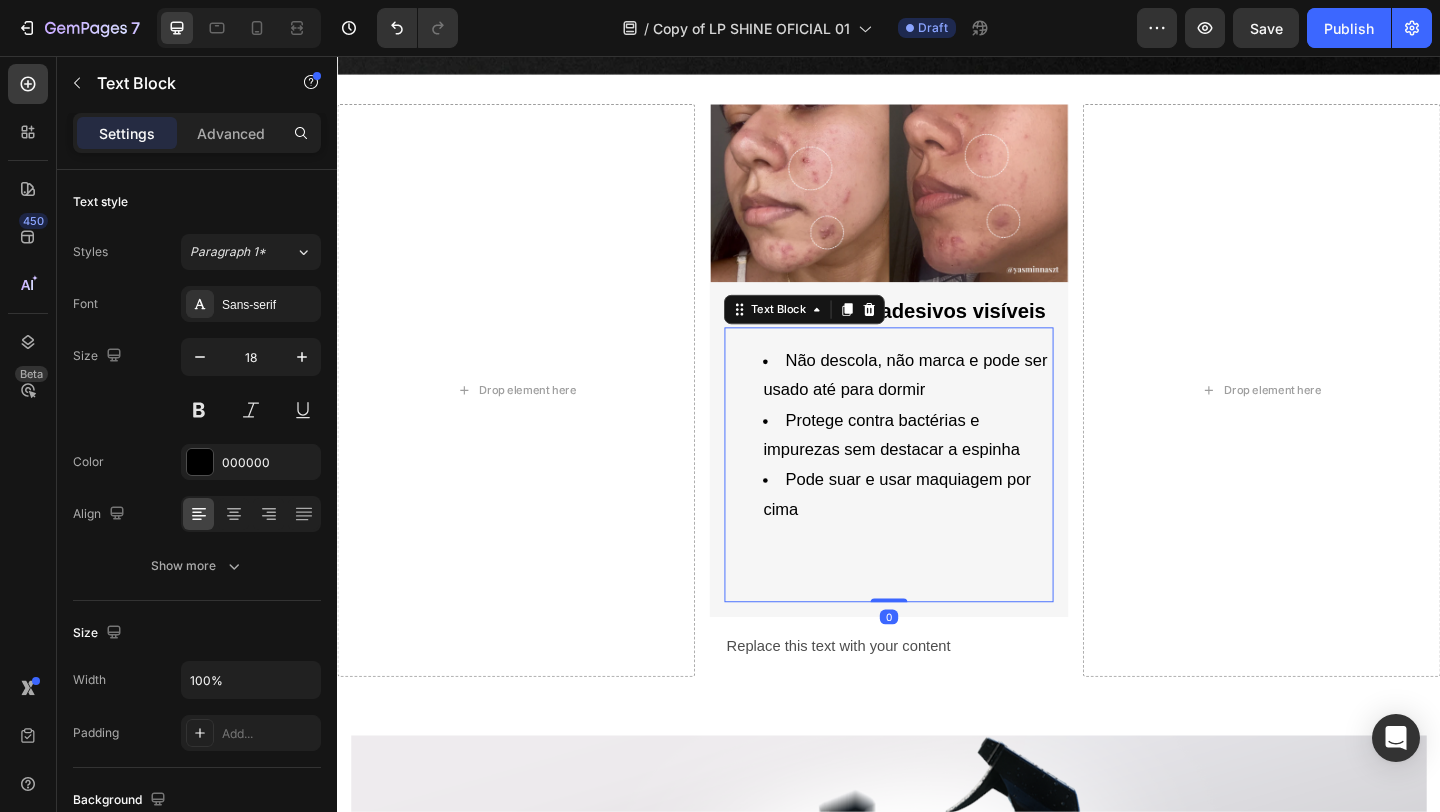 click on "Pode suar e usar maquiagem por cima" at bounding box center (956, 532) 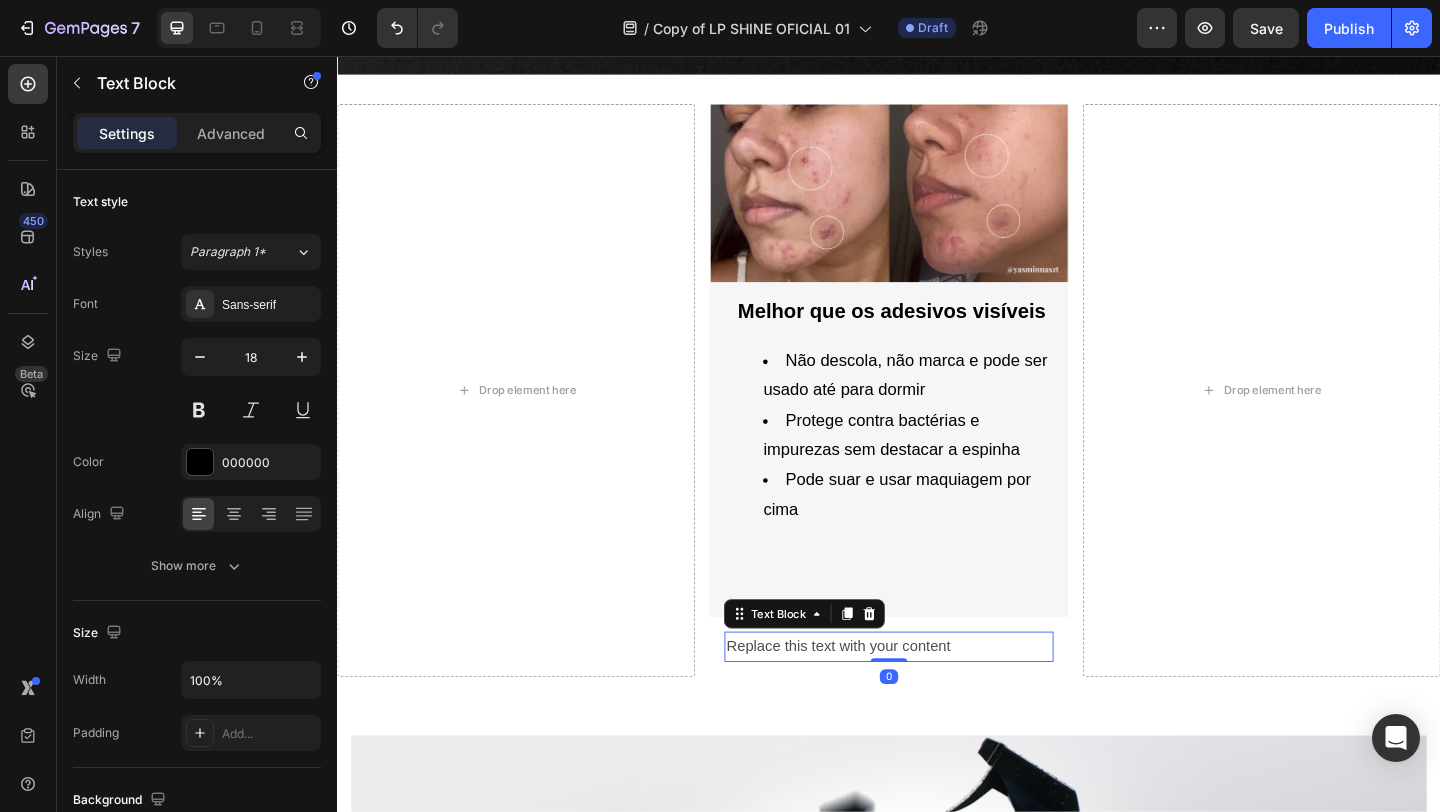 click on "Replace this text with your content" at bounding box center (936, 698) 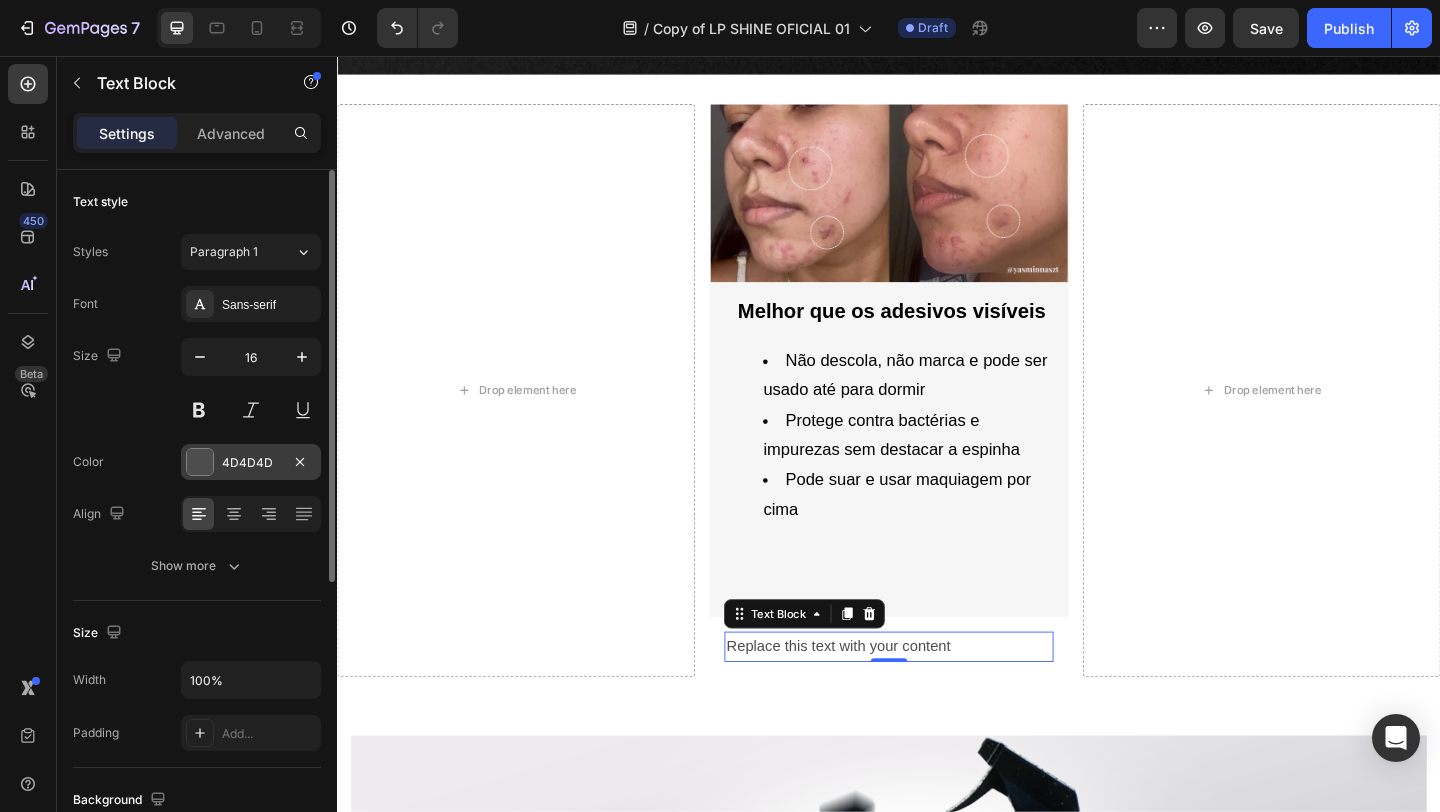 click at bounding box center [200, 462] 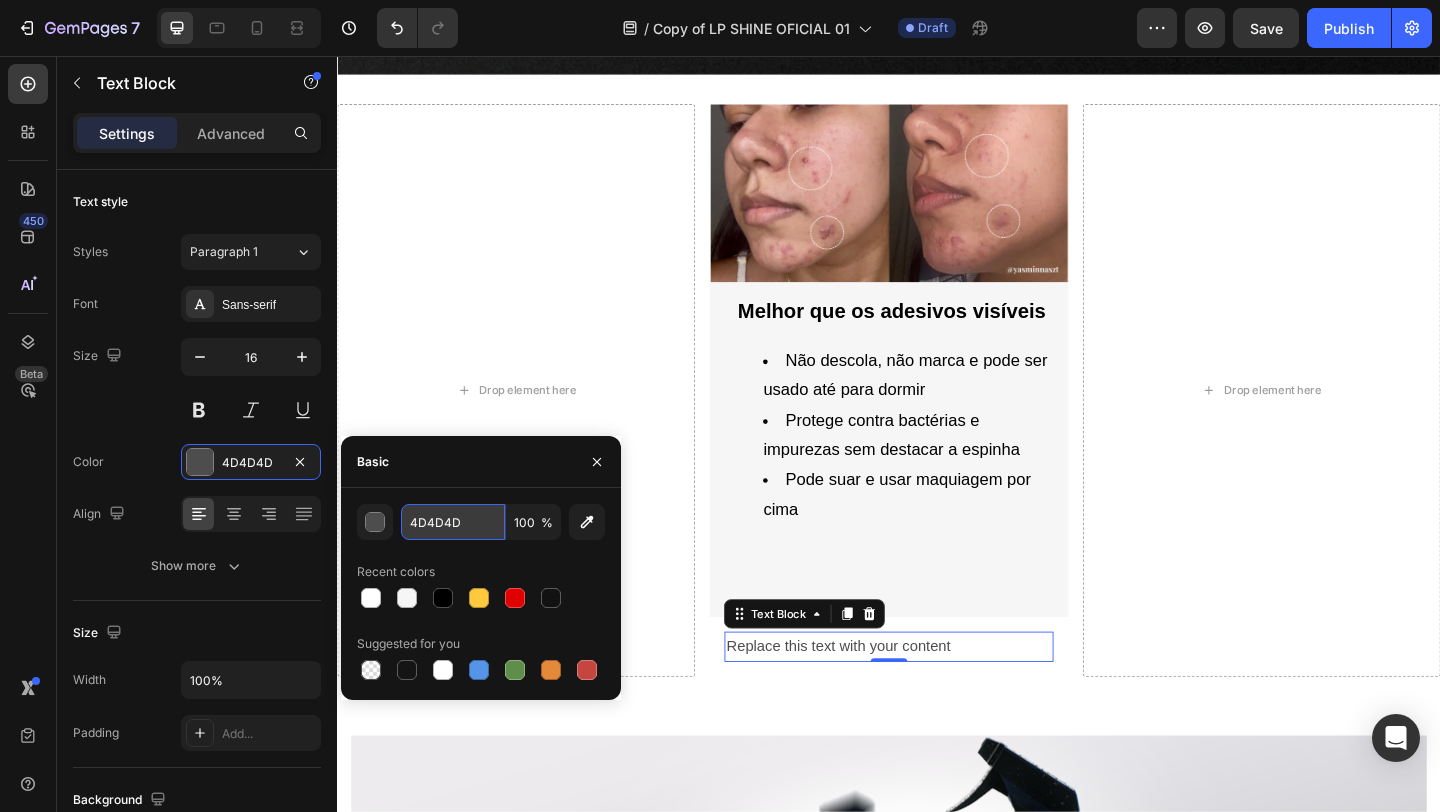 click on "4D4D4D" at bounding box center (453, 522) 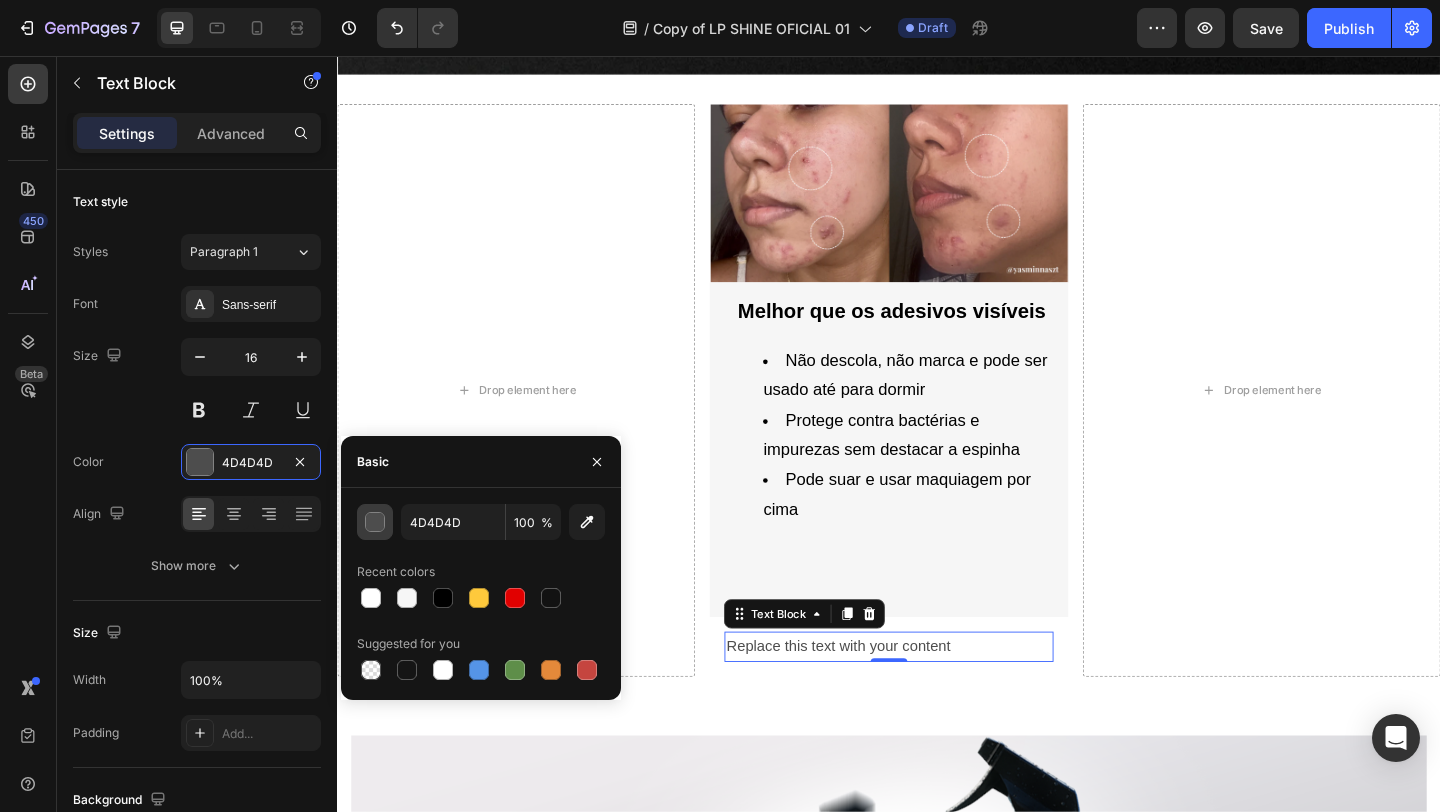 click at bounding box center [375, 522] 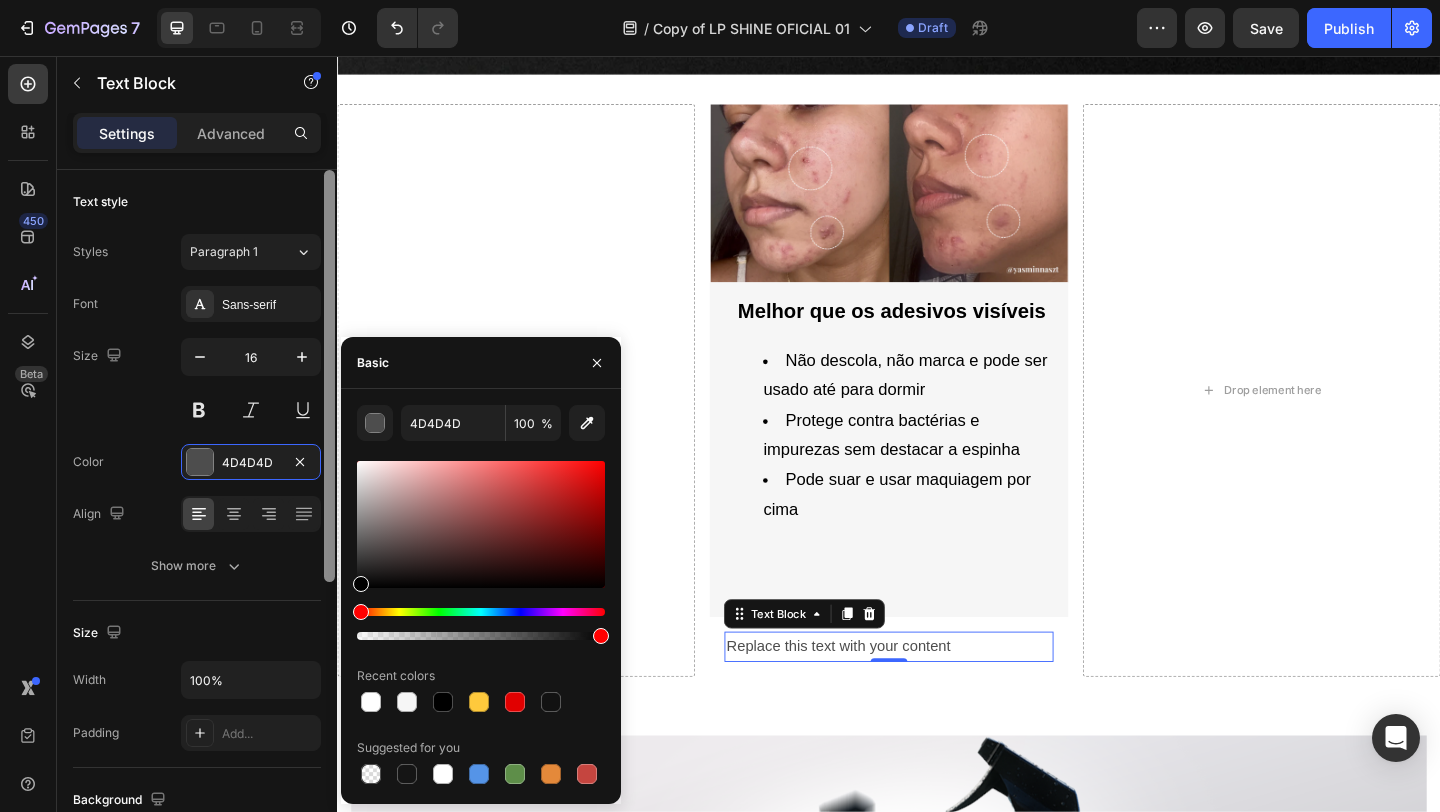 type on "000000" 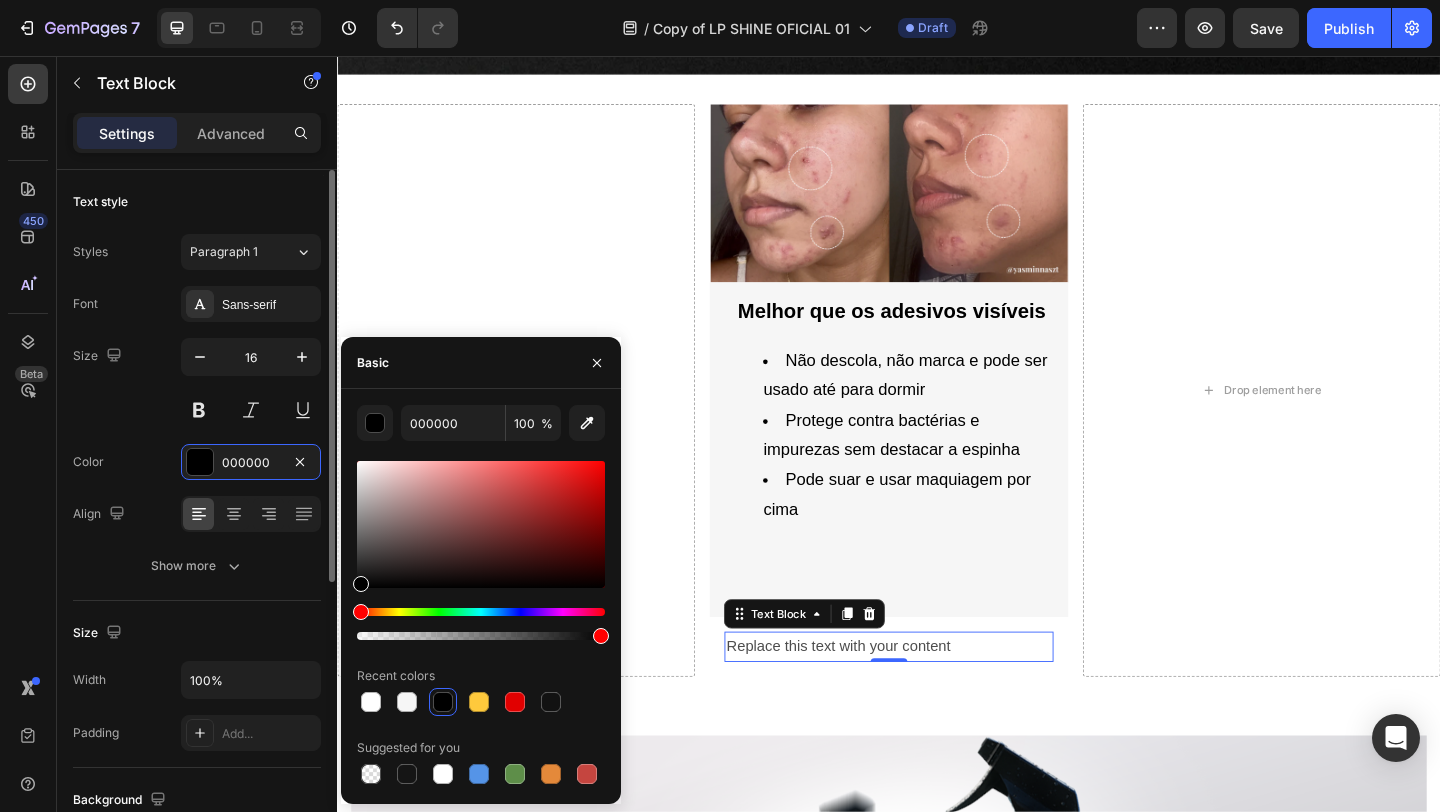 drag, startPoint x: 323, startPoint y: 611, endPoint x: 312, endPoint y: 625, distance: 17.804493 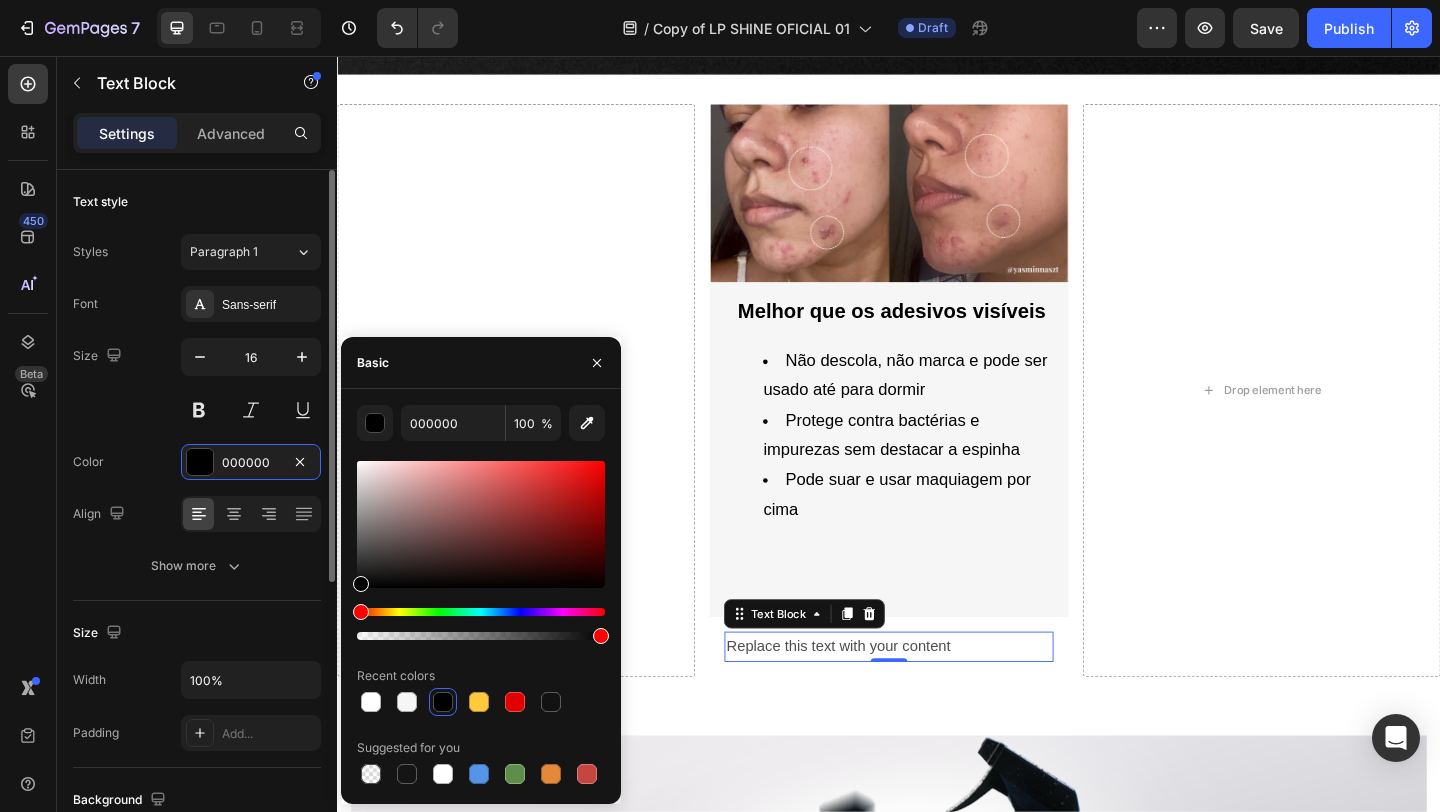 click on "450 Beta Sections(18) Elements(83) Section Element Hero Section Product Detail Brands Trusted Badges Guarantee Product Breakdown How to use Testimonials Compare Bundle FAQs Social Proof Brand Story Product List Collection Blog List Contact Sticky Add to Cart Custom Footer Browse Library 450 Layout
Row
Row
Row
Row Text
Heading
Text Block Button
Button
Button Media
Image
Image
Video" 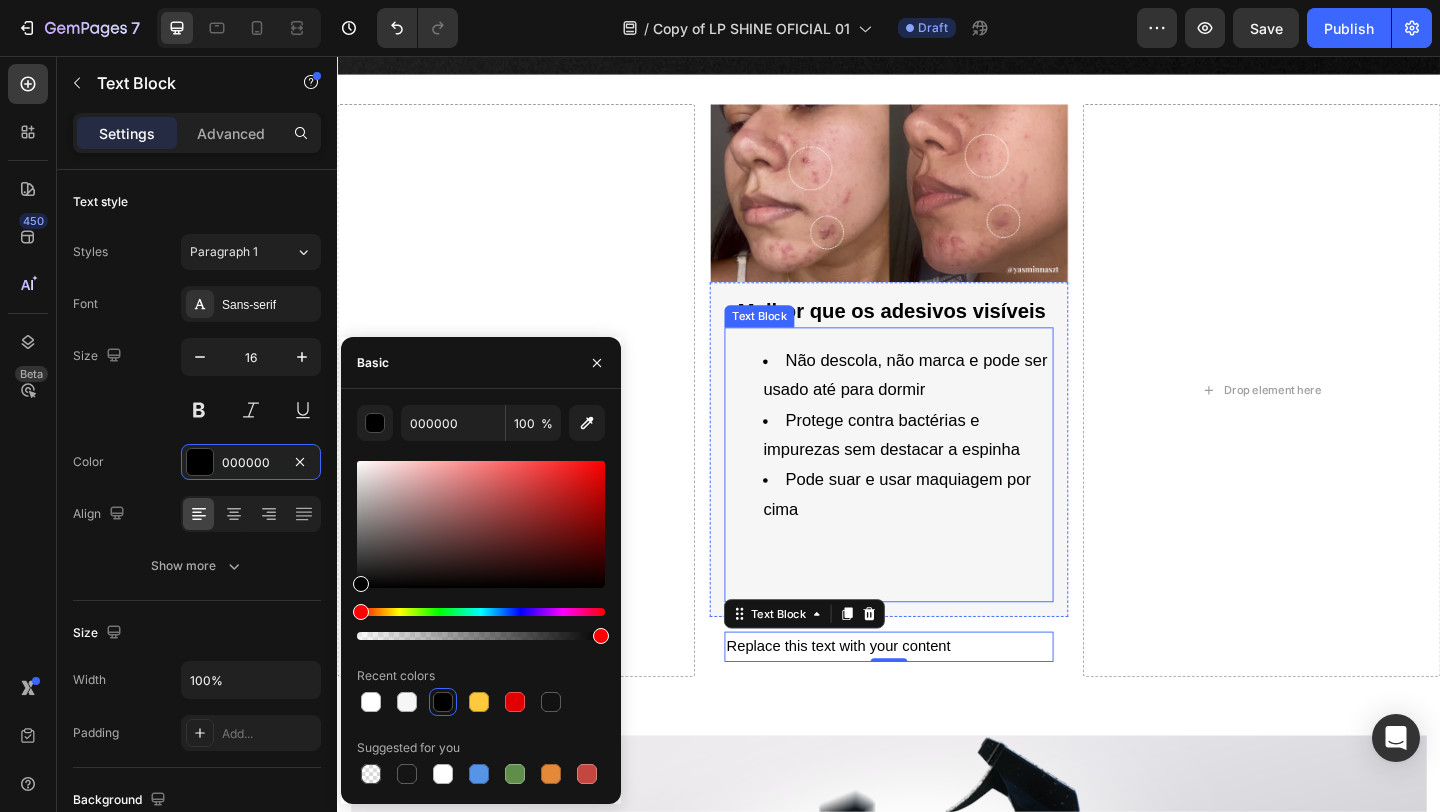 click at bounding box center [936, 632] 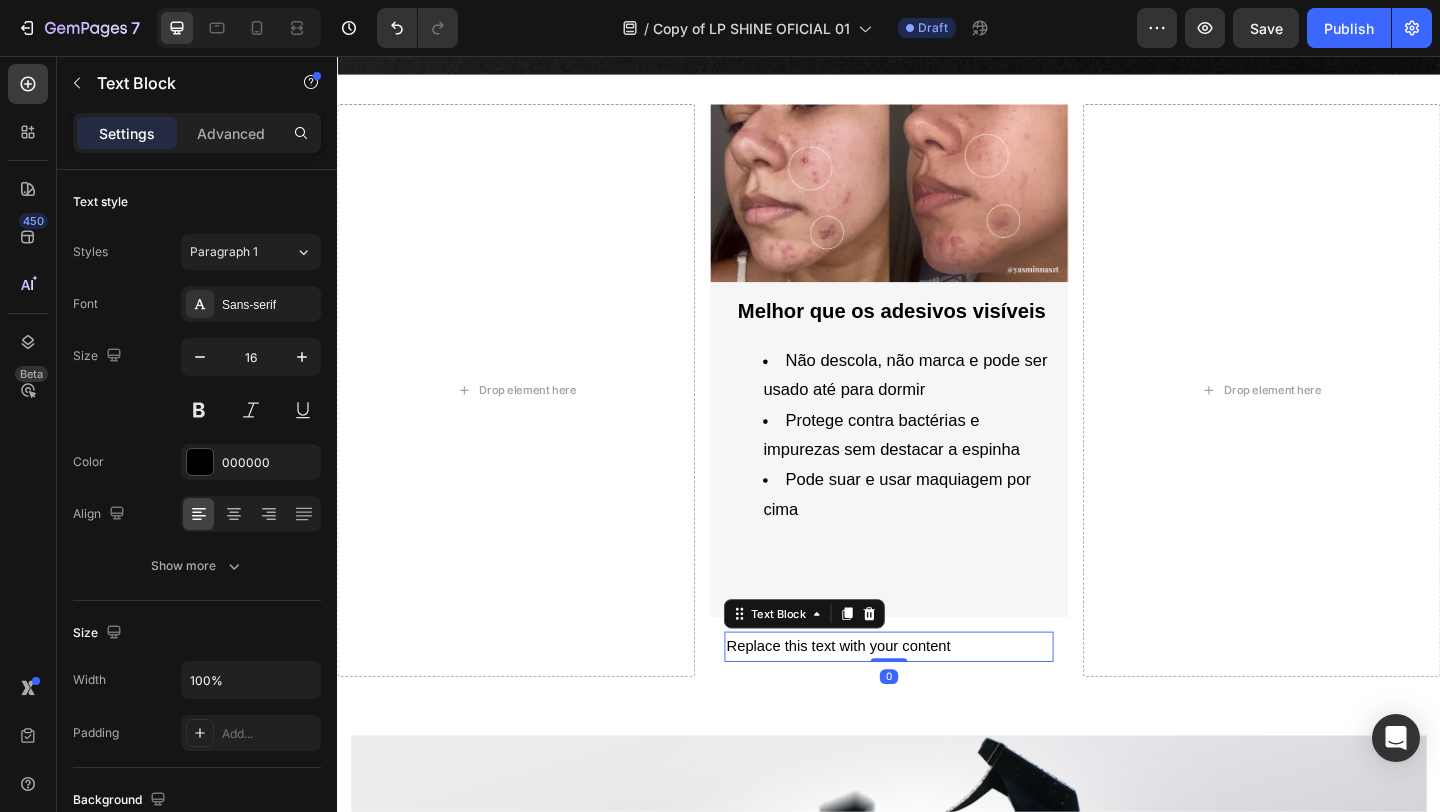 click on "Replace this text with your content" at bounding box center (936, 698) 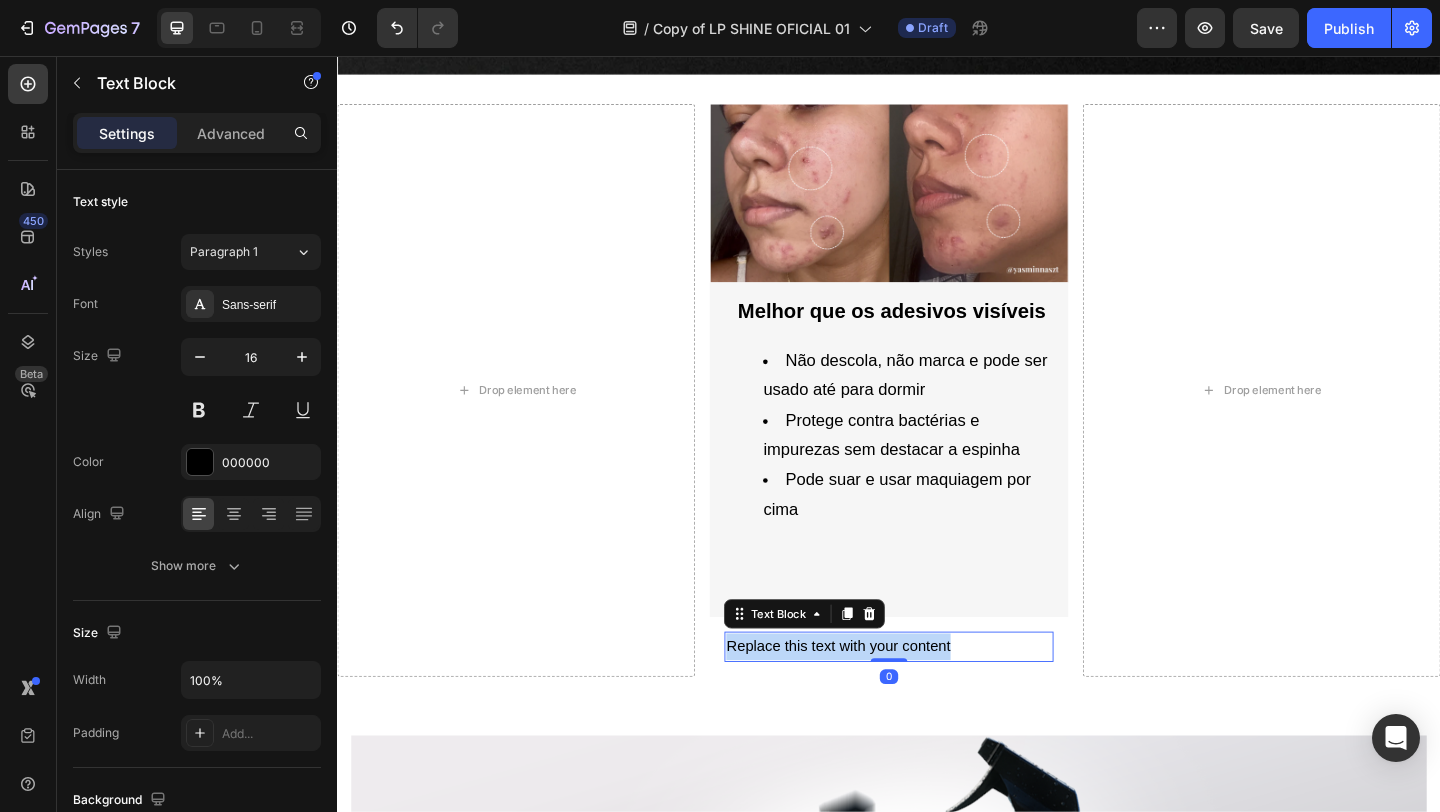 click on "Replace this text with your content" at bounding box center [936, 698] 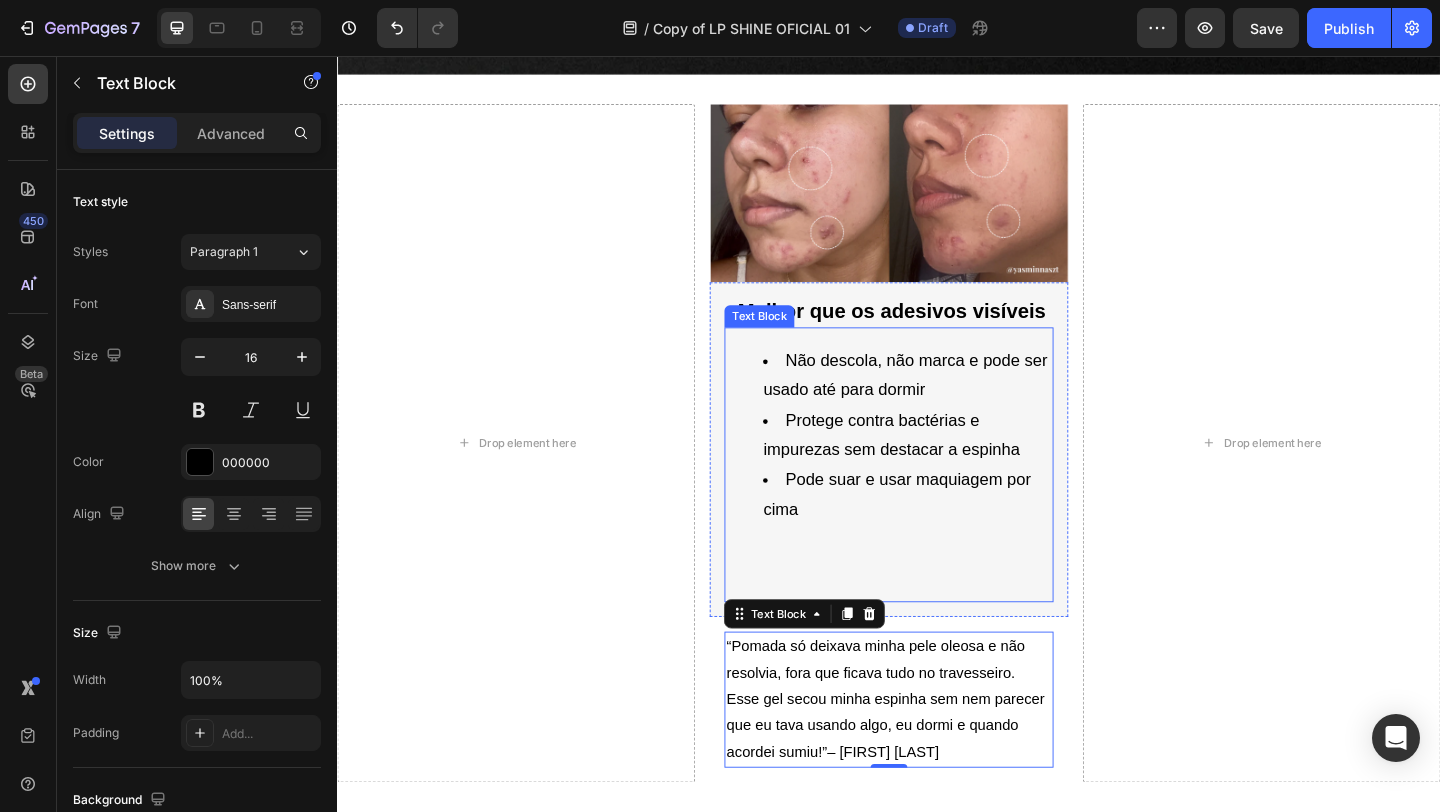 click on "Protege contra bactérias e impurezas sem destacar a espinha" at bounding box center [956, 468] 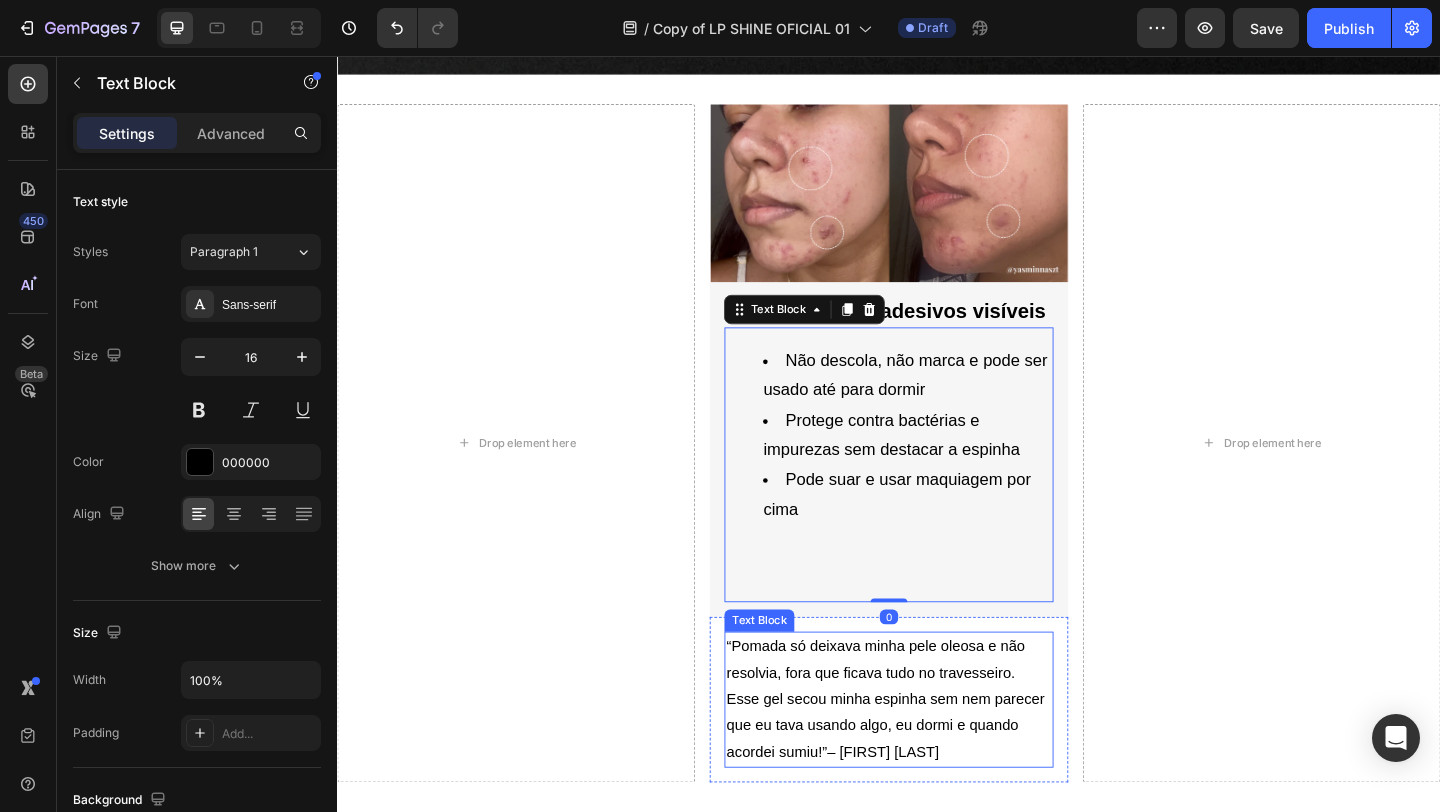 click on "“Pomada só deixava minha pele oleosa e não resolvia, fora que ficava tudo no travesseiro. Esse gel secou minha espinha sem nem parecer que eu tava usando algo, eu dormi e quando acordei sumiu!”– [FIRST] [LAST]" at bounding box center [936, 756] 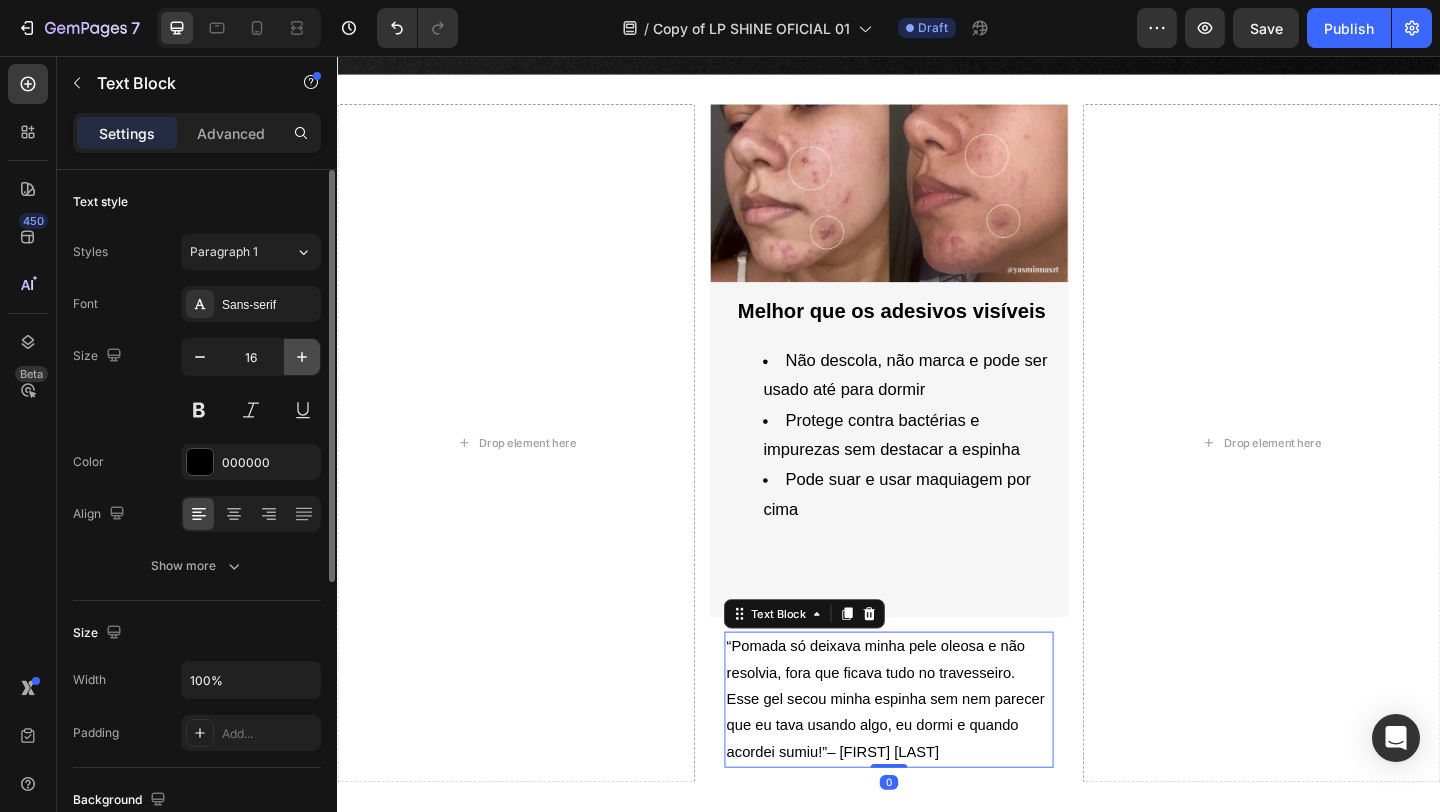 click 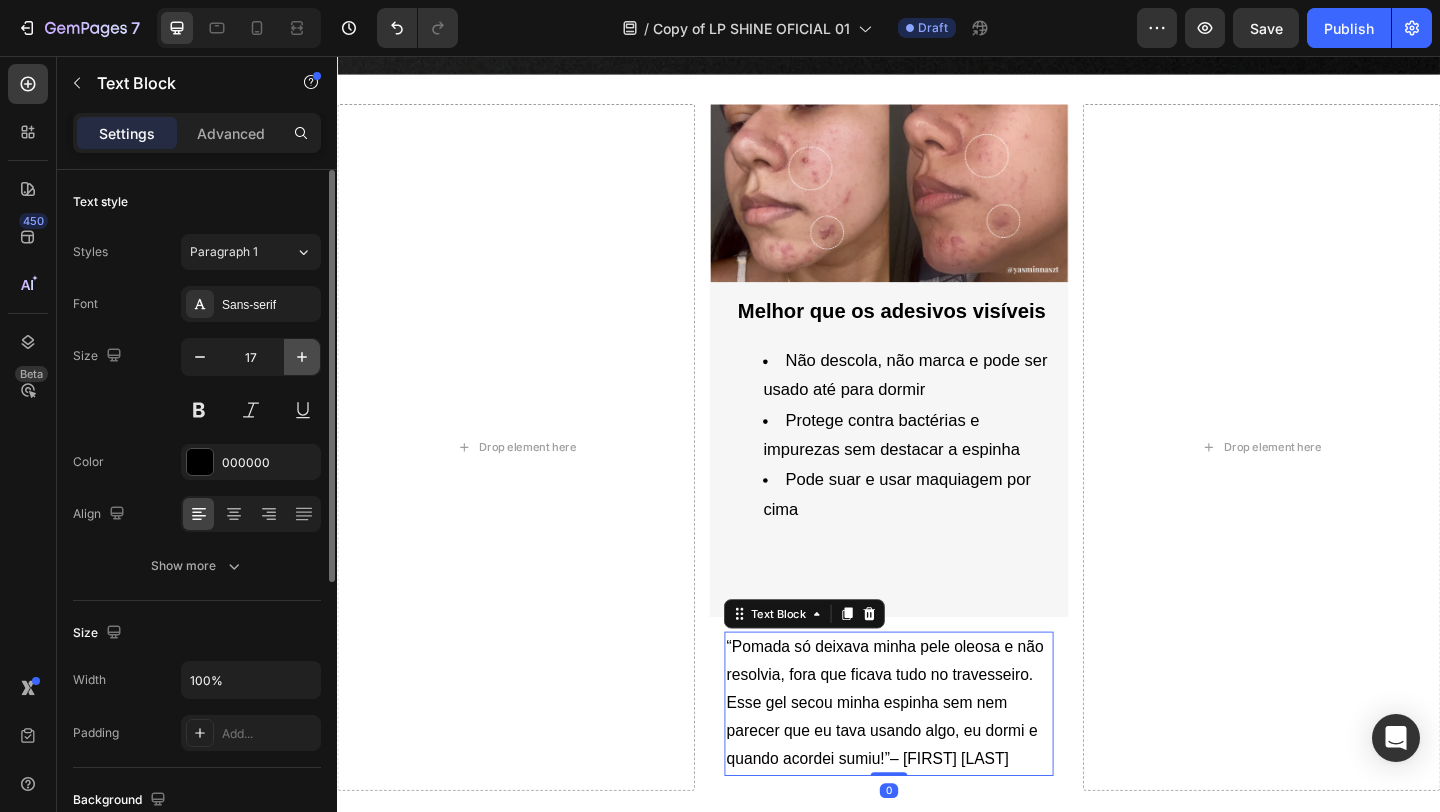click 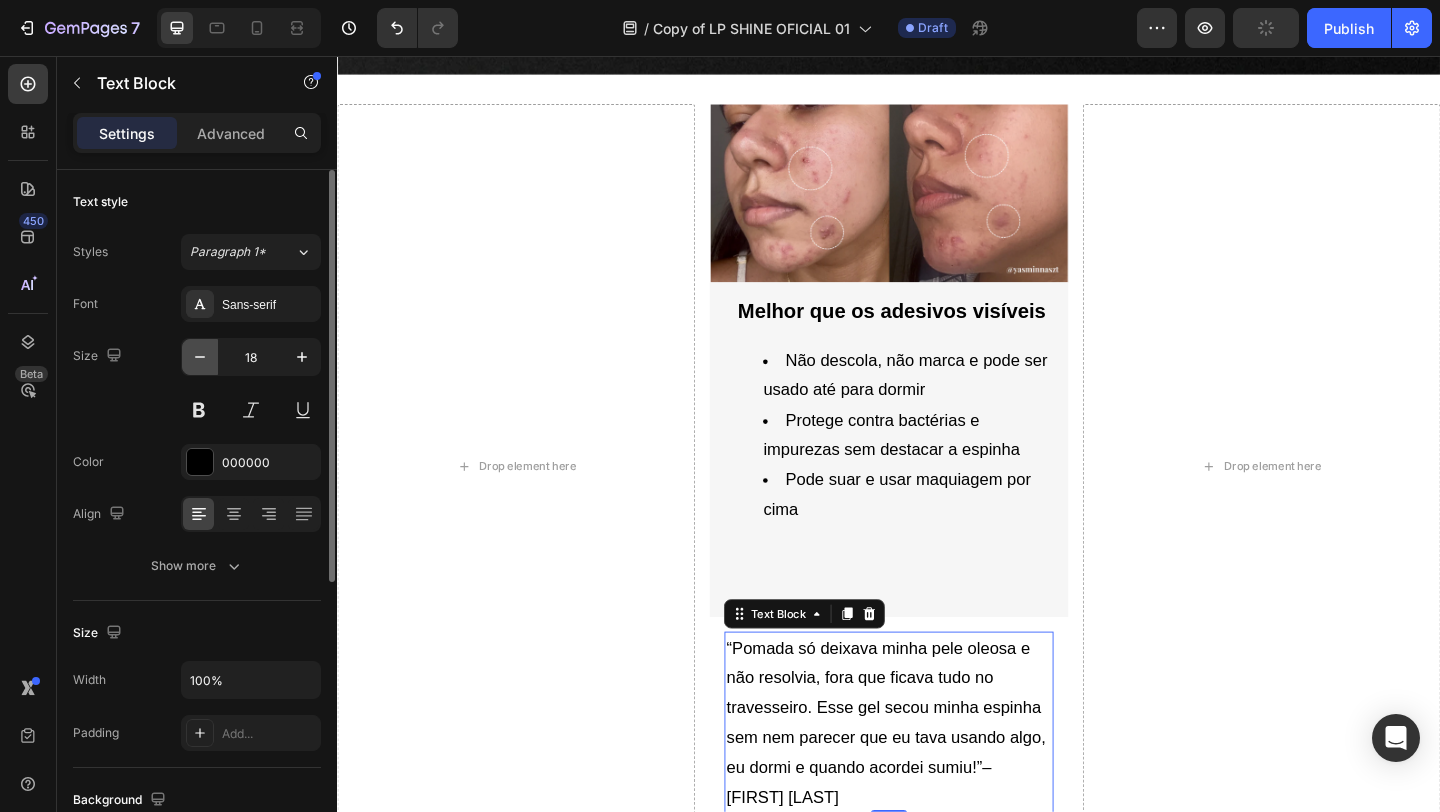 click at bounding box center [200, 357] 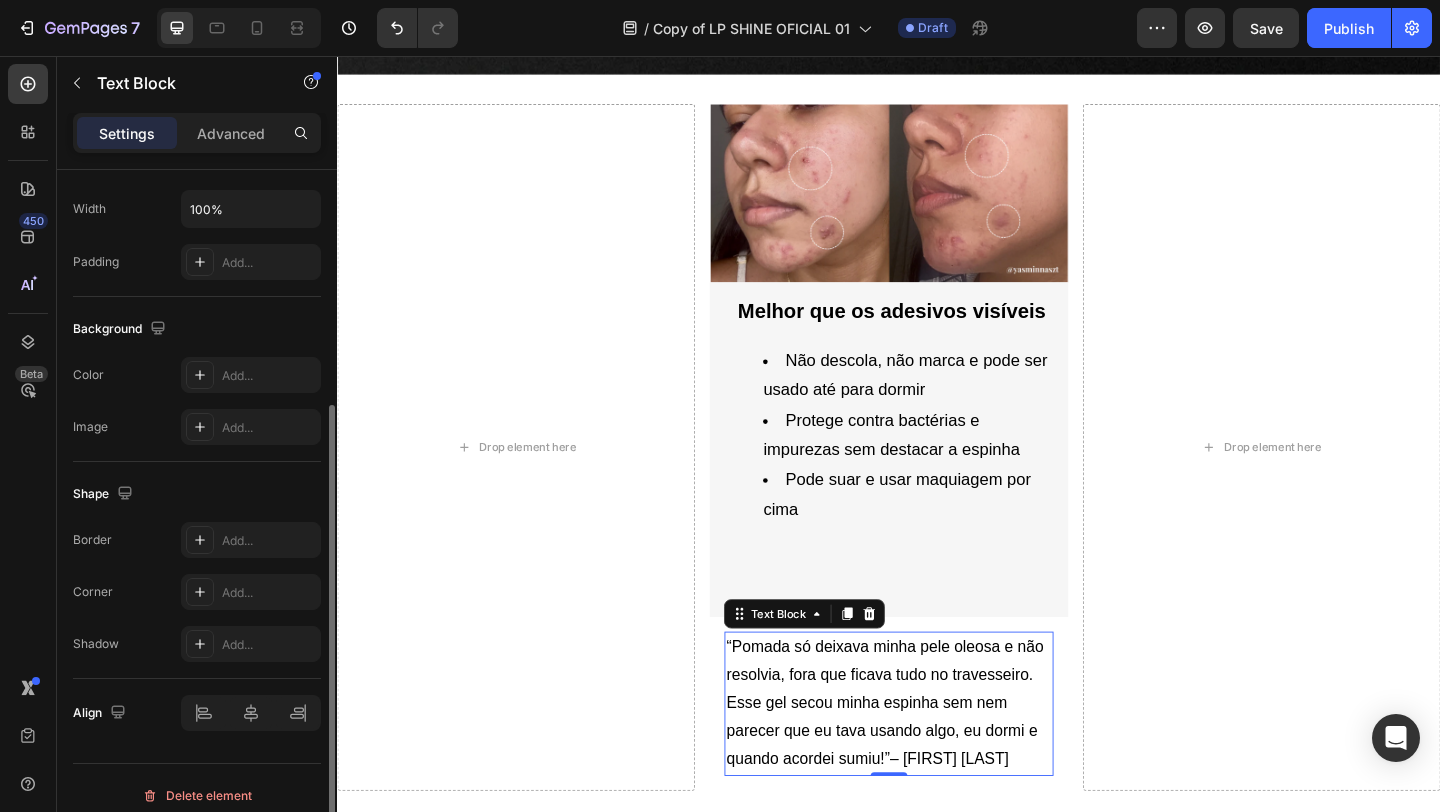 scroll, scrollTop: 486, scrollLeft: 0, axis: vertical 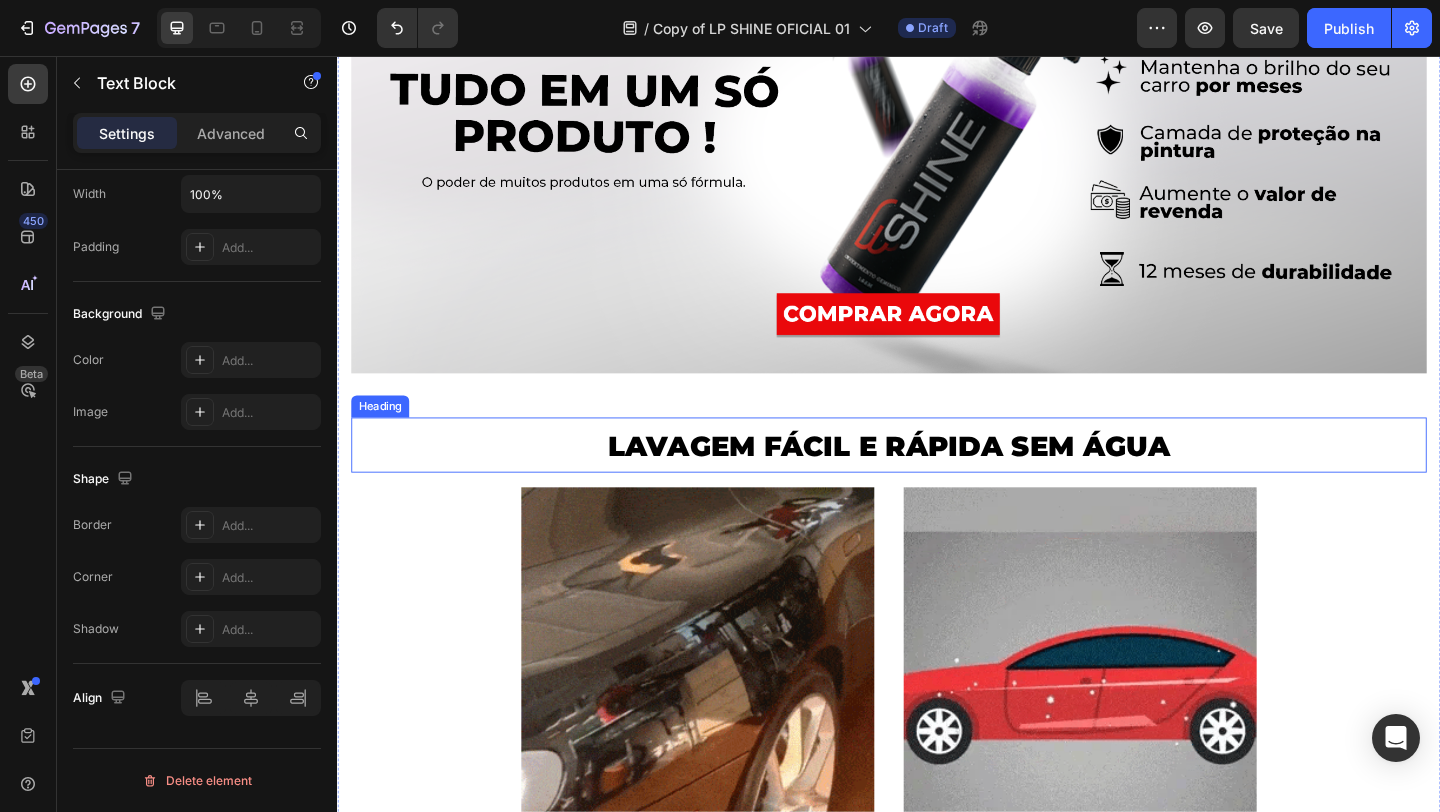 click on "LAVAGEM FÁCIL E RÁPIDA SEM ÁGUA" at bounding box center [937, 480] 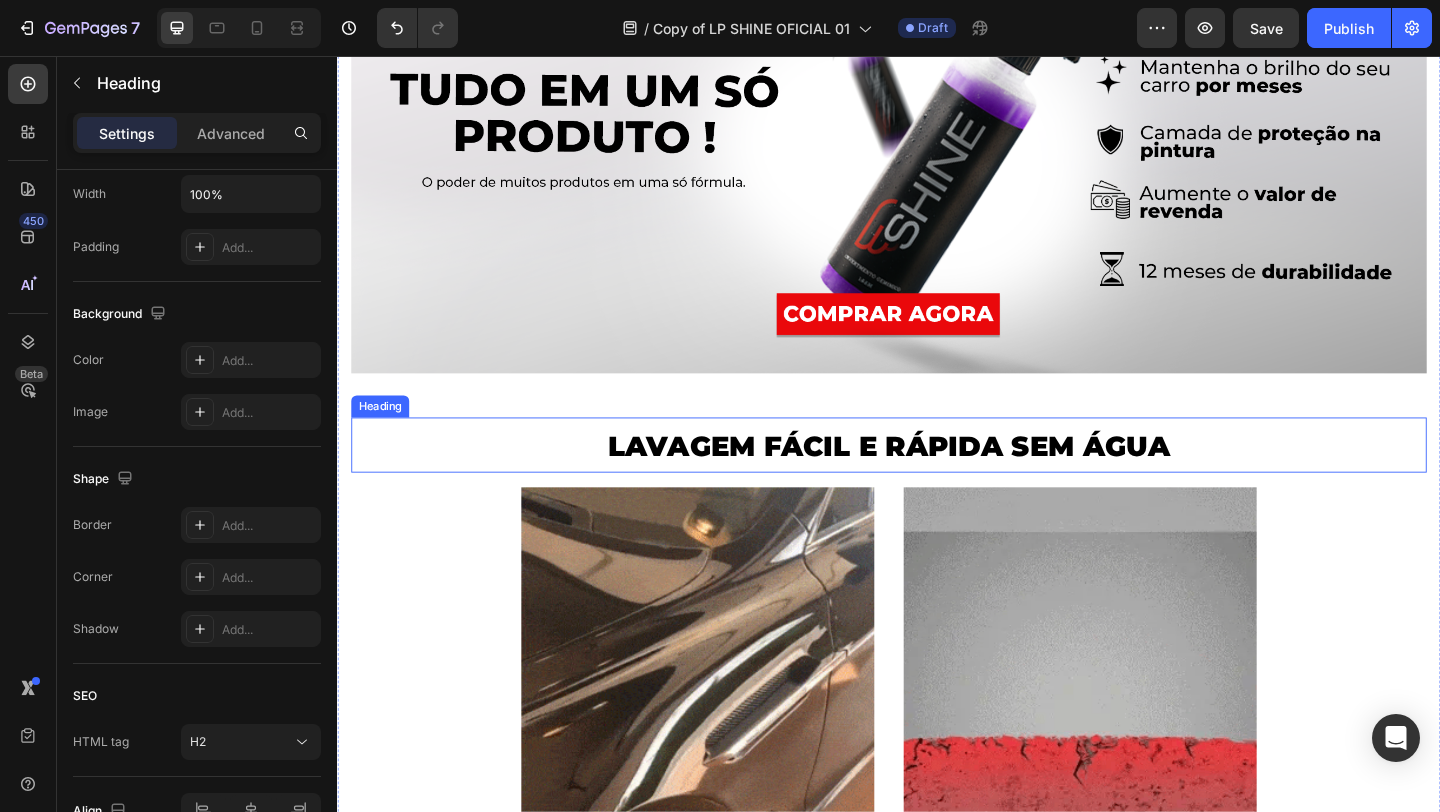 scroll, scrollTop: 0, scrollLeft: 0, axis: both 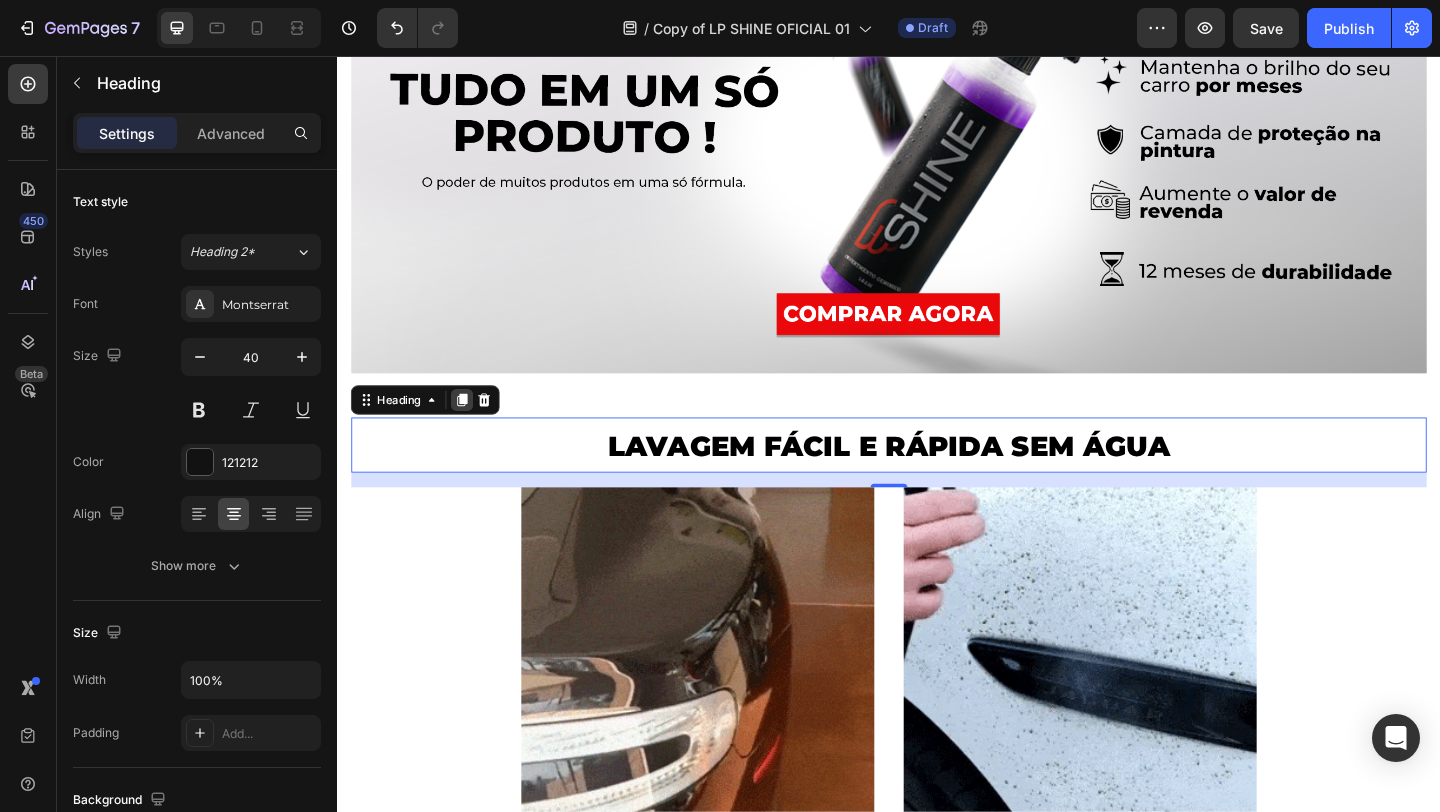 click 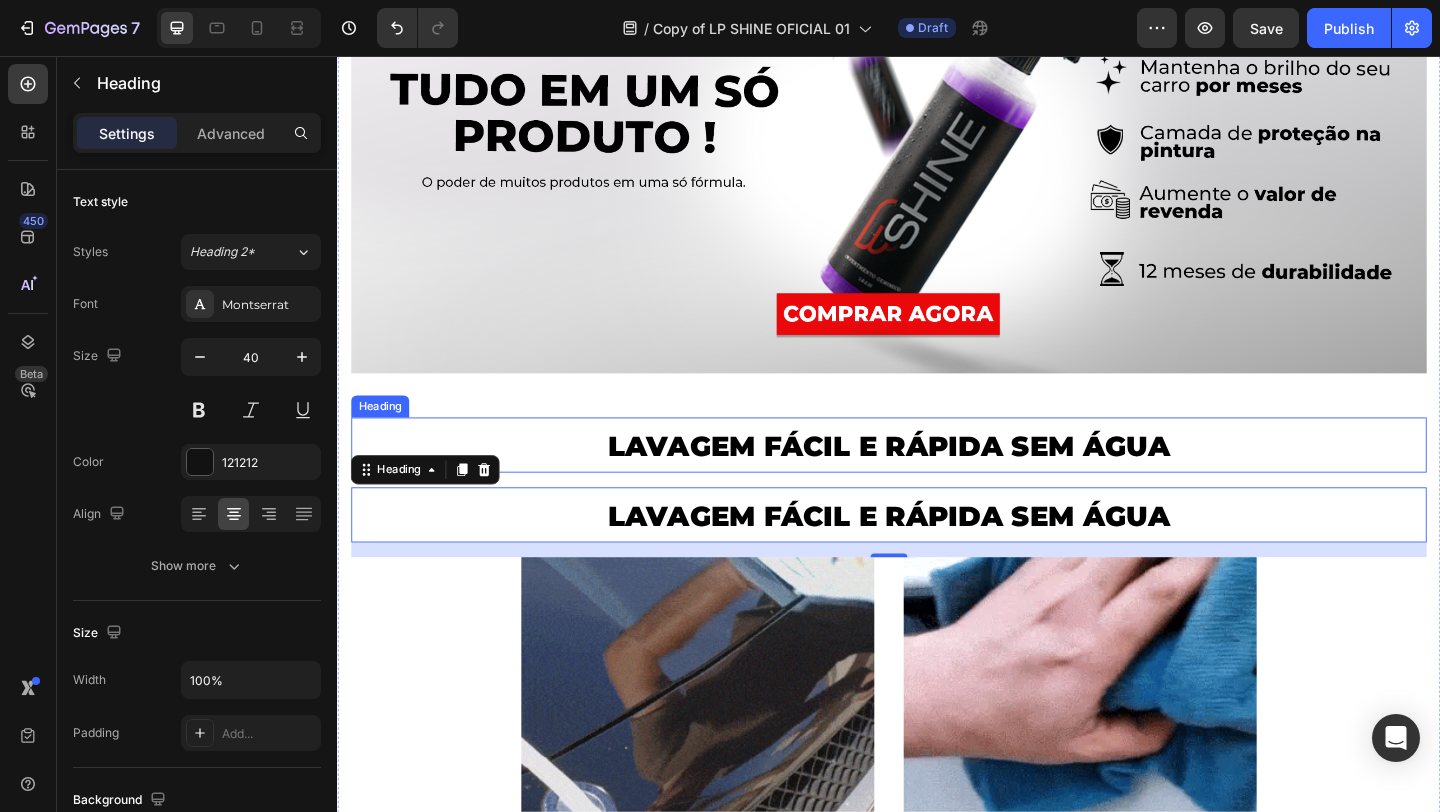 click on "LAVAGEM FÁCIL E RÁPIDA SEM ÁGUA" at bounding box center (937, 479) 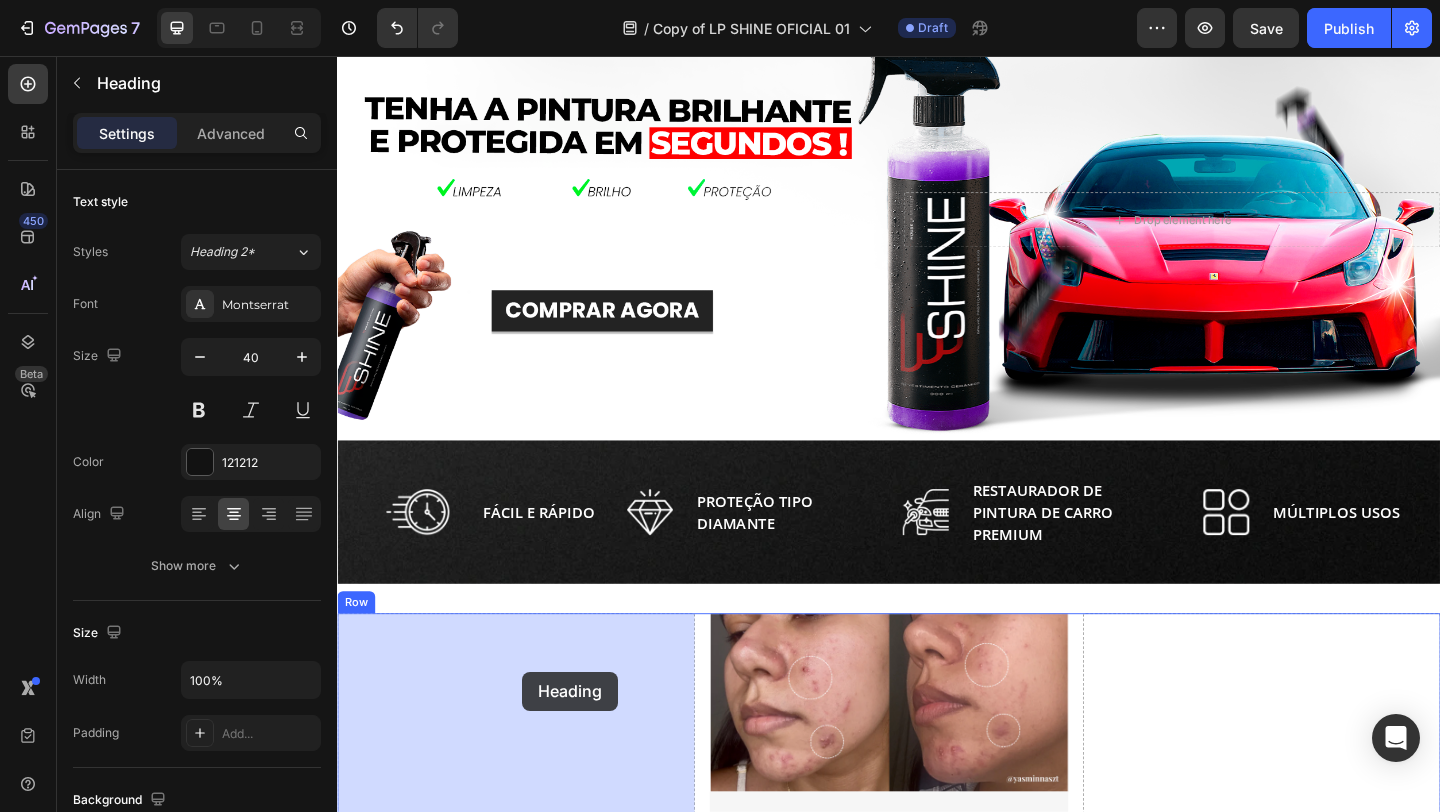 scroll, scrollTop: 112, scrollLeft: 0, axis: vertical 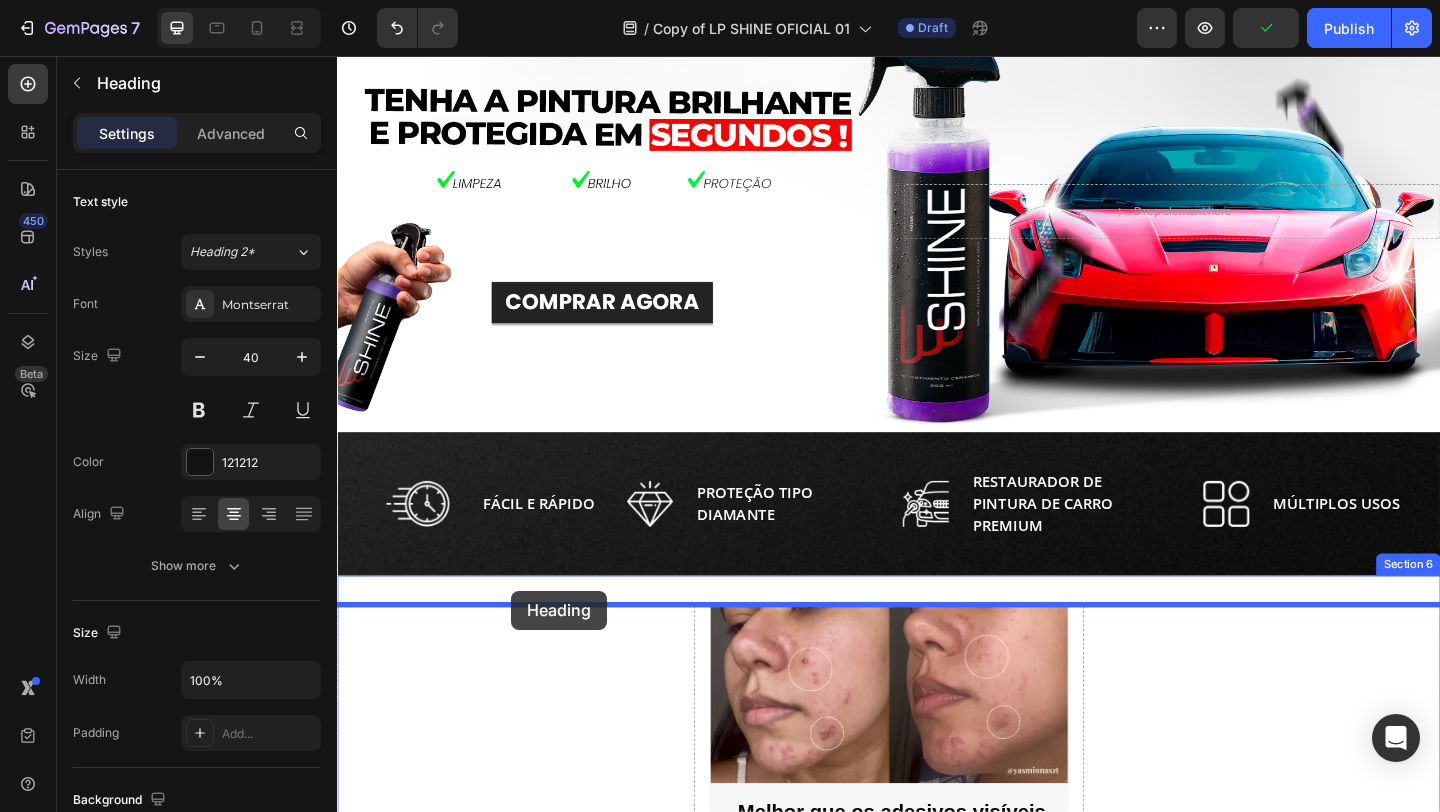 drag, startPoint x: 394, startPoint y: 431, endPoint x: 526, endPoint y: 638, distance: 245.5056 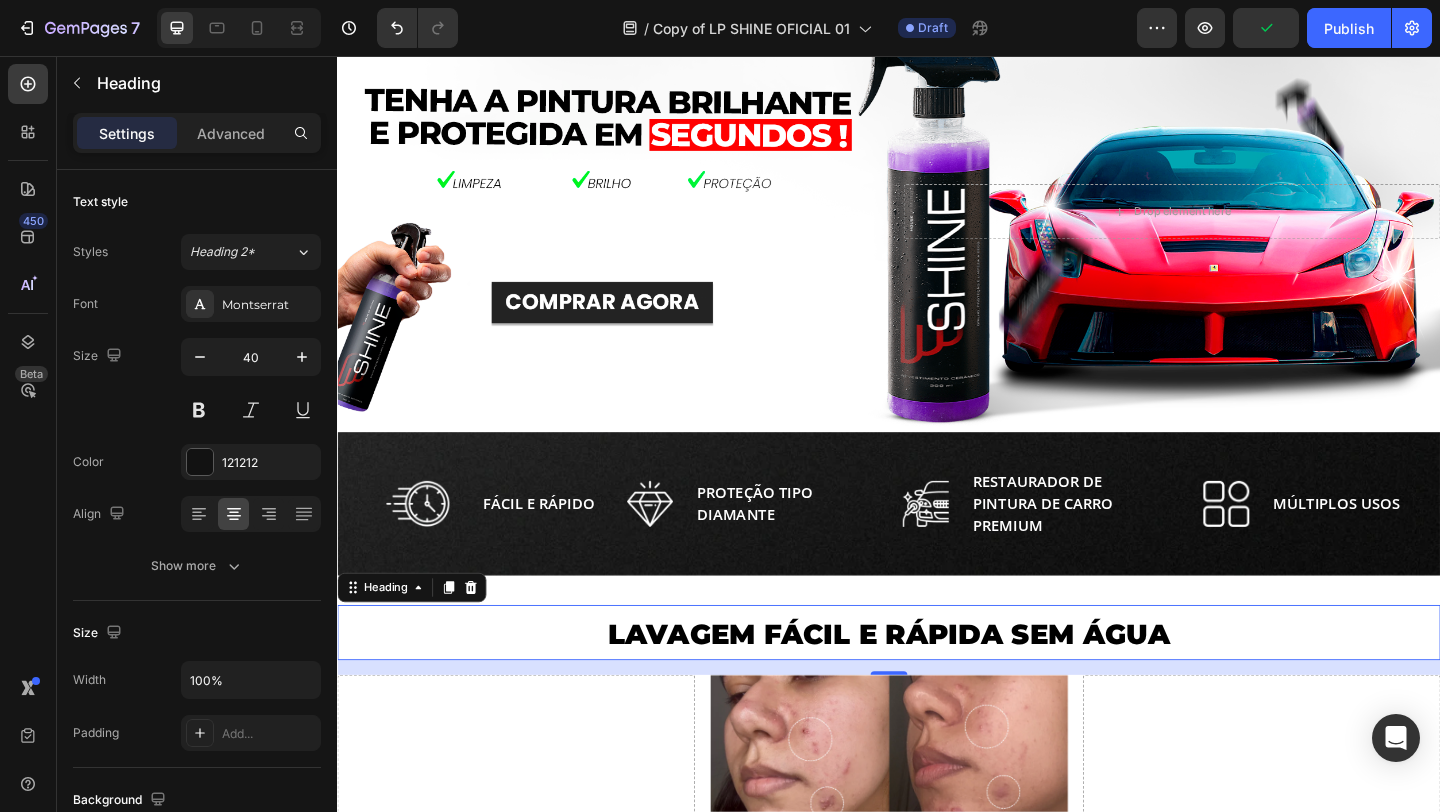 click on "LAVAGEM FÁCIL E RÁPIDA SEM ÁGUA" at bounding box center (937, 683) 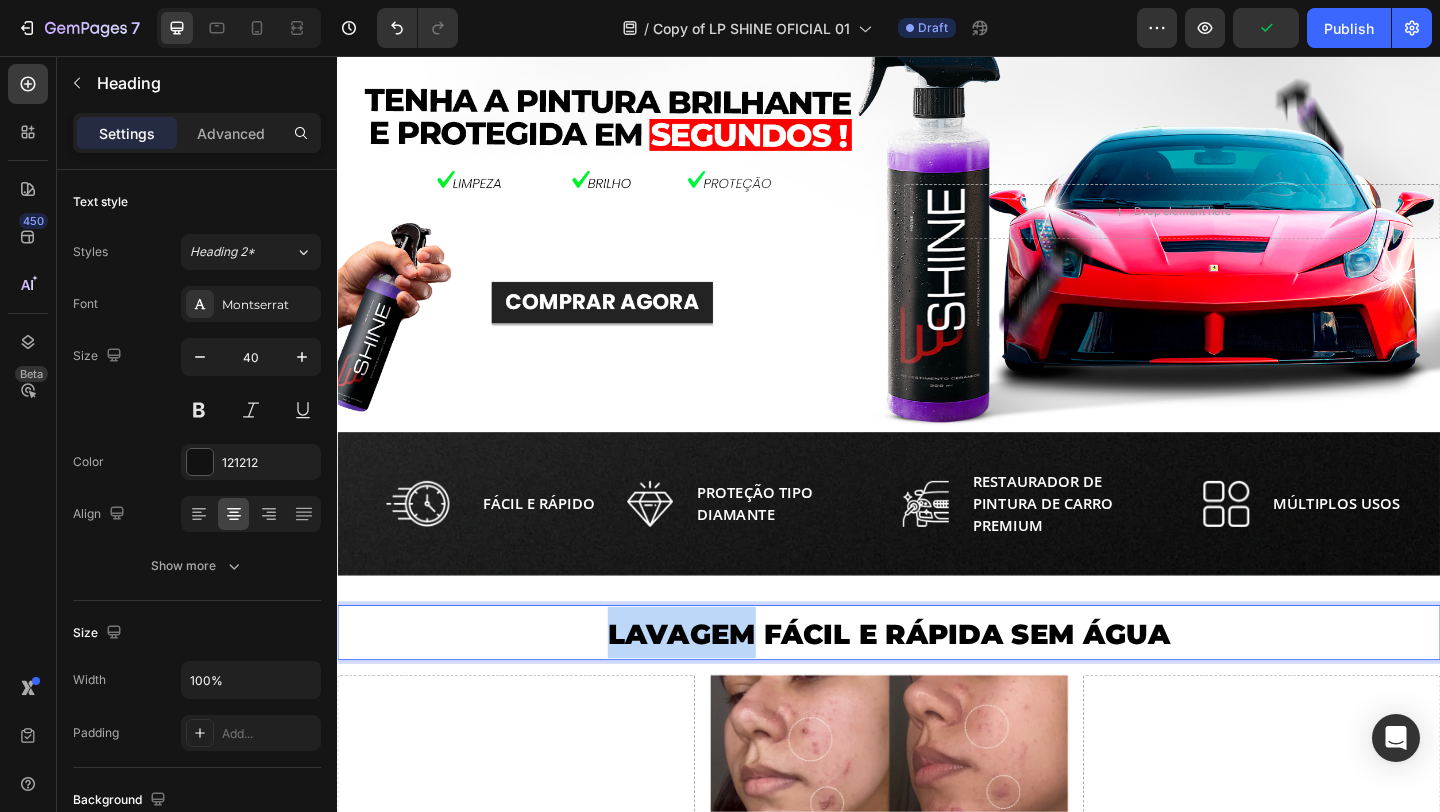 click on "LAVAGEM FÁCIL E RÁPIDA SEM ÁGUA" at bounding box center [937, 683] 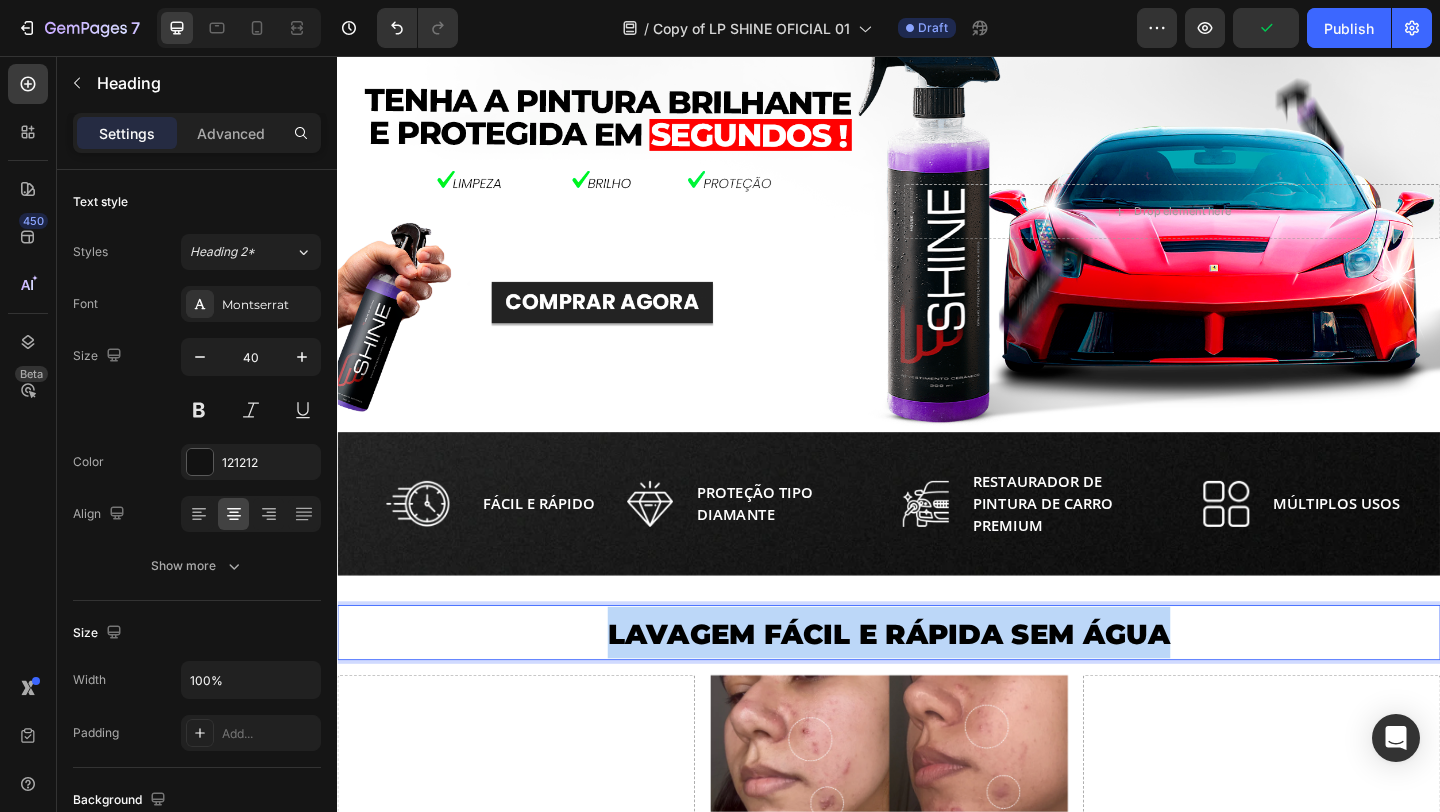 click on "LAVAGEM FÁCIL E RÁPIDA SEM ÁGUA" at bounding box center [937, 683] 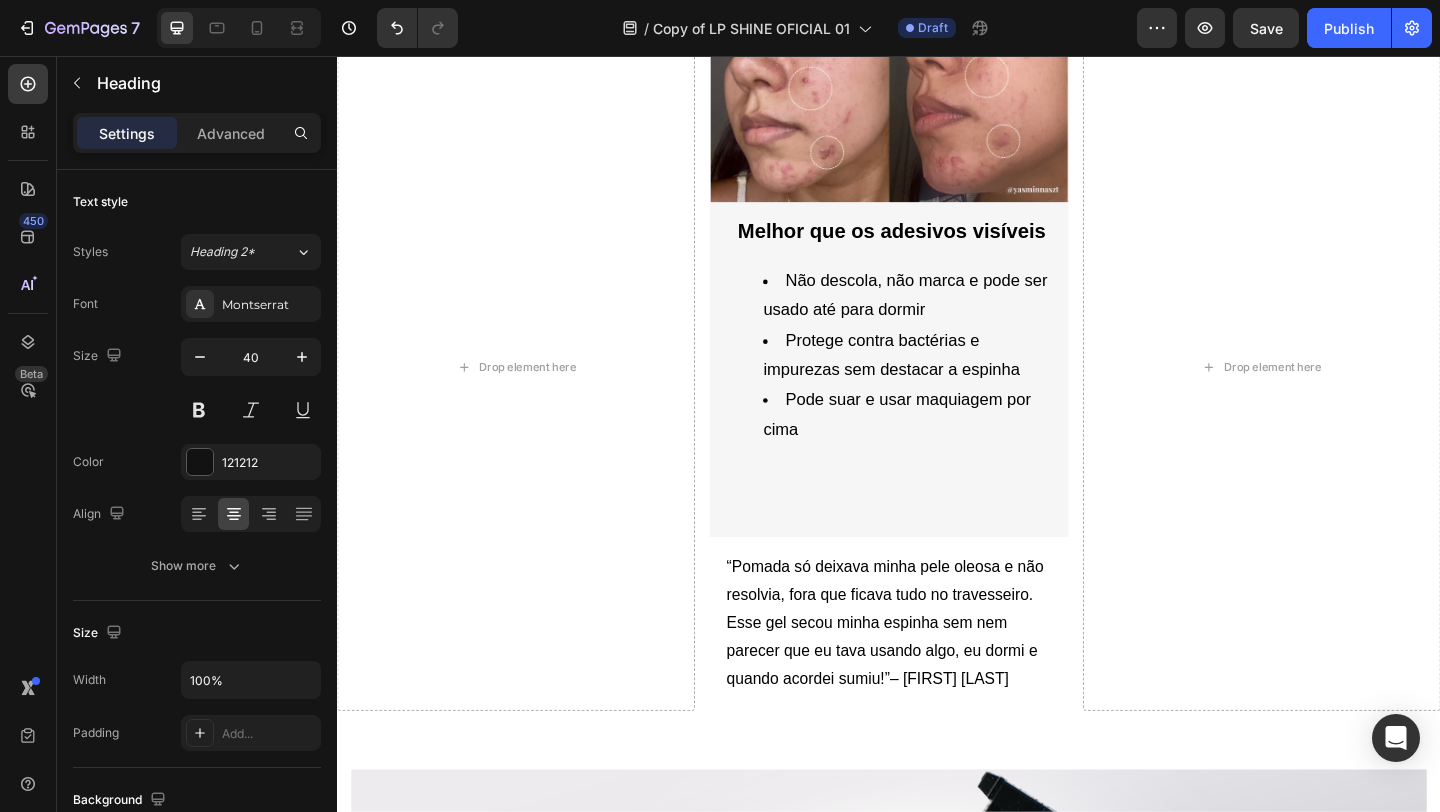 scroll, scrollTop: 821, scrollLeft: 0, axis: vertical 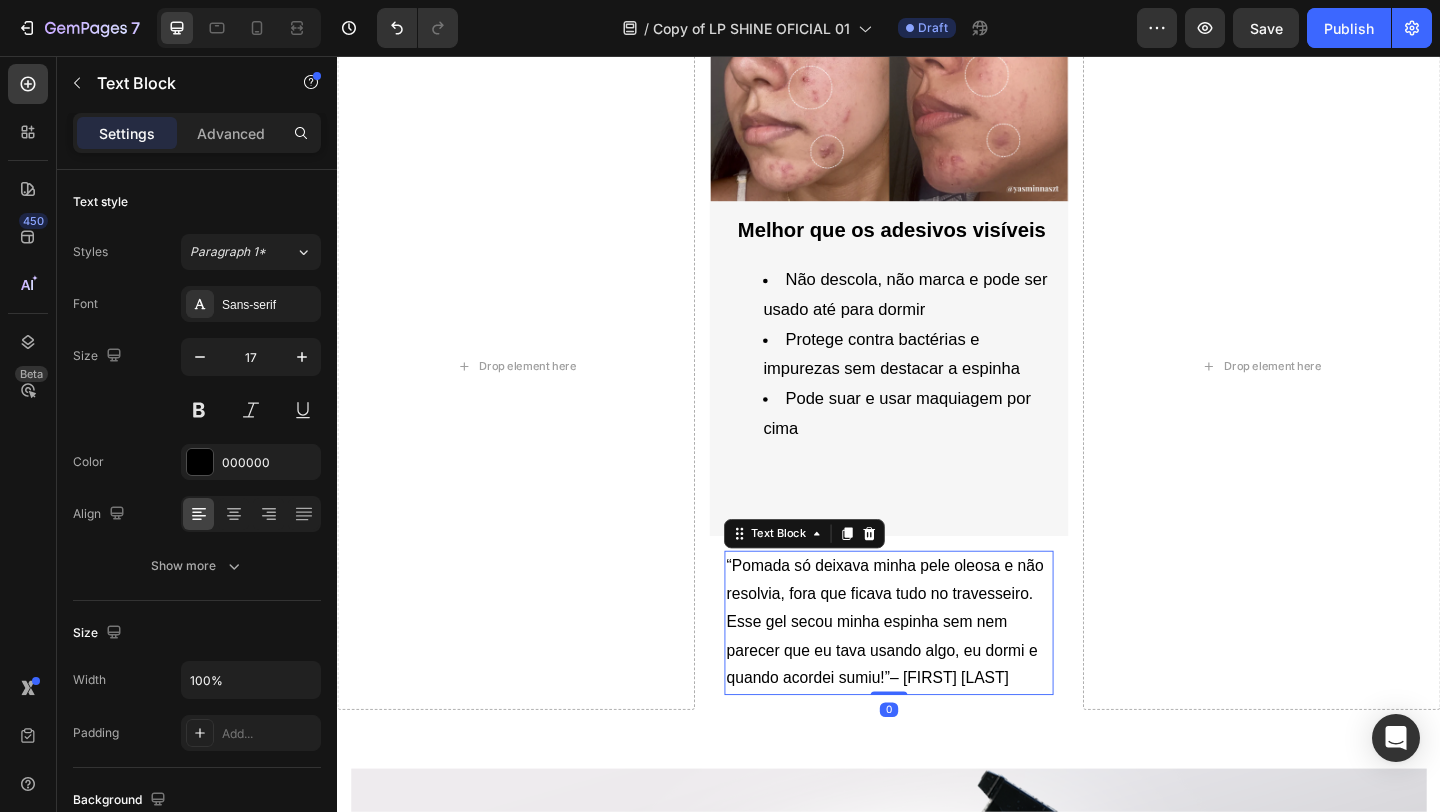 click on "“Pomada só deixava minha pele oleosa e não resolvia, fora que ficava tudo no travesseiro. Esse gel secou minha espinha sem nem parecer que eu tava usando algo, eu dormi e quando acordei sumiu!”– [FIRST] [LAST]" at bounding box center (936, 672) 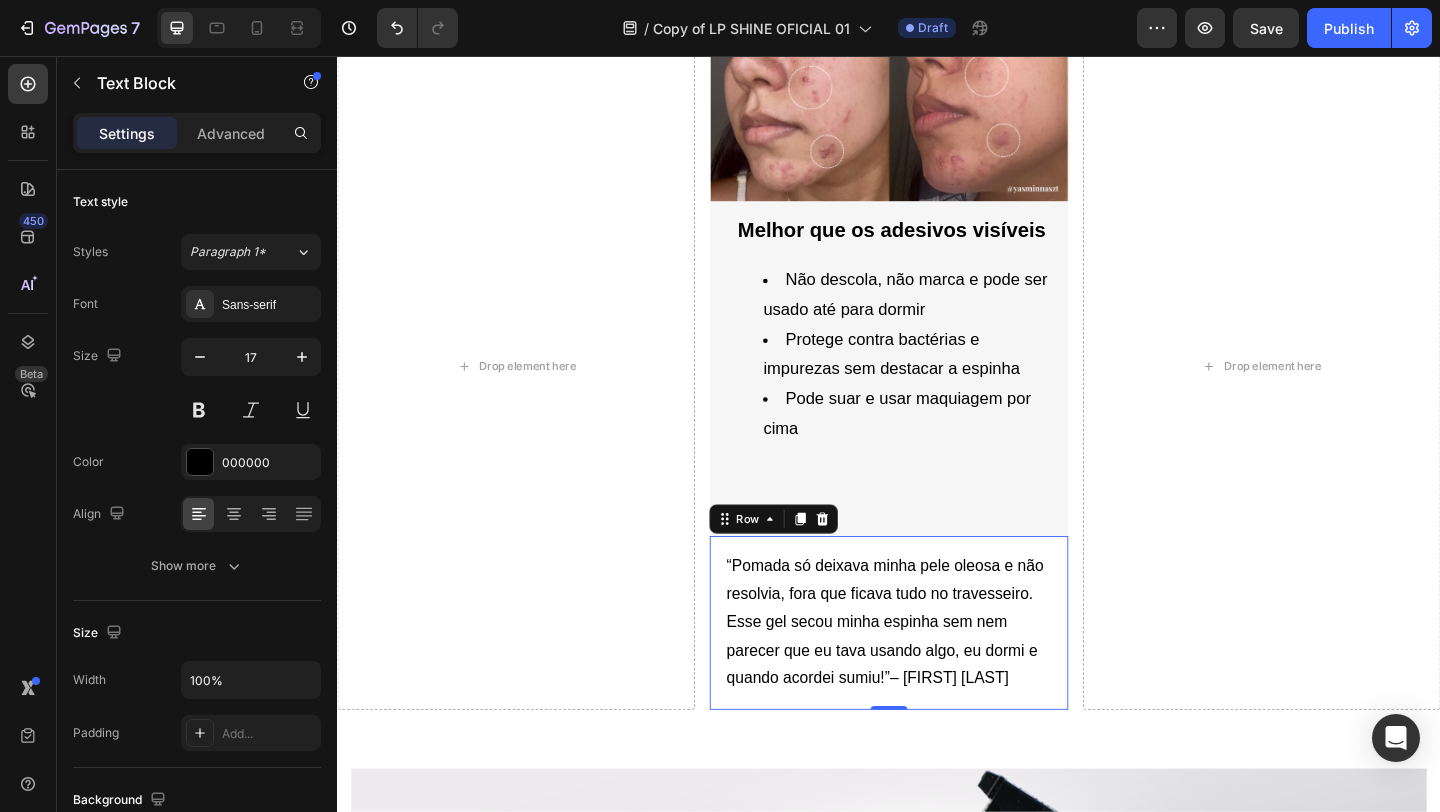 click on "“Pomada só deixava minha pele oleosa e não resolvia, fora que ficava tudo no travesseiro. Esse gel secou minha espinha sem nem parecer que eu tava usando algo, eu dormi e quando acordei sumiu!”– [FIRST] [LAST] Text Block Row 0" at bounding box center [936, 672] 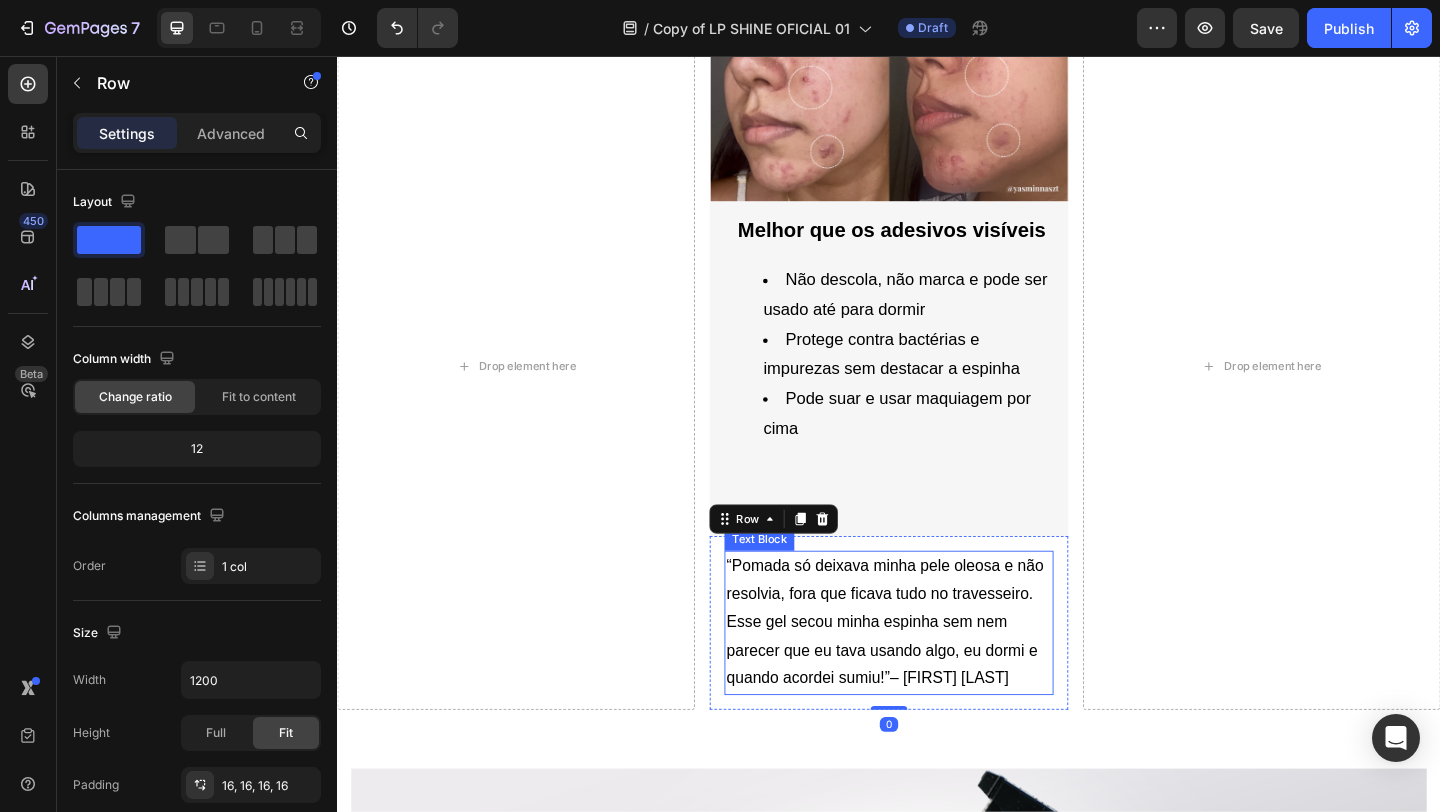 click on "“Pomada só deixava minha pele oleosa e não resolvia, fora que ficava tudo no travesseiro. Esse gel secou minha espinha sem nem parecer que eu tava usando algo, eu dormi e quando acordei sumiu!”– [FIRST] [LAST]" at bounding box center (936, 672) 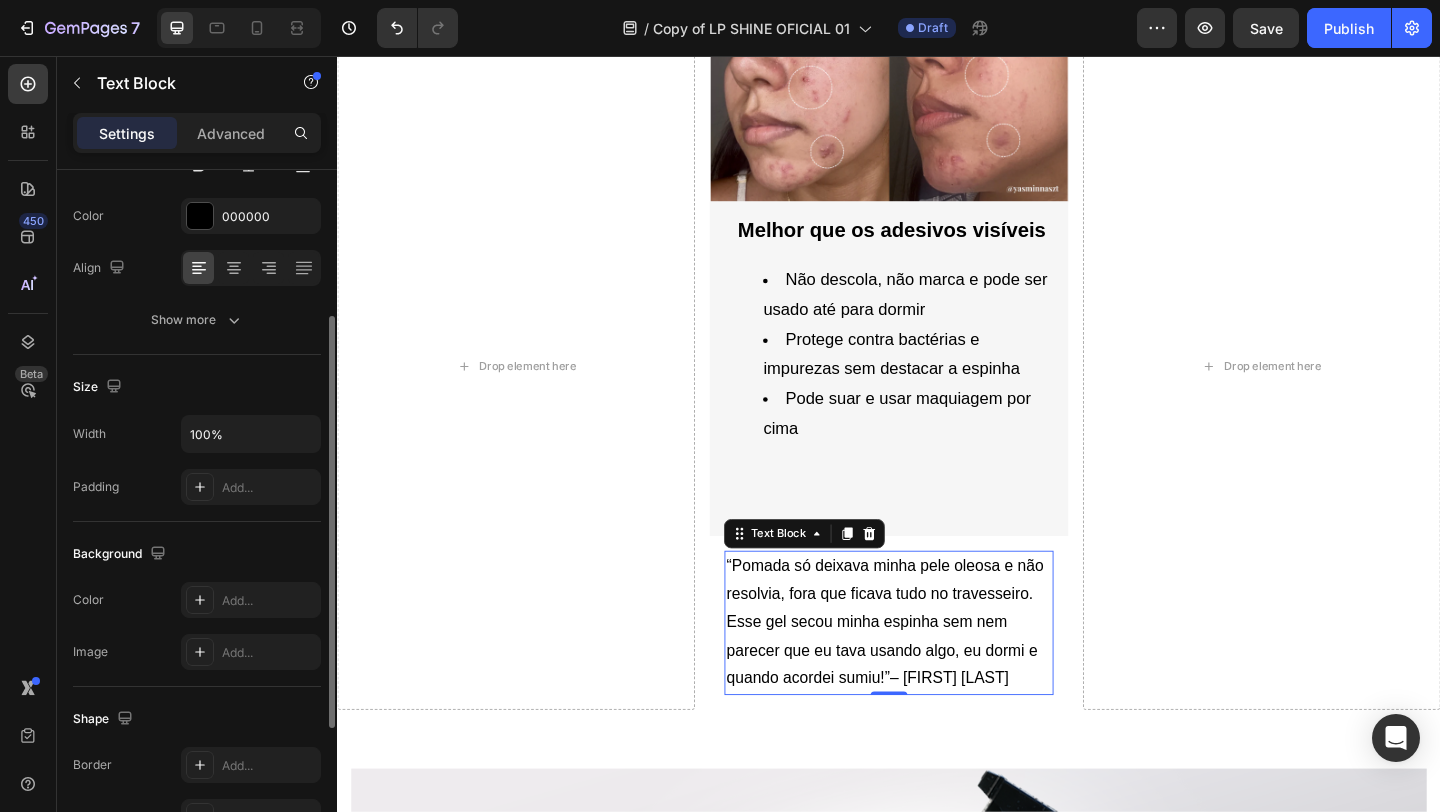 scroll, scrollTop: 247, scrollLeft: 0, axis: vertical 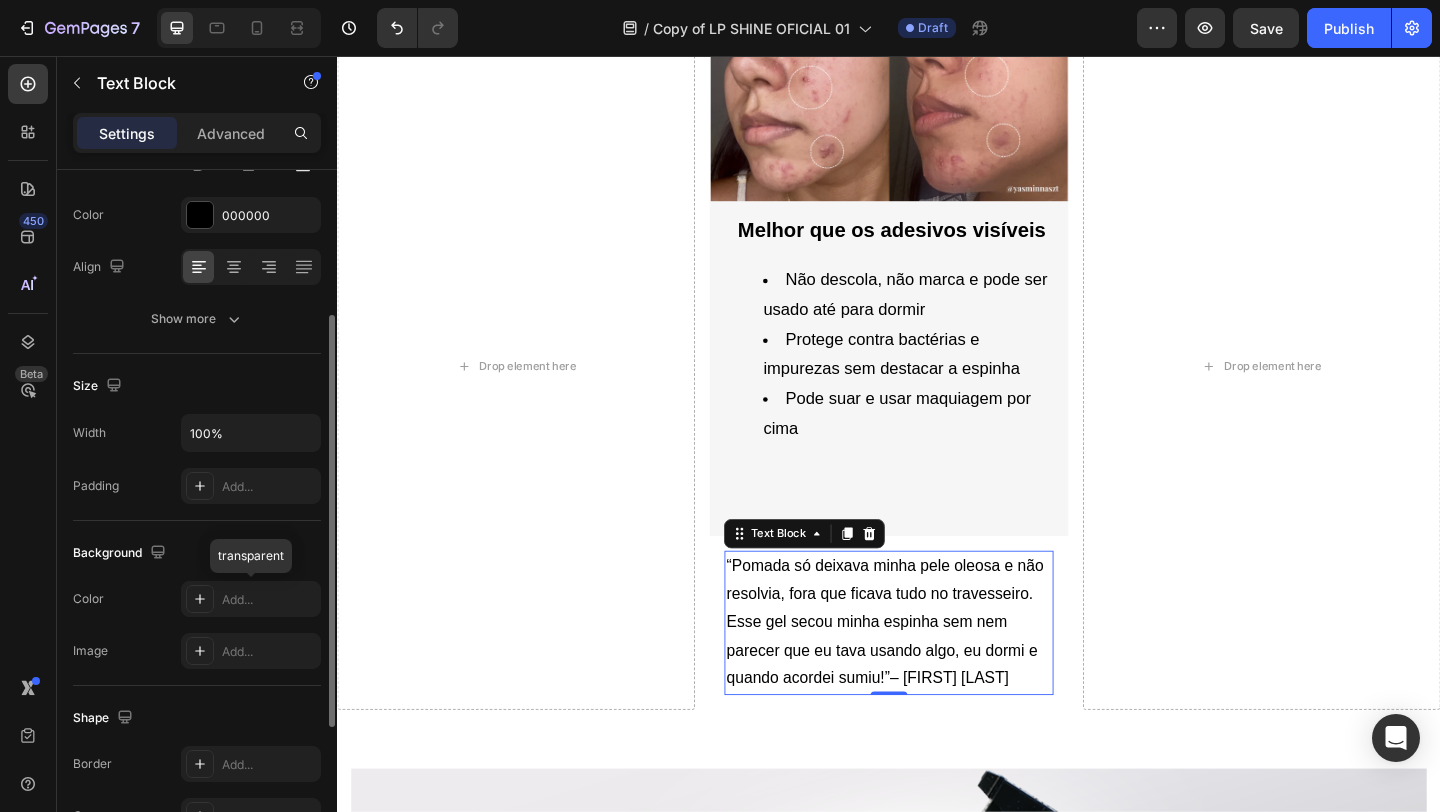 click on "Add..." at bounding box center [269, 600] 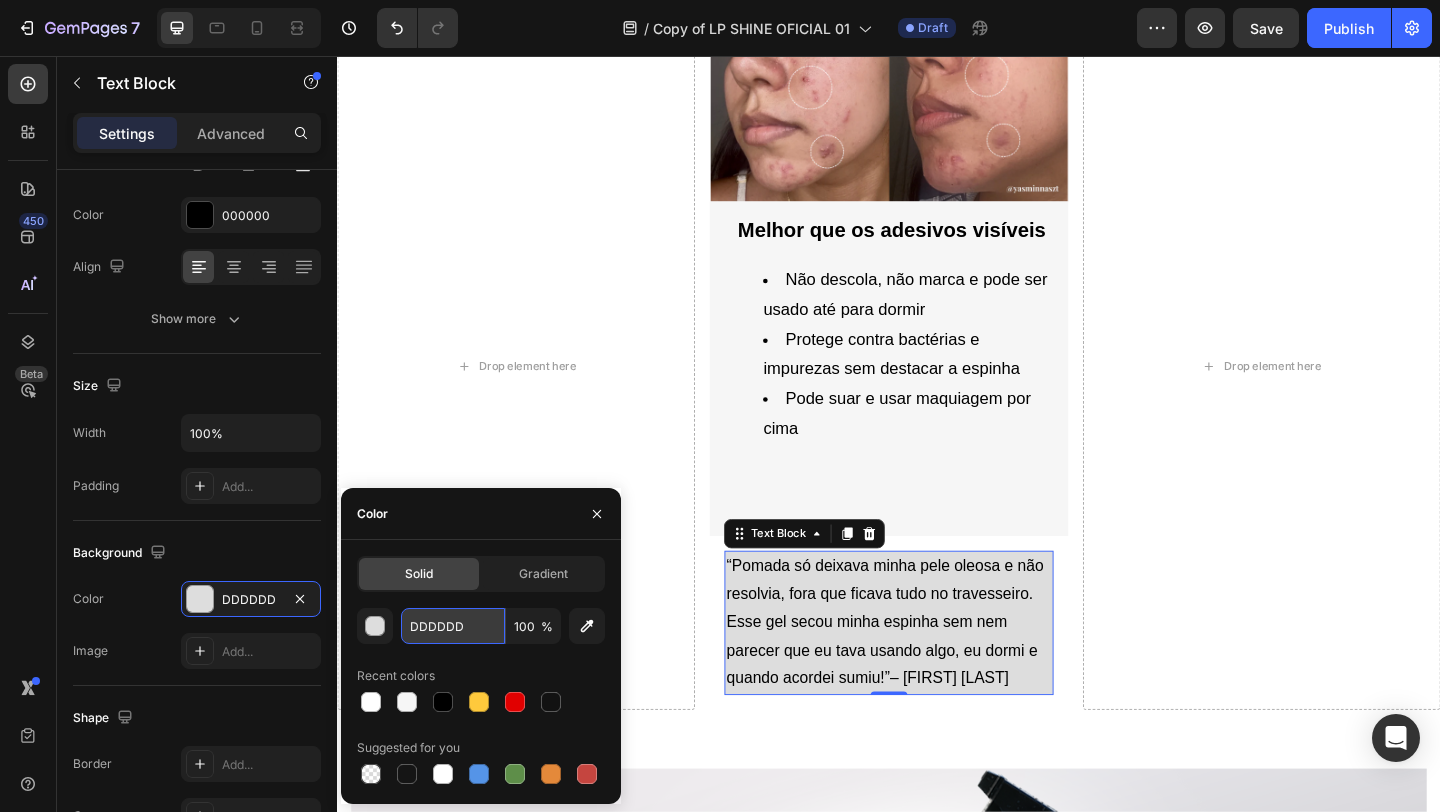 click on "DDDDDD" at bounding box center [453, 626] 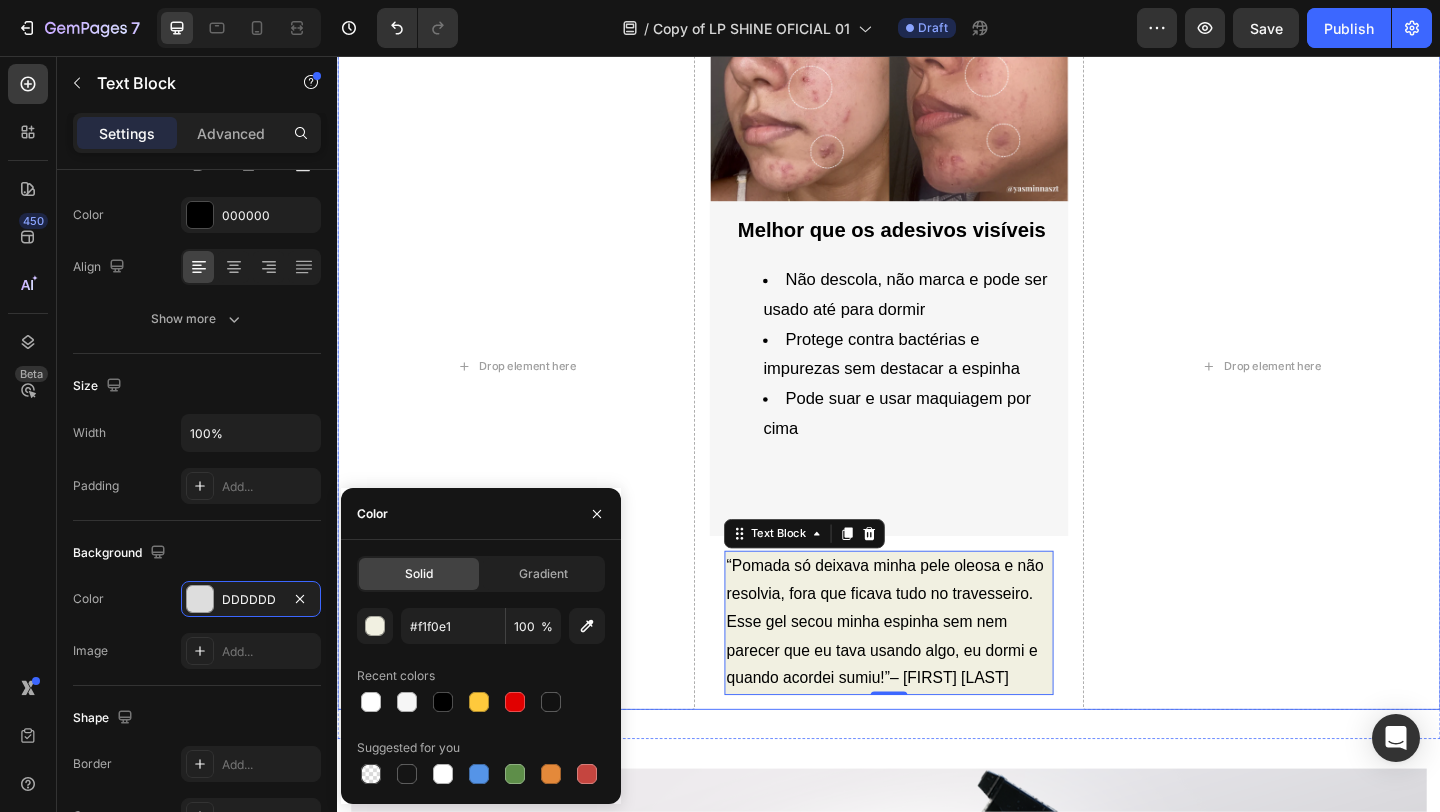 click on "Drop element here Image Melhor que os adesivos visíveis Heading Não descola, não marca e pode ser usado até para dormir Protege contra bactérias e impurezas sem destacar a espinha Pode suar e usar maquiagem por cima Text Block Row “Pomada só deixava minha pele oleosa e não resolvia, fora que ficava tudo no travesseiro. Esse gel secou minha espinha sem nem parecer que eu tava usando algo, eu dormi e quando acordei sumiu!”– [FIRST] [LAST] Text Block 0 Row
Drop element here Row" at bounding box center (937, 393) 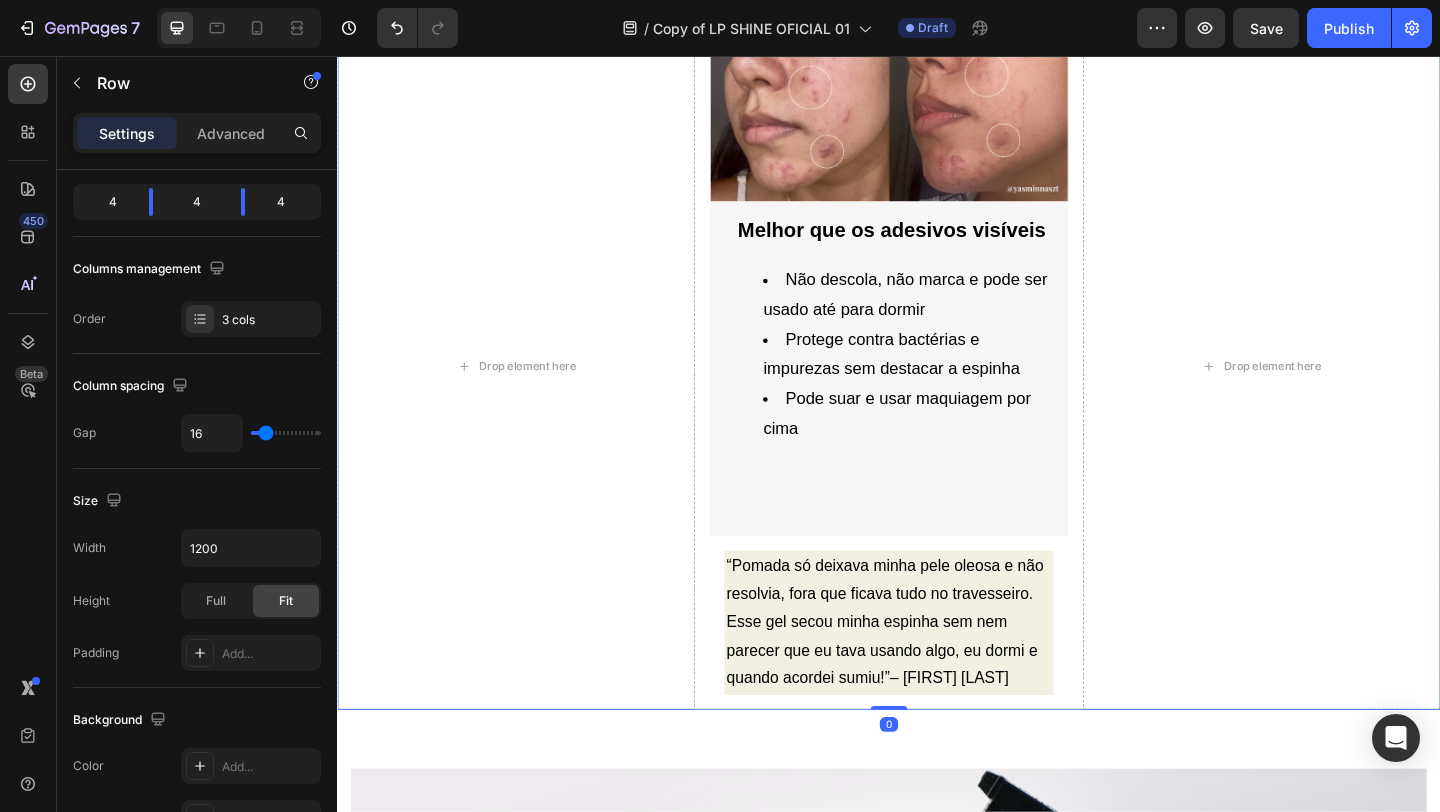 scroll, scrollTop: 0, scrollLeft: 0, axis: both 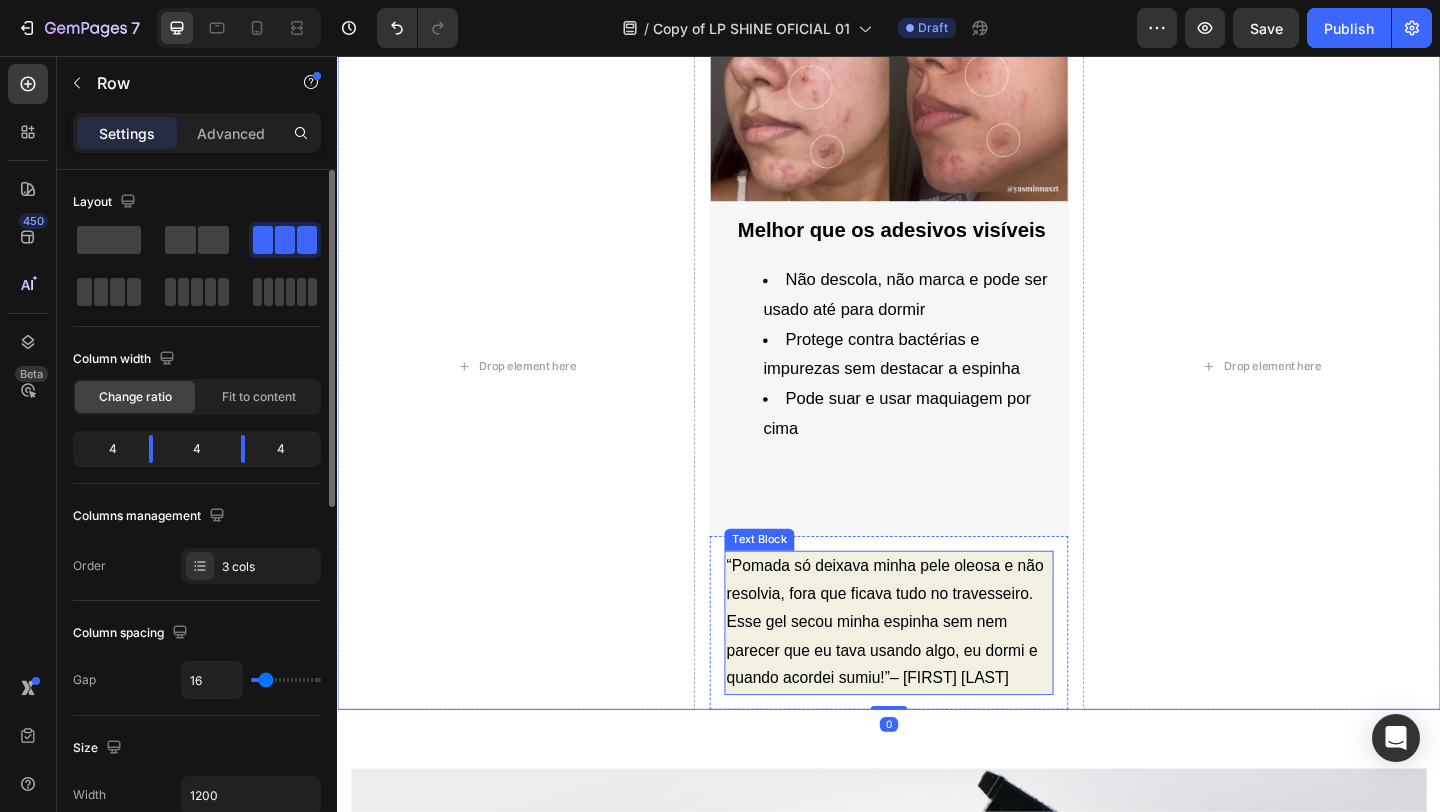click on "“Pomada só deixava minha pele oleosa e não resolvia, fora que ficava tudo no travesseiro. Esse gel secou minha espinha sem nem parecer que eu tava usando algo, eu dormi e quando acordei sumiu!”– [FIRST] [LAST]" at bounding box center (936, 672) 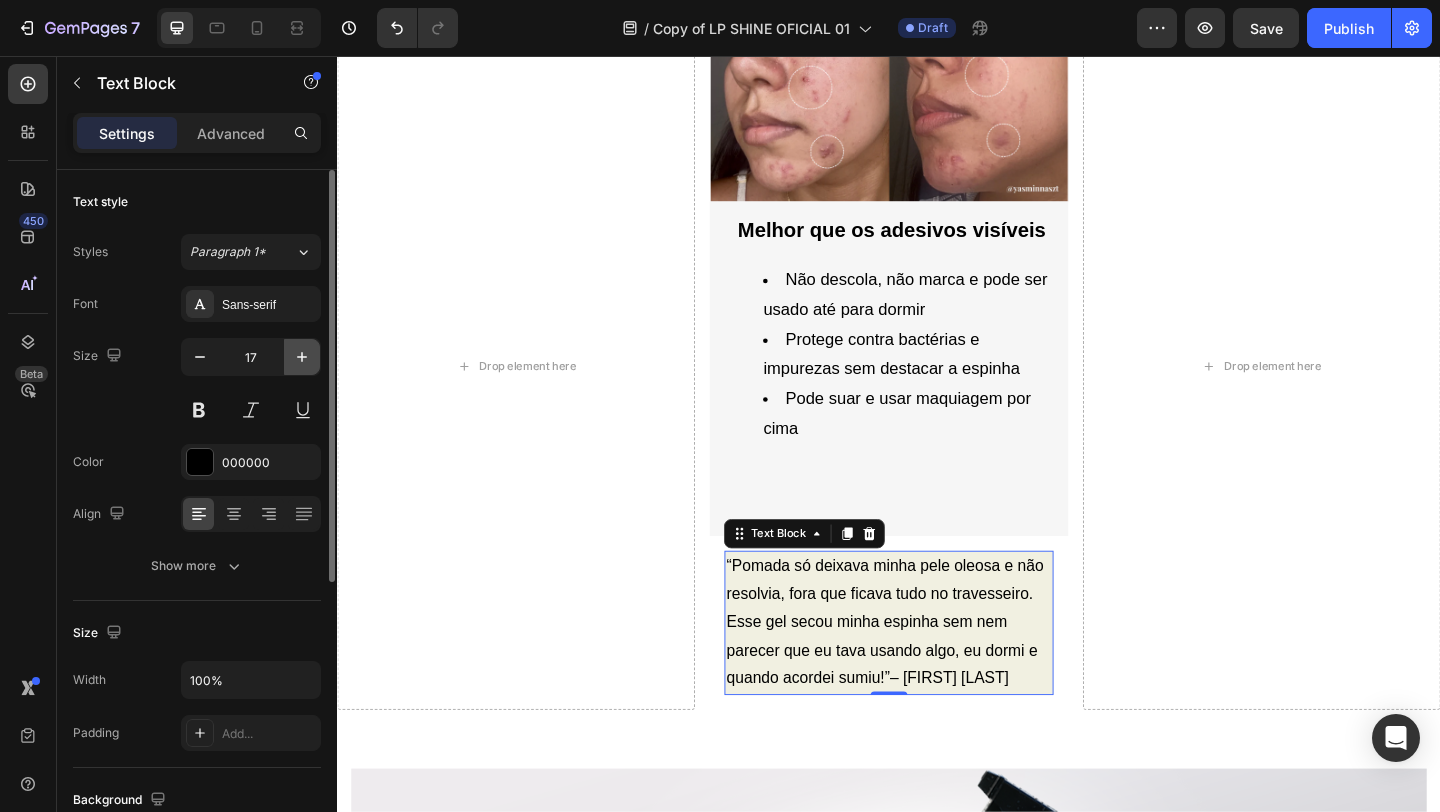 click 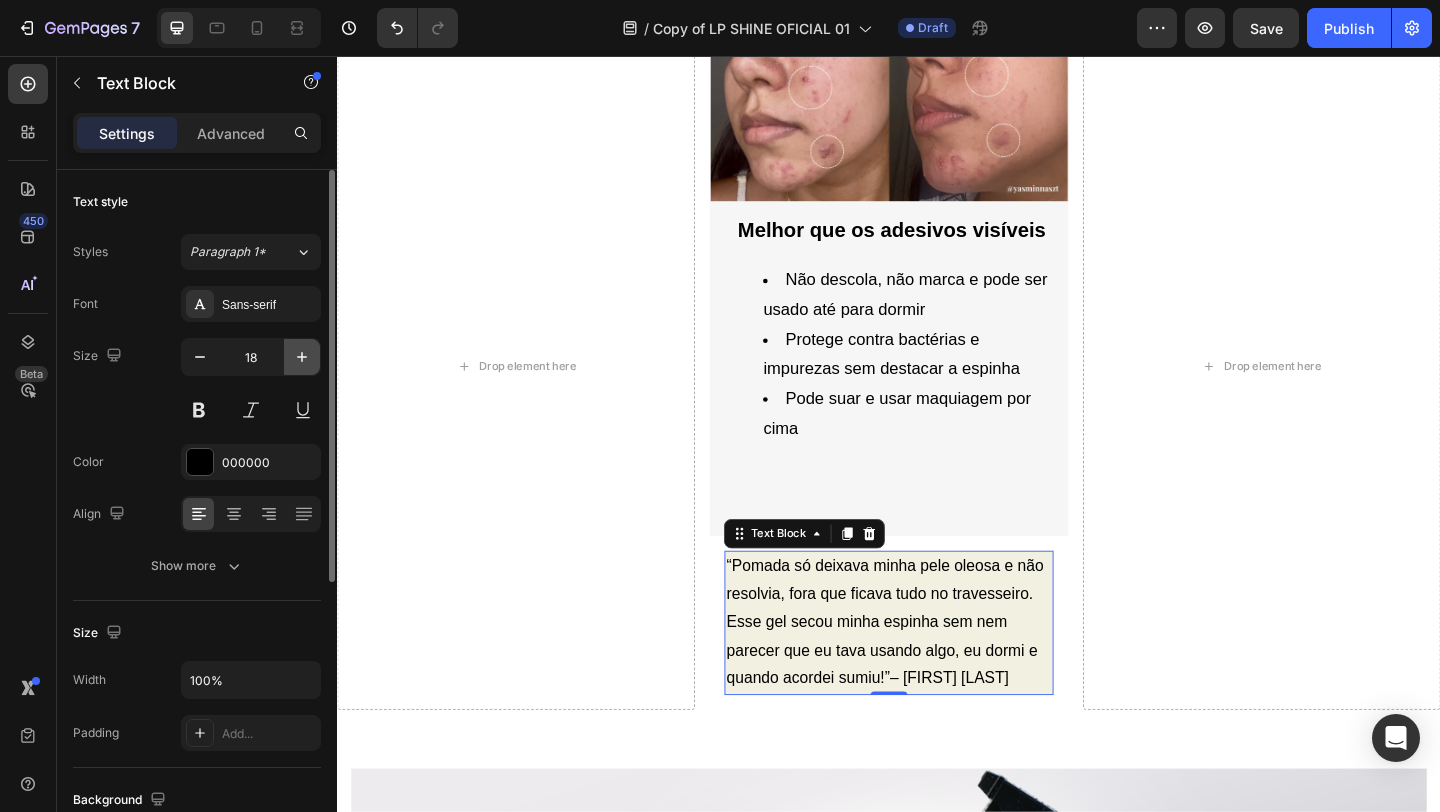 scroll, scrollTop: 841, scrollLeft: 0, axis: vertical 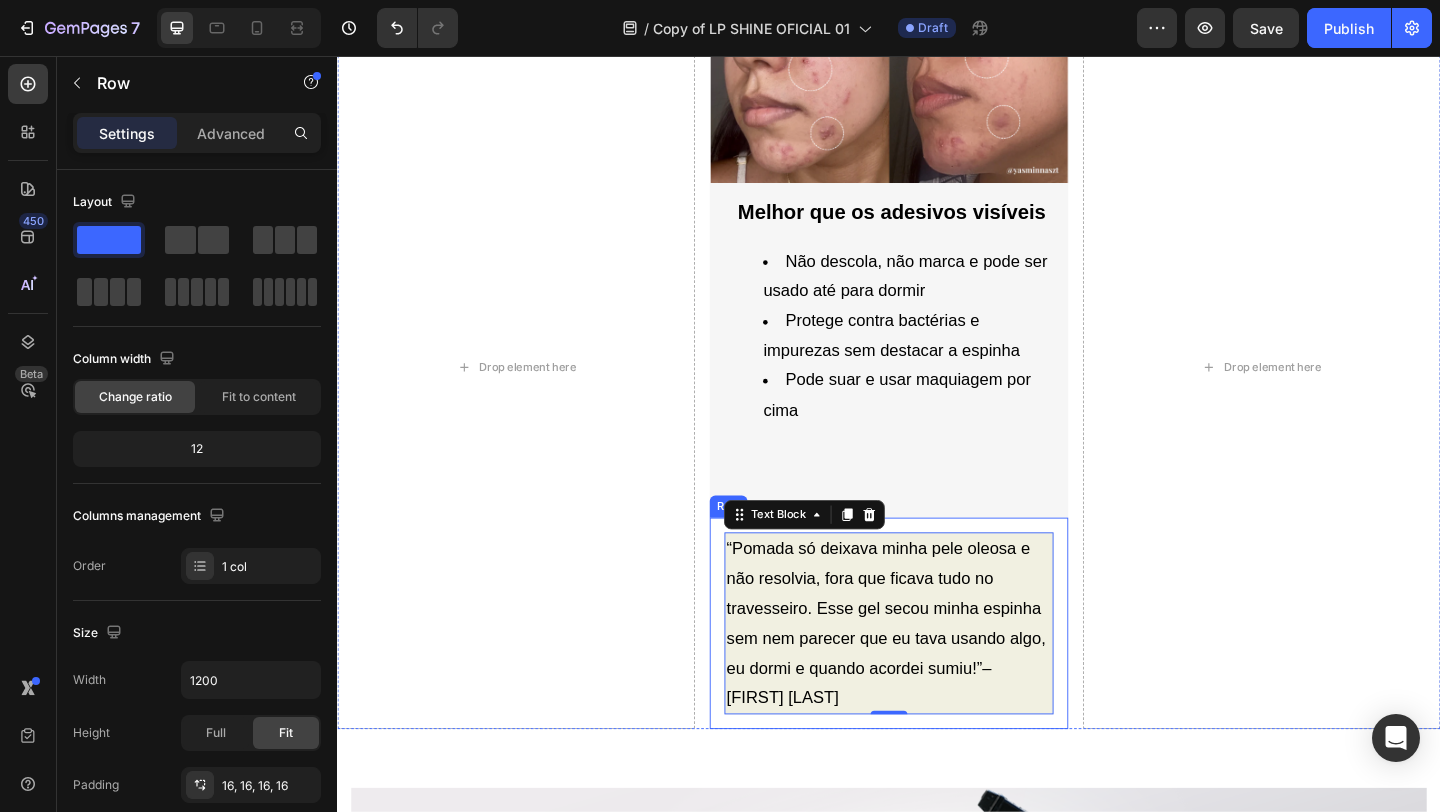 click on "“Pomada só deixava minha pele oleosa e não resolvia, fora que ficava tudo no travesseiro. Esse gel secou minha espinha sem nem parecer que eu tava usando algo, eu dormi e quando acordei sumiu!”– [FIRST] [LAST] Text Block 0 Row" at bounding box center (936, 673) 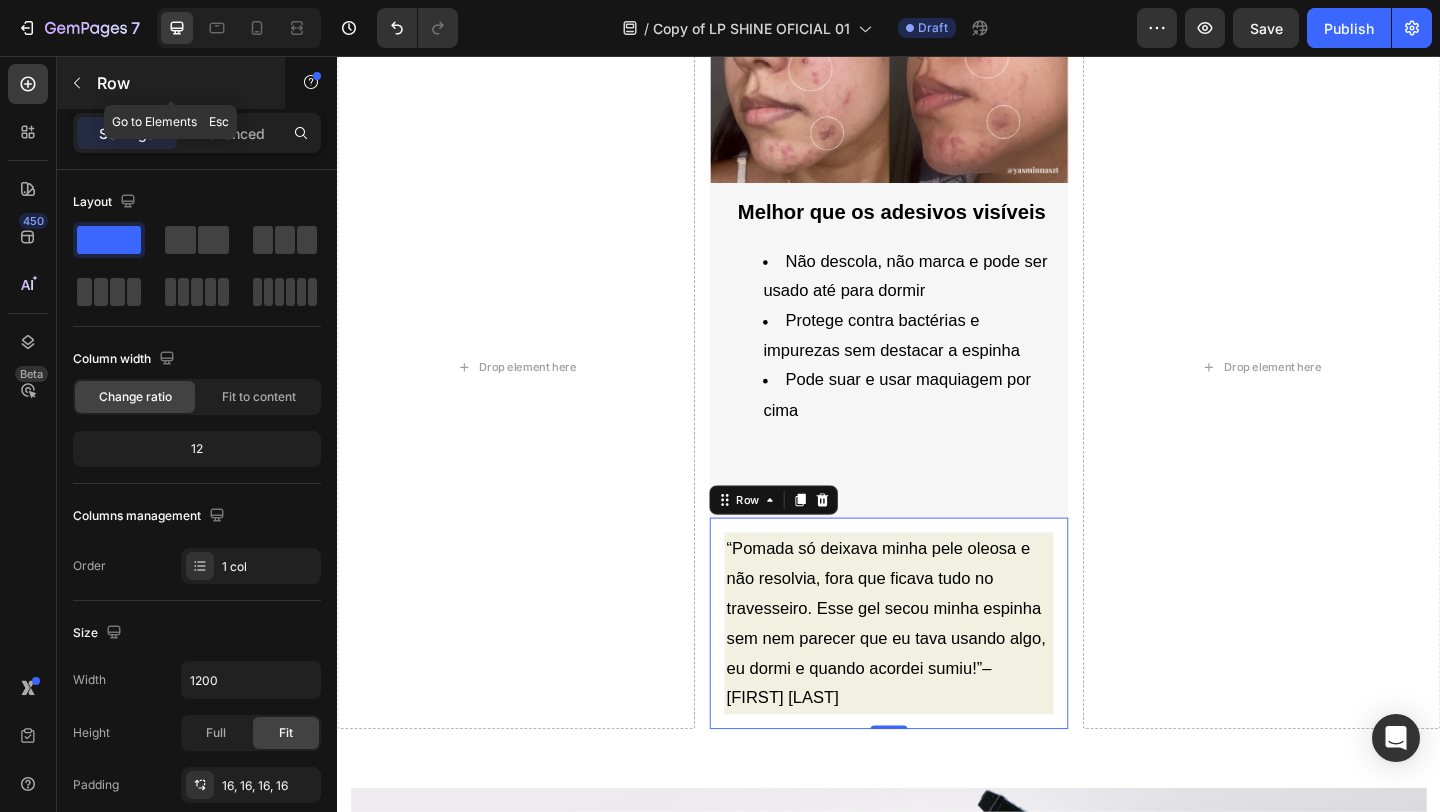 click at bounding box center (77, 83) 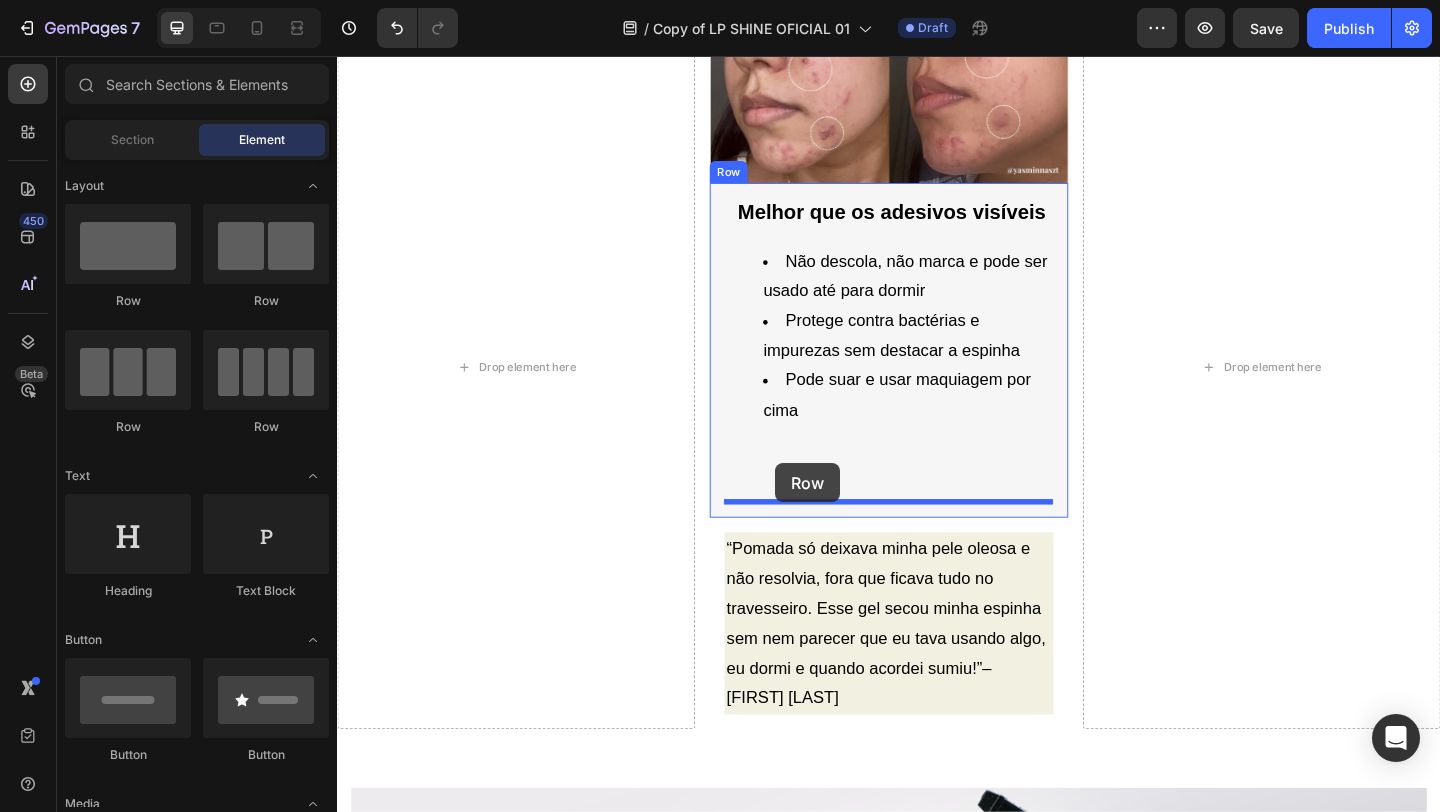 drag, startPoint x: 495, startPoint y: 312, endPoint x: 813, endPoint y: 499, distance: 368.90784 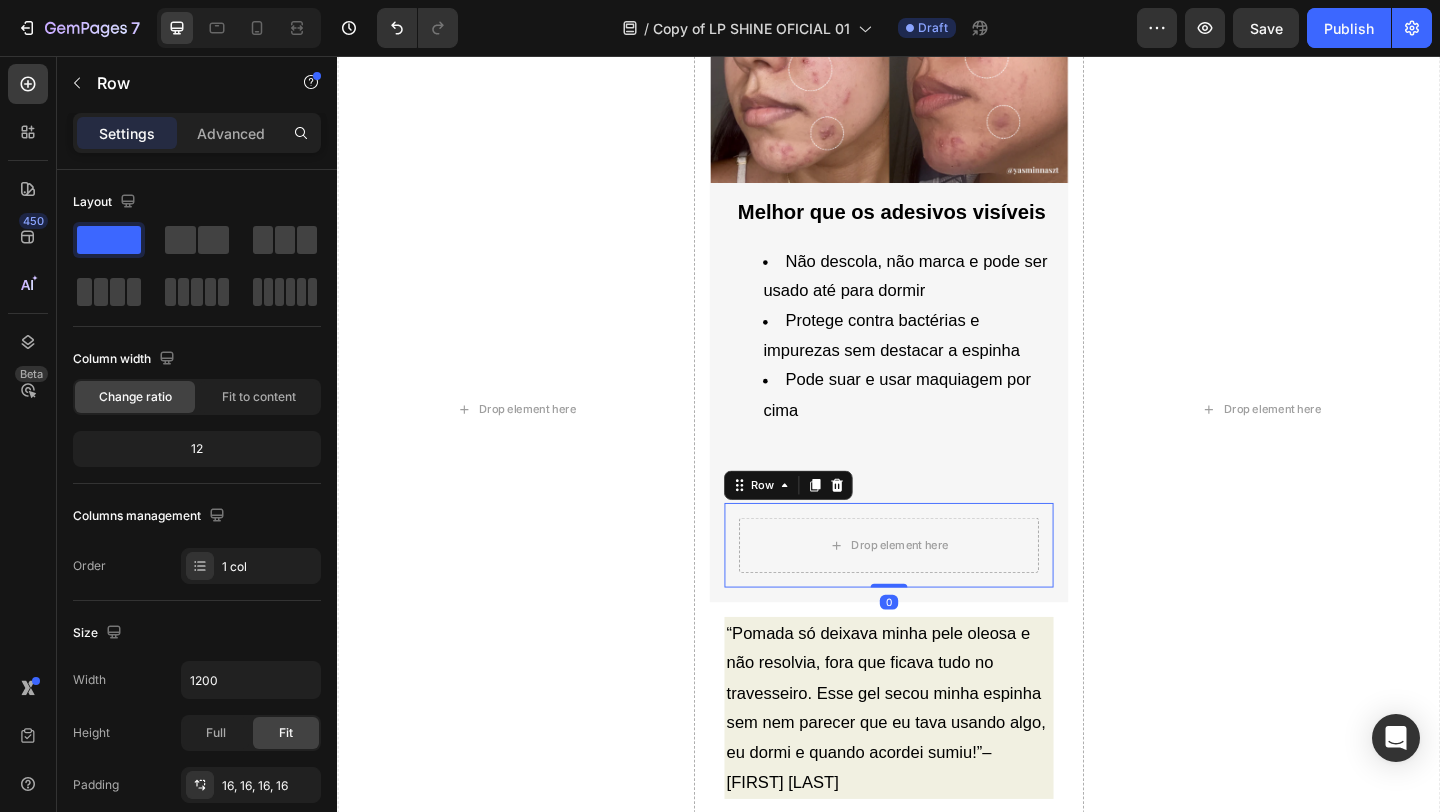 scroll, scrollTop: 887, scrollLeft: 0, axis: vertical 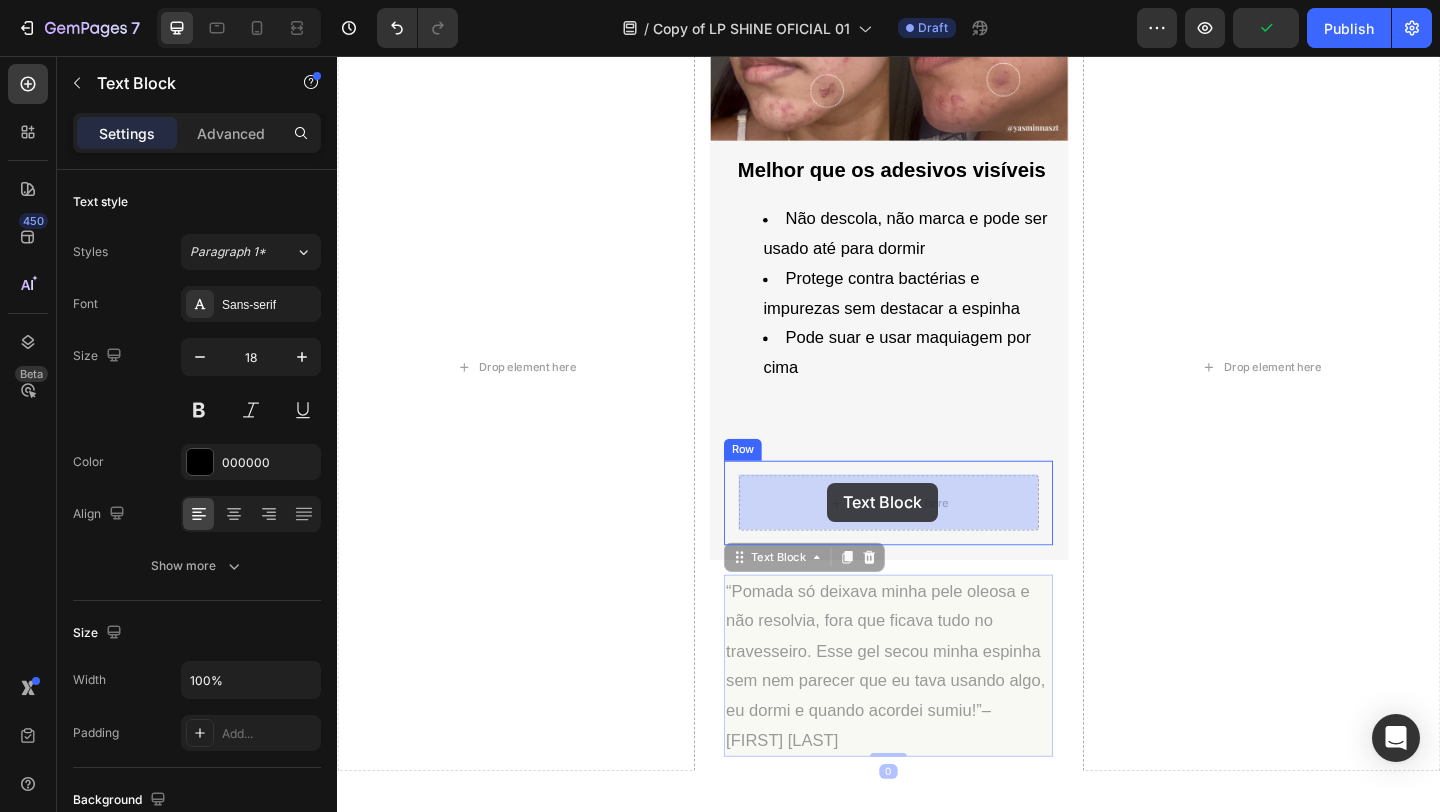 drag, startPoint x: 867, startPoint y: 740, endPoint x: 870, endPoint y: 521, distance: 219.02055 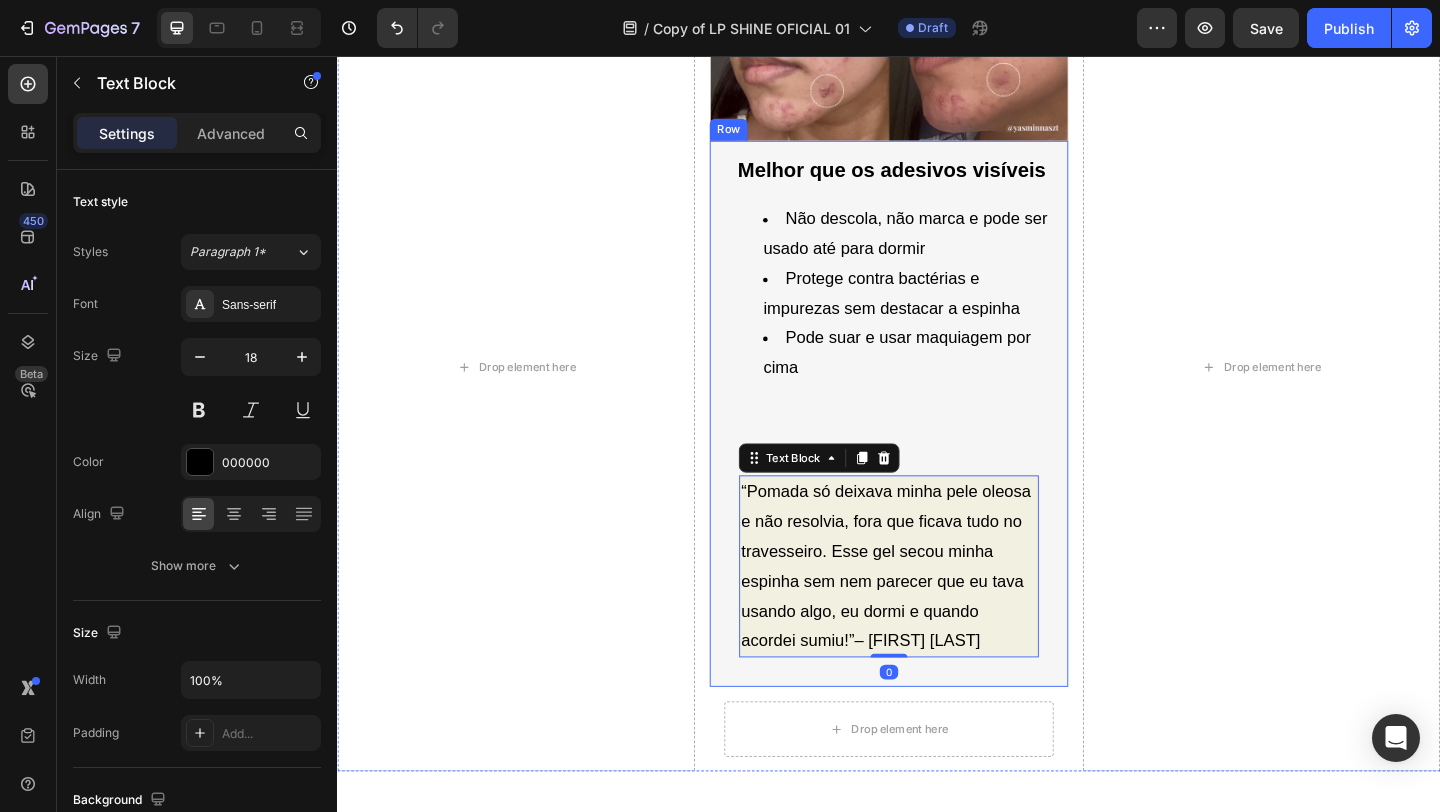 click on "Melhor que os adesivos visíveis Heading Não descola, não marca e pode ser usado até para dormir Protege contra bactérias e impurezas sem destacar a espinha Pode suar e usar maquiagem por cima Text Block “Pomada só deixava minha pele oleosa e não resolvia, fora que ficava tudo no travesseiro. Esse gel secou minha espinha sem nem parecer que eu tava usando algo, eu dormi e quando acordei sumiu!”– [FIRST] [LAST] Text Block 0 Row Row" at bounding box center (936, 445) 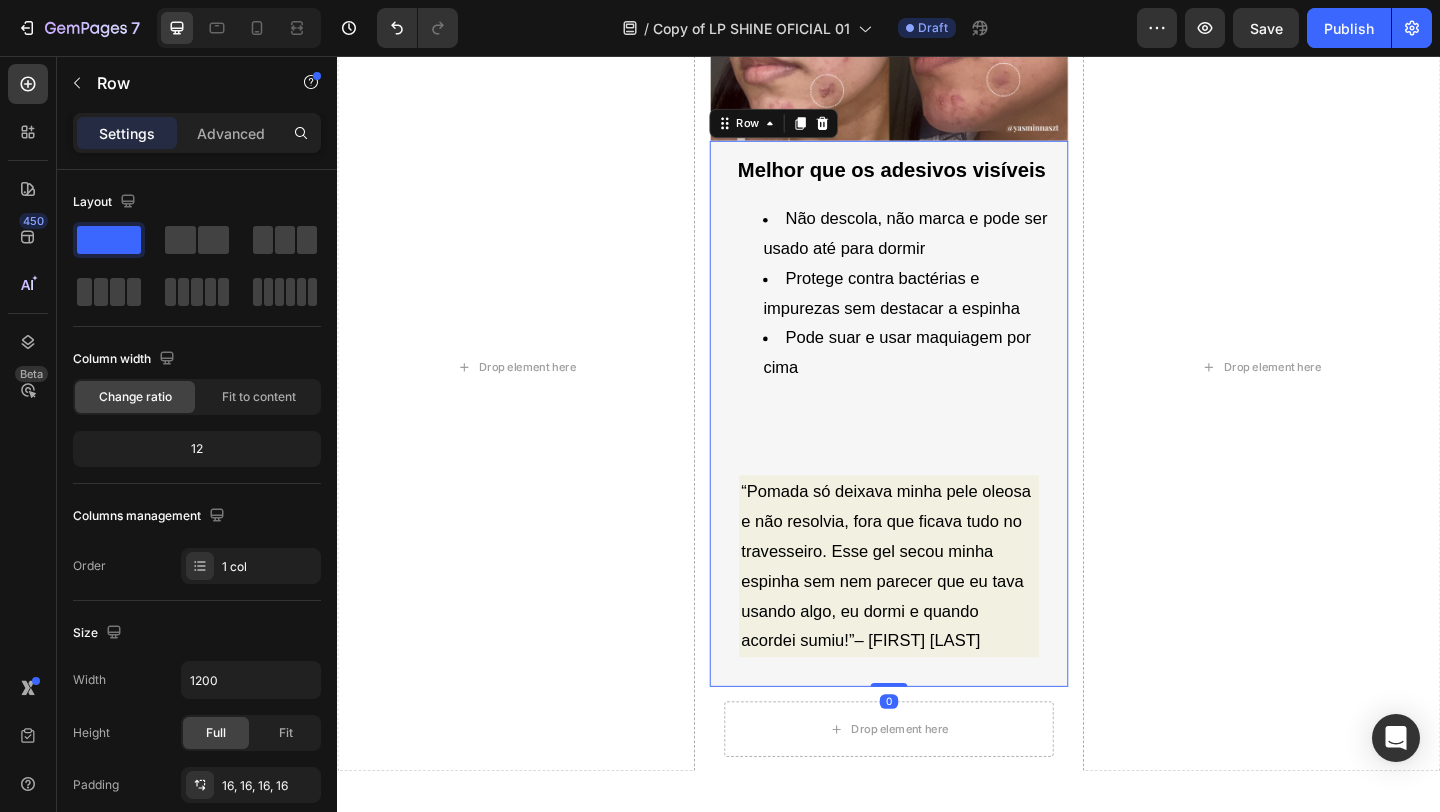 drag, startPoint x: 937, startPoint y: 737, endPoint x: 941, endPoint y: 603, distance: 134.0597 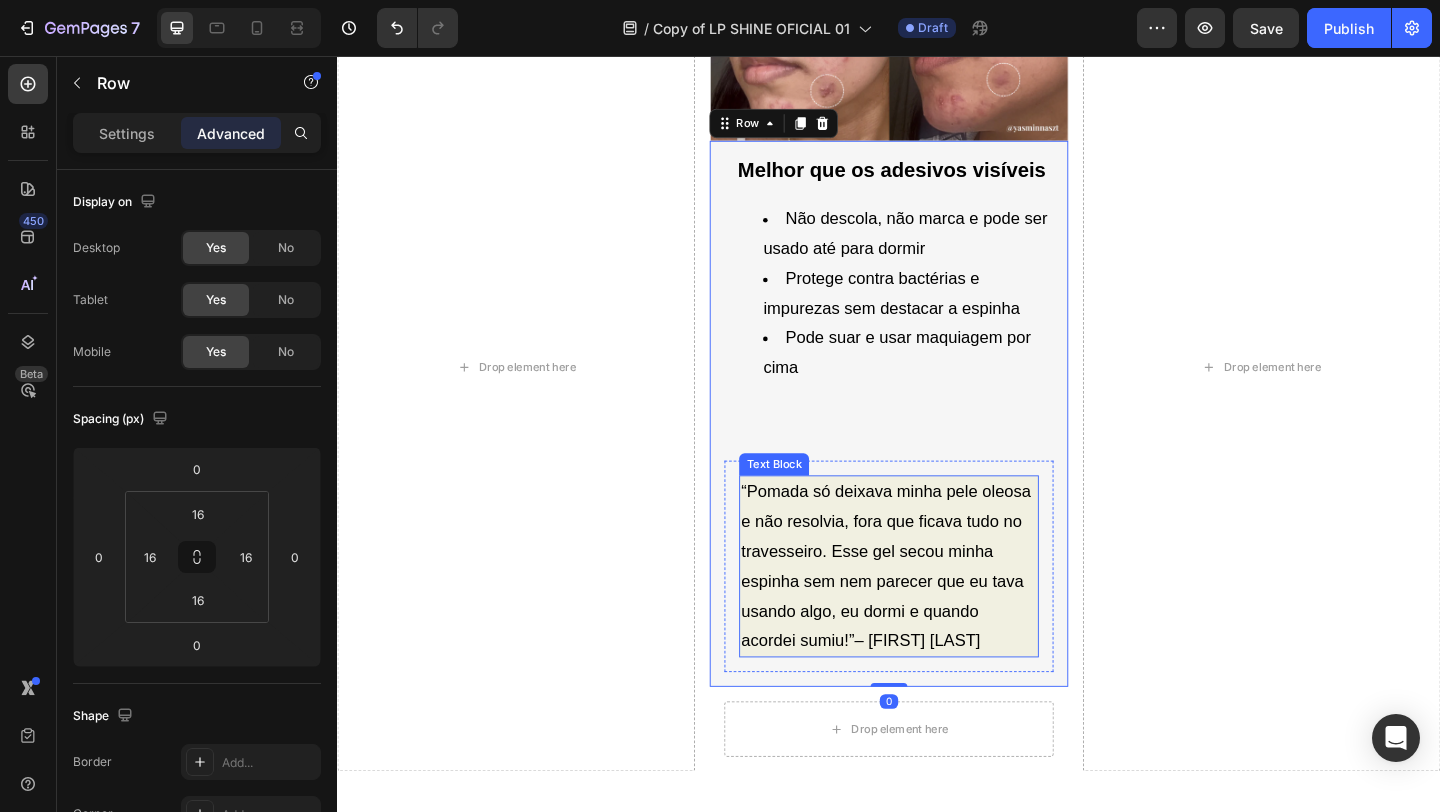 click on "“Pomada só deixava minha pele oleosa e não resolvia, fora que ficava tudo no travesseiro. Esse gel secou minha espinha sem nem parecer que eu tava usando algo, eu dormi e quando acordei sumiu!”– [FIRST] [LAST]" at bounding box center (936, 611) 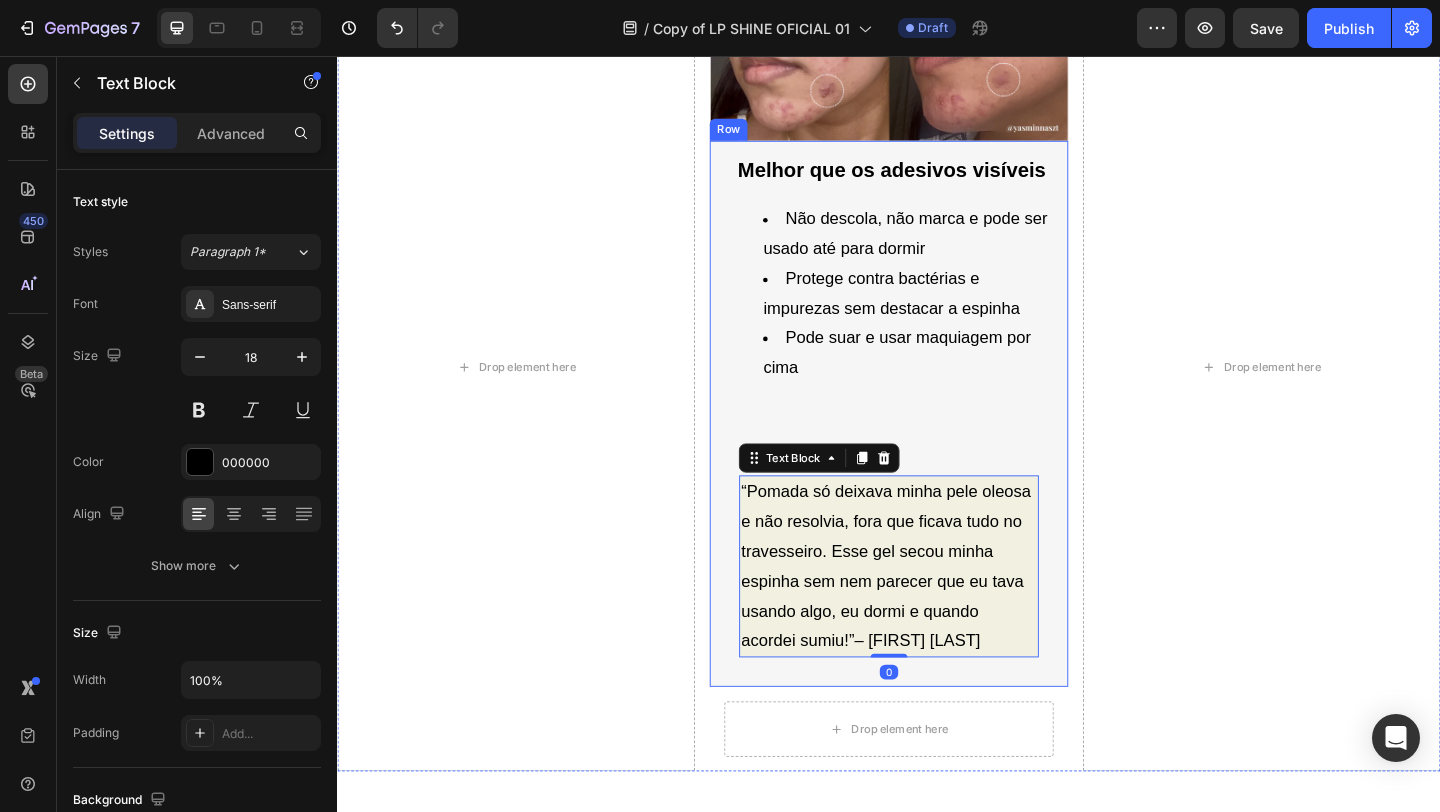 click on "Melhor que os adesivos visíveis Heading Não descola, não marca e pode ser usado até para dormir Protege contra bactérias e impurezas sem destacar a espinha Pode suar e usar maquiagem por cima Text Block “Pomada só deixava minha pele oleosa e não resolvia, fora que ficava tudo no travesseiro. Esse gel secou minha espinha sem nem parecer que eu tava usando algo, eu dormi e quando acordei sumiu!”– [FIRST] [LAST] Text Block 0 Row Row" at bounding box center [936, 445] 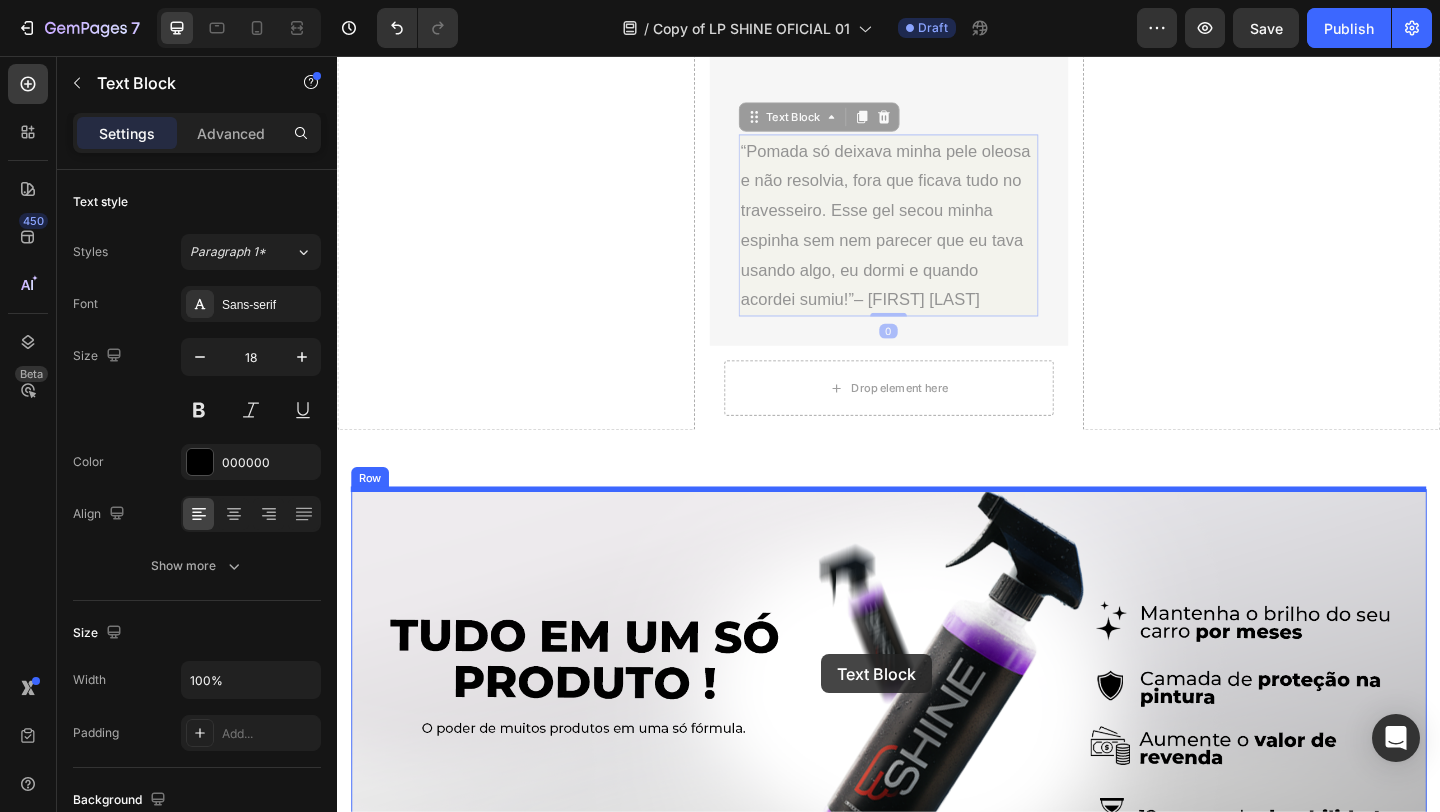 scroll, scrollTop: 1280, scrollLeft: 0, axis: vertical 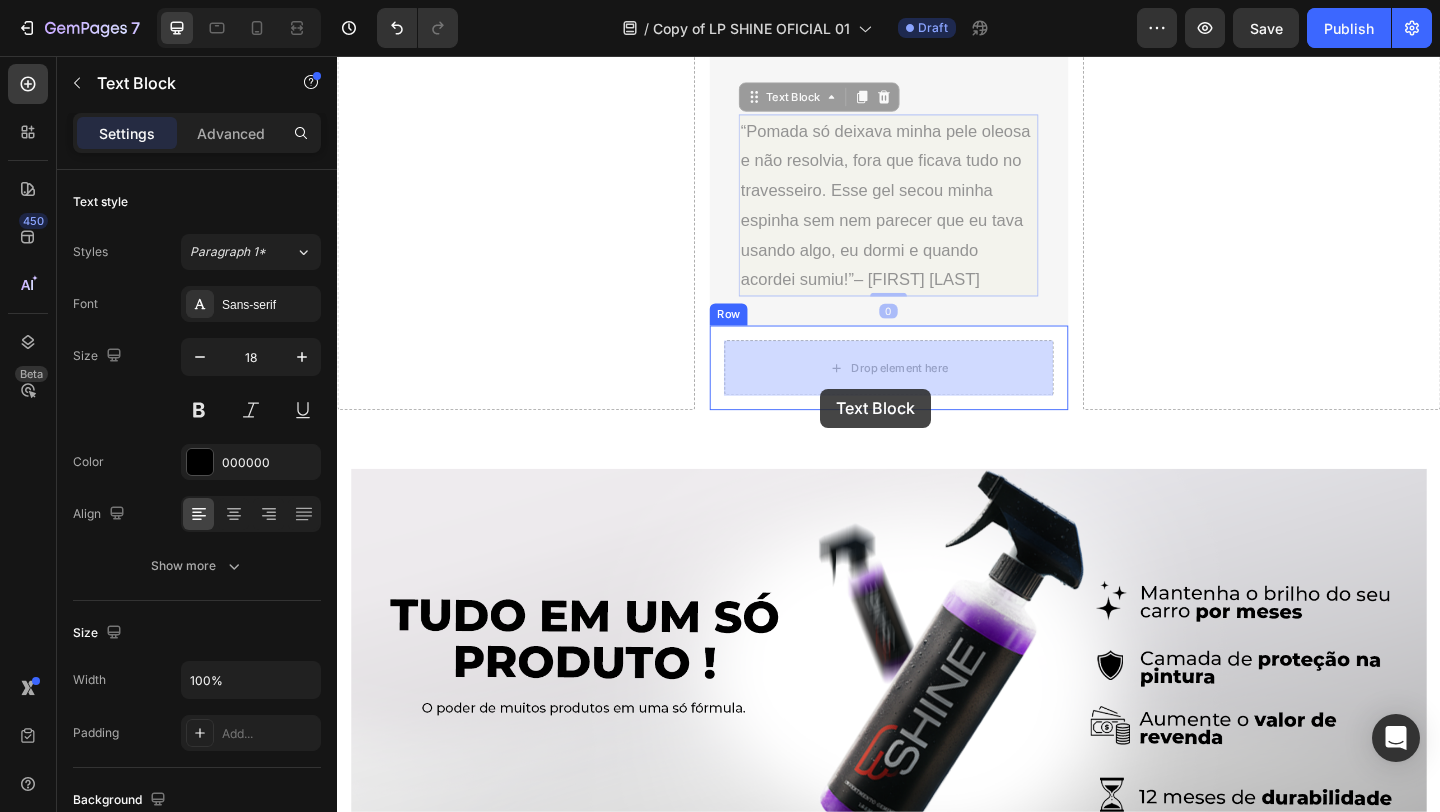 drag, startPoint x: 872, startPoint y: 655, endPoint x: 862, endPoint y: 418, distance: 237.21088 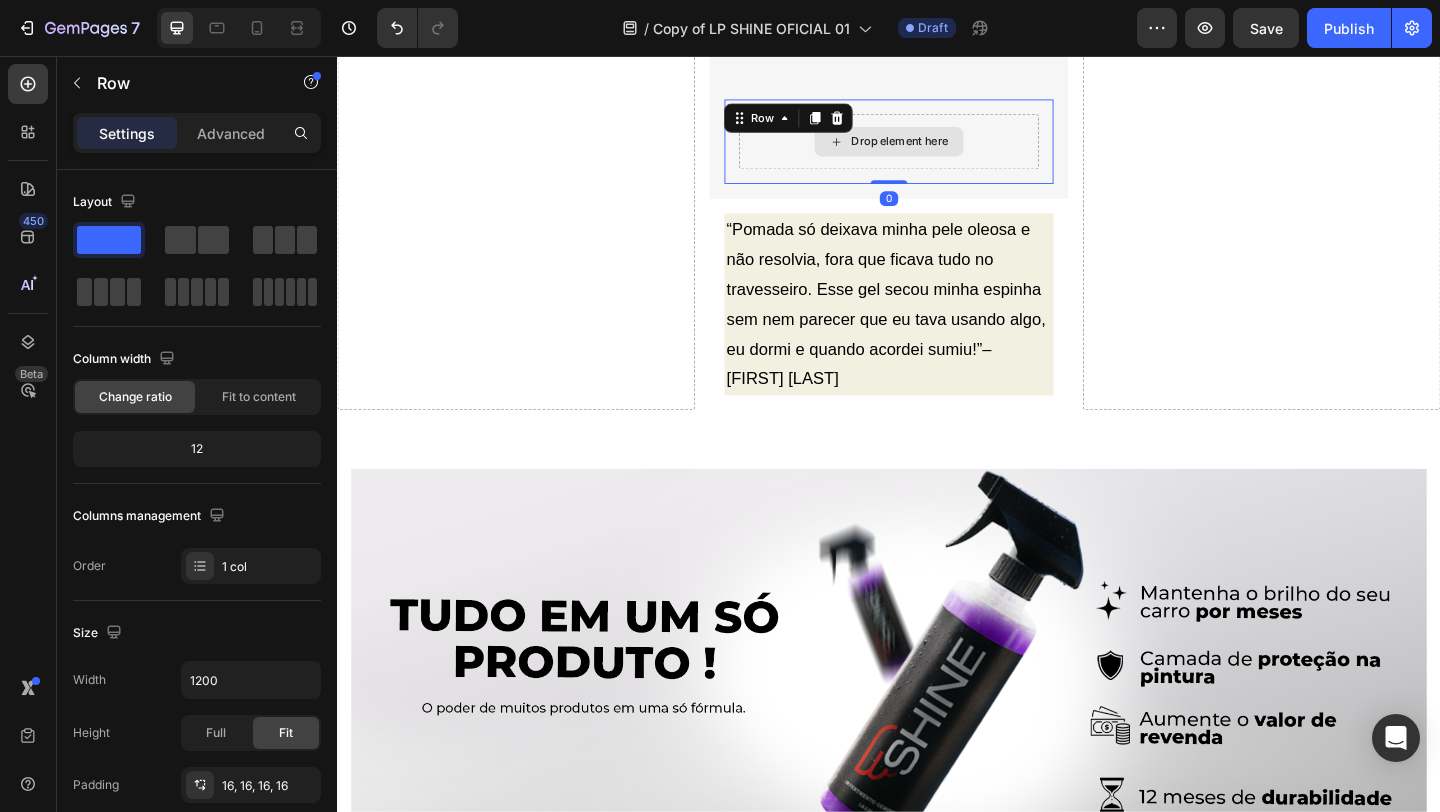 click on "Drop element here" at bounding box center [936, 149] 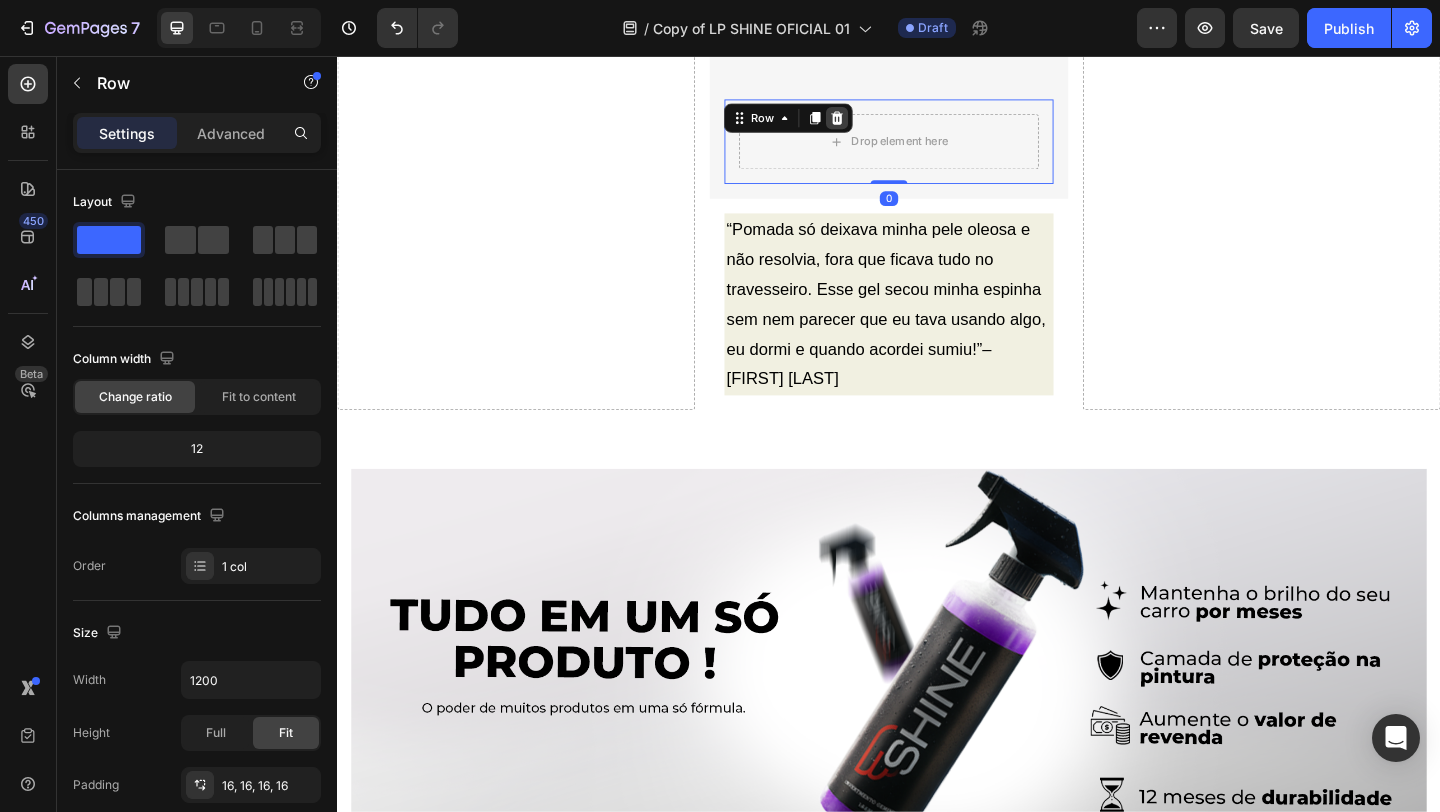 click 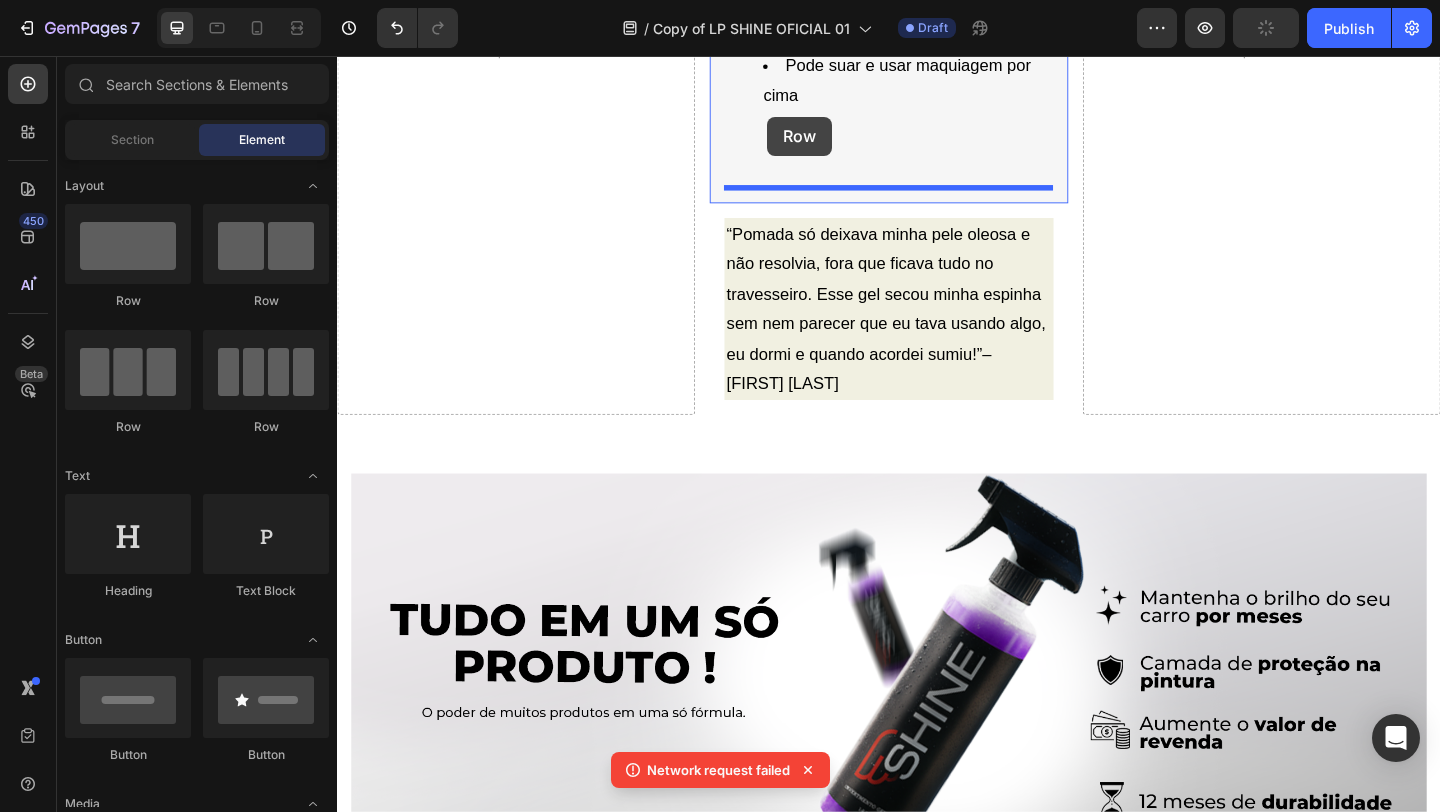 scroll, scrollTop: 1173, scrollLeft: 0, axis: vertical 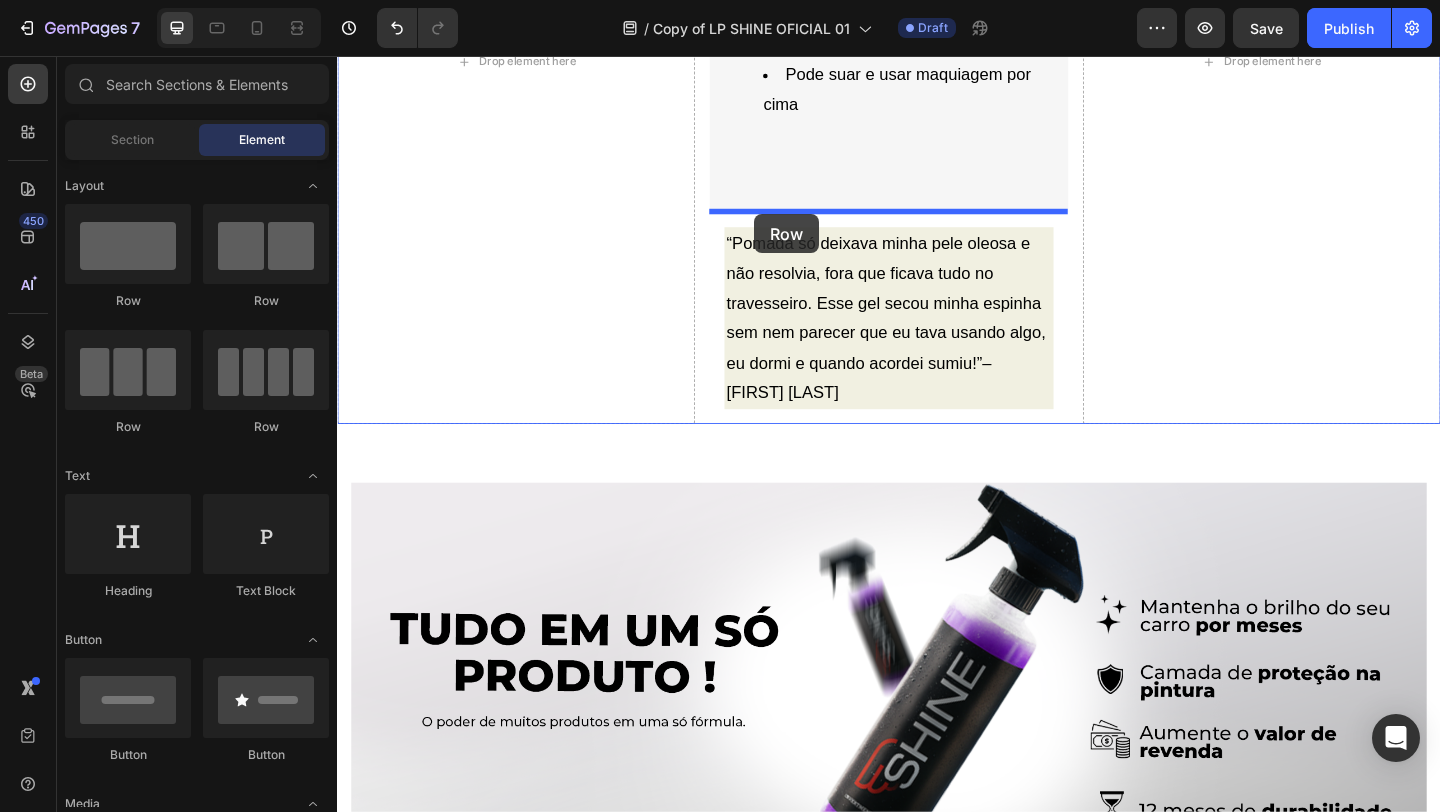 drag, startPoint x: 439, startPoint y: 299, endPoint x: 791, endPoint y: 229, distance: 358.89273 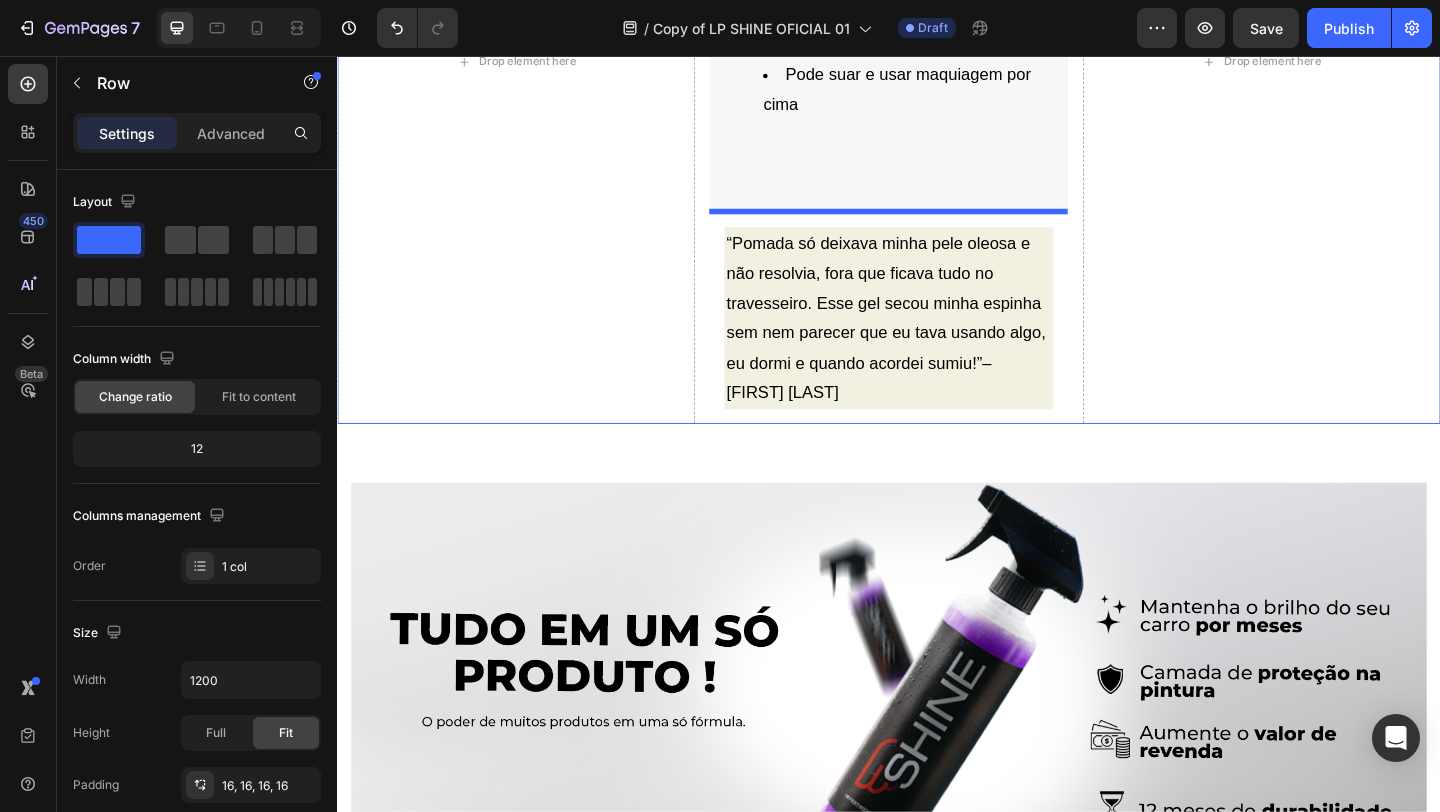 scroll, scrollTop: 1219, scrollLeft: 0, axis: vertical 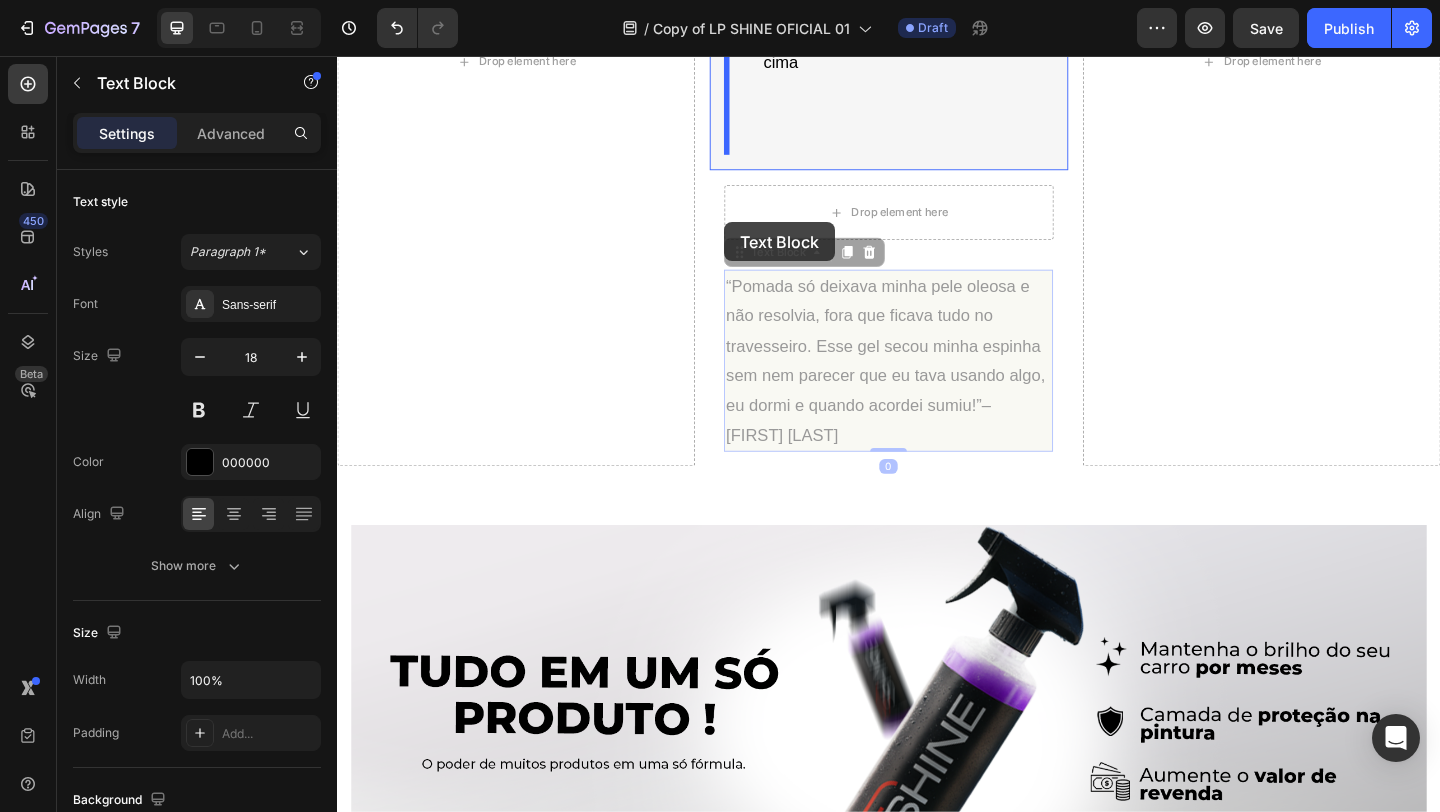 drag, startPoint x: 783, startPoint y: 331, endPoint x: 758, endPoint y: 237, distance: 97.26767 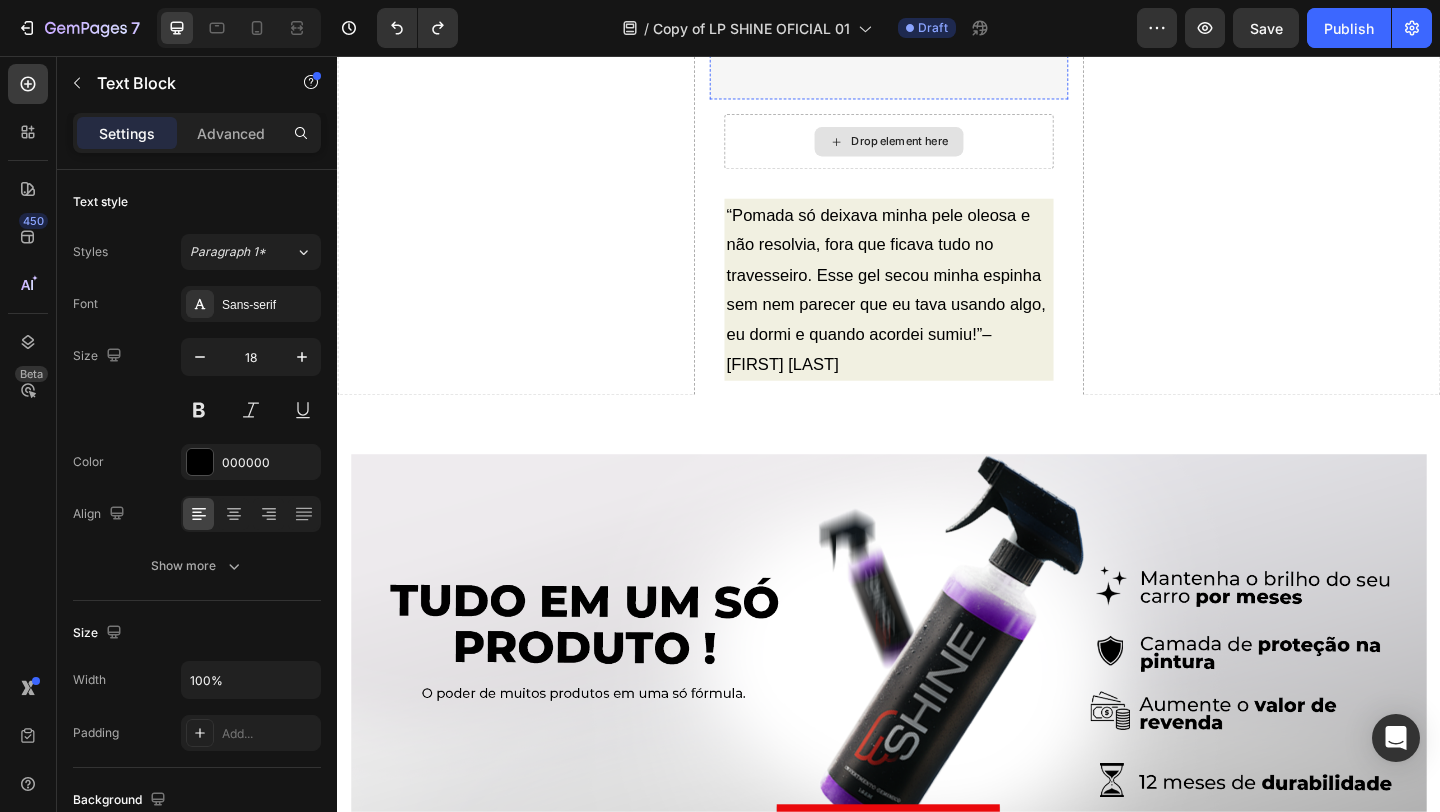 scroll, scrollTop: 1219, scrollLeft: 0, axis: vertical 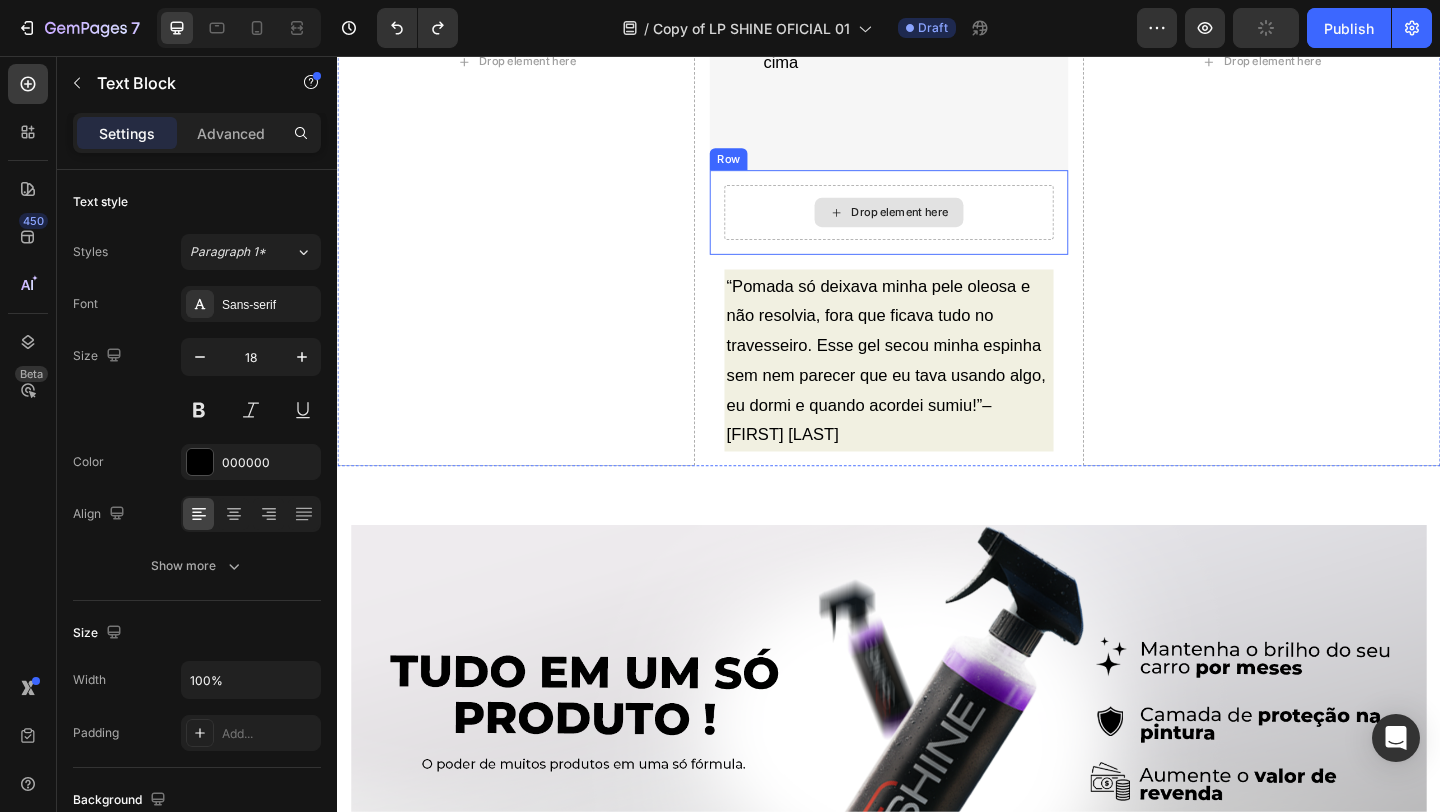 click on "Drop element here" at bounding box center (936, 226) 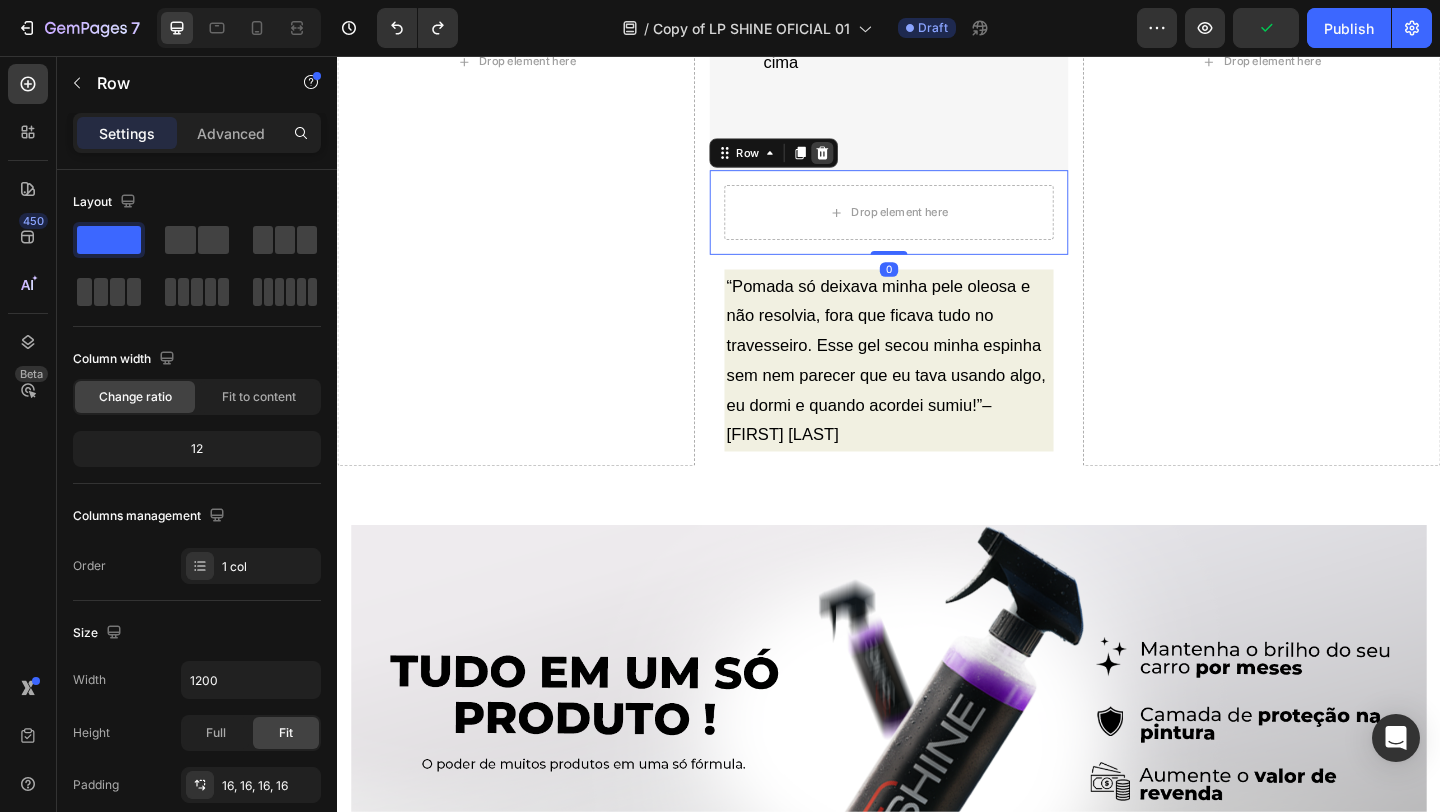 click at bounding box center (865, 161) 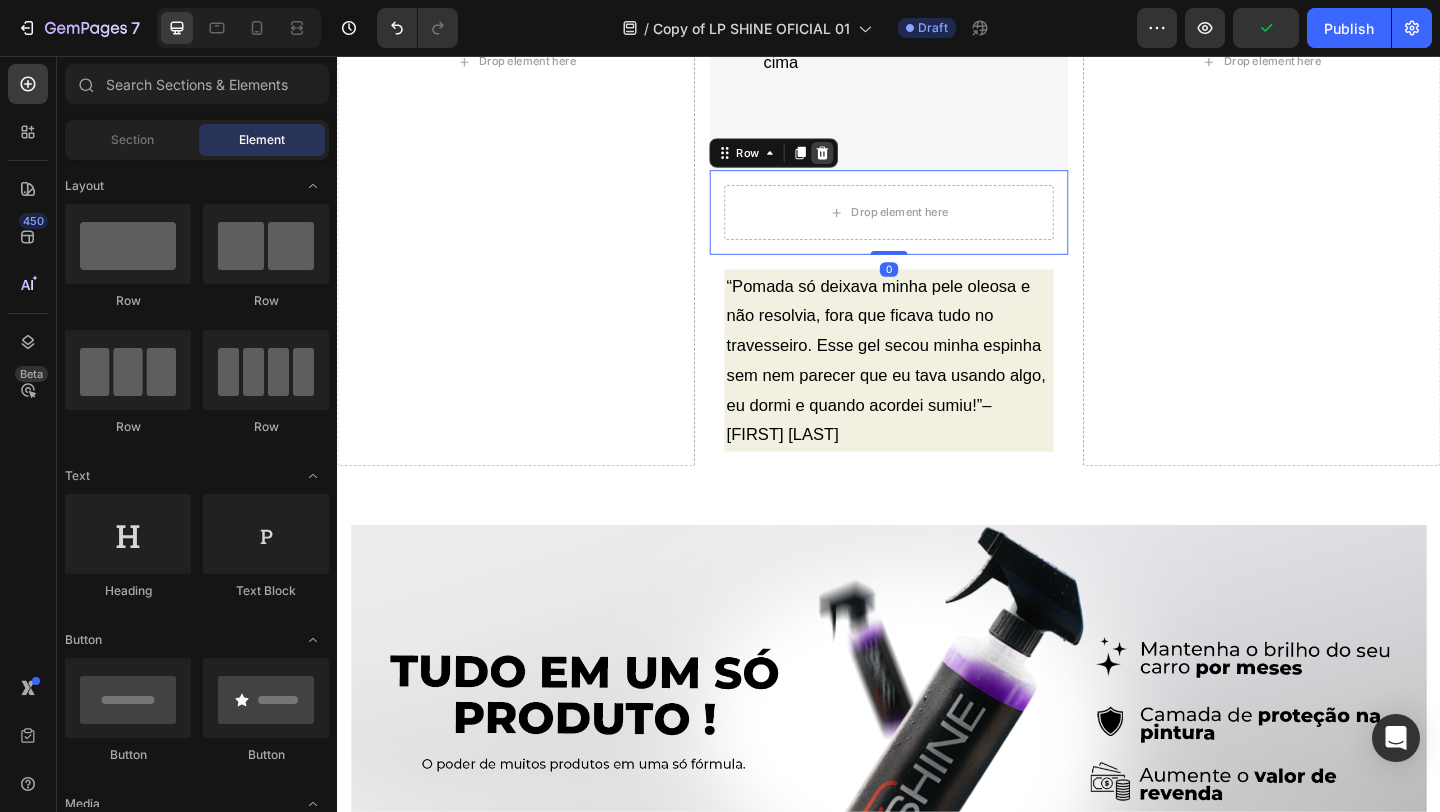 scroll, scrollTop: 1173, scrollLeft: 0, axis: vertical 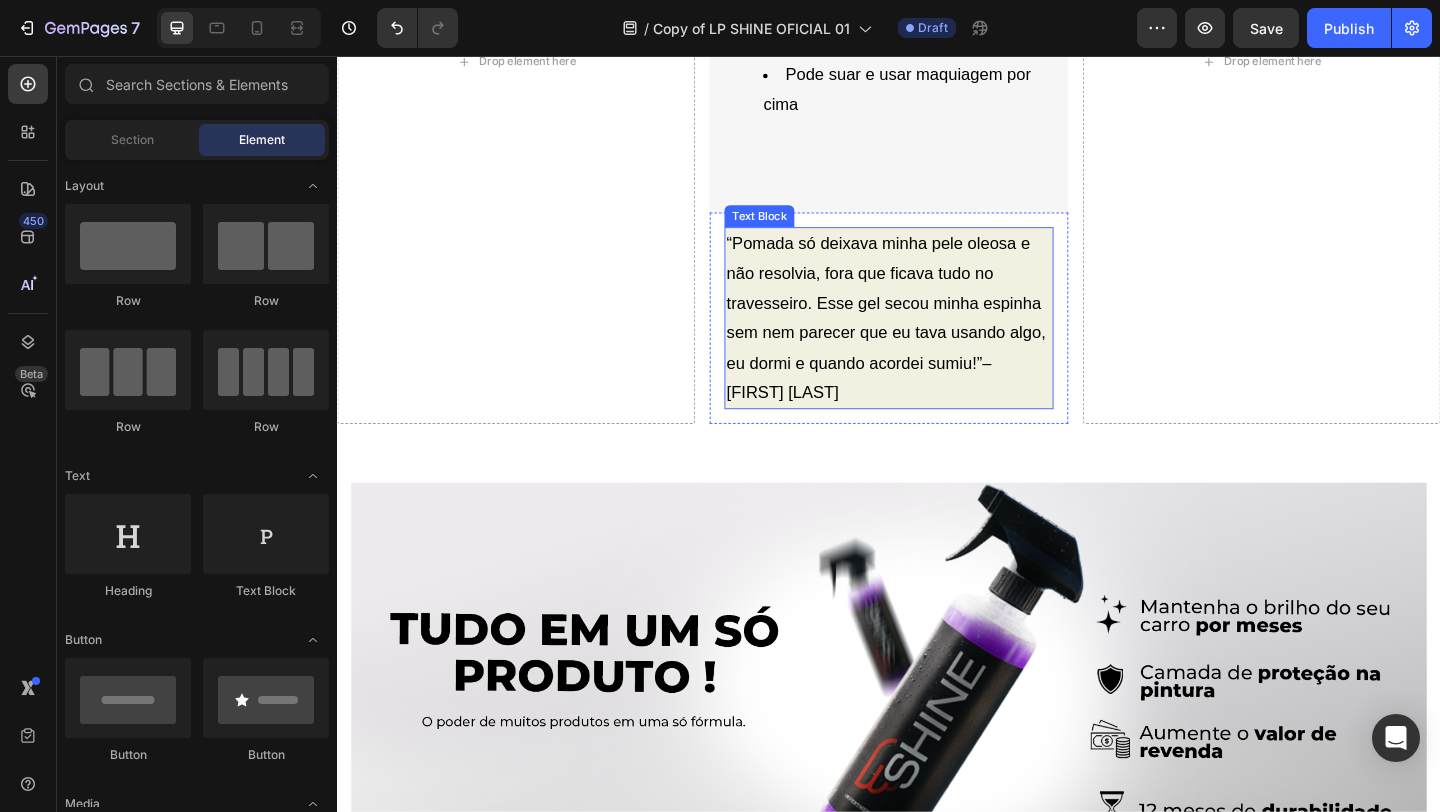 click on "“Pomada só deixava minha pele oleosa e não resolvia, fora que ficava tudo no travesseiro. Esse gel secou minha espinha sem nem parecer que eu tava usando algo, eu dormi e quando acordei sumiu!”– [FIRST] [LAST]" at bounding box center [936, 341] 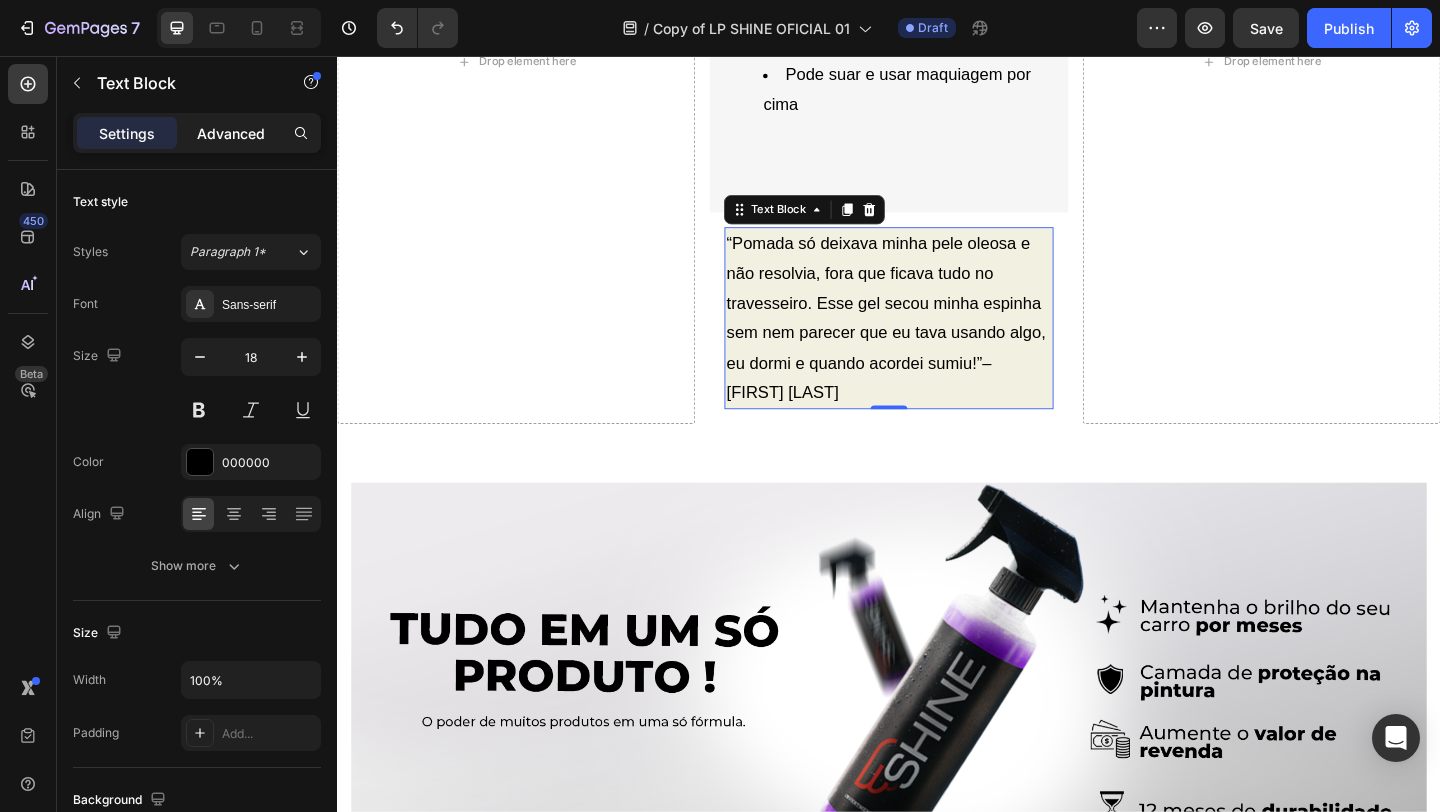 click on "Advanced" at bounding box center [231, 133] 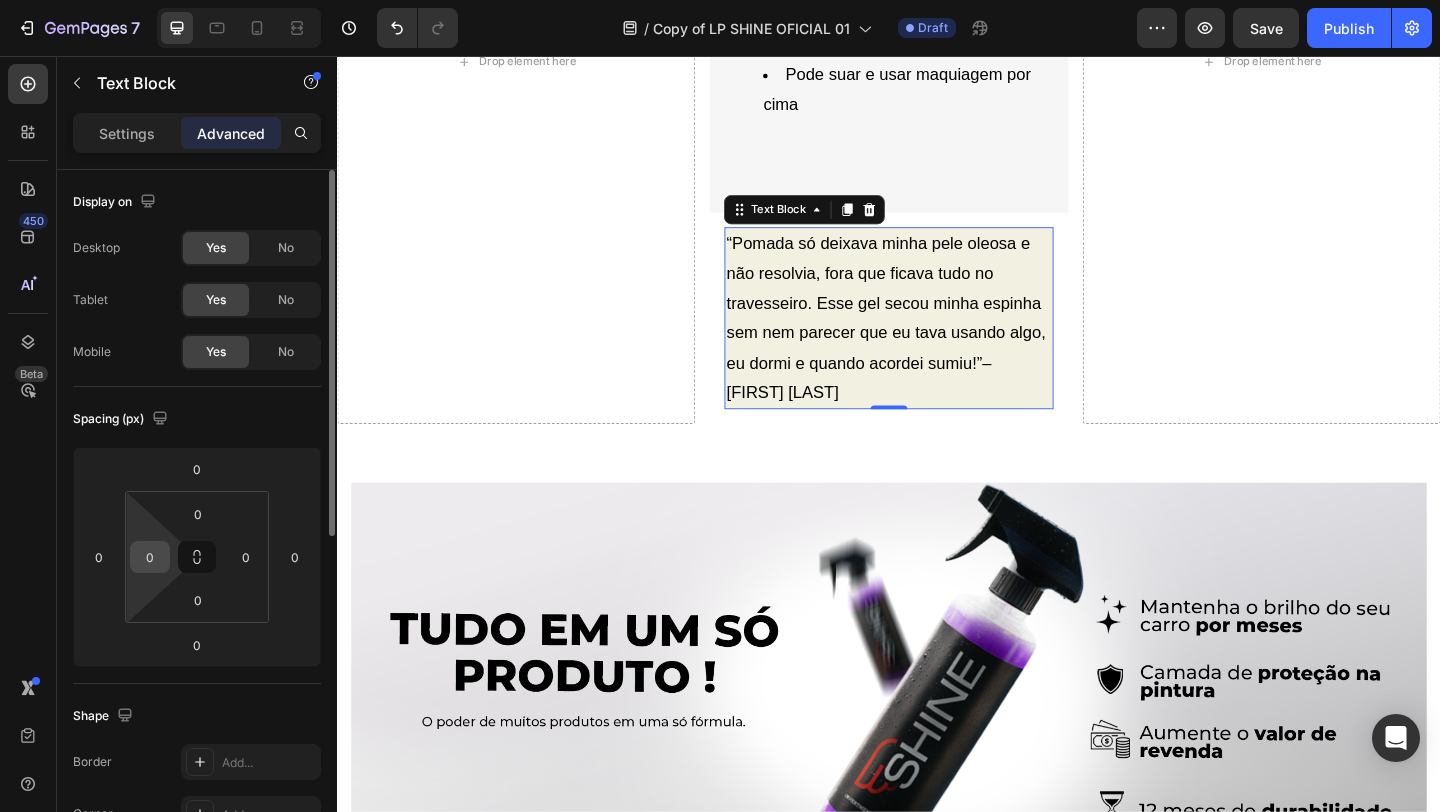 click on "0" at bounding box center (150, 557) 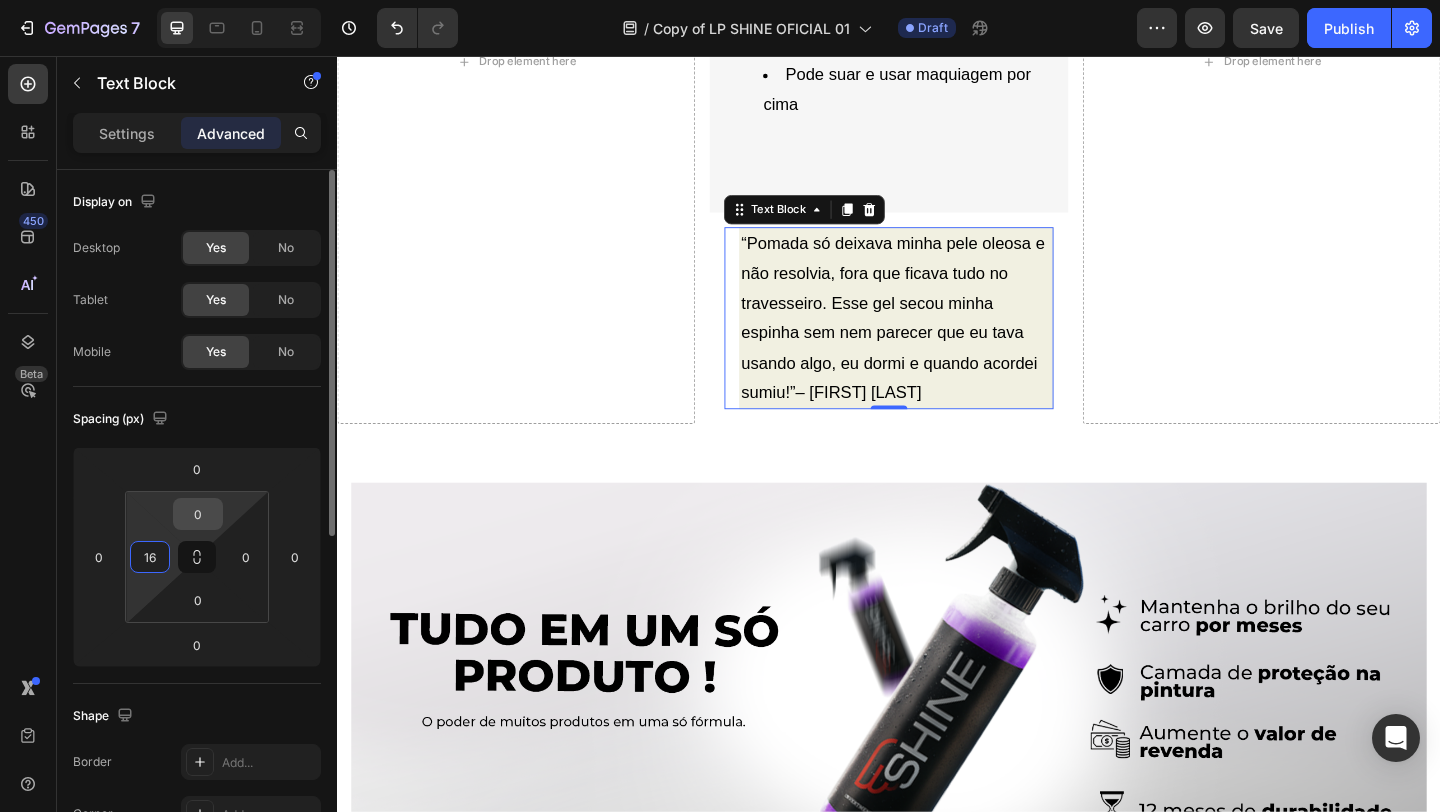 type on "16" 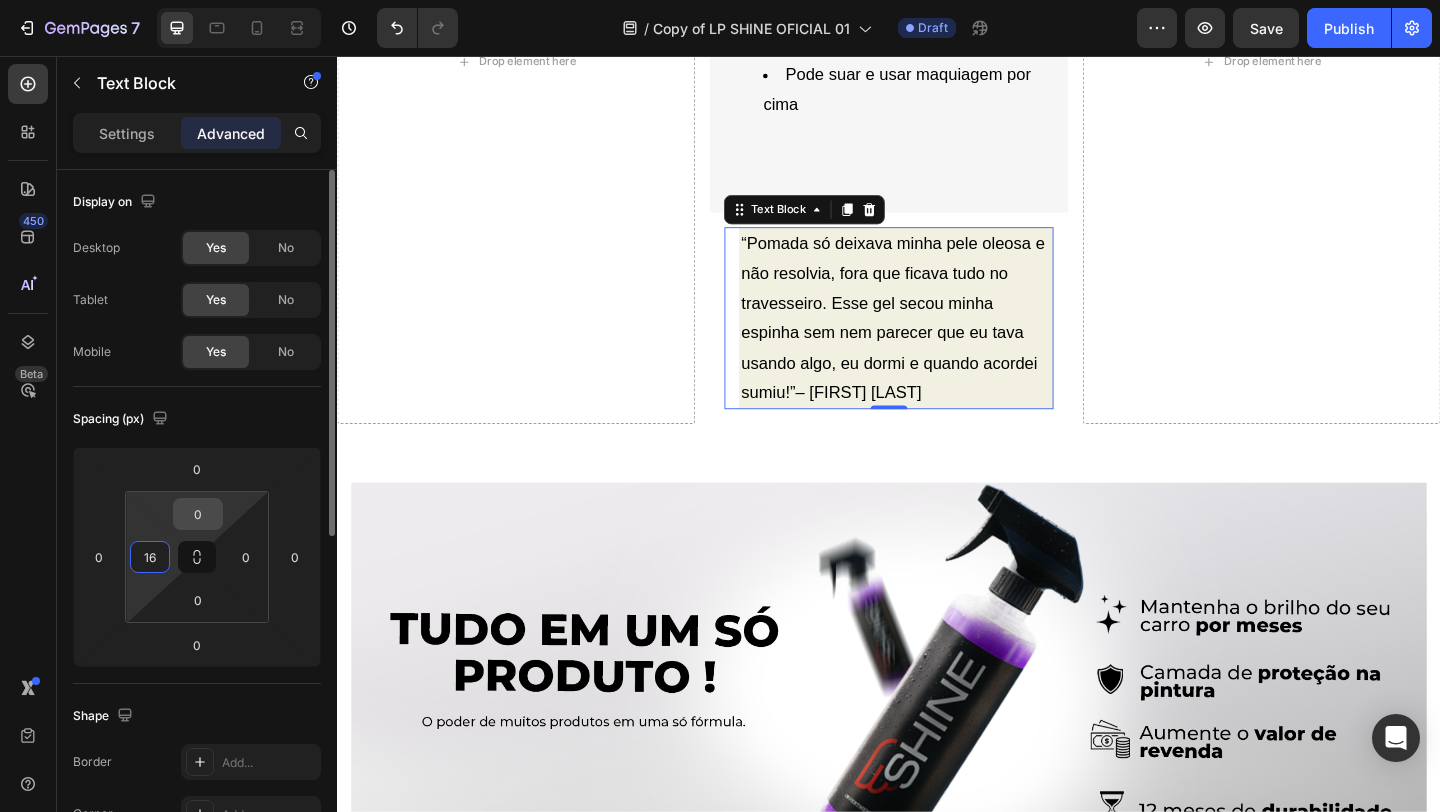 click on "0" at bounding box center (198, 514) 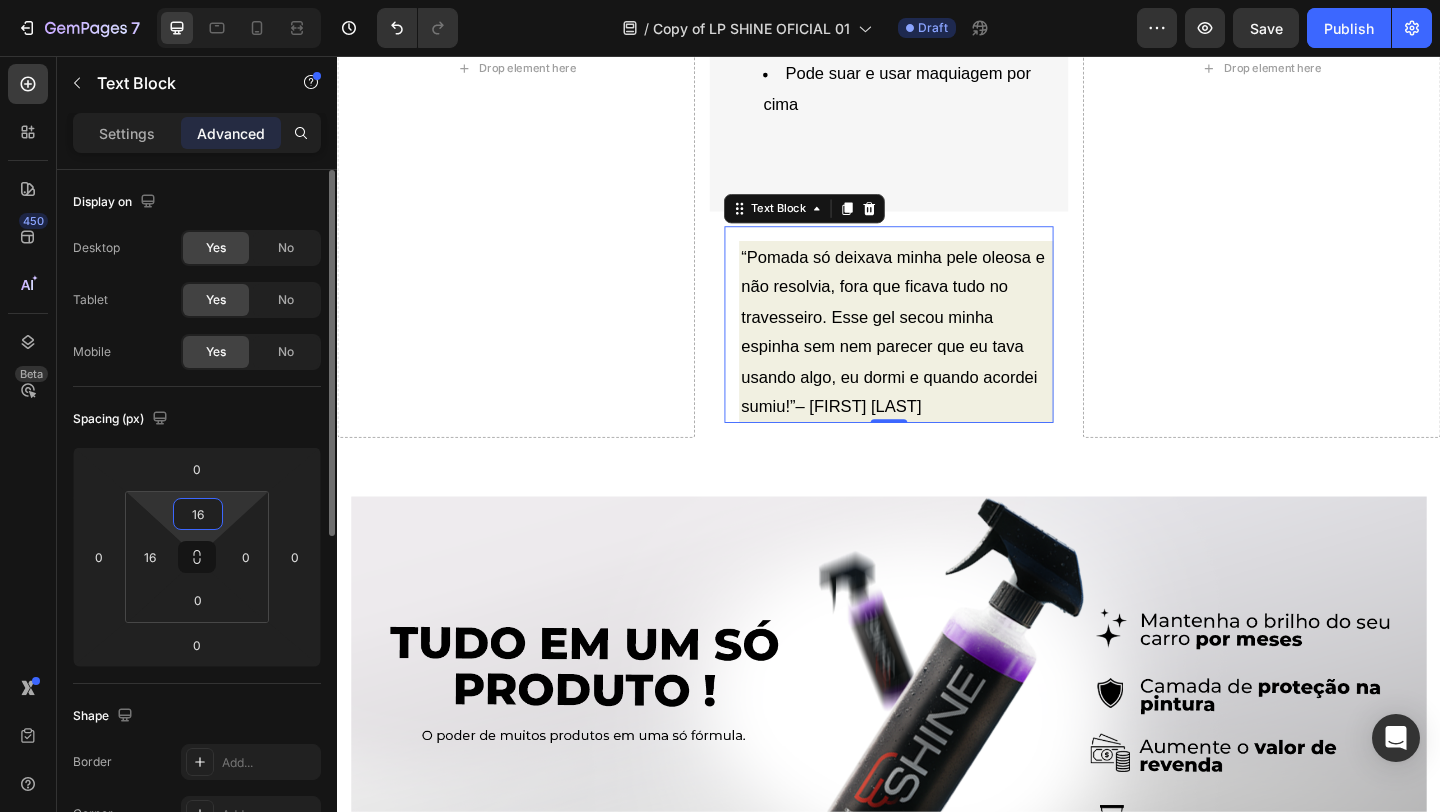 scroll, scrollTop: 1181, scrollLeft: 0, axis: vertical 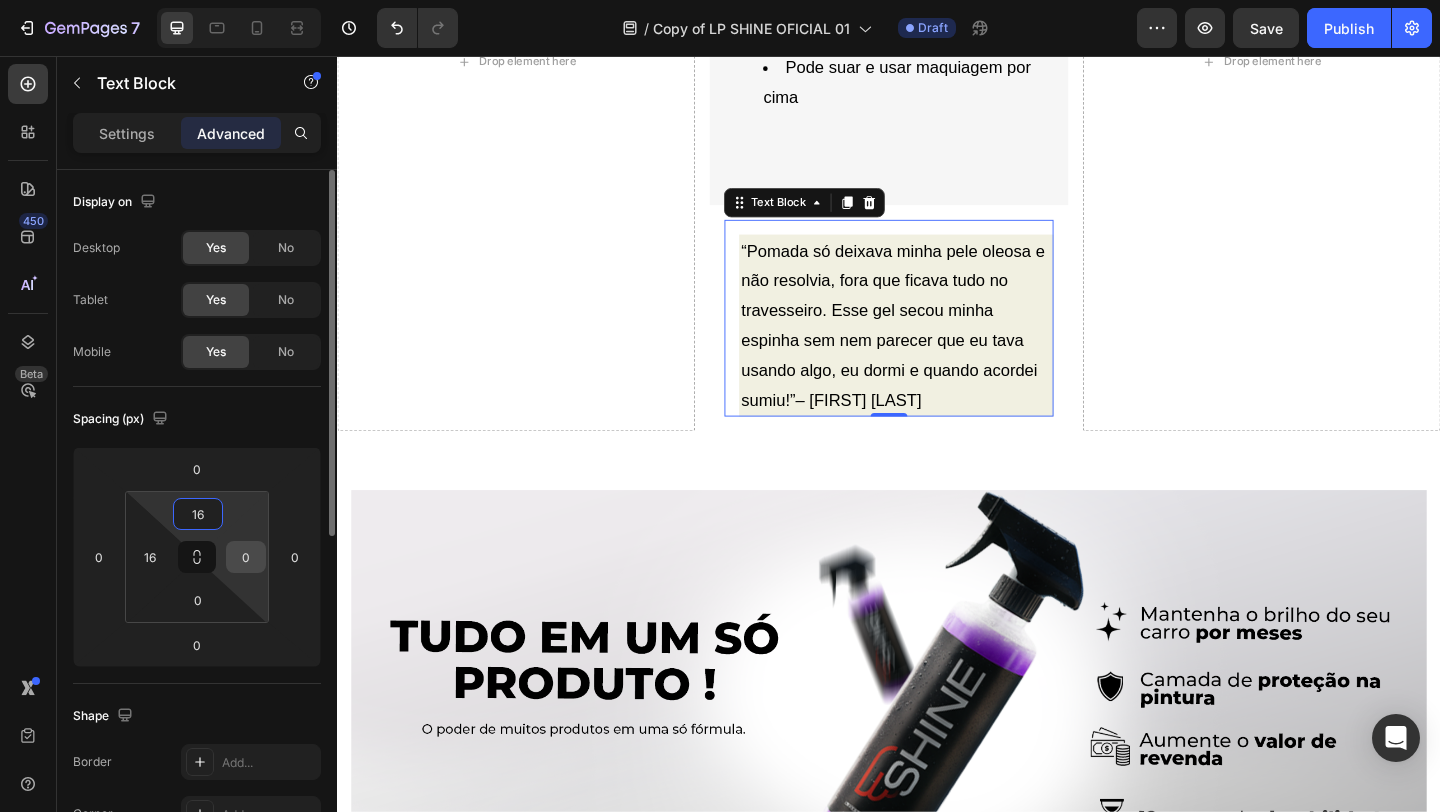 type on "16" 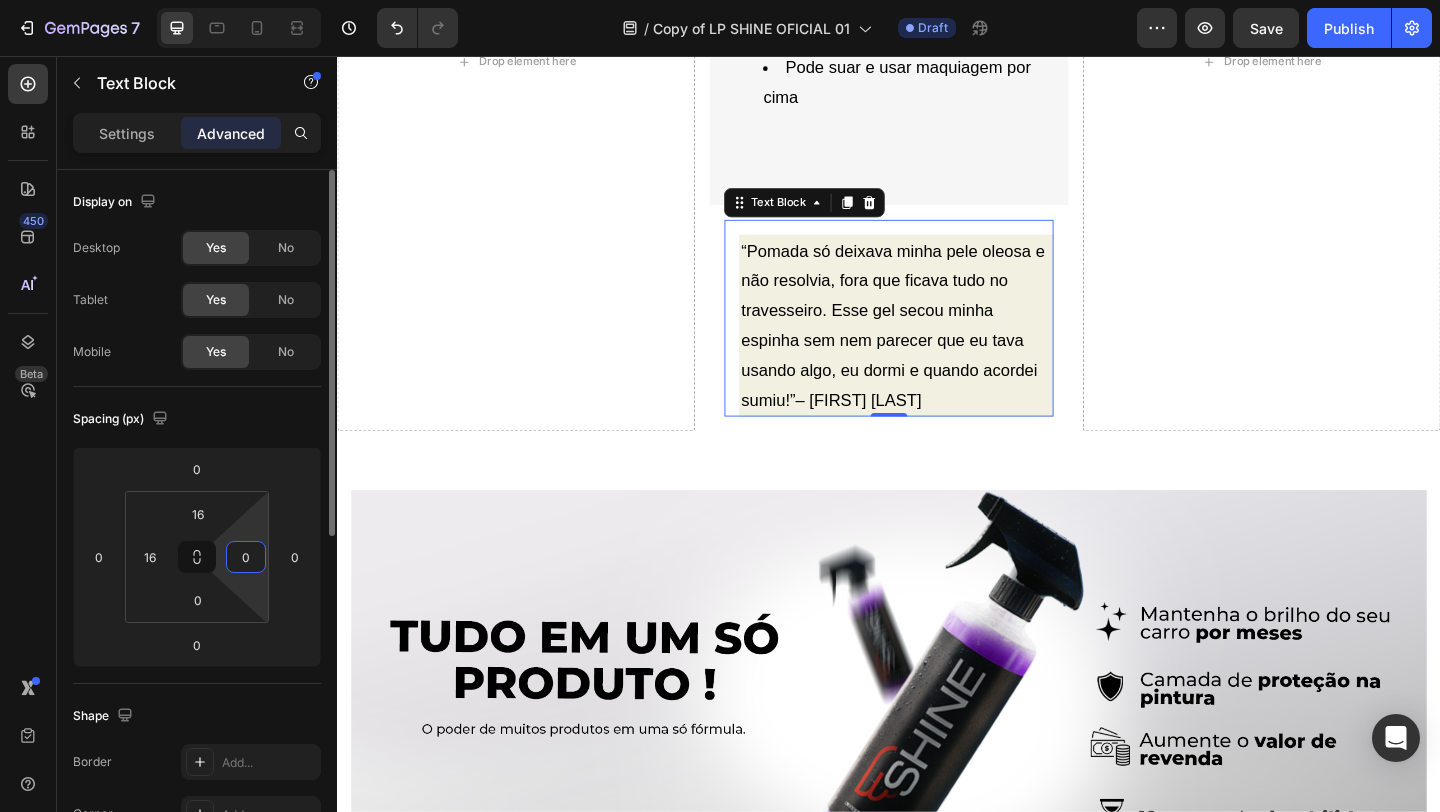 click on "0" at bounding box center [246, 557] 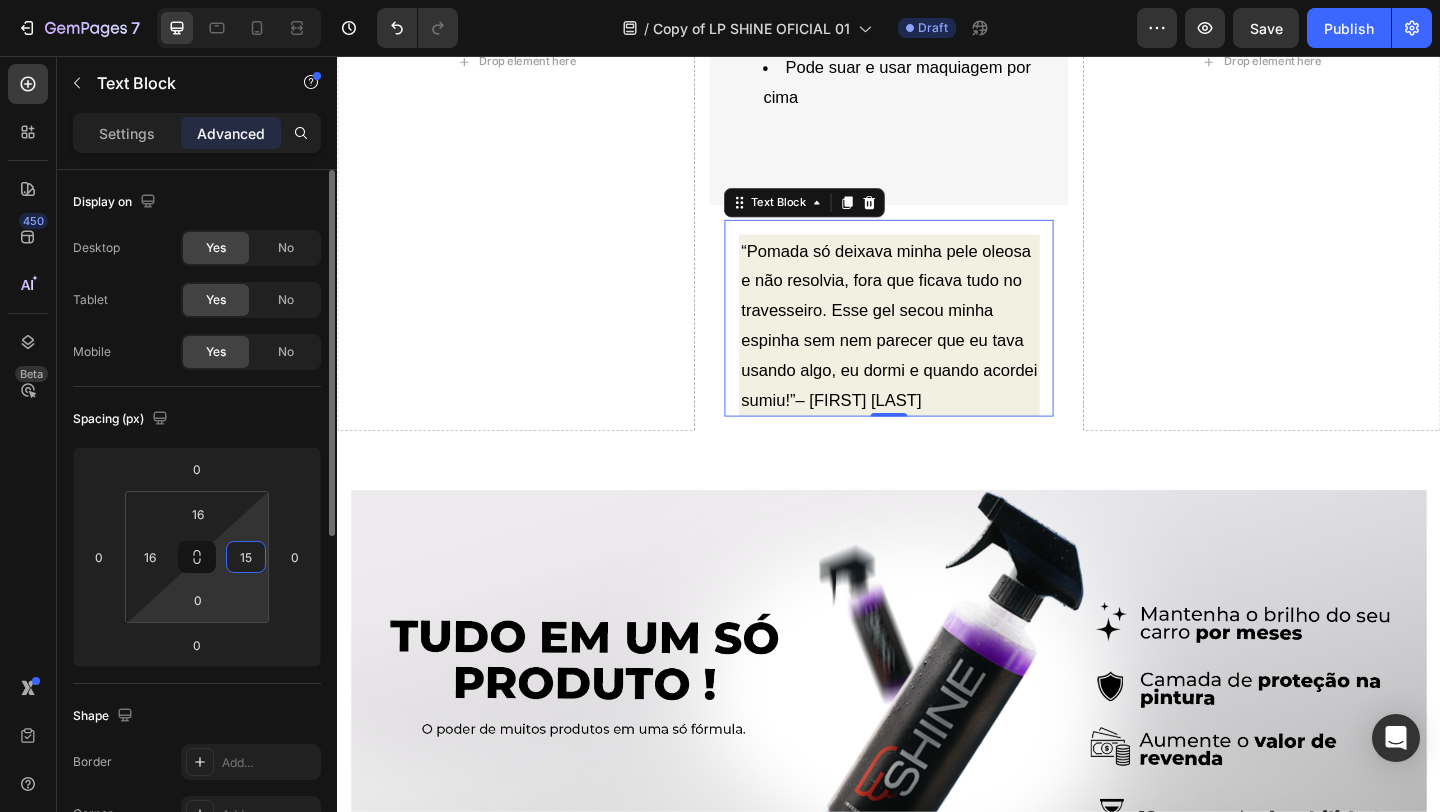 type on "15" 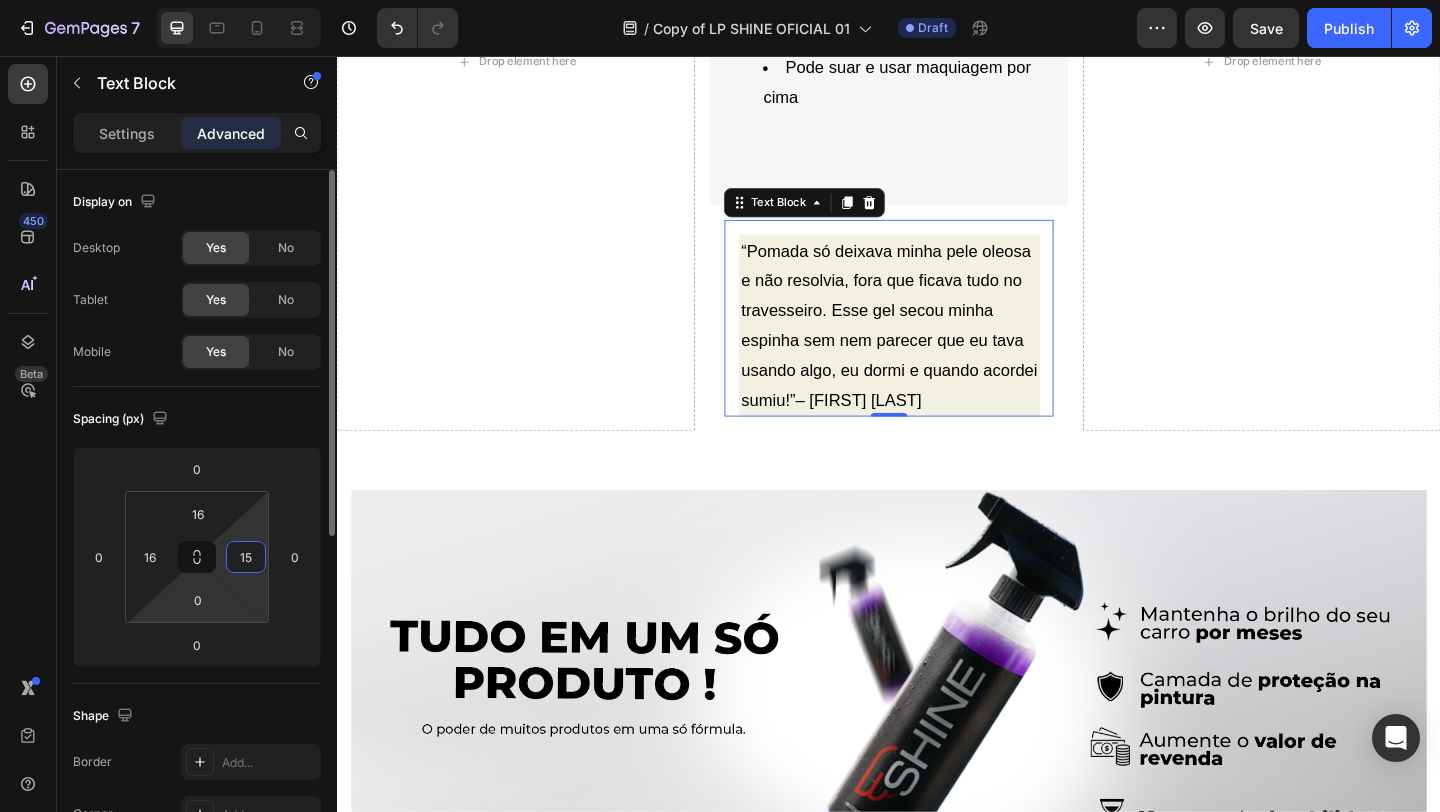 click on "7 Version history / Copy of LP SHINE OFICIAL 01 Draft Preview Save Publish 450 Beta Sections(18) Elements(83) Section Element Hero Section Product Detail Brands Trusted Badges Guarantee Product Breakdown How to use Testimonials Compare Bundle FAQs Social Proof Brand Story Product List Collection Blog List Contact Sticky Add to Cart Custom Footer Browse Library 450 Layout
Row
Row
Row
Row Text
Heading
Text Block Button
Button
Button Media
Image
Image" at bounding box center (720, 0) 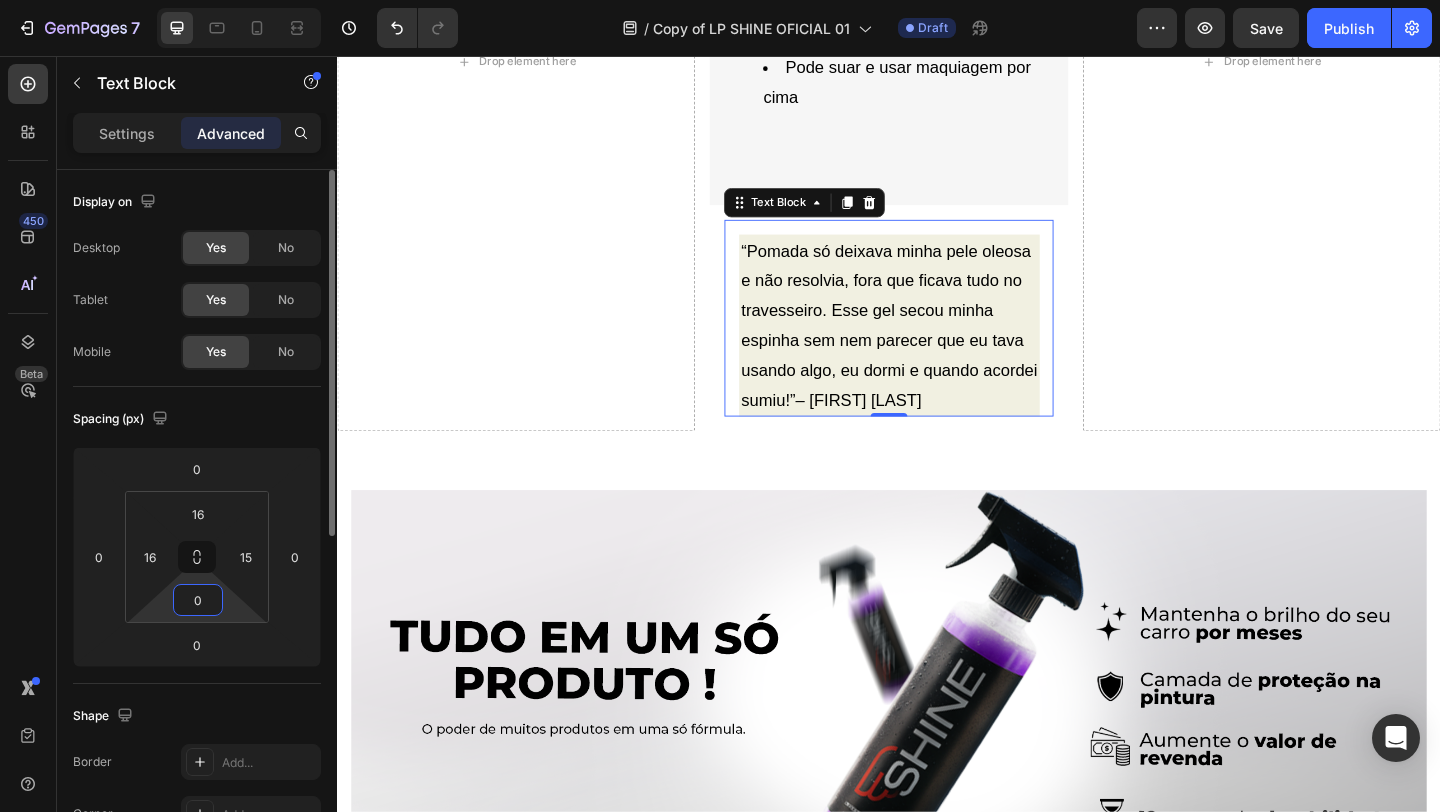 click on "0" at bounding box center [198, 600] 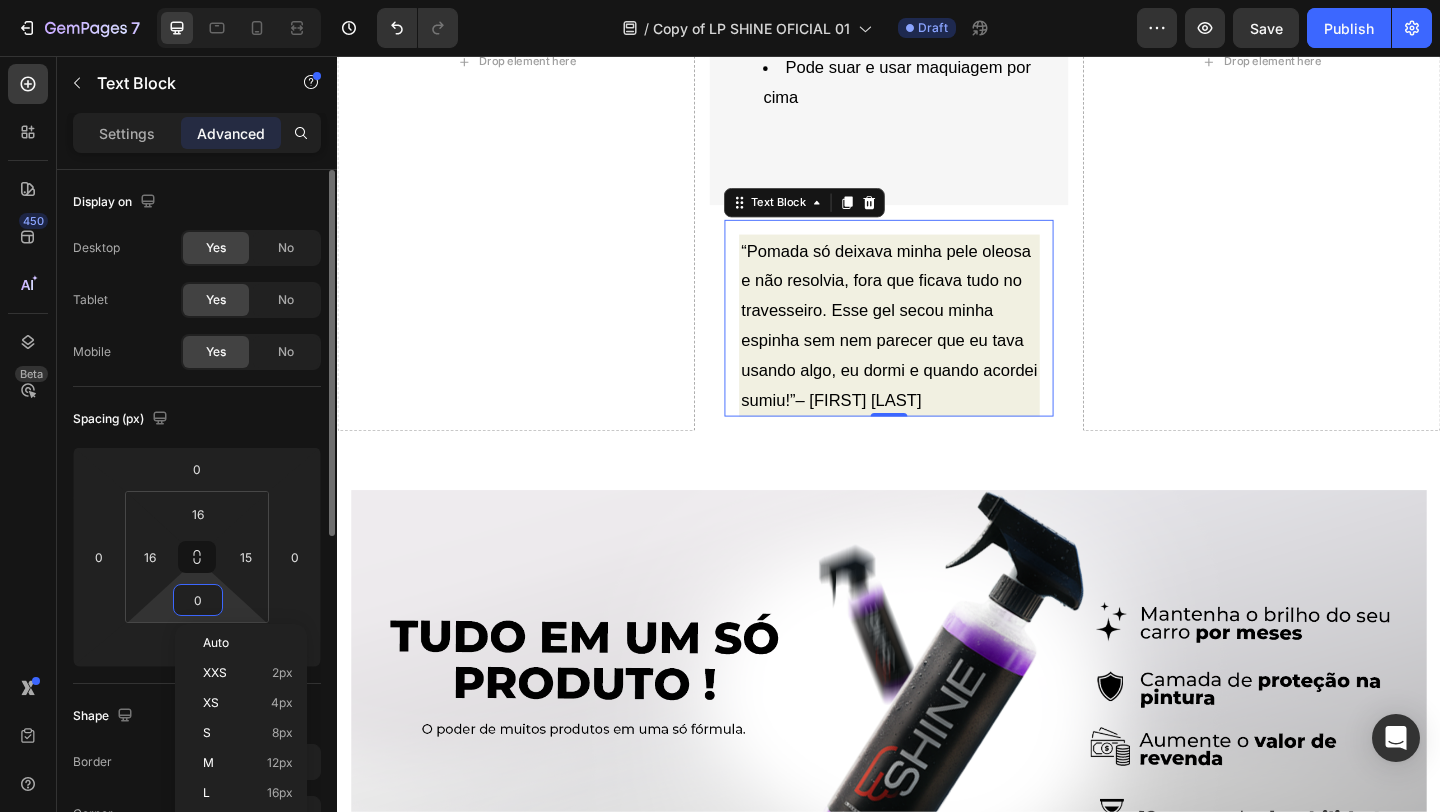 click on "0" at bounding box center (198, 600) 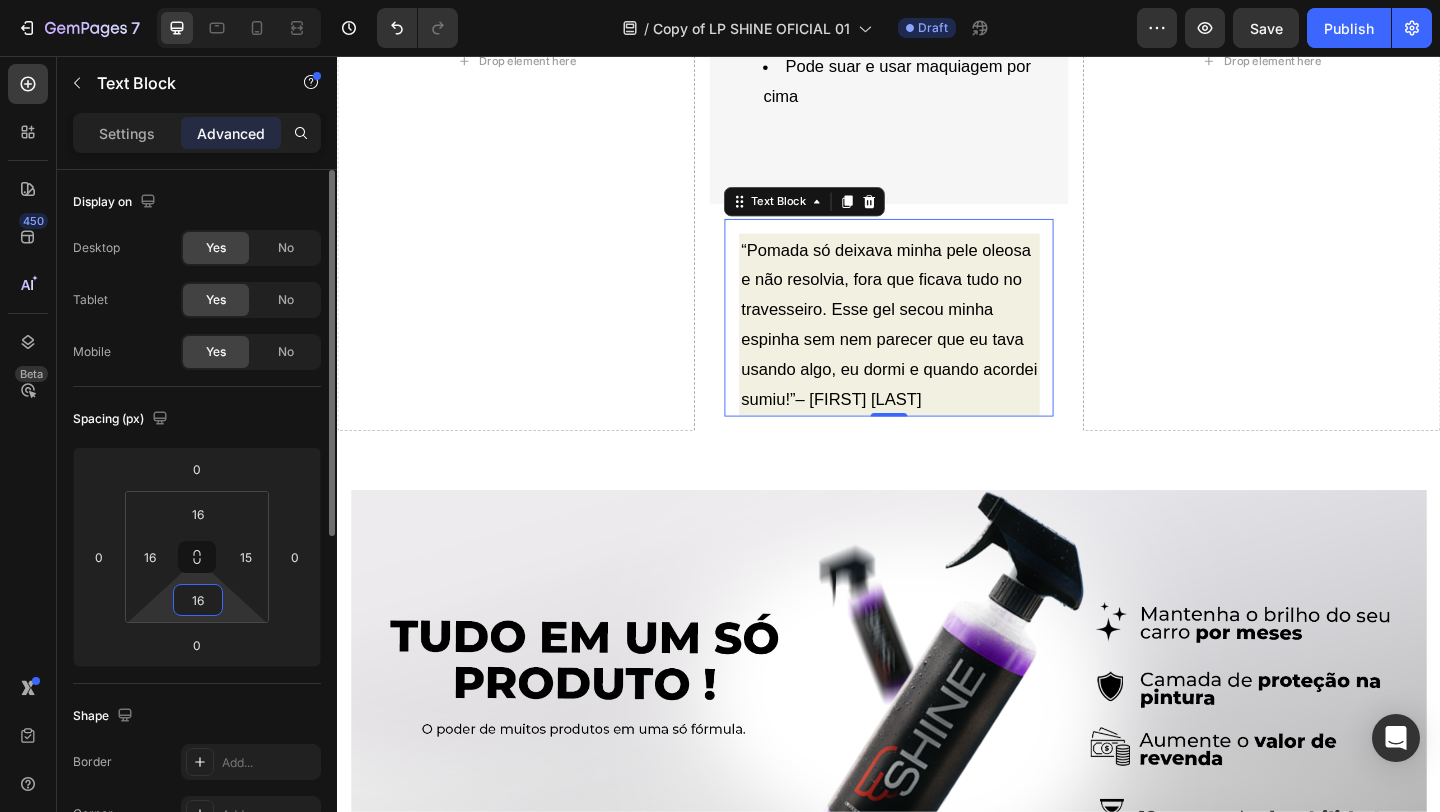 scroll, scrollTop: 1189, scrollLeft: 0, axis: vertical 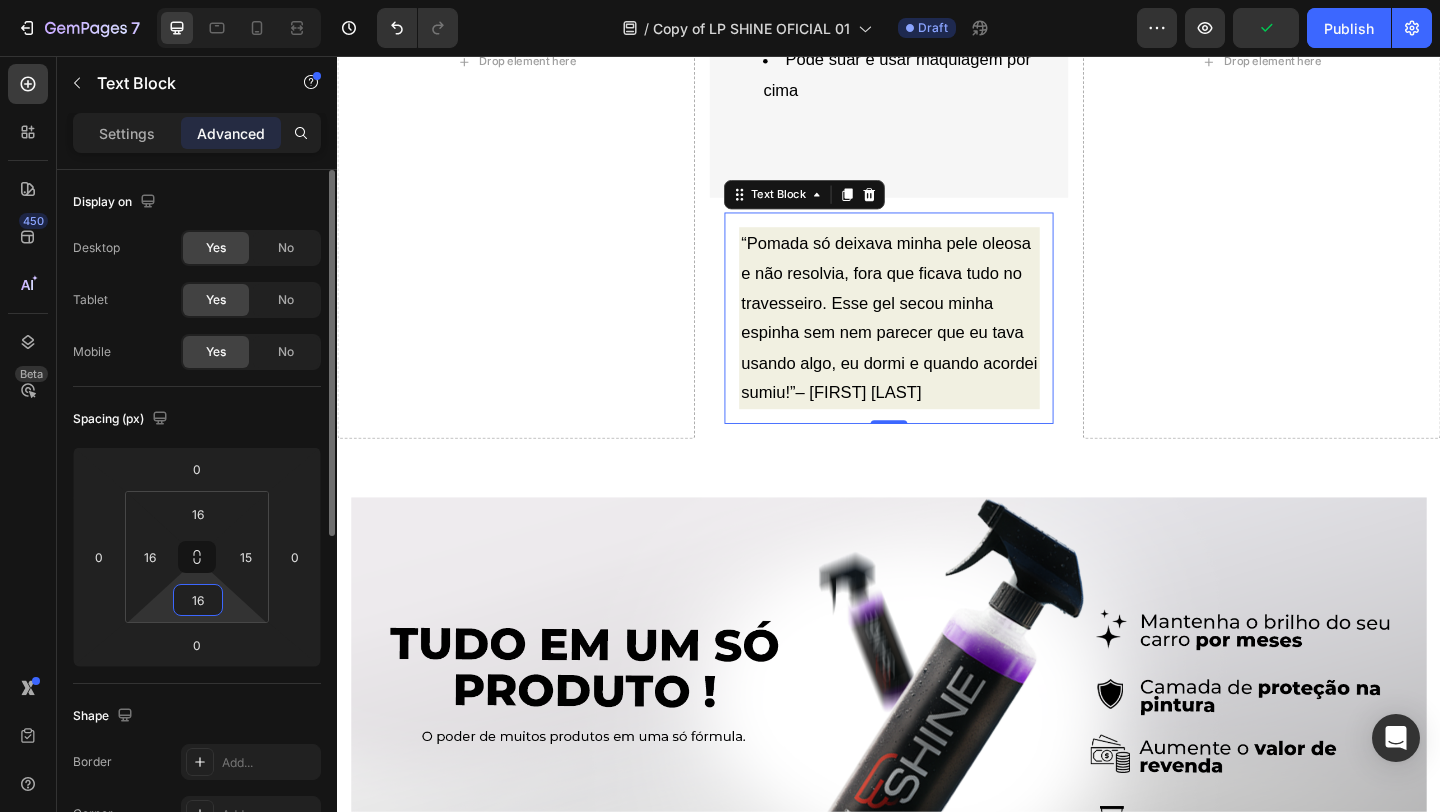 type on "16" 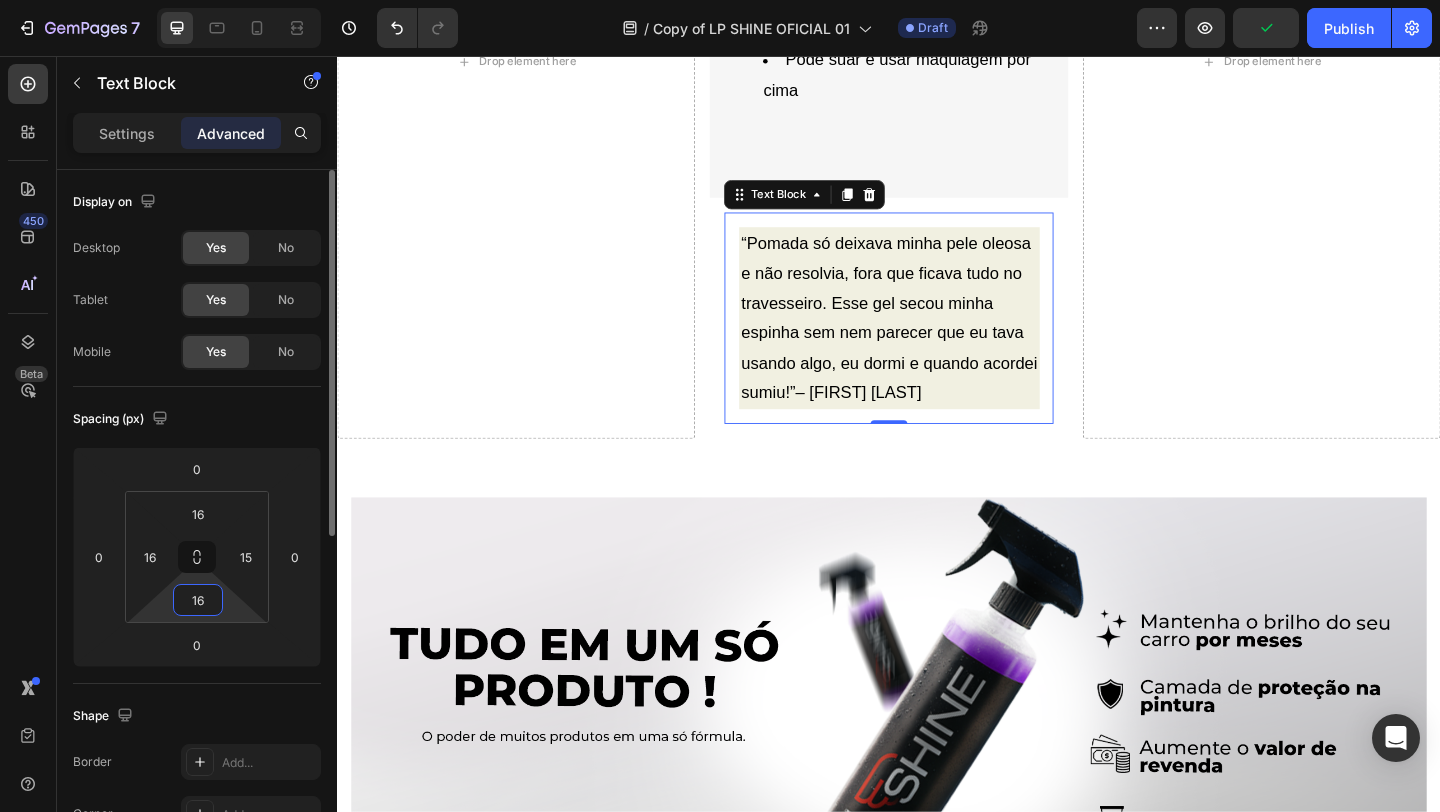 click on "Spacing (px)" at bounding box center (197, 419) 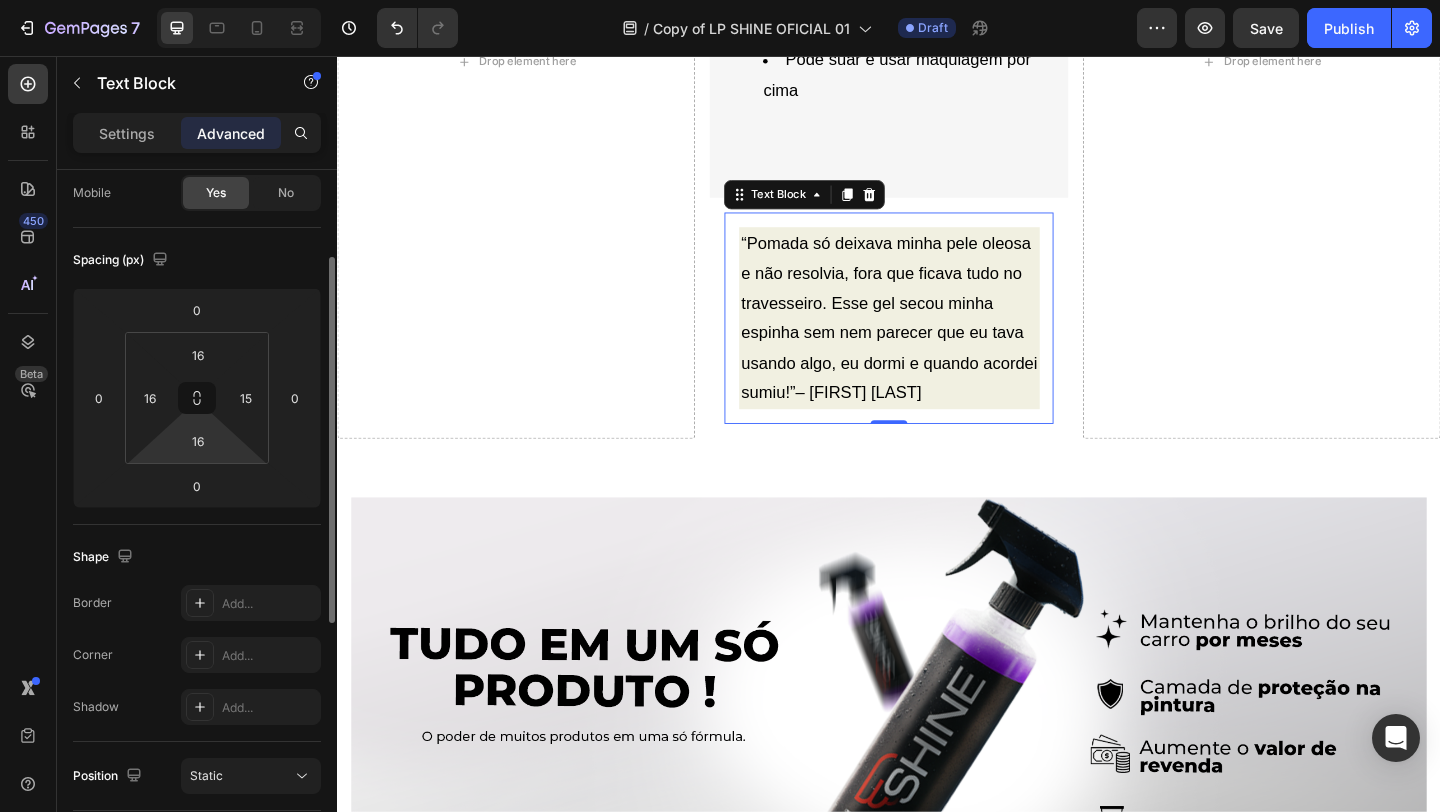 scroll, scrollTop: 171, scrollLeft: 0, axis: vertical 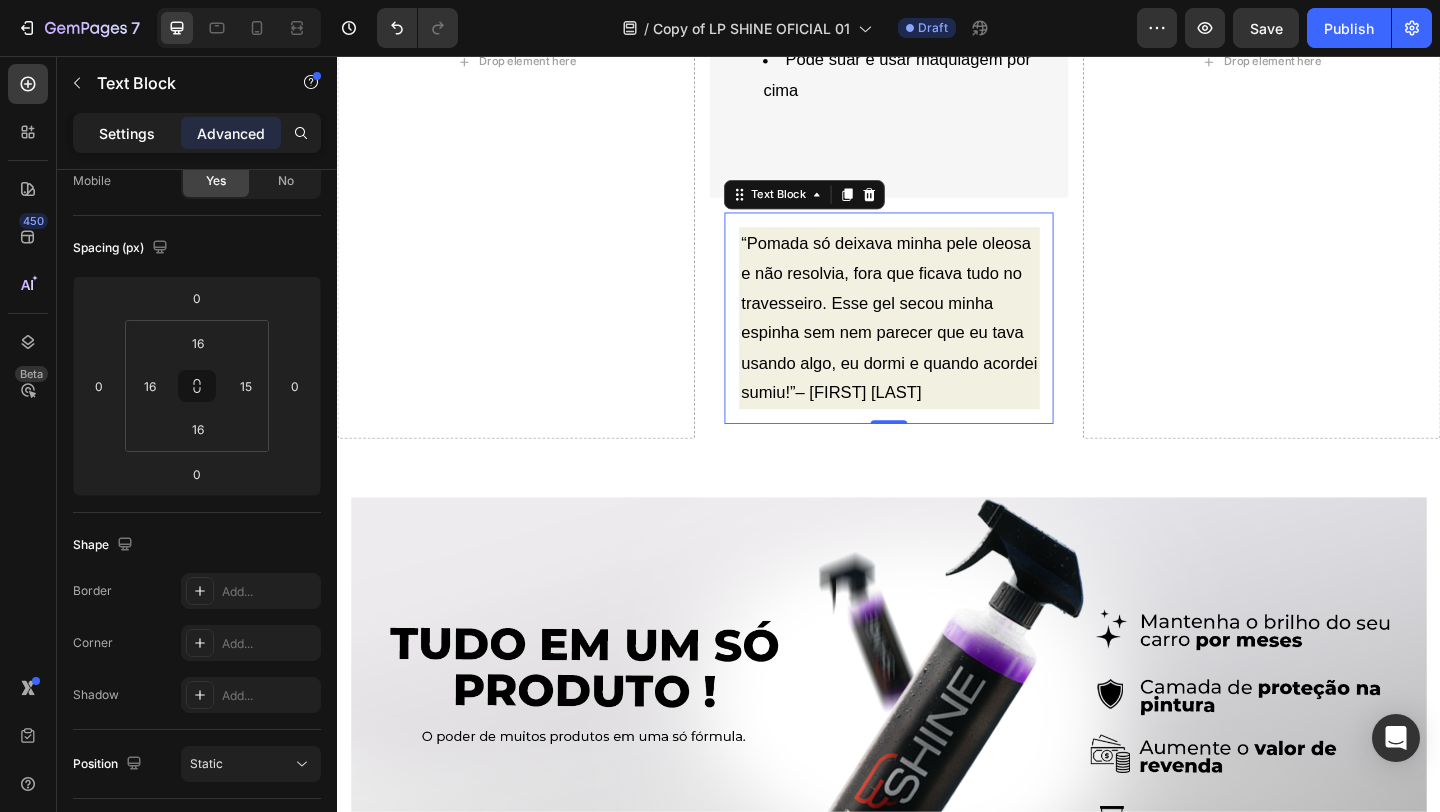 click on "Settings" at bounding box center [127, 133] 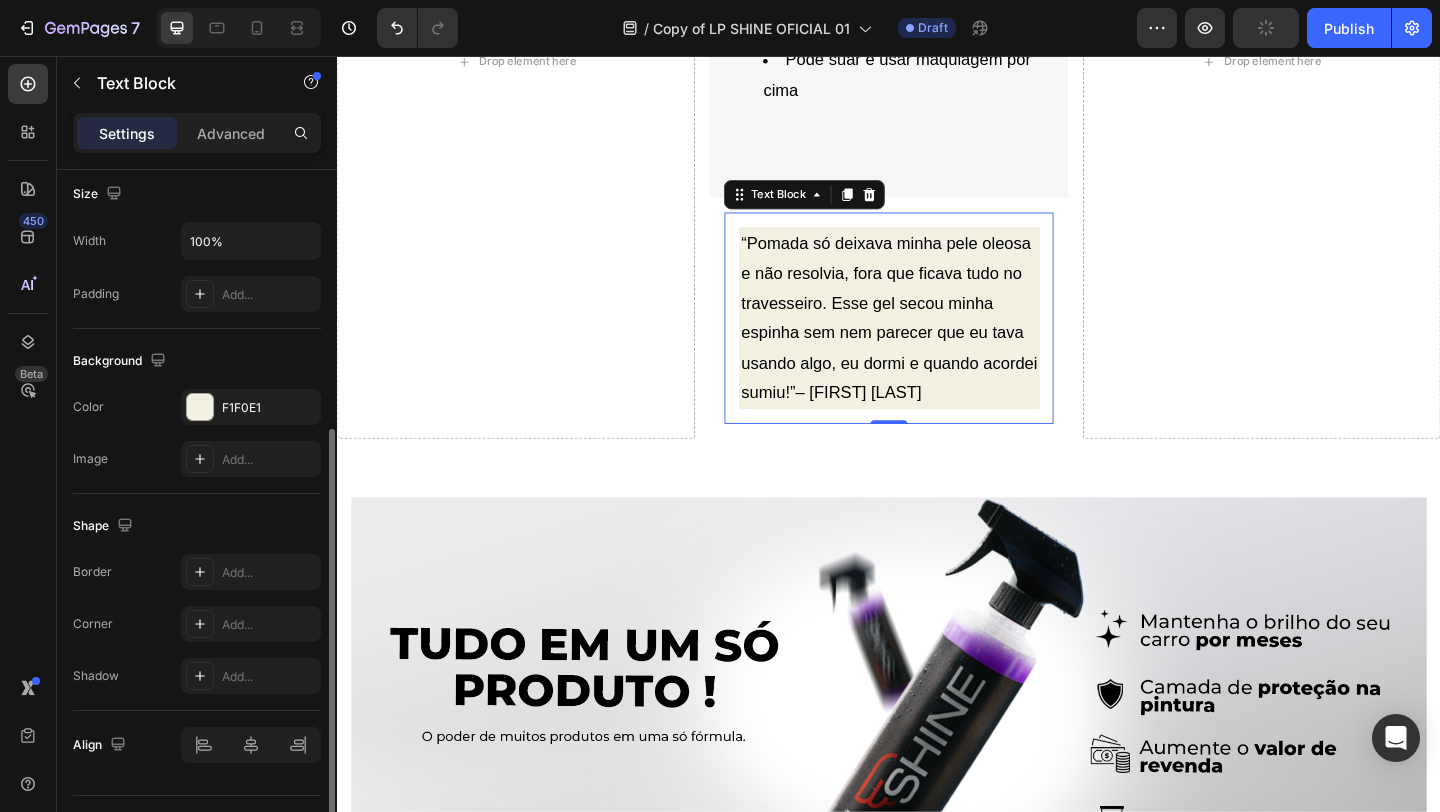 scroll, scrollTop: 486, scrollLeft: 0, axis: vertical 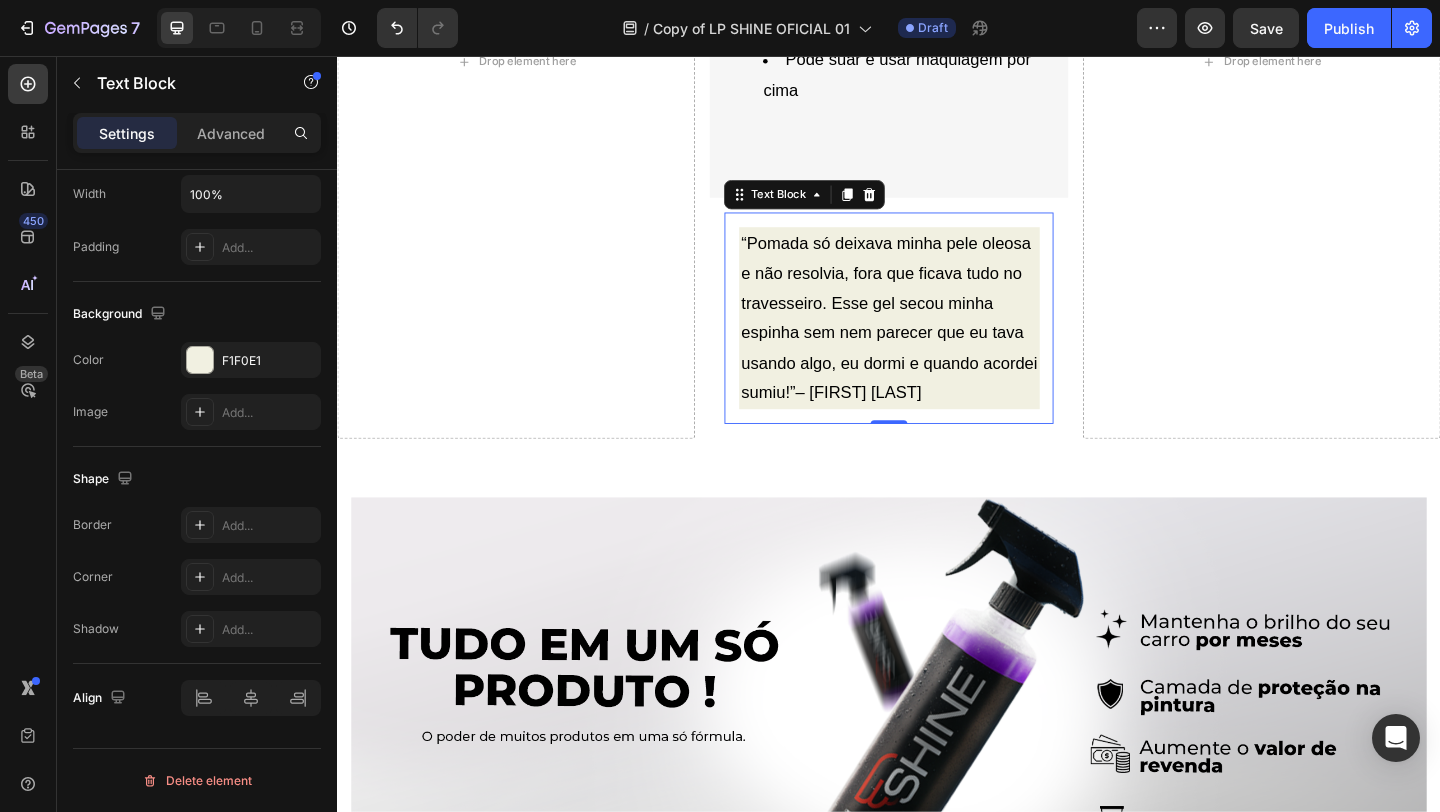 click on "“Pomada só deixava minha pele oleosa e não resolvia, fora que ficava tudo no travesseiro. Esse gel secou minha espinha sem nem parecer que eu tava usando algo, eu dormi e quando acordei sumiu!”– [FIRST] [LAST] Text Block 0" at bounding box center [936, 341] 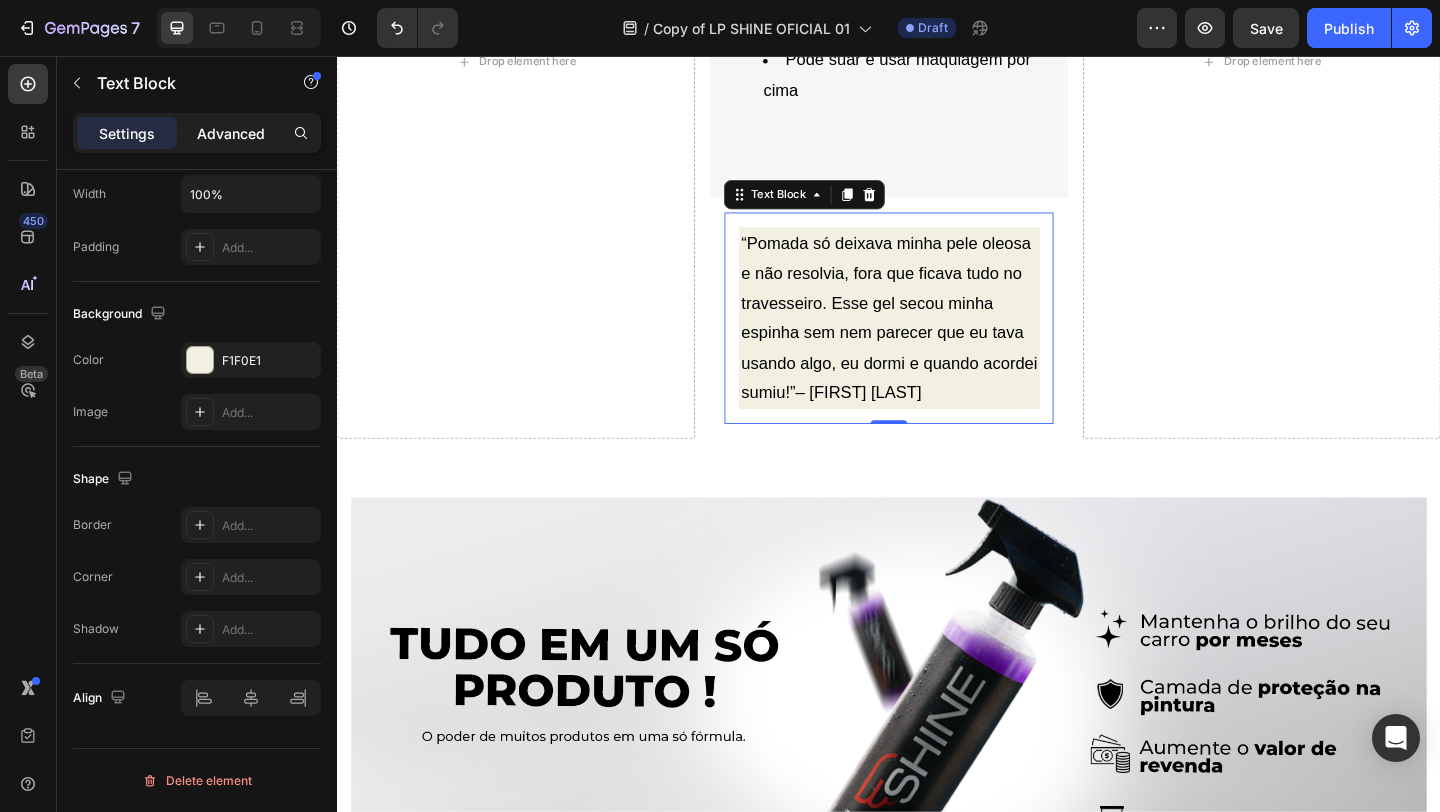 click on "Advanced" at bounding box center [231, 133] 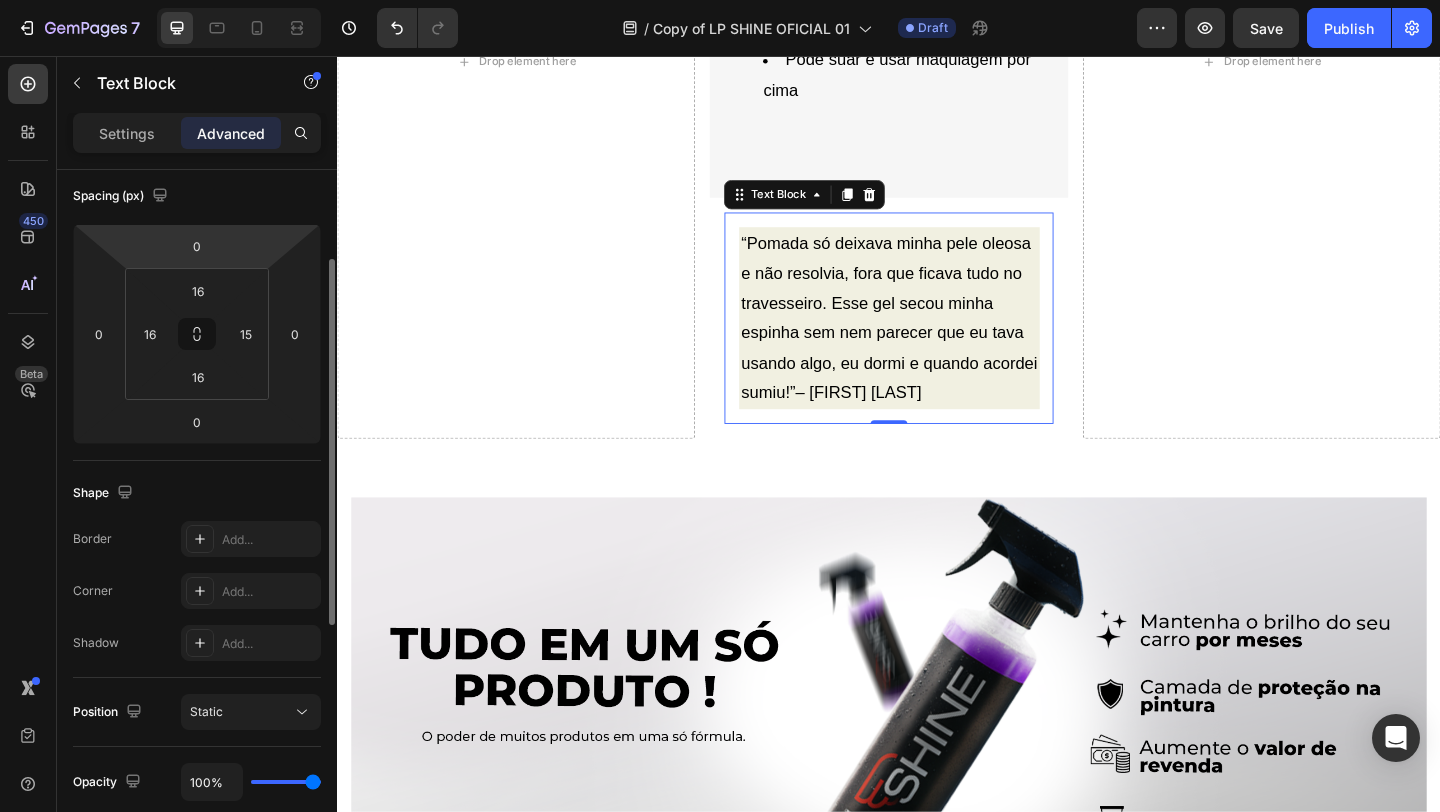 scroll, scrollTop: 205, scrollLeft: 0, axis: vertical 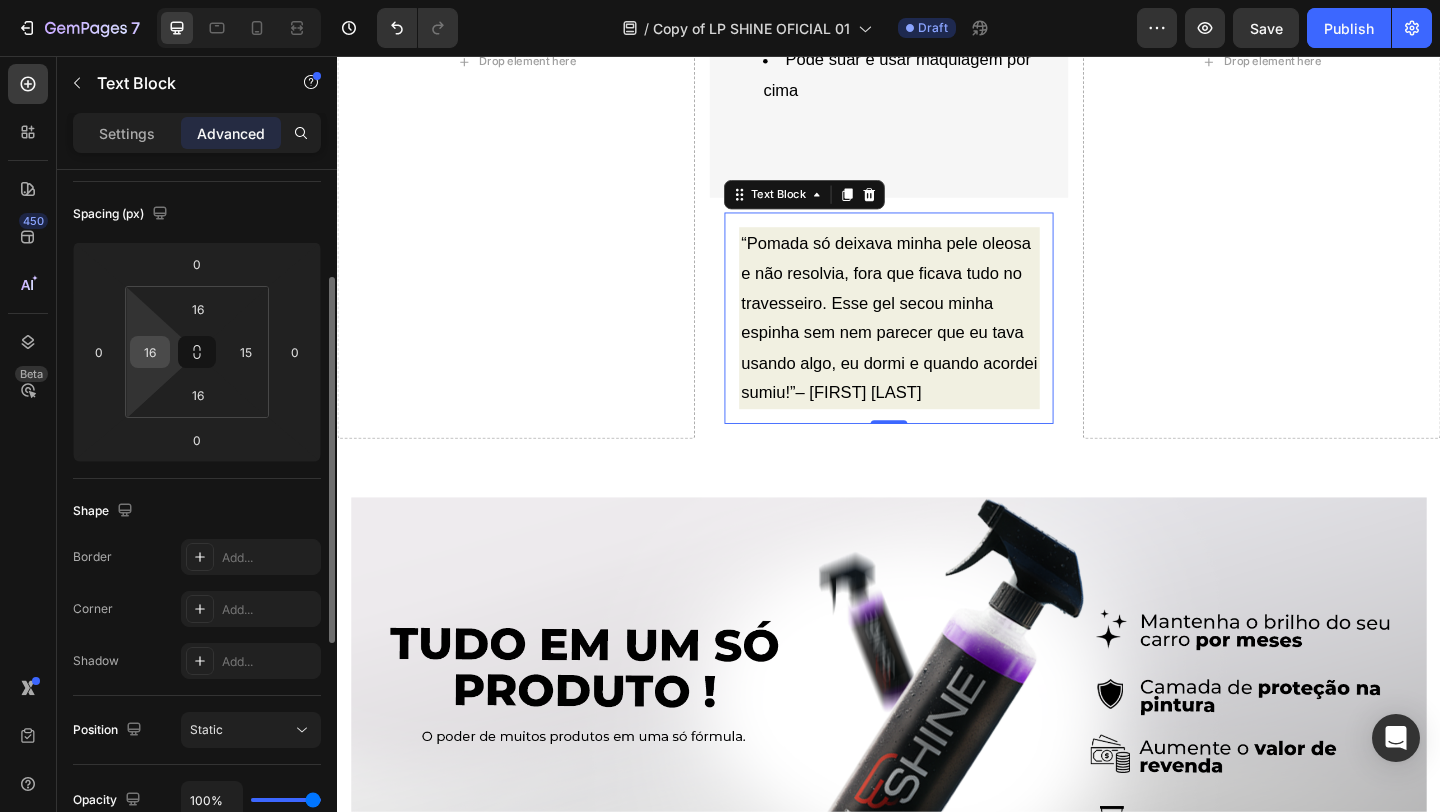 click on "16" at bounding box center (150, 352) 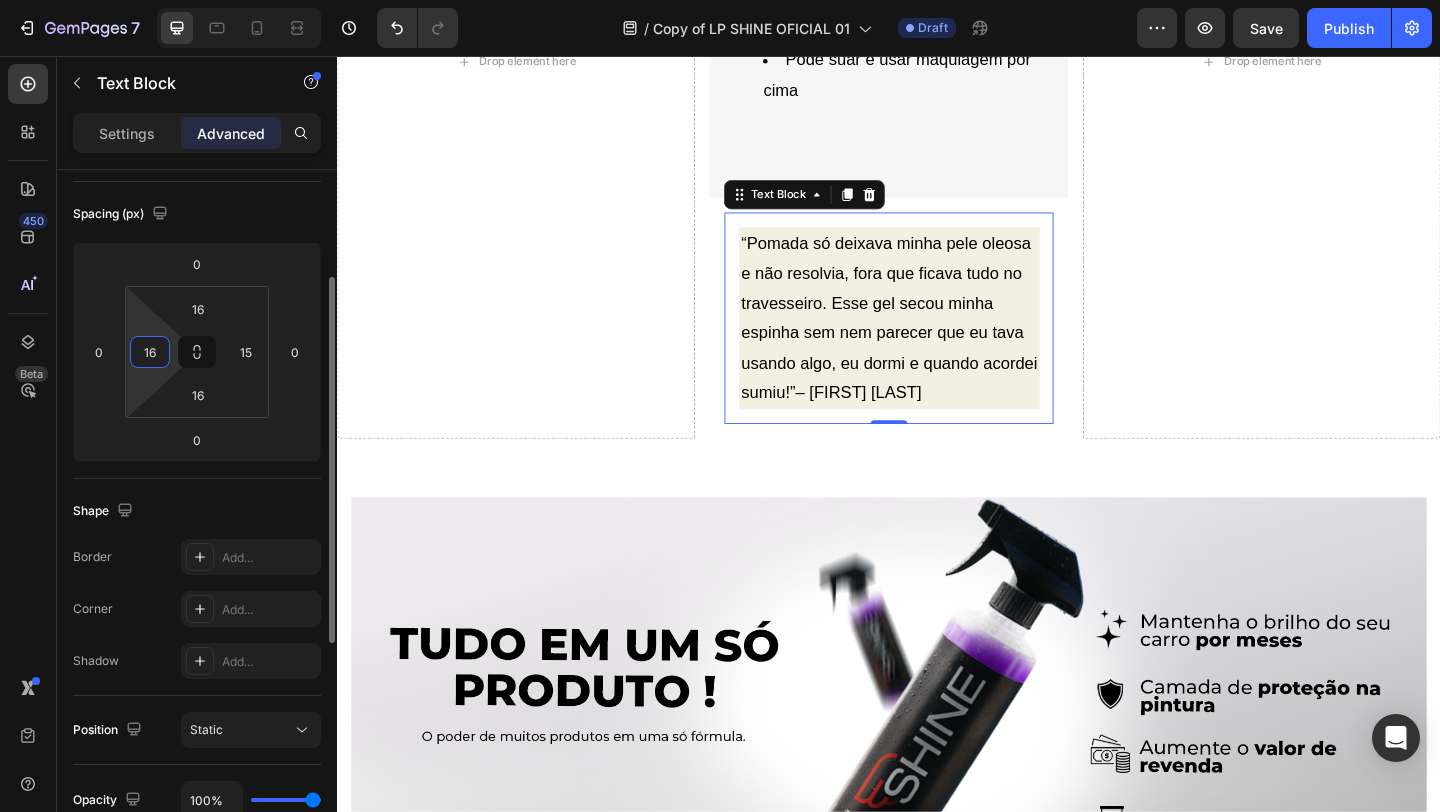 click on "16" at bounding box center [150, 352] 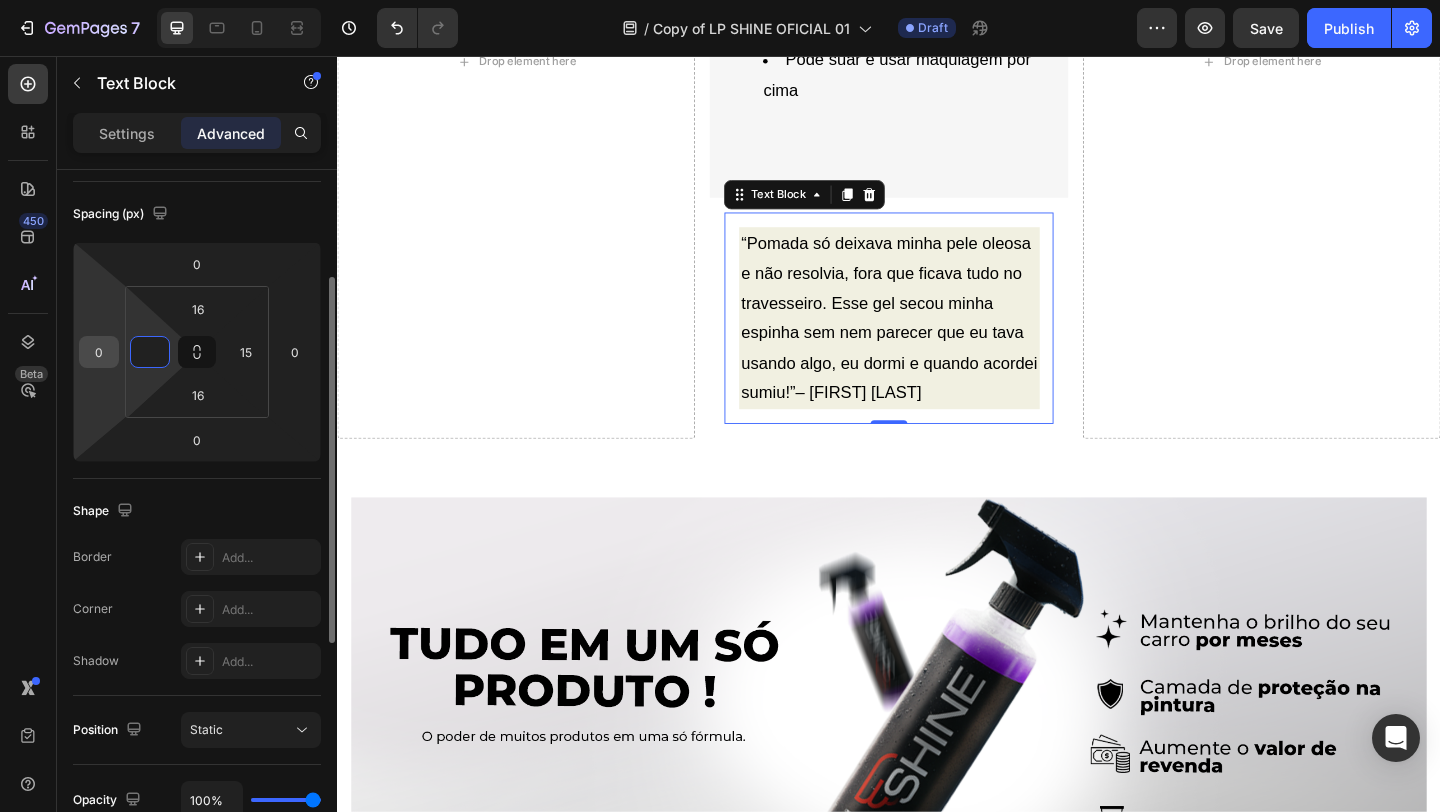 type on "0" 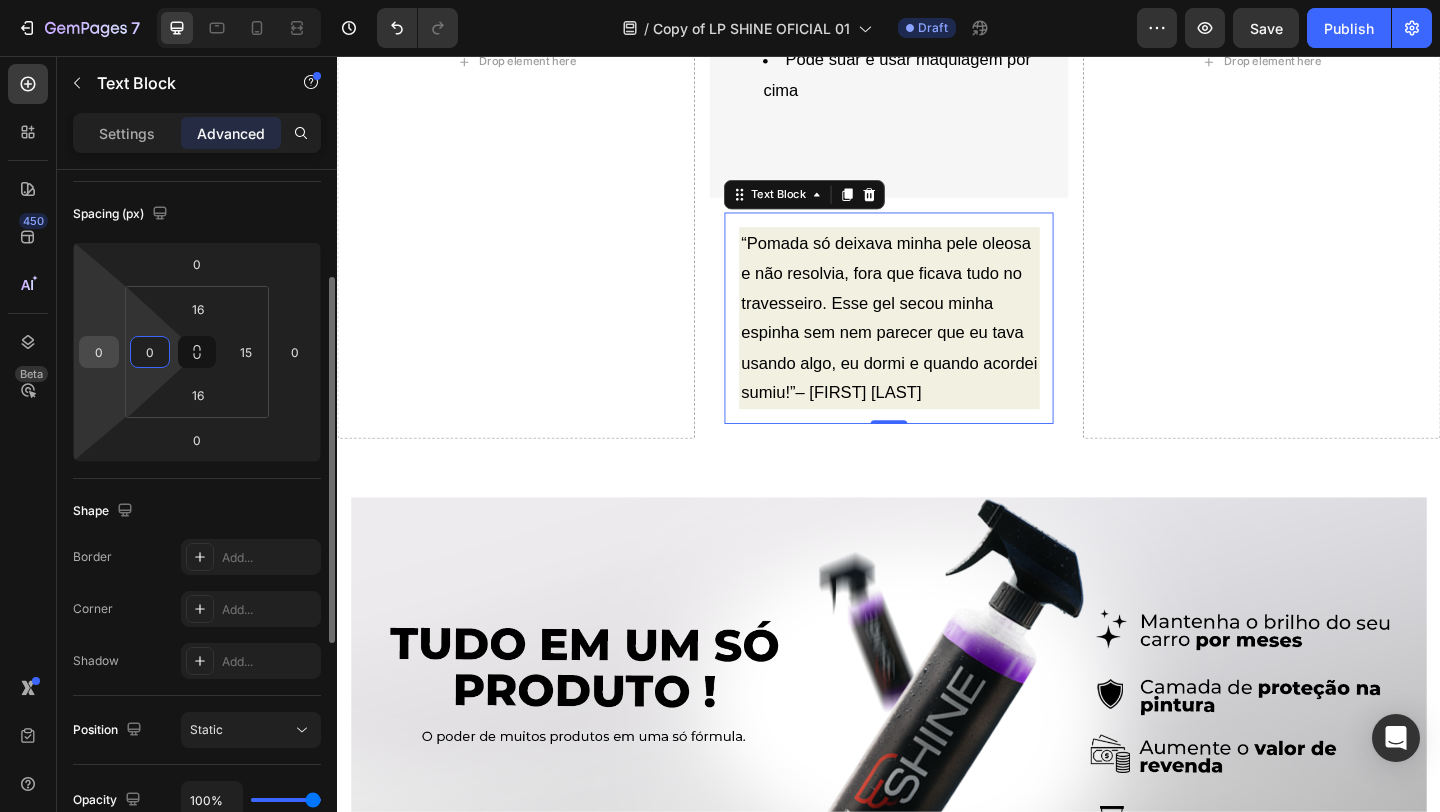 click on "0" at bounding box center (99, 352) 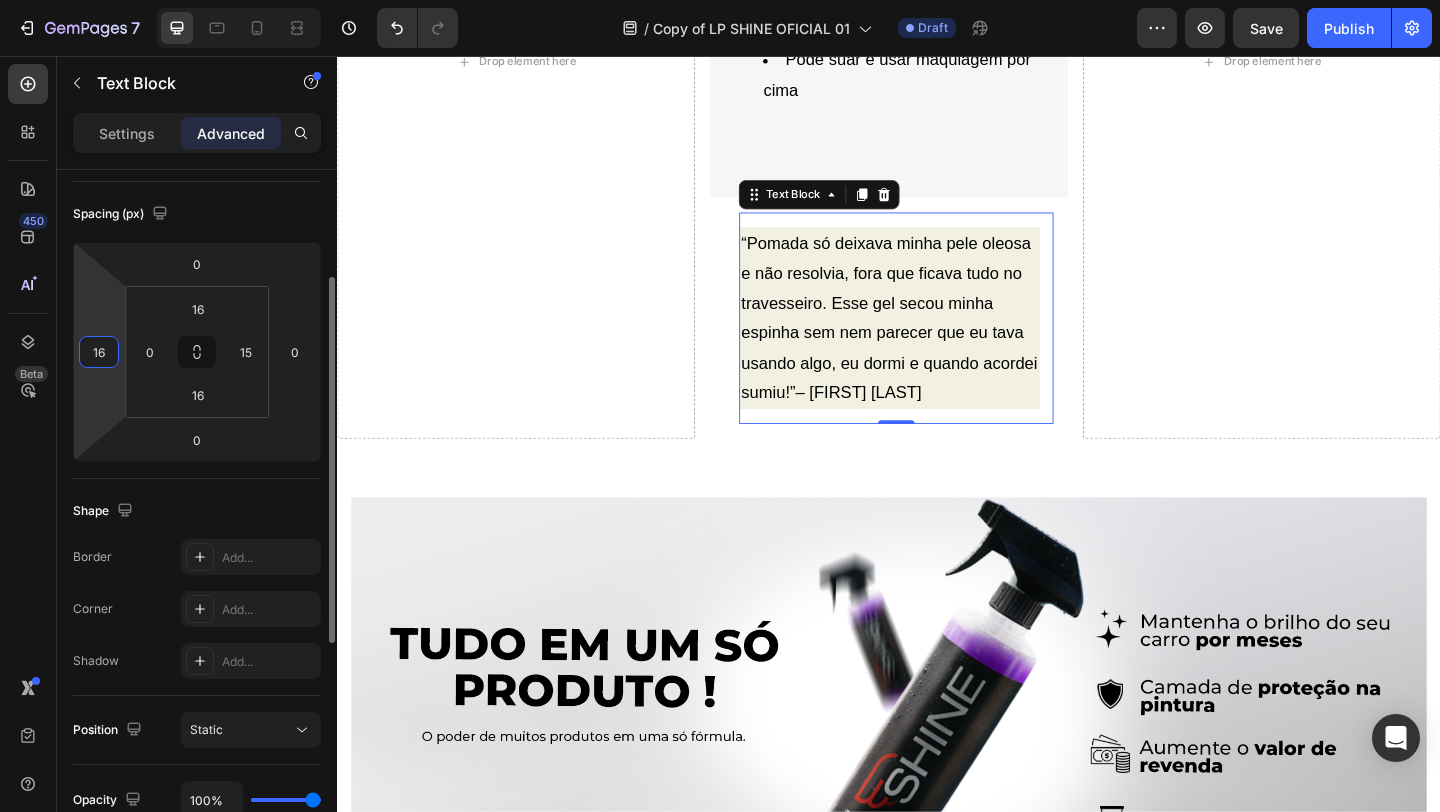 type on "1" 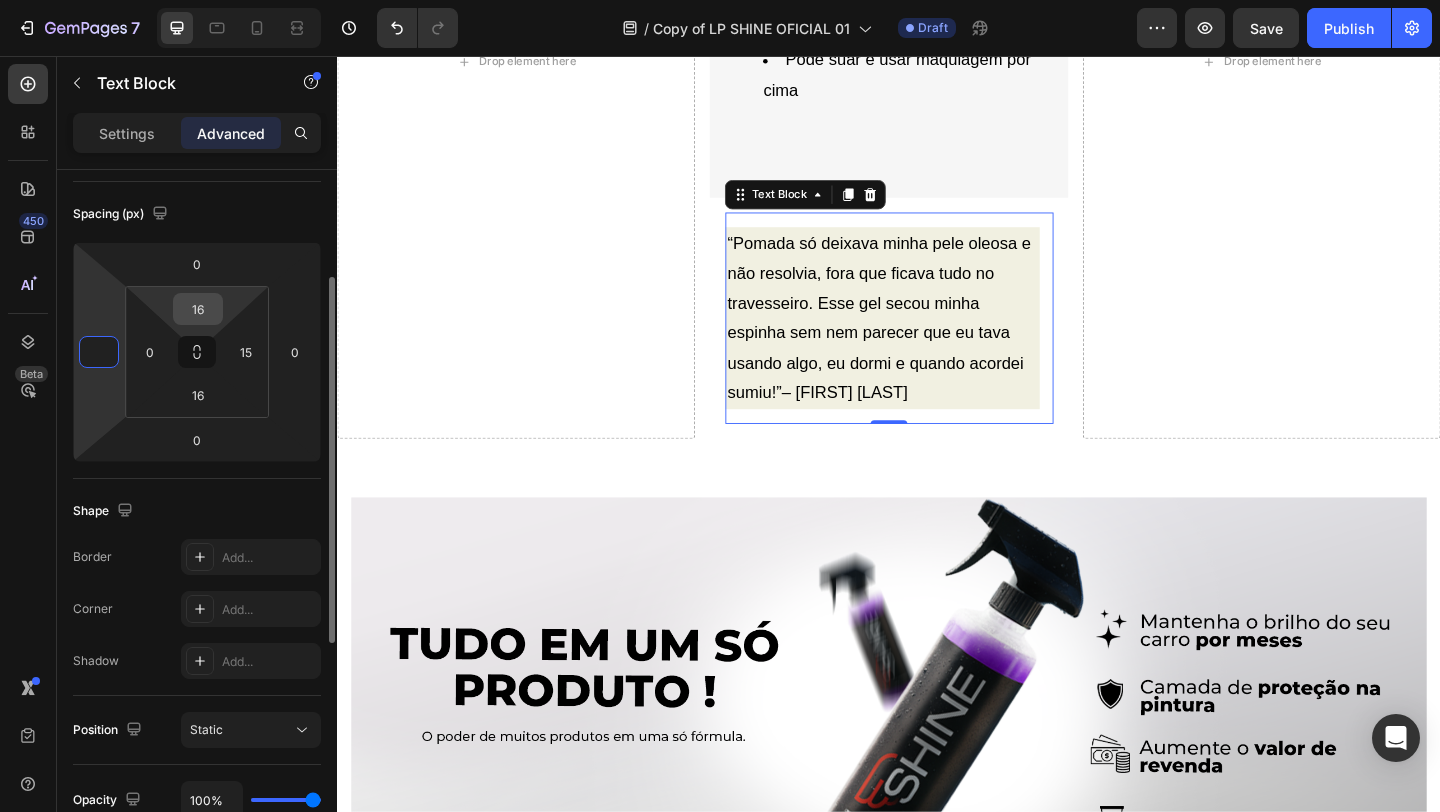type on "0" 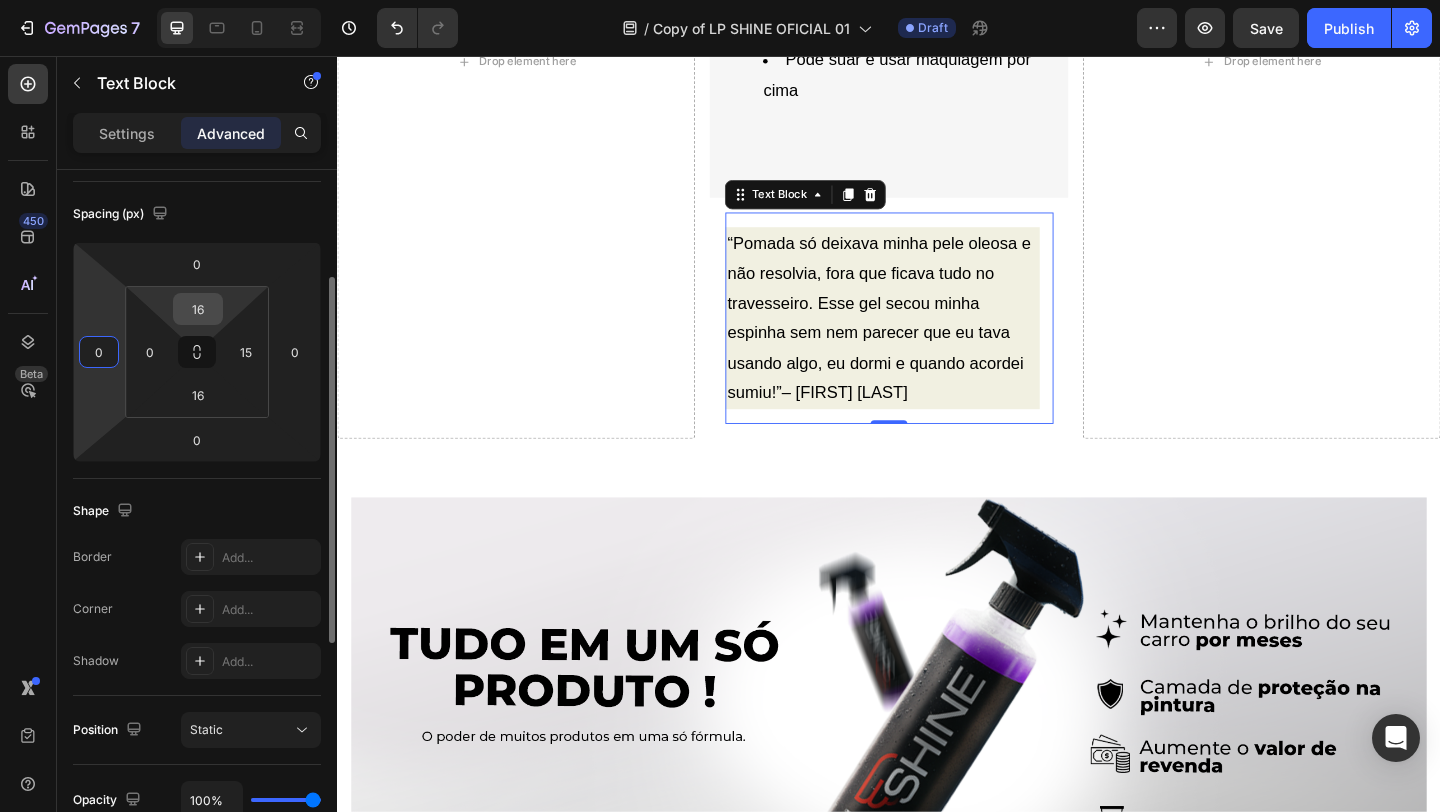 click on "16" at bounding box center [198, 309] 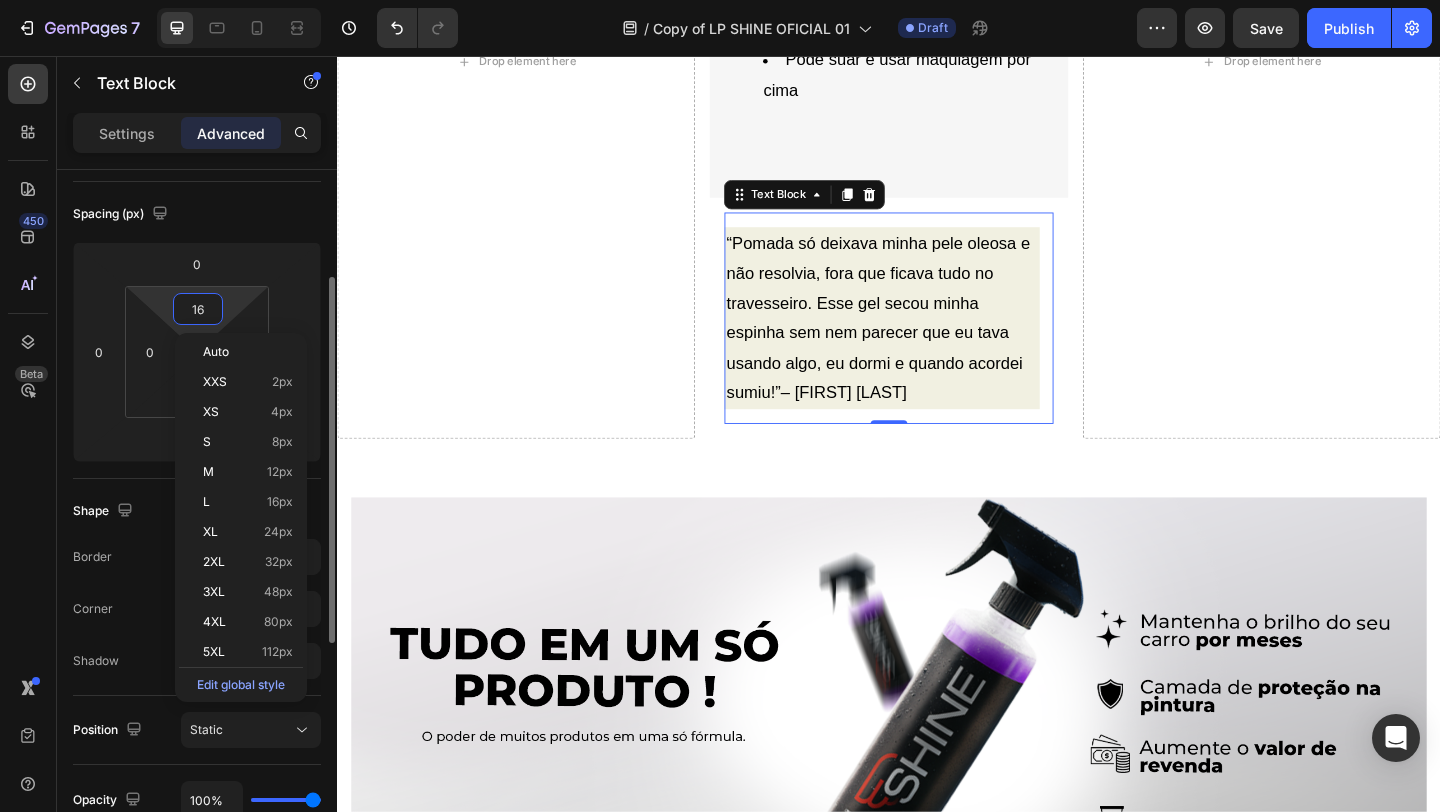 click on "16" at bounding box center (198, 309) 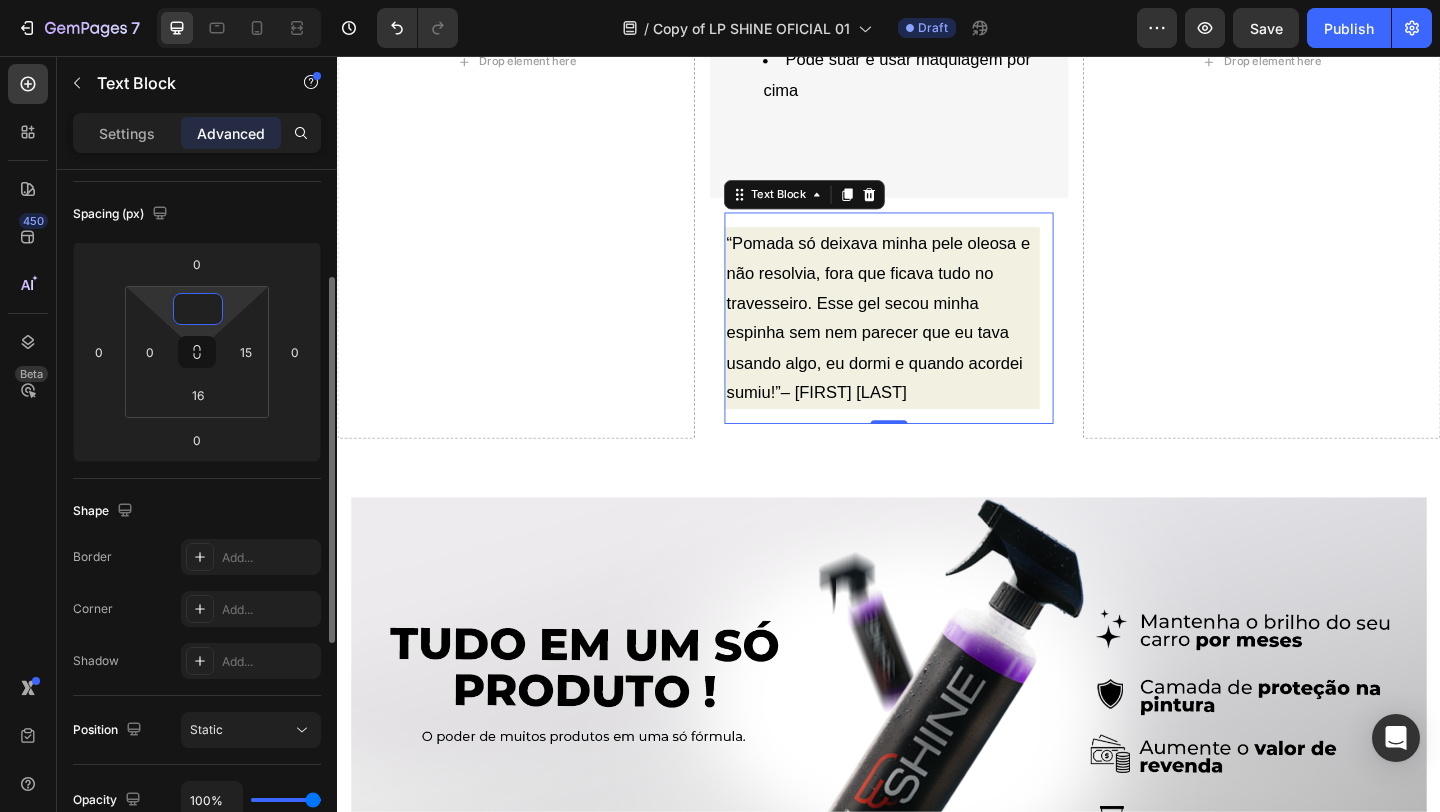 scroll, scrollTop: 1181, scrollLeft: 0, axis: vertical 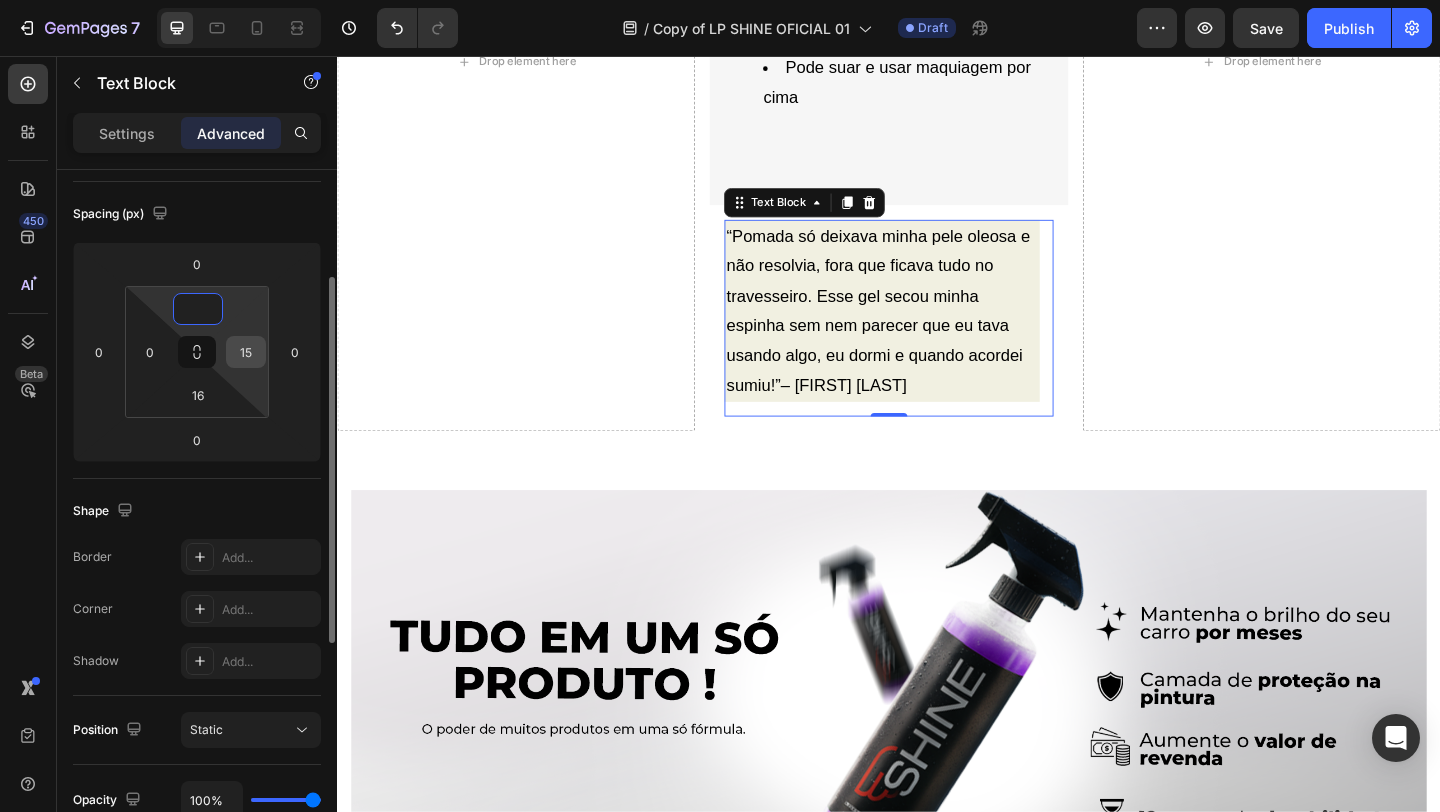 type on "0" 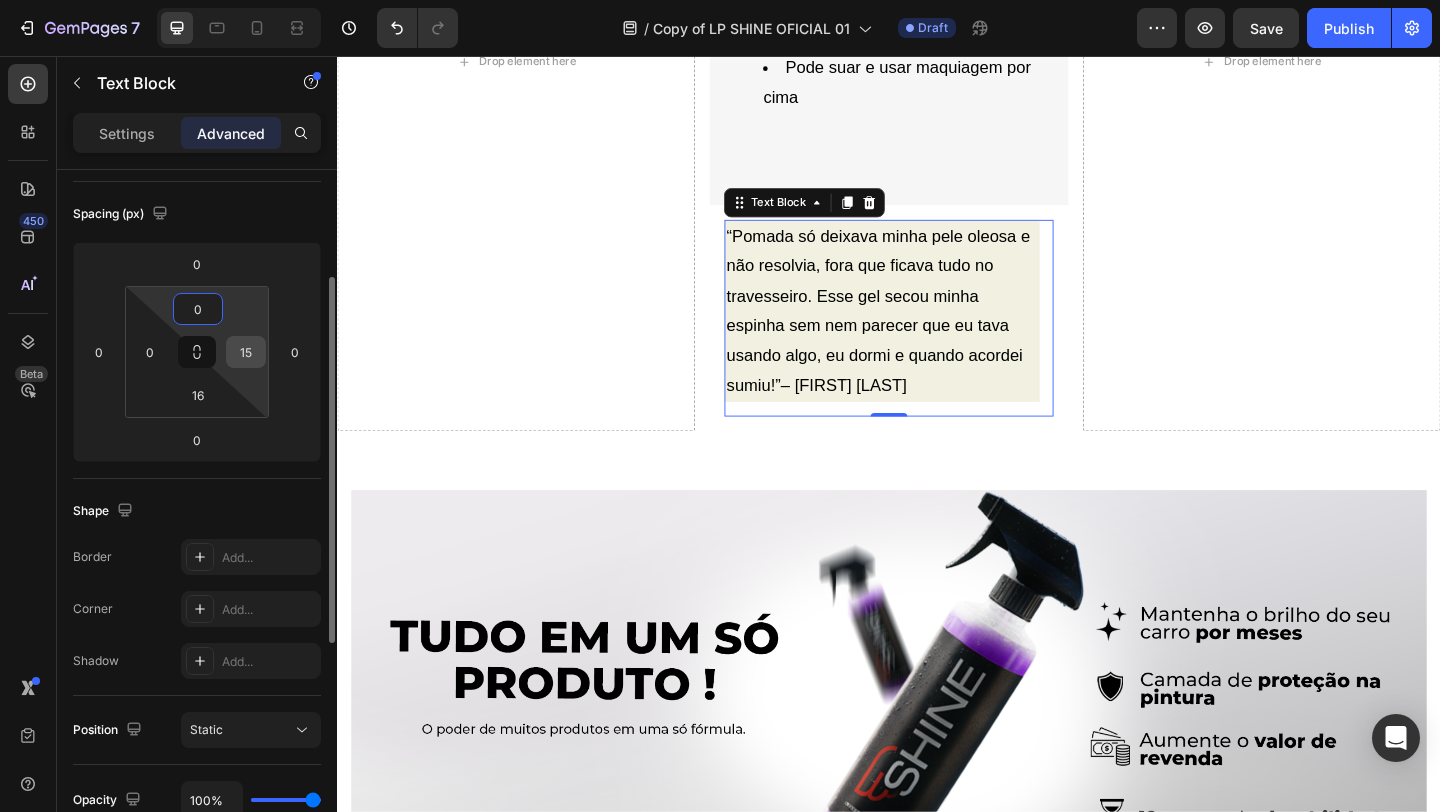 click on "15" at bounding box center [246, 352] 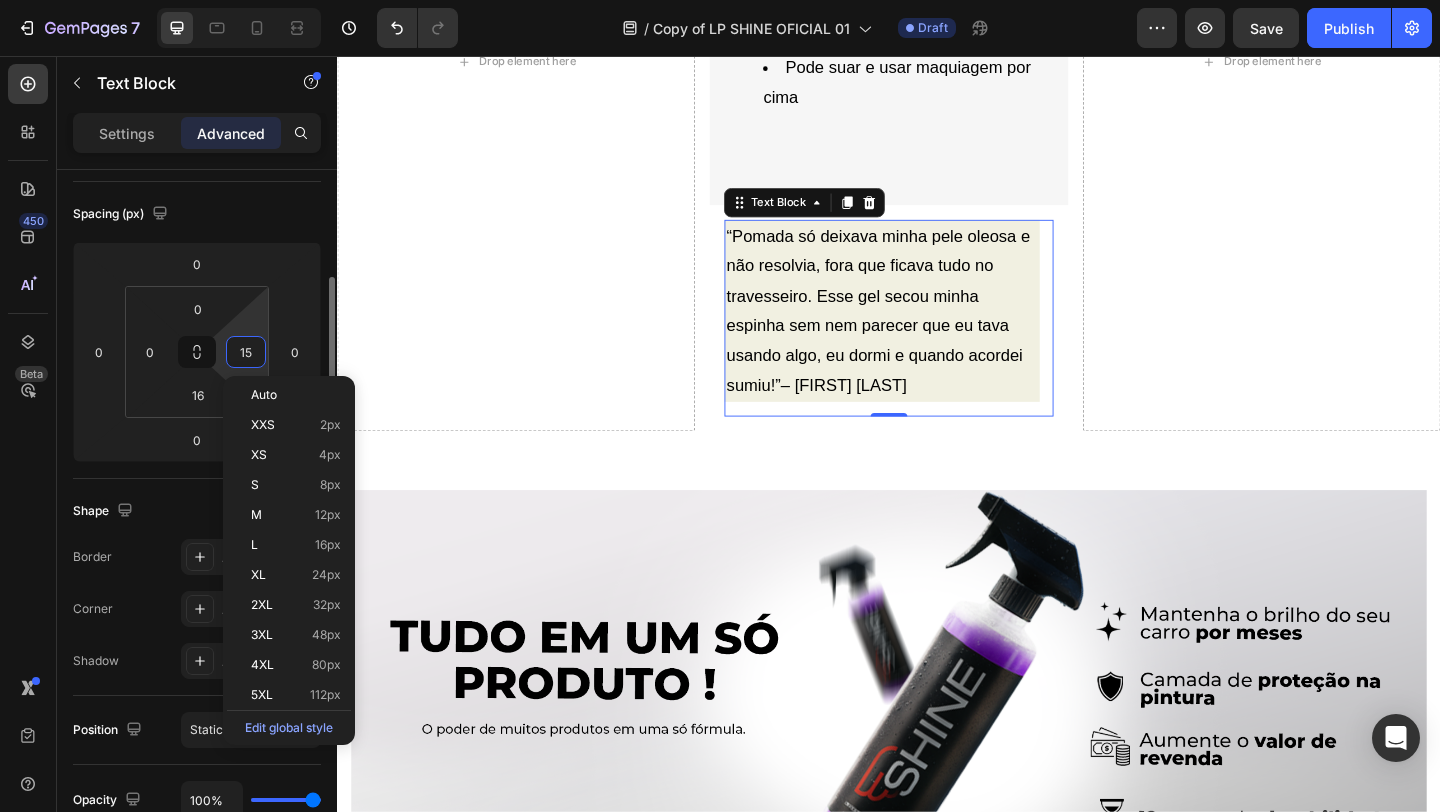 click on "15" at bounding box center [246, 352] 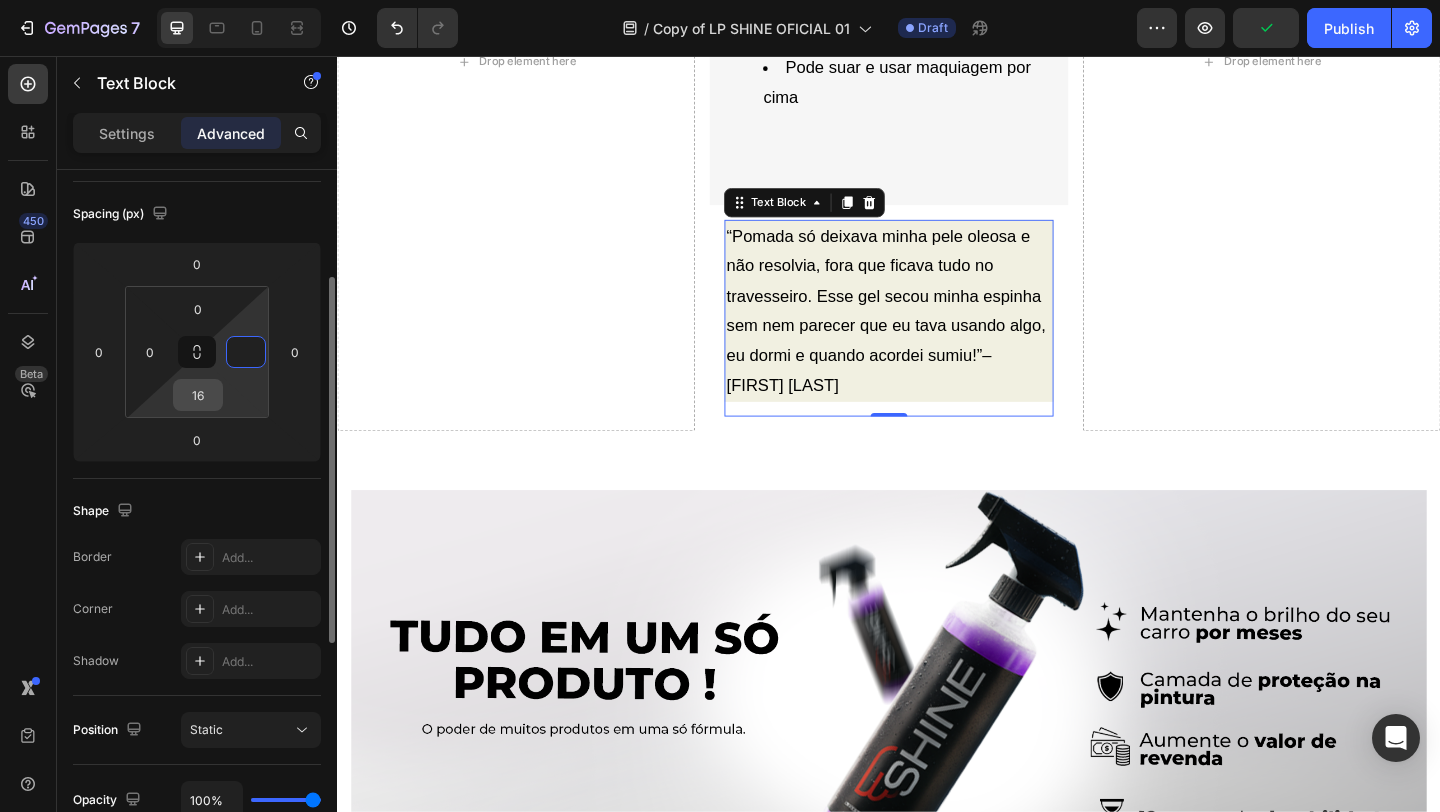 type on "0" 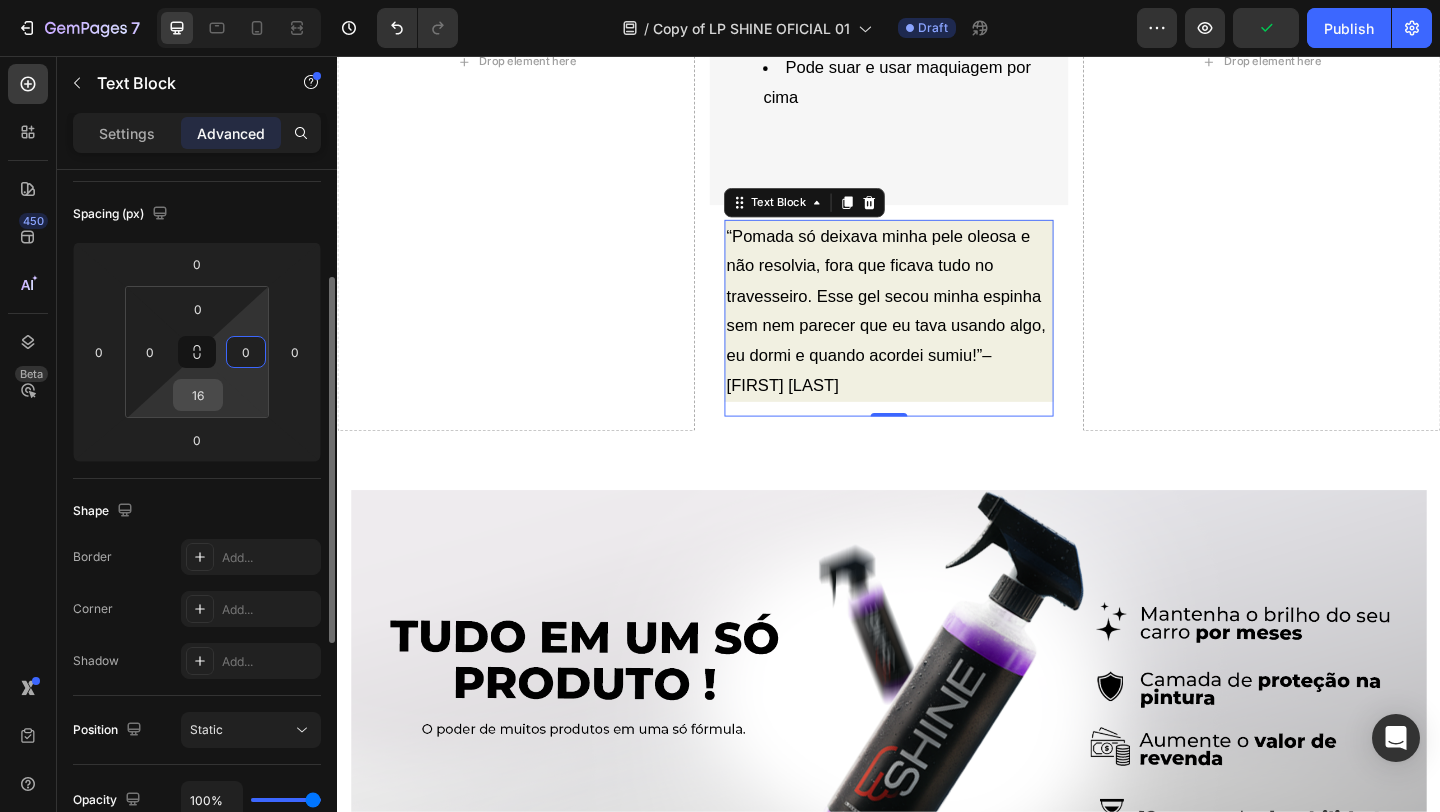 click on "16" at bounding box center (198, 395) 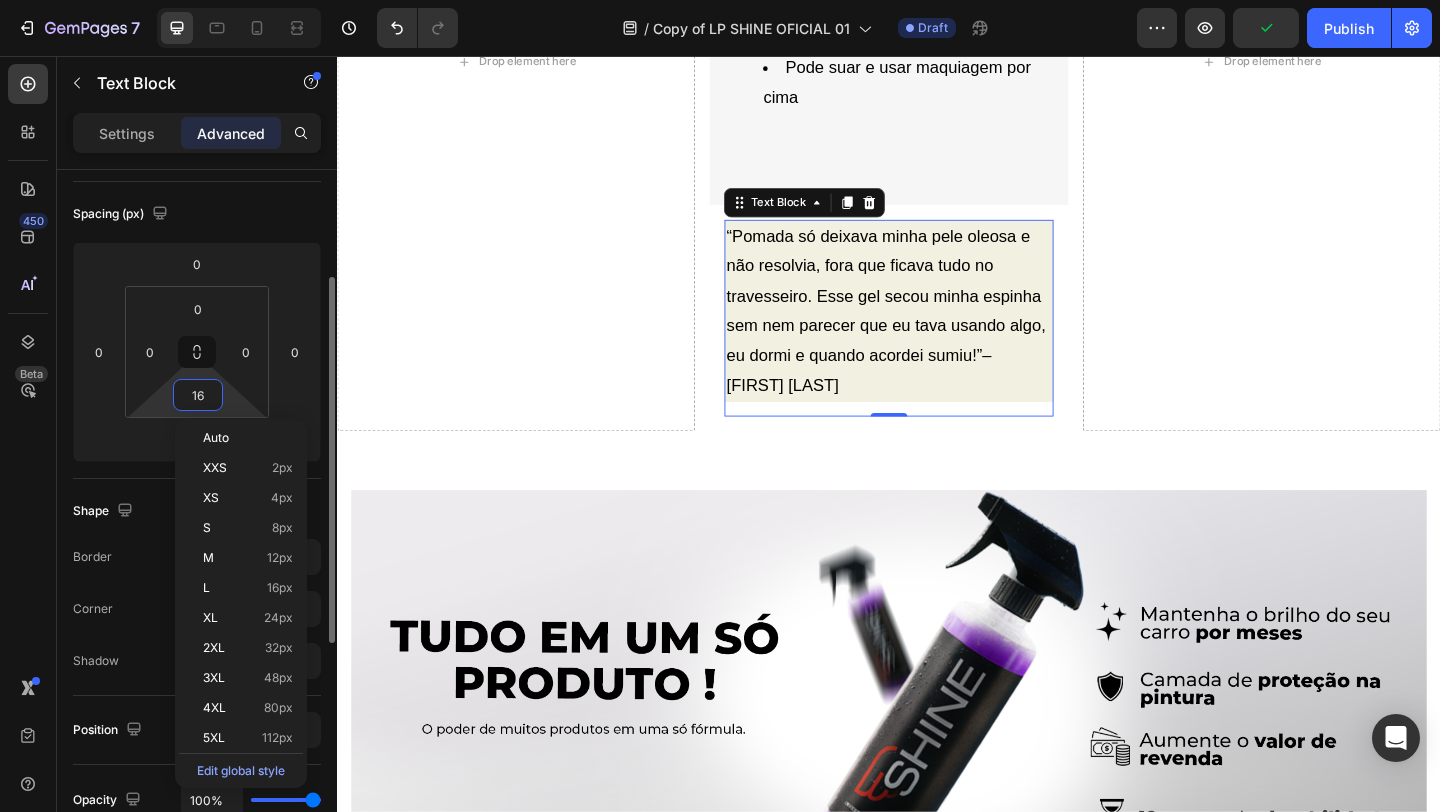 click on "16" at bounding box center (198, 395) 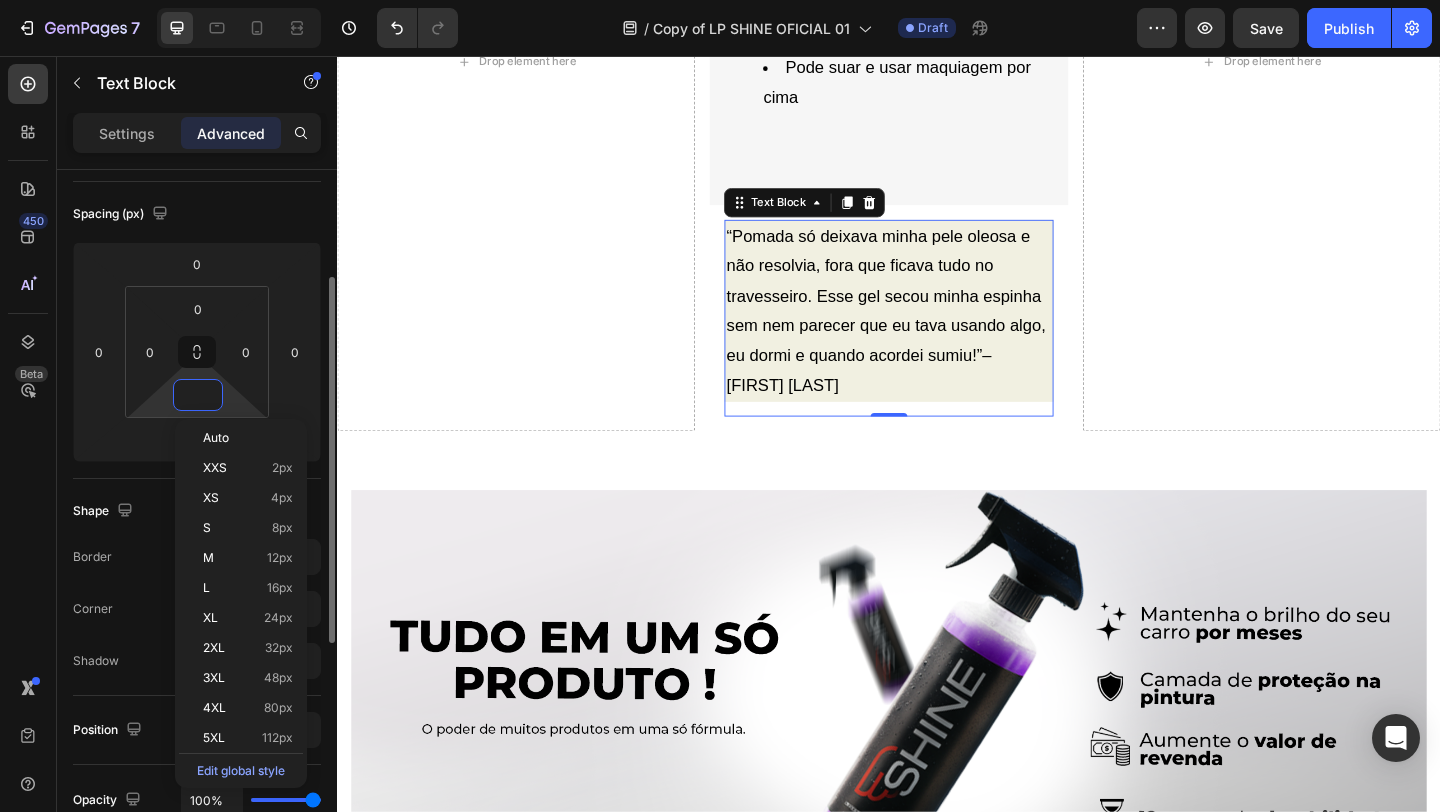 scroll, scrollTop: 1173, scrollLeft: 0, axis: vertical 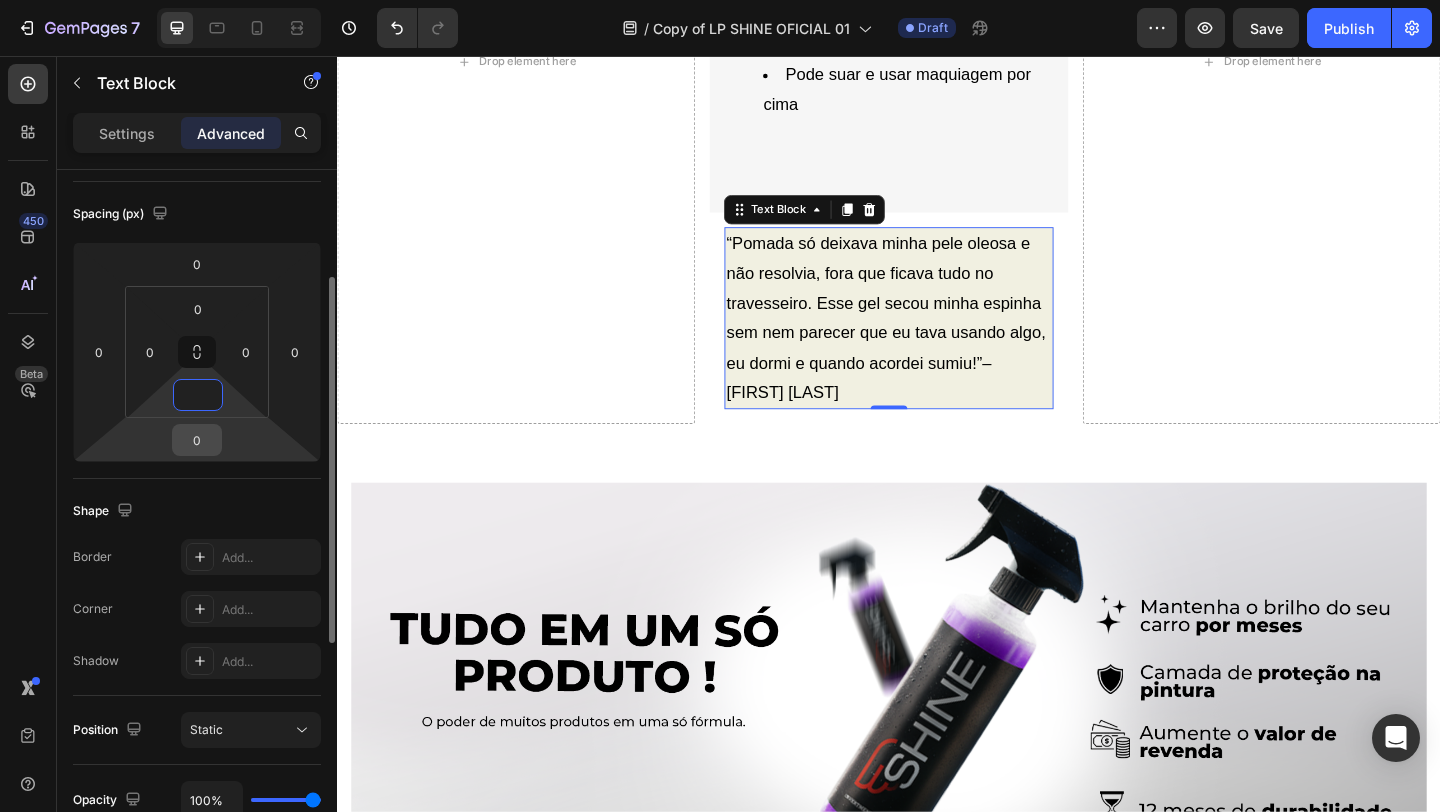 type on "0" 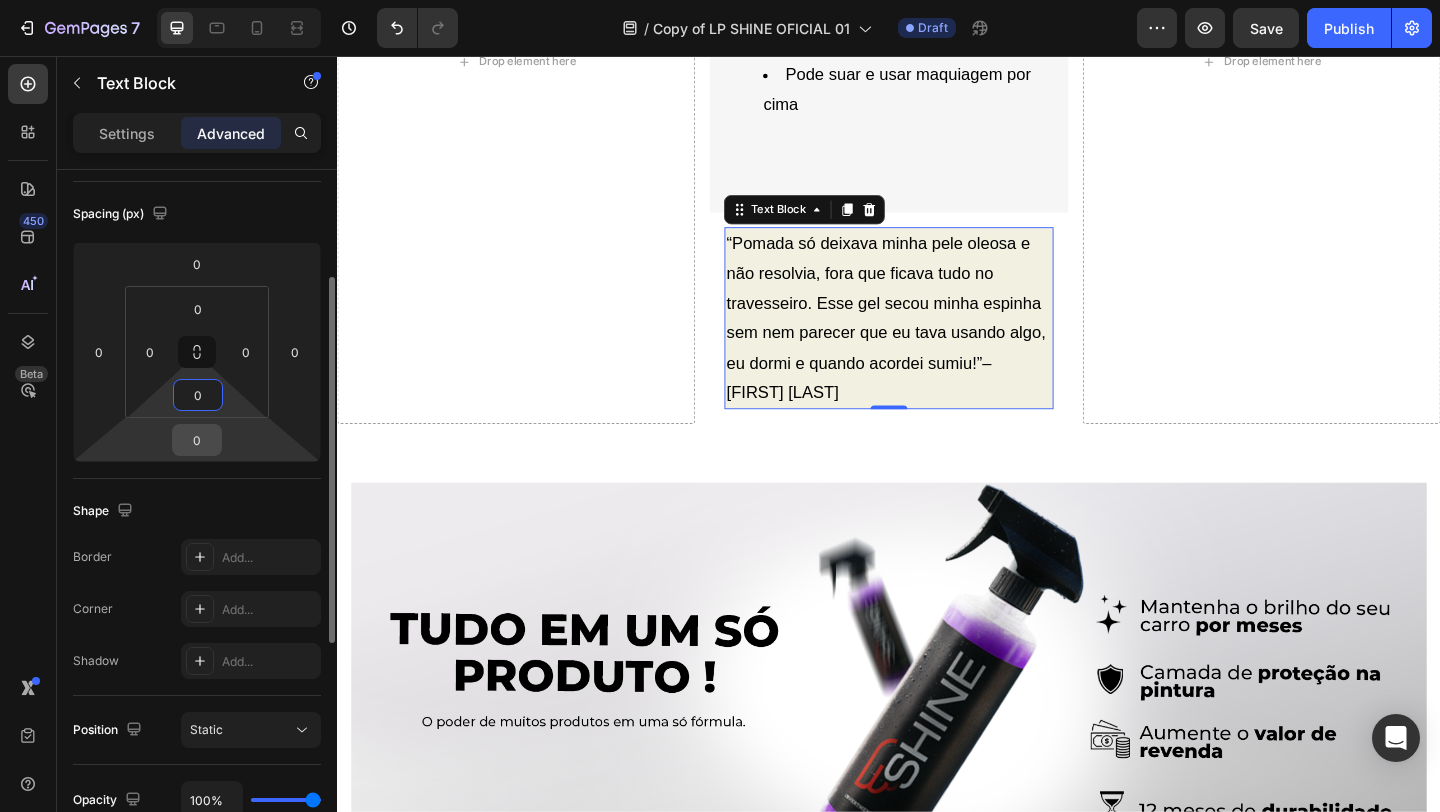 click on "0" at bounding box center (197, 440) 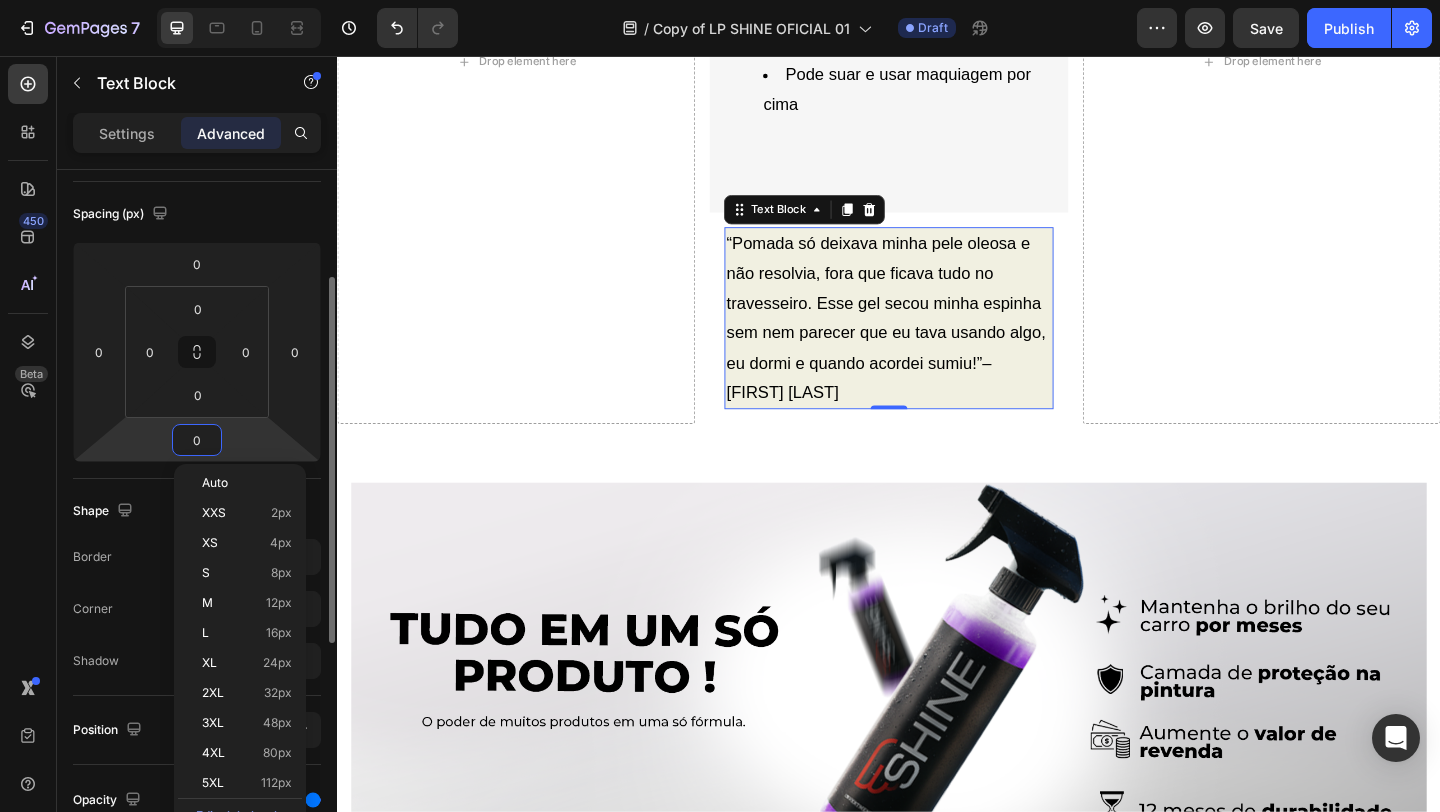 paste on "16" 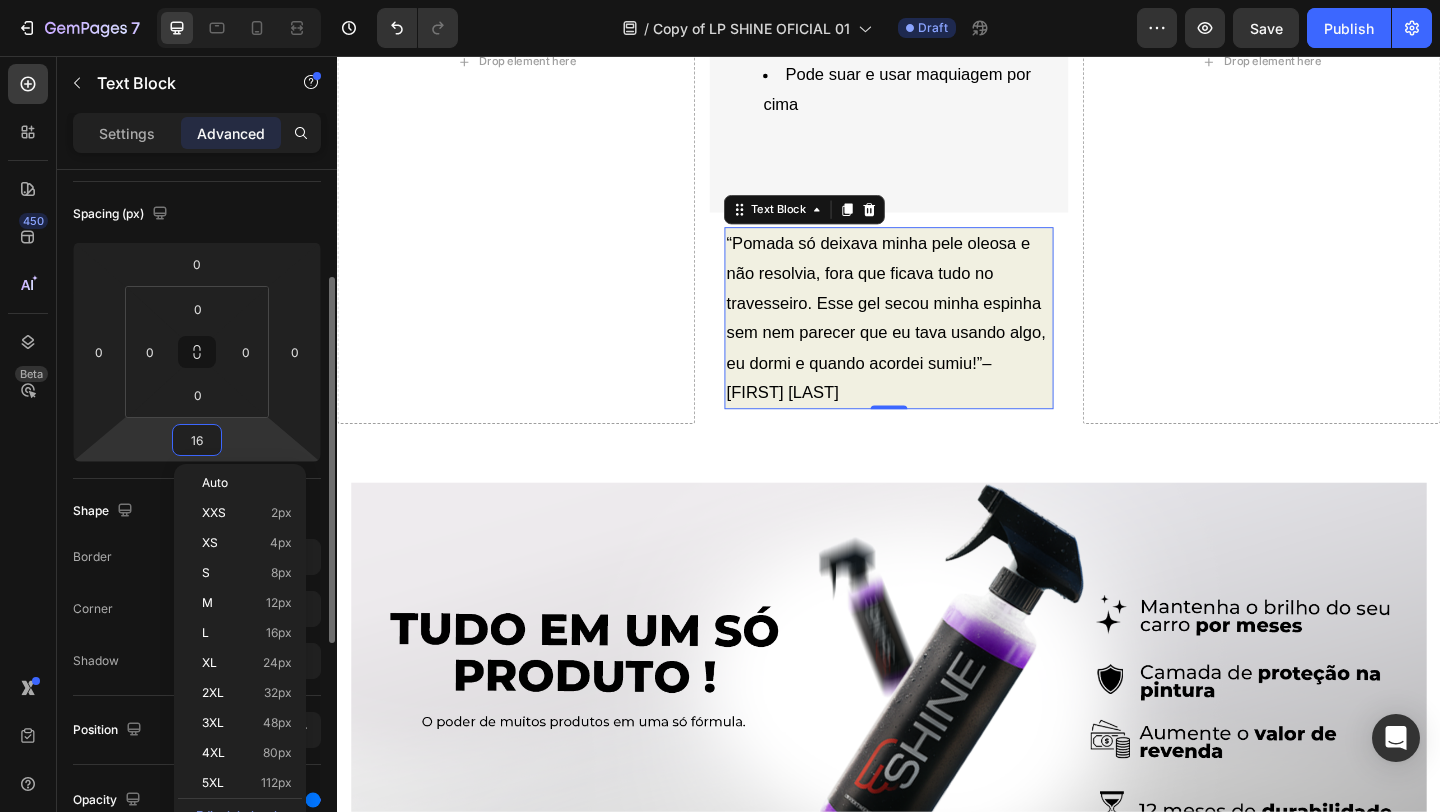 scroll, scrollTop: 1181, scrollLeft: 0, axis: vertical 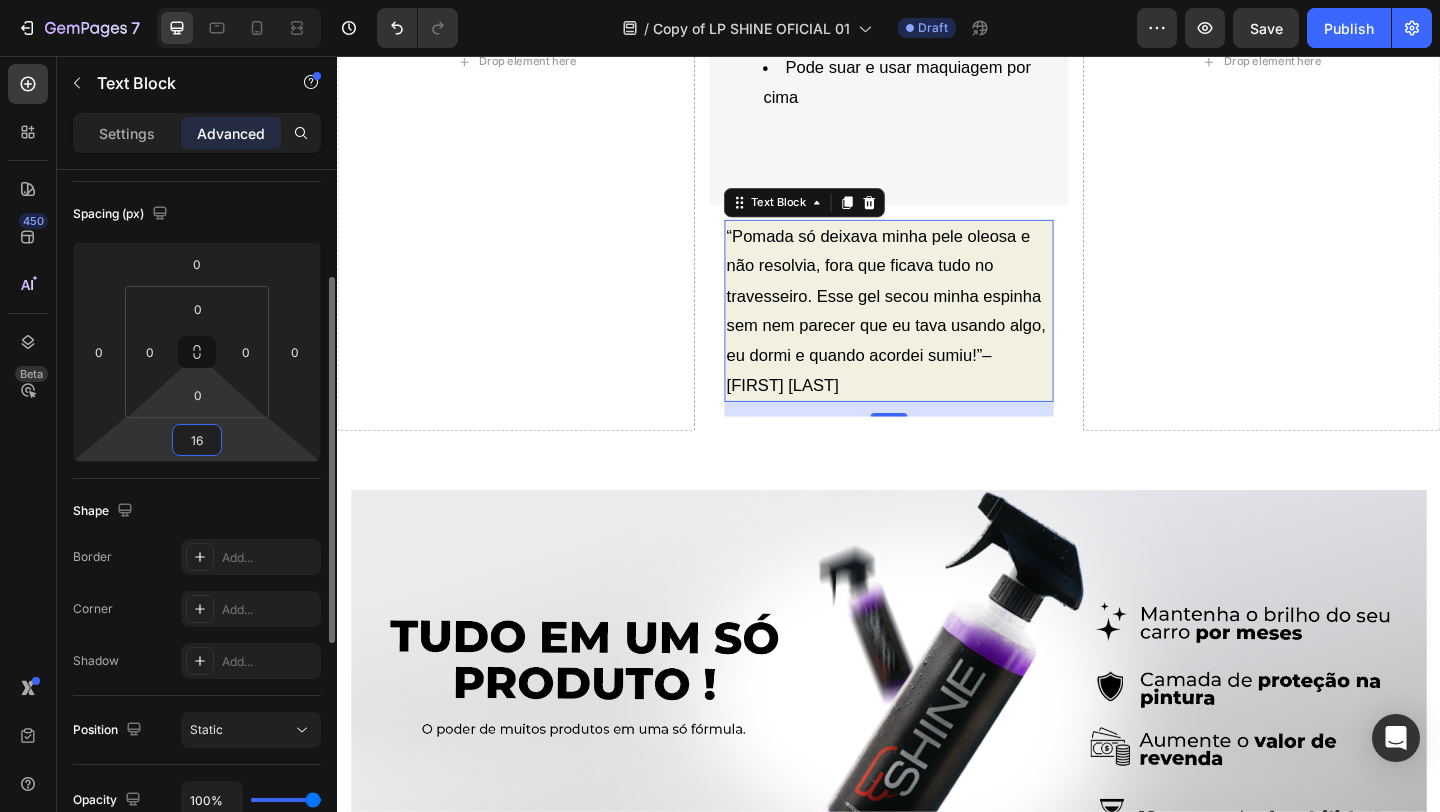 type on "1" 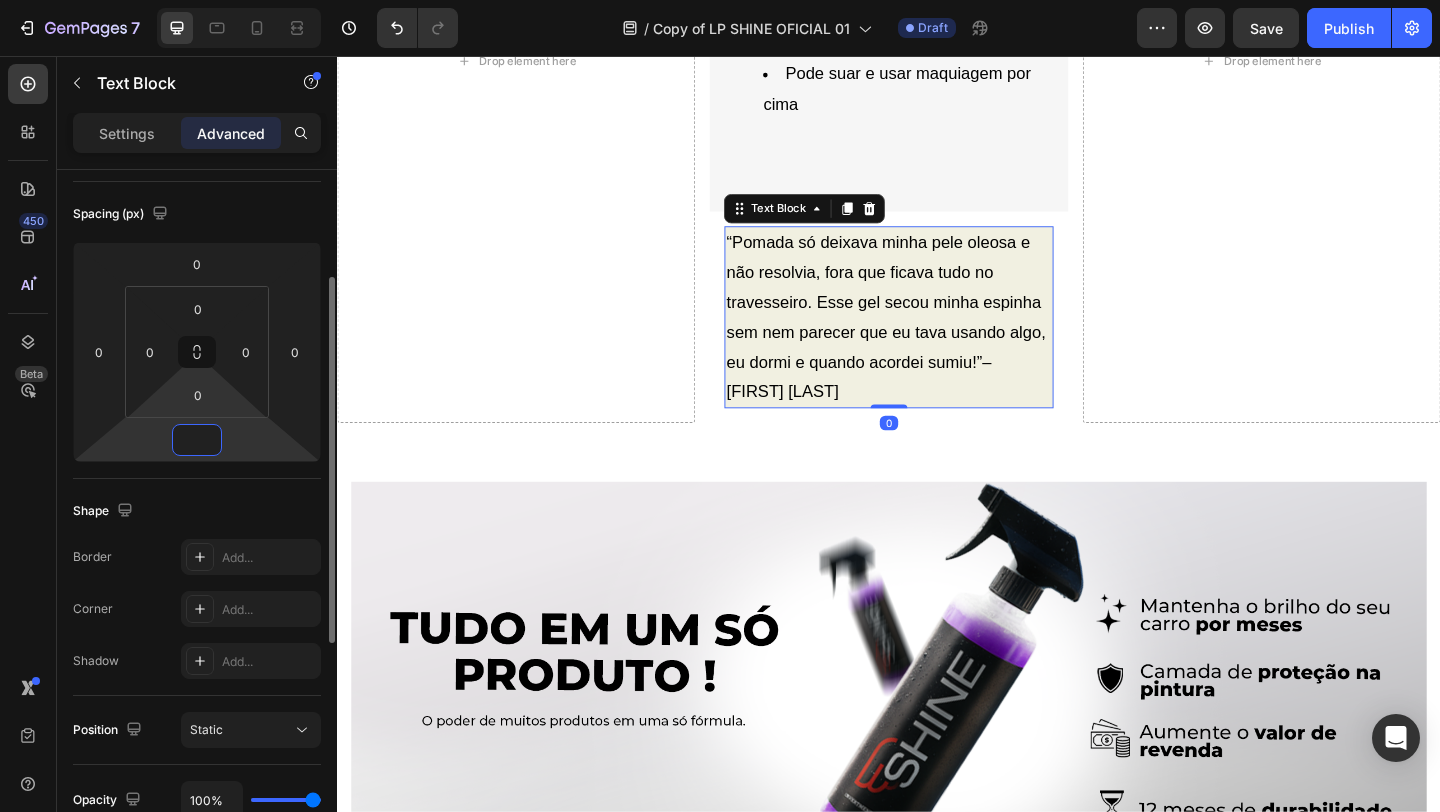 scroll, scrollTop: 1173, scrollLeft: 0, axis: vertical 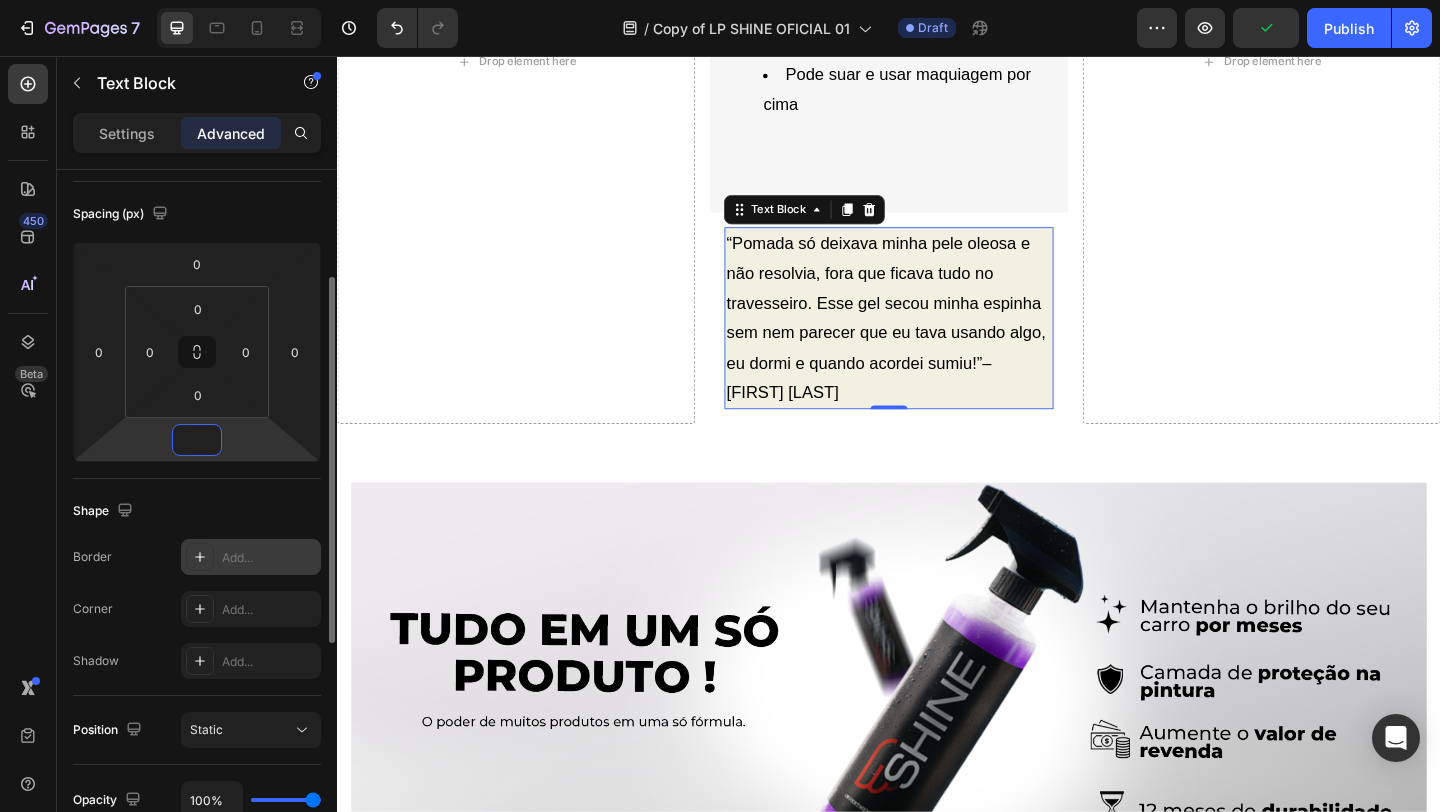 click at bounding box center [200, 557] 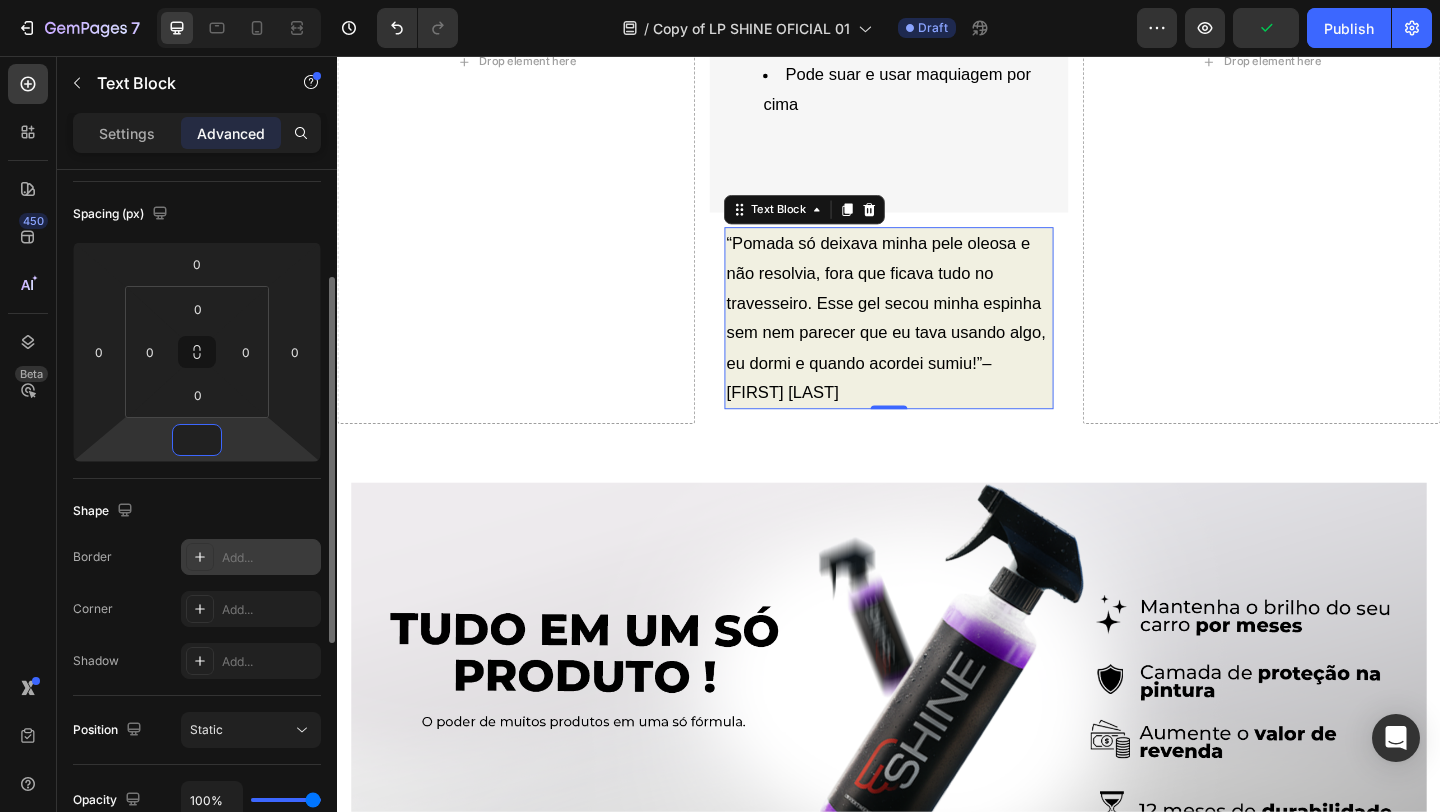 type on "0" 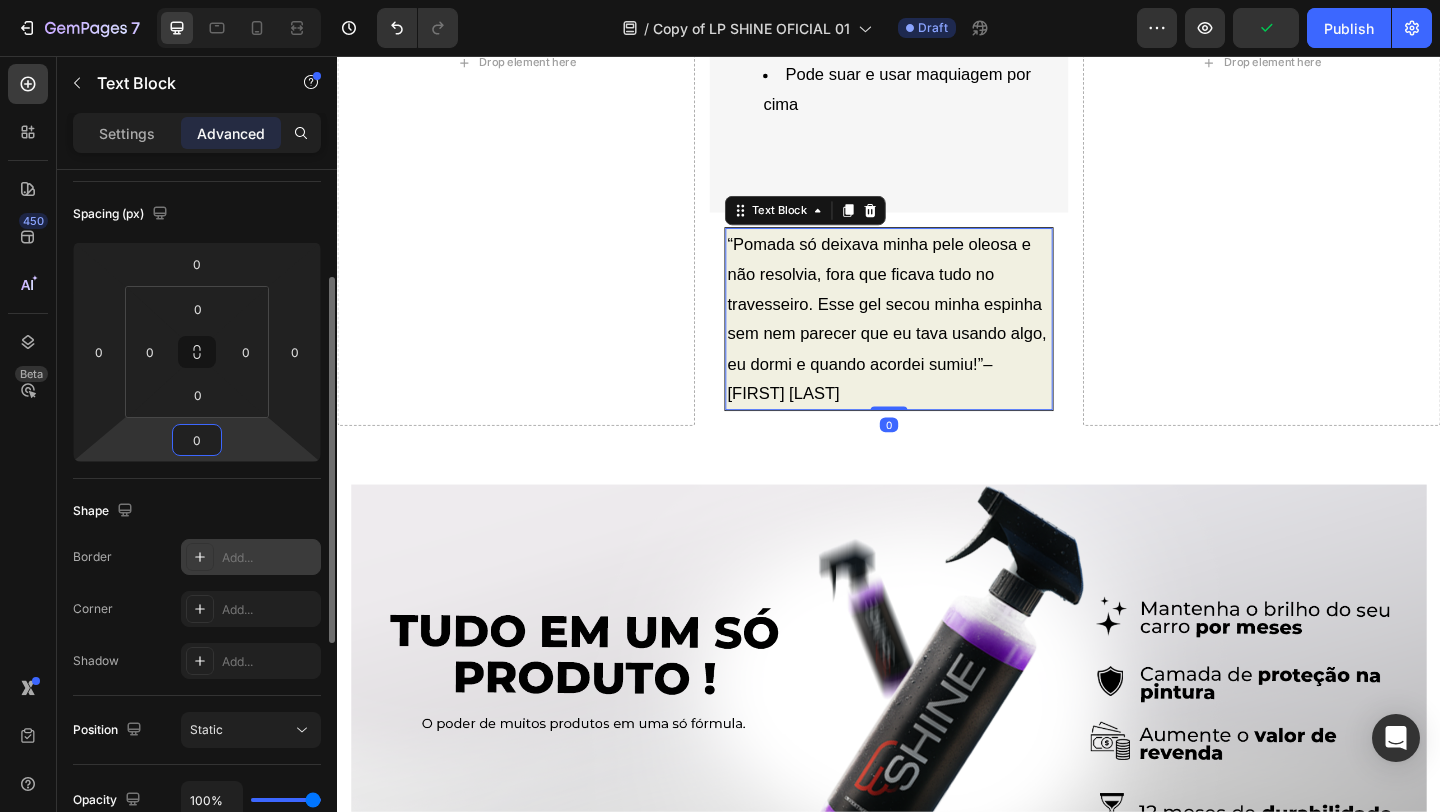 scroll, scrollTop: 1174, scrollLeft: 0, axis: vertical 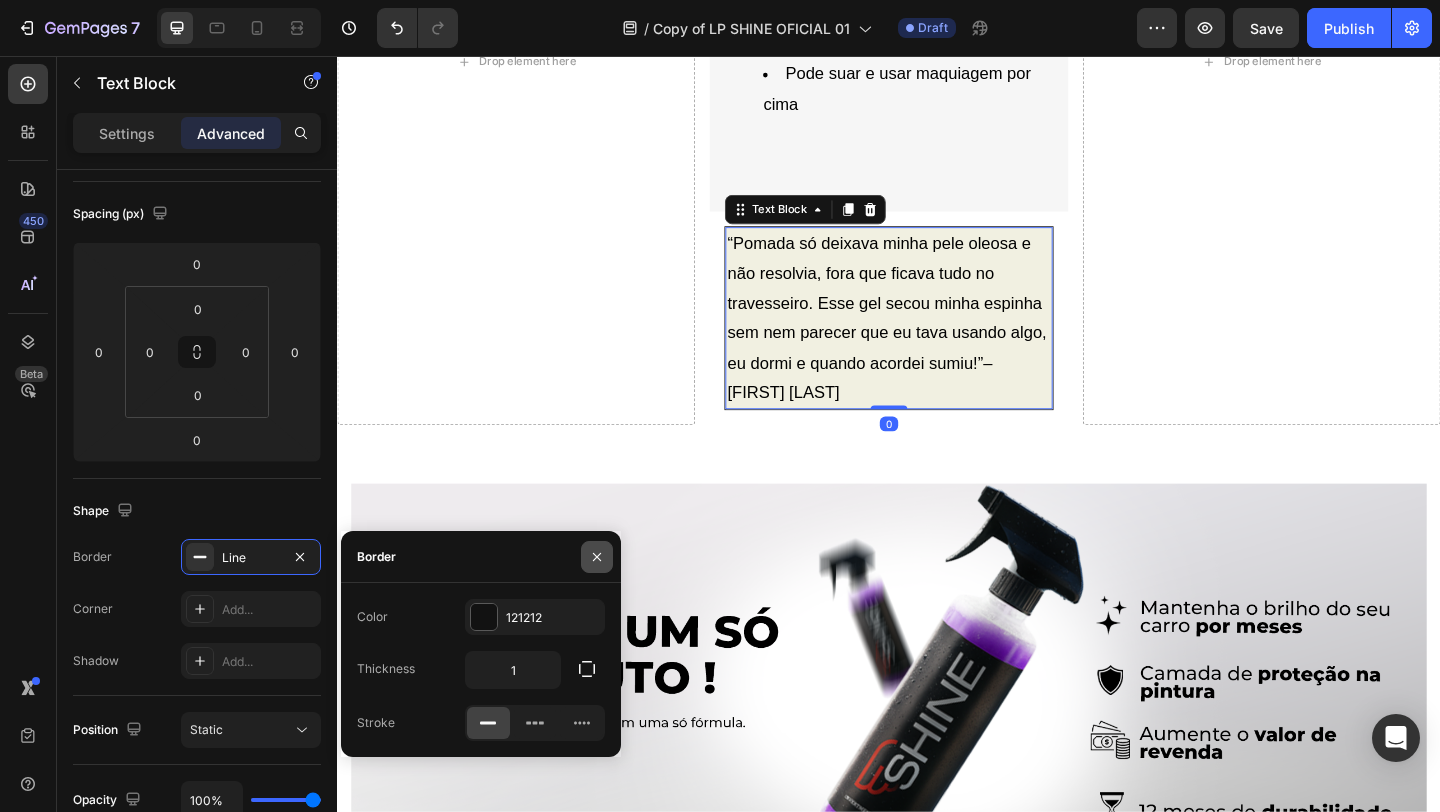 click 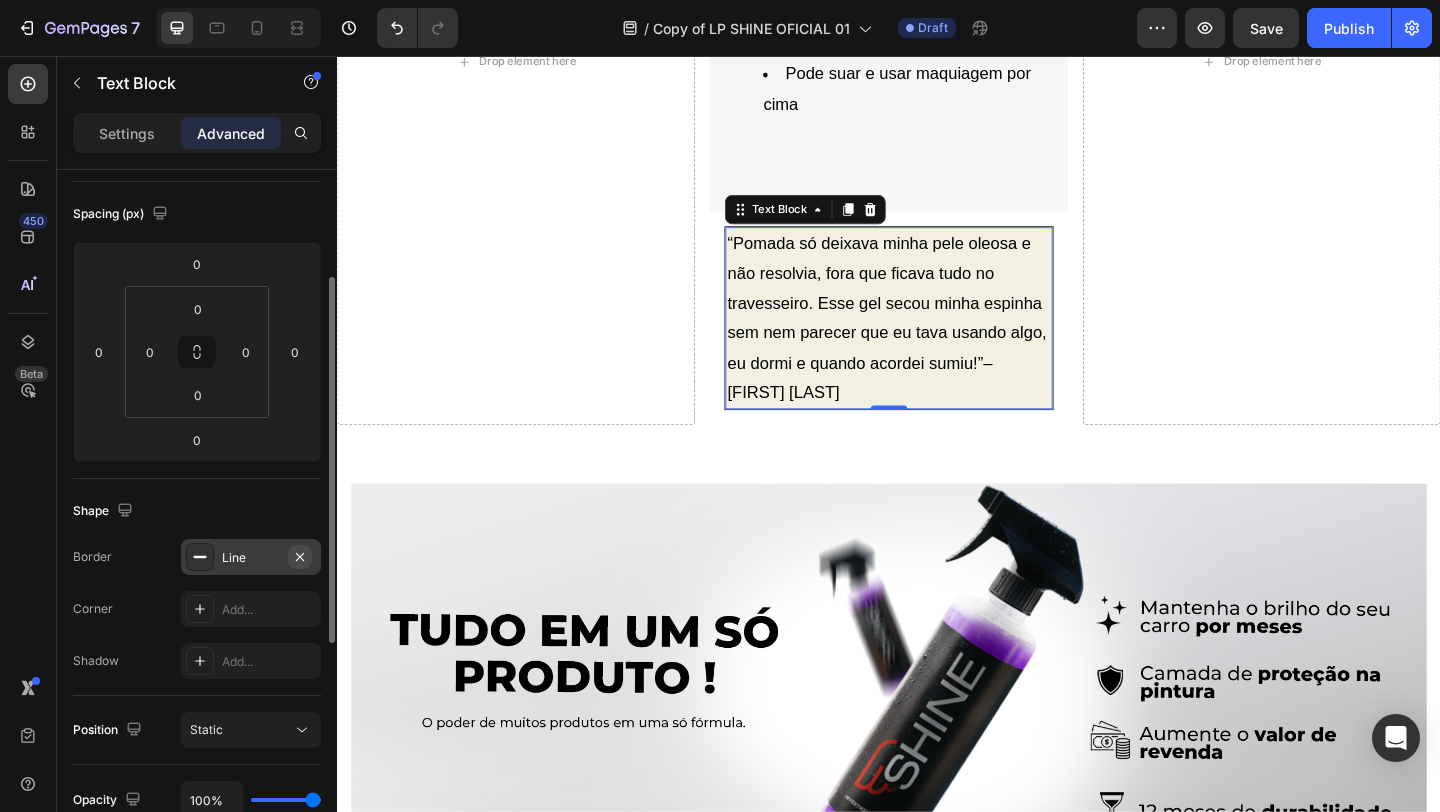 click 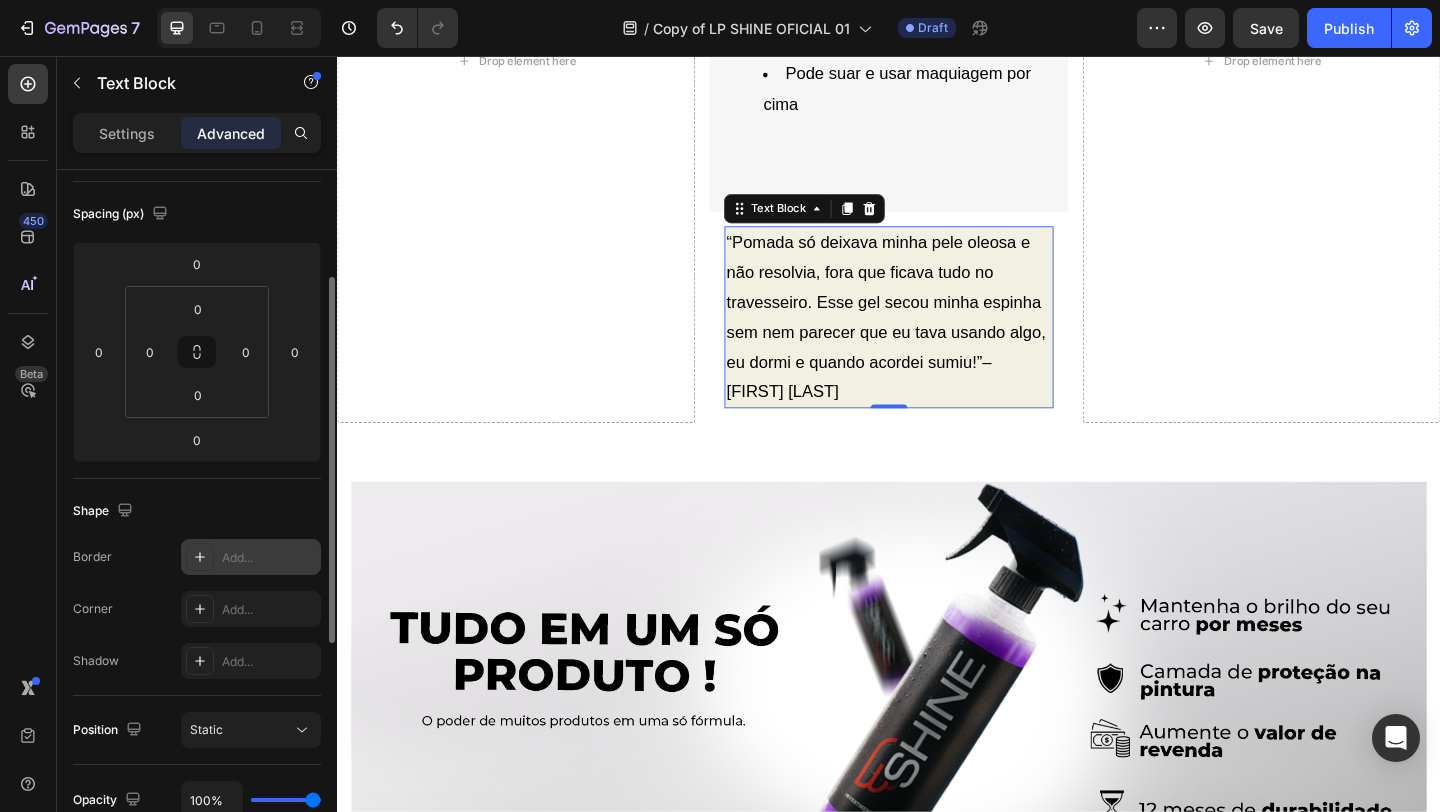 scroll, scrollTop: 1173, scrollLeft: 0, axis: vertical 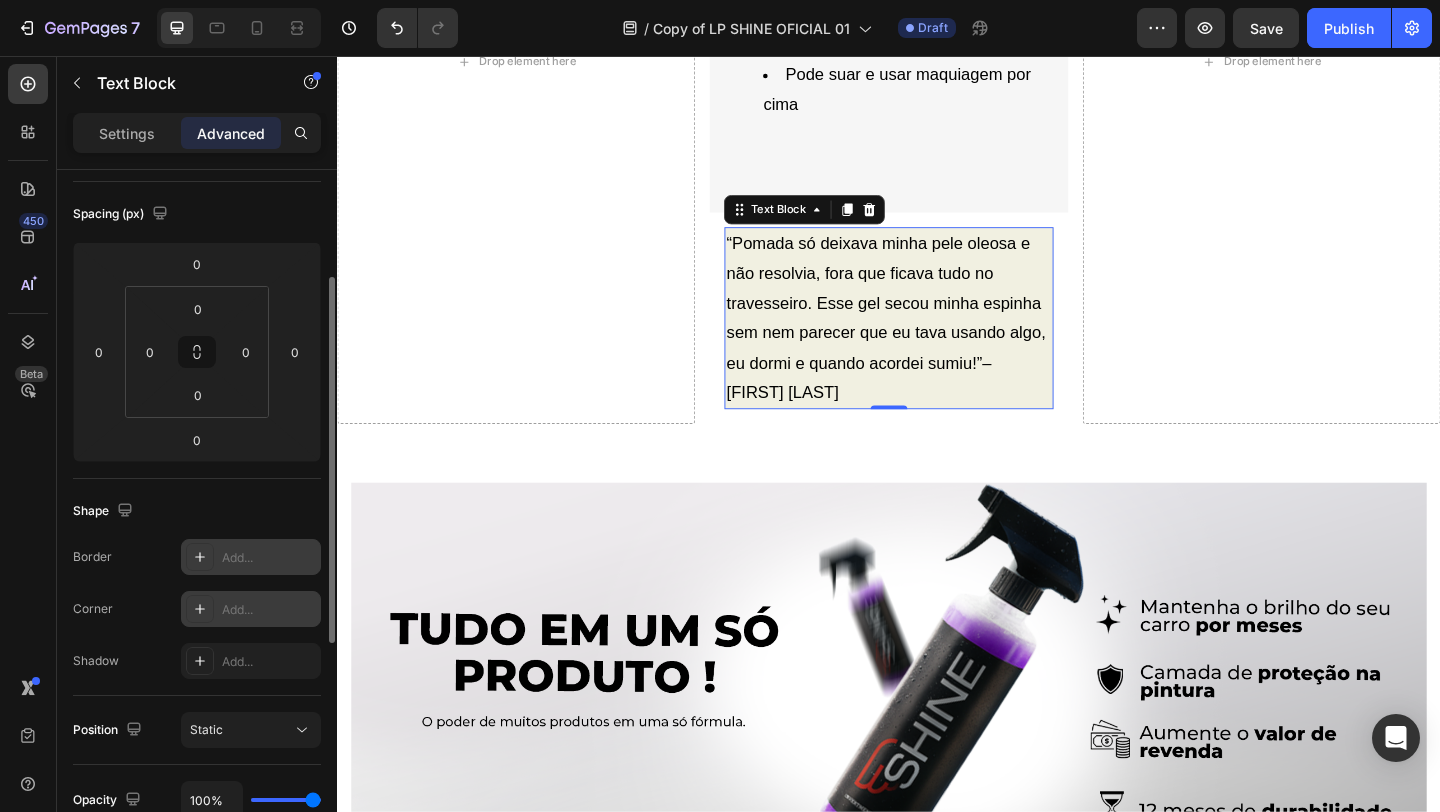 click at bounding box center (200, 609) 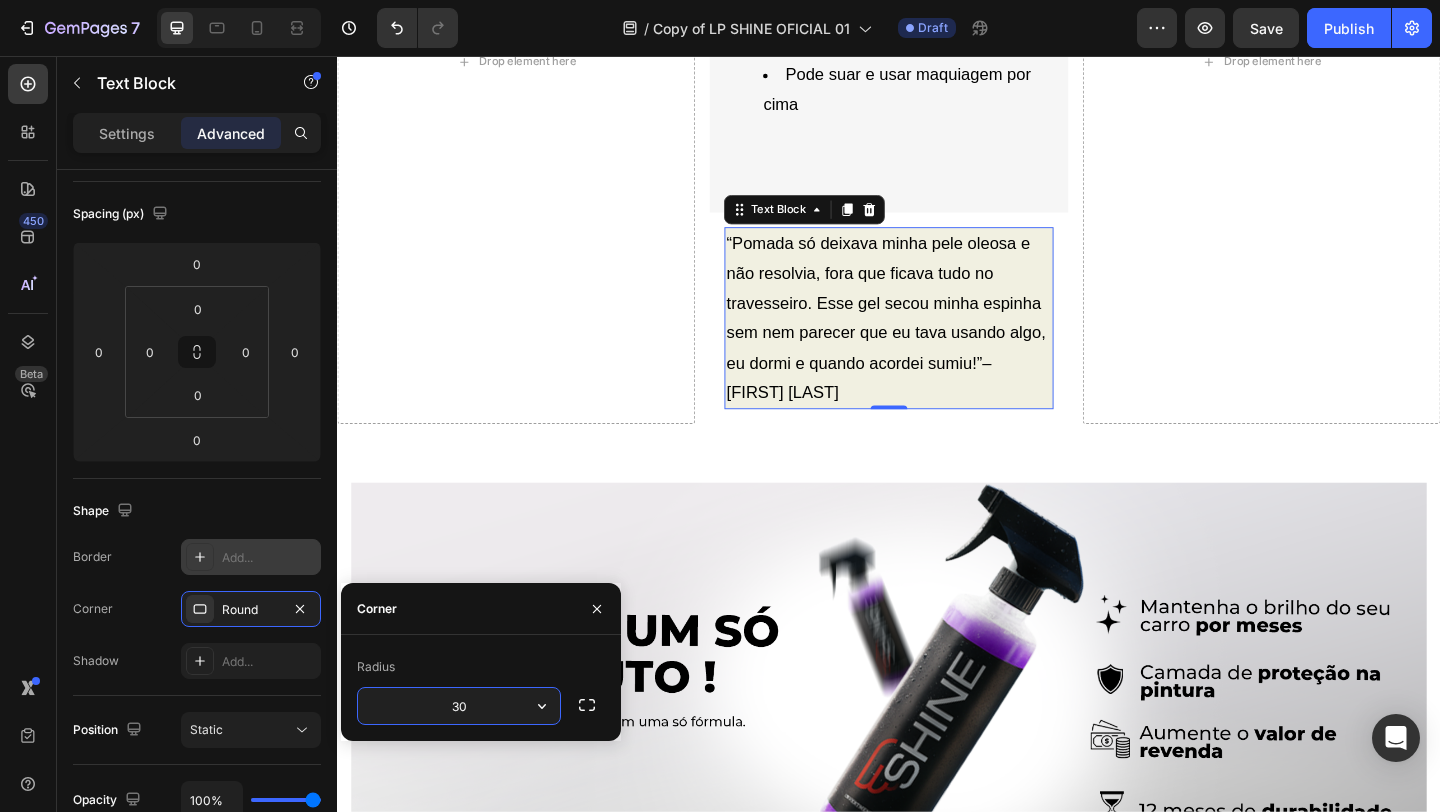 type on "29" 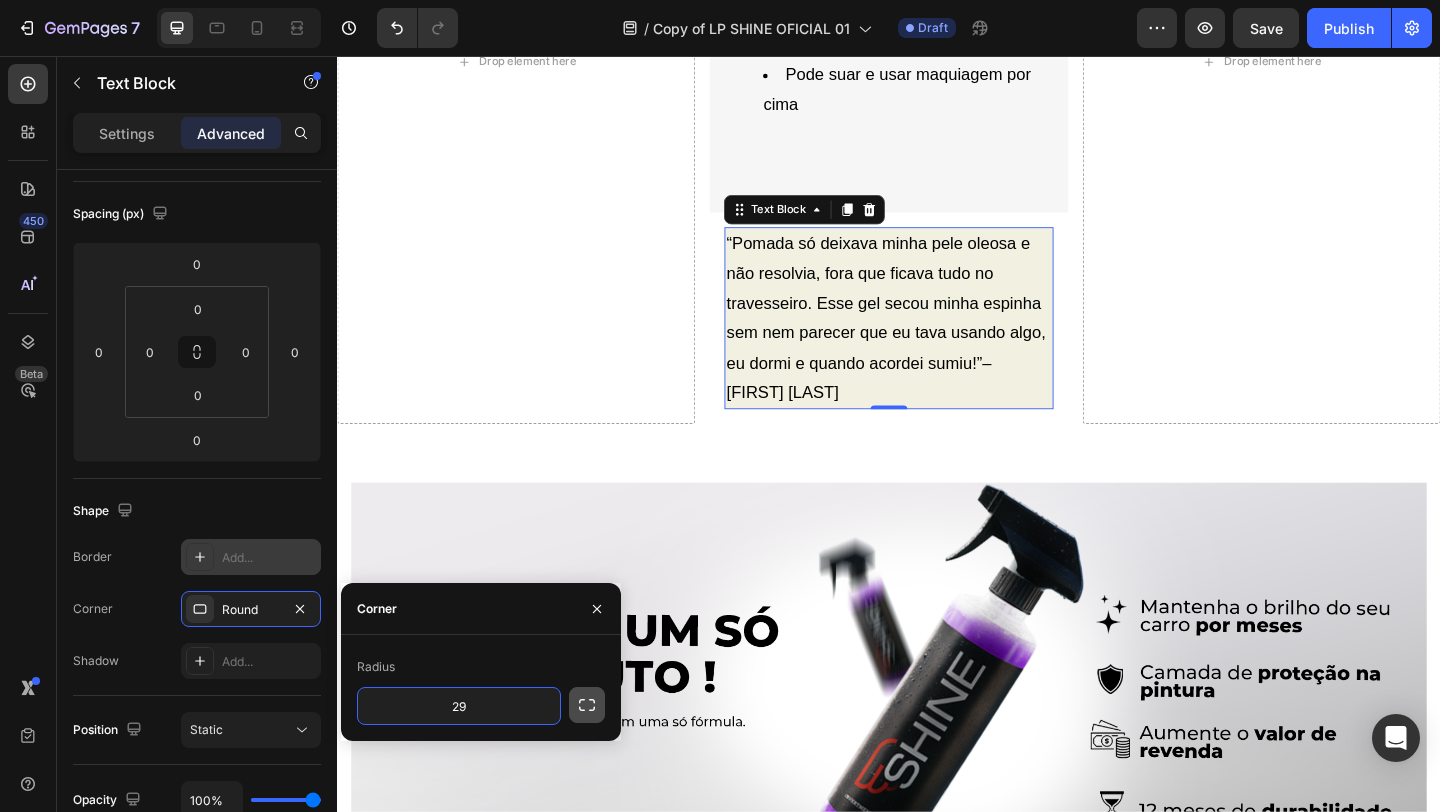 click 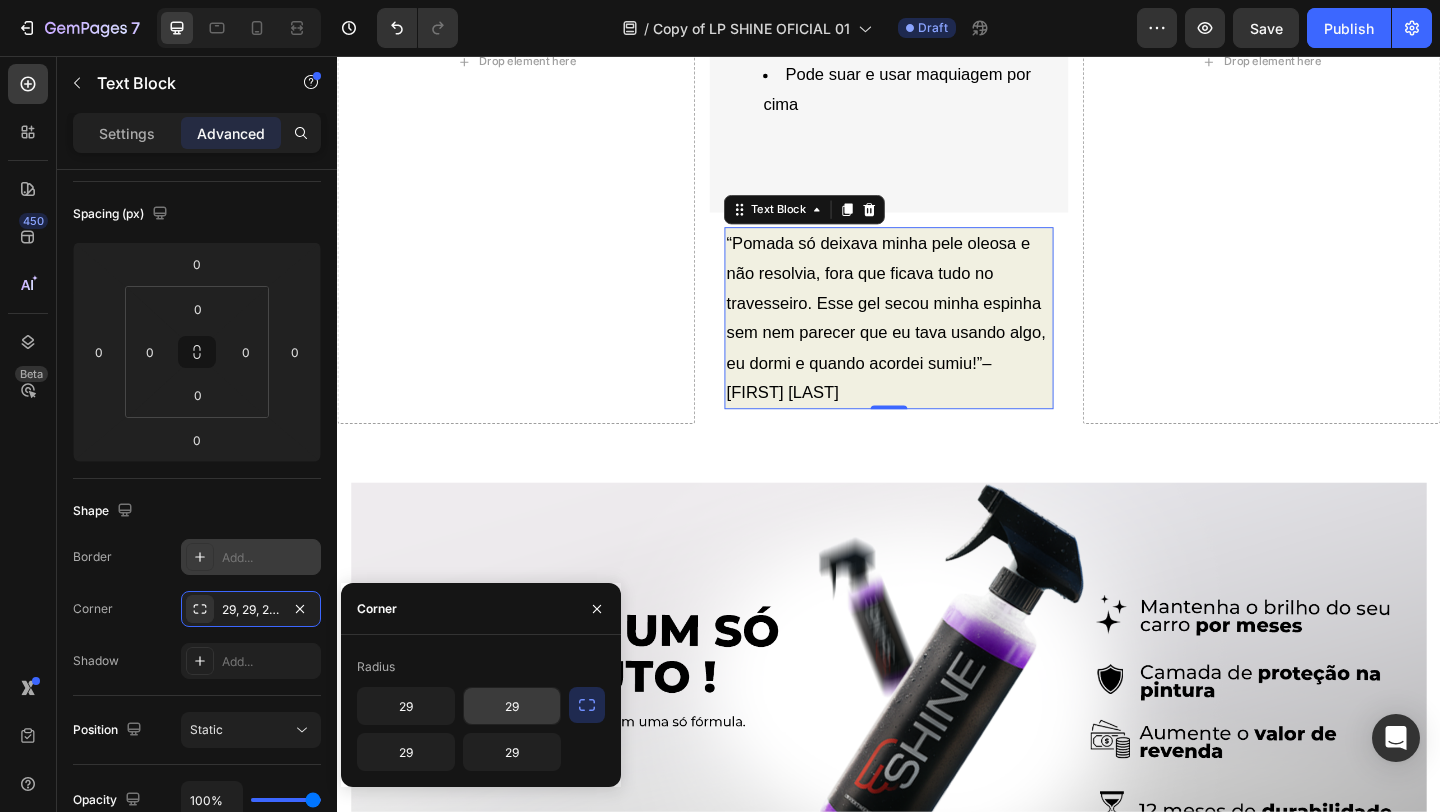 click on "29" at bounding box center [512, 706] 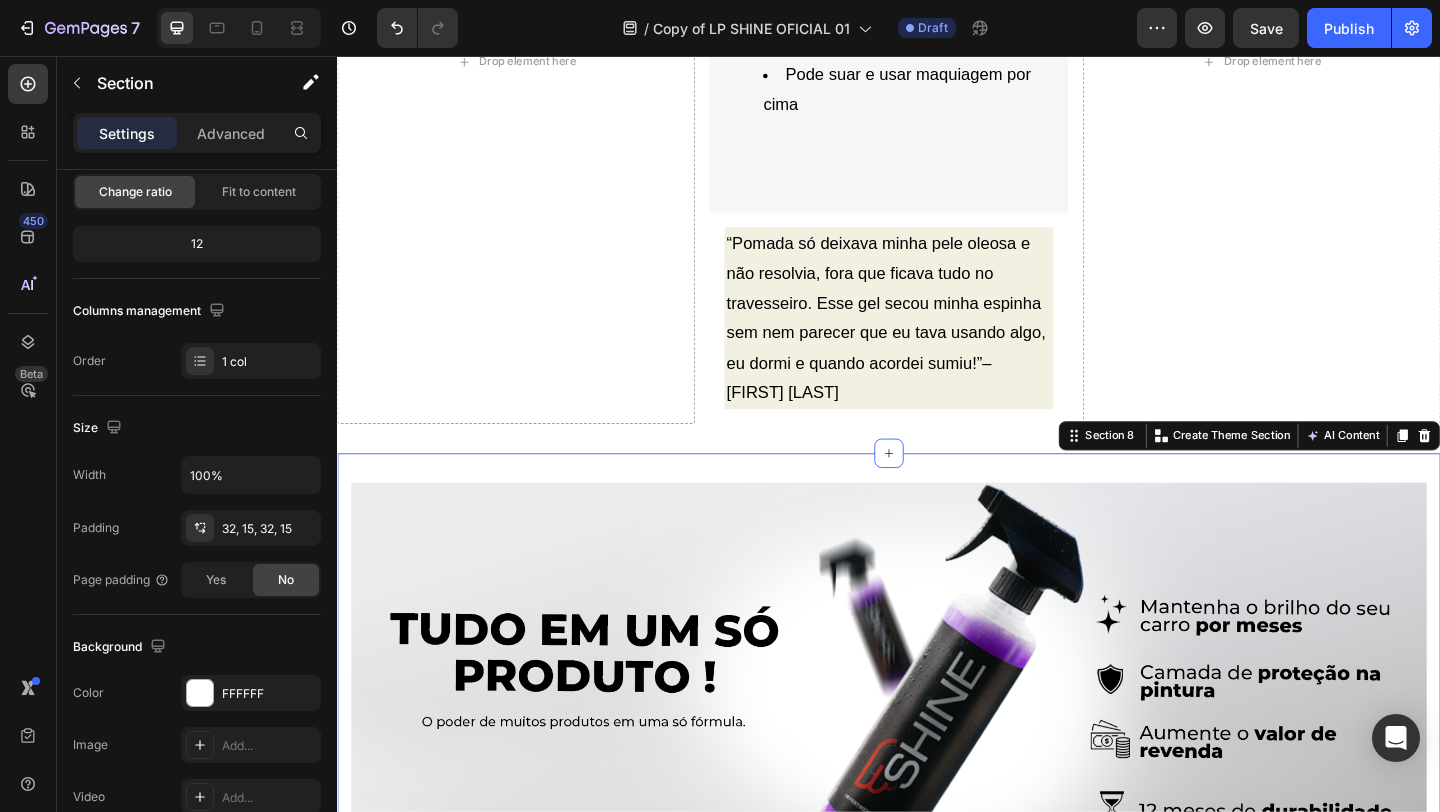 click on "Image Row LAVAGEM FÁCIL E RÁPIDA SEM ÁGUA Heading Image Image Row PEÇA O SEU Button Section 8 Create Theme Section AI Content Write with GemAI What would you like to describe here? Tone and Voice Persuasive Product Kit Cuidados Automotivos Platinum House Of Motors® Show more Generate" at bounding box center [937, 1024] 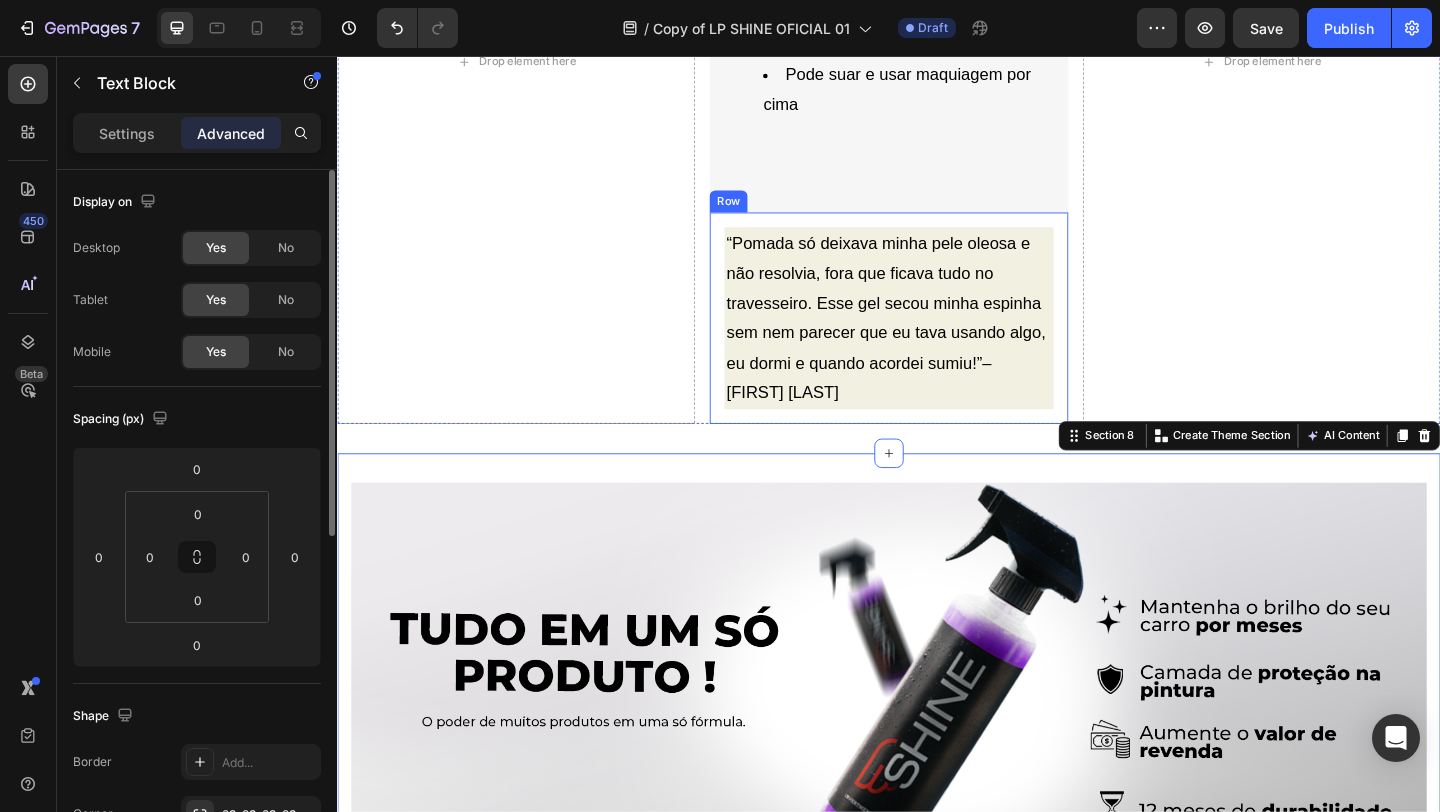 click on "“Pomada só deixava minha pele oleosa e não resolvia, fora que ficava tudo no travesseiro. Esse gel secou minha espinha sem nem parecer que eu tava usando algo, eu dormi e quando acordei sumiu!”– [FIRST] [LAST]" at bounding box center (936, 341) 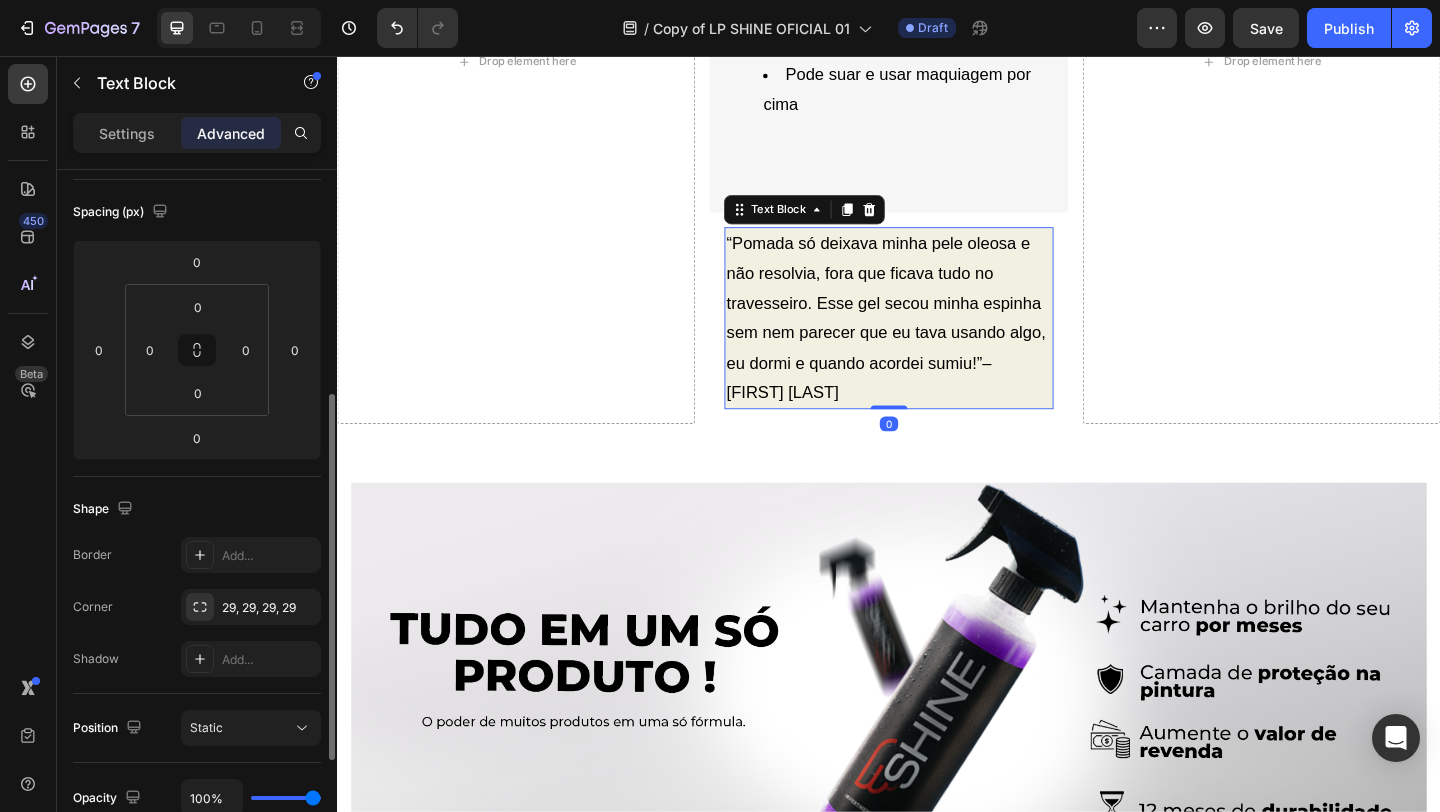 scroll, scrollTop: 283, scrollLeft: 0, axis: vertical 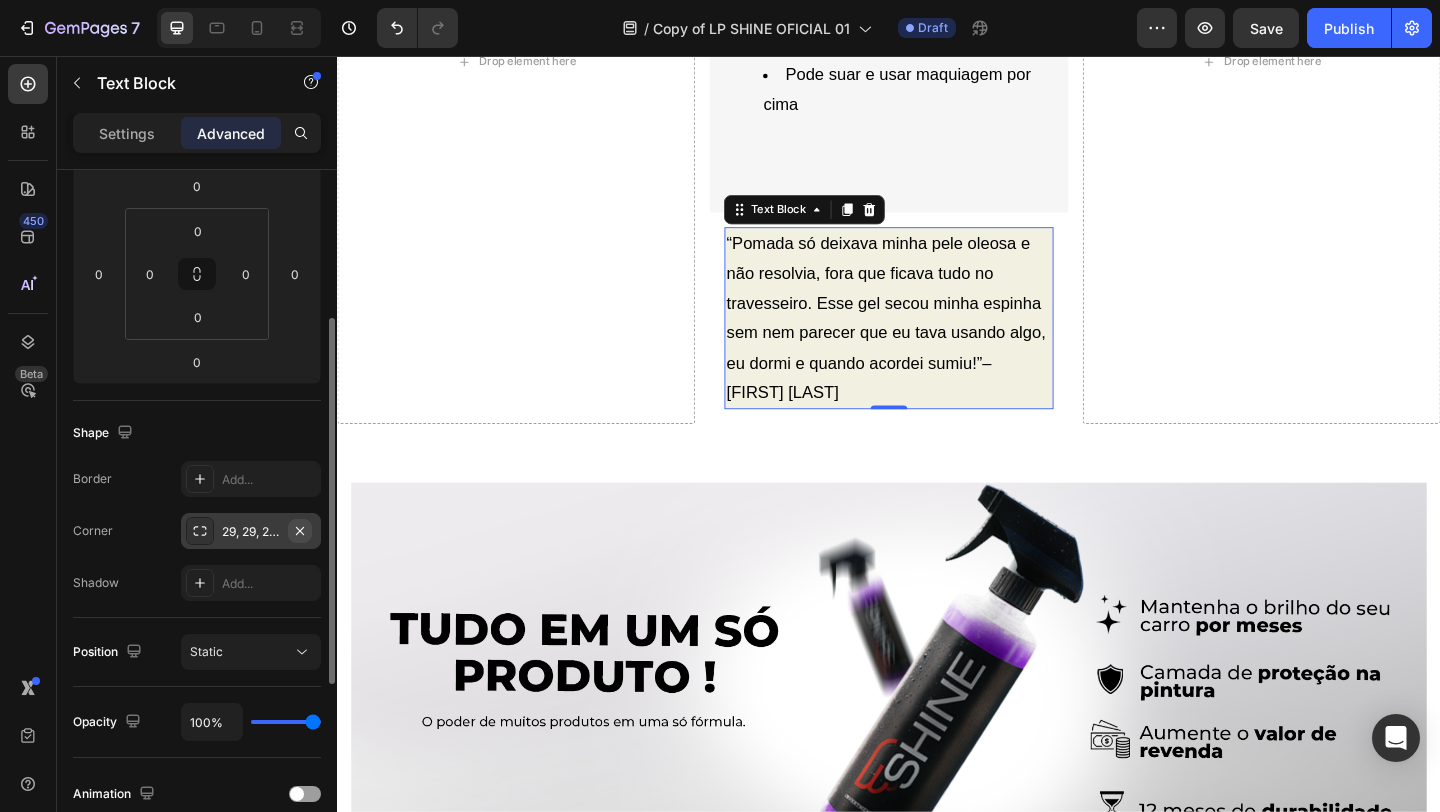 click 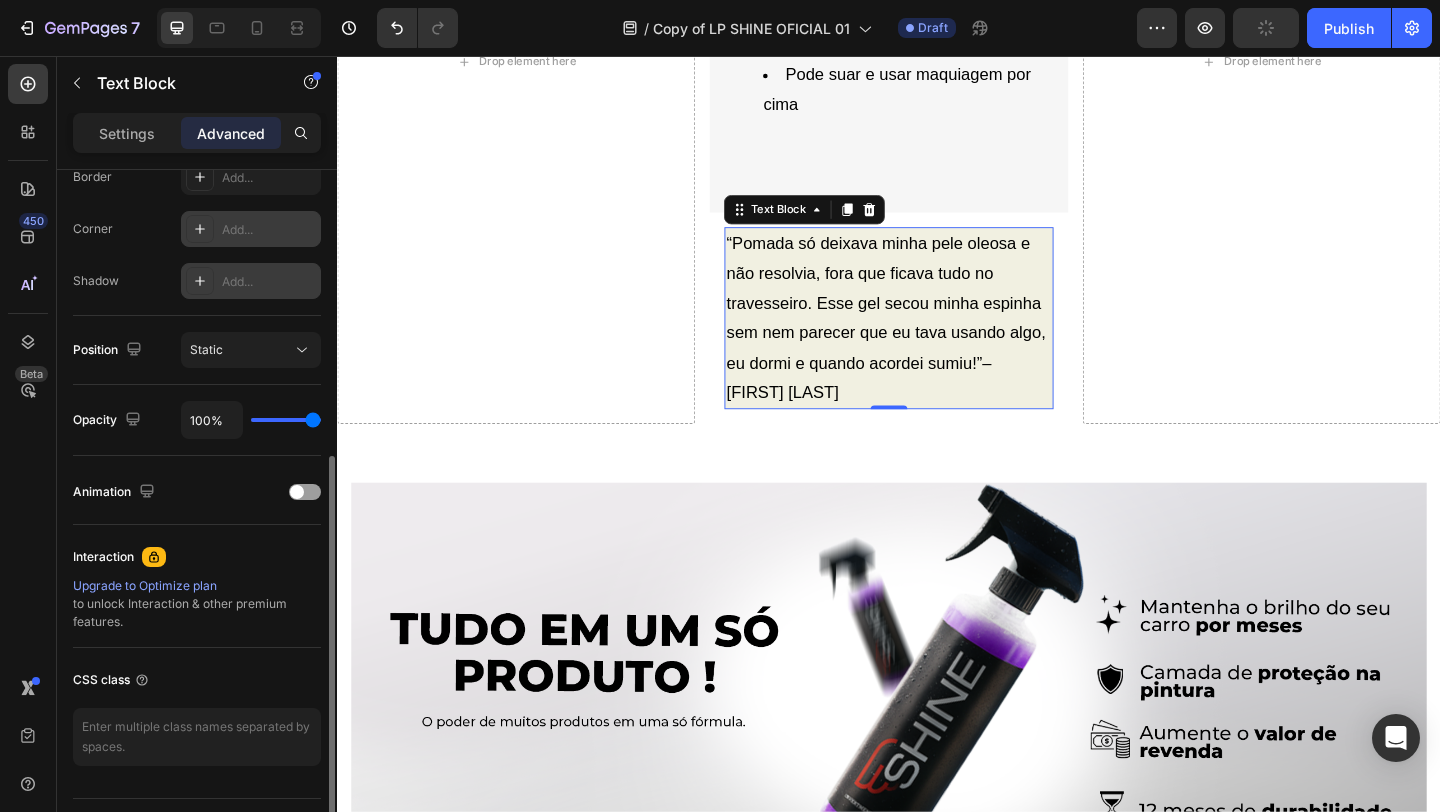 scroll, scrollTop: 635, scrollLeft: 0, axis: vertical 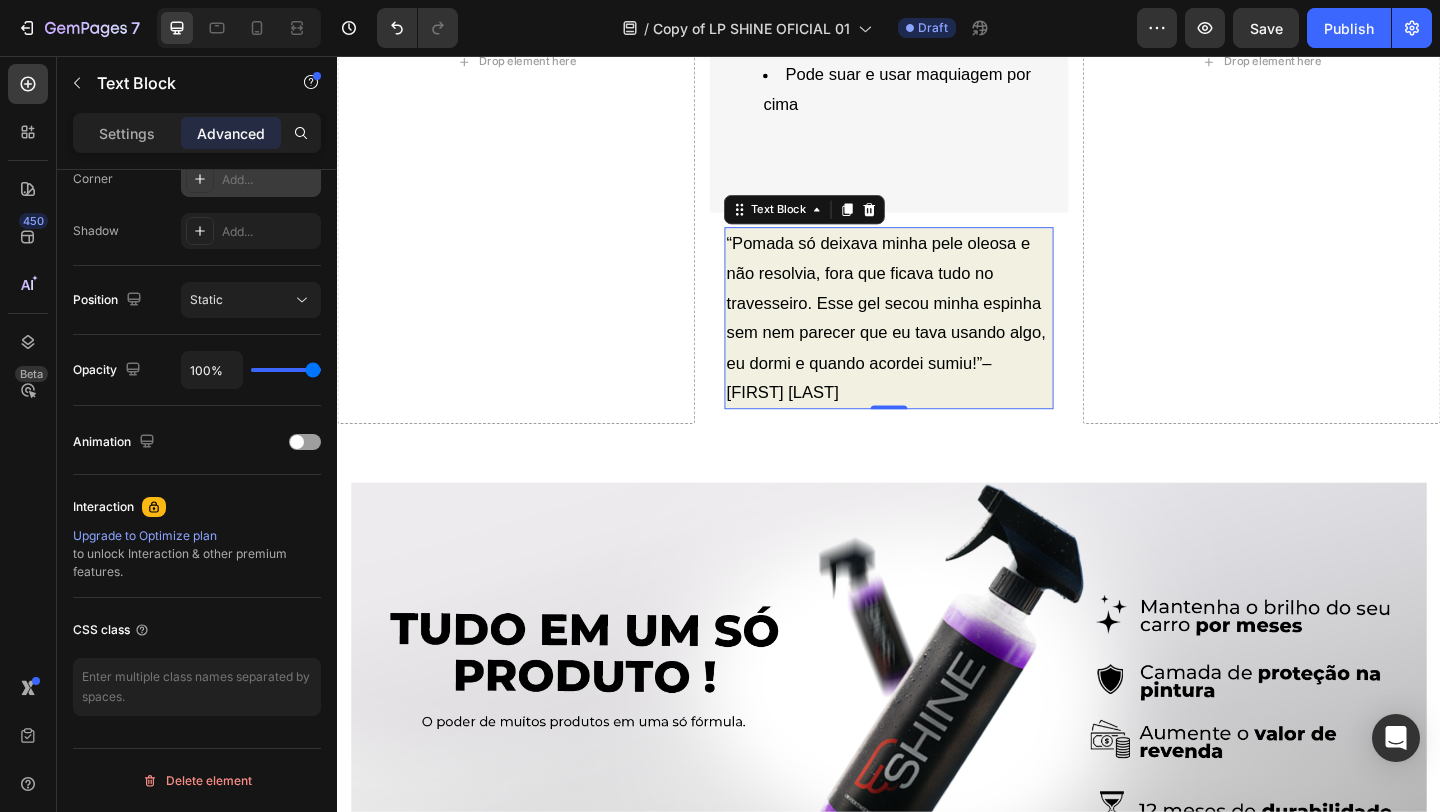 click on "“Pomada só deixava minha pele oleosa e não resolvia, fora que ficava tudo no travesseiro. Esse gel secou minha espinha sem nem parecer que eu tava usando algo, eu dormi e quando acordei sumiu!”– [FIRST] [LAST]" at bounding box center [936, 341] 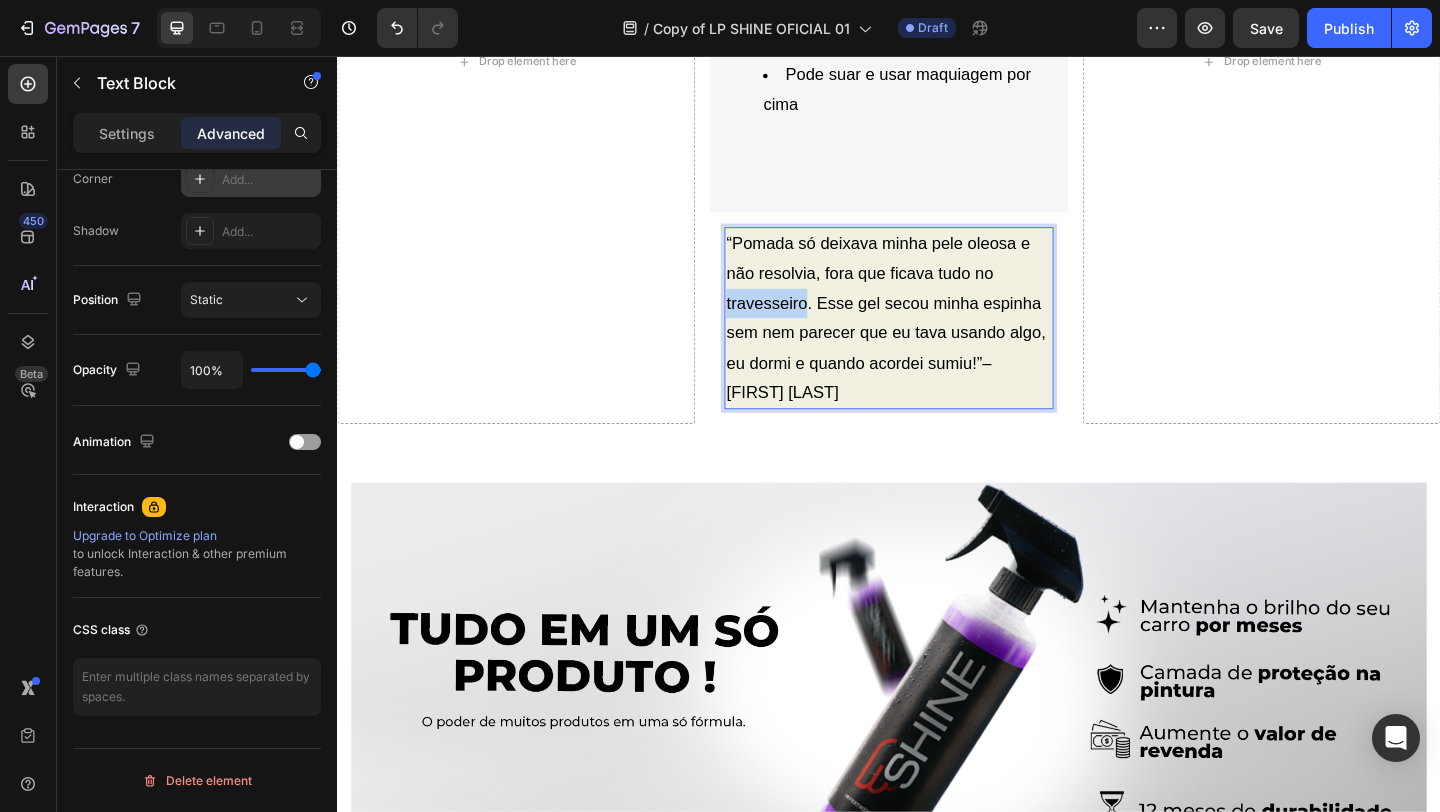 click on "“Pomada só deixava minha pele oleosa e não resolvia, fora que ficava tudo no travesseiro. Esse gel secou minha espinha sem nem parecer que eu tava usando algo, eu dormi e quando acordei sumiu!”– [FIRST] [LAST]" at bounding box center (936, 341) 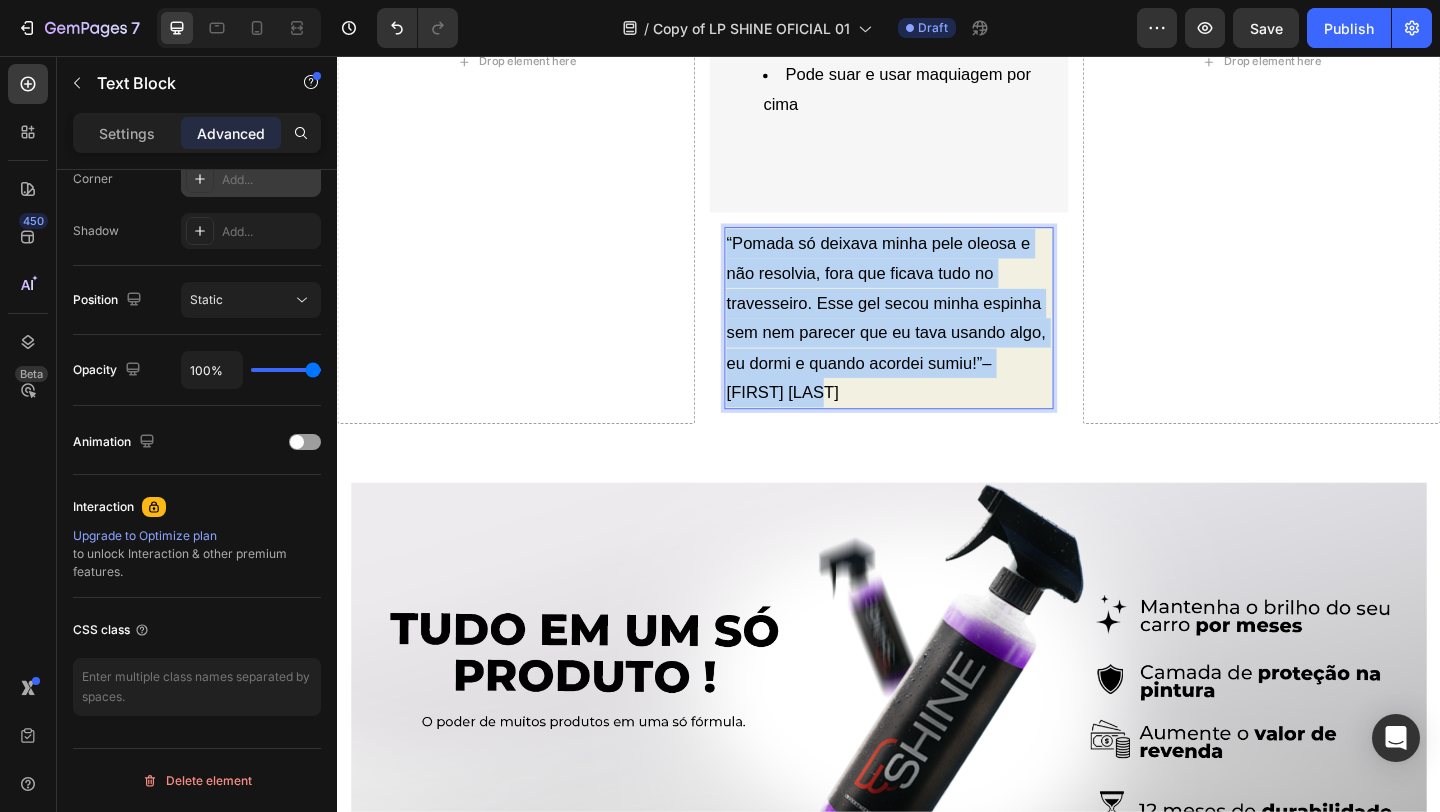 click on "“Pomada só deixava minha pele oleosa e não resolvia, fora que ficava tudo no travesseiro. Esse gel secou minha espinha sem nem parecer que eu tava usando algo, eu dormi e quando acordei sumiu!”– [FIRST] [LAST]" at bounding box center (936, 341) 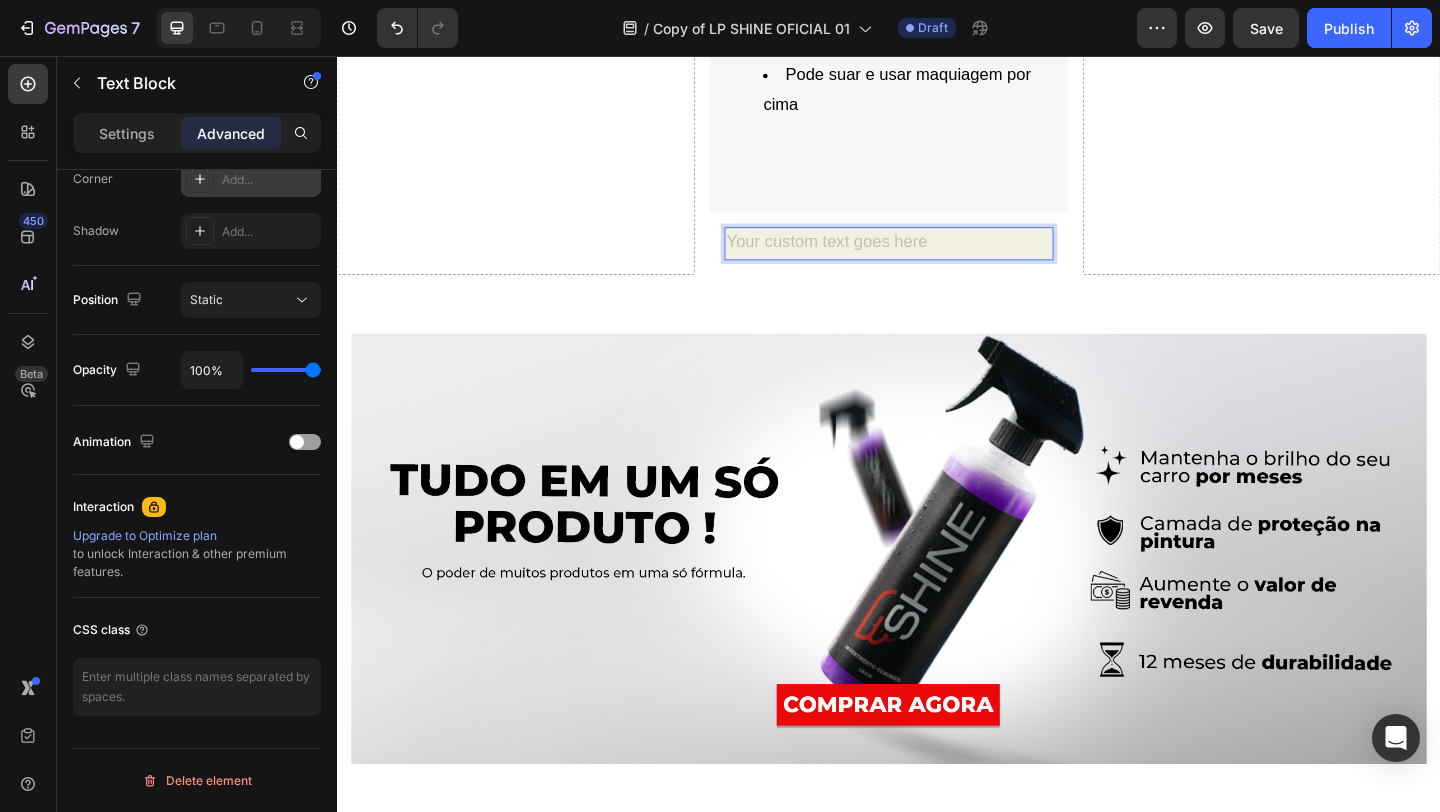 click at bounding box center (936, 260) 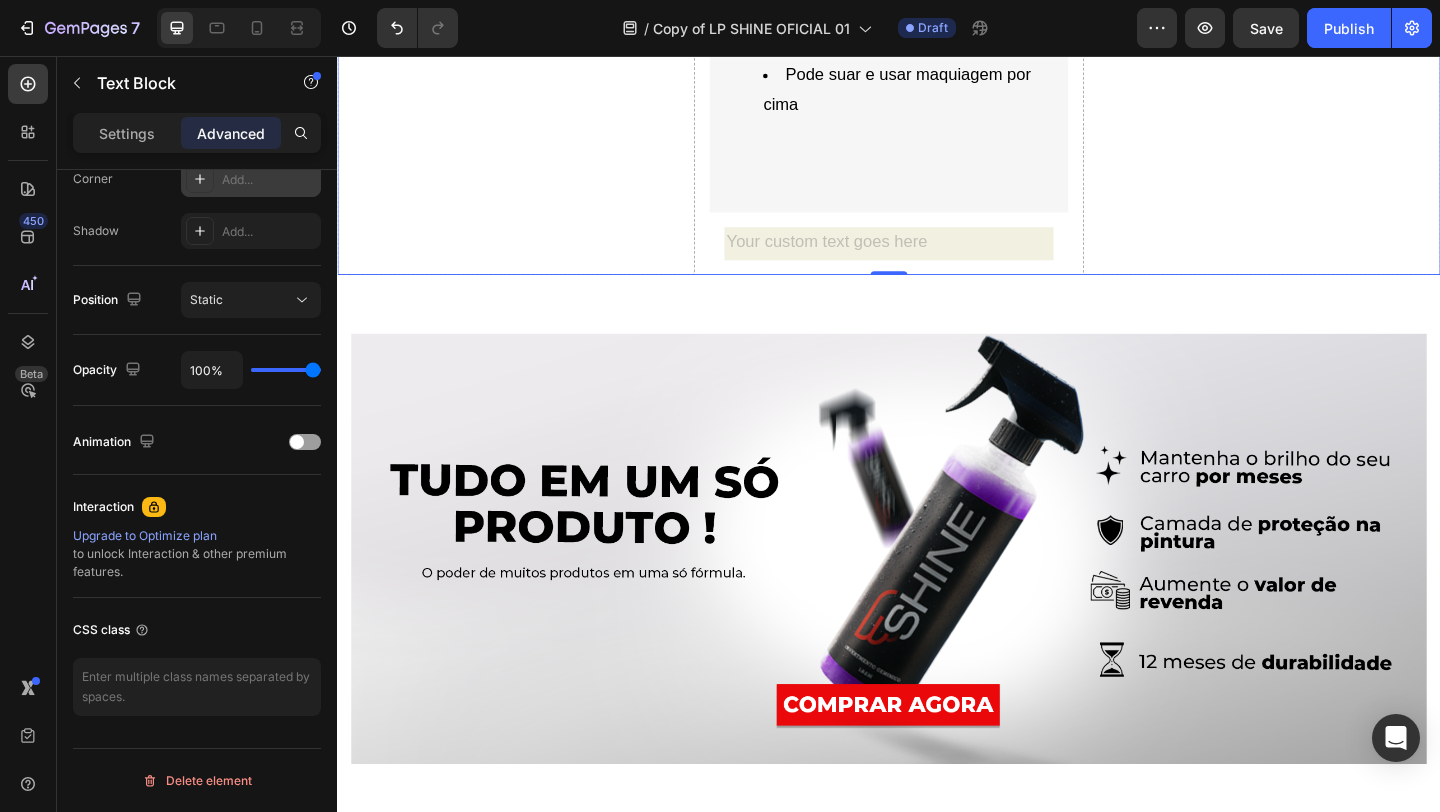 click on "Drop element here Image Melhor que os adesivos visíveis Heading Não descola, não marca e pode ser usado até para dormir Protege contra bactérias e impurezas sem destacar a espinha Pode suar e usar maquiagem por cima Text Block Row Text Block Row
Drop element here Row 0" at bounding box center [937, -19] 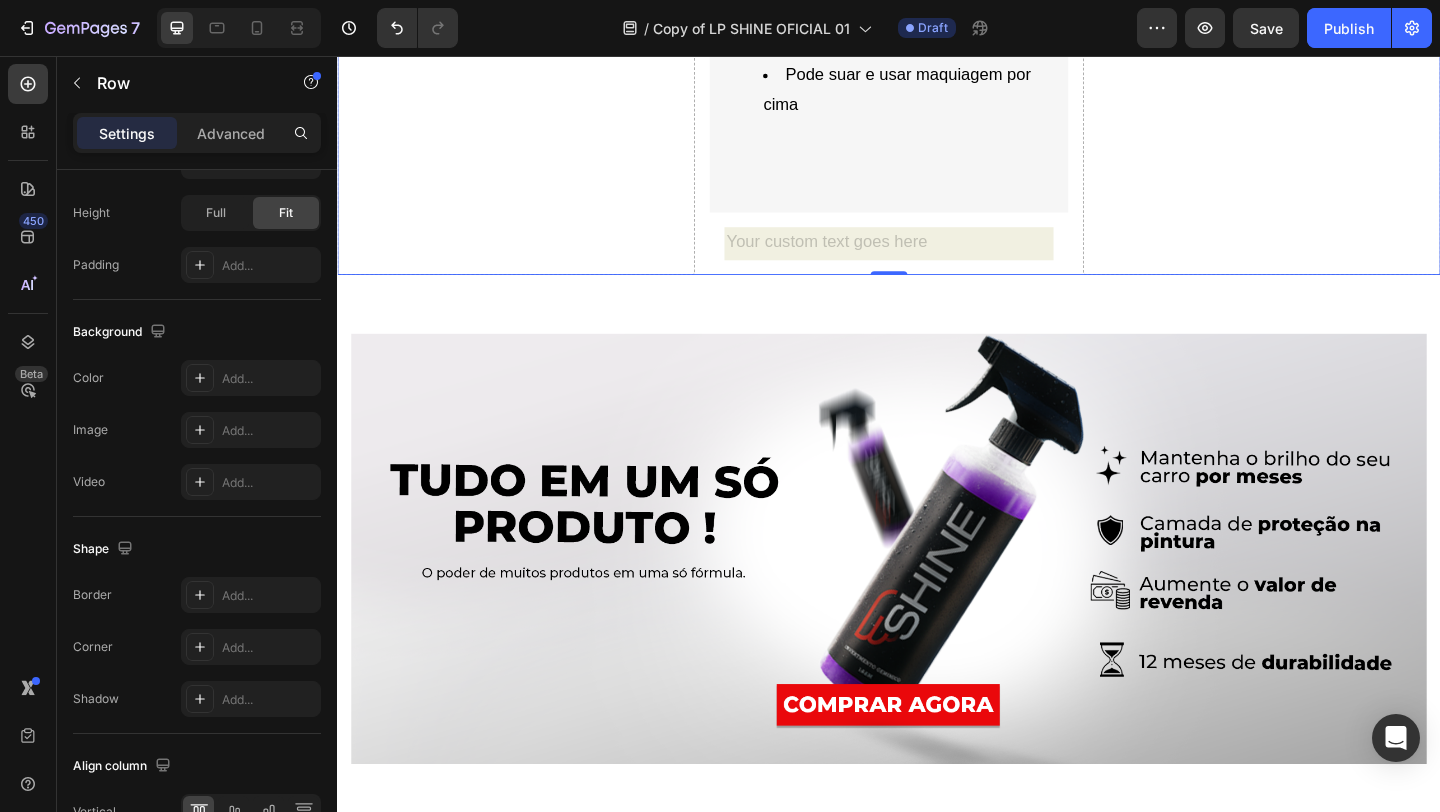 scroll, scrollTop: 0, scrollLeft: 0, axis: both 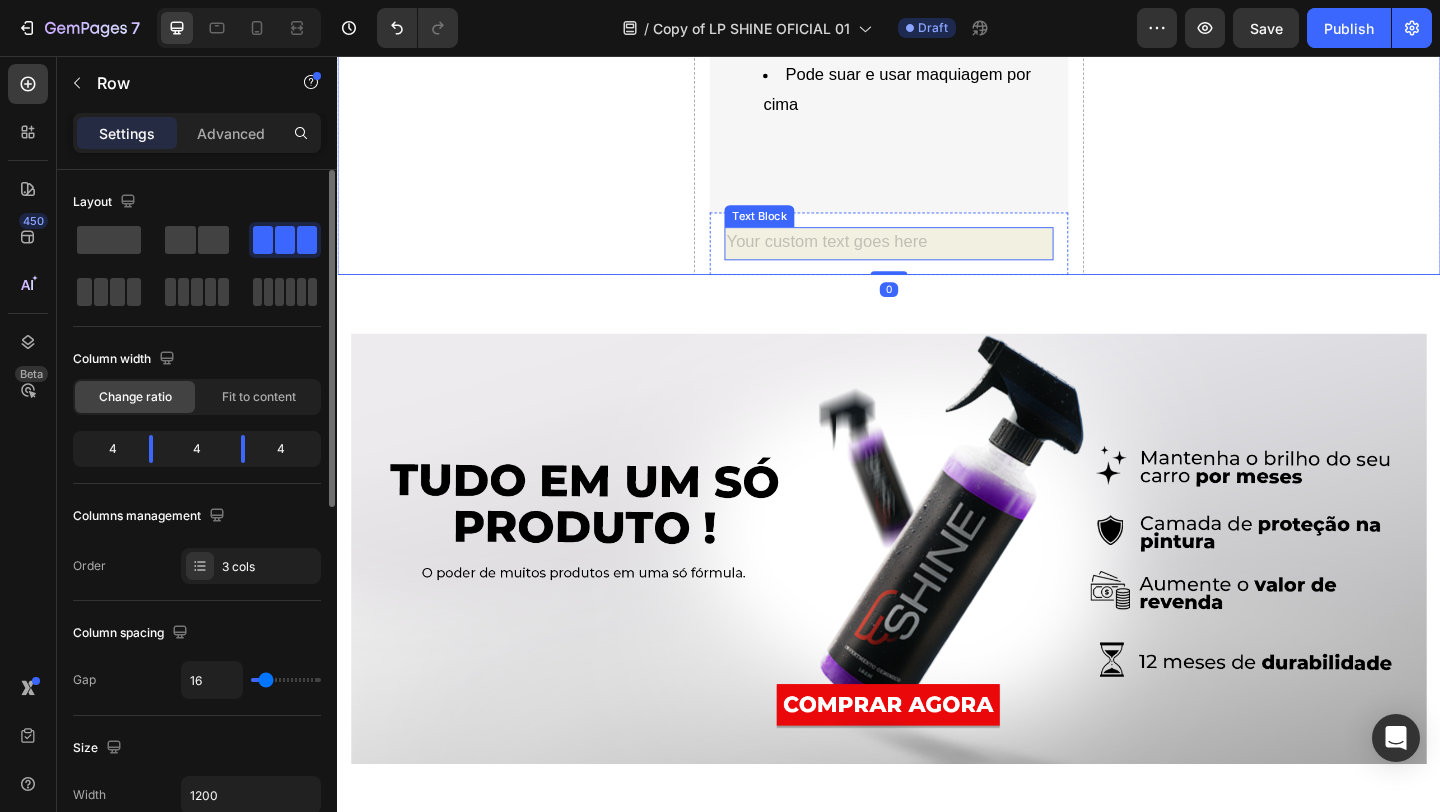 click at bounding box center (936, 260) 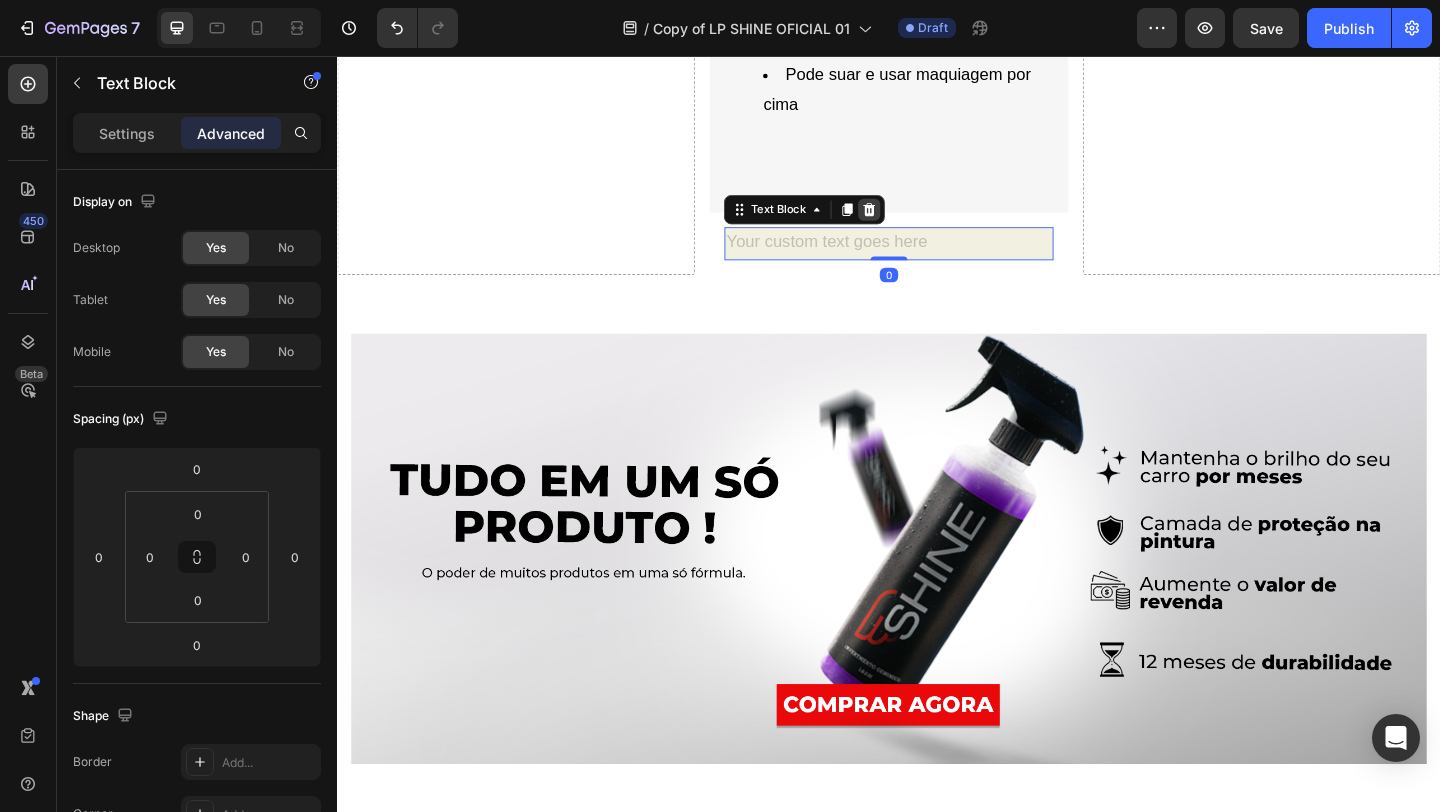 click 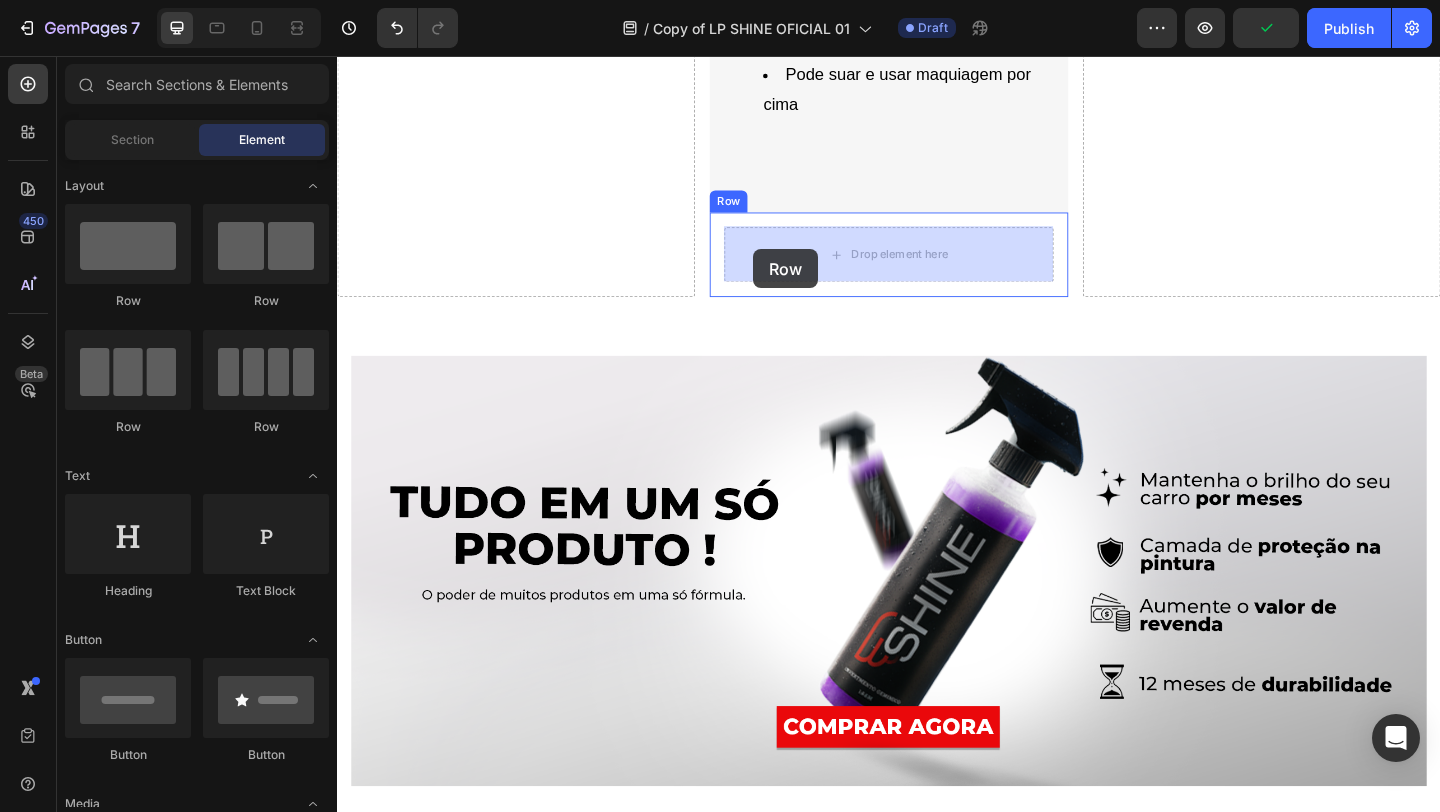 drag, startPoint x: 470, startPoint y: 329, endPoint x: 792, endPoint y: 266, distance: 328.10516 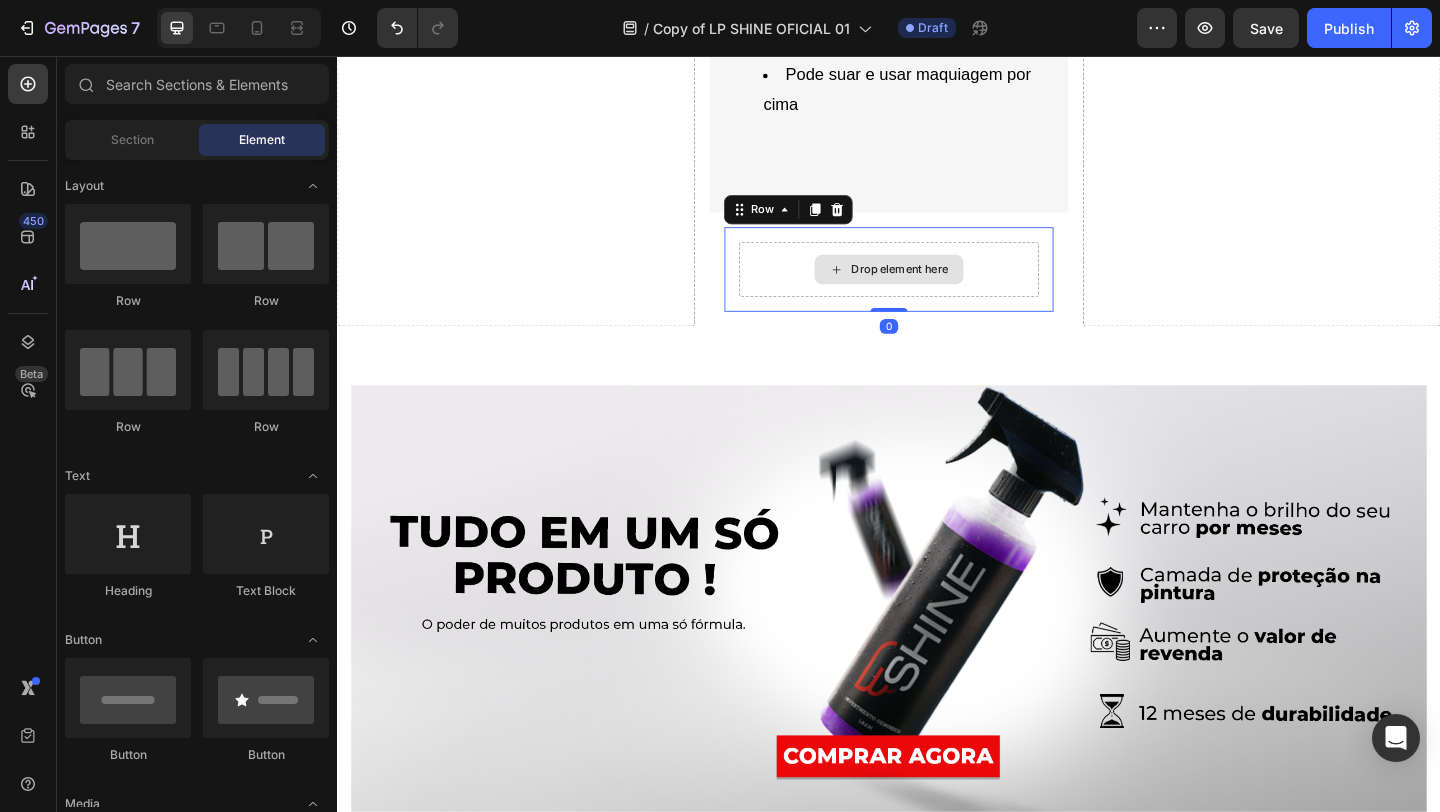 click on "Drop element here" at bounding box center [937, 288] 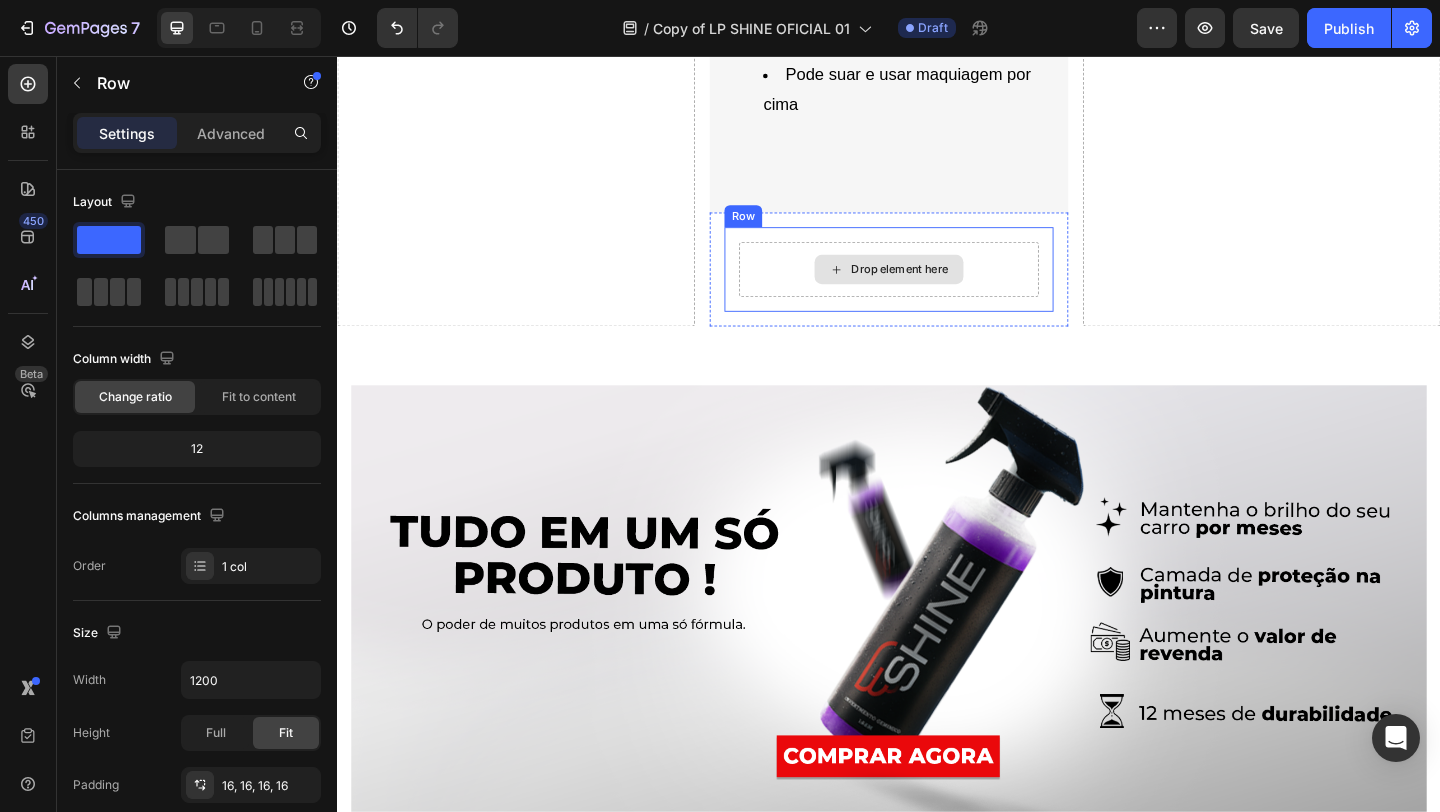 click on "Drop element here" at bounding box center [936, 288] 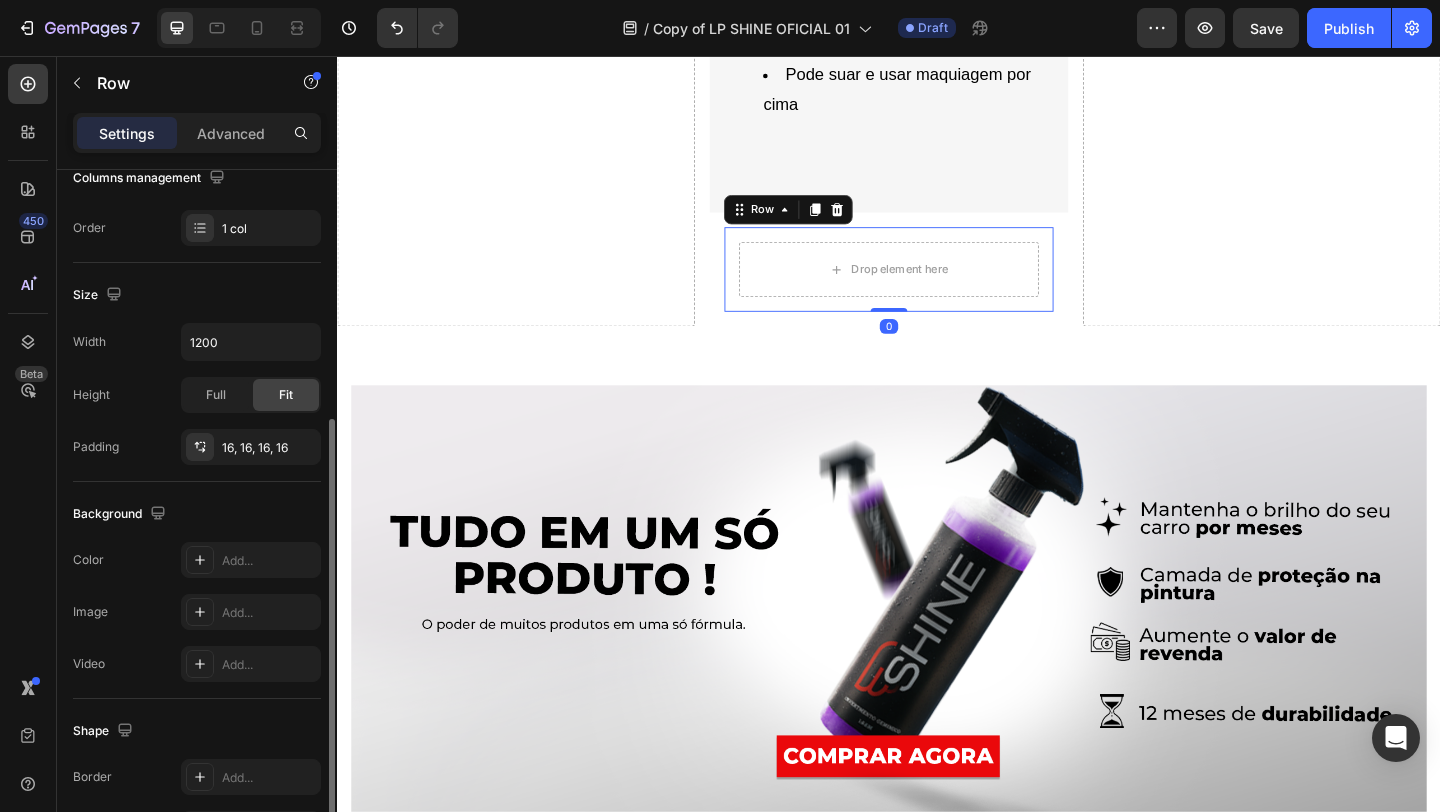 scroll, scrollTop: 521, scrollLeft: 0, axis: vertical 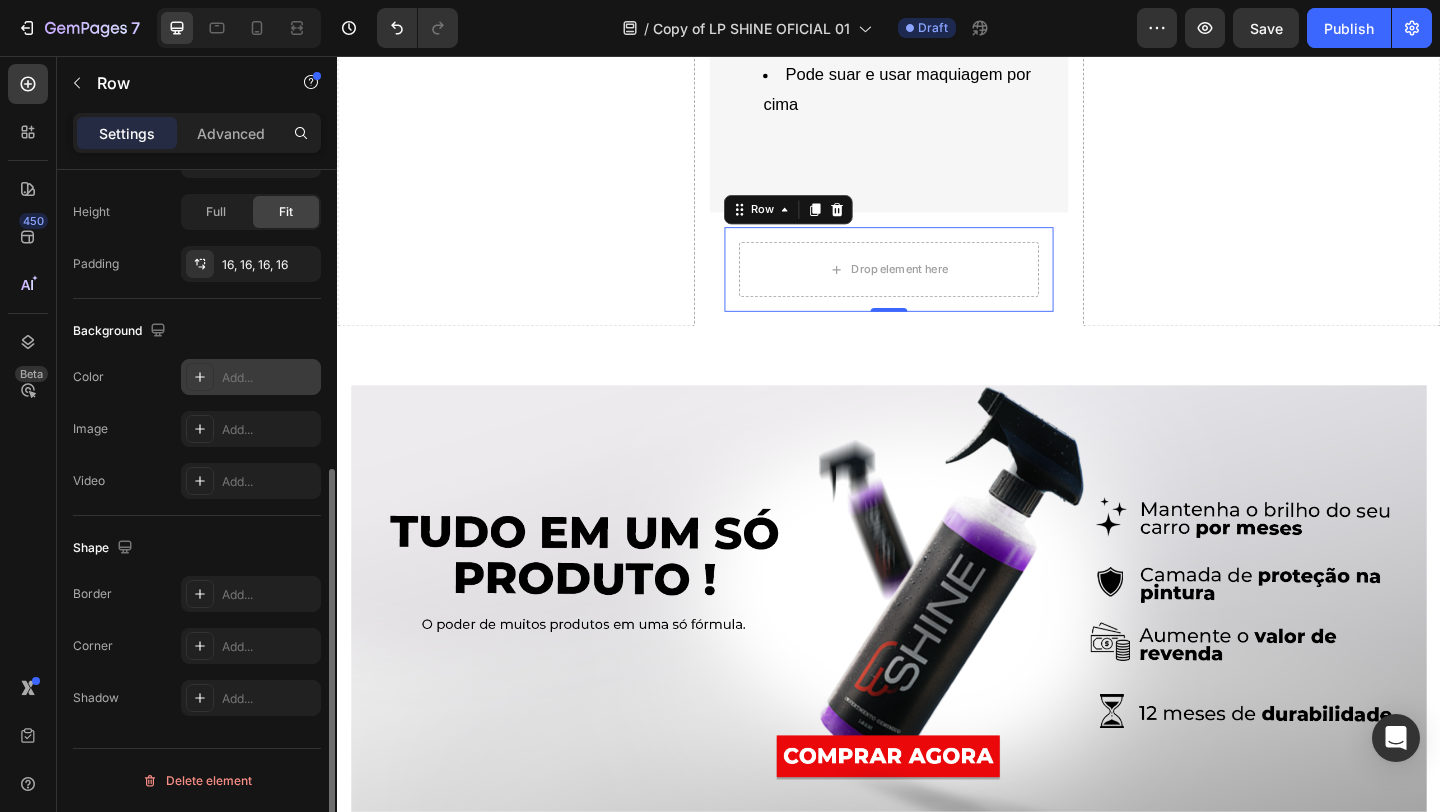 click on "Add..." at bounding box center (269, 378) 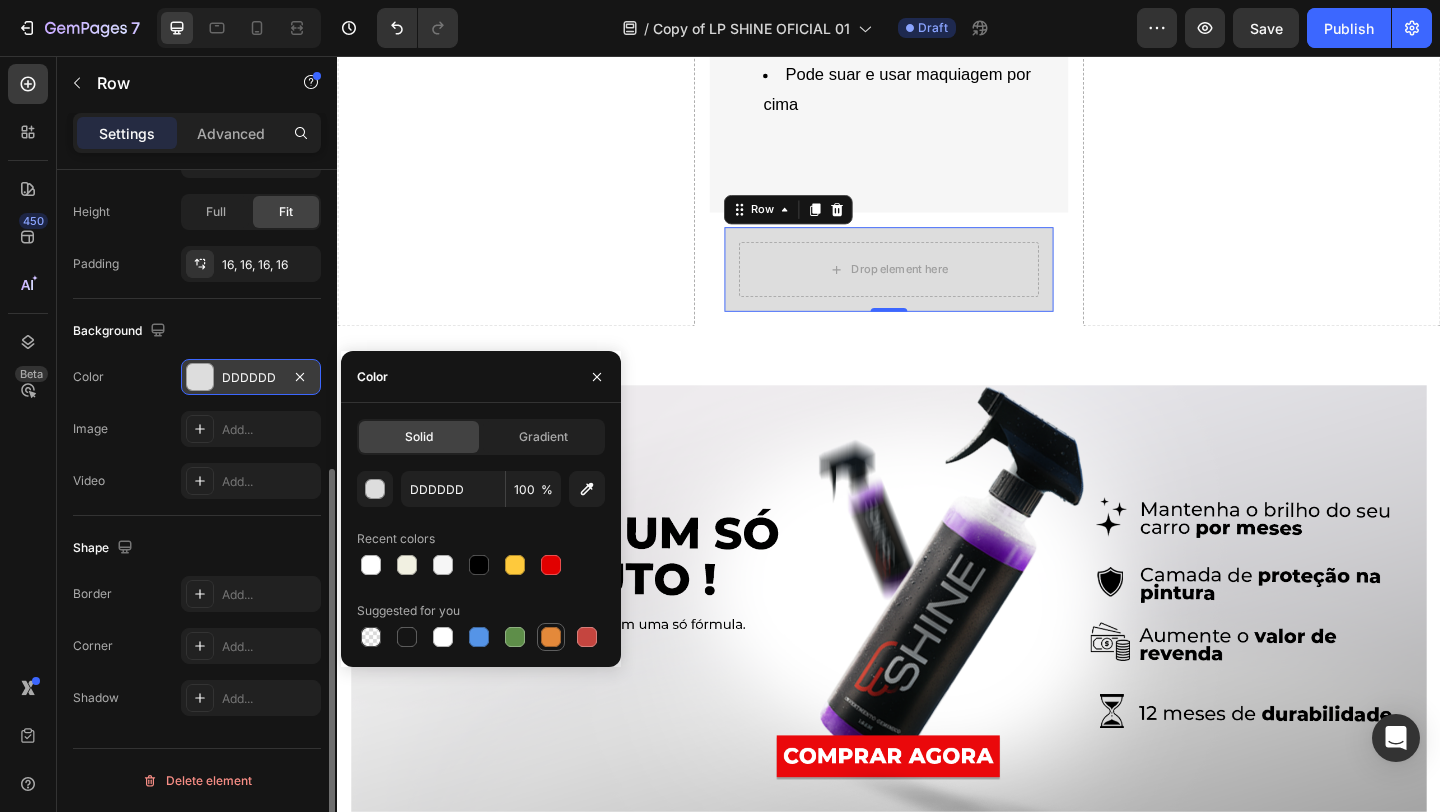 click at bounding box center [551, 637] 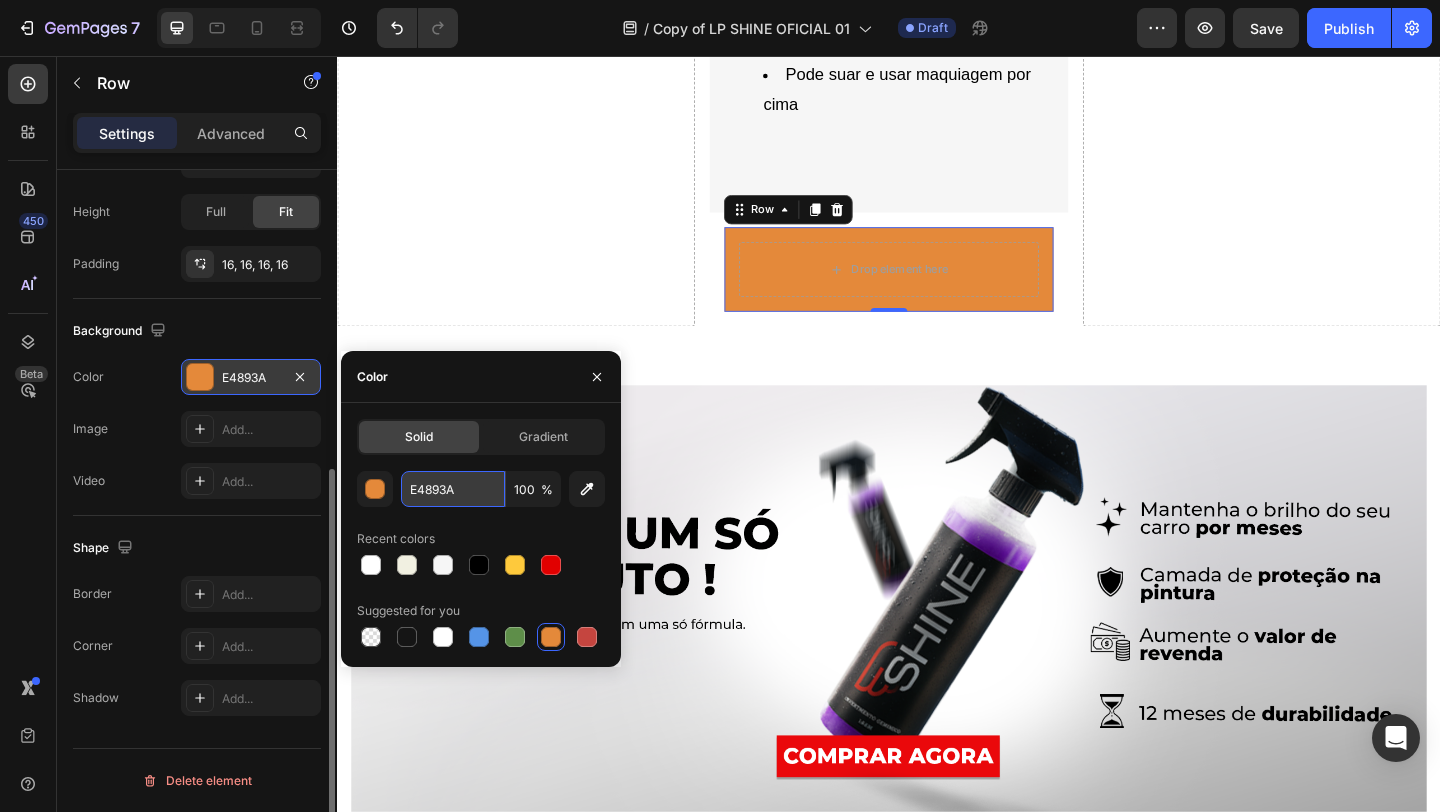 click on "E4893A" at bounding box center (453, 489) 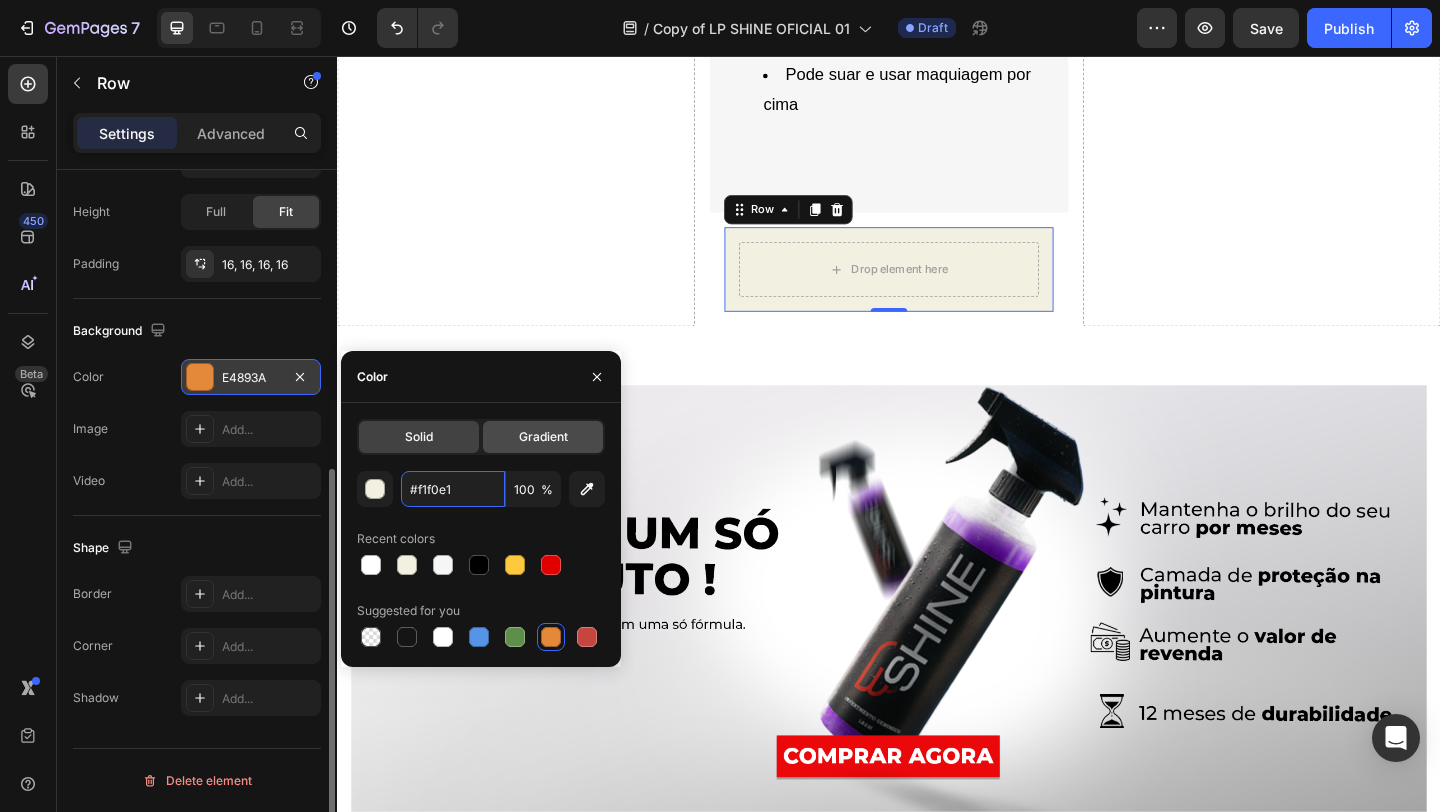 type on "F1F0E1" 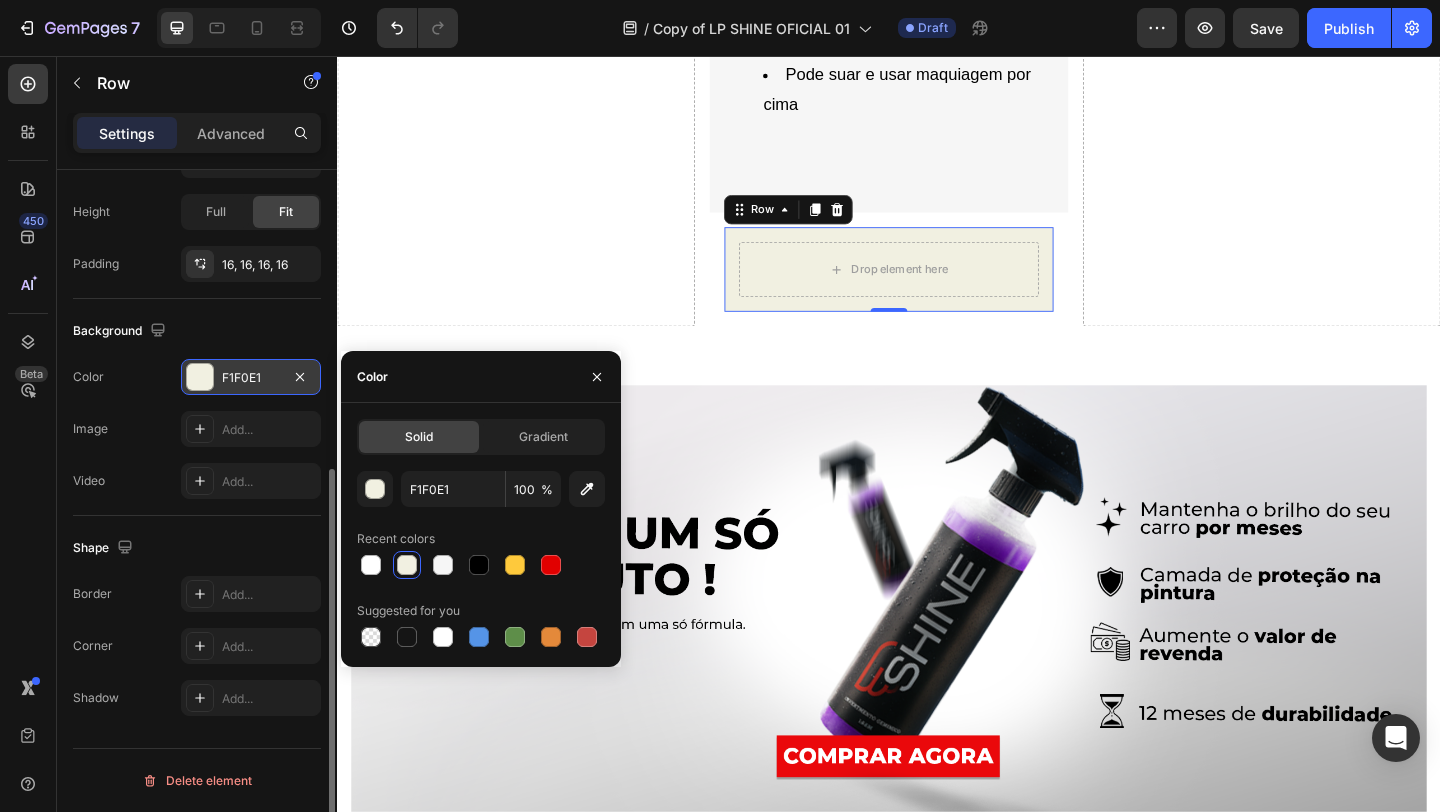 click on "Color" at bounding box center [481, 377] 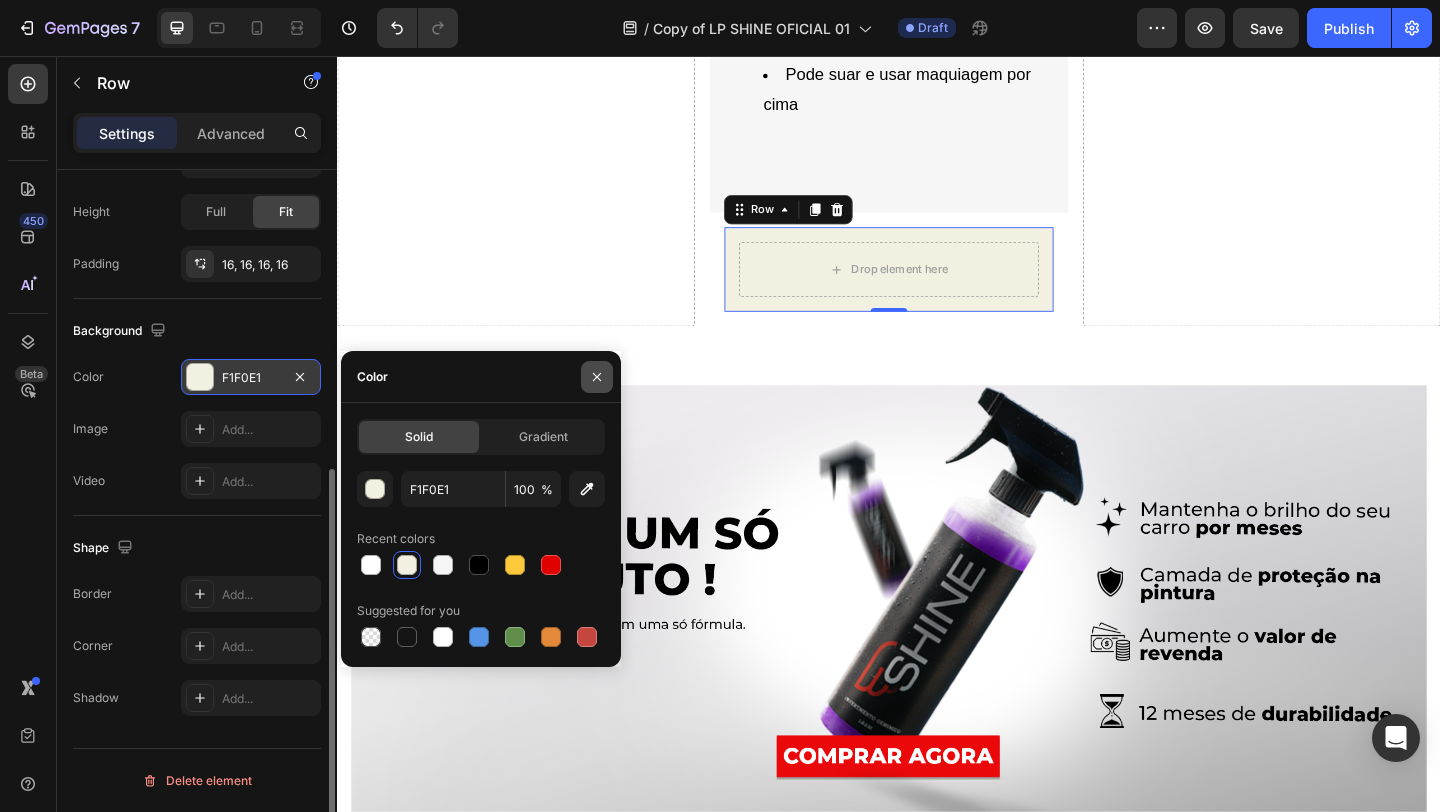 click 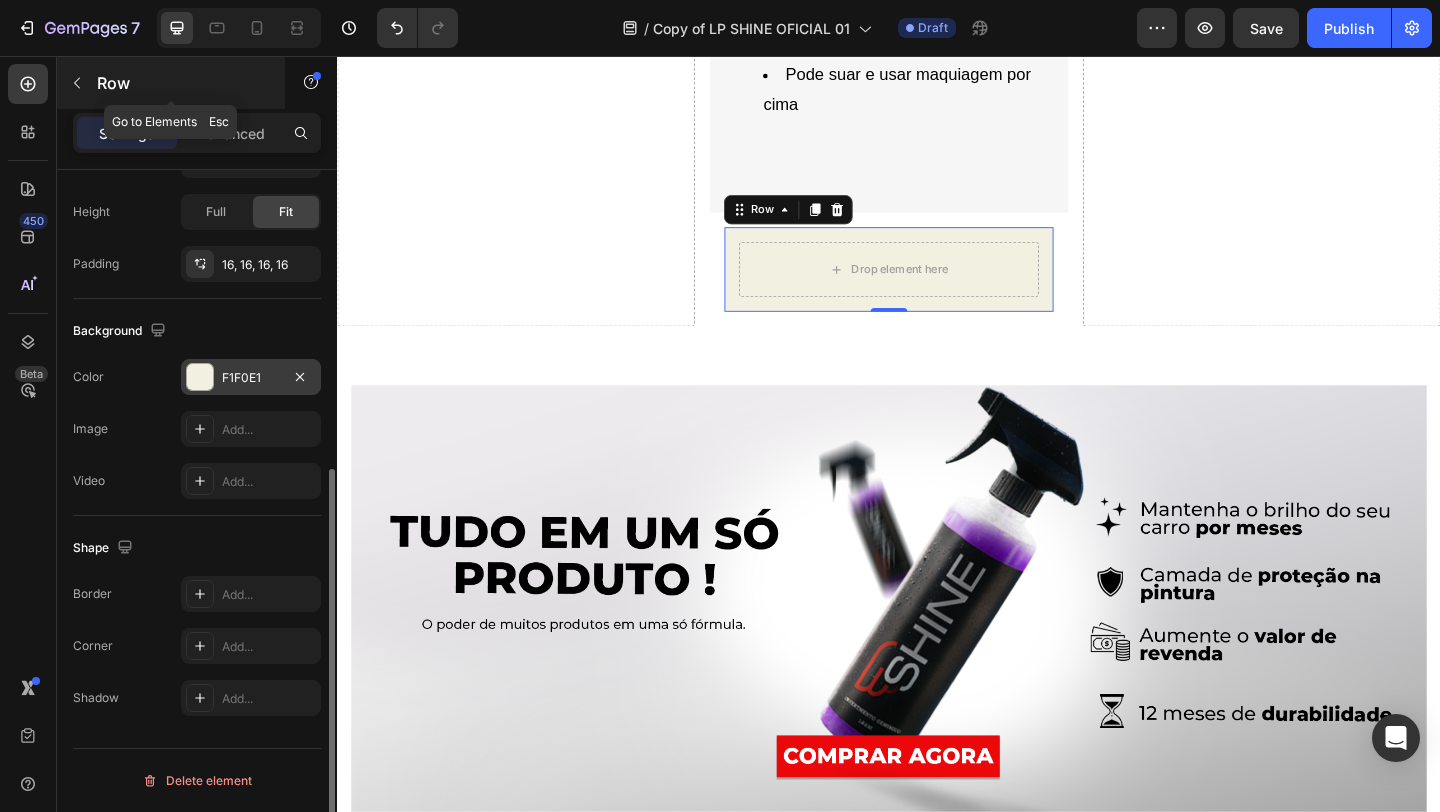 click 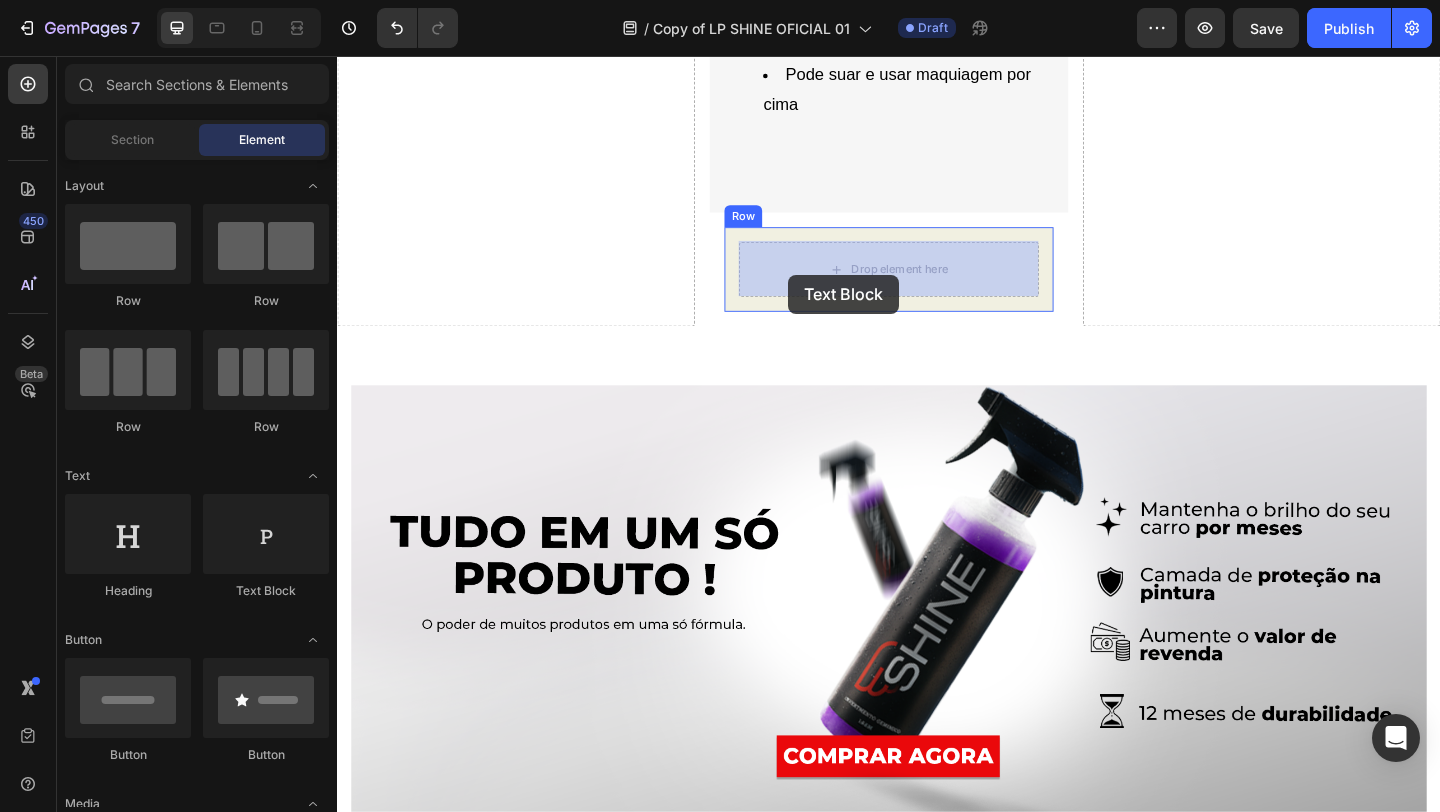 drag, startPoint x: 589, startPoint y: 605, endPoint x: 831, endPoint y: 291, distance: 396.4341 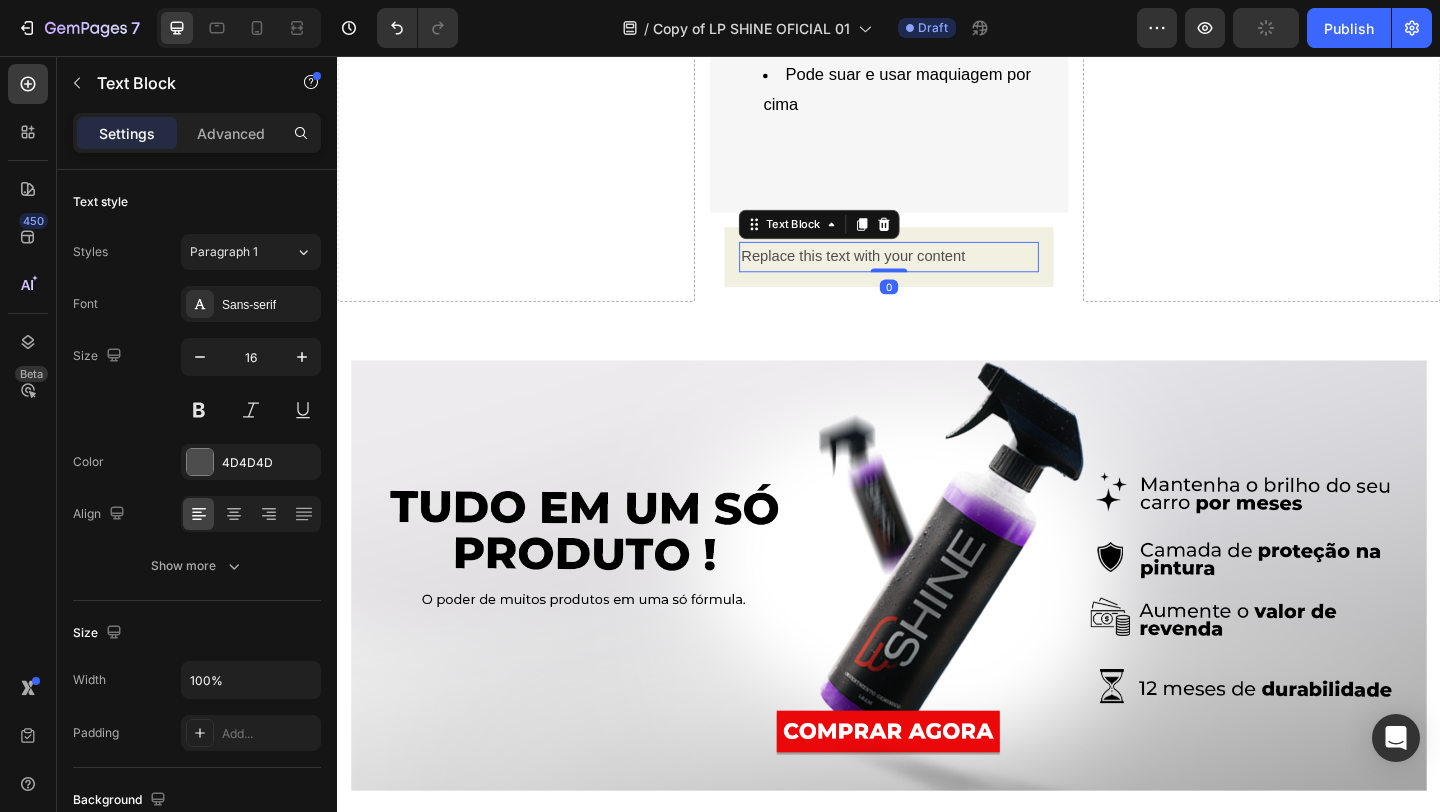 click on "Replace this text with your content" at bounding box center (936, 274) 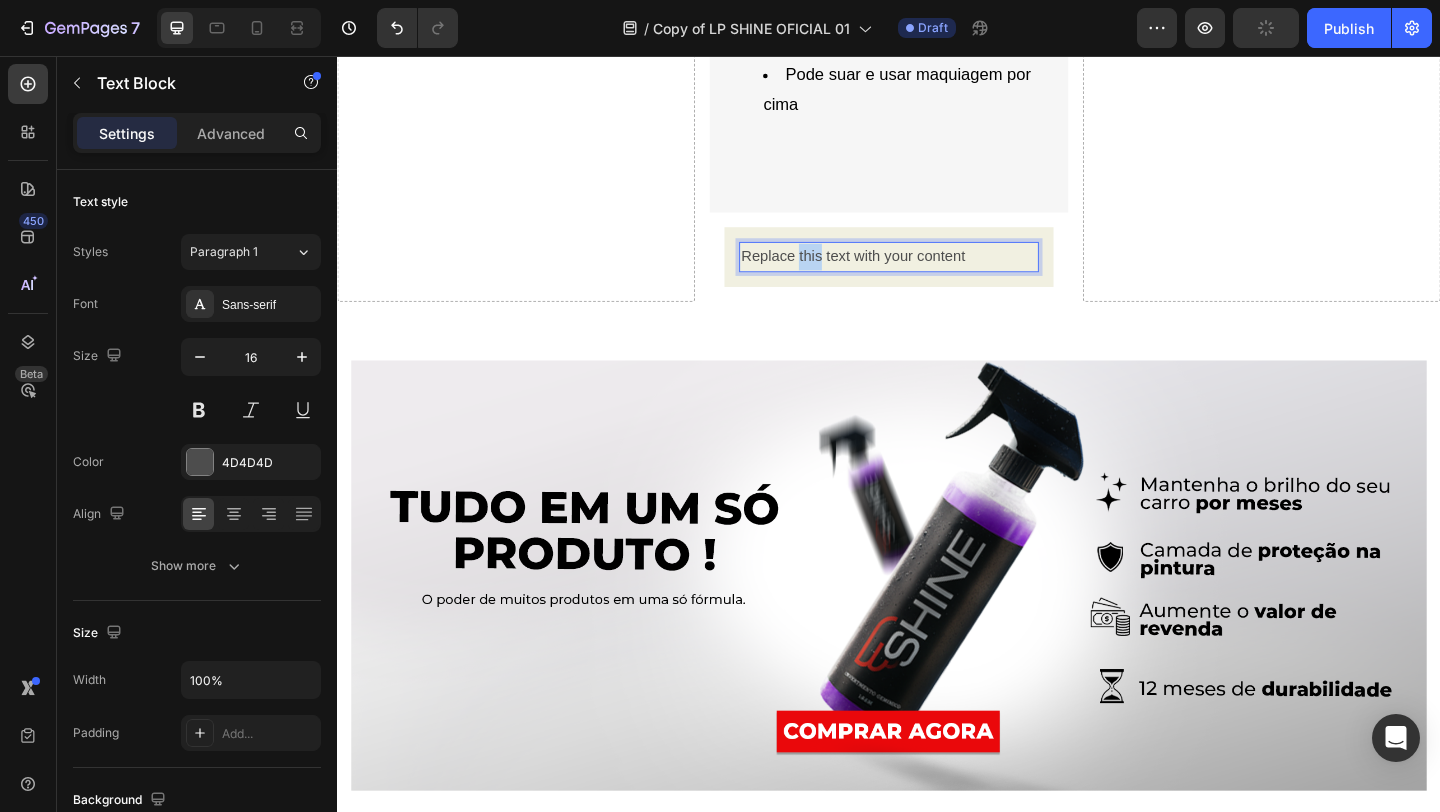 click on "Replace this text with your content" at bounding box center (936, 274) 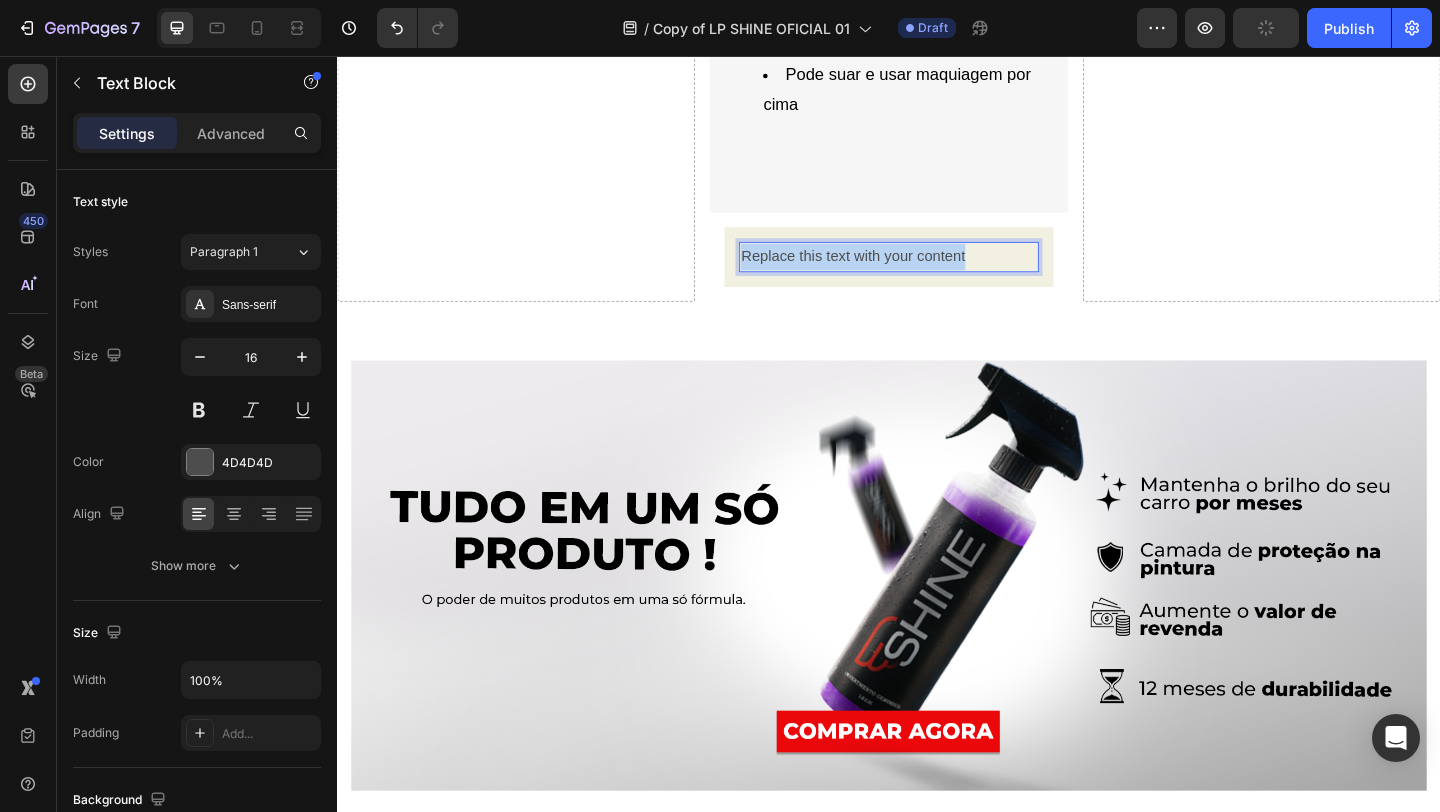 click on "Replace this text with your content" at bounding box center (936, 274) 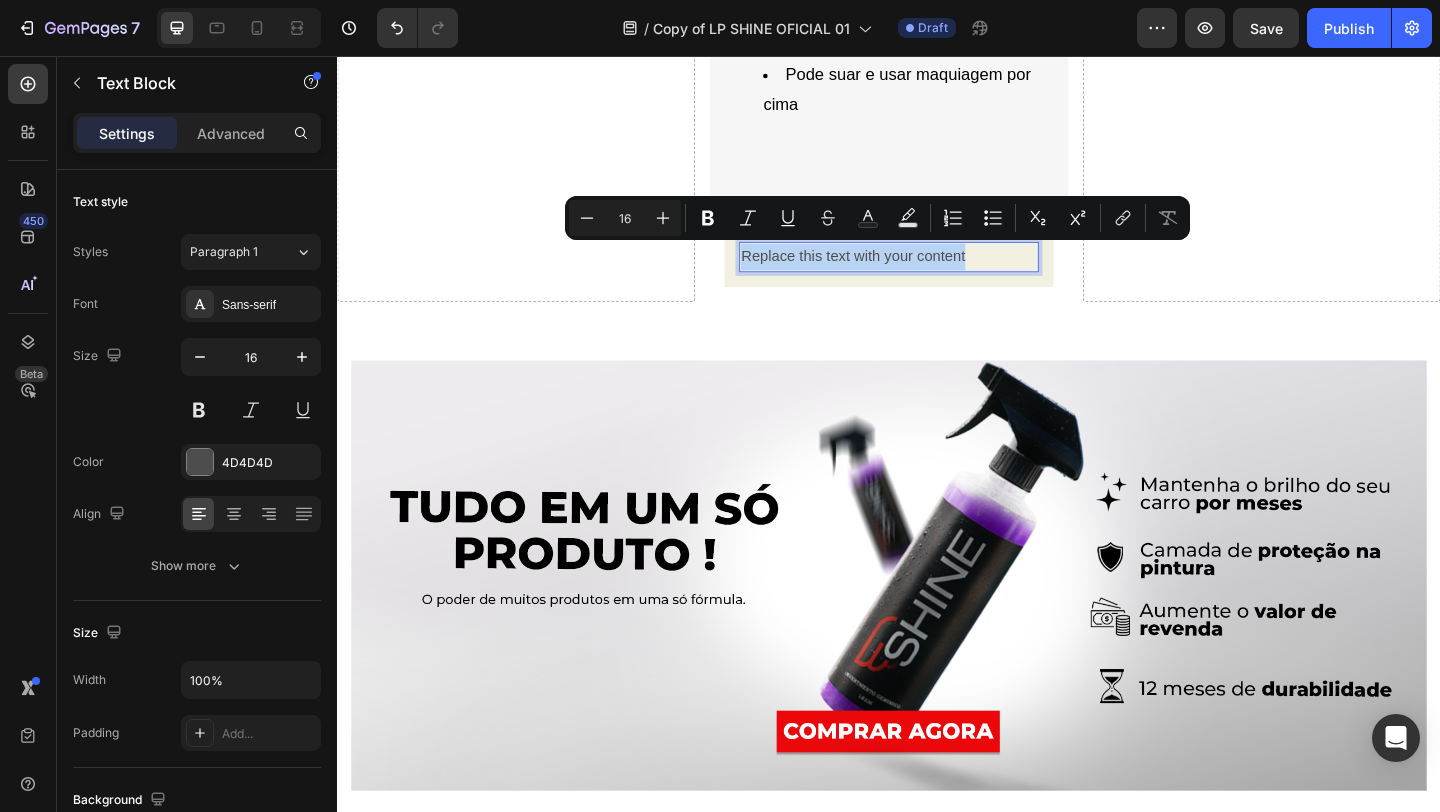 click on "Replace this text with your content" at bounding box center [936, 274] 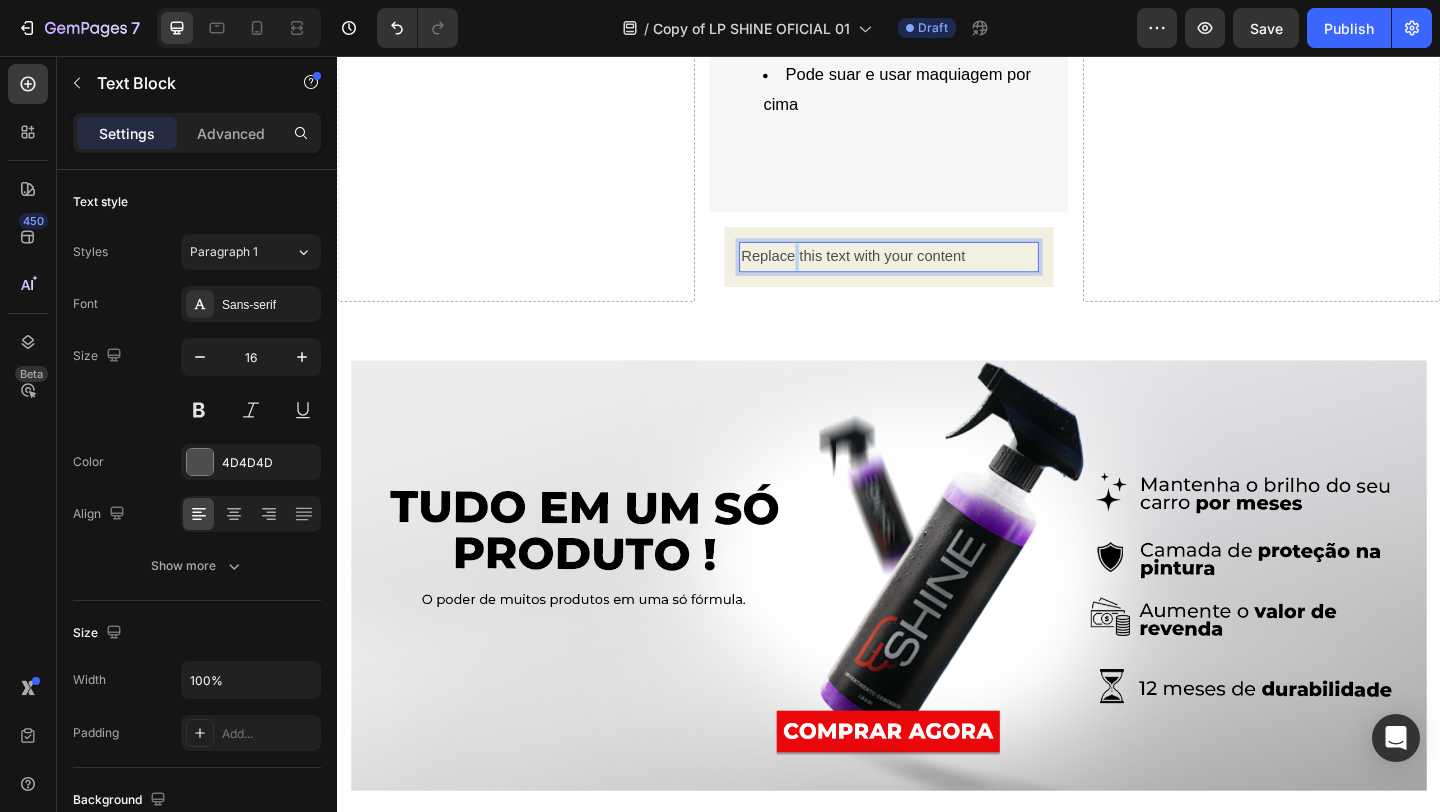 click on "Replace this text with your content" at bounding box center (936, 274) 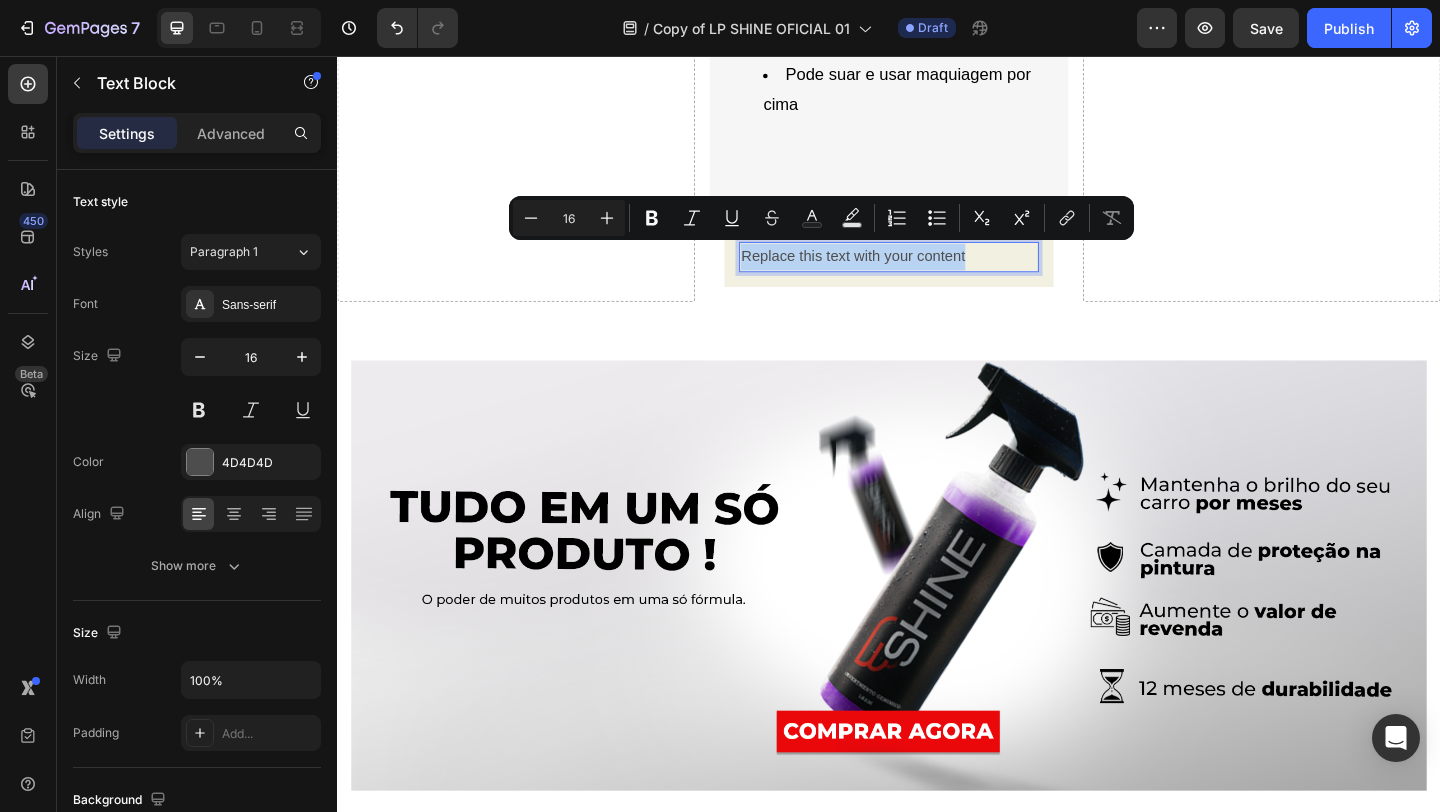 click on "Replace this text with your content" at bounding box center [936, 274] 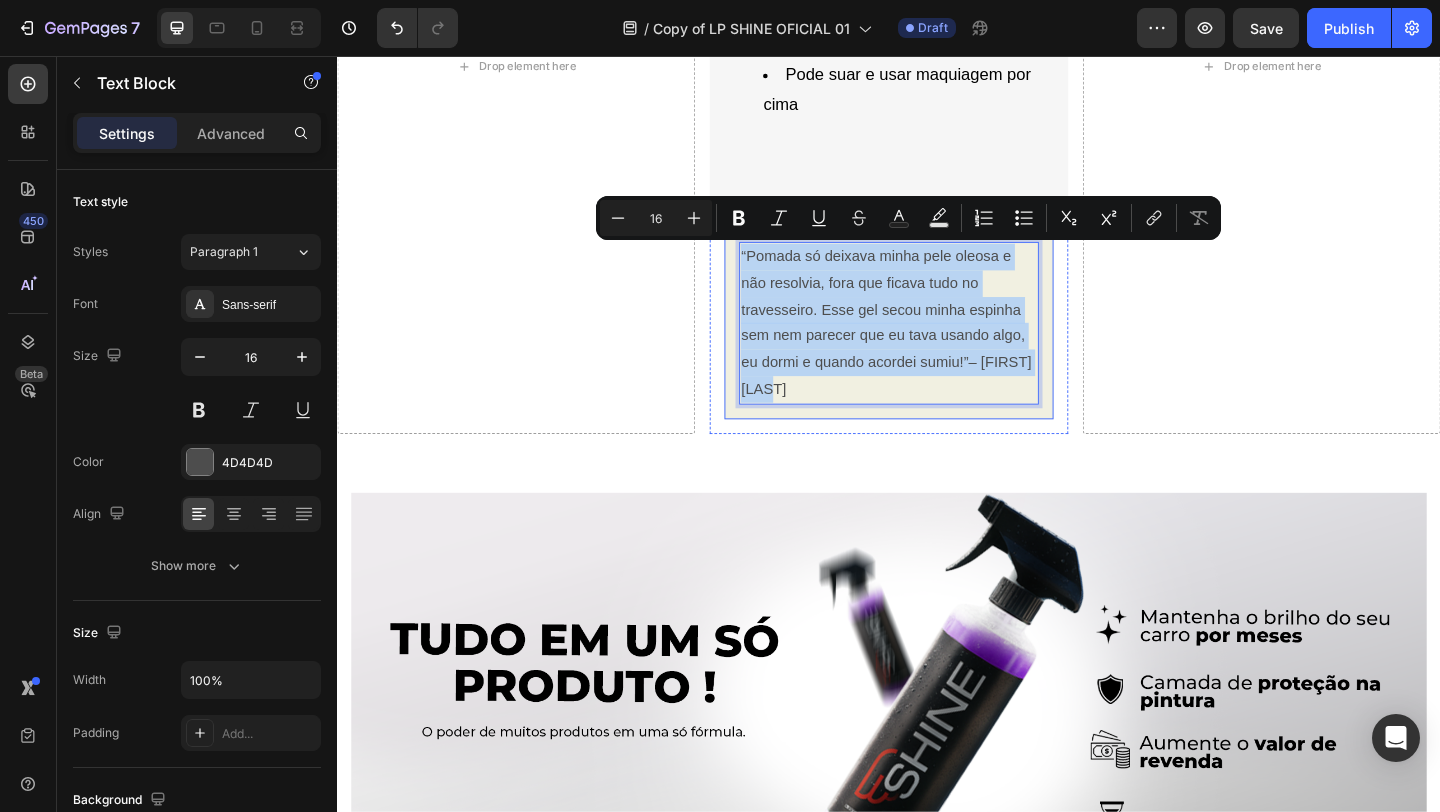 drag, startPoint x: 832, startPoint y: 420, endPoint x: 771, endPoint y: 263, distance: 168.43396 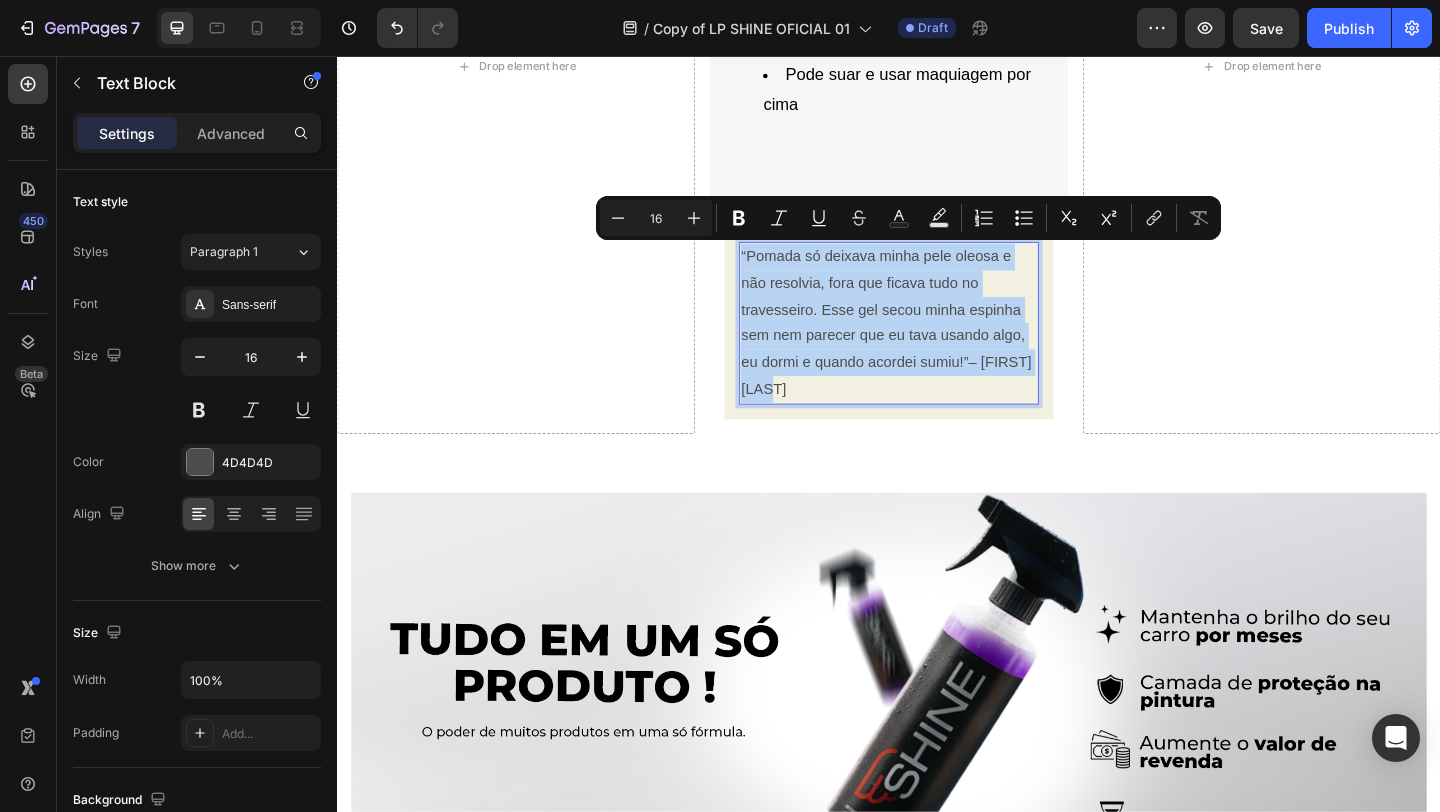 click on "“Pomada só deixava minha pele oleosa e não resolvia, fora que ficava tudo no travesseiro. Esse gel secou minha espinha sem nem parecer que eu tava usando algo, eu dormi e quando acordei sumiu!”– [FIRST] [LAST]" at bounding box center [936, 346] 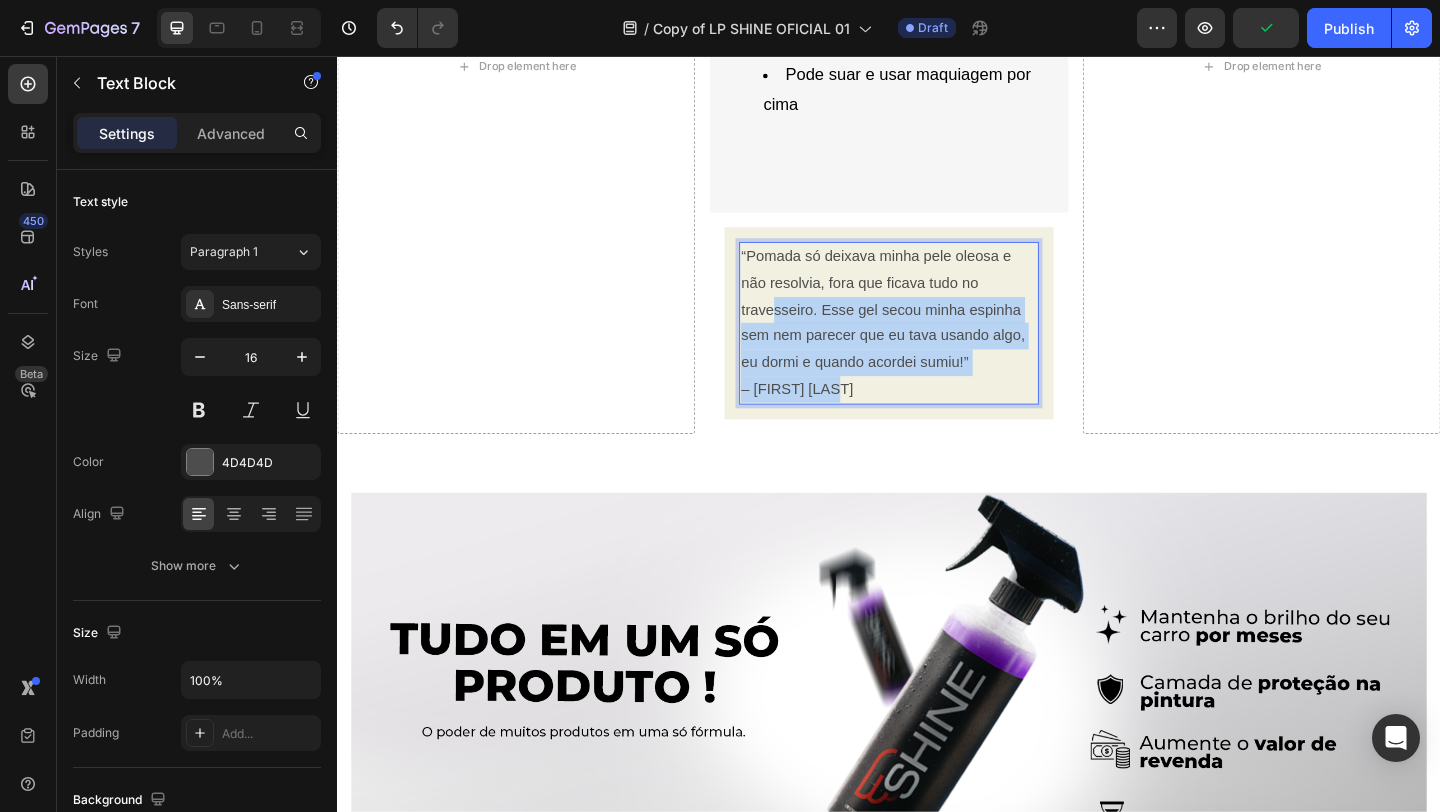 drag, startPoint x: 924, startPoint y: 422, endPoint x: 808, endPoint y: 316, distance: 157.13689 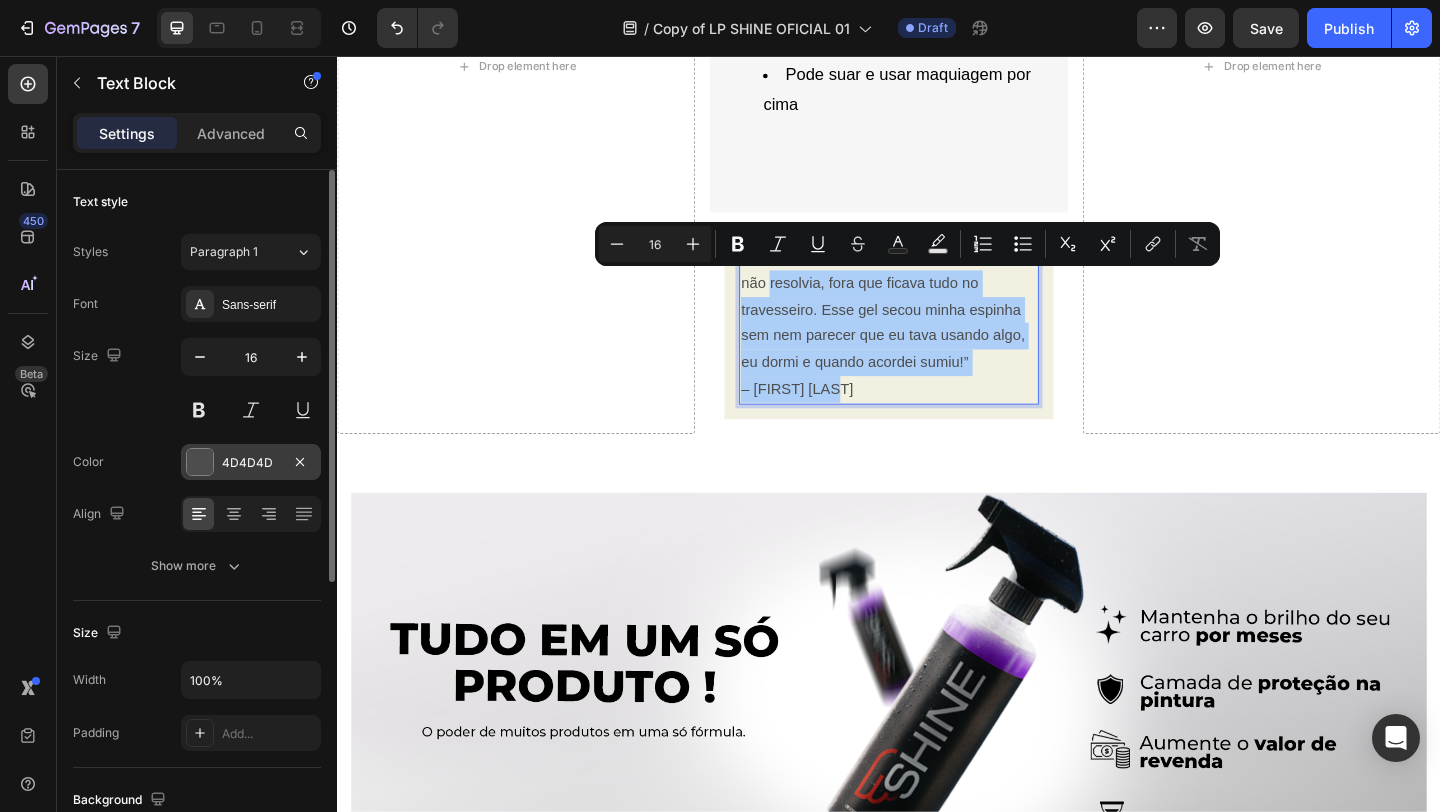 click at bounding box center (200, 462) 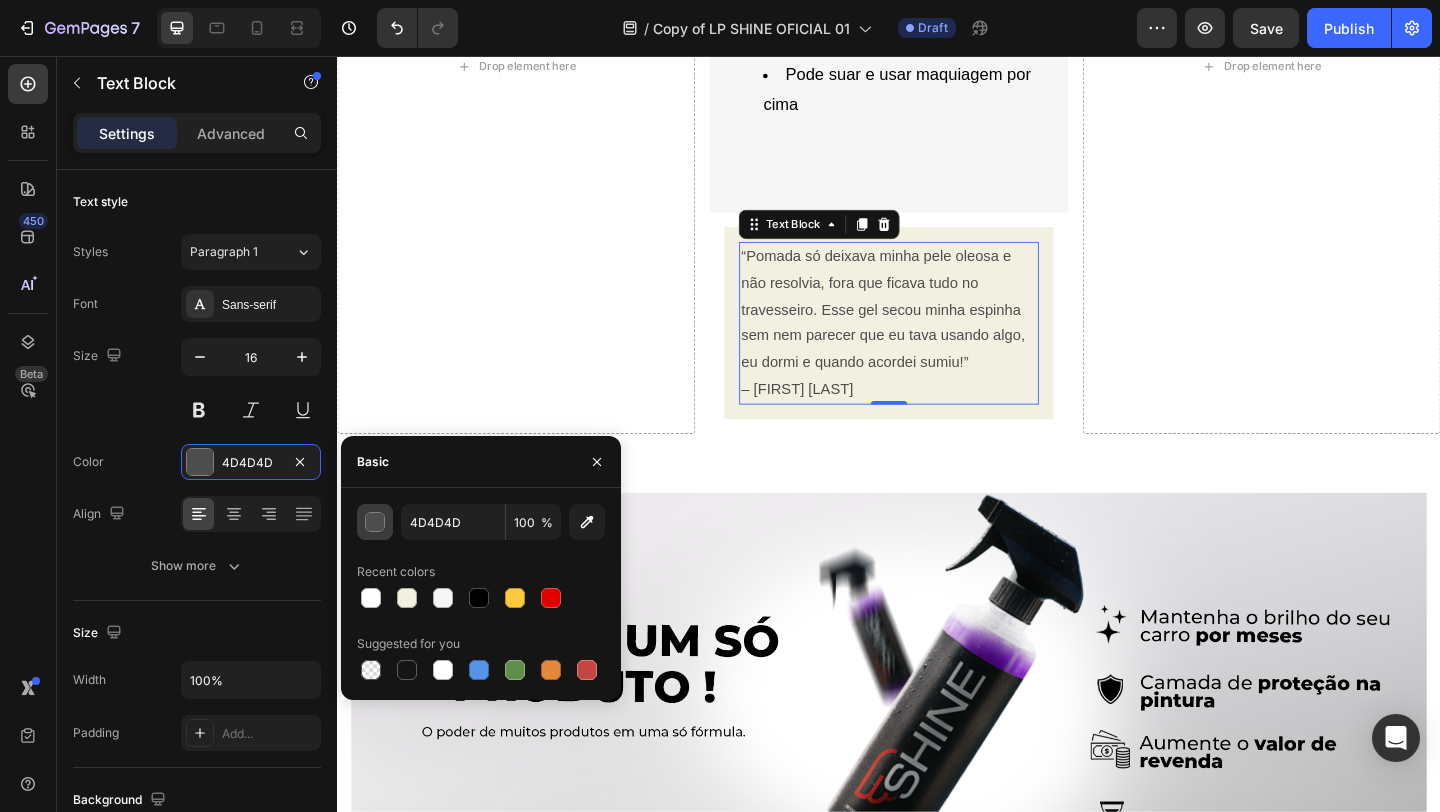 click at bounding box center (375, 522) 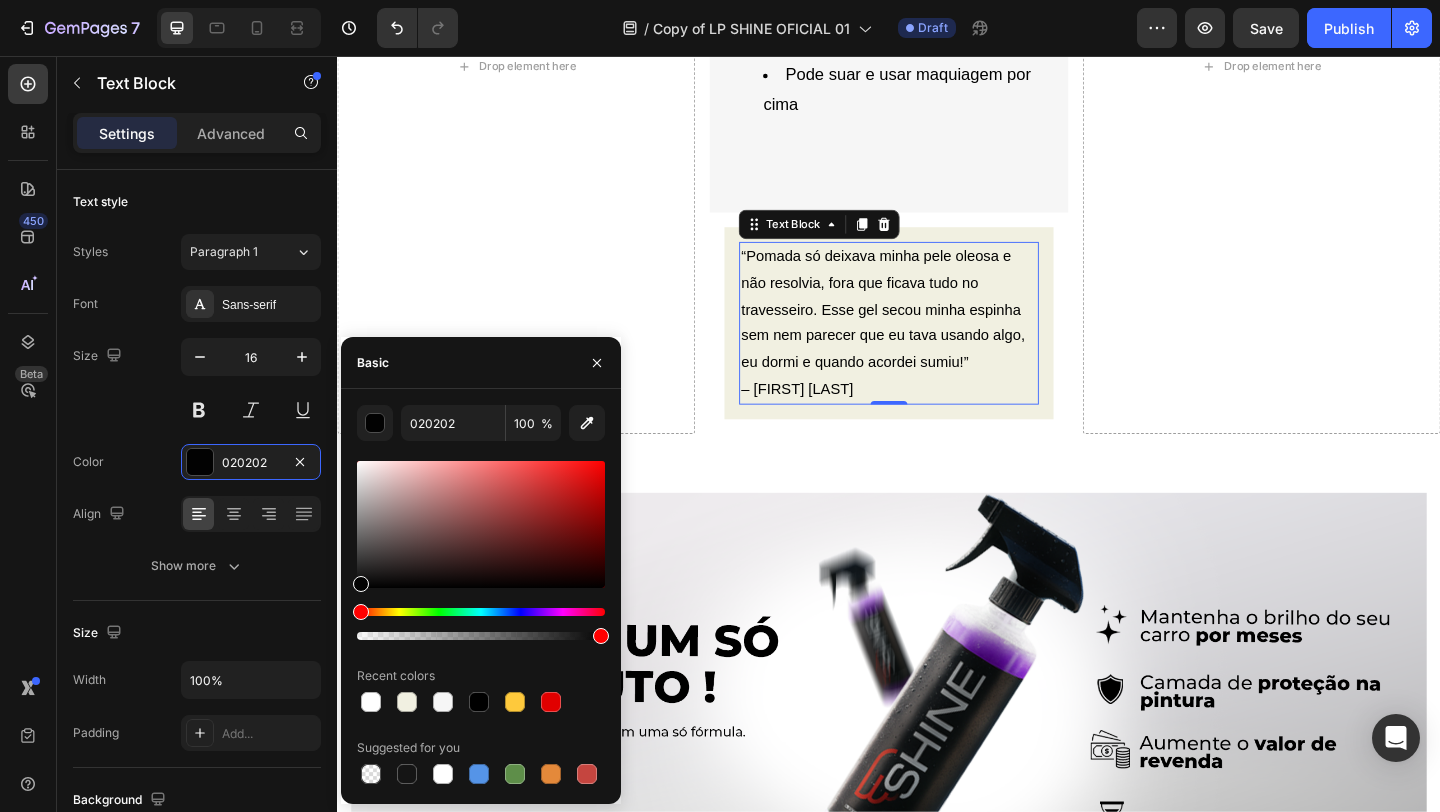 type on "000000" 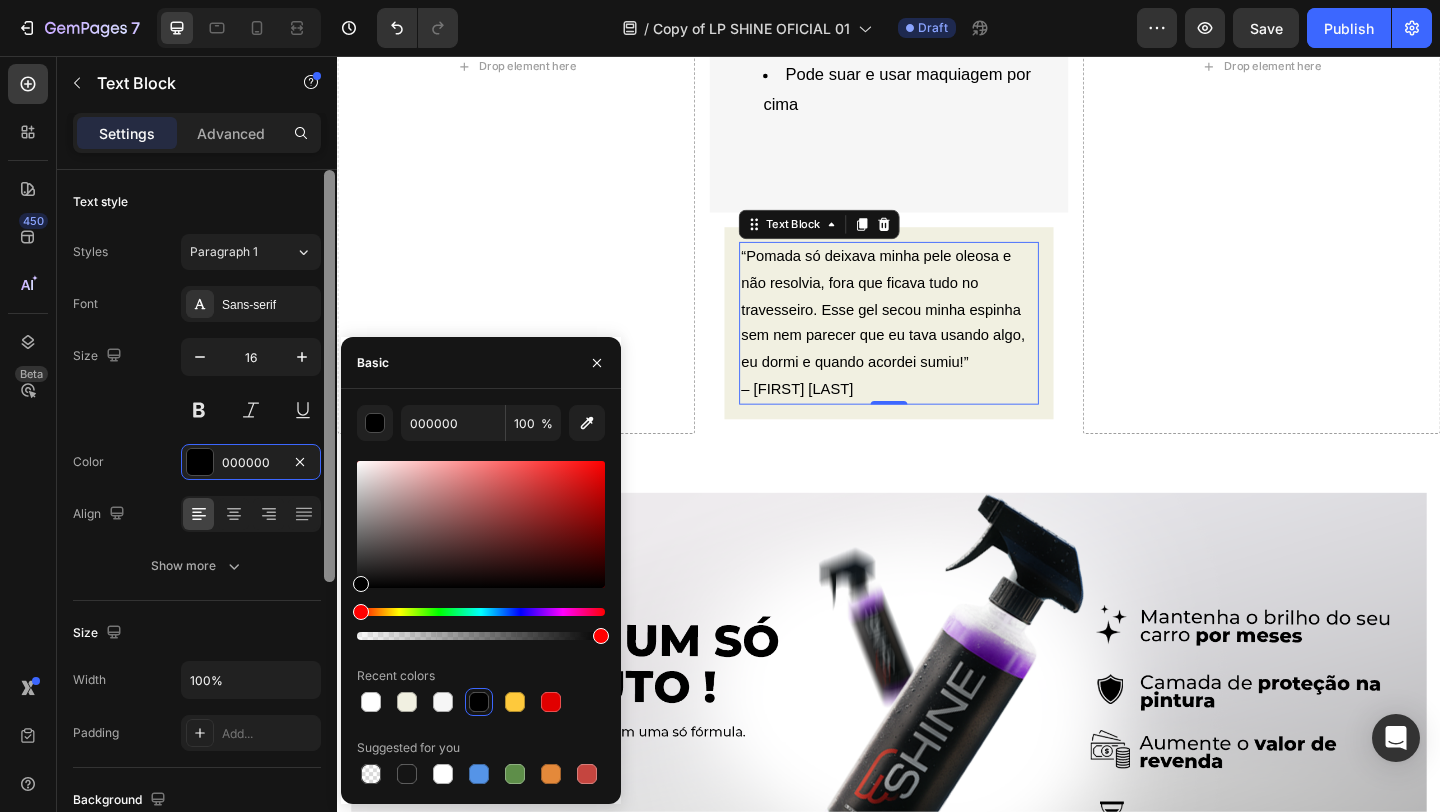 drag, startPoint x: 357, startPoint y: 586, endPoint x: 330, endPoint y: 640, distance: 60.373837 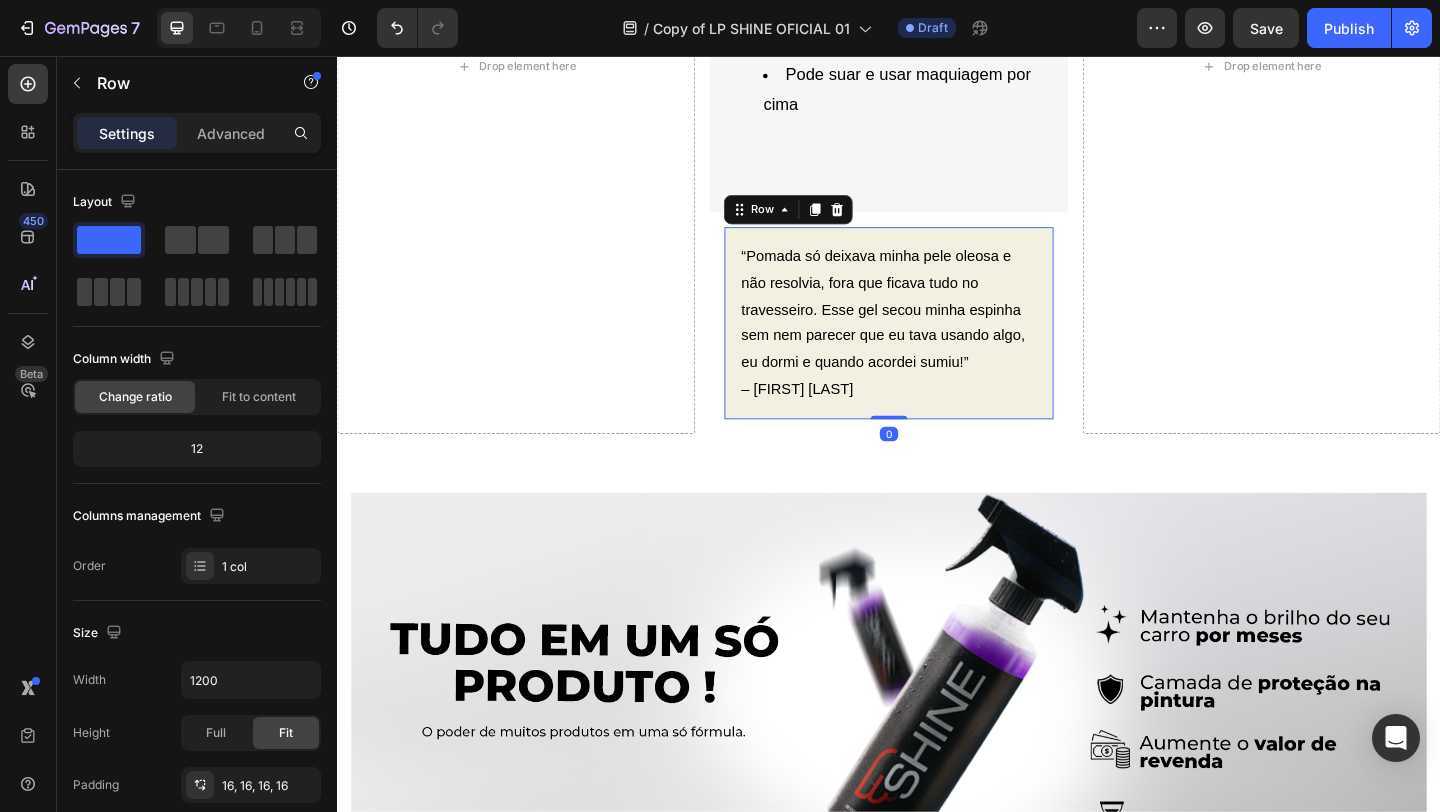 click on "“Pomada só deixava minha pele oleosa e não resolvia, fora que ficava tudo no travesseiro. Esse gel secou minha espinha sem nem parecer que eu tava usando algo, eu dormi e quando acordei sumiu!”– [FIRST] [LAST] Text Block Row 0" at bounding box center [936, 346] 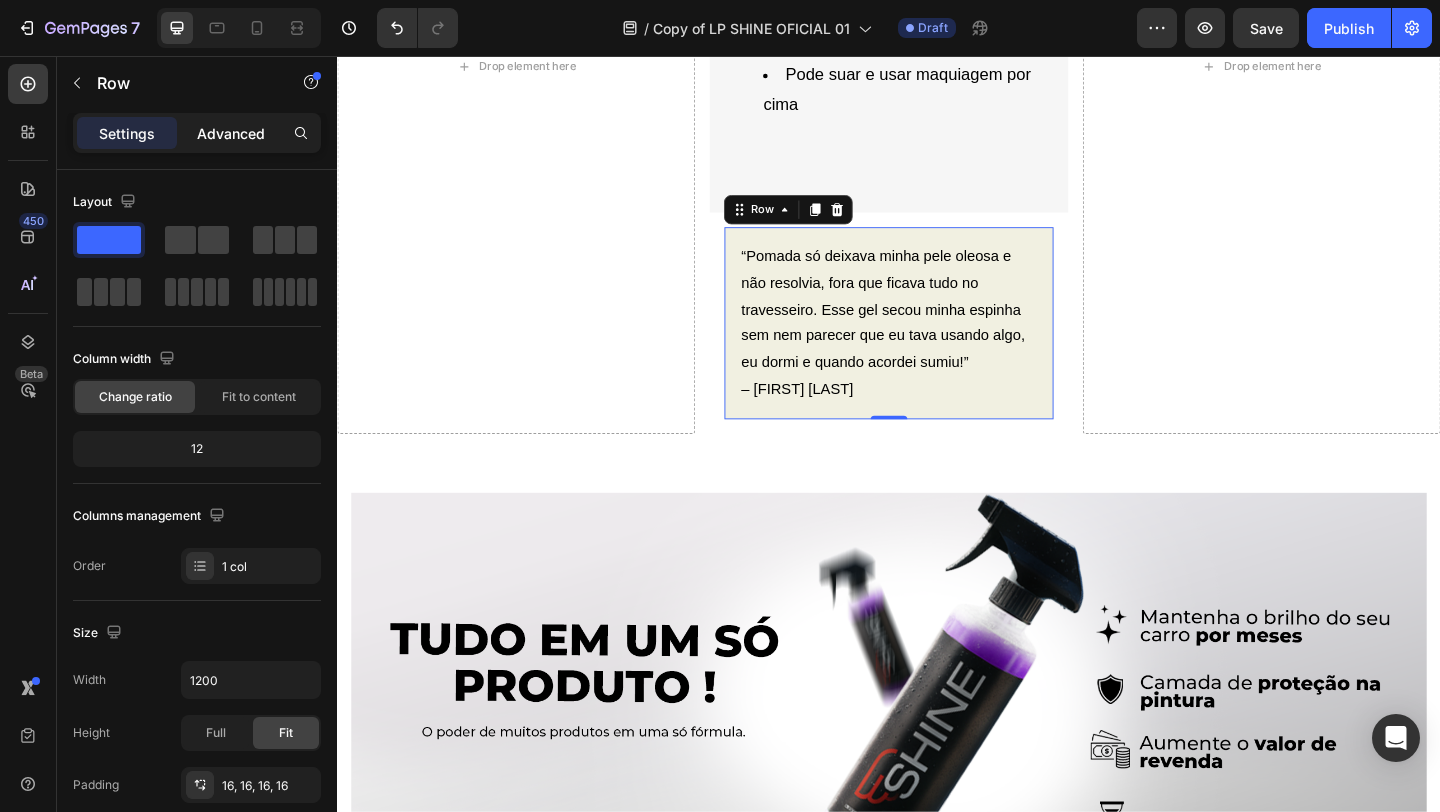 click on "Advanced" 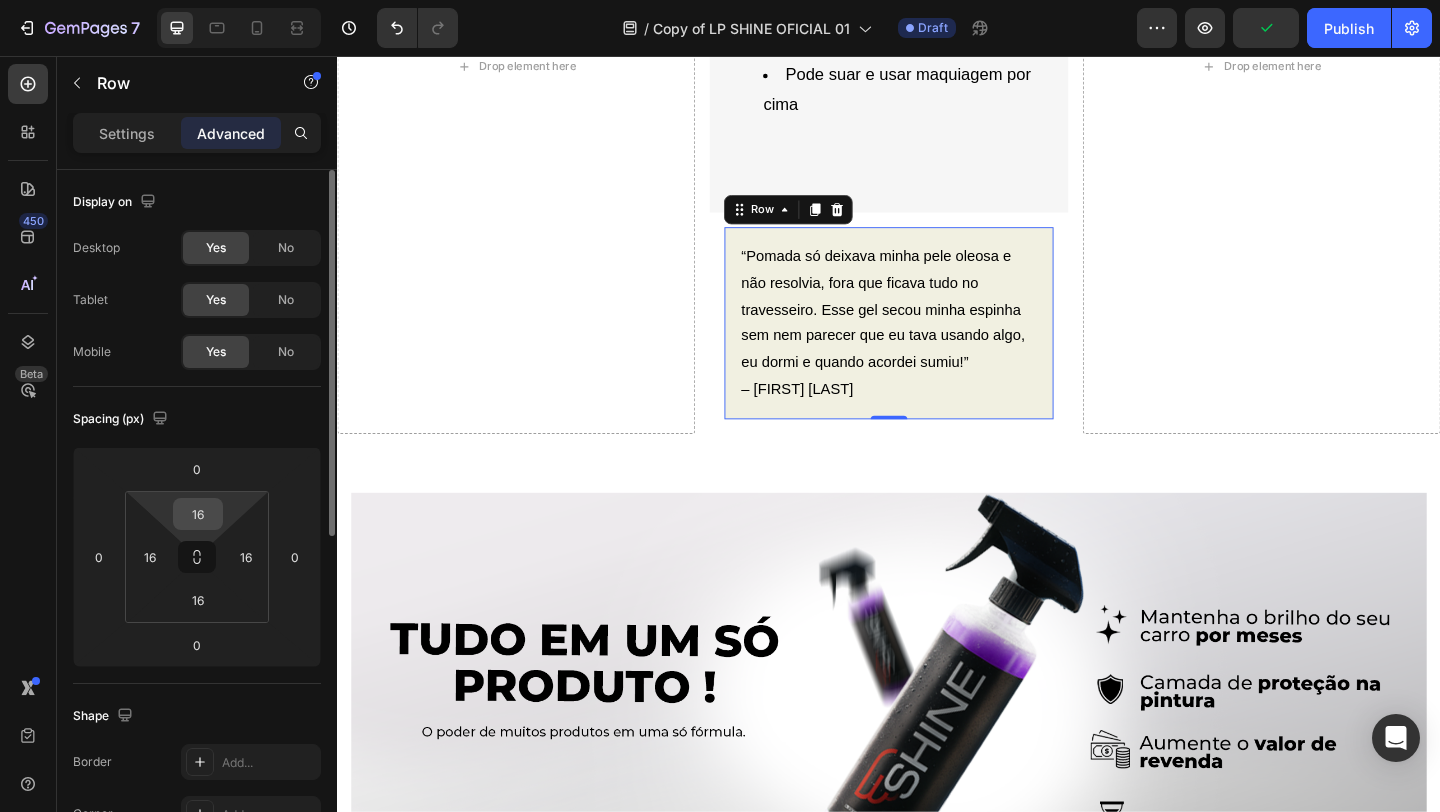 click on "16" at bounding box center (198, 514) 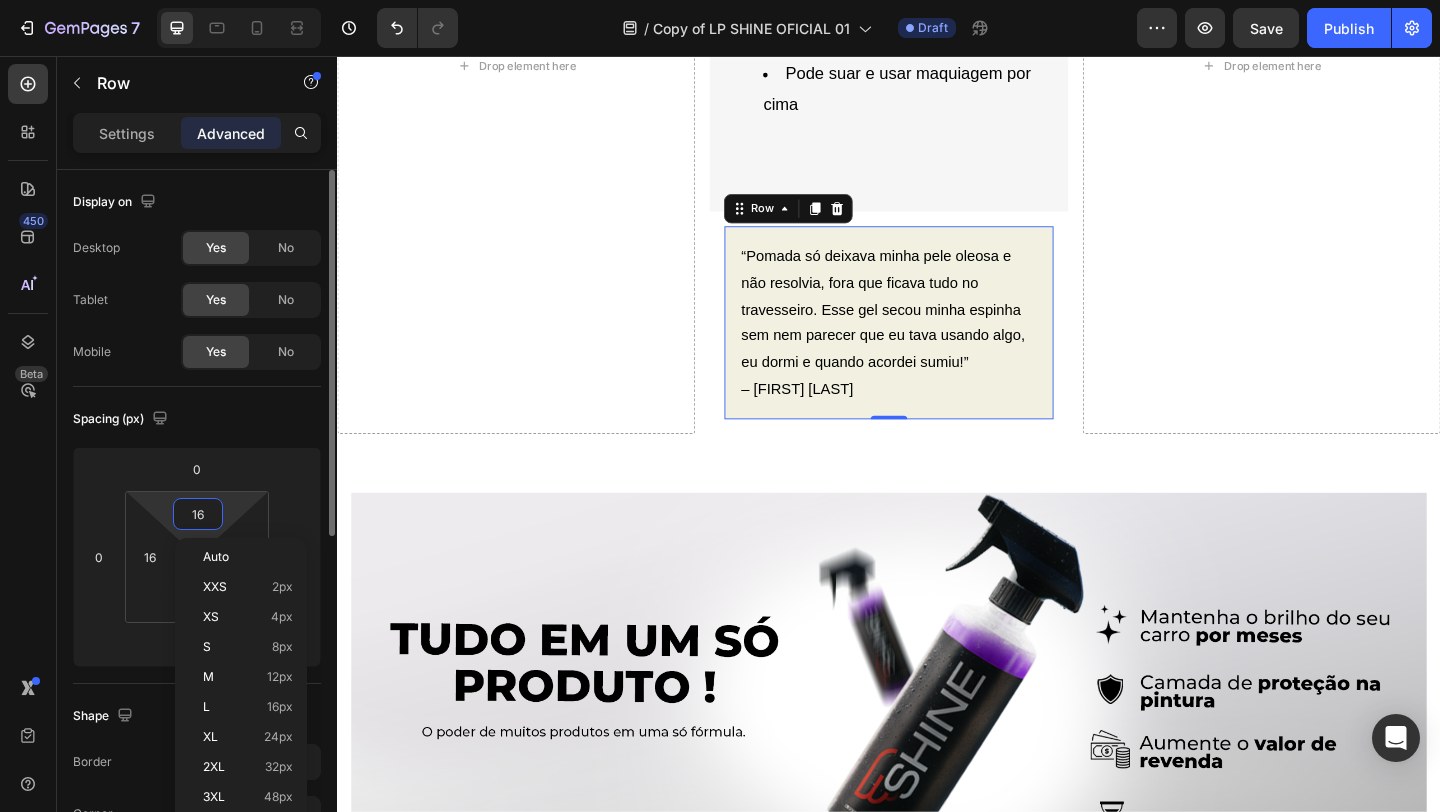 scroll, scrollTop: 1173, scrollLeft: 0, axis: vertical 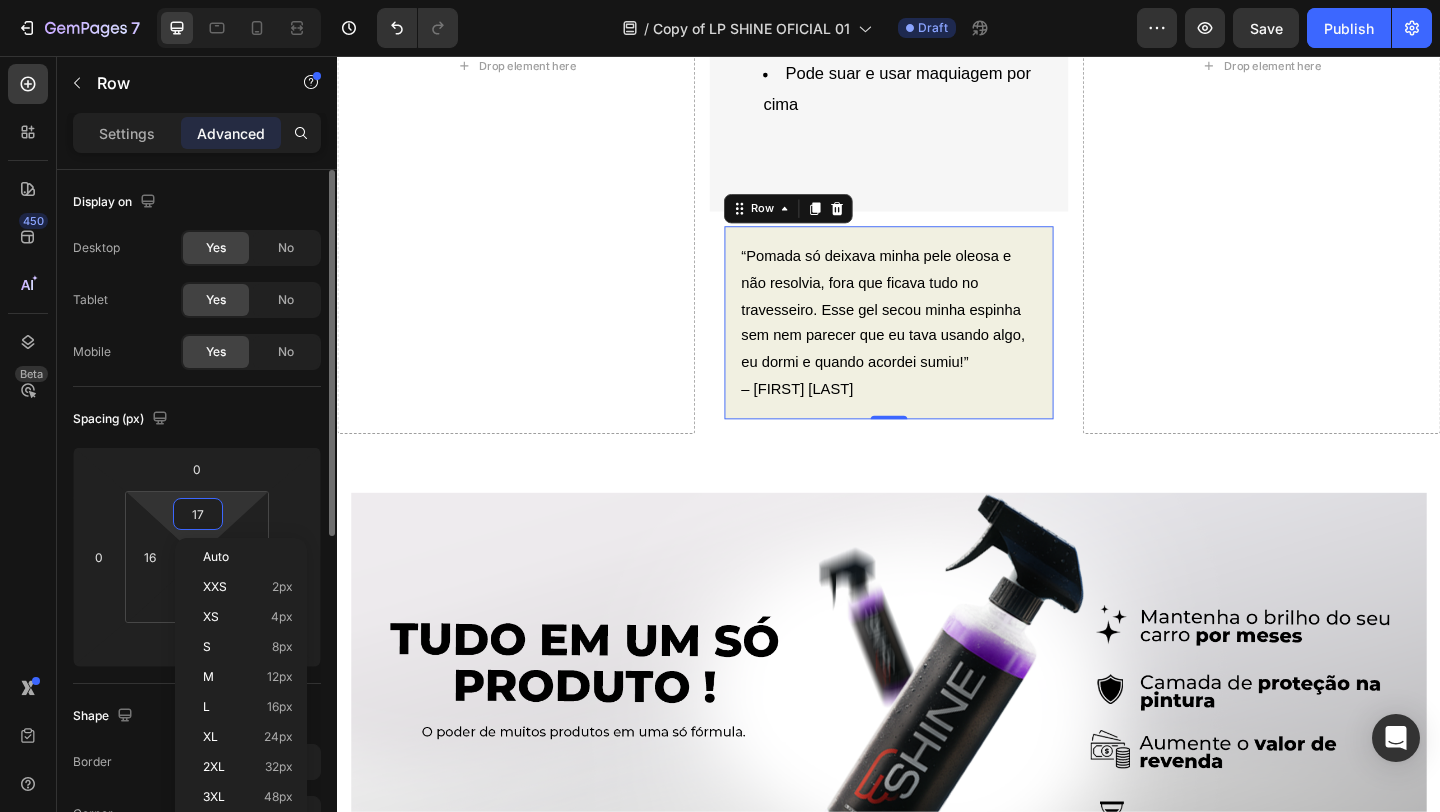 type on "16" 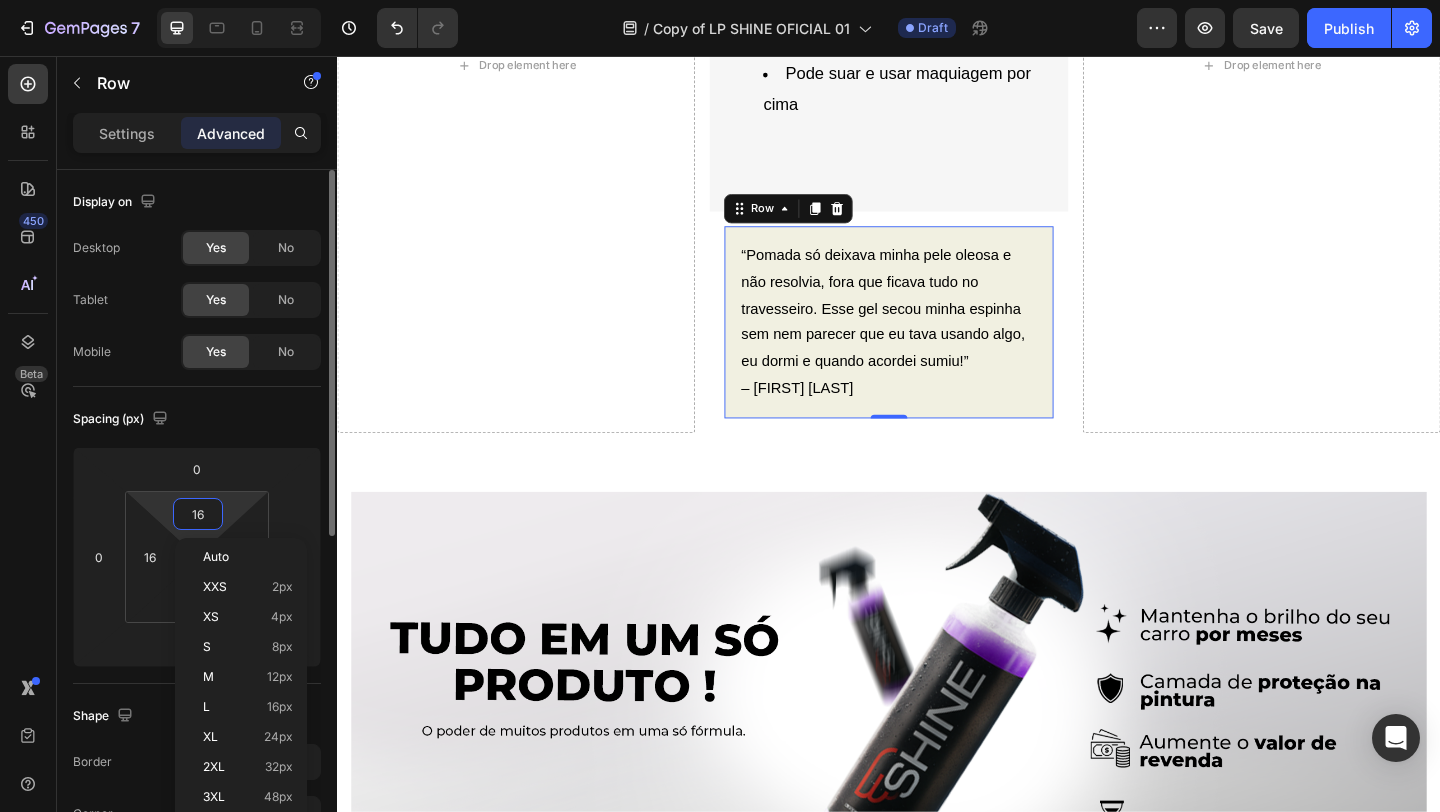 scroll, scrollTop: 1173, scrollLeft: 0, axis: vertical 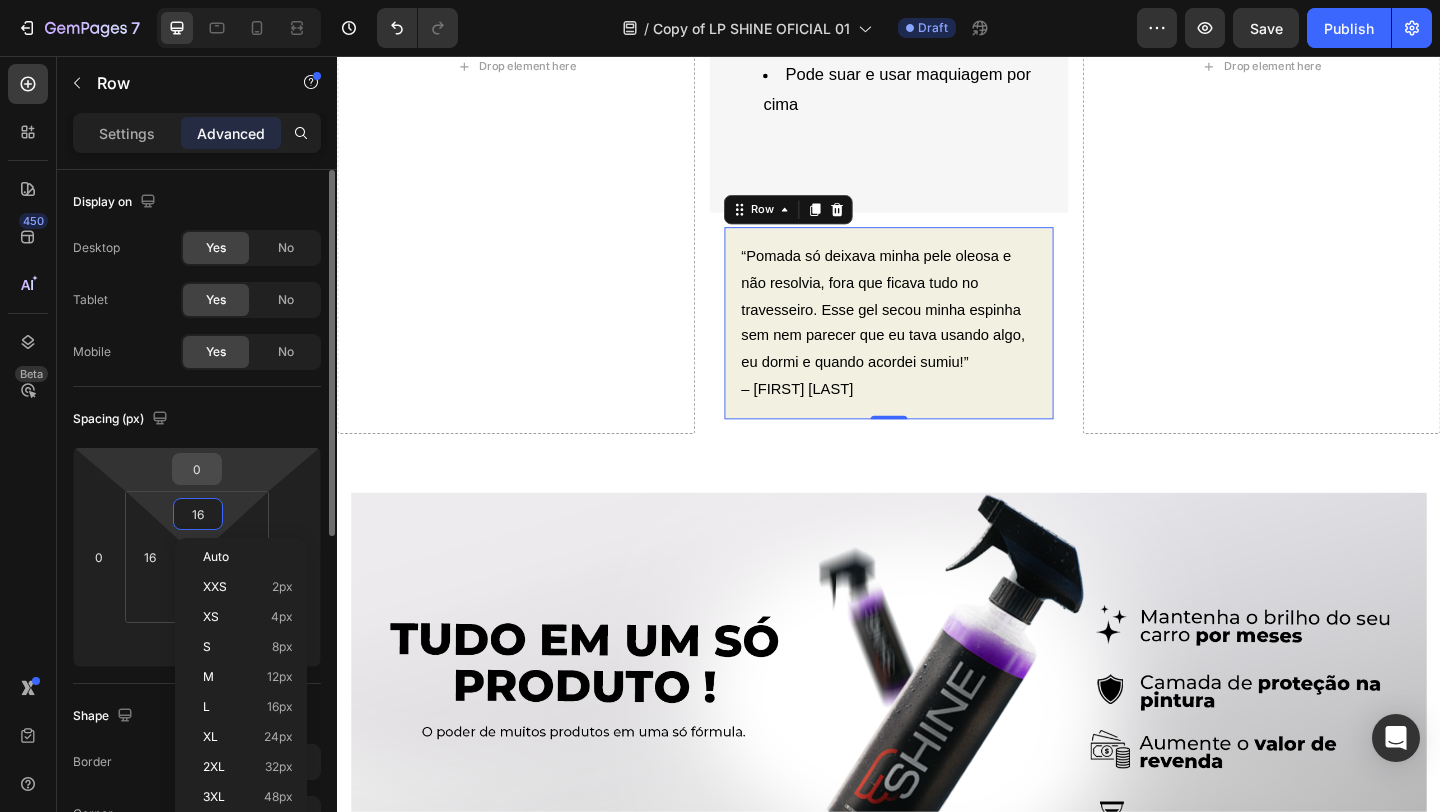 click on "0" at bounding box center [197, 469] 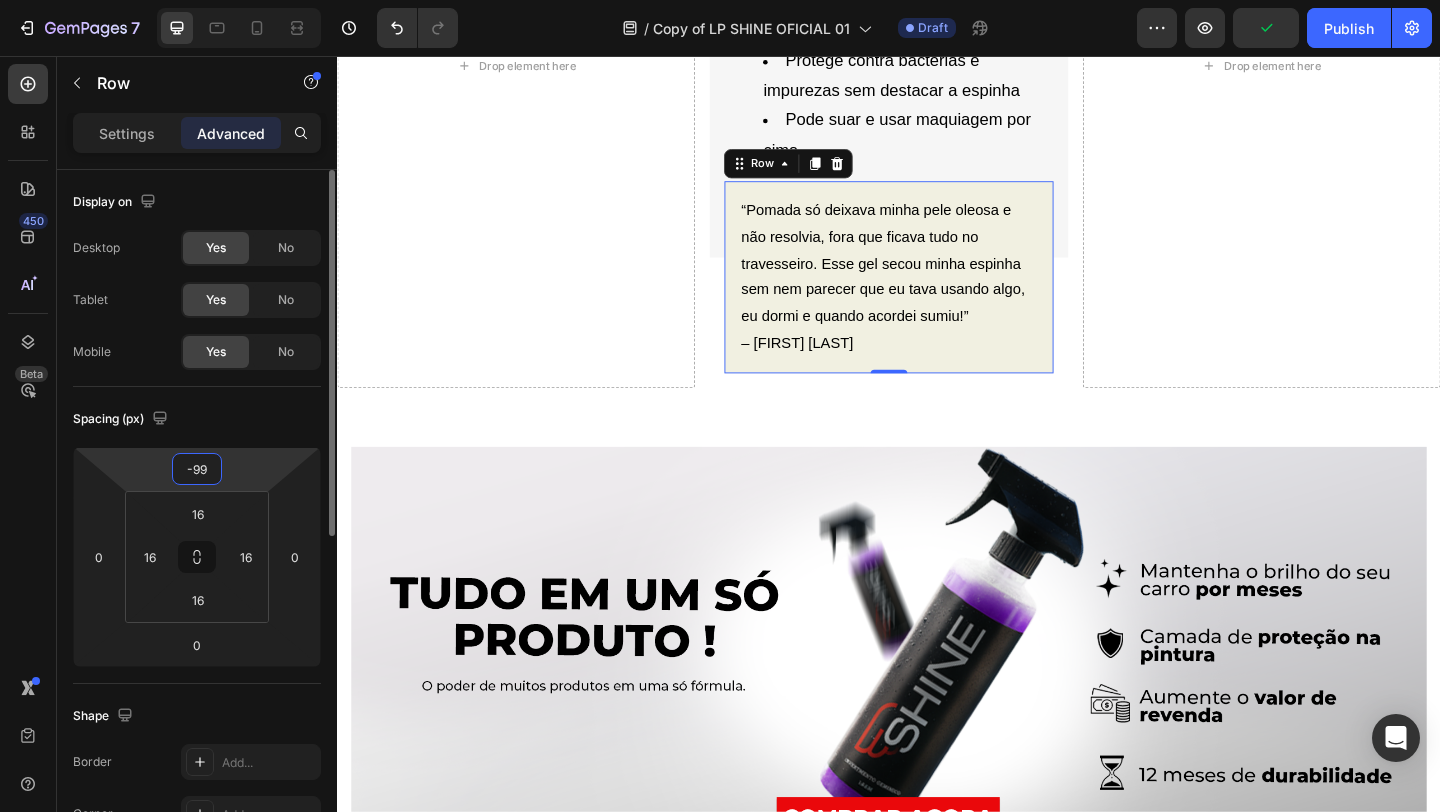 scroll, scrollTop: 1124, scrollLeft: 0, axis: vertical 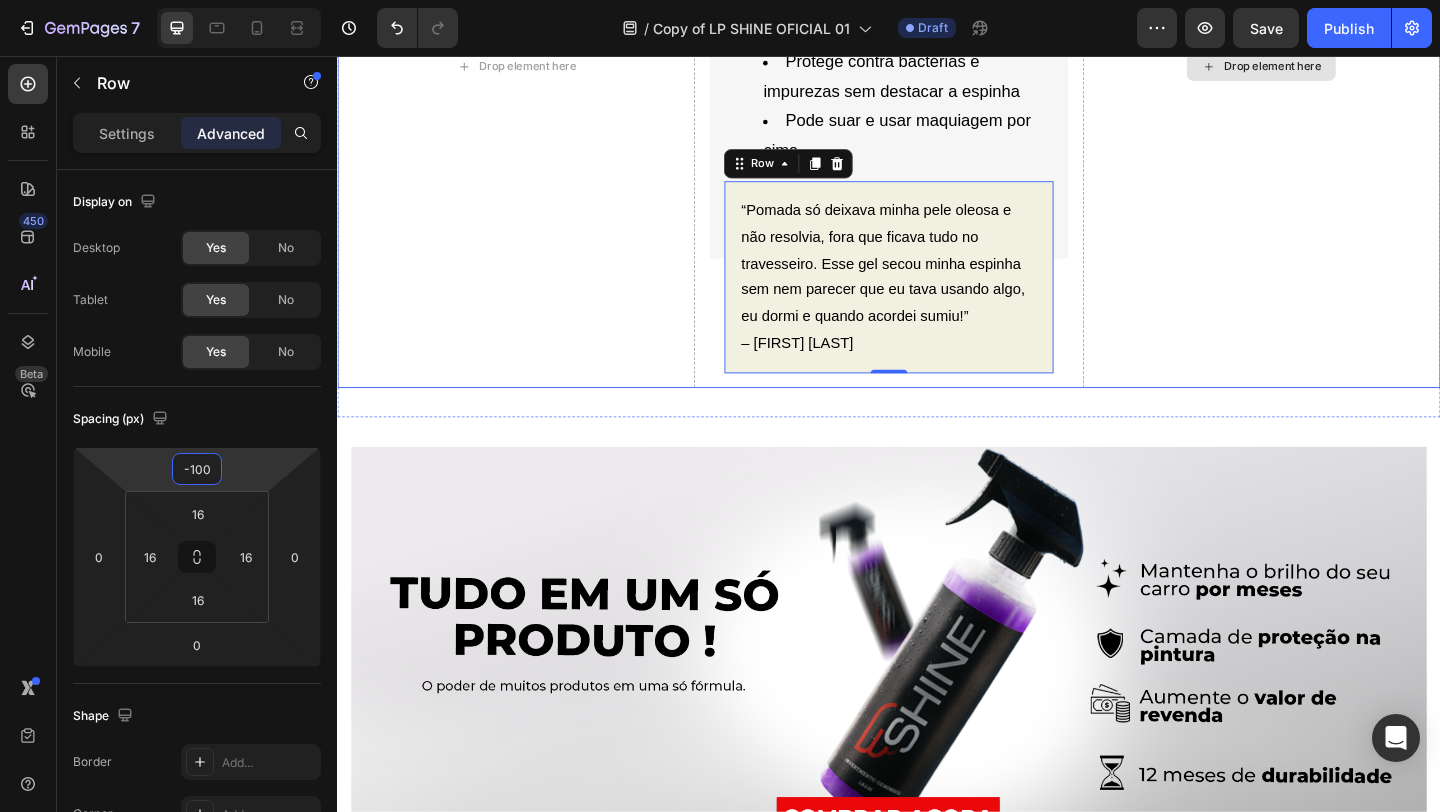 click on "Drop element here" at bounding box center (1342, 67) 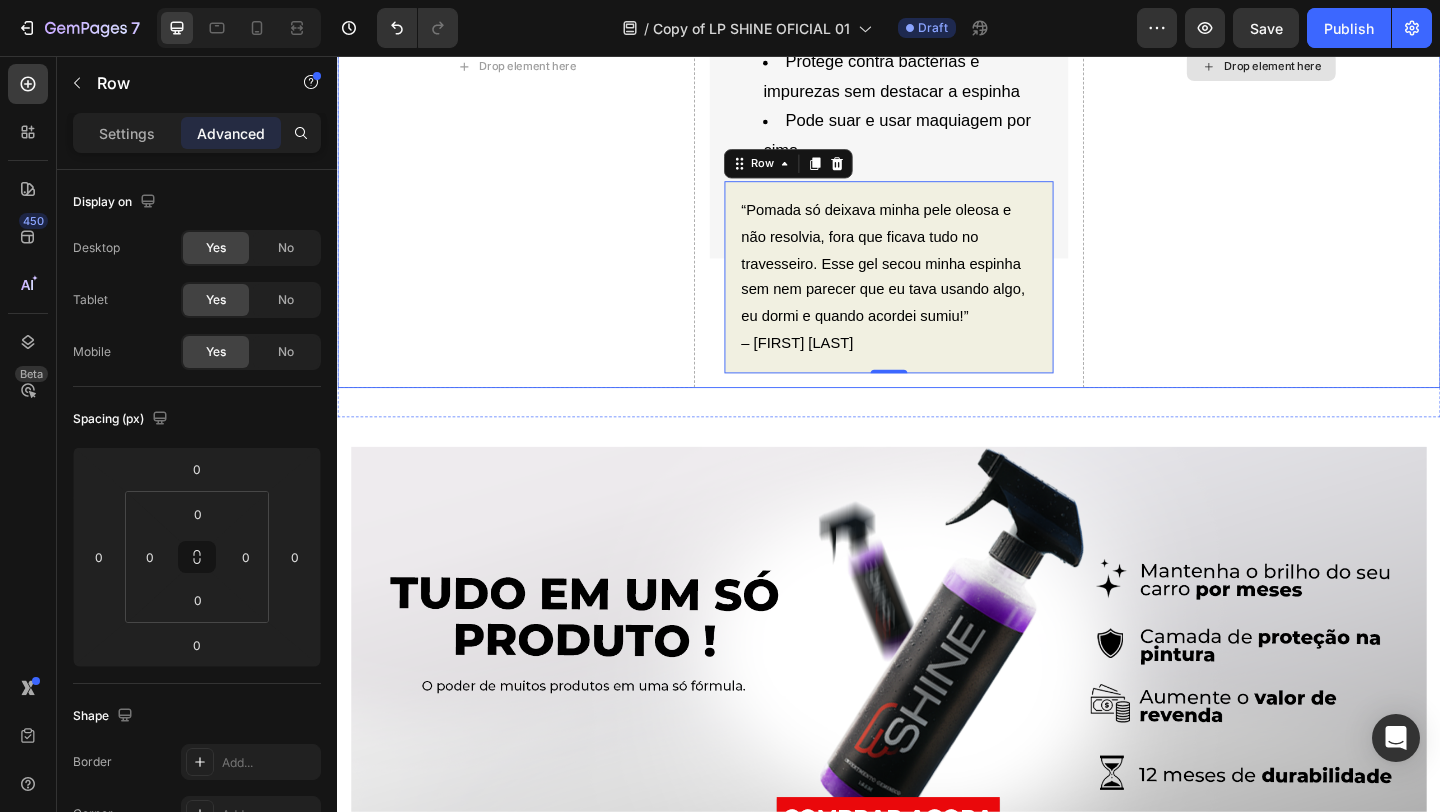 scroll, scrollTop: 521, scrollLeft: 0, axis: vertical 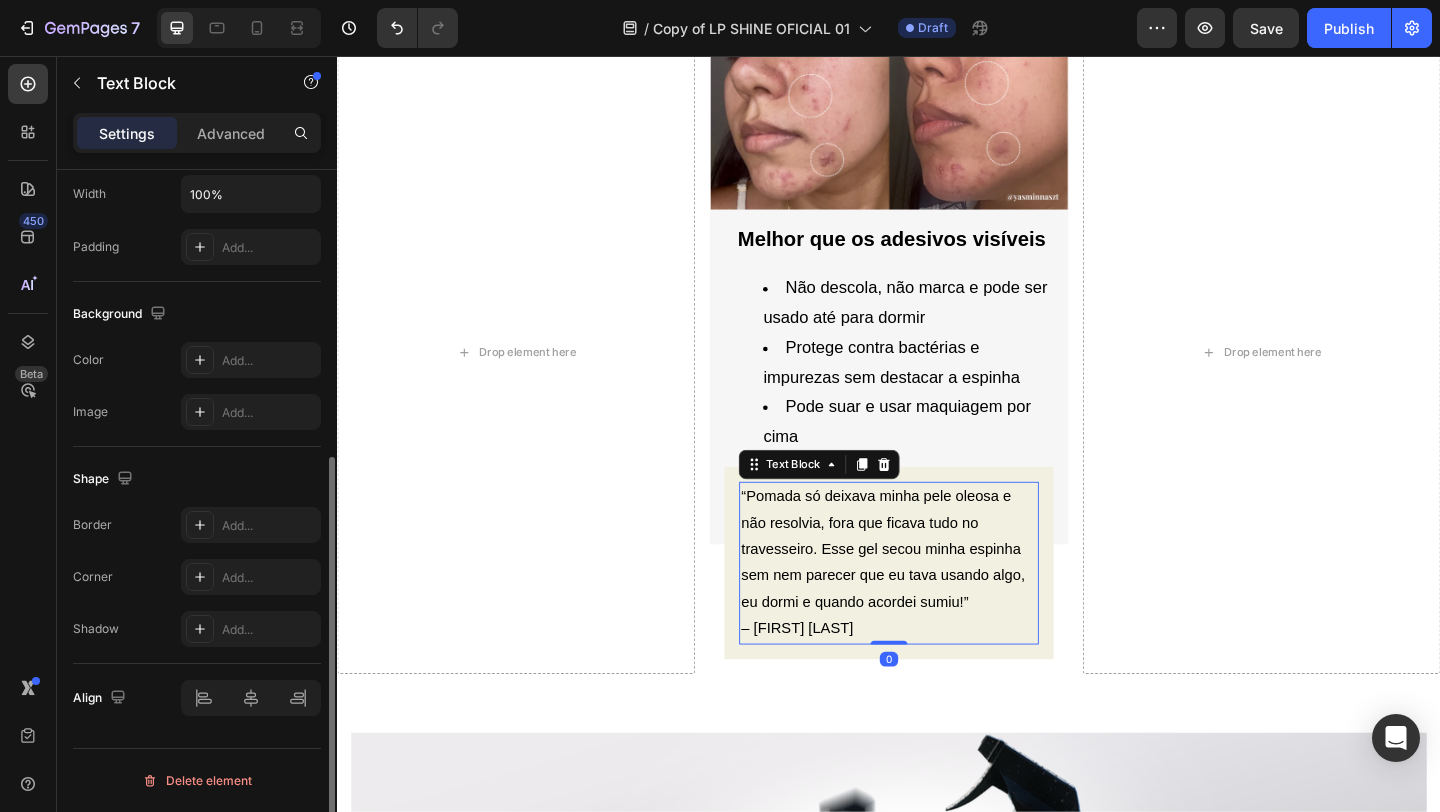click on "“Pomada só deixava minha pele oleosa e não resolvia, fora que ficava tudo no travesseiro. Esse gel secou minha espinha sem nem parecer que eu tava usando algo, eu dormi e quando acordei sumiu!”" at bounding box center [936, 593] 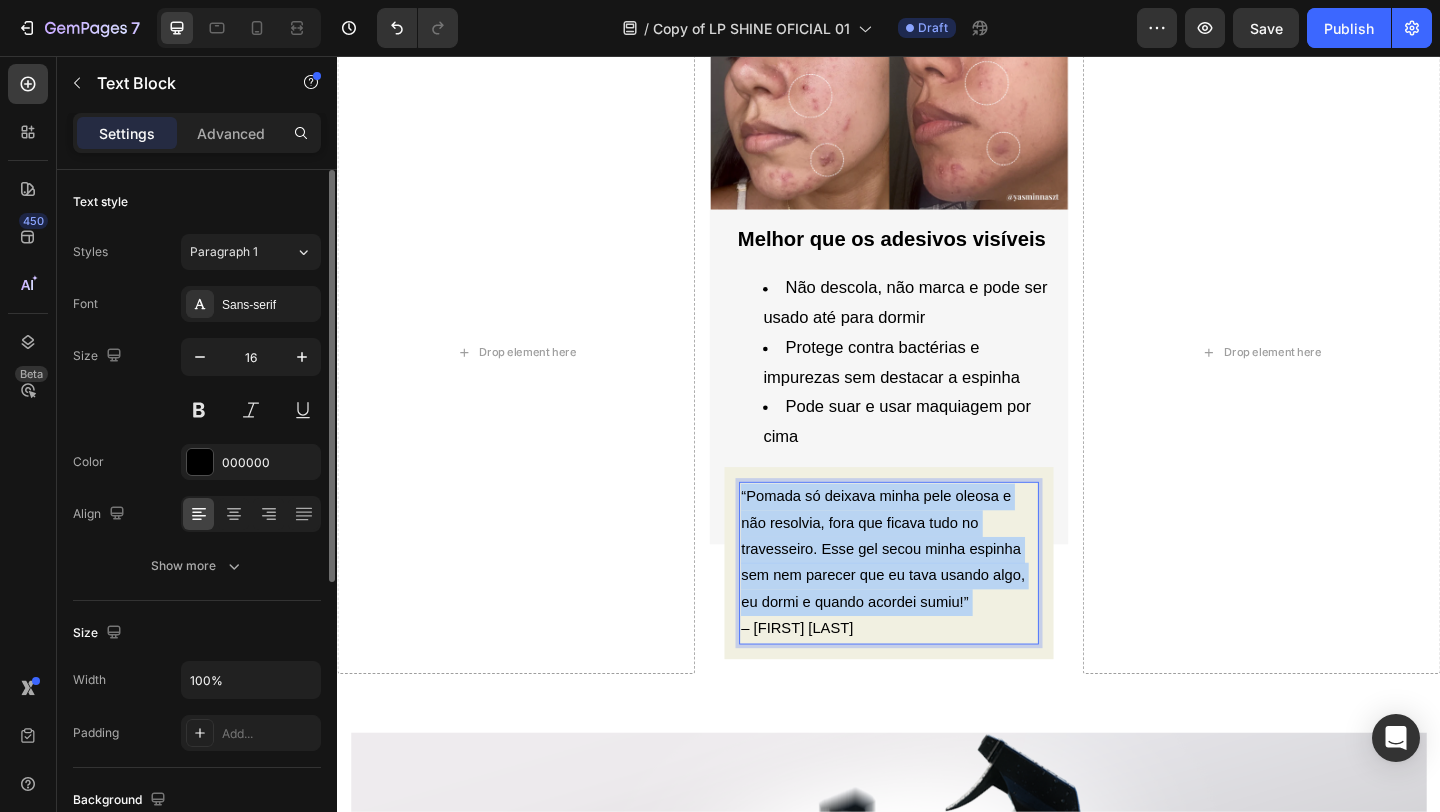 click on "“Pomada só deixava minha pele oleosa e não resolvia, fora que ficava tudo no travesseiro. Esse gel secou minha espinha sem nem parecer que eu tava usando algo, eu dormi e quando acordei sumiu!”" at bounding box center [936, 593] 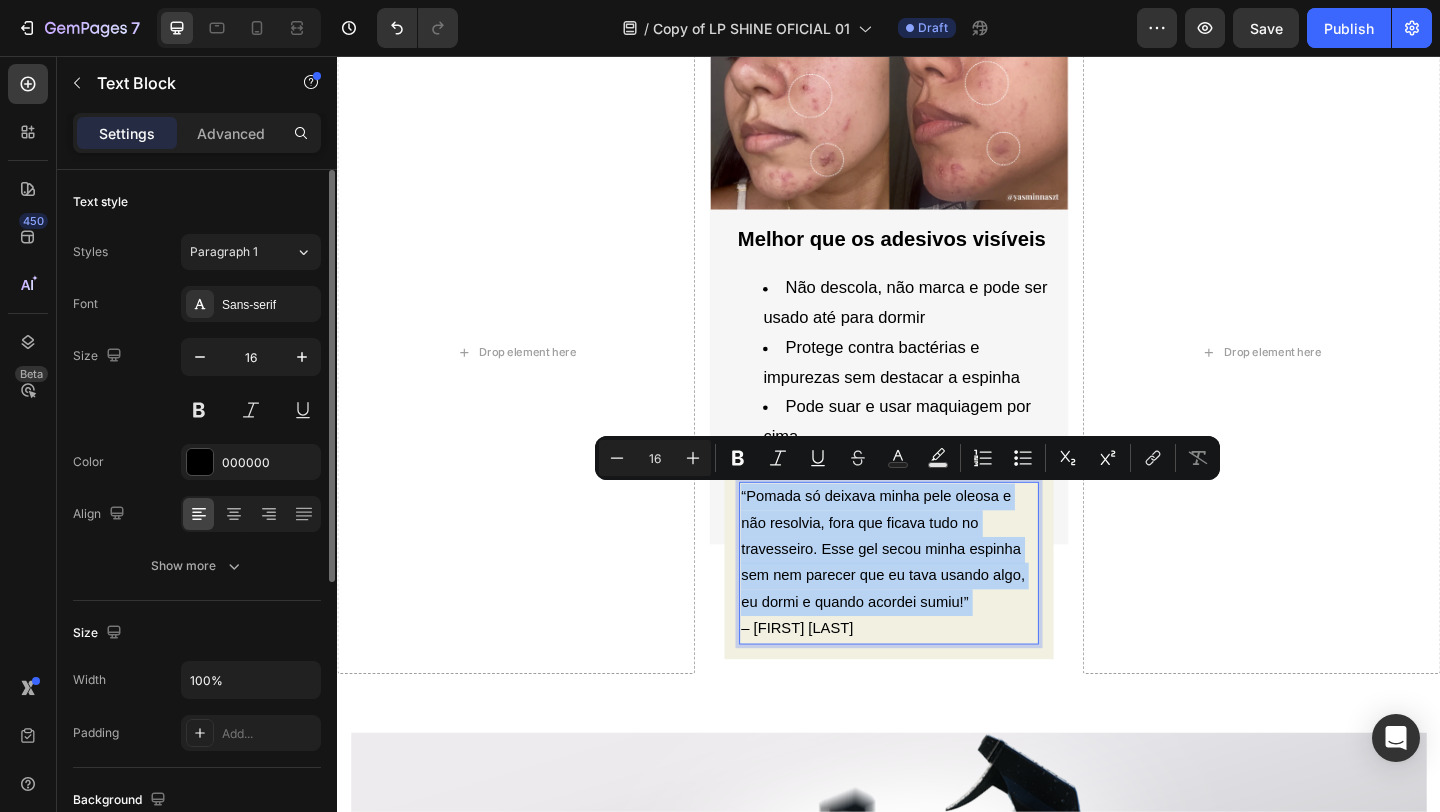 click on "“Pomada só deixava minha pele oleosa e não resolvia, fora que ficava tudo no travesseiro. Esse gel secou minha espinha sem nem parecer que eu tava usando algo, eu dormi e quando acordei sumiu!”" at bounding box center (936, 593) 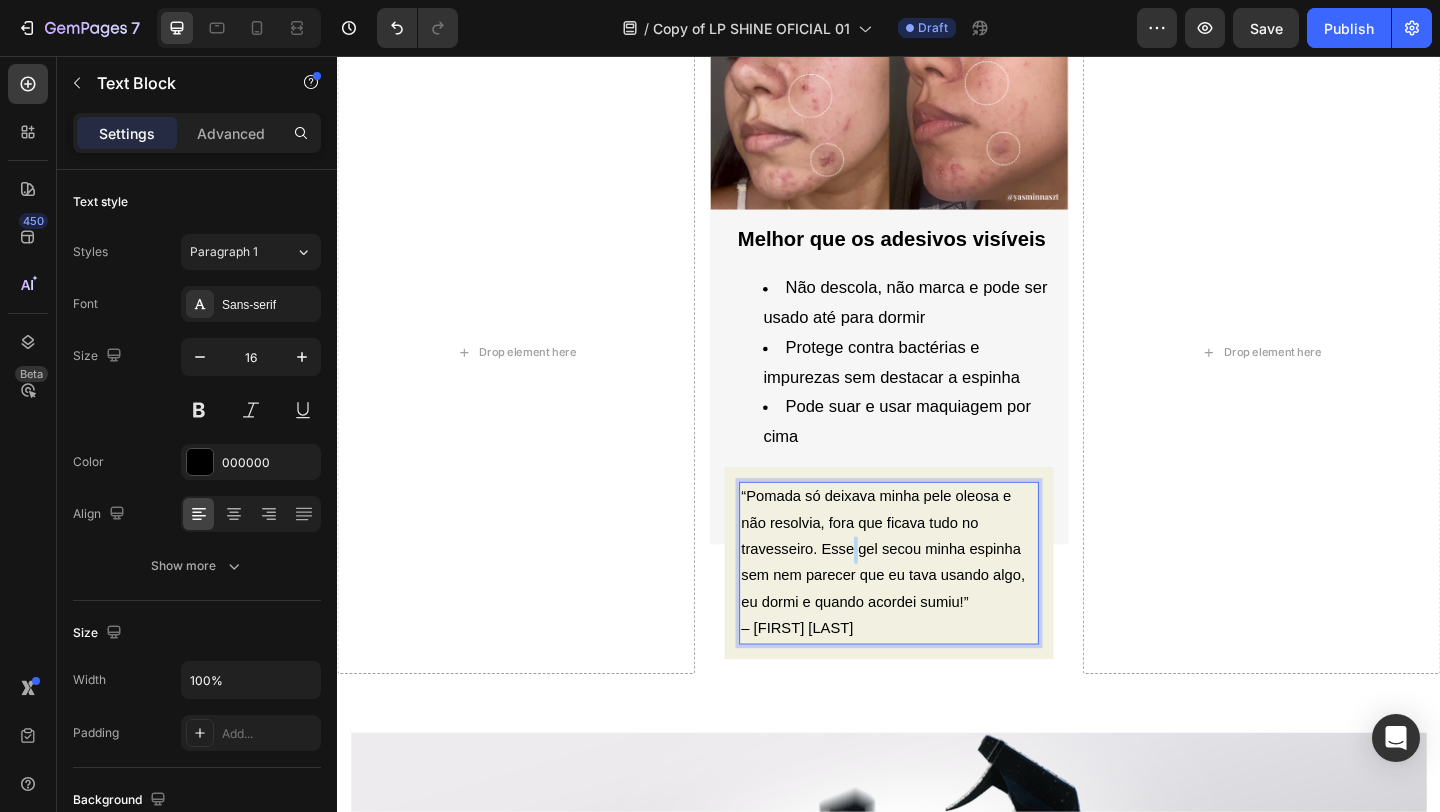click on "“Pomada só deixava minha pele oleosa e não resolvia, fora que ficava tudo no travesseiro. Esse gel secou minha espinha sem nem parecer que eu tava usando algo, eu dormi e quando acordei sumiu!”" at bounding box center [936, 593] 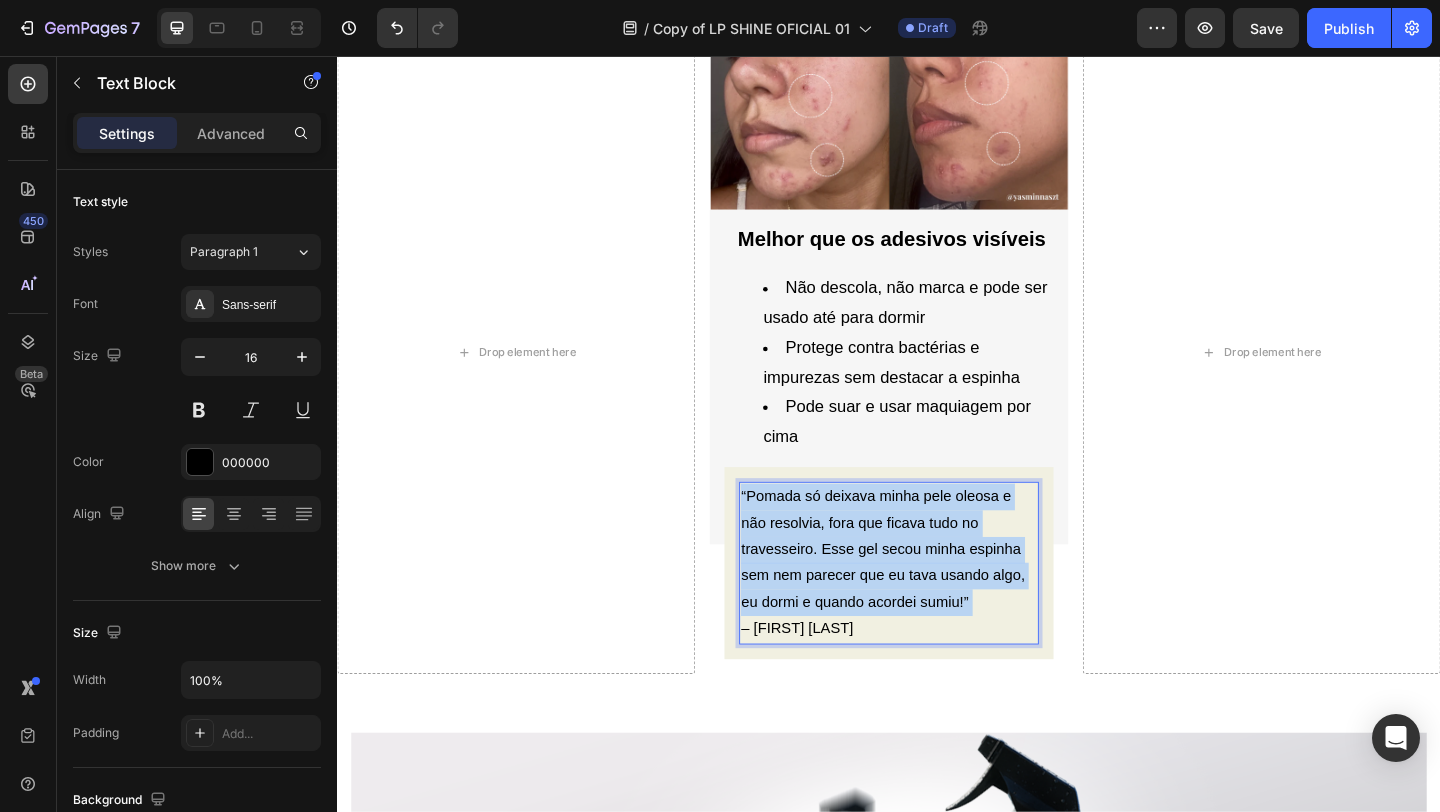 click on "“Pomada só deixava minha pele oleosa e não resolvia, fora que ficava tudo no travesseiro. Esse gel secou minha espinha sem nem parecer que eu tava usando algo, eu dormi e quando acordei sumiu!”" at bounding box center (936, 593) 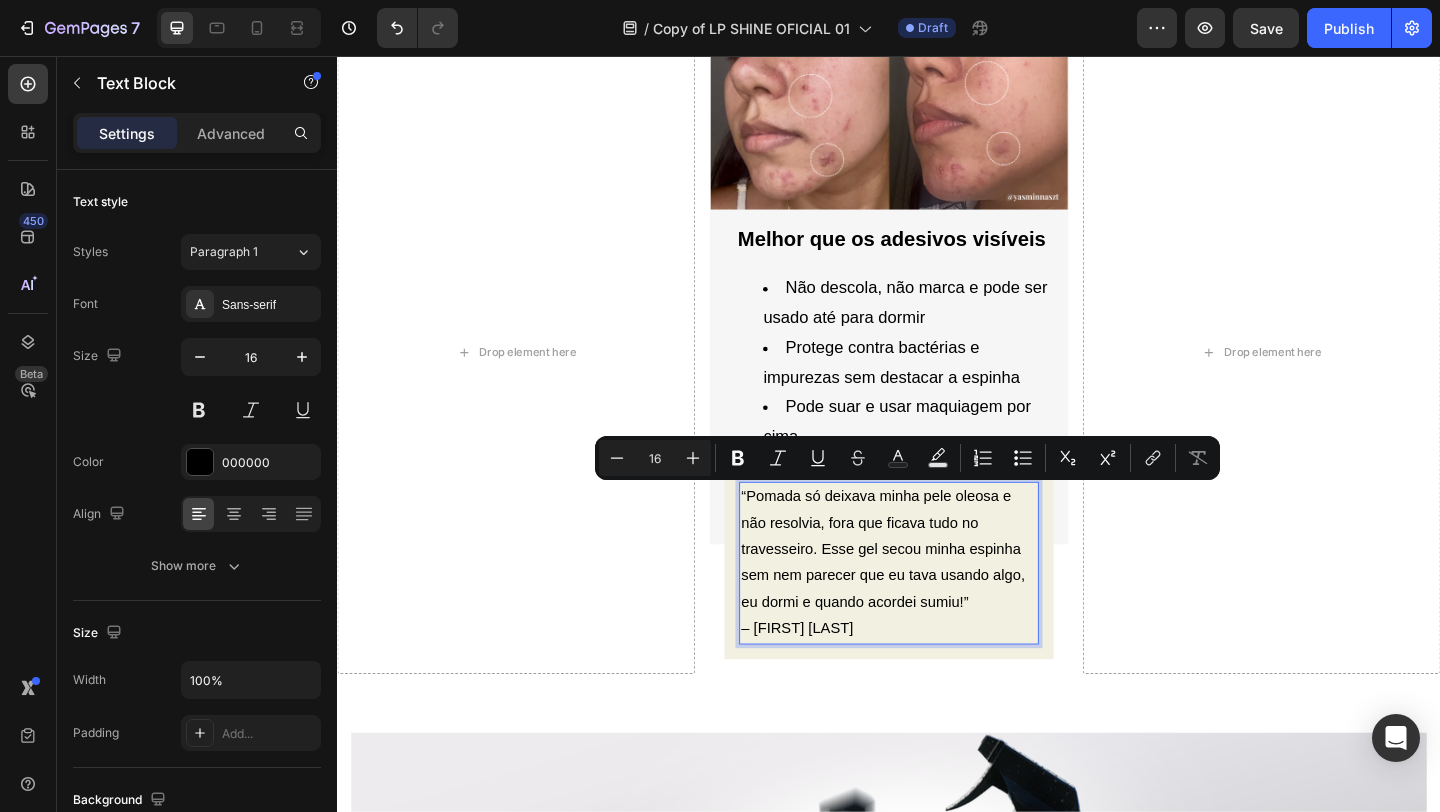 click on "– [FIRST] [LAST]" at bounding box center [936, 679] 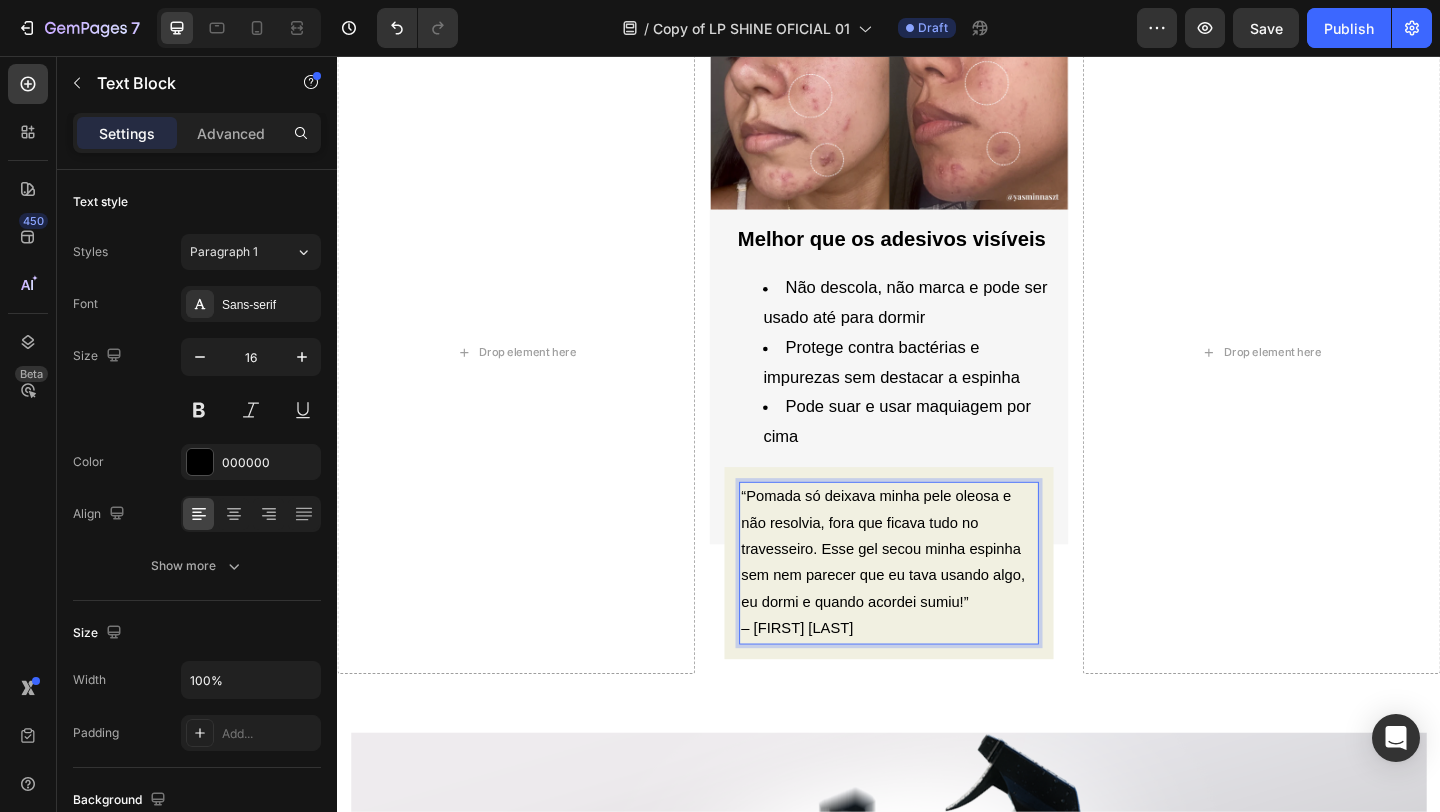 click on "– [FIRST] [LAST]" at bounding box center [936, 679] 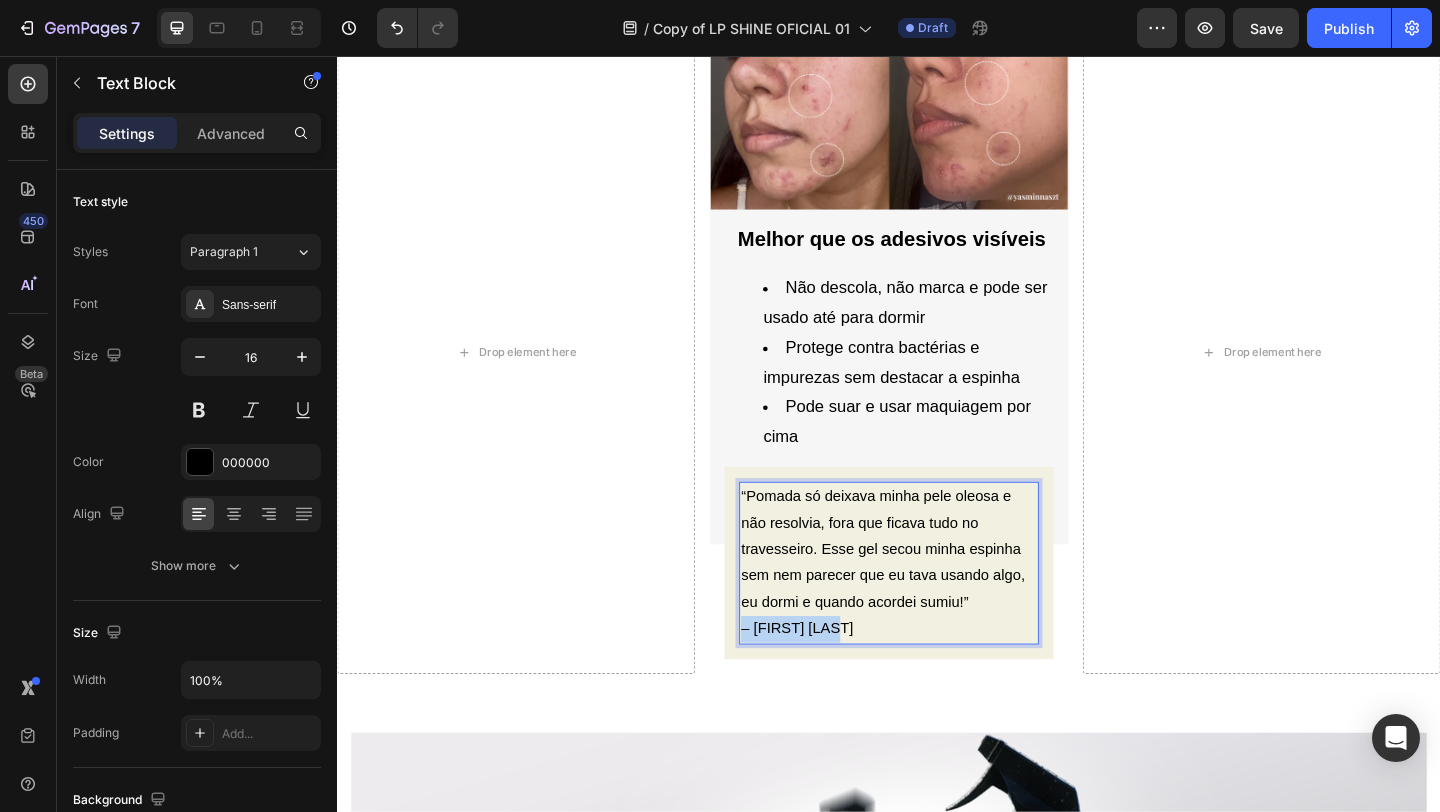 click on "– [FIRST] [LAST]" at bounding box center [936, 679] 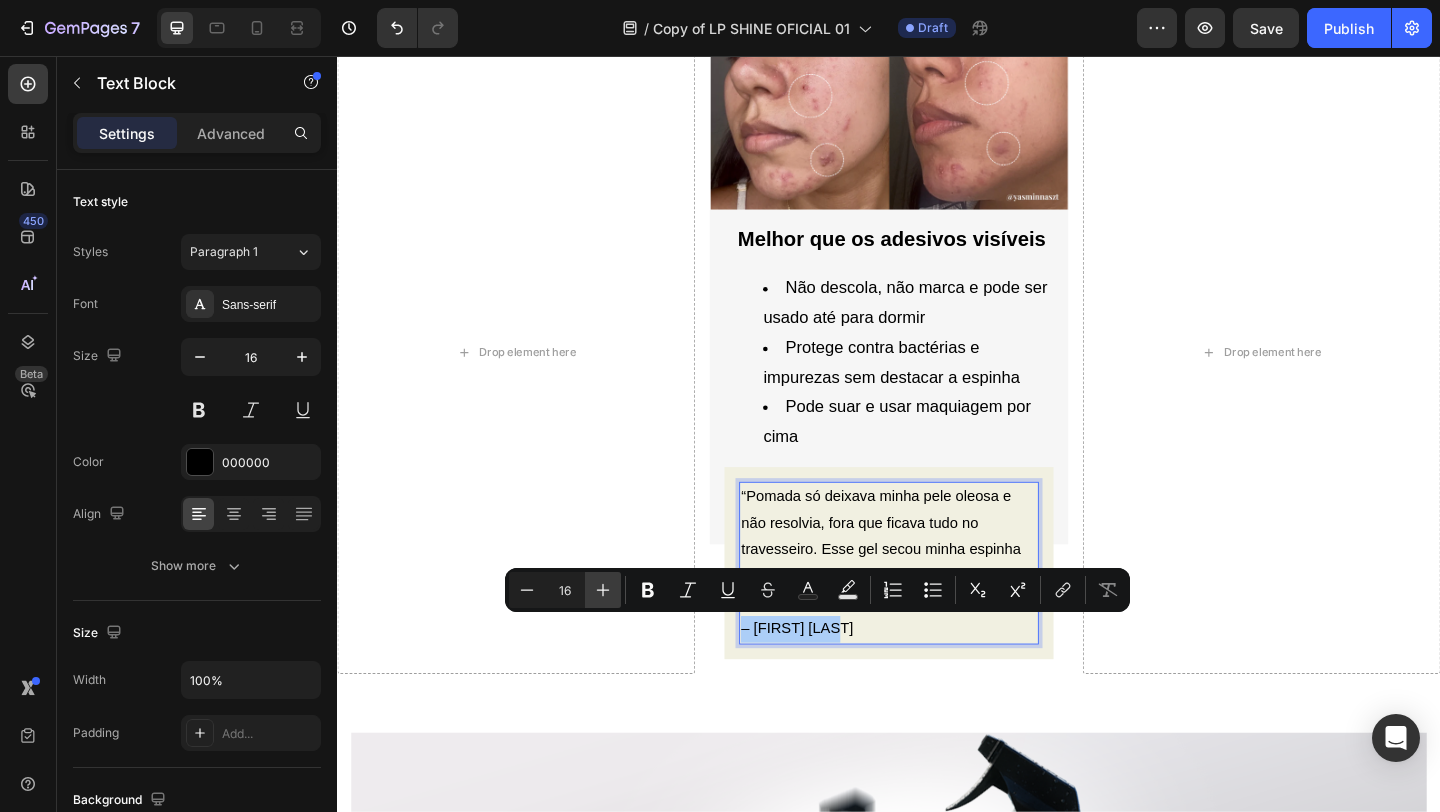 click on "Plus" at bounding box center (603, 590) 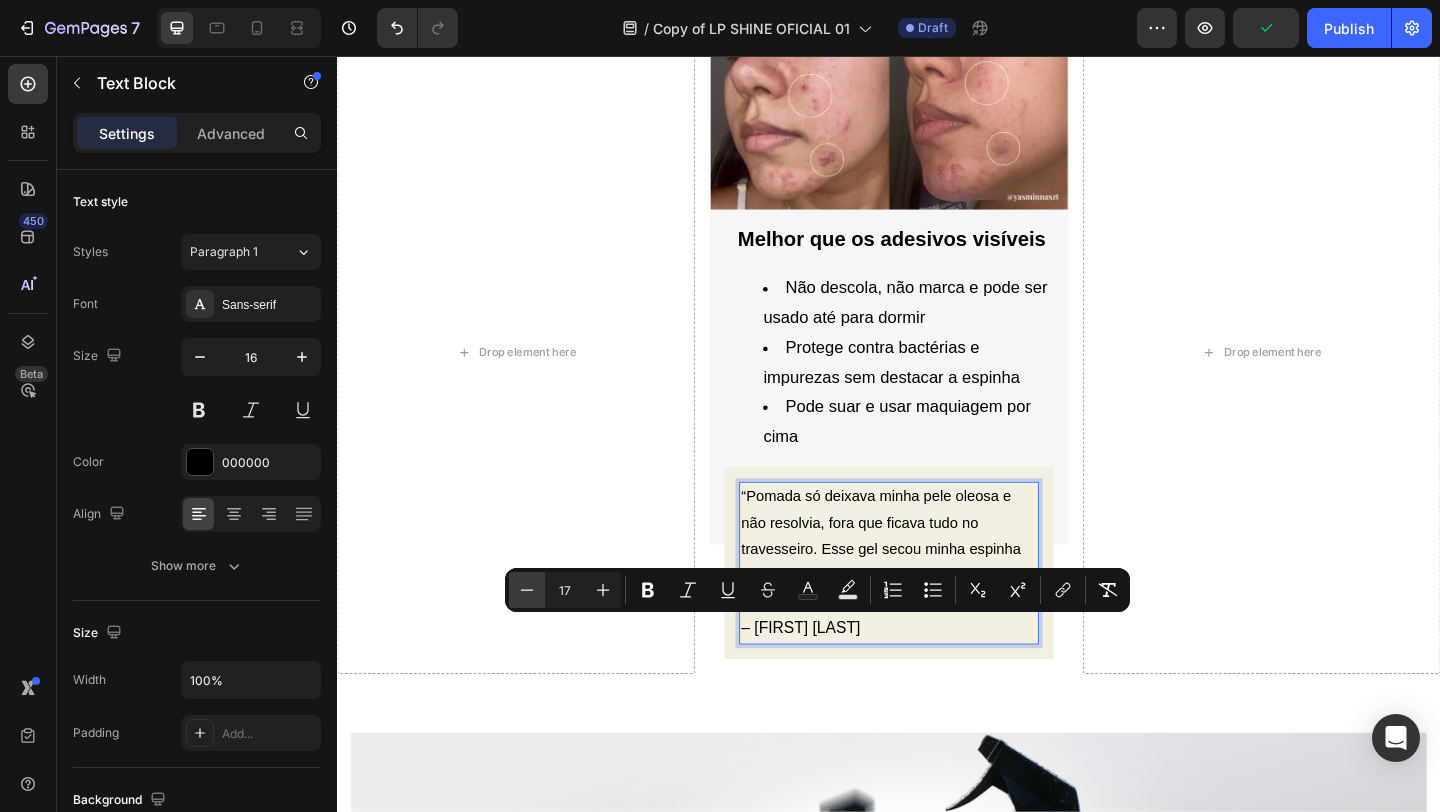 click 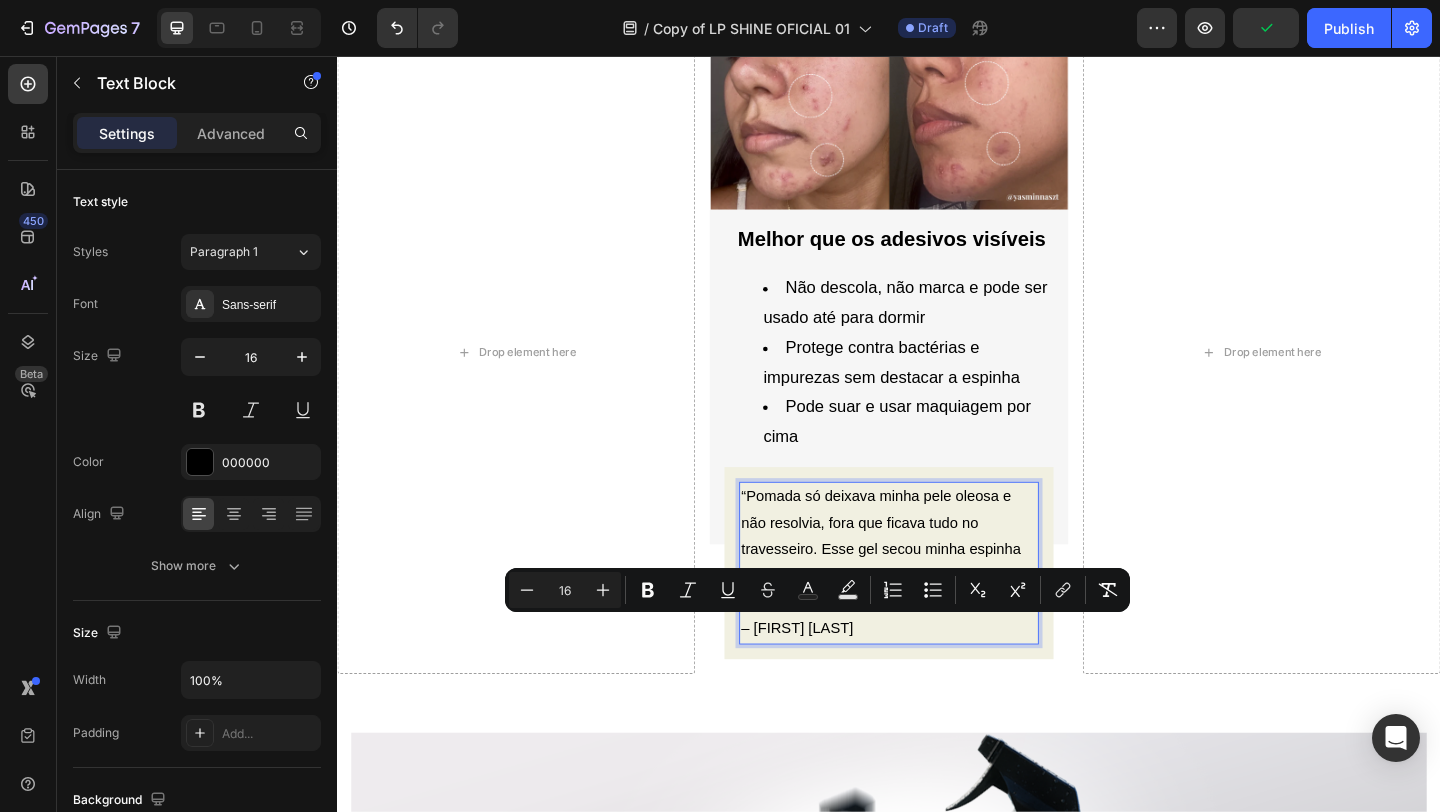 click on "– [FIRST] [LAST]" at bounding box center (936, 679) 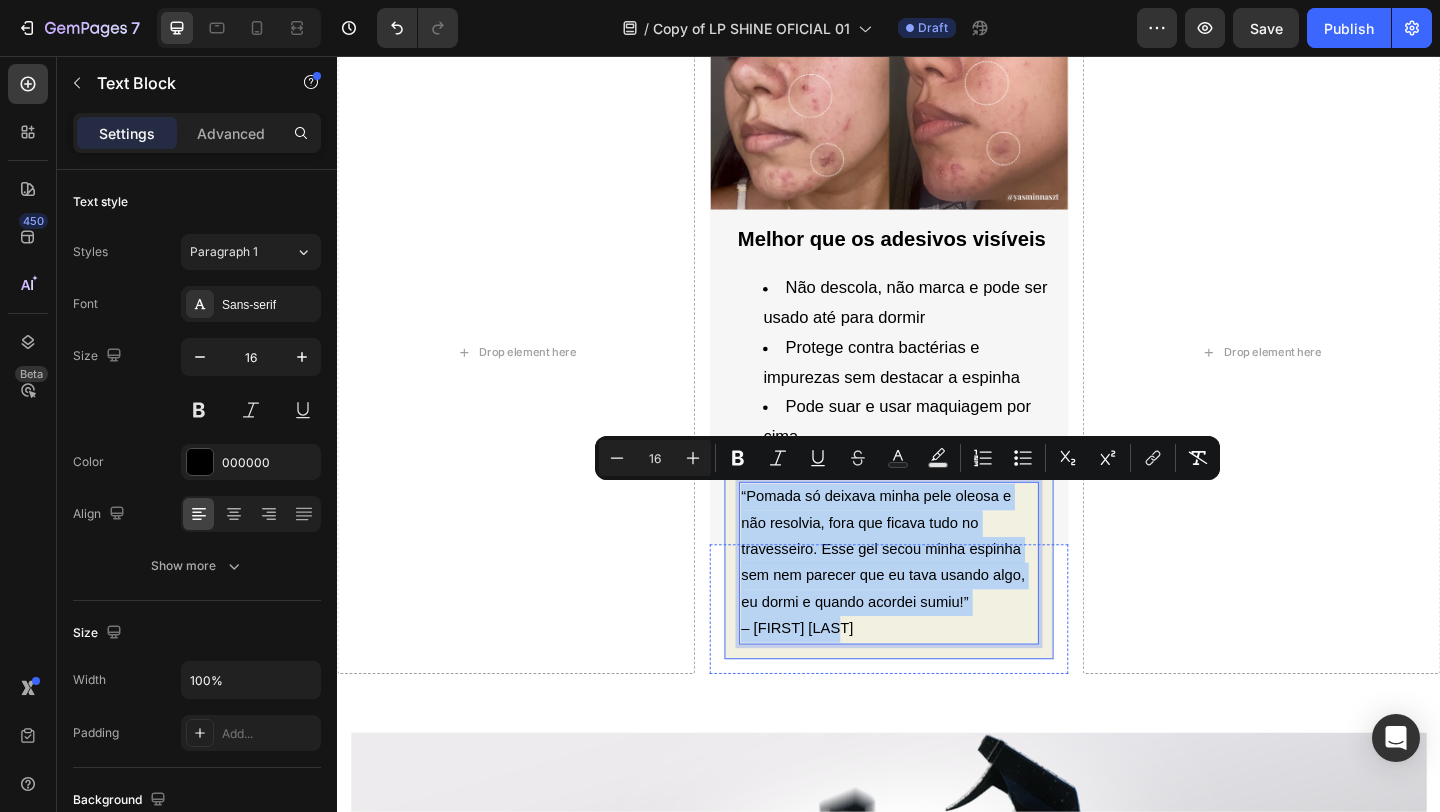 drag, startPoint x: 904, startPoint y: 671, endPoint x: 768, endPoint y: 530, distance: 195.90048 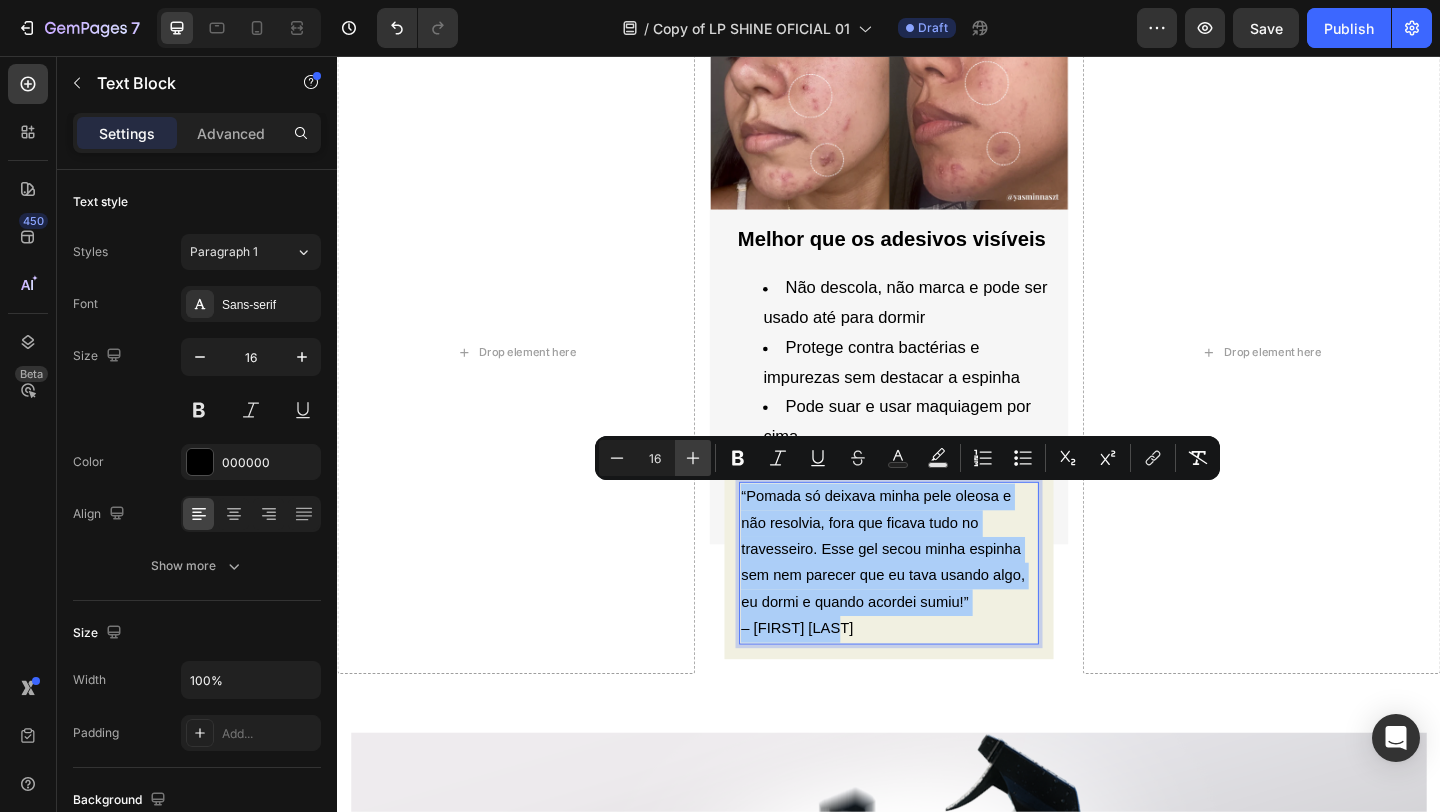 click 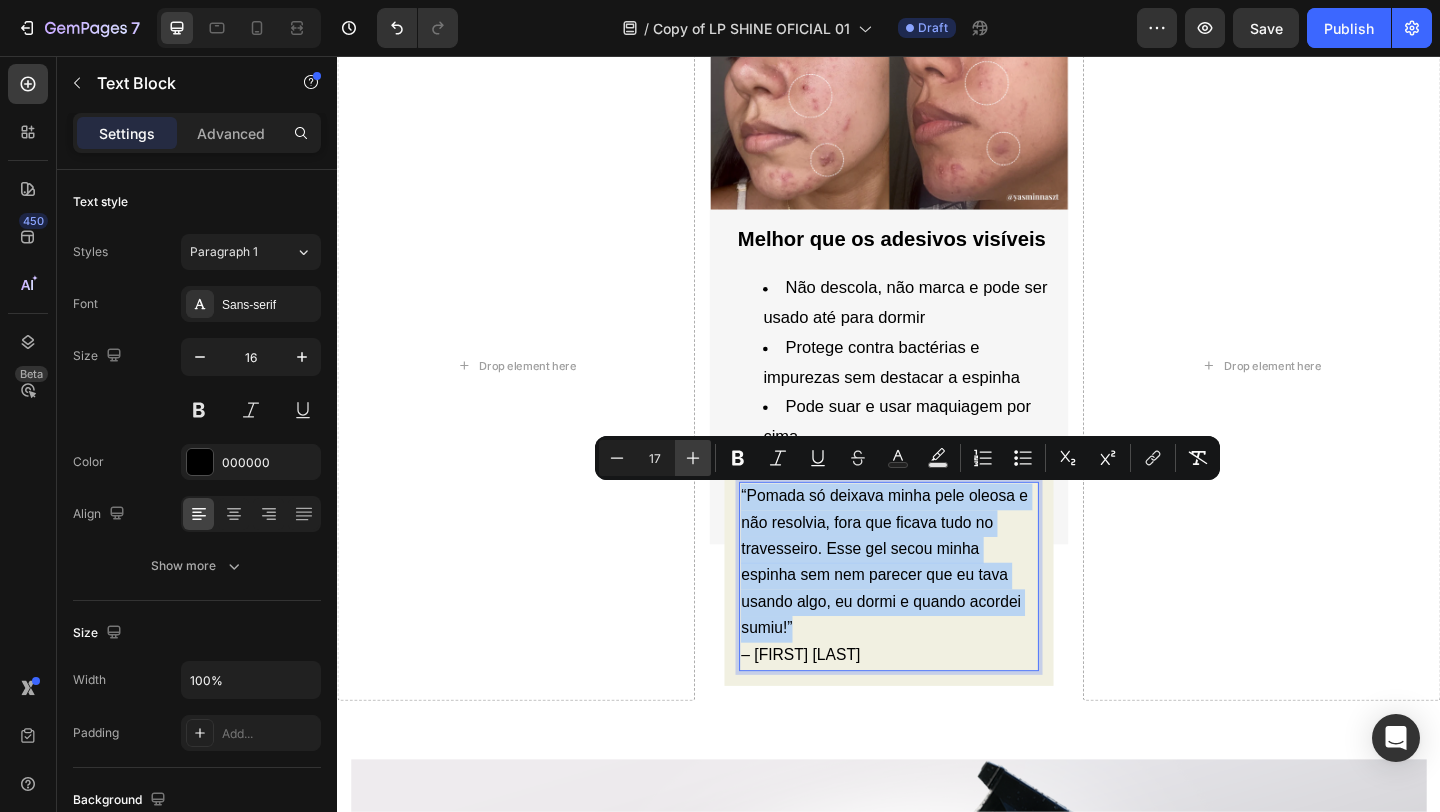 scroll, scrollTop: 827, scrollLeft: 0, axis: vertical 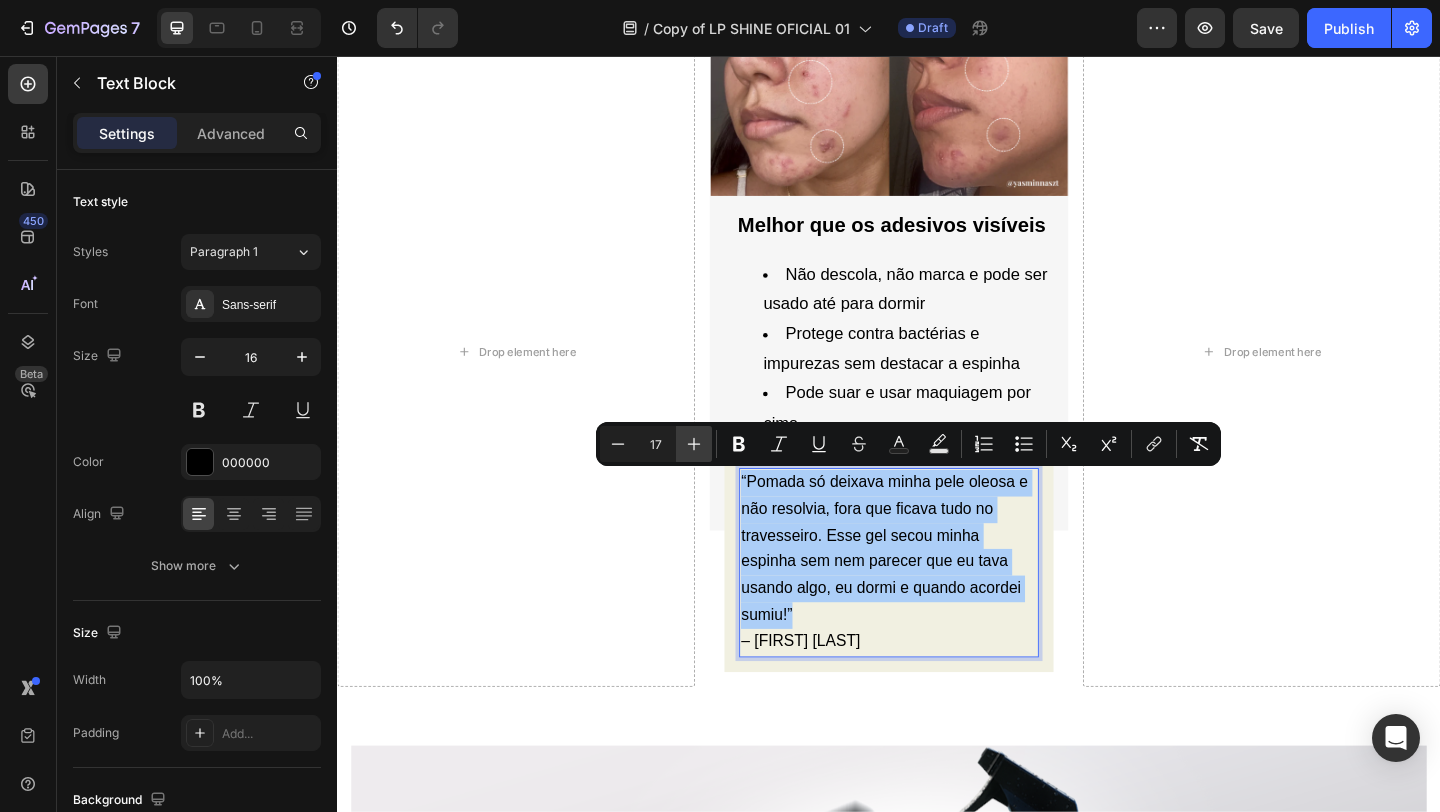 click on "Plus" at bounding box center (694, 444) 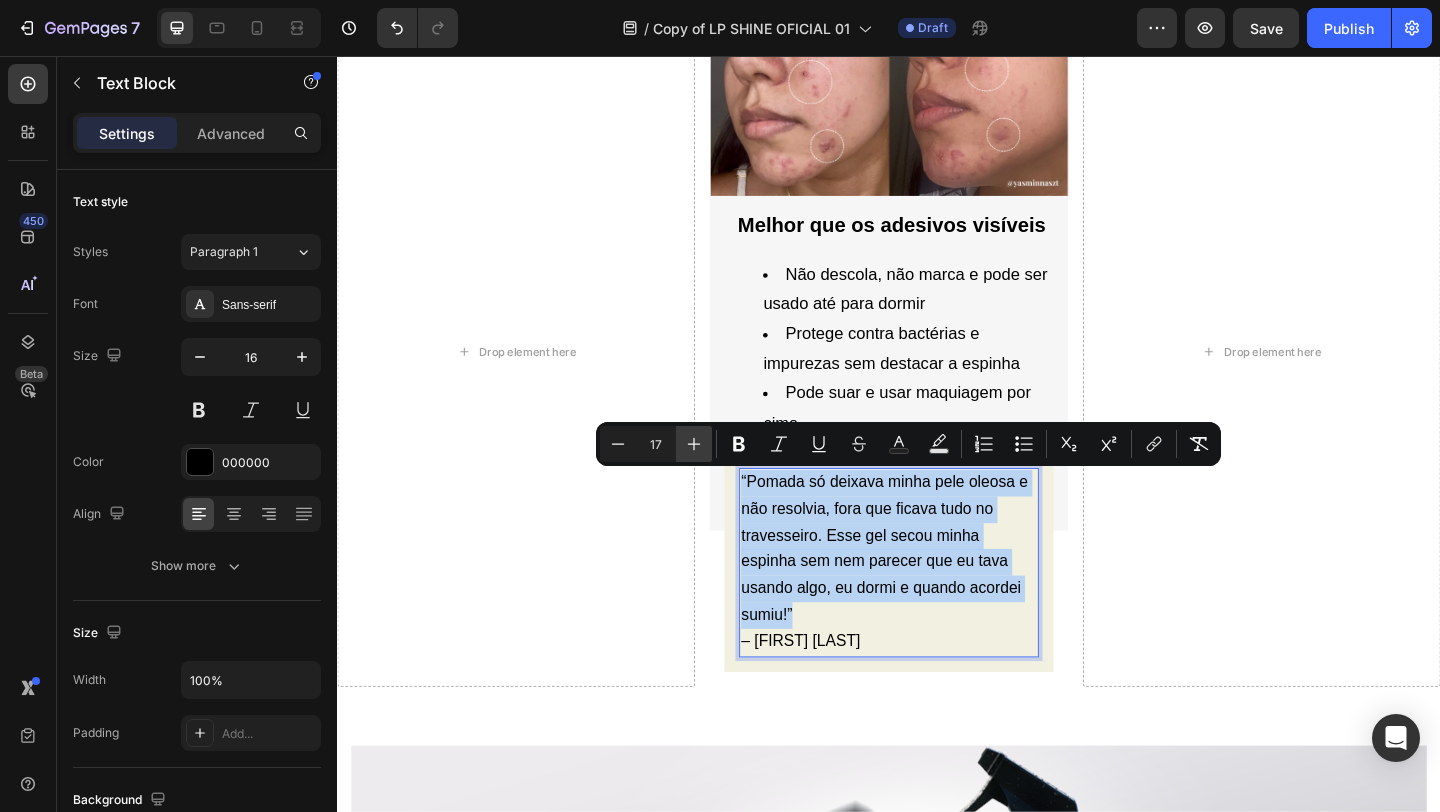 type on "18" 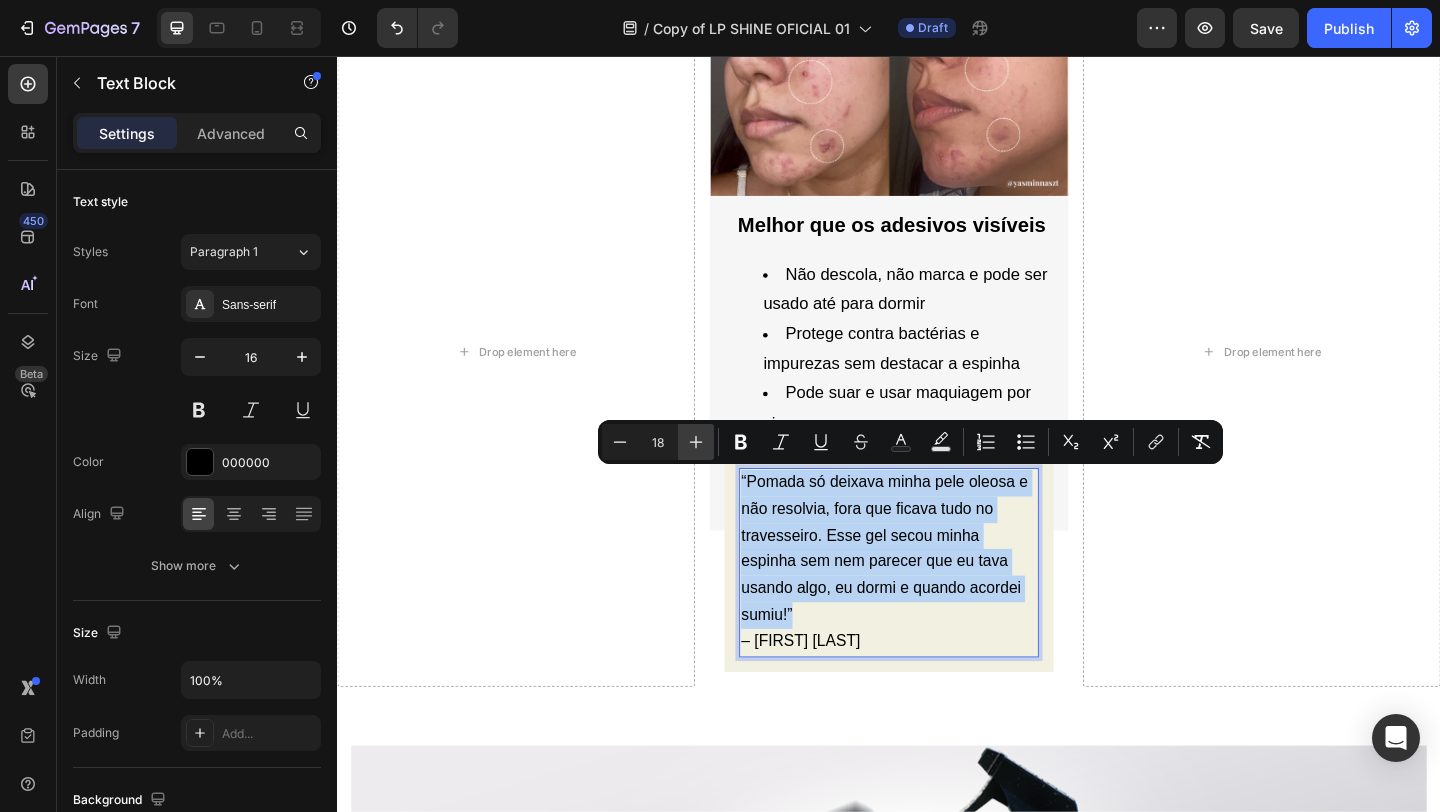 scroll, scrollTop: 828, scrollLeft: 0, axis: vertical 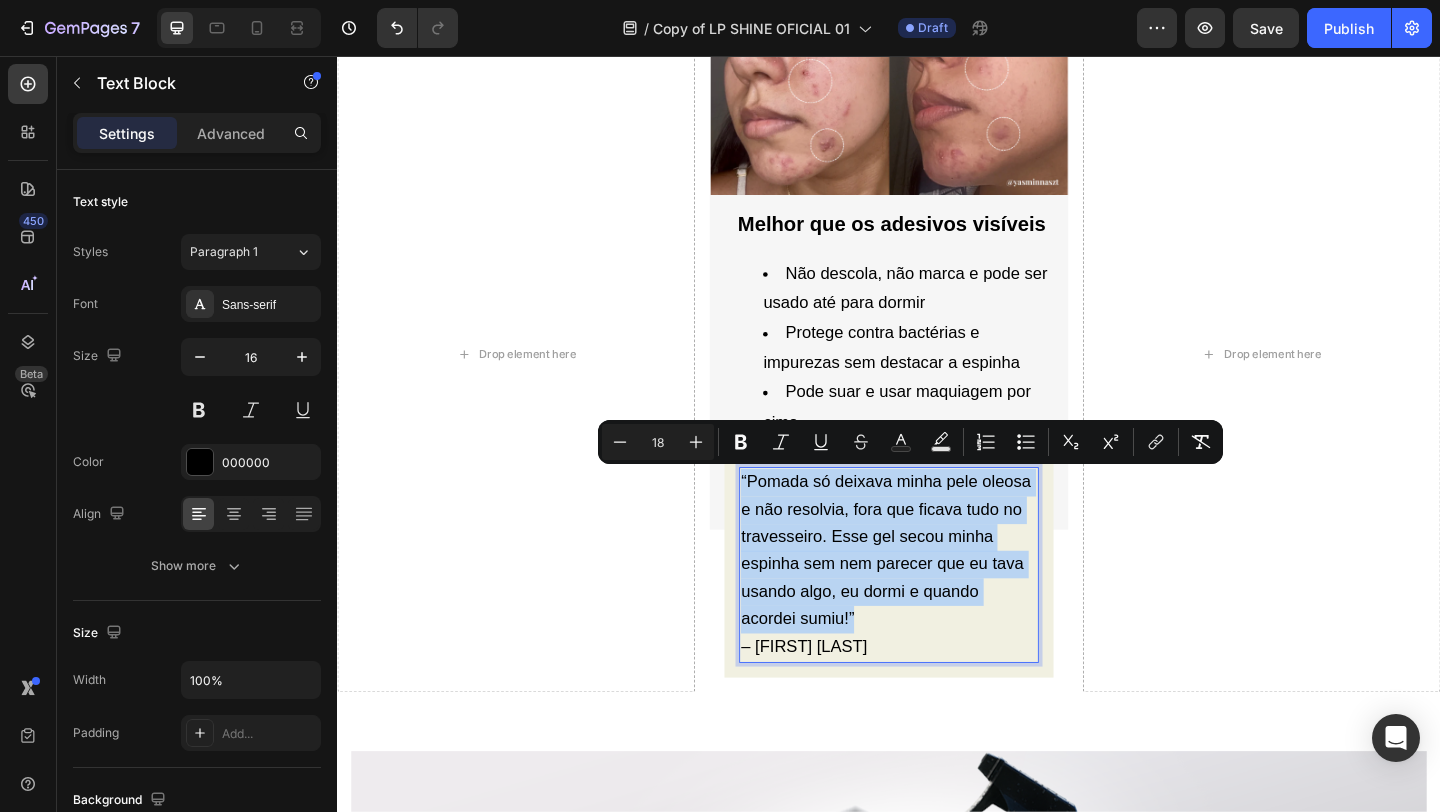 click on "– [FIRST] [LAST]" at bounding box center (844, 698) 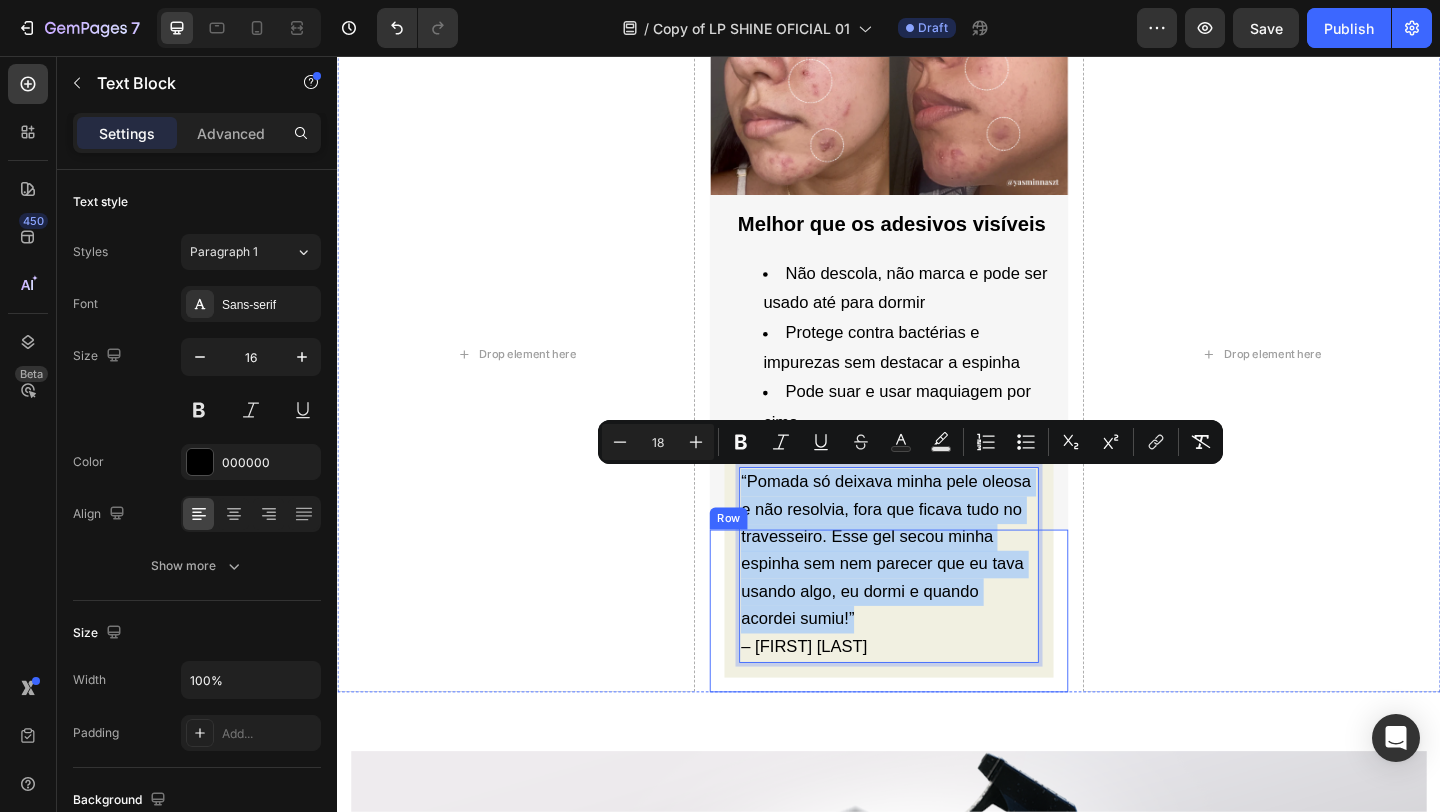 click on "“Pomada só deixava minha pele oleosa e não resolvia, fora que ficava tudo no travesseiro. Esse gel secou minha espinha sem nem parecer que eu tava usando algo, eu dormi e quando acordei sumiu!” – [FIRST] [LAST] Text Block 0 Row Row" at bounding box center (936, 659) 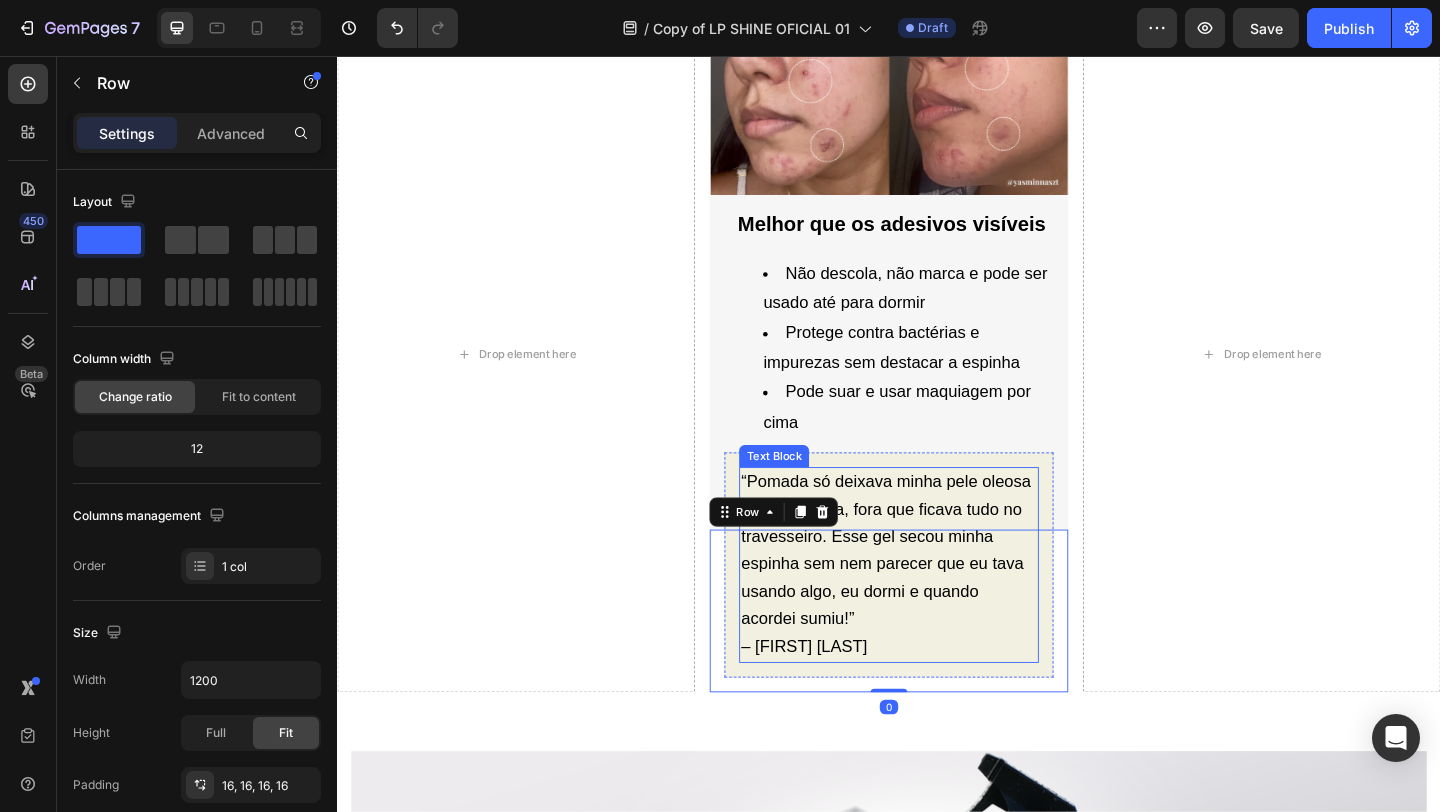 click on "– [FIRST] [LAST]" at bounding box center [936, 699] 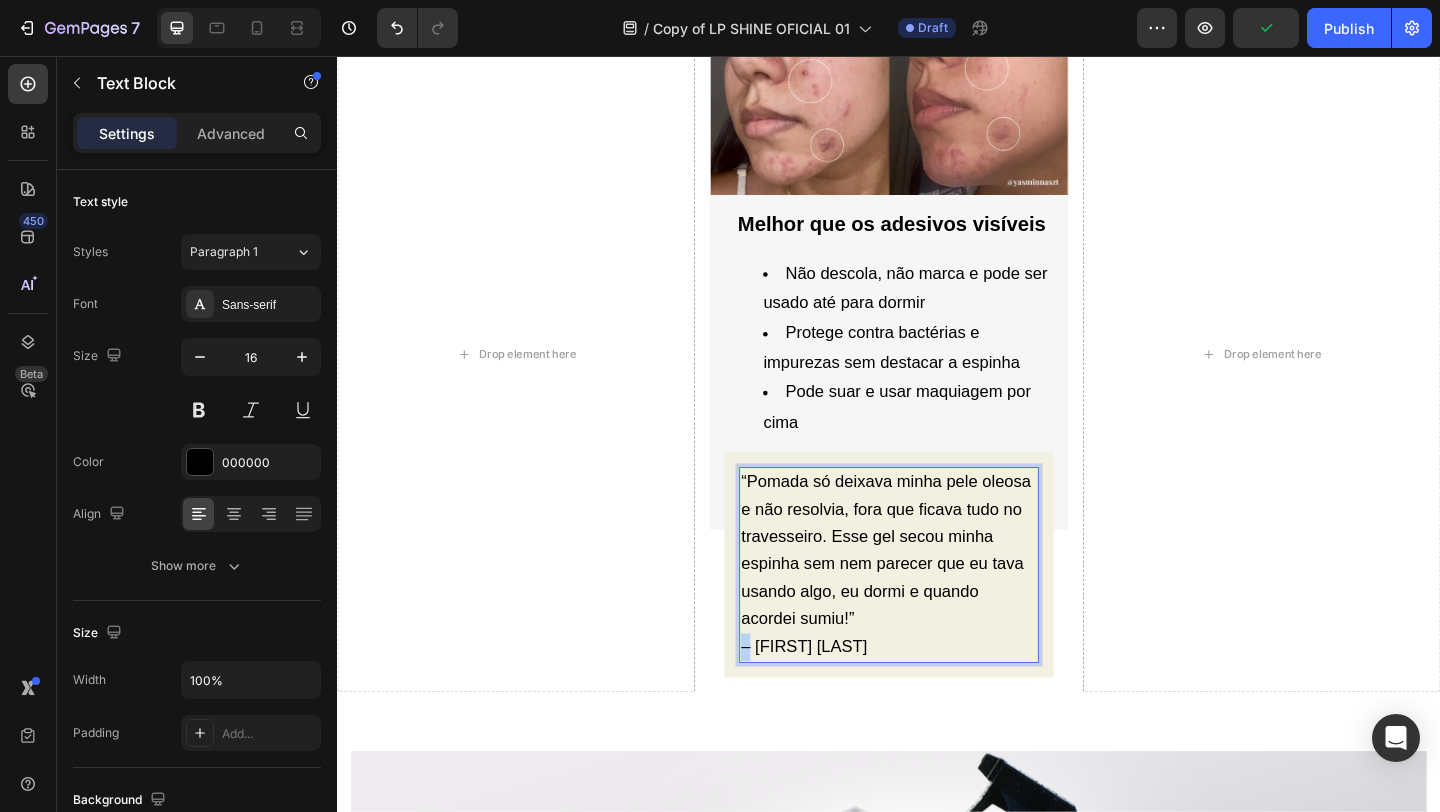 click on "– [FIRST] [LAST]" at bounding box center [844, 698] 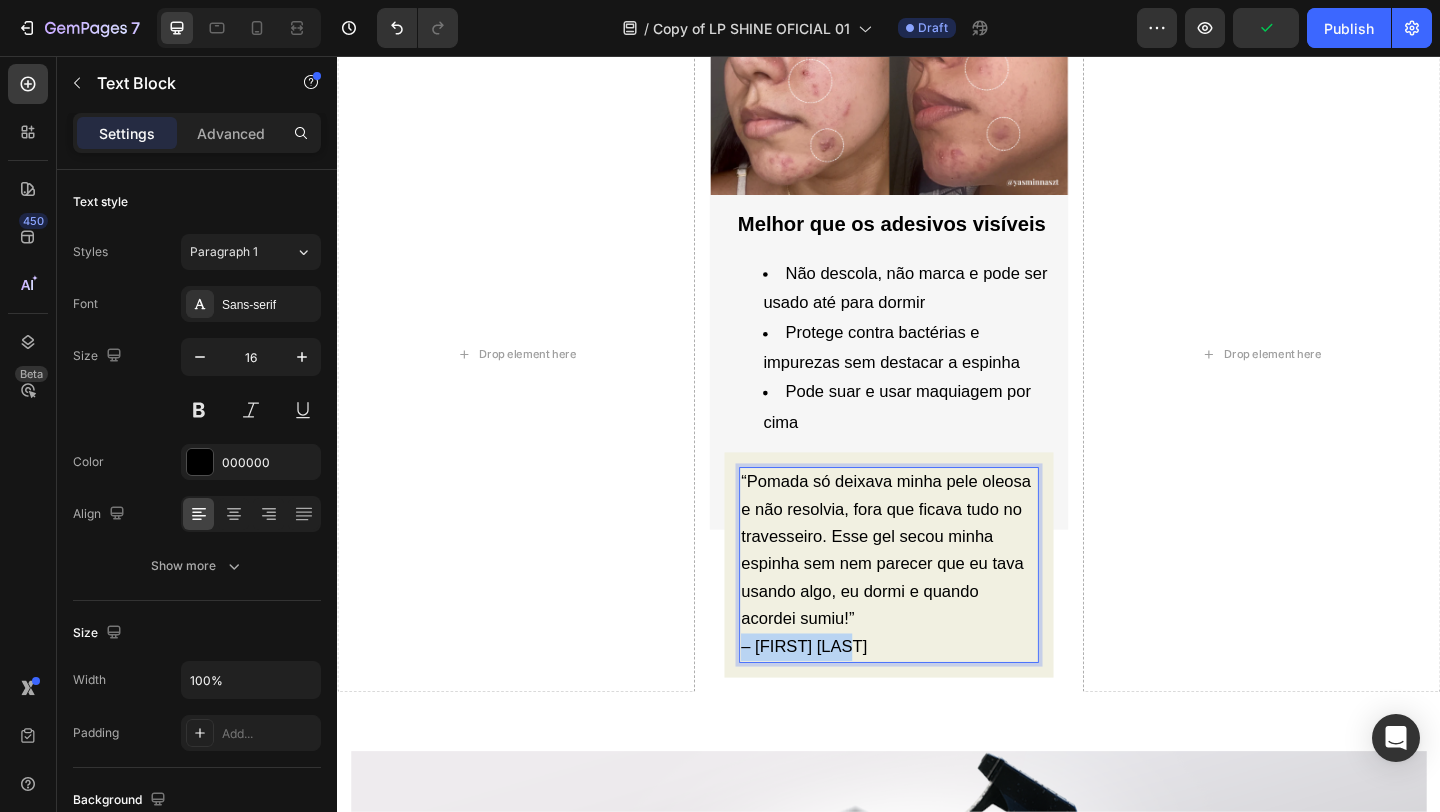 click on "– [FIRST] [LAST]" at bounding box center [844, 698] 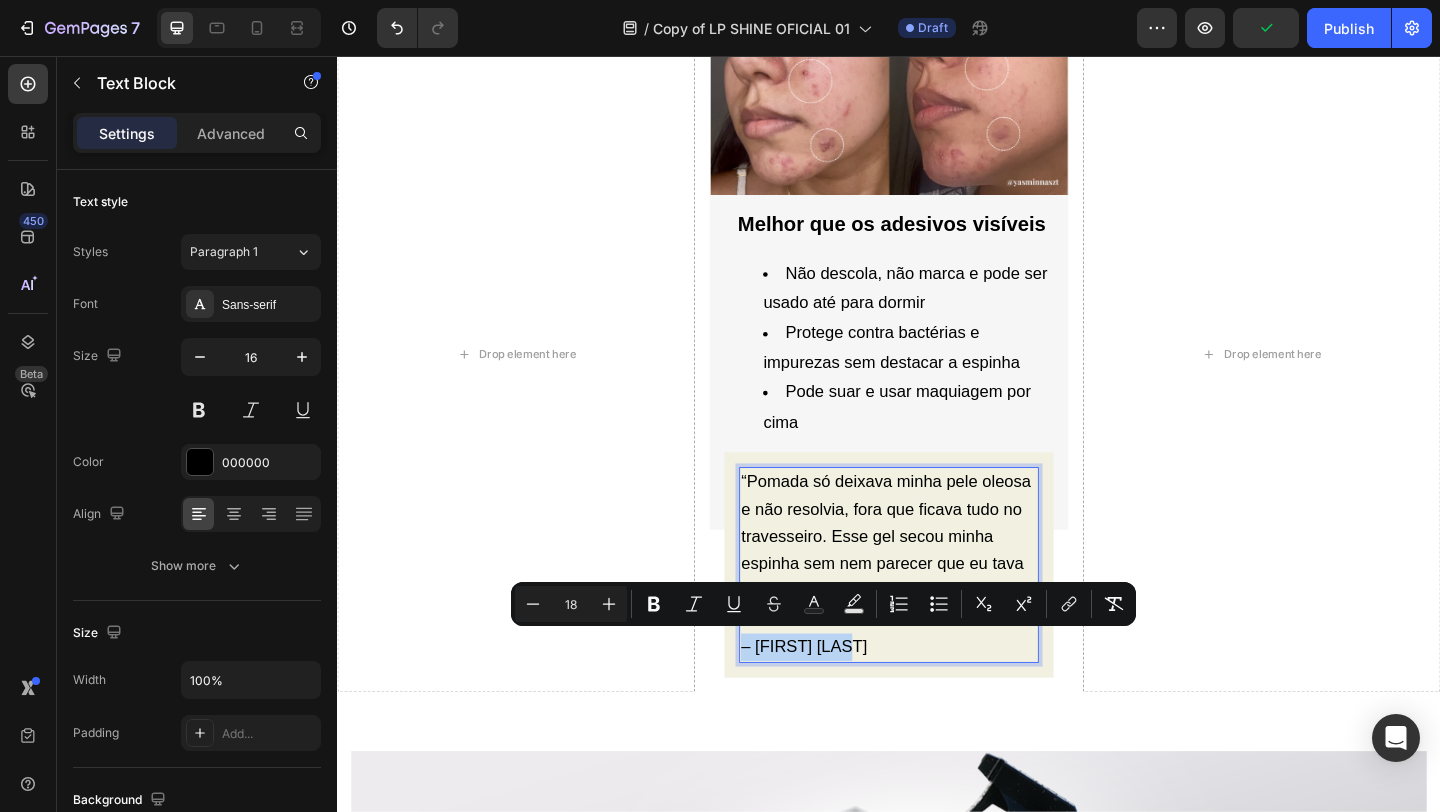click on "– [FIRST] [LAST]" at bounding box center (844, 698) 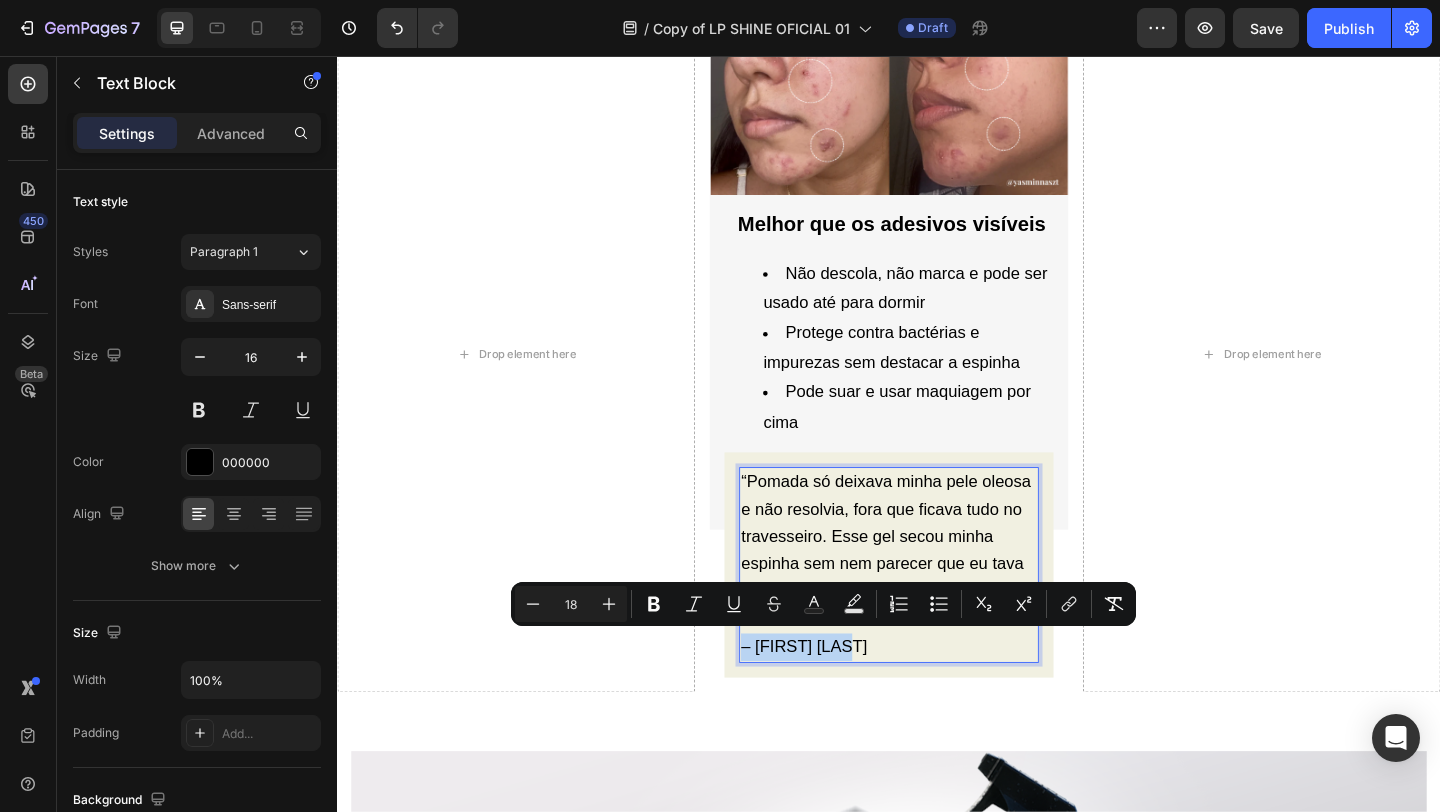 click on "– [FIRST] [LAST]" at bounding box center [844, 698] 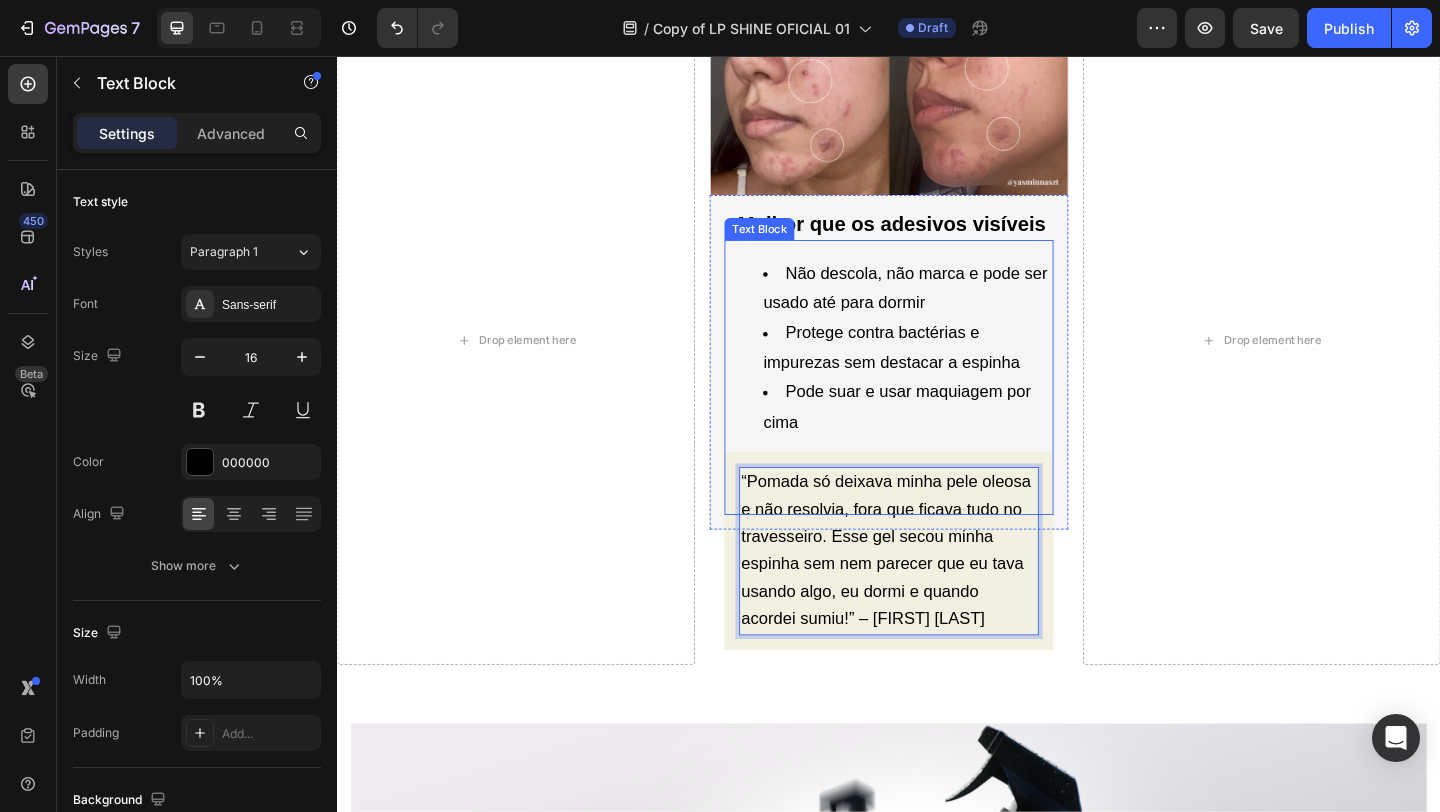 click on "Pode suar e usar maquiagem por cima" at bounding box center [956, 437] 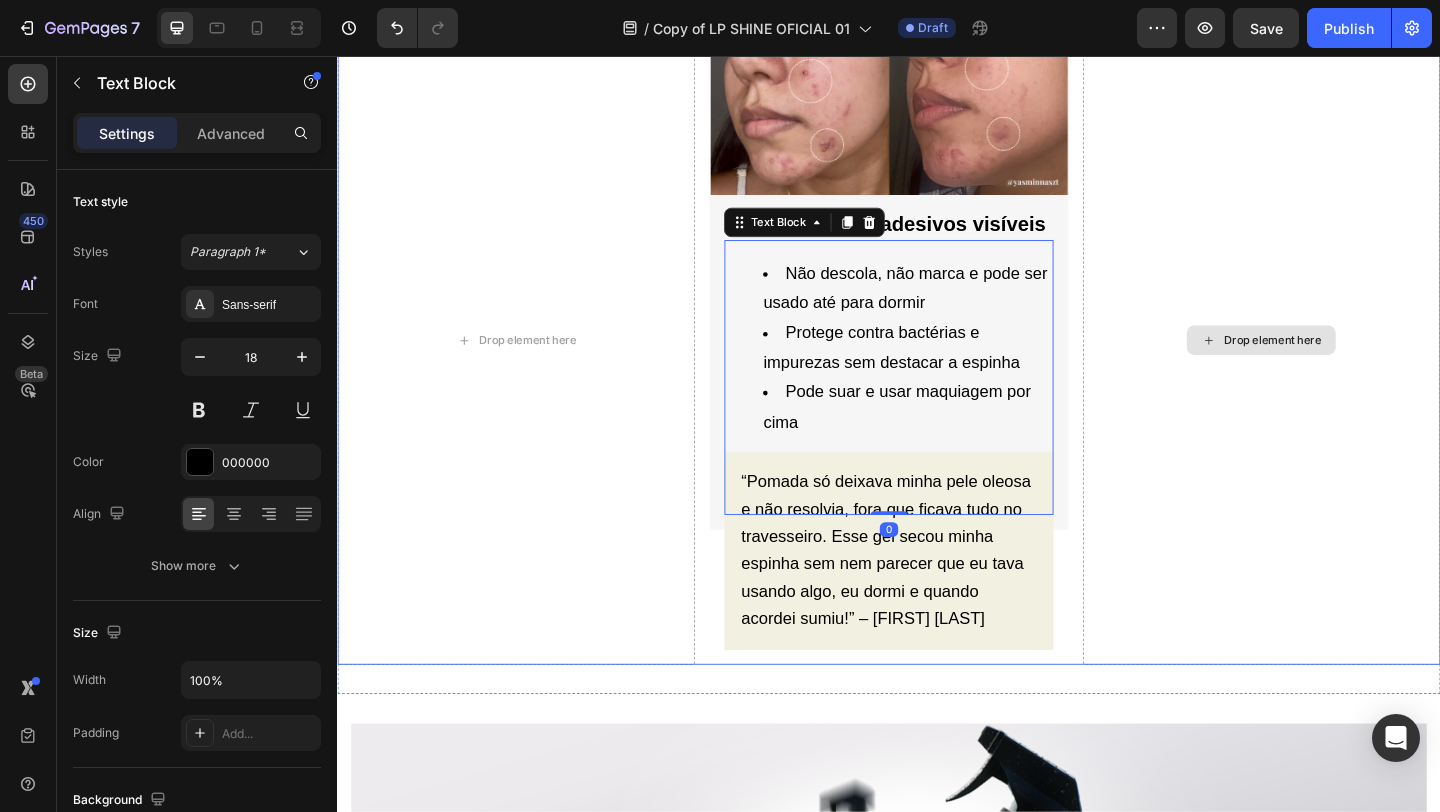 click on "Drop element here" at bounding box center [1342, 365] 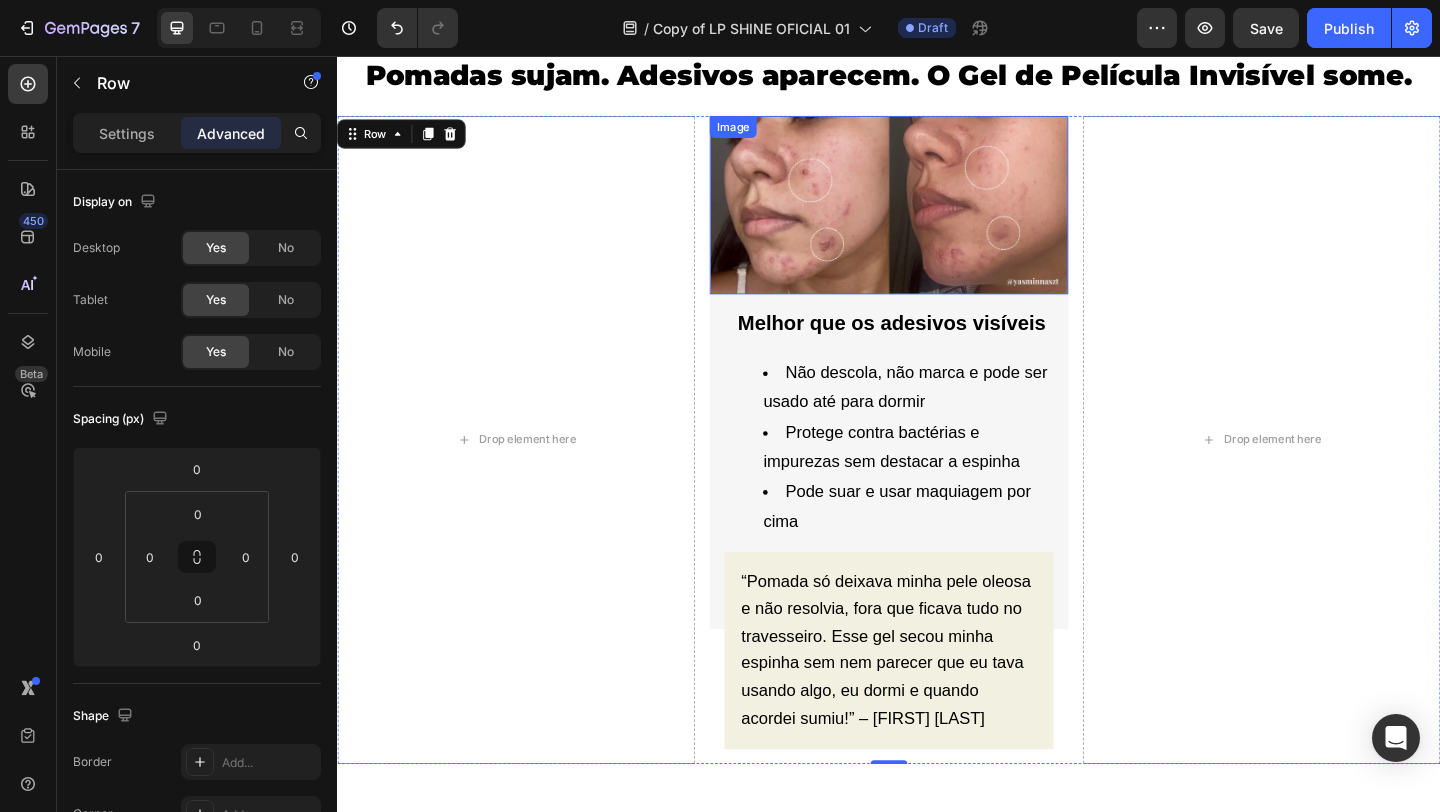 scroll, scrollTop: 734, scrollLeft: 0, axis: vertical 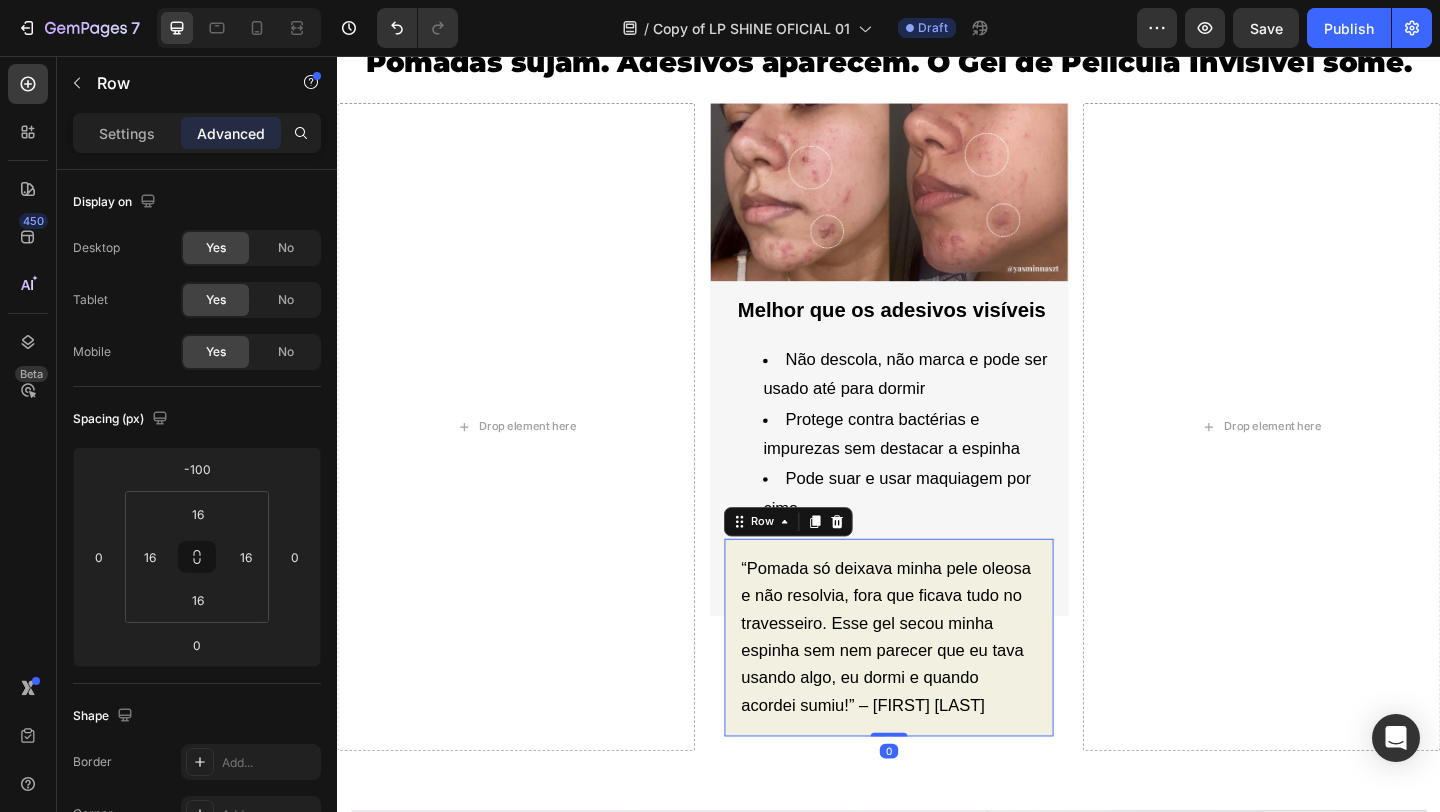 click on "“Pomada só deixava minha pele oleosa e não resolvia, fora que ficava tudo no travesseiro. Esse gel secou minha espinha sem nem parecer que eu tava usando algo, eu dormi e quando acordei sumiu!”– [FIRST] [LAST] Text Block Row 0" at bounding box center (936, 688) 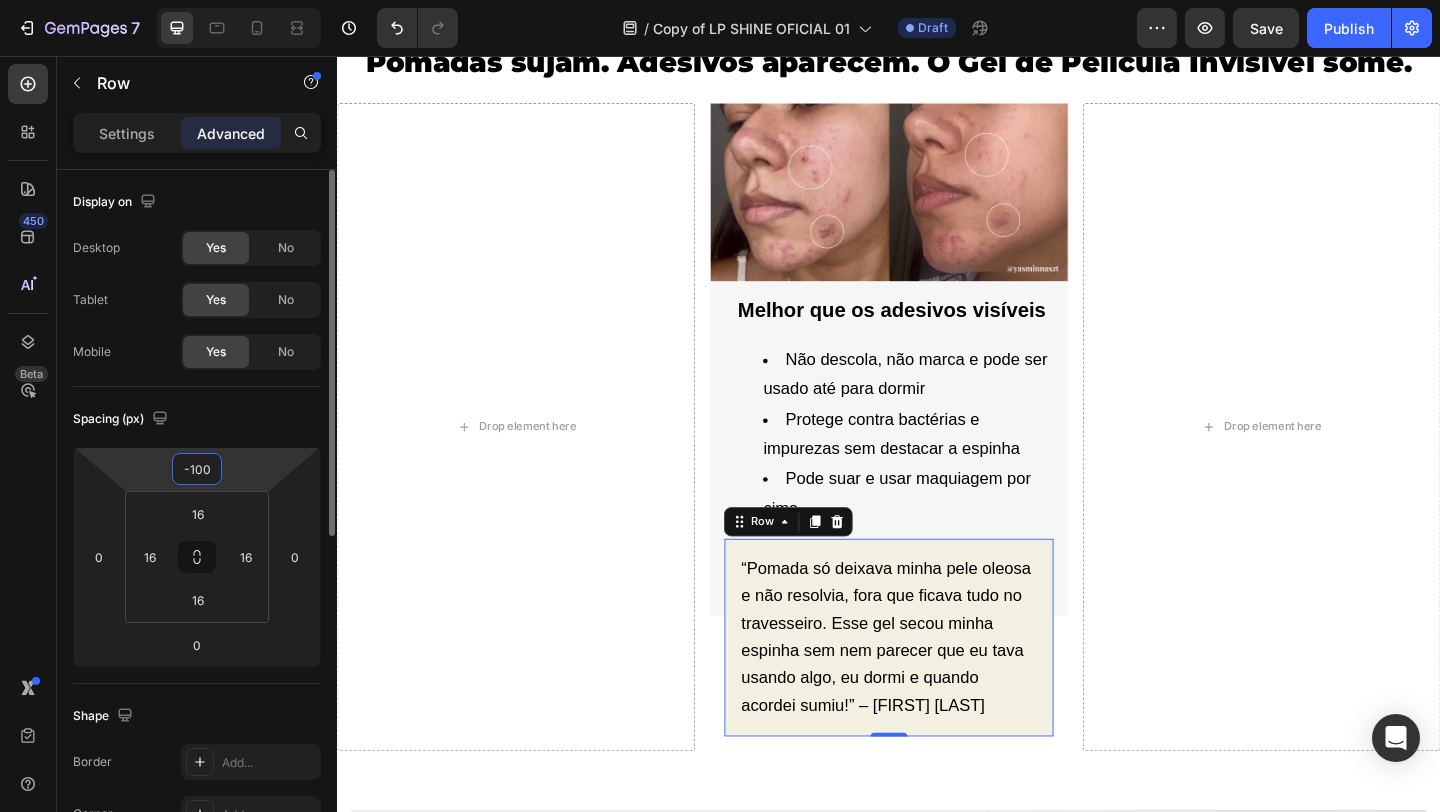 click on "-100" at bounding box center [197, 469] 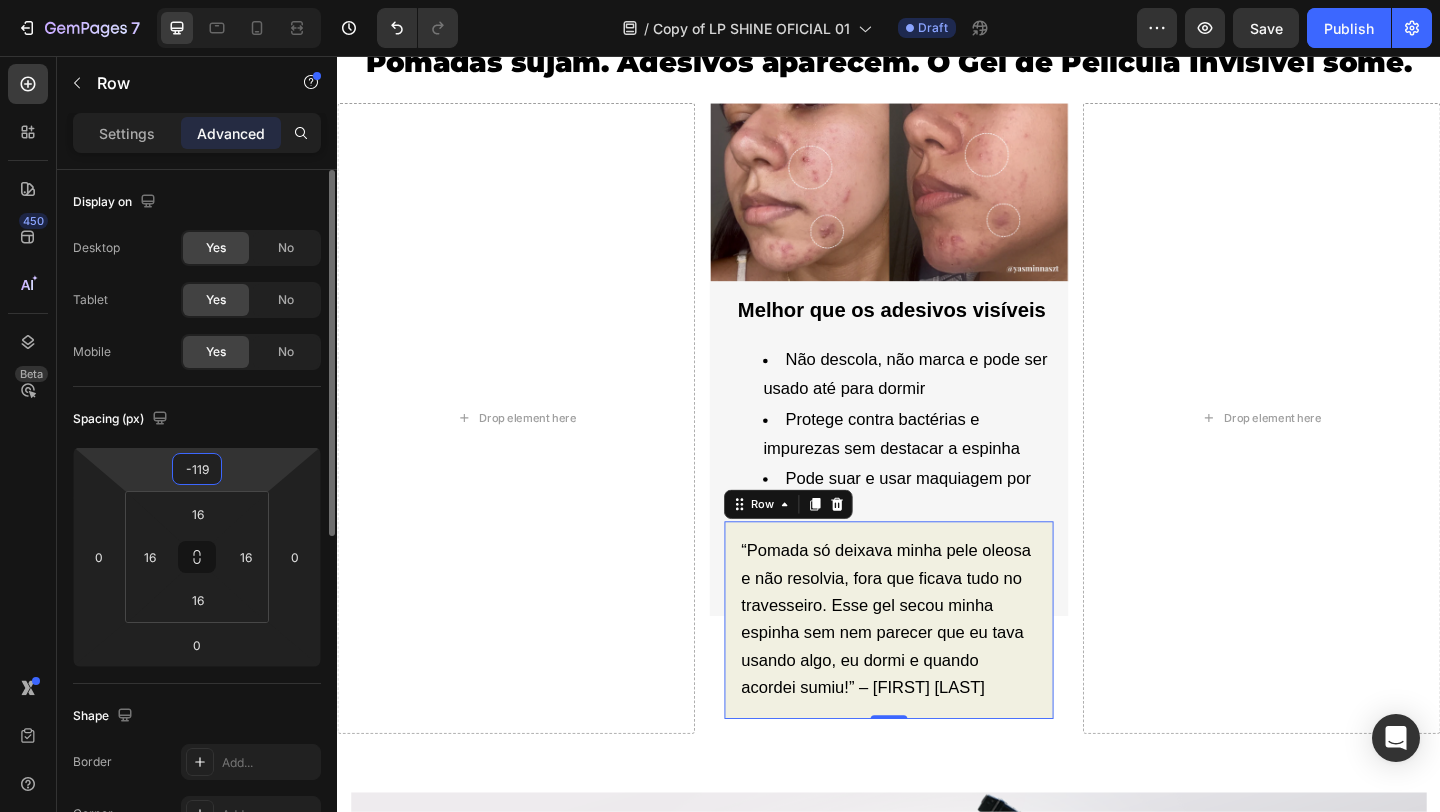 type on "-120" 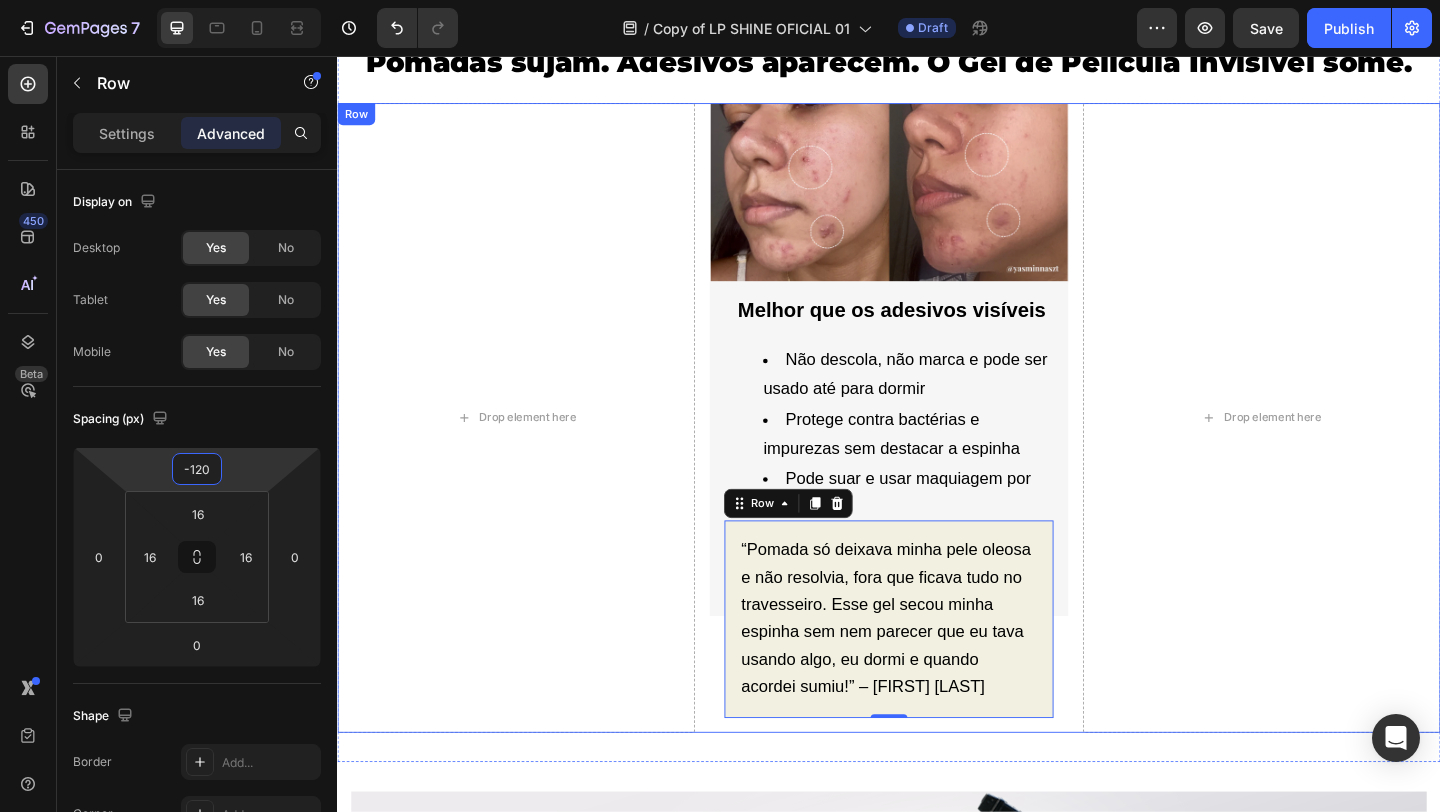 click on "Drop element here Image Melhor que os adesivos visíveis Heading Não descola, não marca e pode ser usado até para dormir Protege contra bactérias e impurezas sem destacar a espinha Pode suar e usar maquiagem por cima Text Block Row “Pomada só deixava minha pele oleosa e não resolvia, fora que ficava tudo no travesseiro. Esse gel secou minha espinha sem nem parecer que eu tava usando algo, eu dormi e quando acordei sumiu!” – [FIRST] [LAST] Text Block Row 0 Row
Drop element here Row" at bounding box center (937, 449) 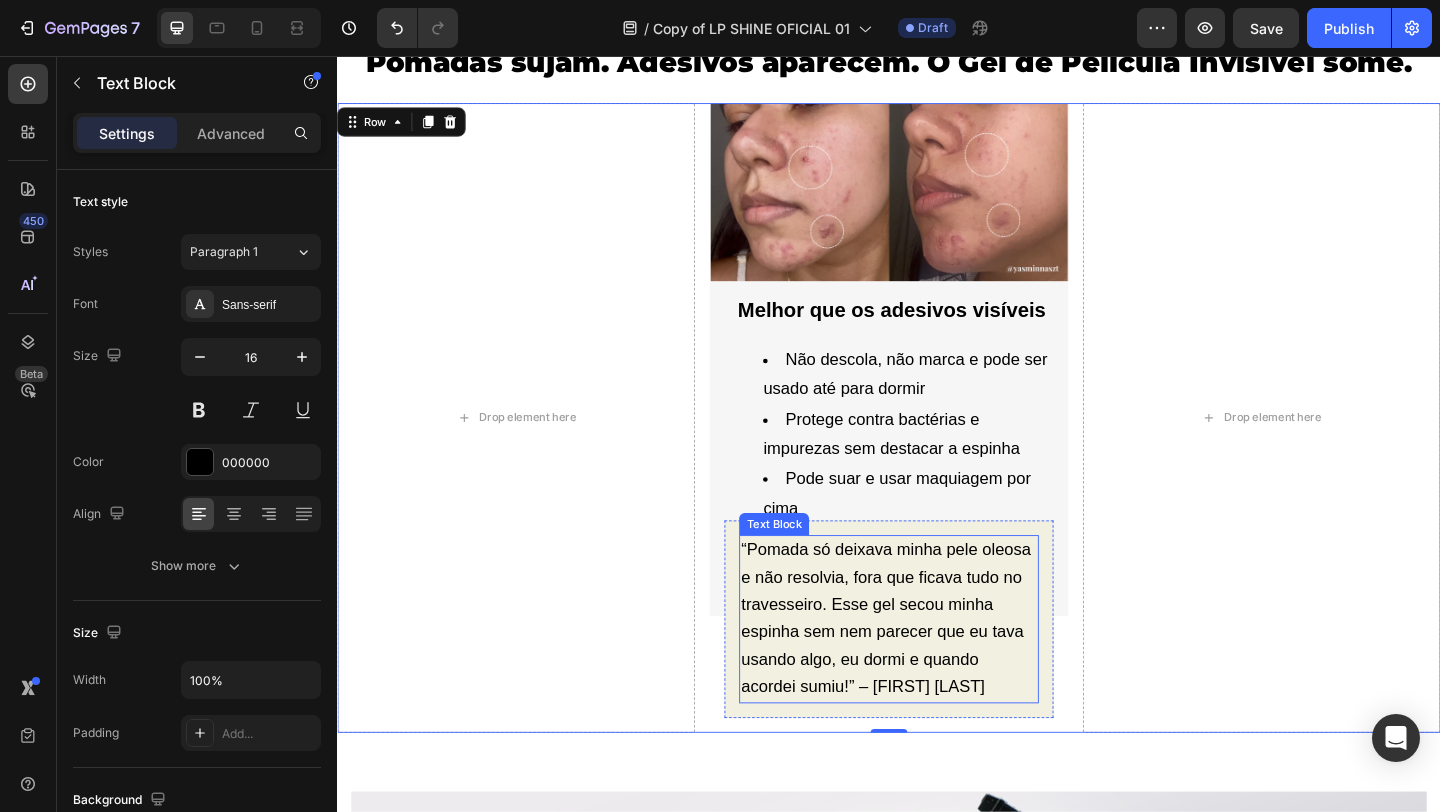 click on "“Pomada só deixava minha pele oleosa e não resolvia, fora que ficava tudo no travesseiro. Esse gel secou minha espinha sem nem parecer que eu tava usando algo, eu dormi e quando acordei sumiu!” – [FIRST] [LAST]" at bounding box center (936, 668) 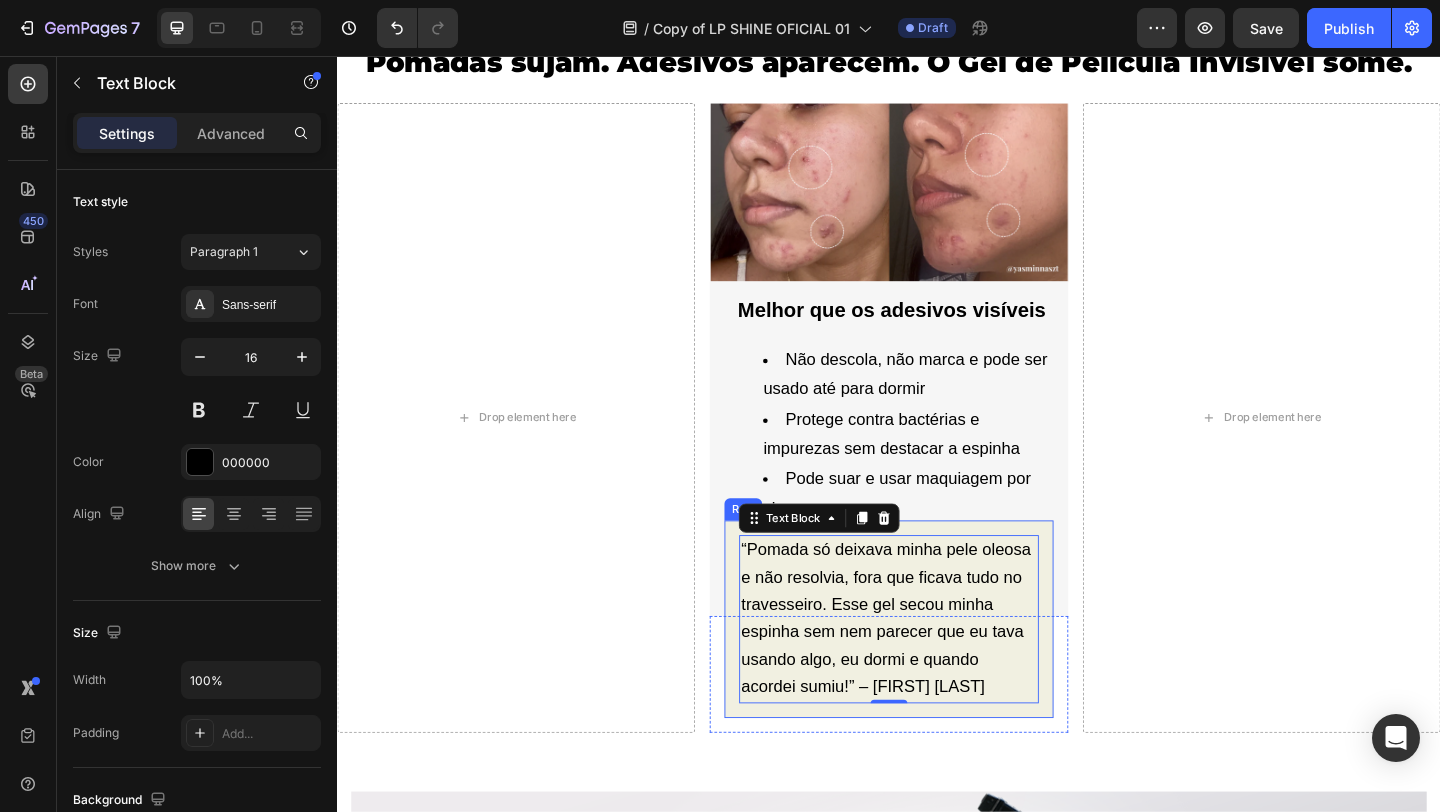 click on "“Pomada só deixava minha pele oleosa e não resolvia, fora que ficava tudo no travesseiro. Esse gel secou minha espinha sem nem parecer que eu tava usando algo, eu dormi e quando acordei sumiu!” – [FIRST] [LAST] Text Block 0 Row" at bounding box center (936, 668) 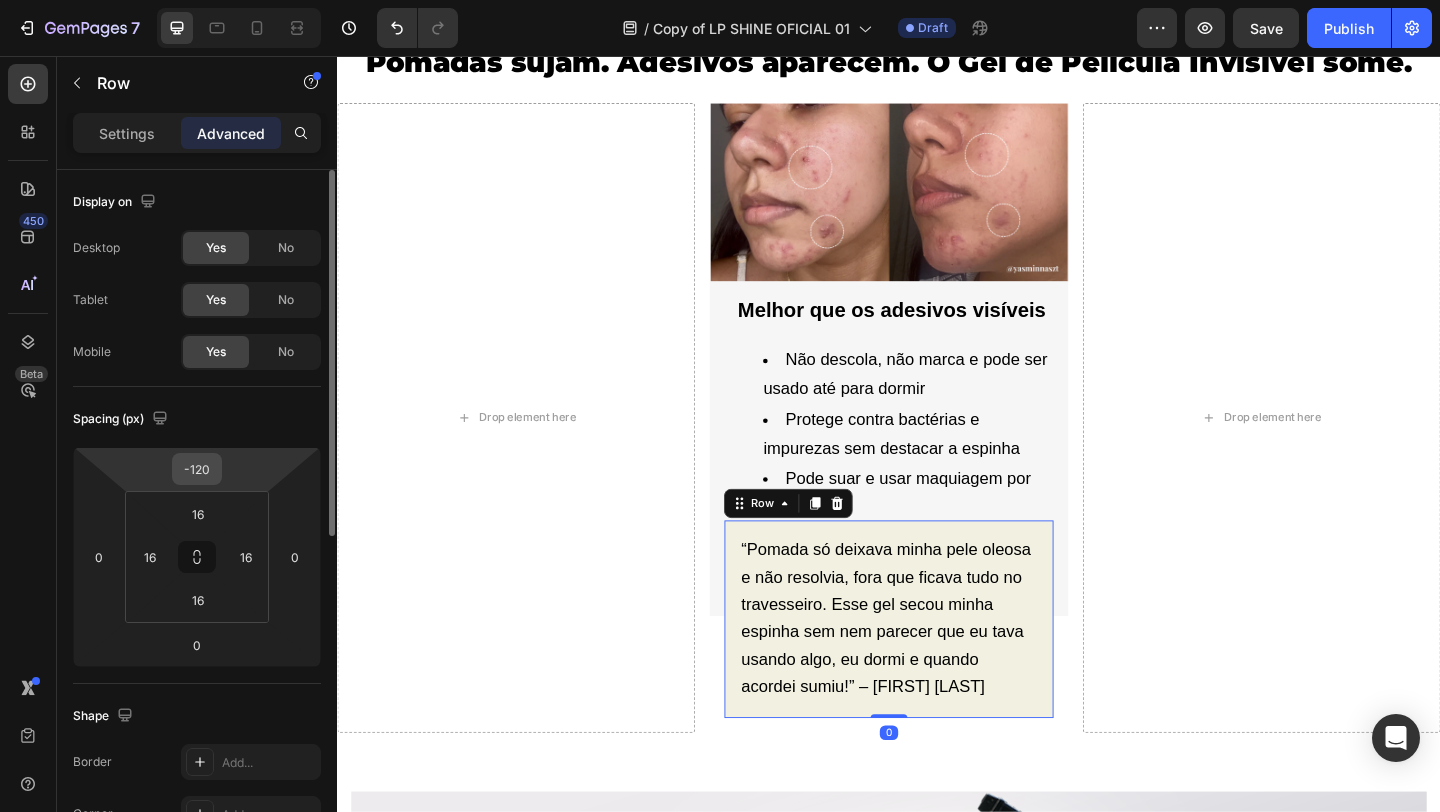 click on "-120" at bounding box center (197, 469) 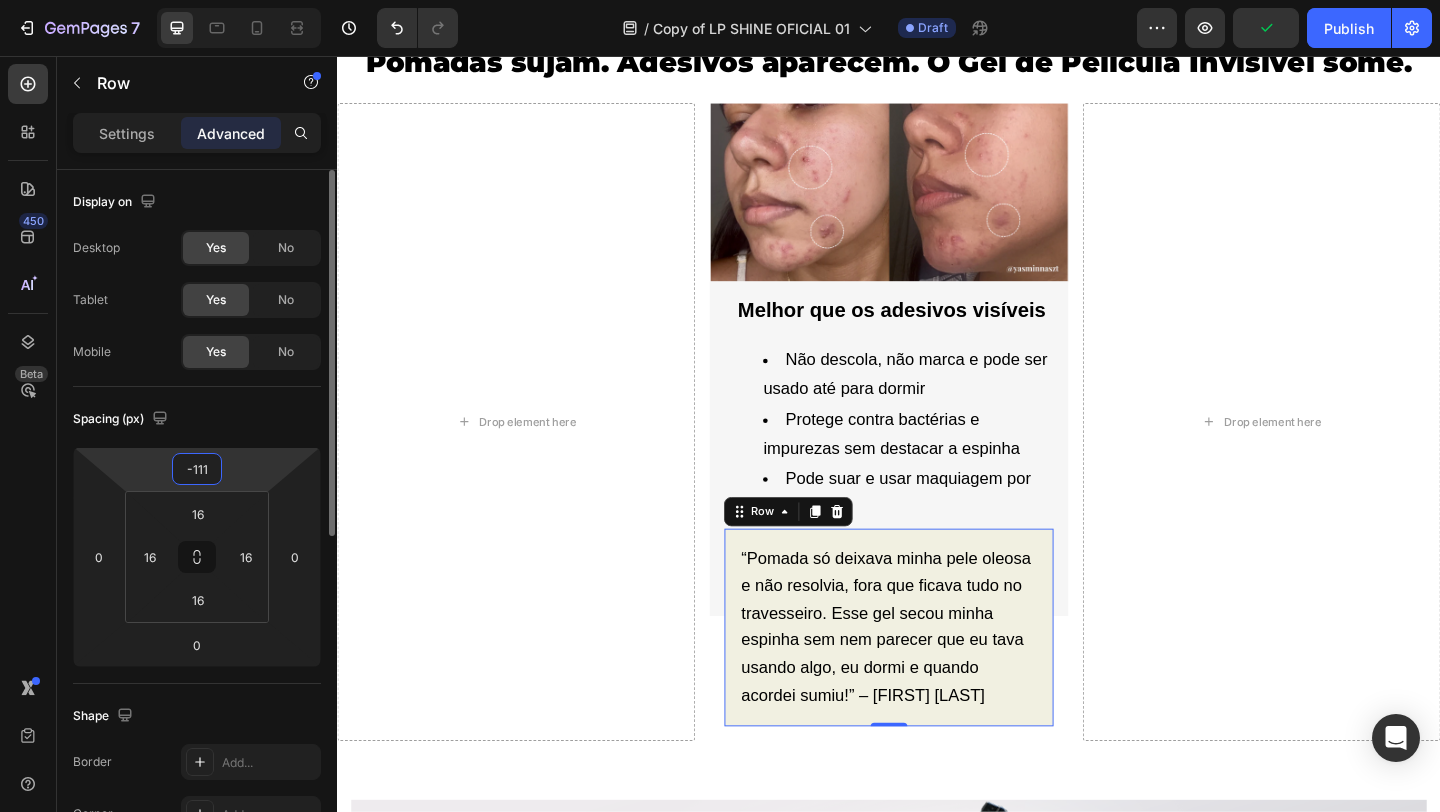 type on "-110" 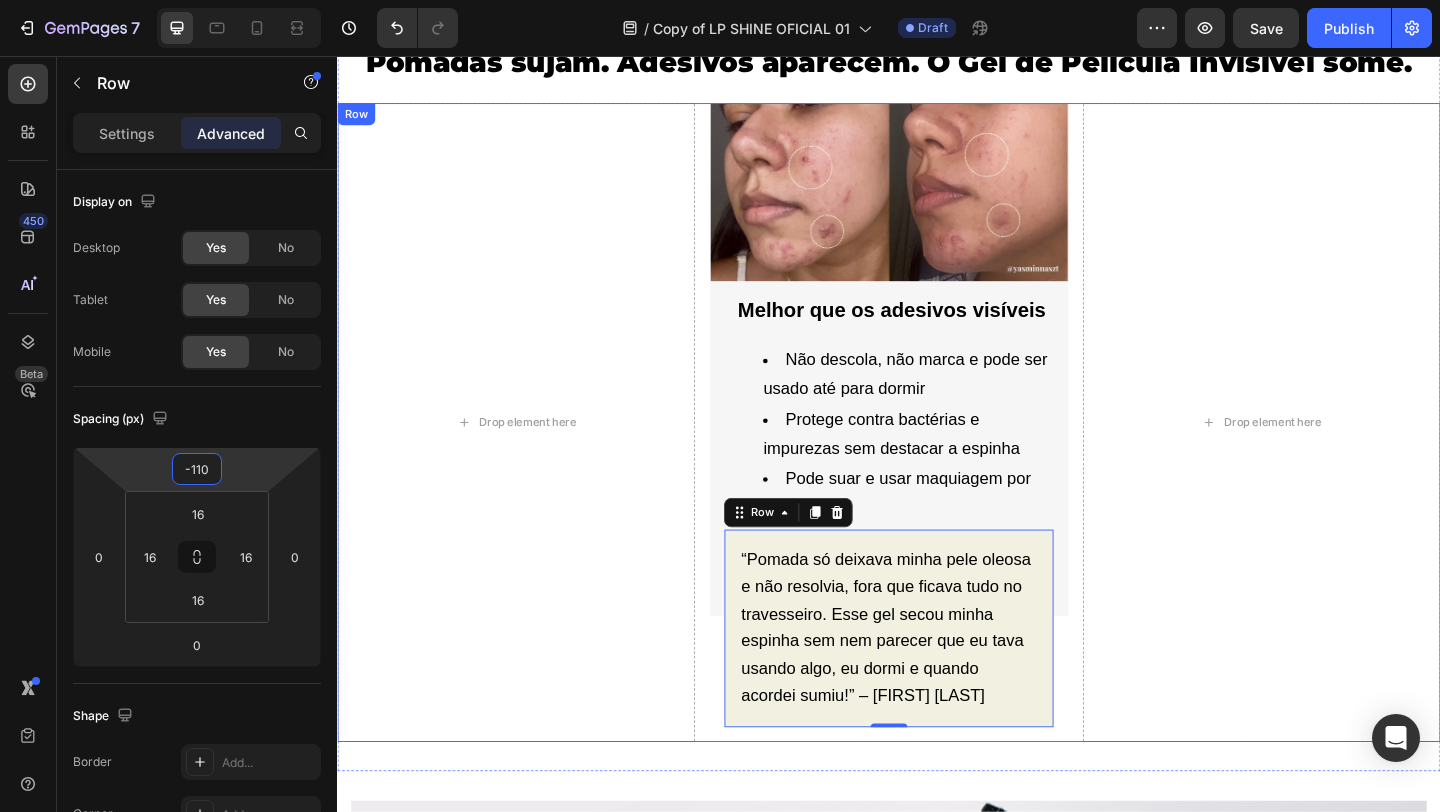 click on "Drop element here Image Melhor que os adesivos visíveis Heading Não descola, não marca e pode ser usado até para dormir Protege contra bactérias e impurezas sem destacar a espinha Pode suar e usar maquiagem por cima Text Block Row “Pomada só deixava minha pele oleosa e não resolvia, fora que ficava tudo no travesseiro. Esse gel secou minha espinha sem nem parecer que eu tava usando algo, eu dormi e quando acordei sumiu!” – [FIRST] [LAST] Text Block Row 0 Row
Drop element here Row" at bounding box center [937, 454] 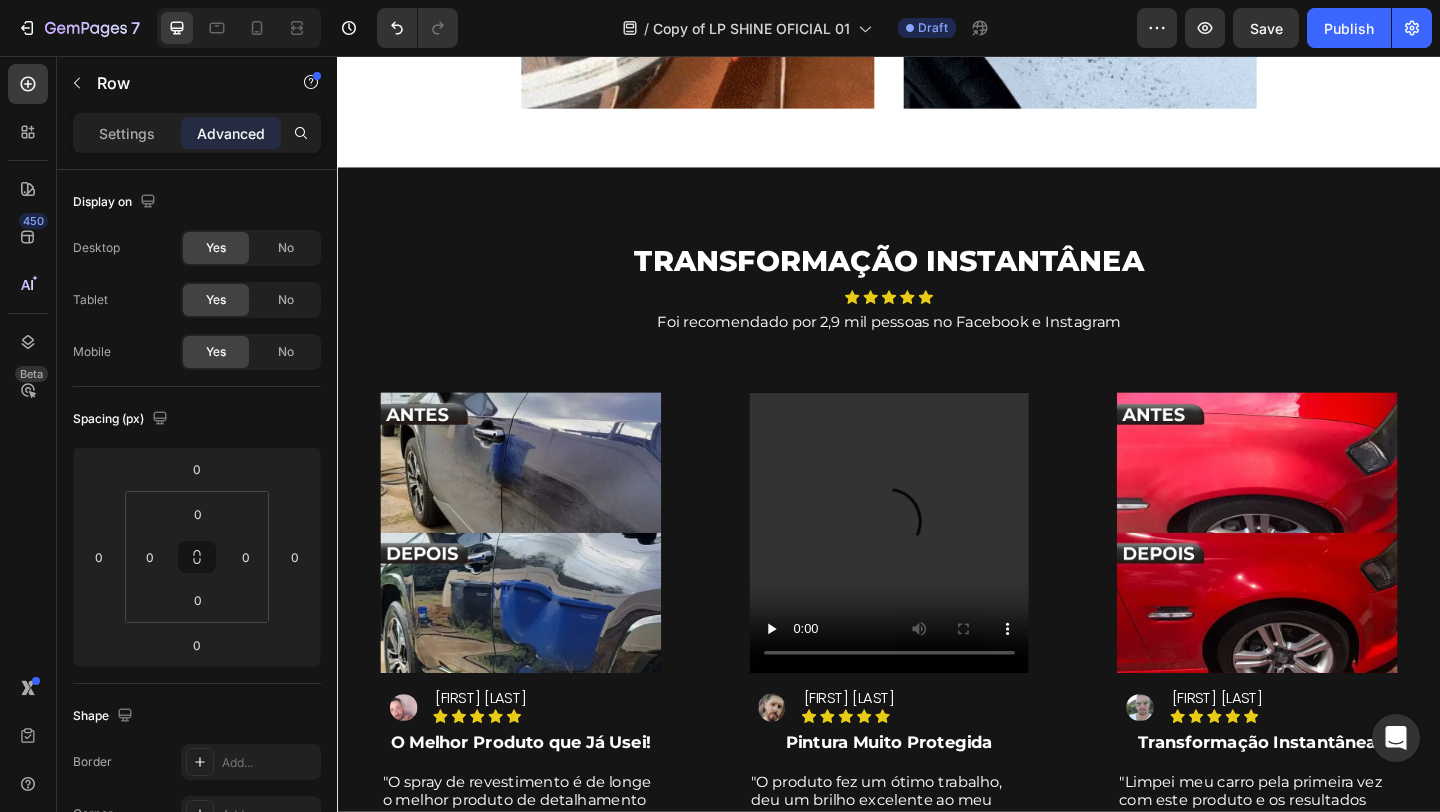 scroll, scrollTop: 2327, scrollLeft: 0, axis: vertical 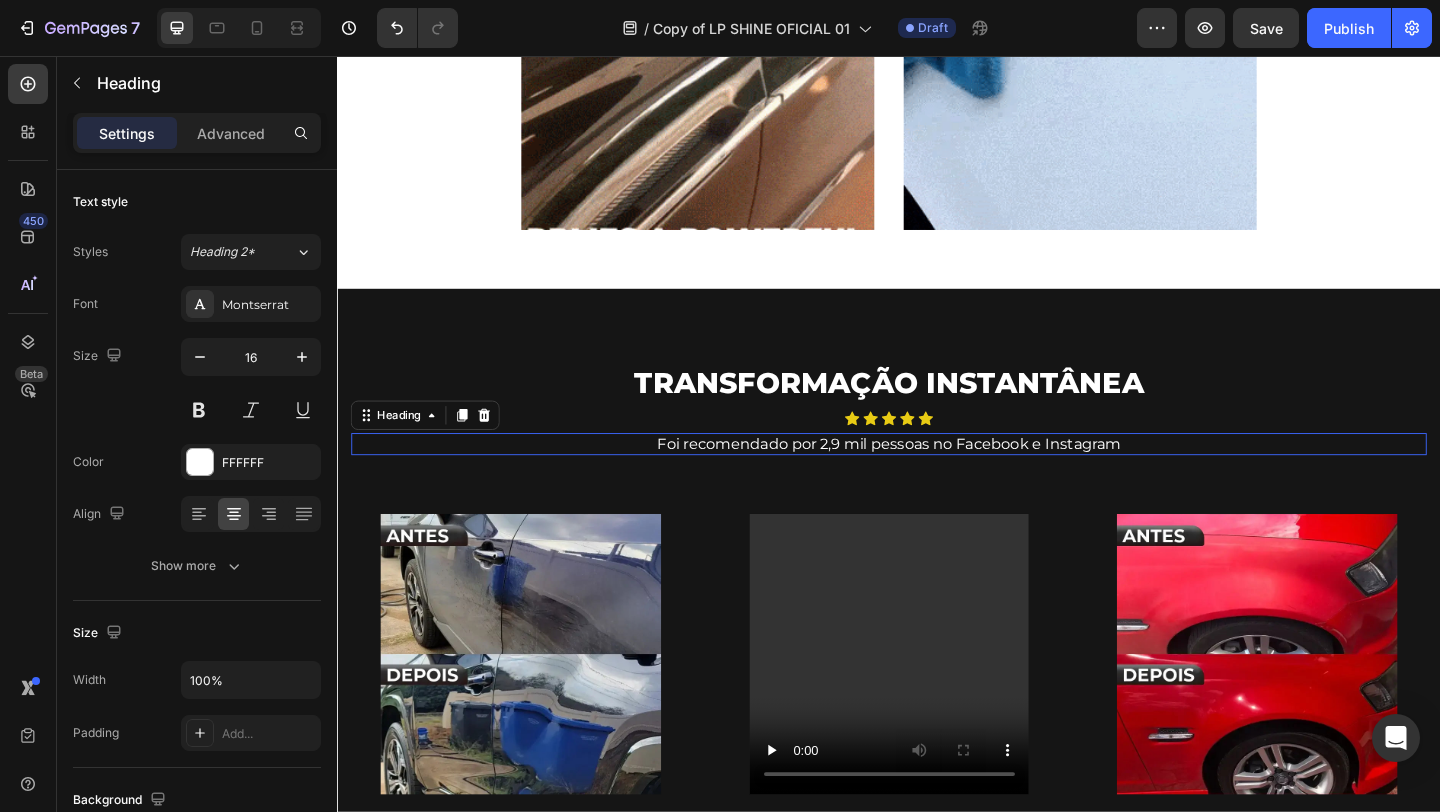 click on "Foi recomendado por 2,9 mil pessoas no Facebook e Instagram" at bounding box center (937, 477) 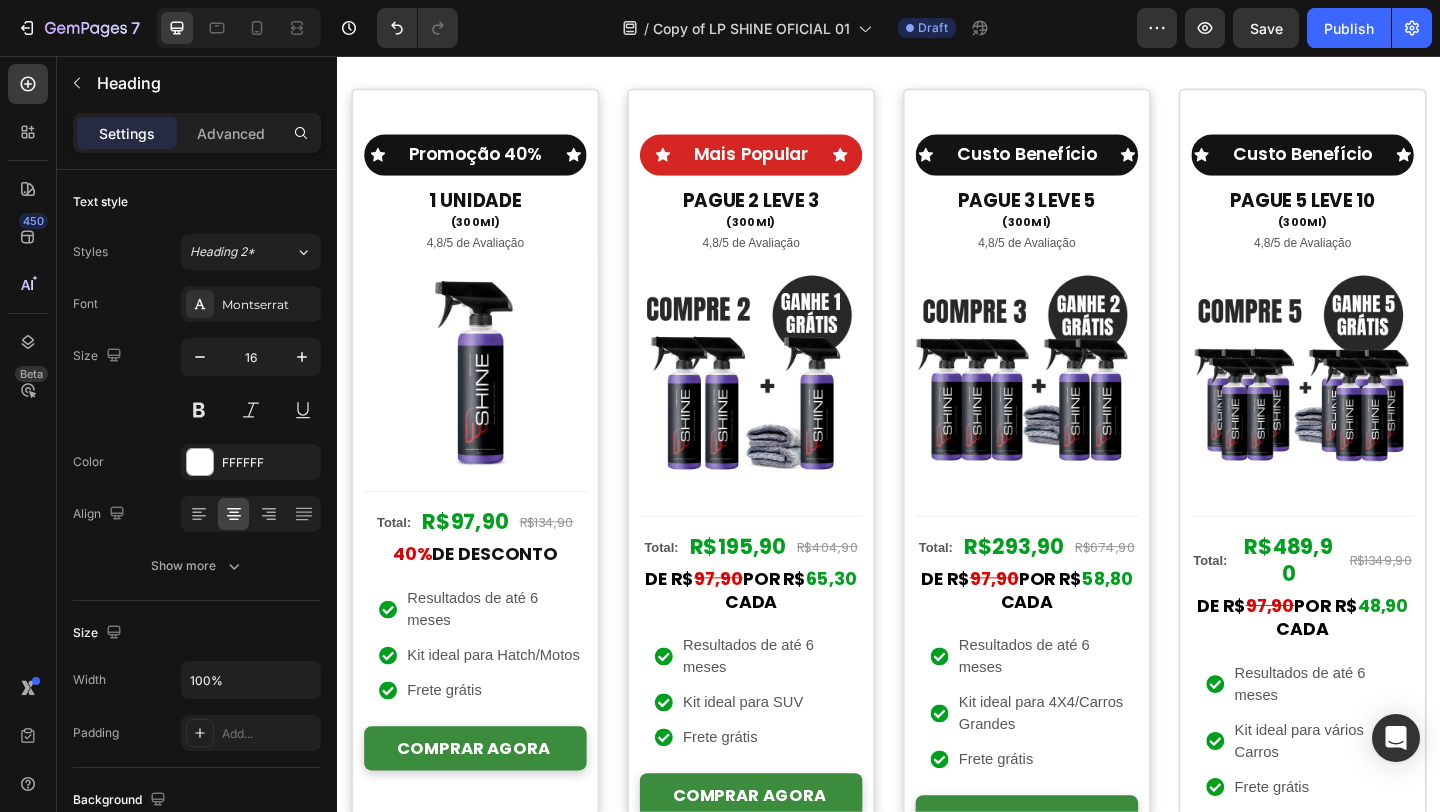 scroll, scrollTop: 4356, scrollLeft: 0, axis: vertical 